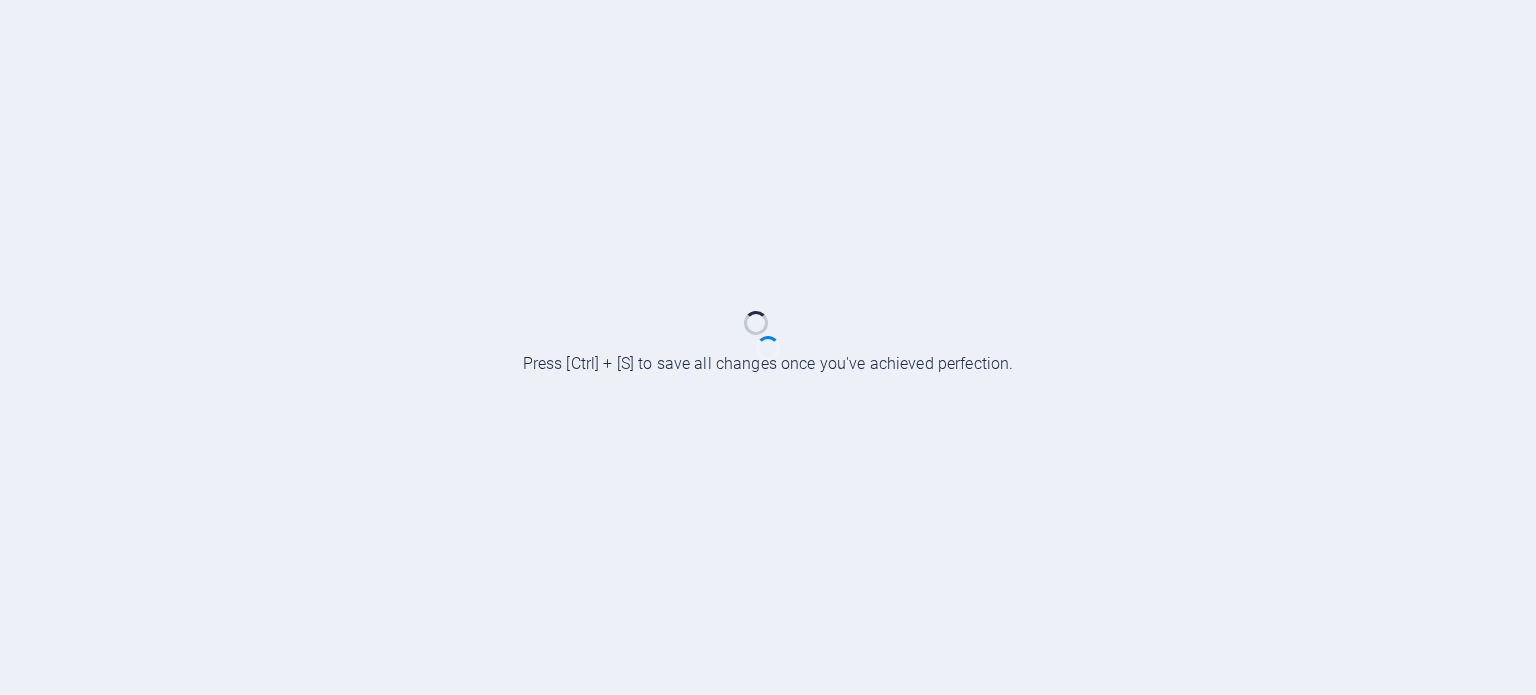 scroll, scrollTop: 0, scrollLeft: 0, axis: both 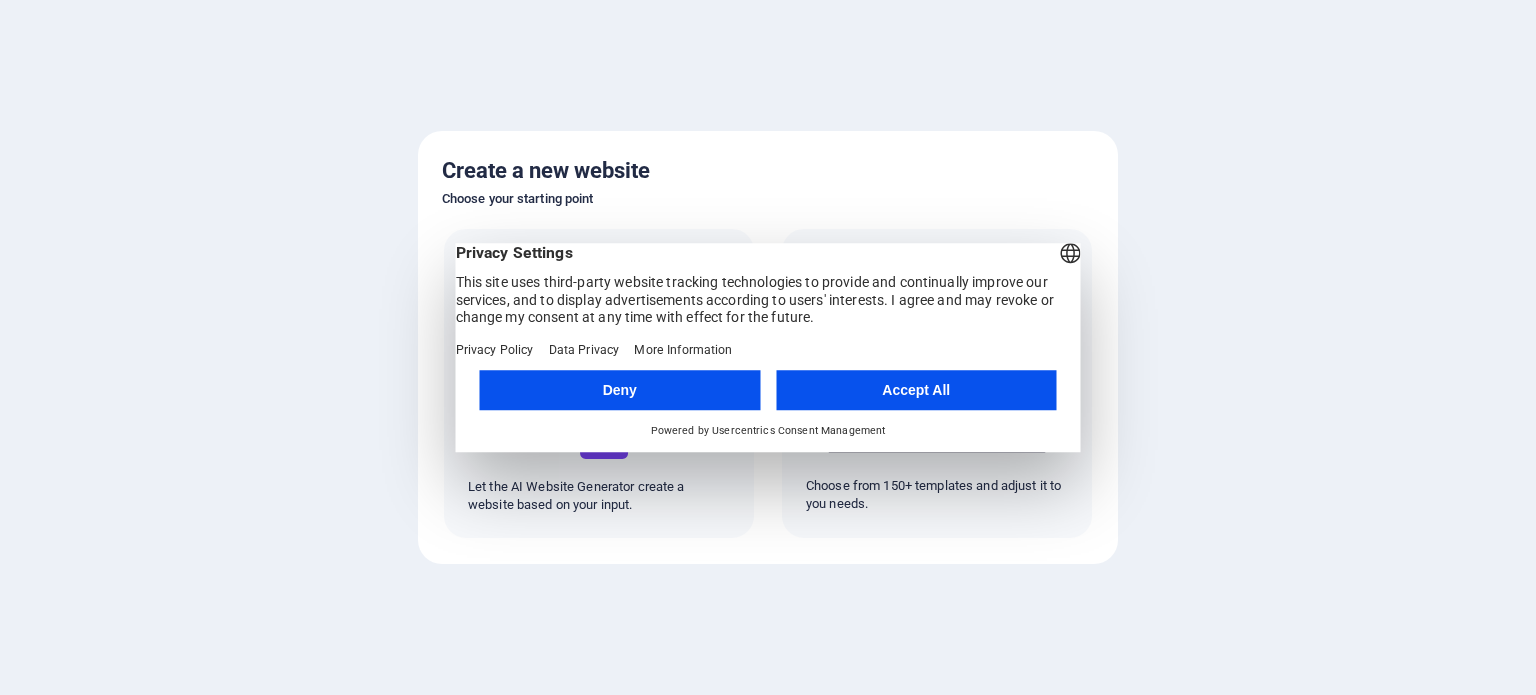 drag, startPoint x: 622, startPoint y: 310, endPoint x: 741, endPoint y: 317, distance: 119.2057 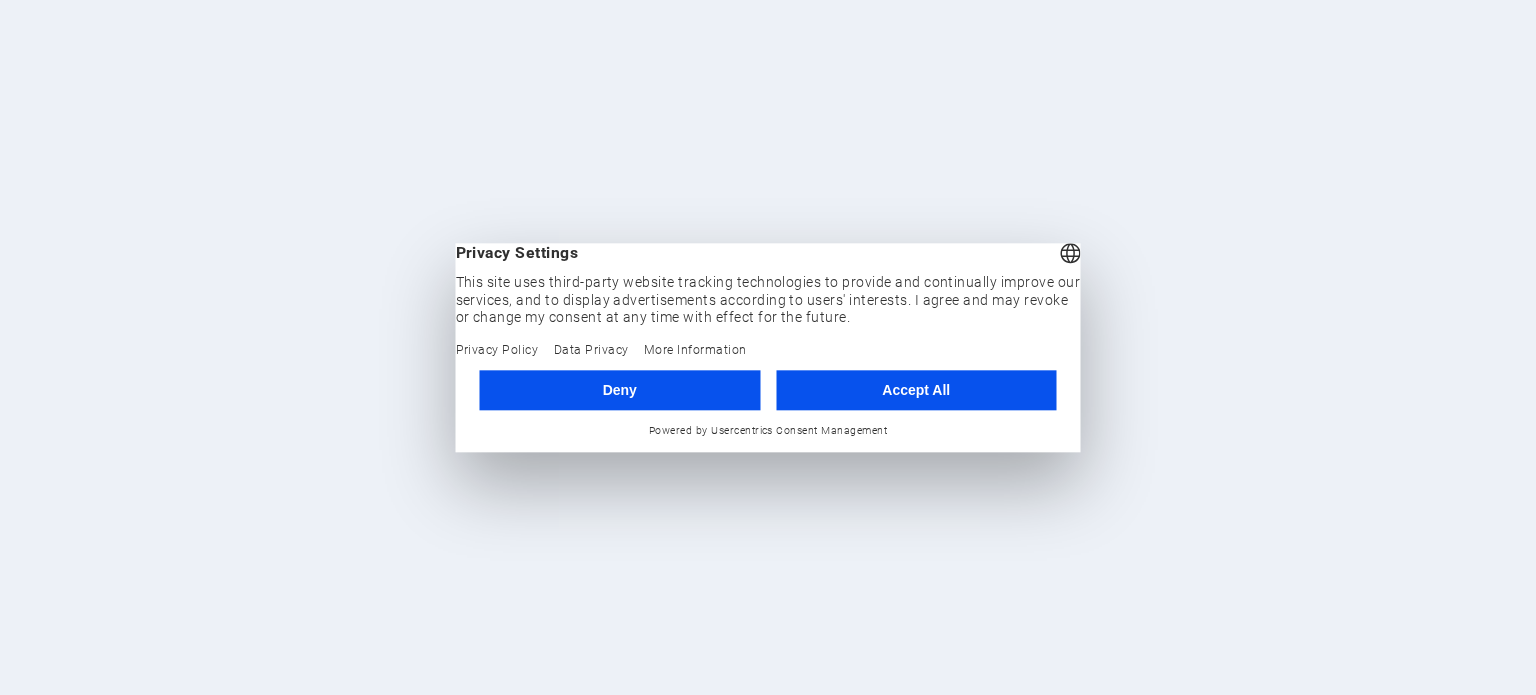 scroll, scrollTop: 0, scrollLeft: 0, axis: both 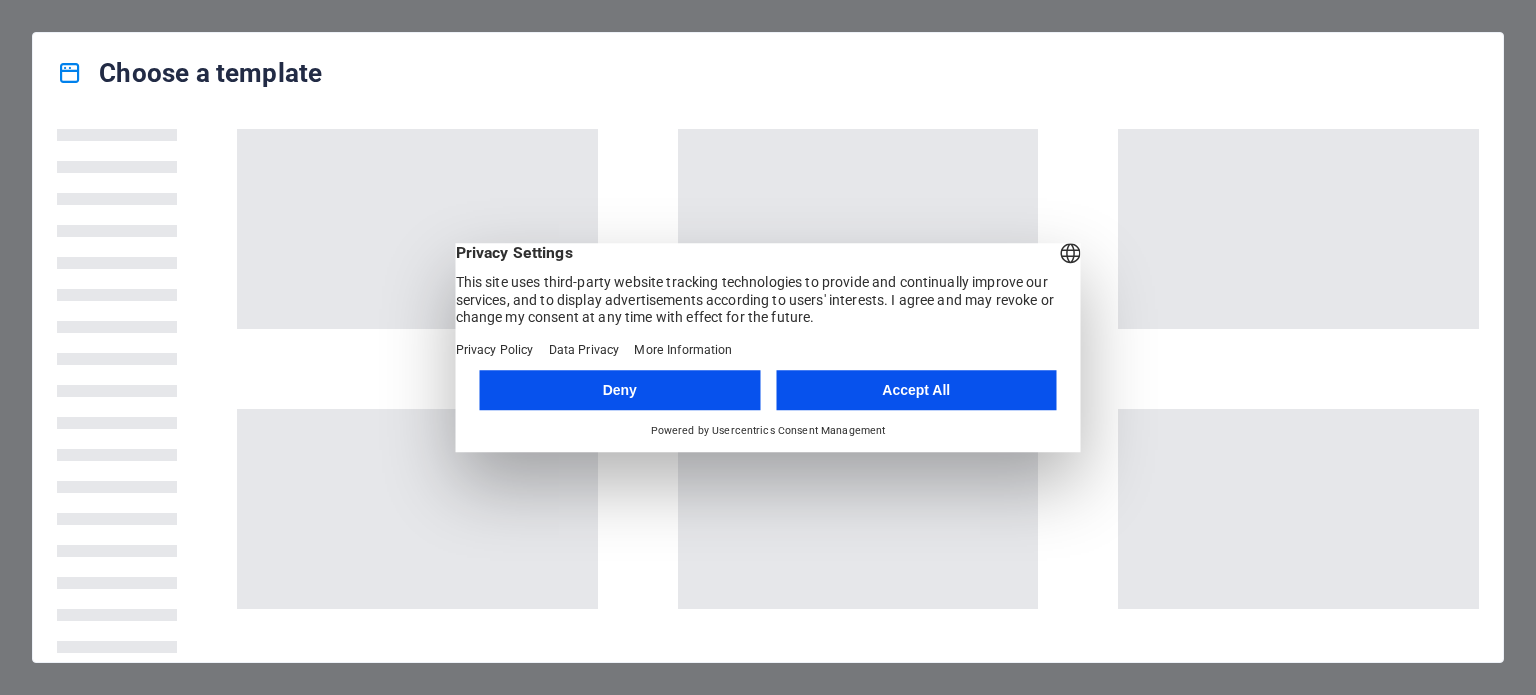 click on "Accept All" at bounding box center (916, 390) 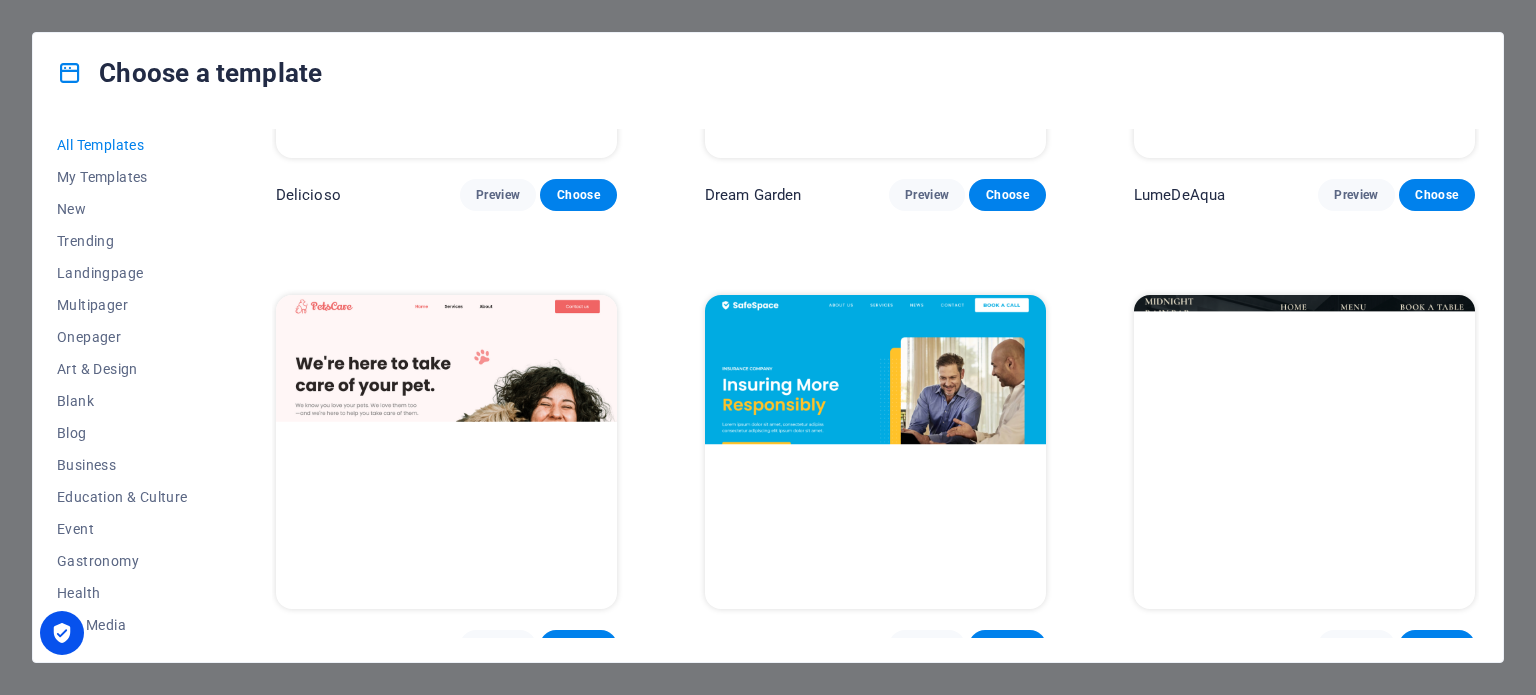scroll, scrollTop: 4200, scrollLeft: 0, axis: vertical 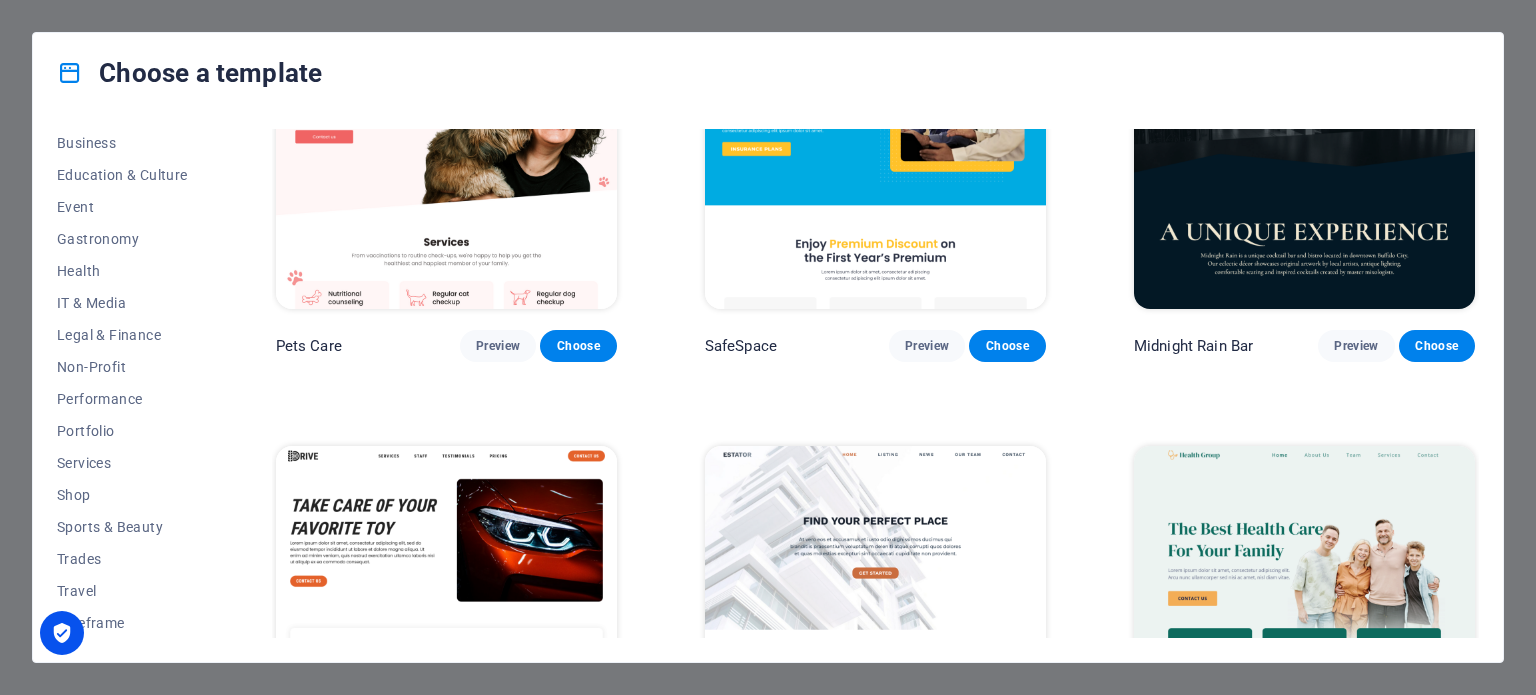 drag, startPoint x: 204, startPoint y: 403, endPoint x: 228, endPoint y: 322, distance: 84.48077 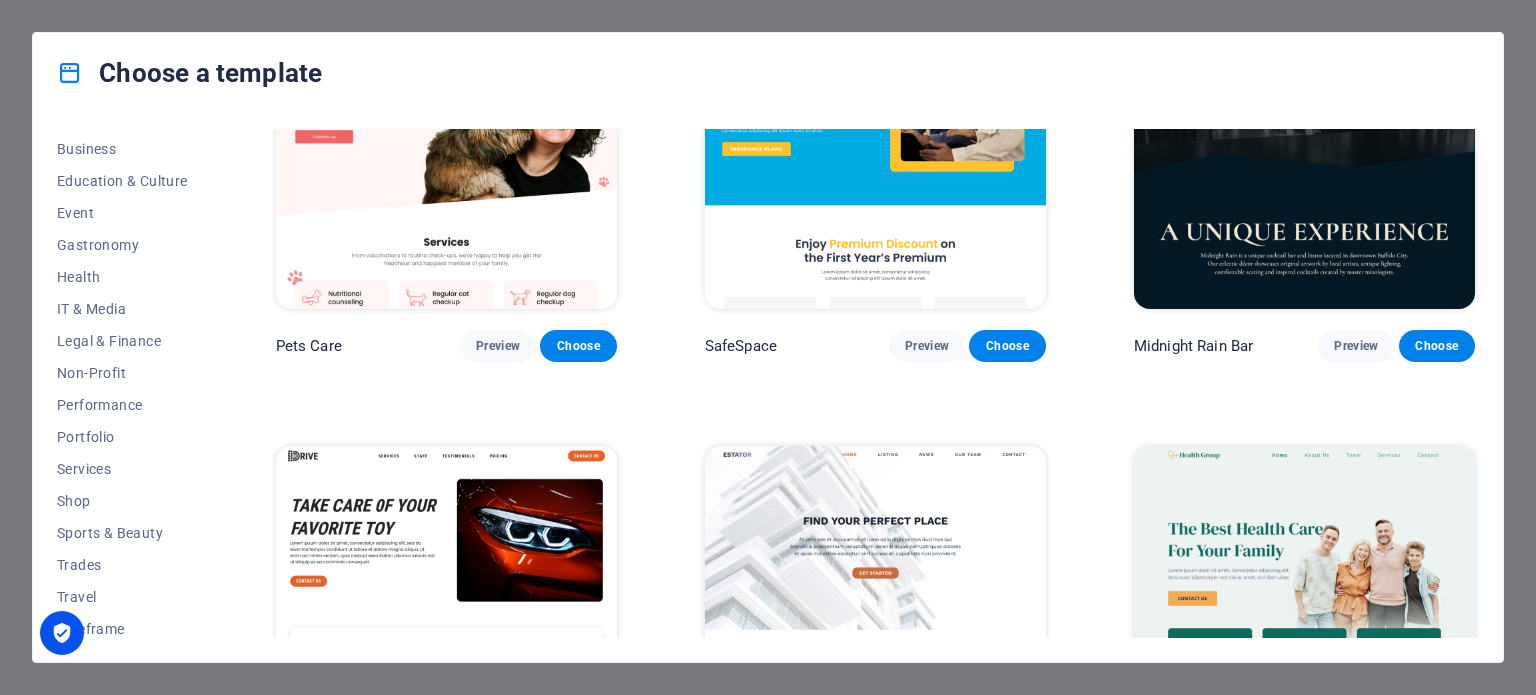 scroll, scrollTop: 322, scrollLeft: 0, axis: vertical 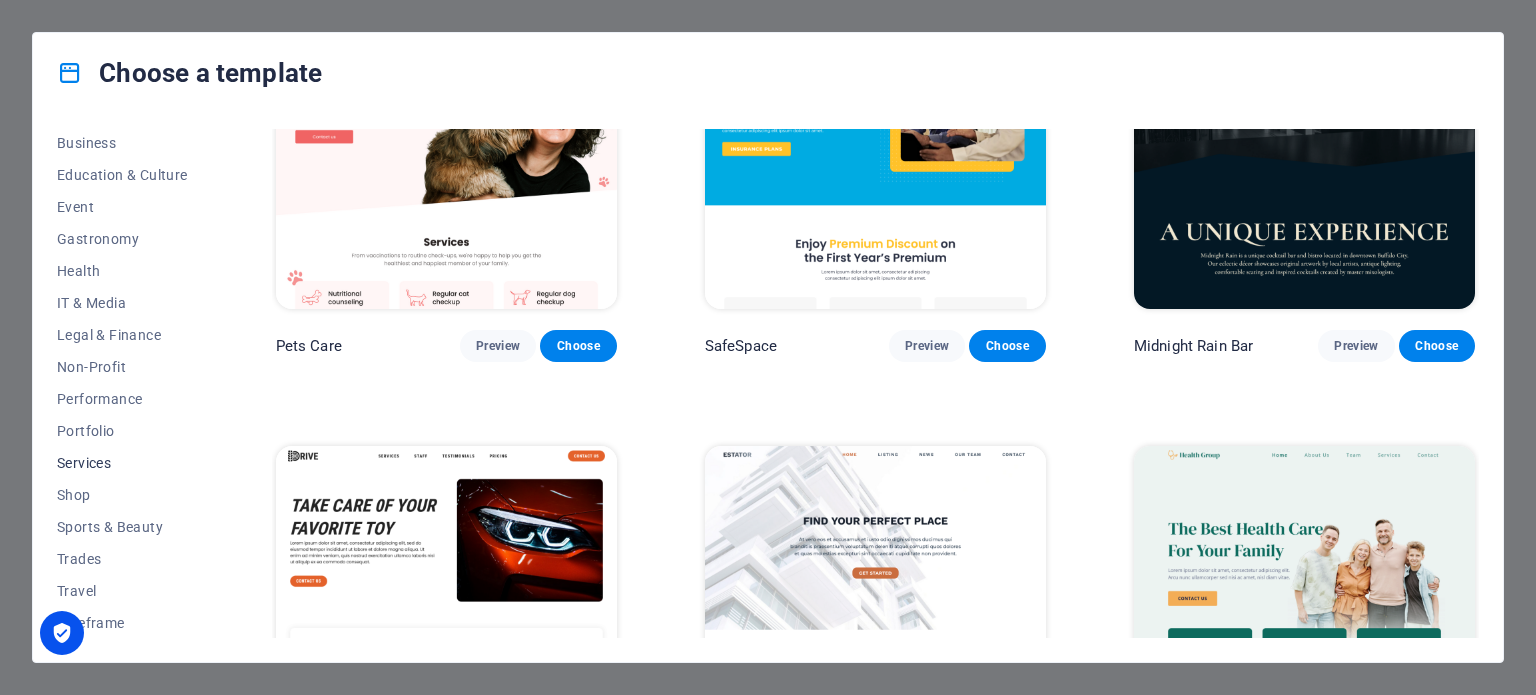 click on "Services" at bounding box center [122, 463] 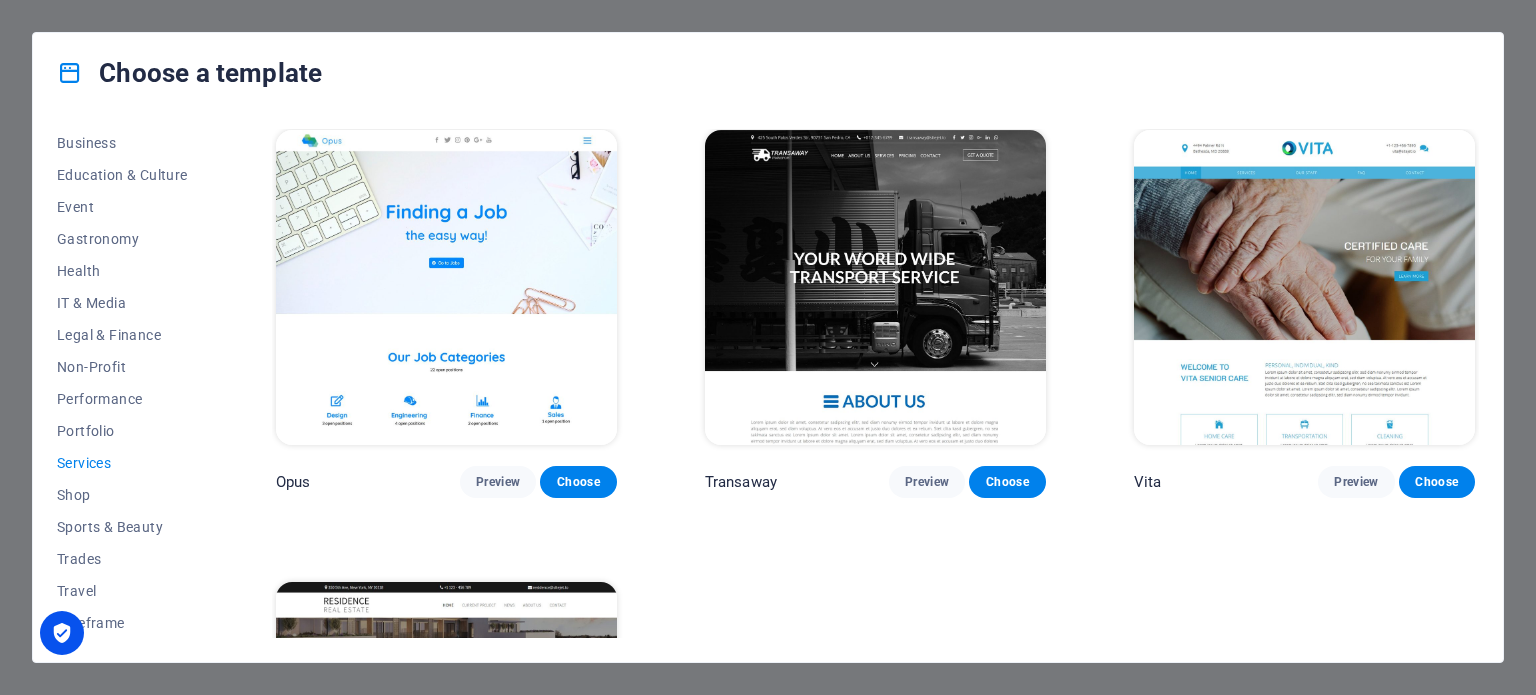 scroll, scrollTop: 2256, scrollLeft: 0, axis: vertical 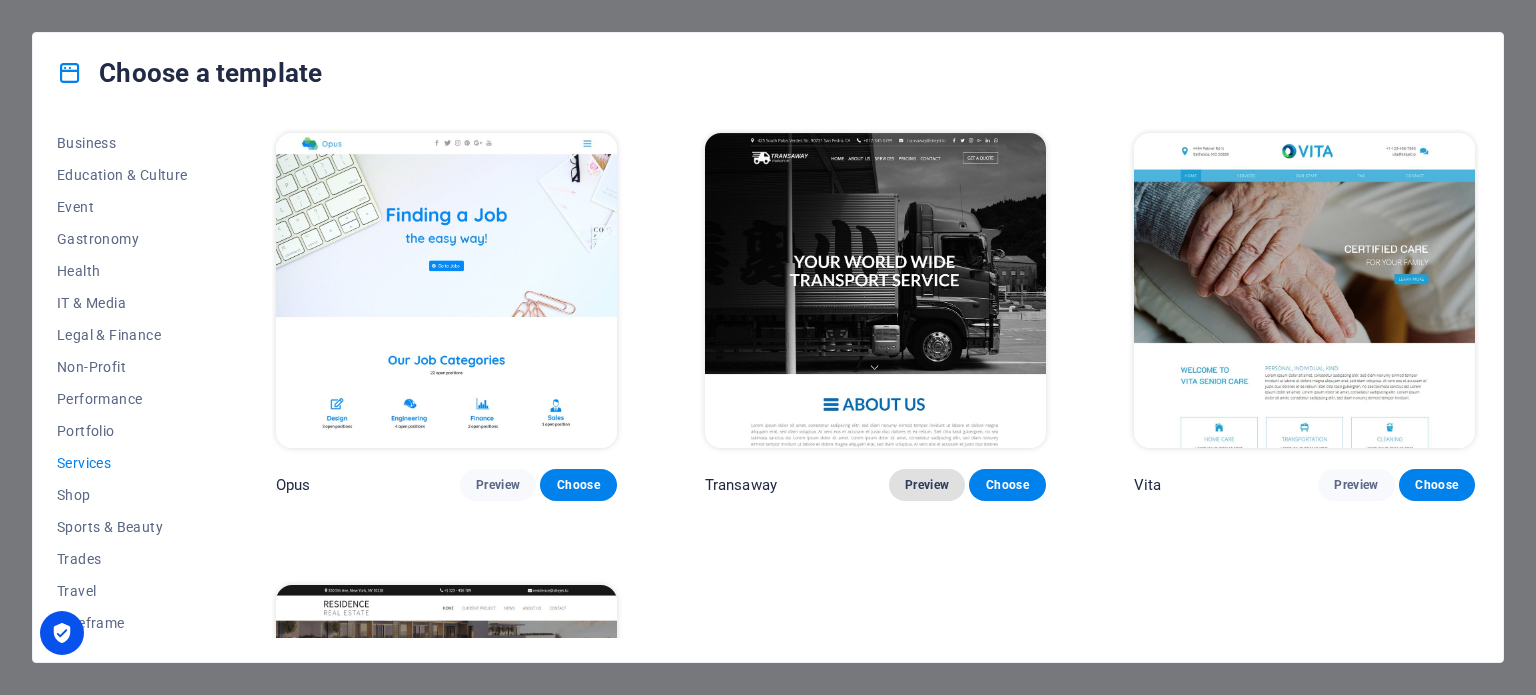 click on "Preview" at bounding box center (927, 485) 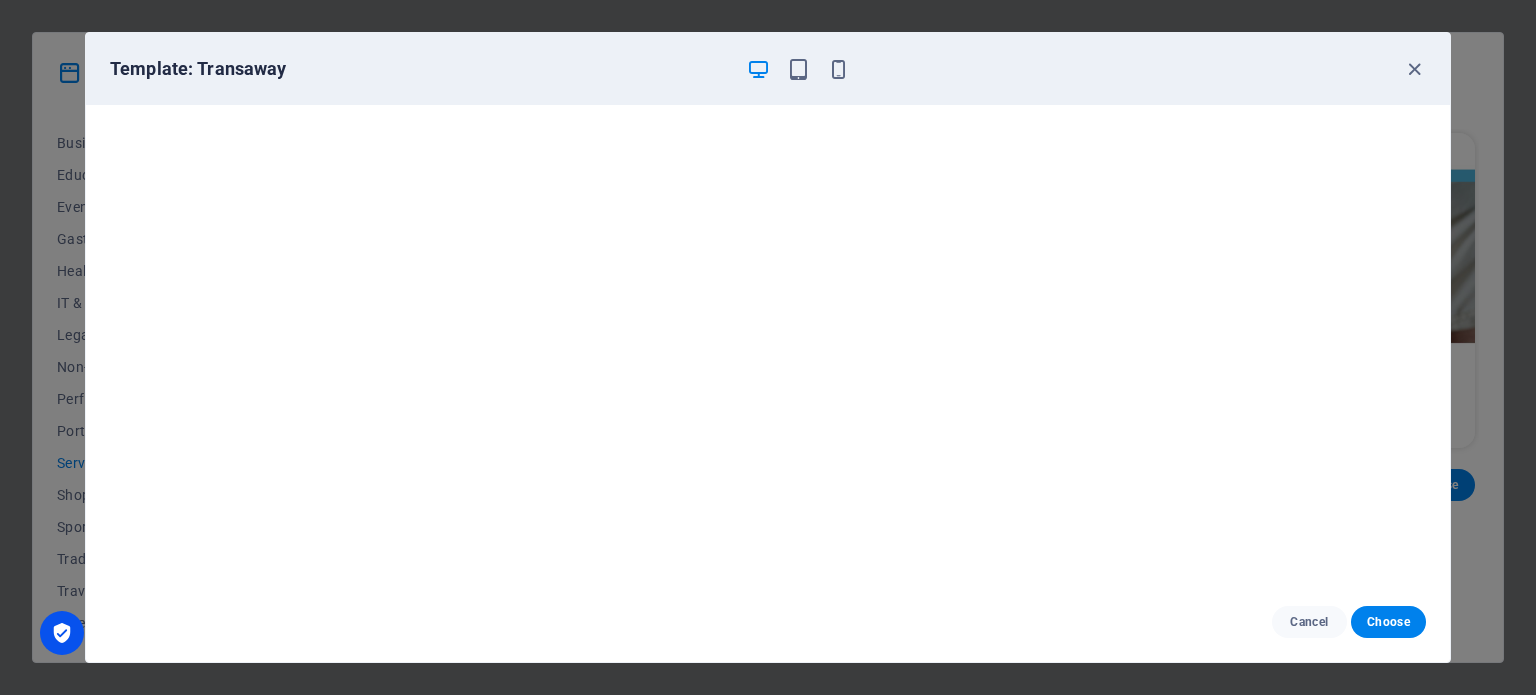 scroll, scrollTop: 5, scrollLeft: 0, axis: vertical 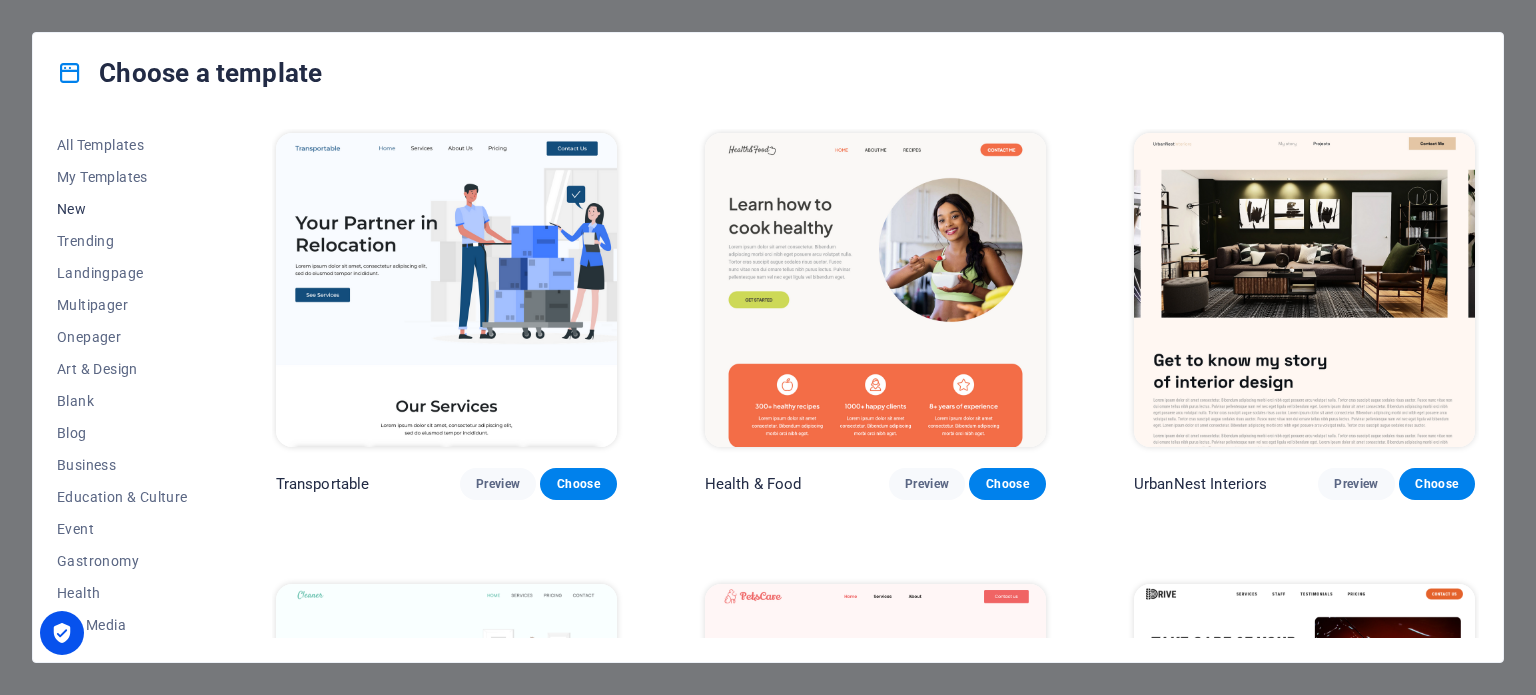 click on "New" at bounding box center (122, 209) 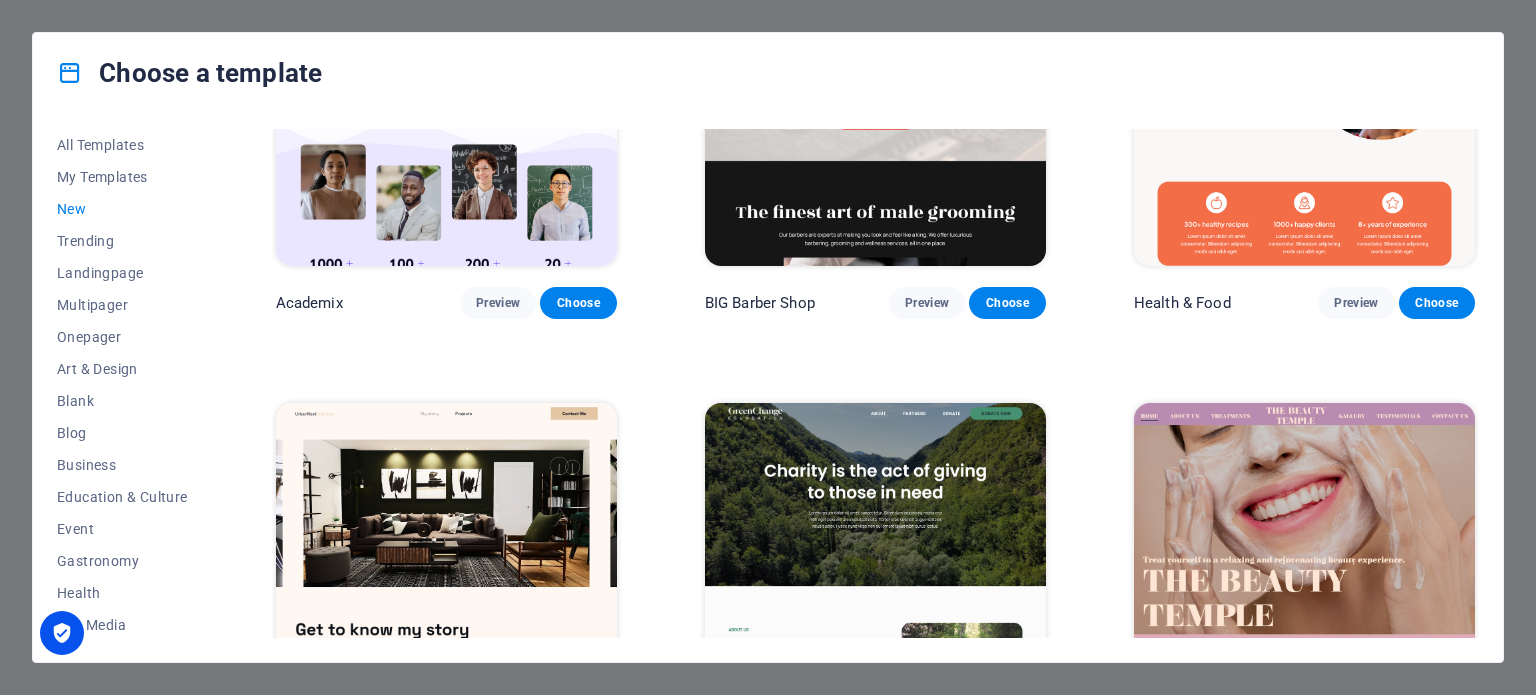 scroll, scrollTop: 2500, scrollLeft: 0, axis: vertical 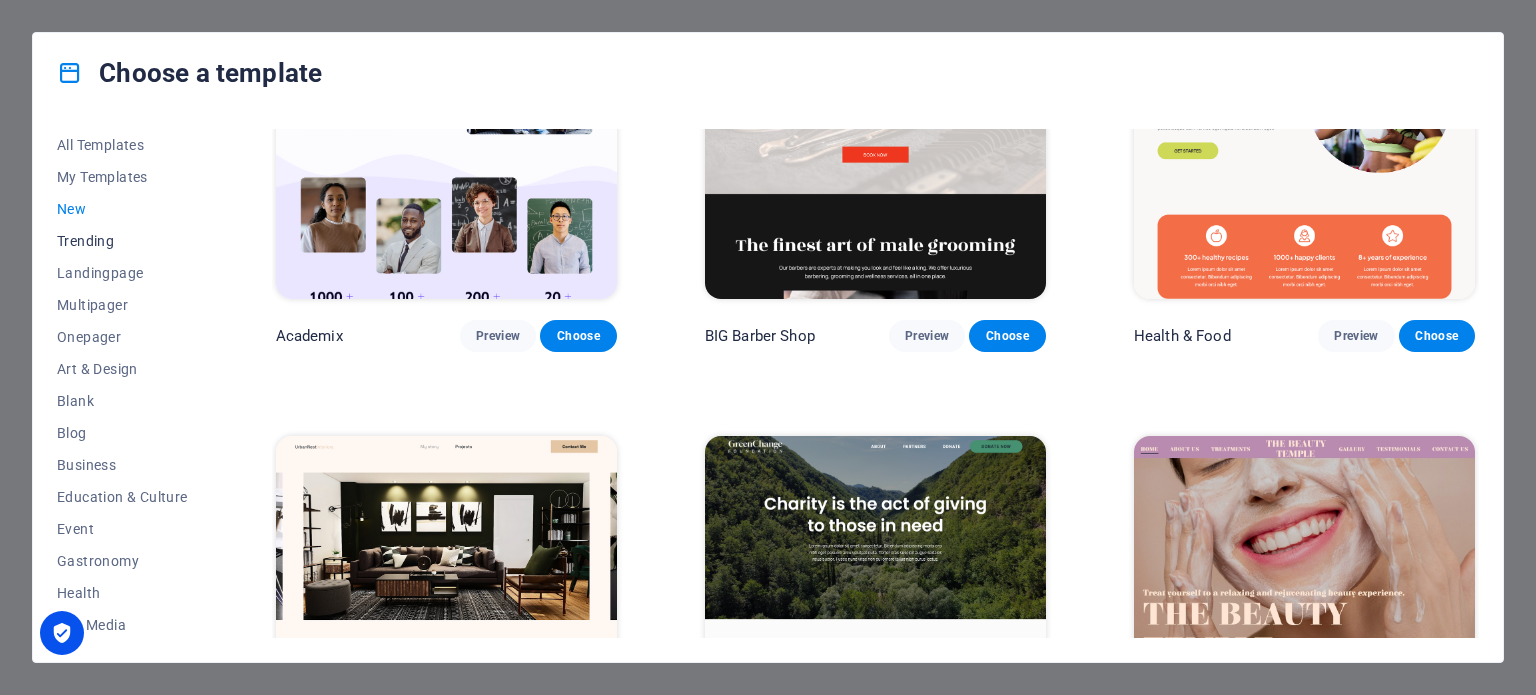 click on "Trending" at bounding box center [122, 241] 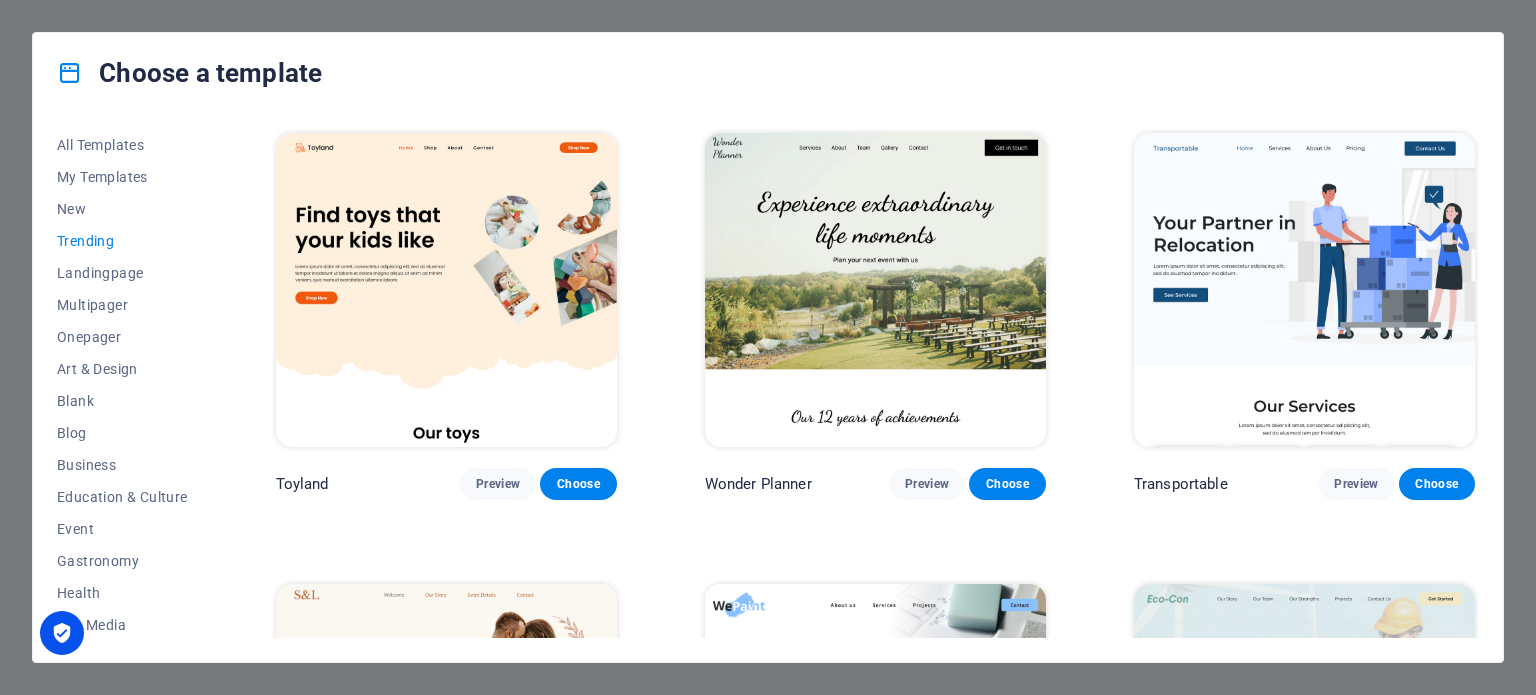 scroll, scrollTop: 0, scrollLeft: 0, axis: both 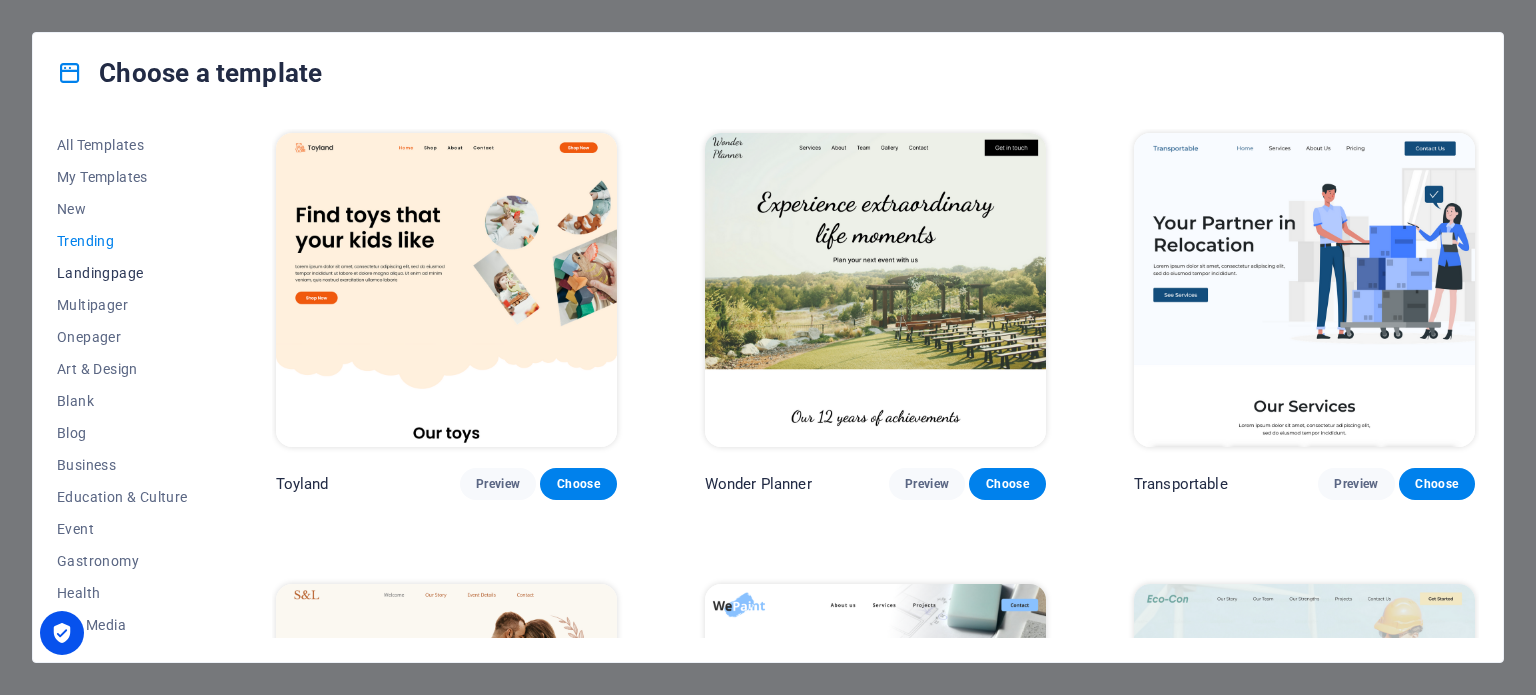 click on "Landingpage" at bounding box center (122, 273) 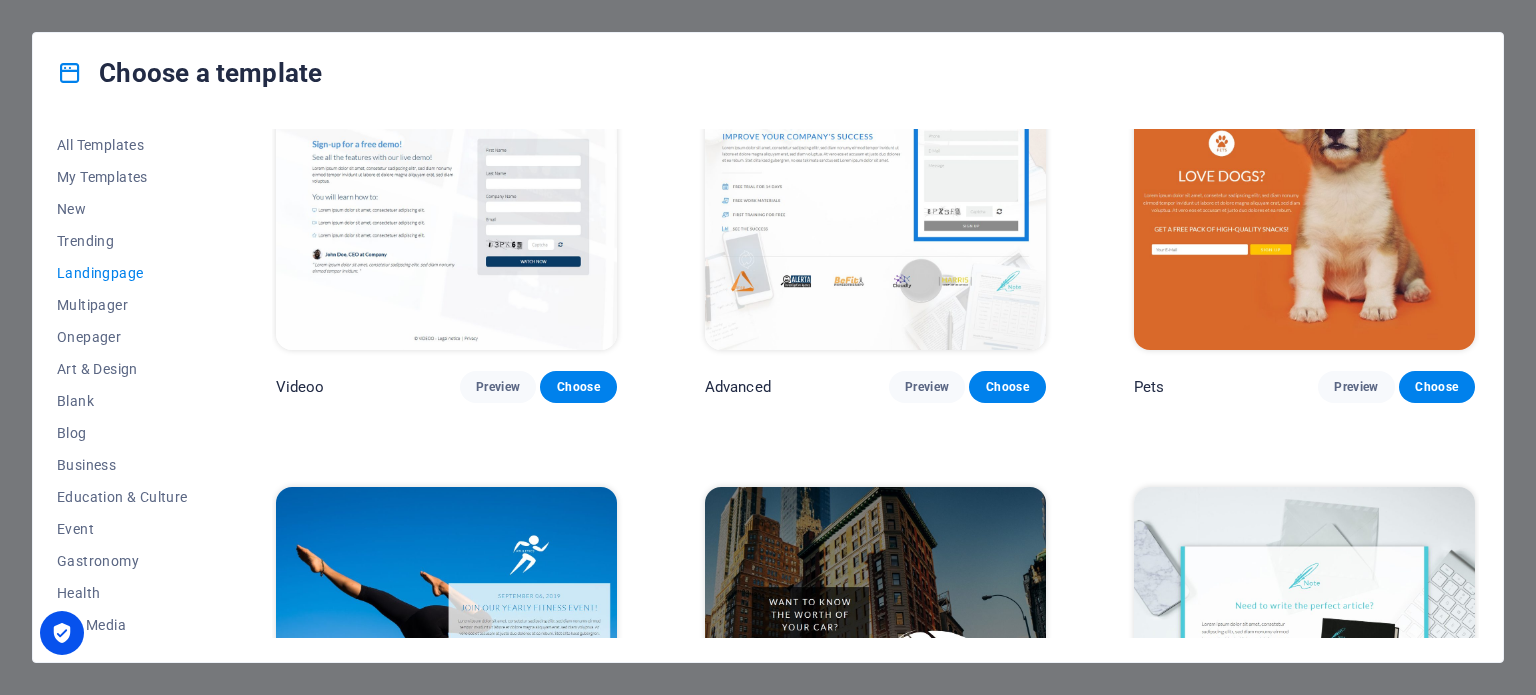 scroll, scrollTop: 1300, scrollLeft: 0, axis: vertical 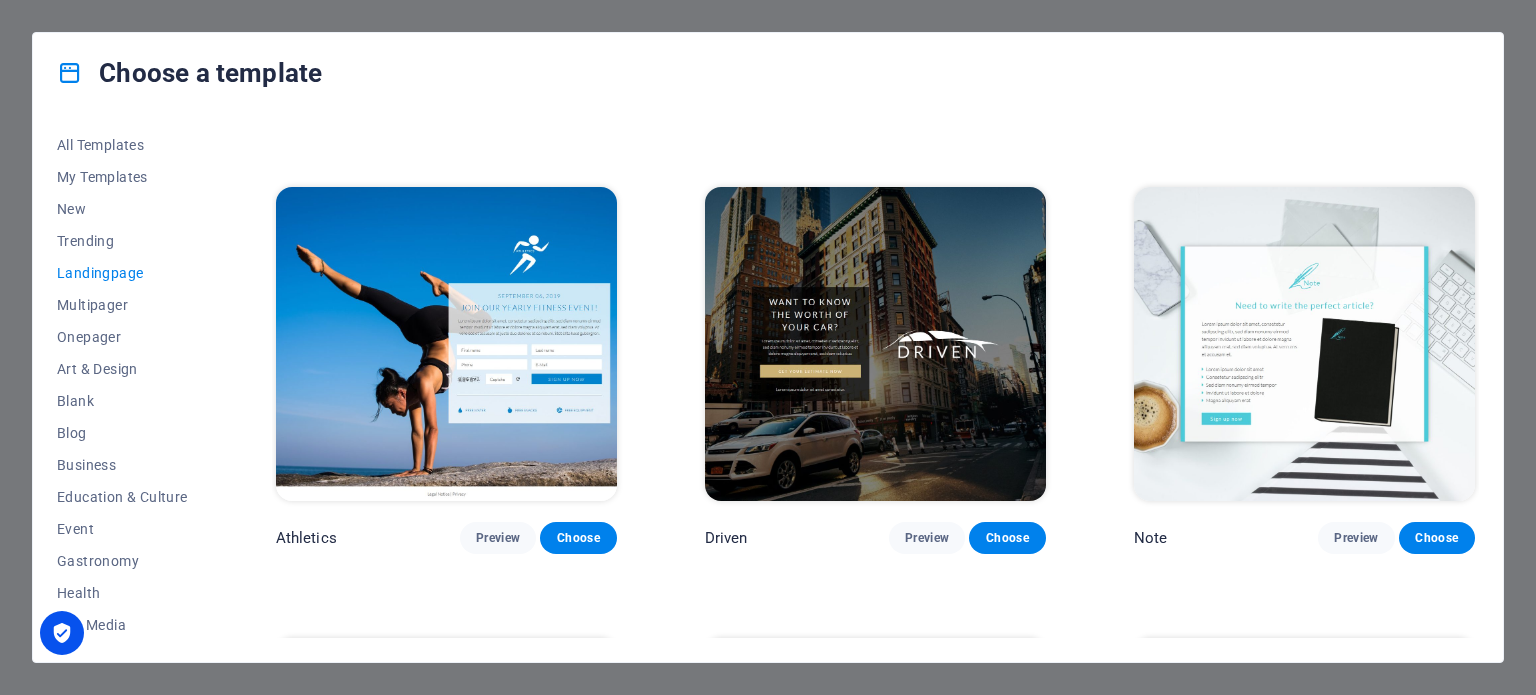 click at bounding box center (875, 344) 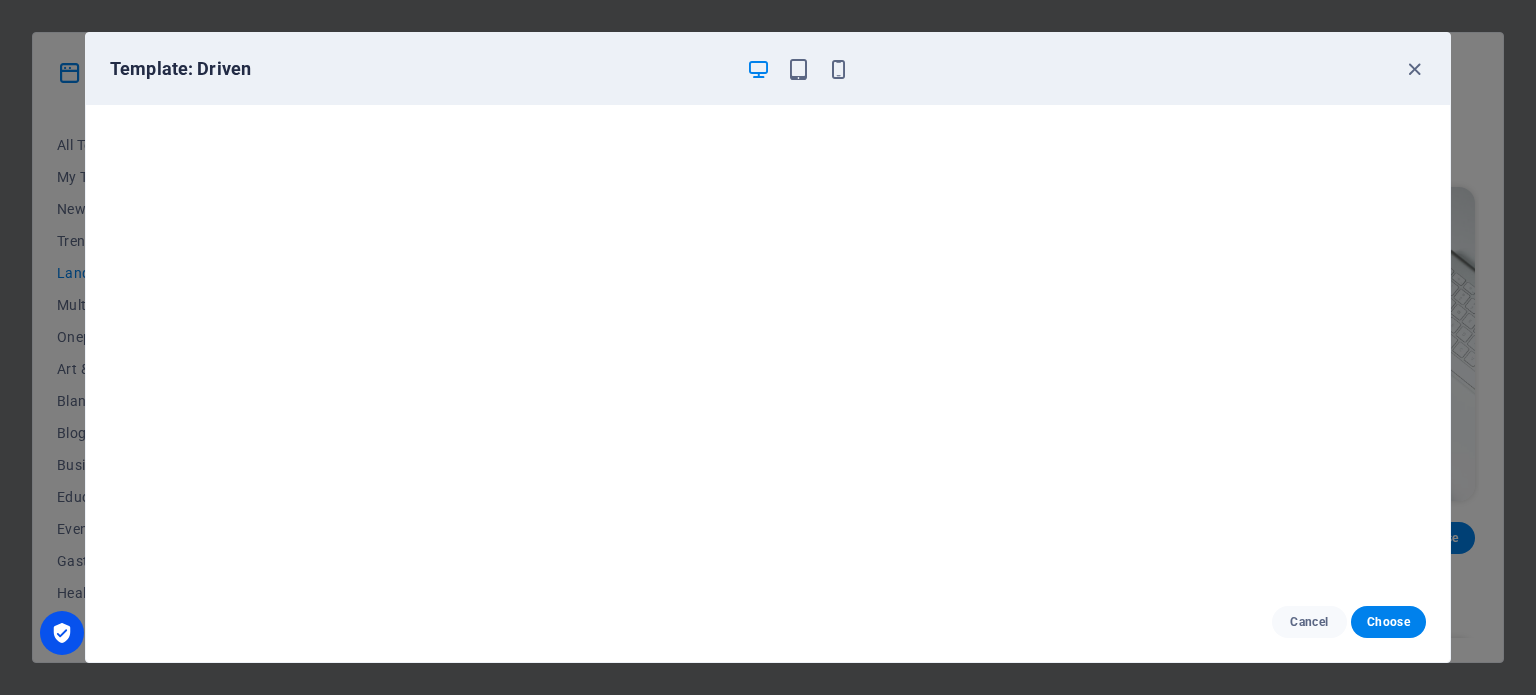scroll, scrollTop: 5, scrollLeft: 0, axis: vertical 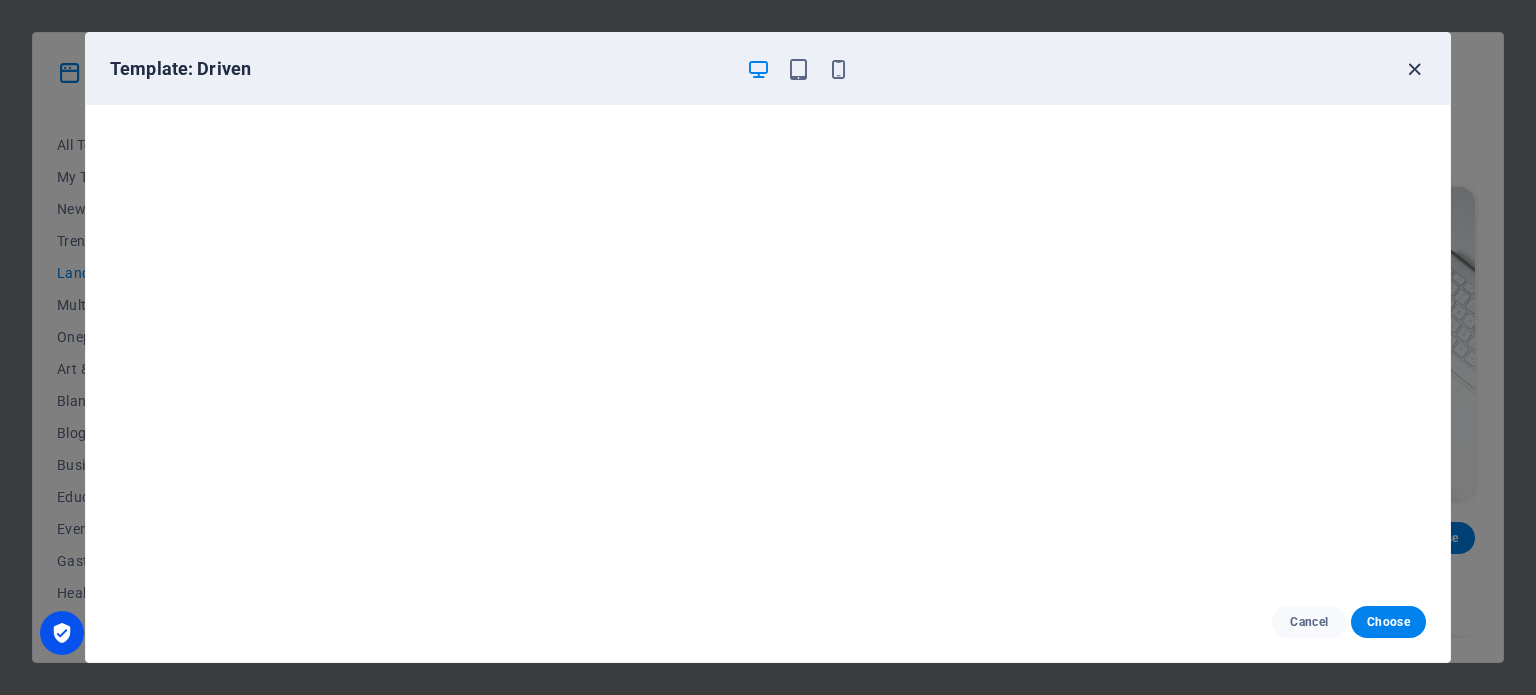 click at bounding box center [1414, 69] 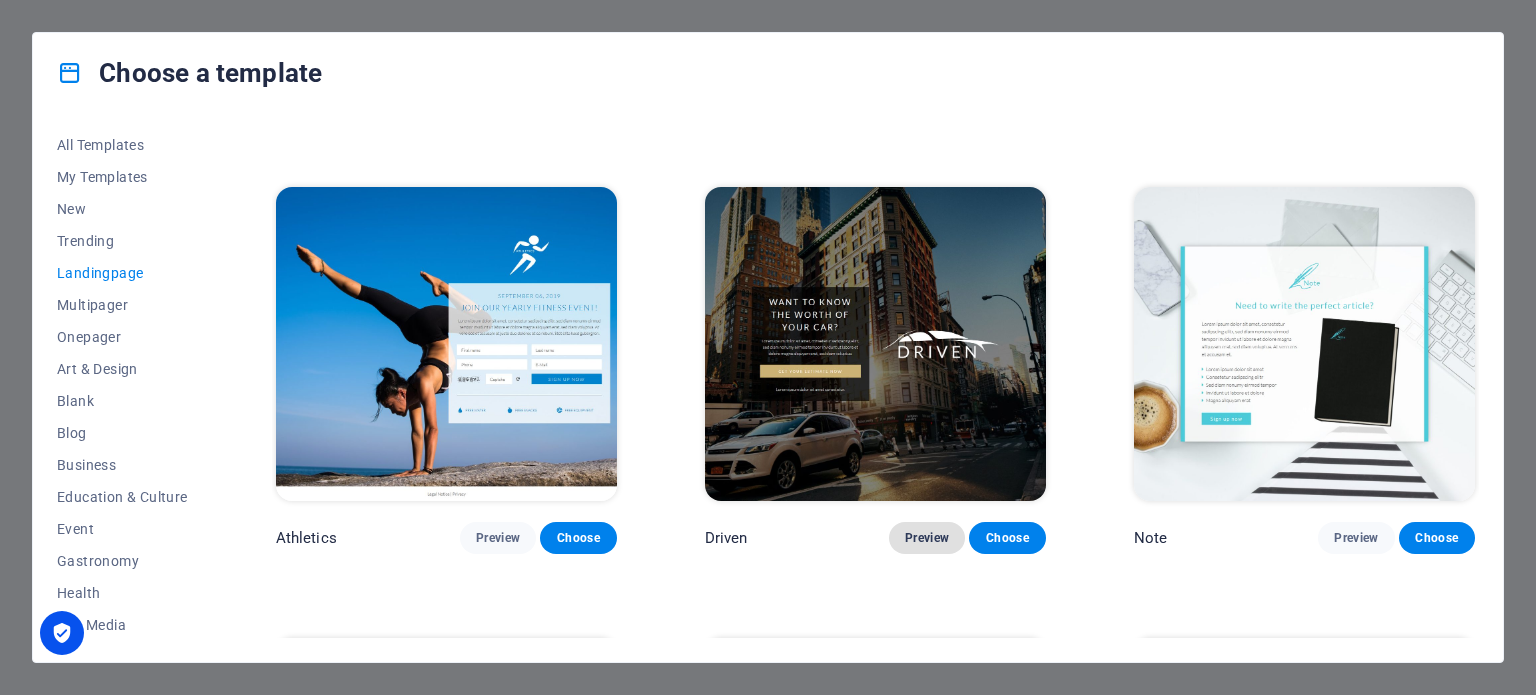 click on "Preview" at bounding box center (927, 538) 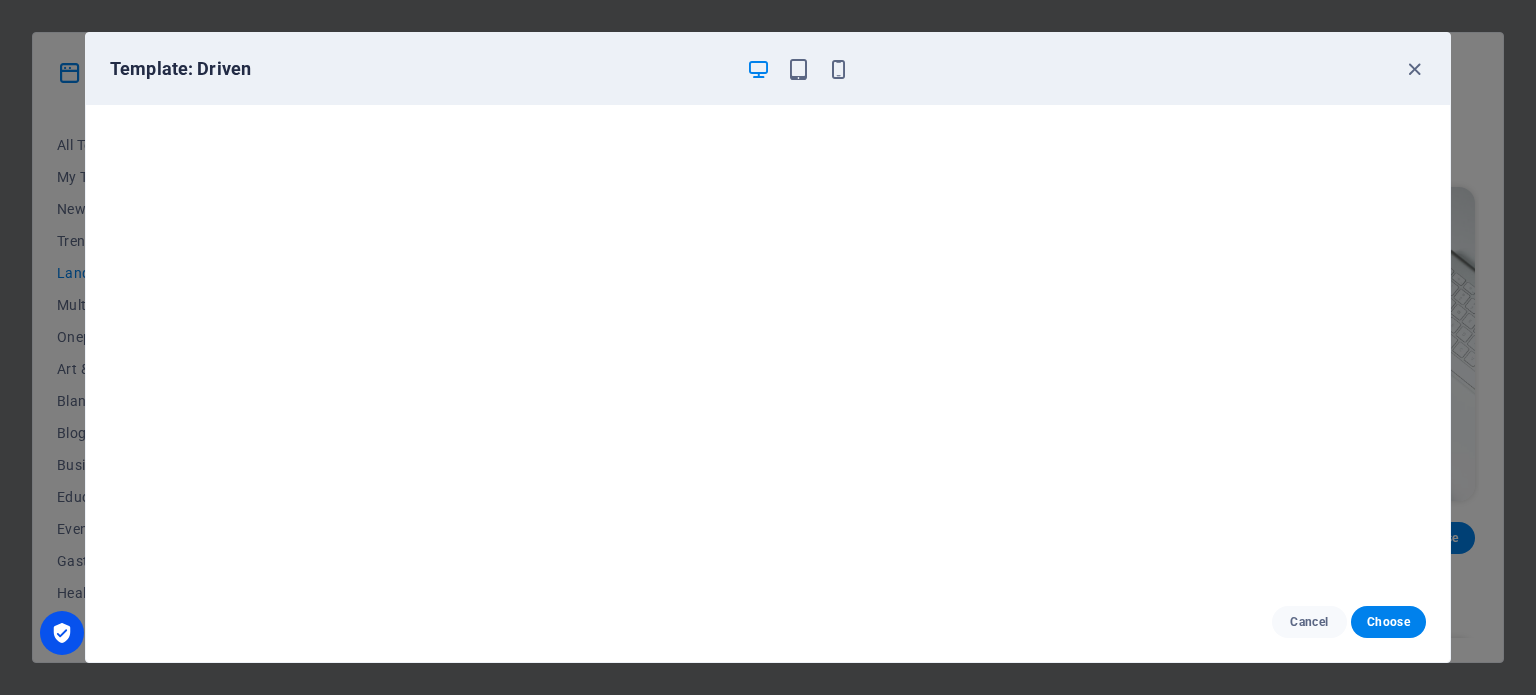 scroll, scrollTop: 5, scrollLeft: 0, axis: vertical 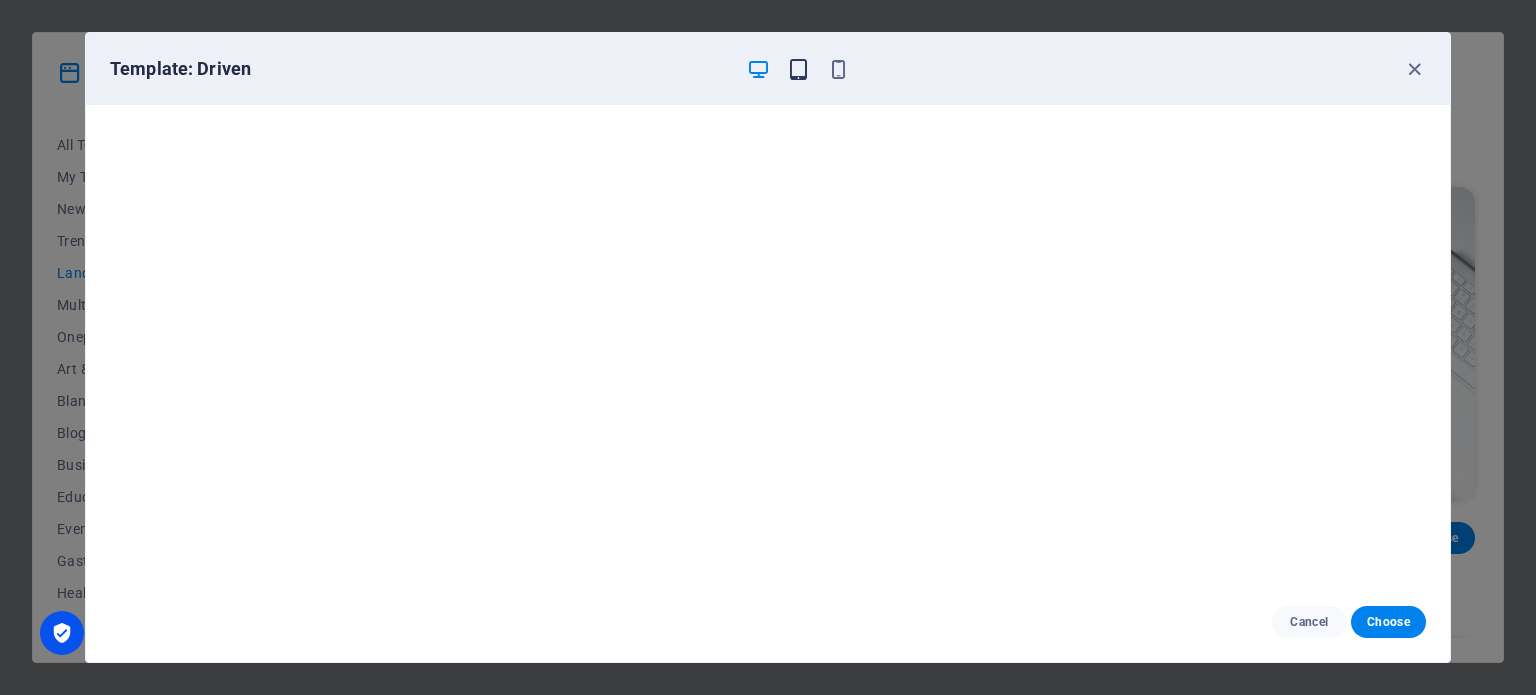 click at bounding box center (798, 69) 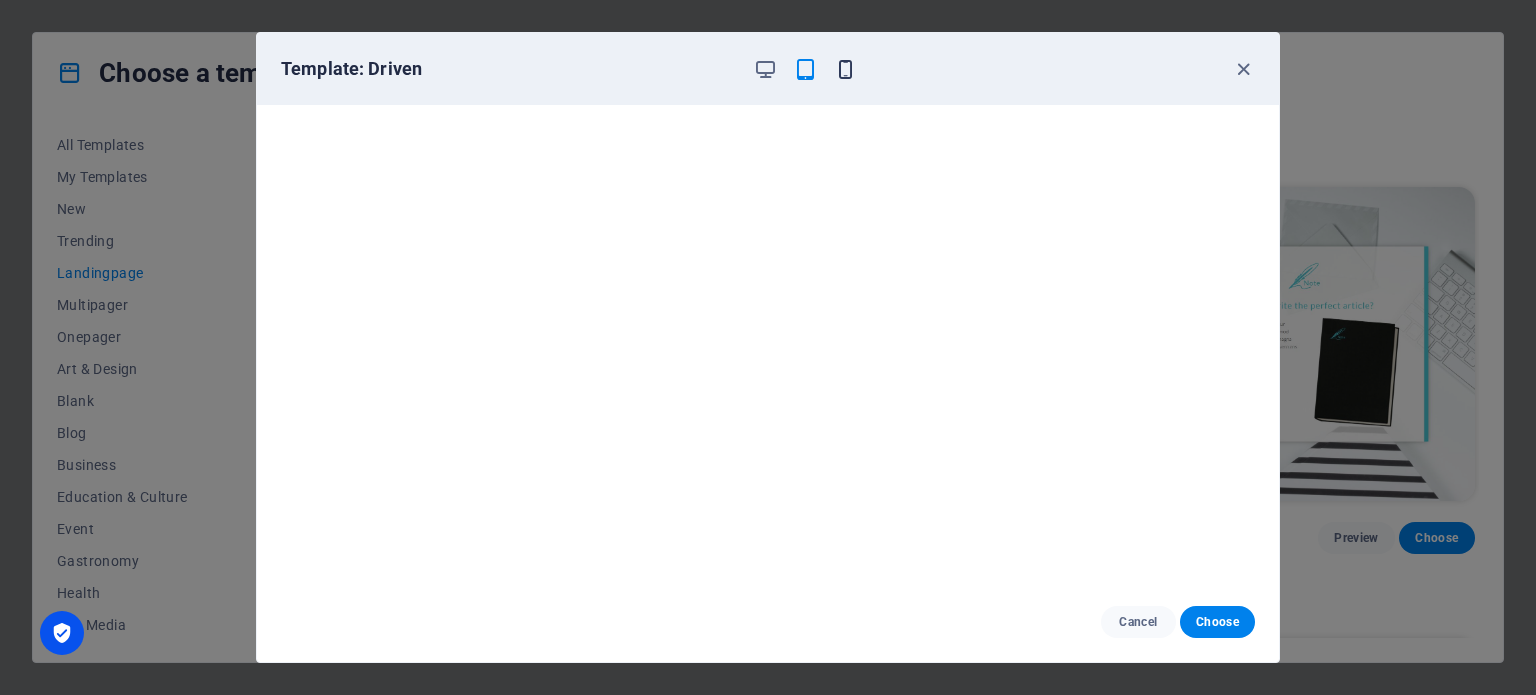 click at bounding box center (845, 69) 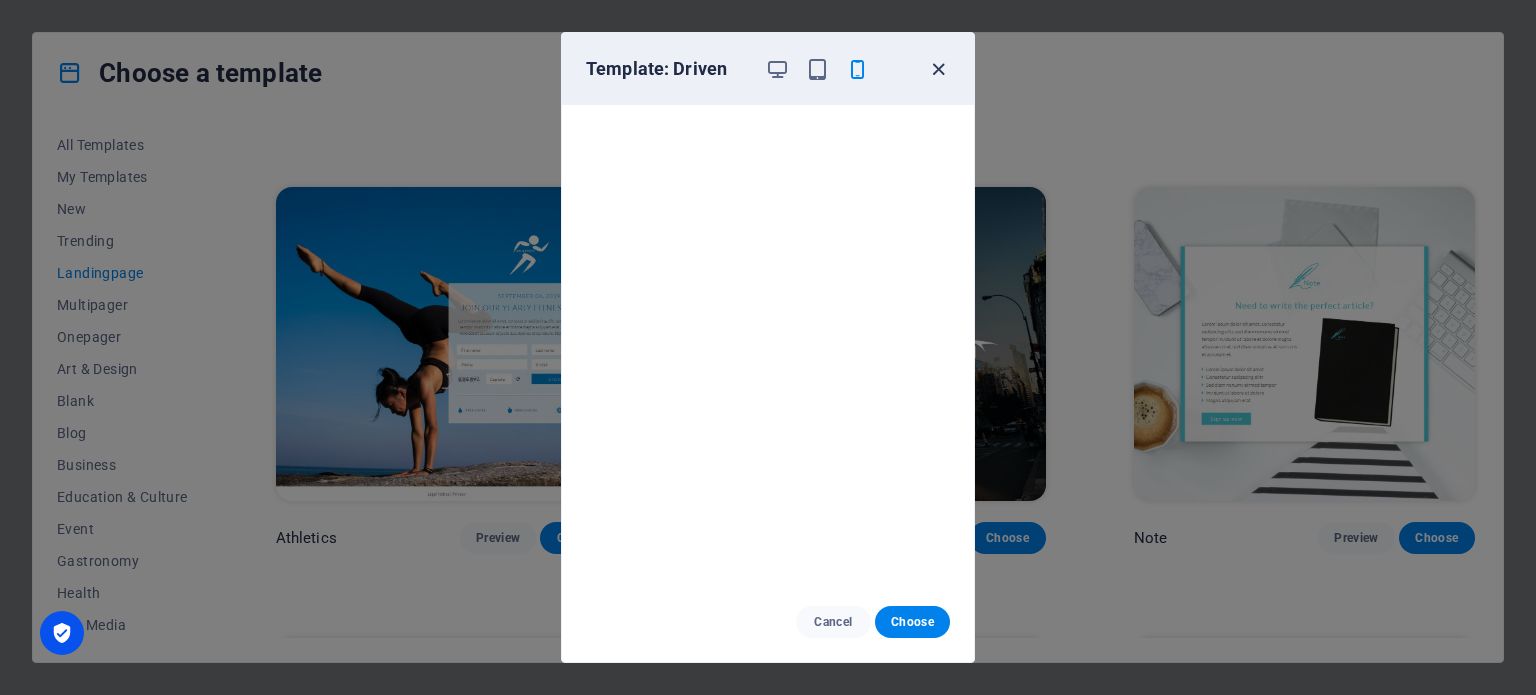 click at bounding box center (938, 69) 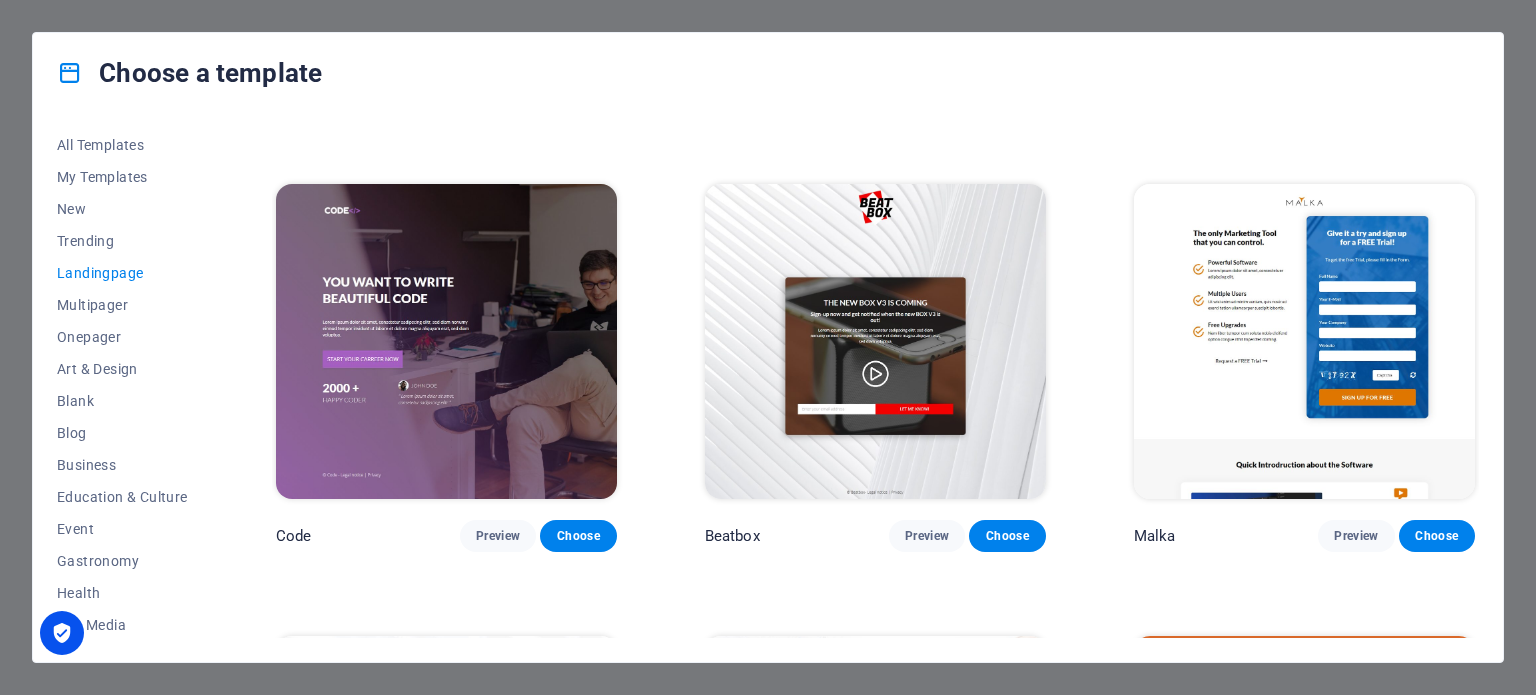 scroll, scrollTop: 0, scrollLeft: 0, axis: both 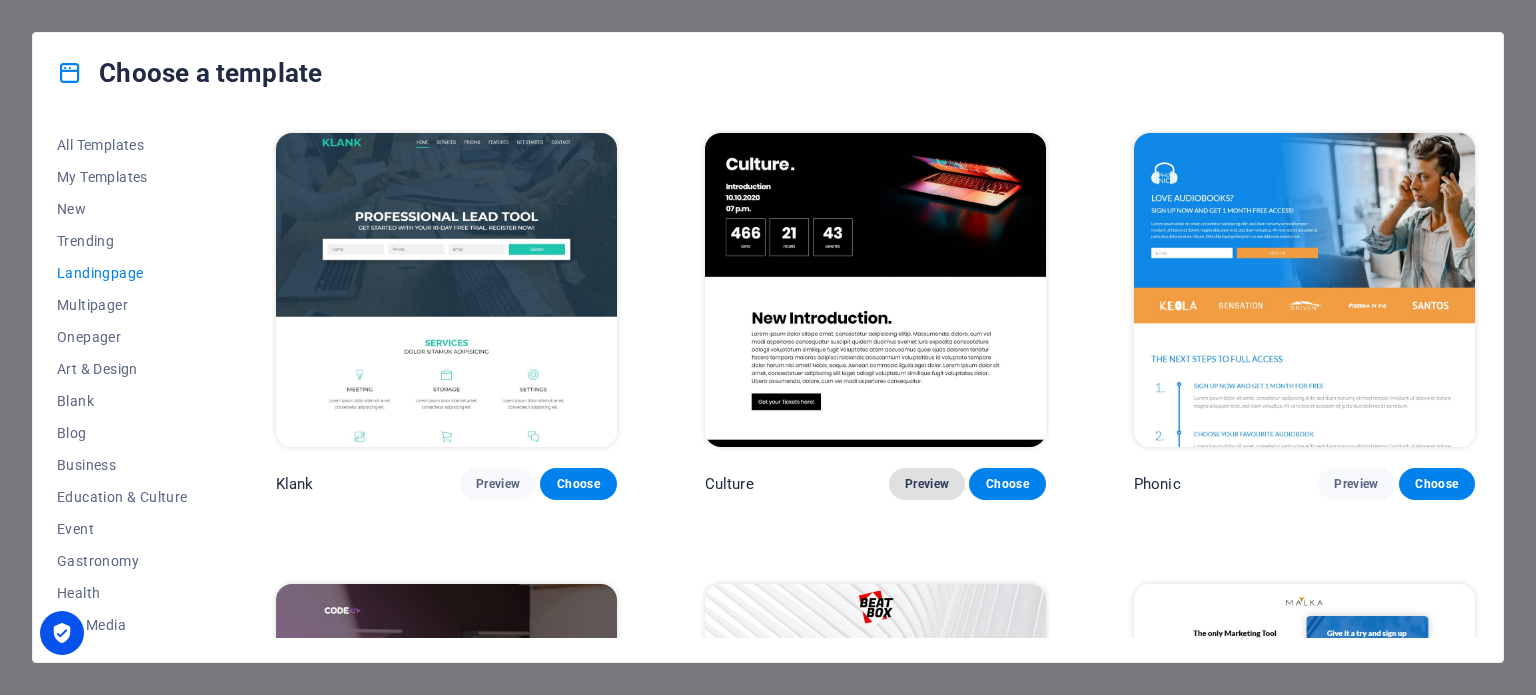 click on "Preview" at bounding box center [927, 484] 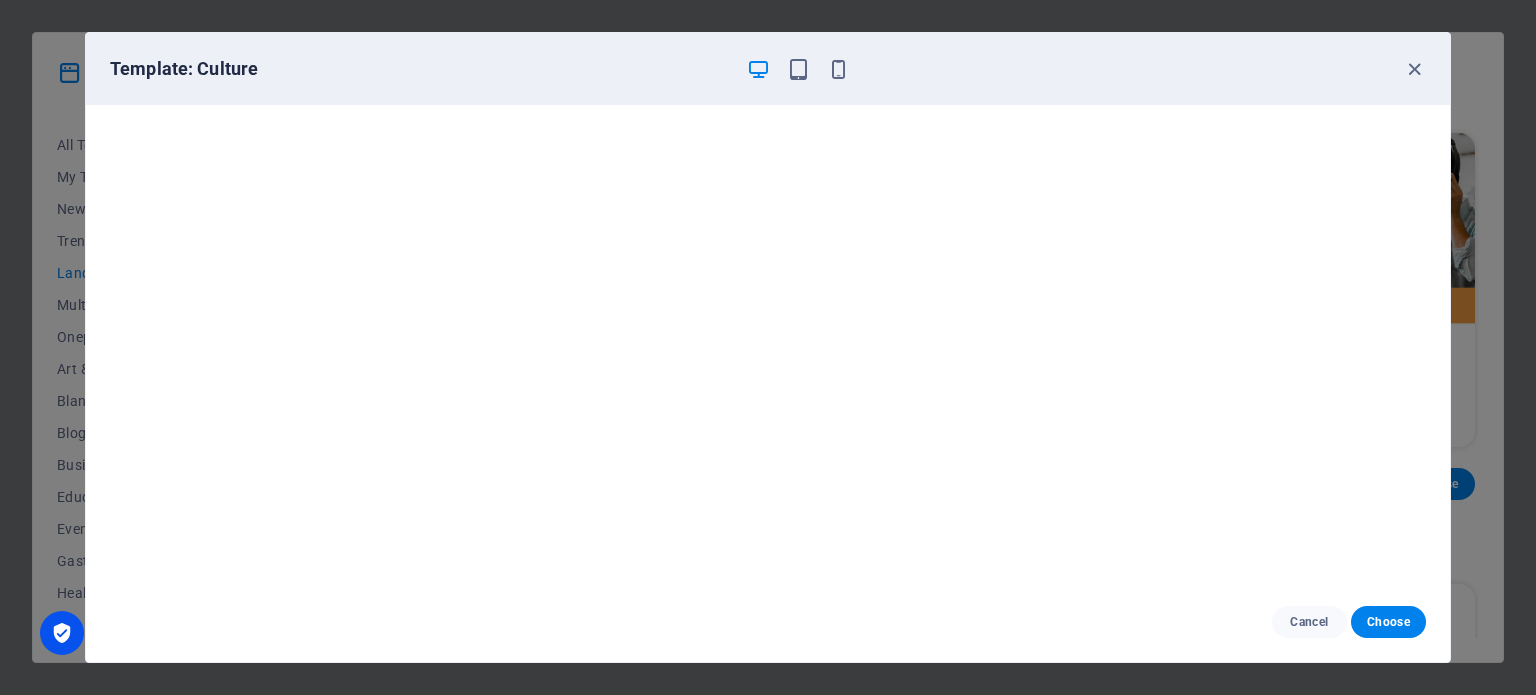 scroll, scrollTop: 0, scrollLeft: 0, axis: both 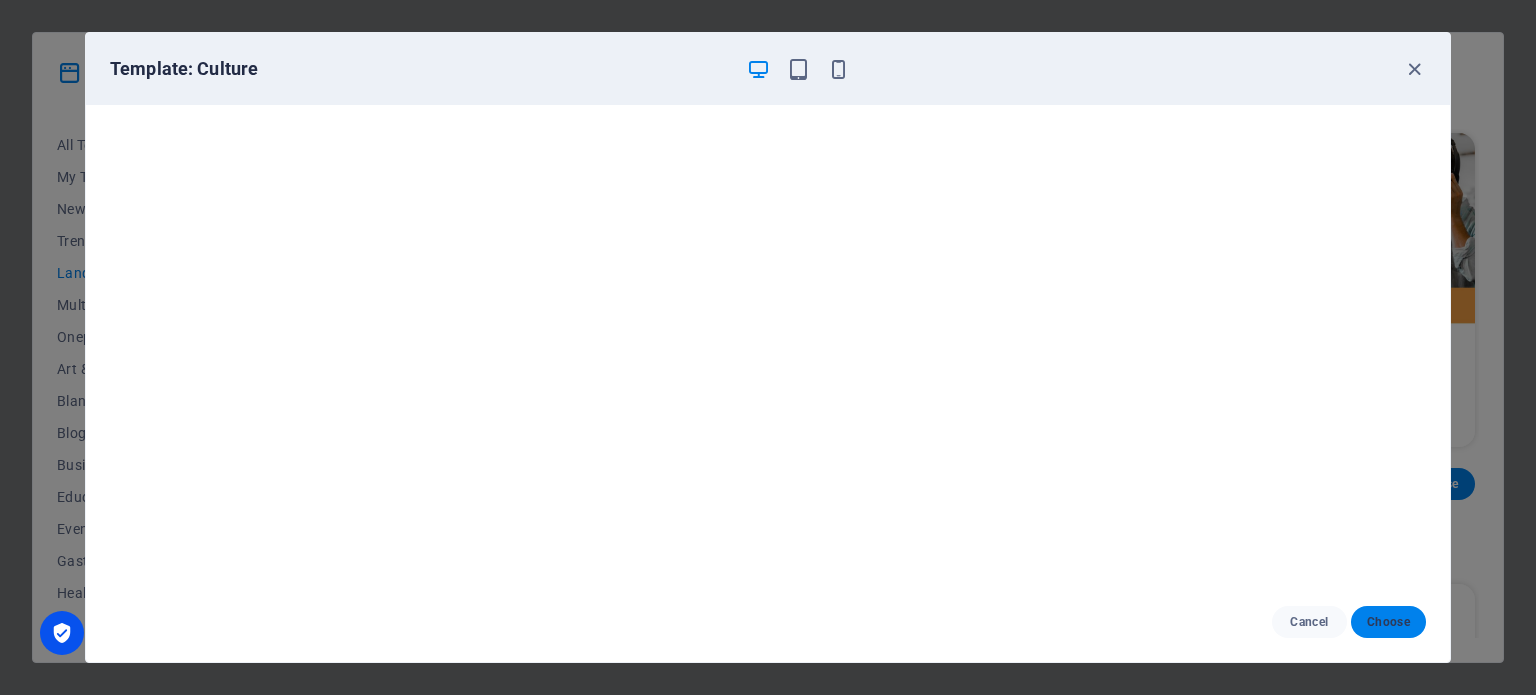 click on "Choose" at bounding box center (1388, 622) 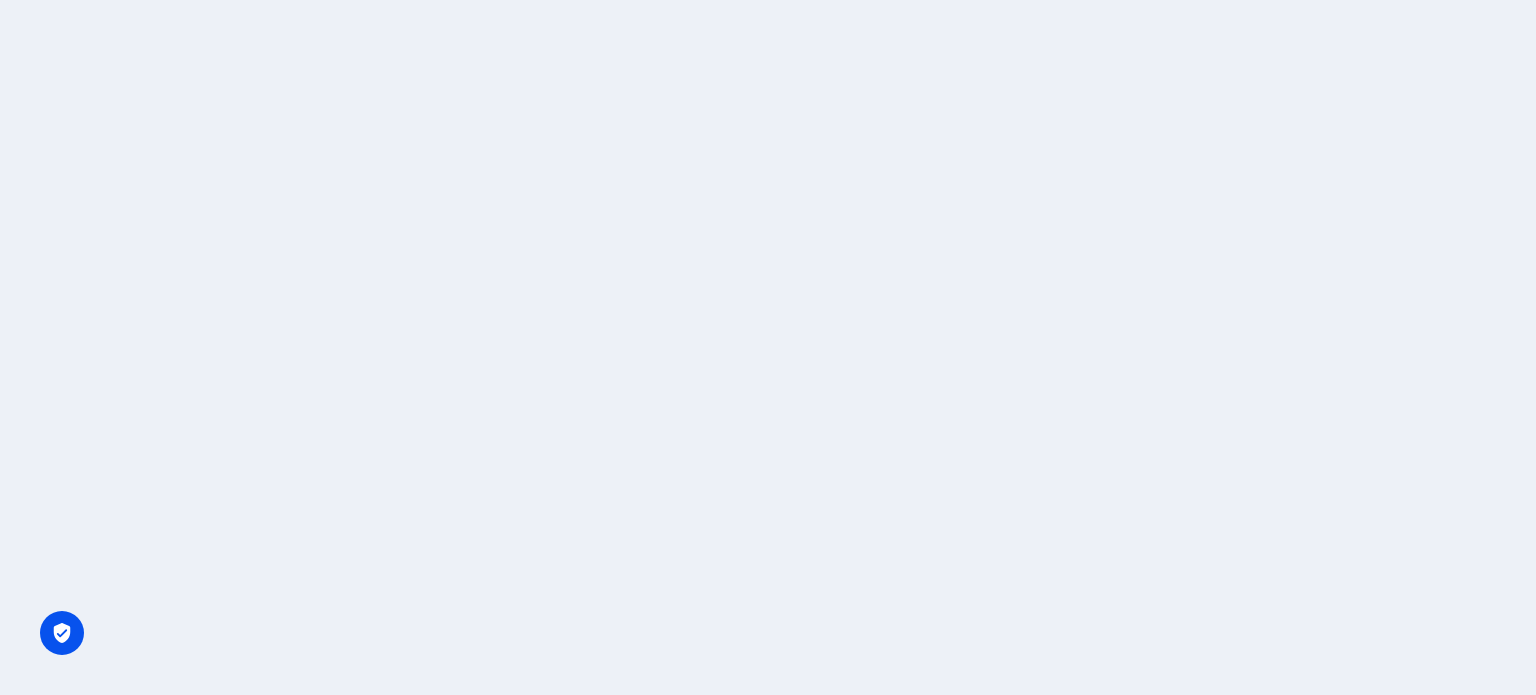 scroll, scrollTop: 0, scrollLeft: 0, axis: both 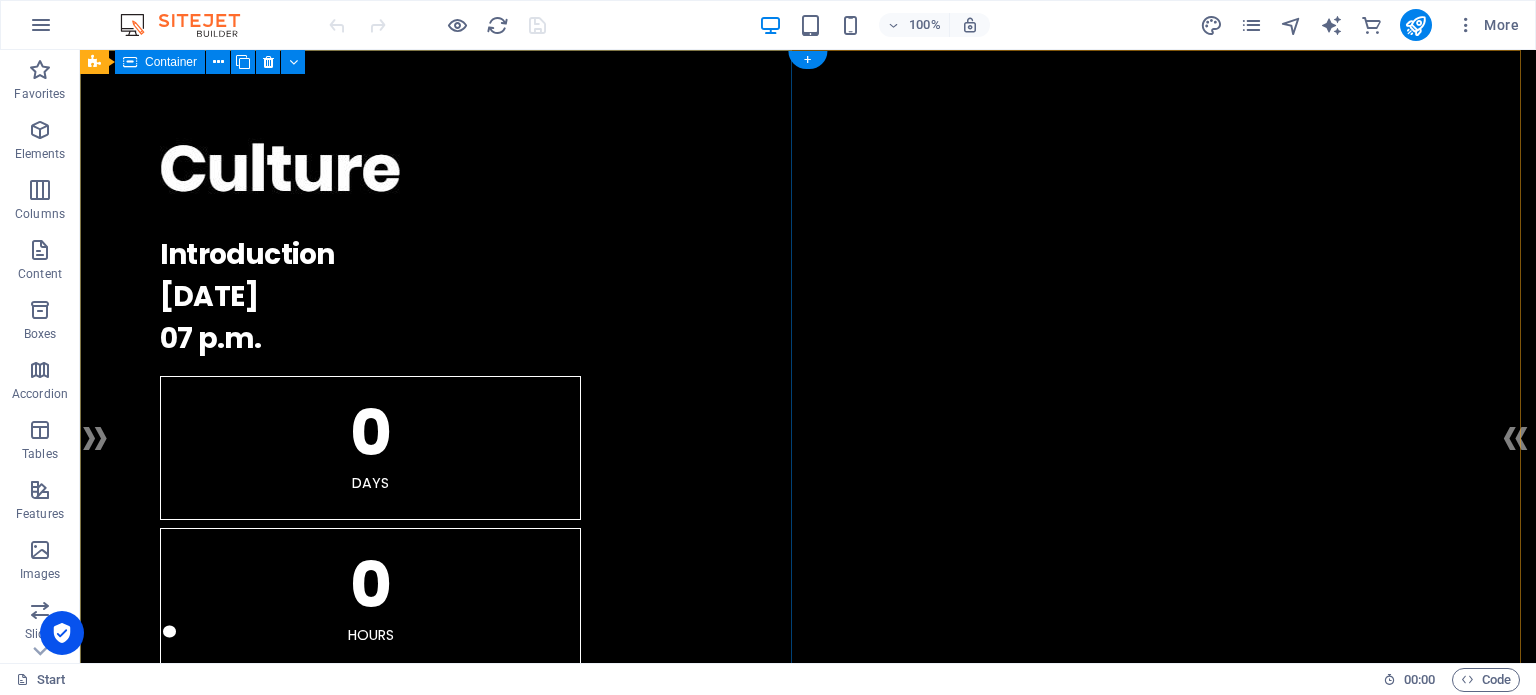 drag, startPoint x: 764, startPoint y: 289, endPoint x: 758, endPoint y: 266, distance: 23.769728 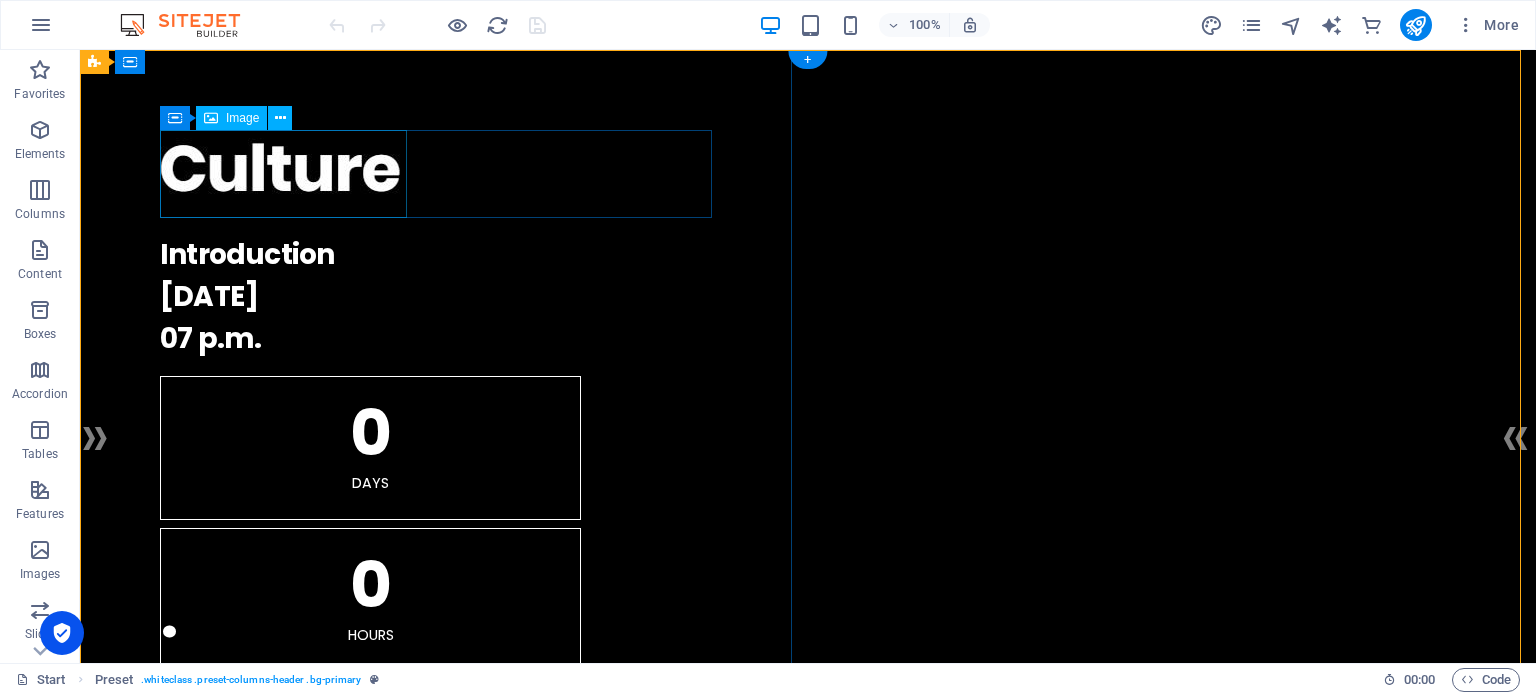 click at bounding box center [808, 174] 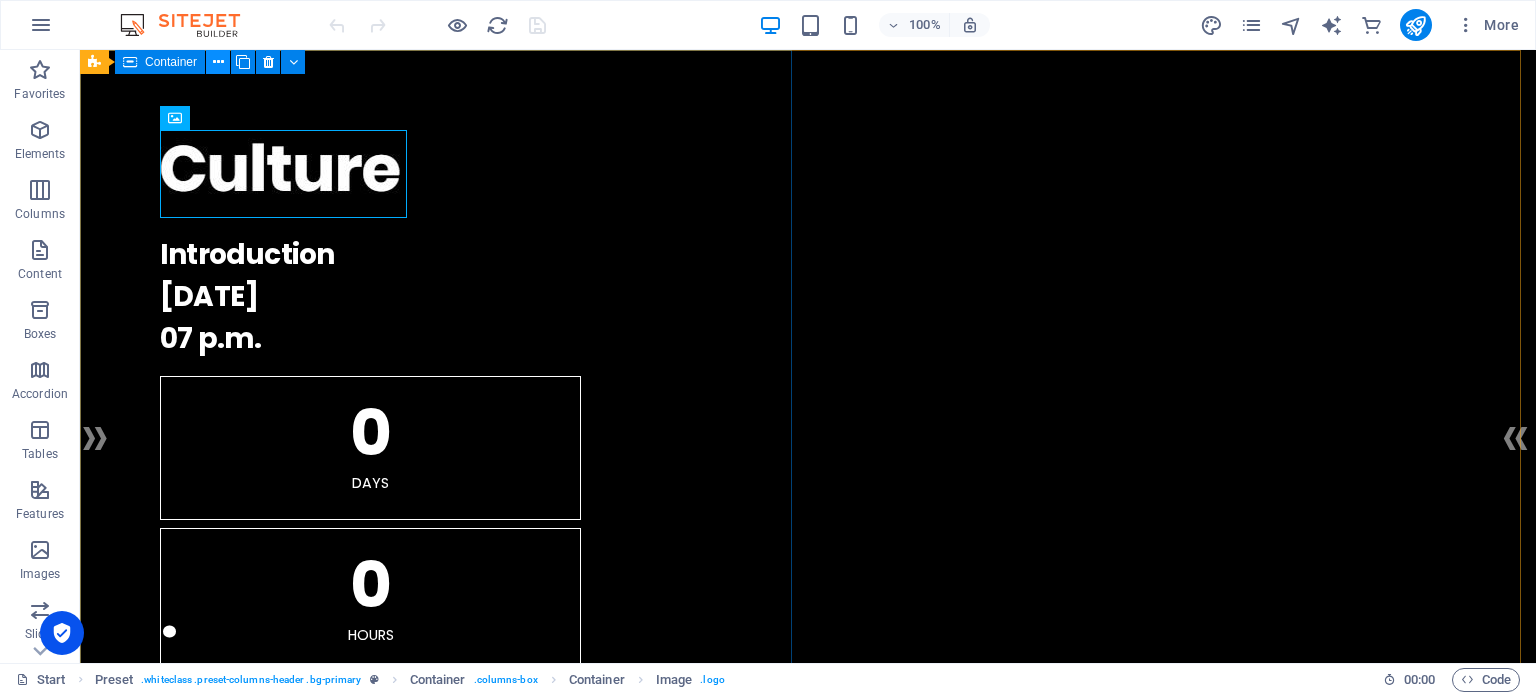 click at bounding box center (218, 62) 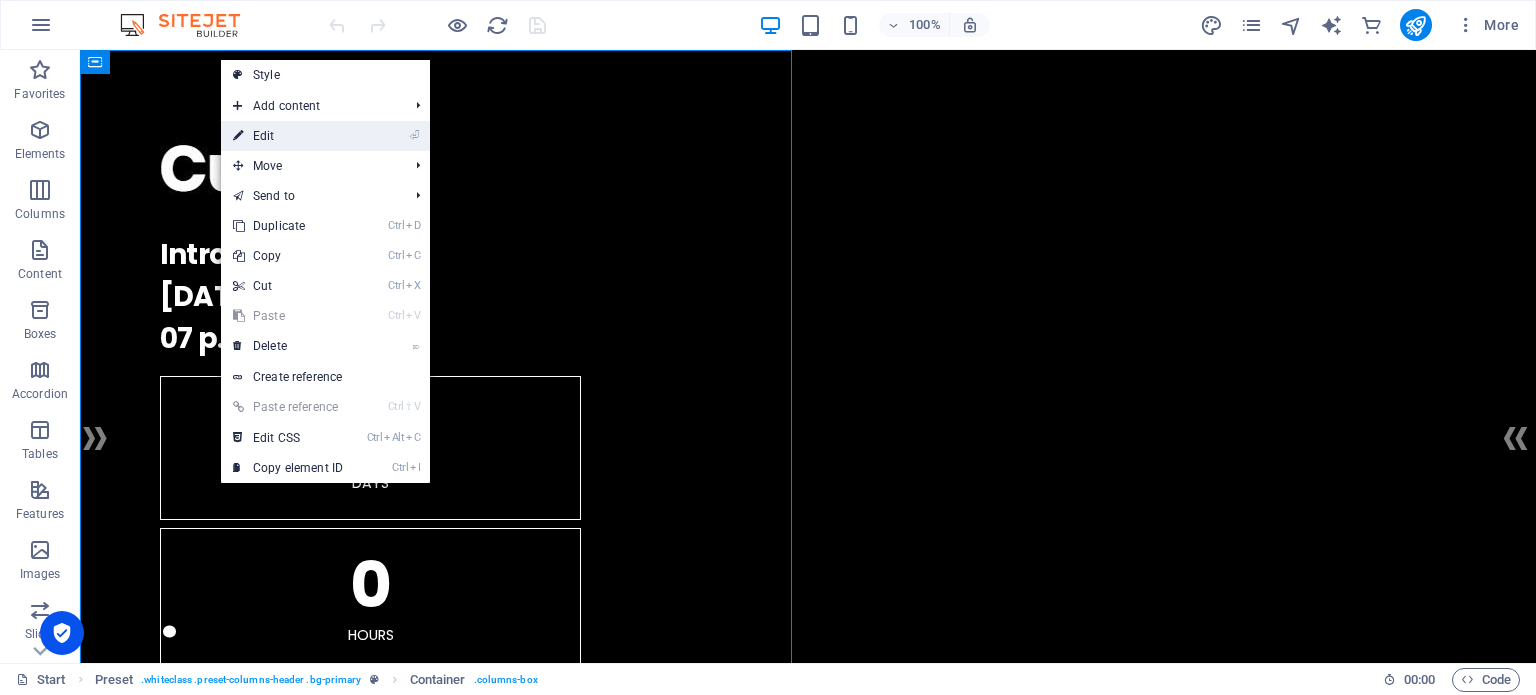 click on "⏎  Edit" at bounding box center (288, 136) 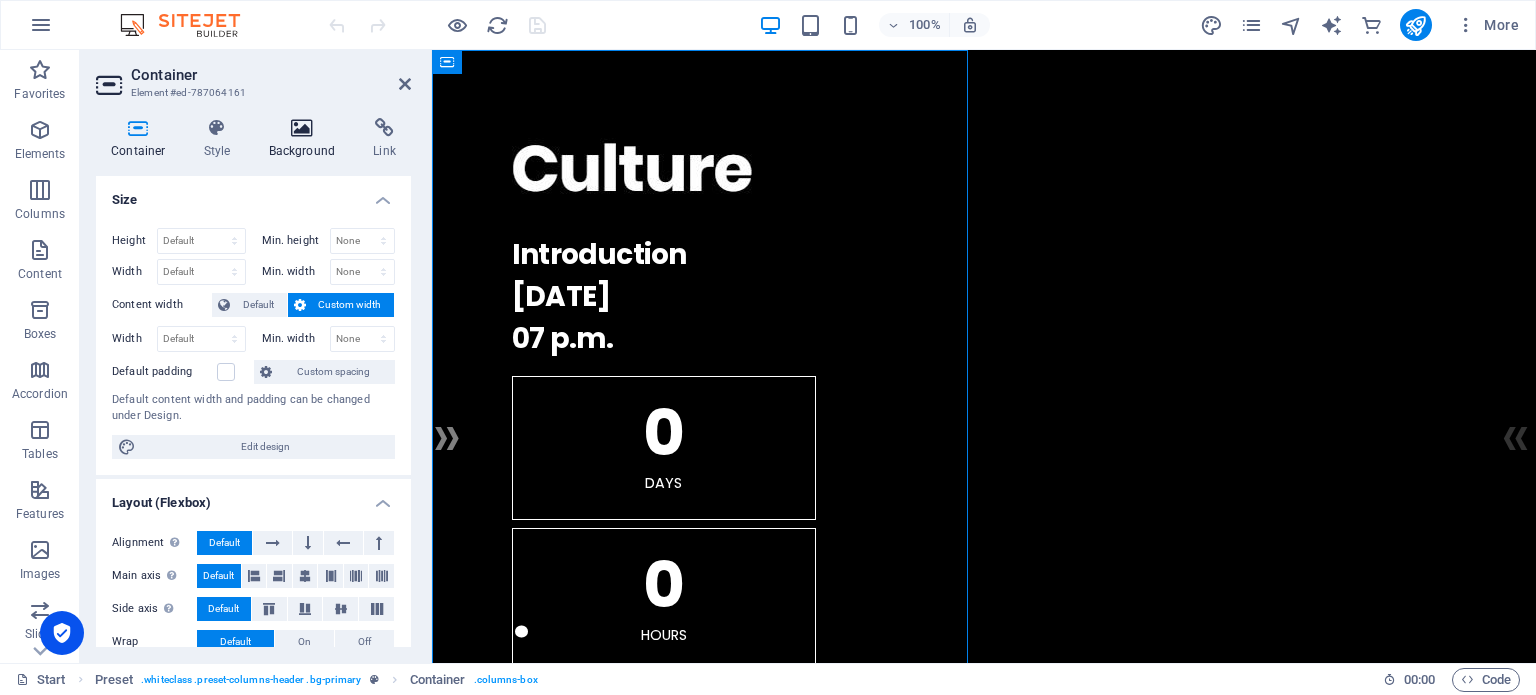 click at bounding box center [302, 128] 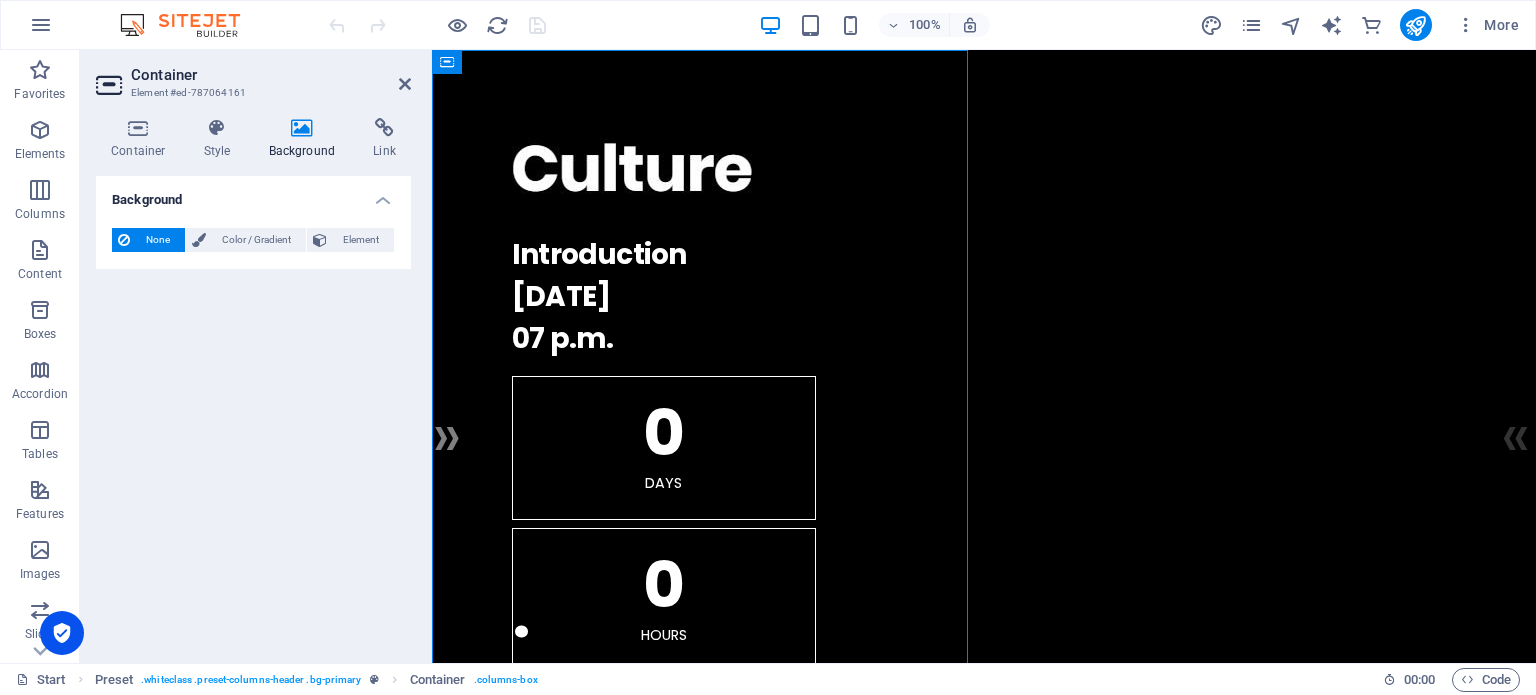 click on "Background" at bounding box center (253, 194) 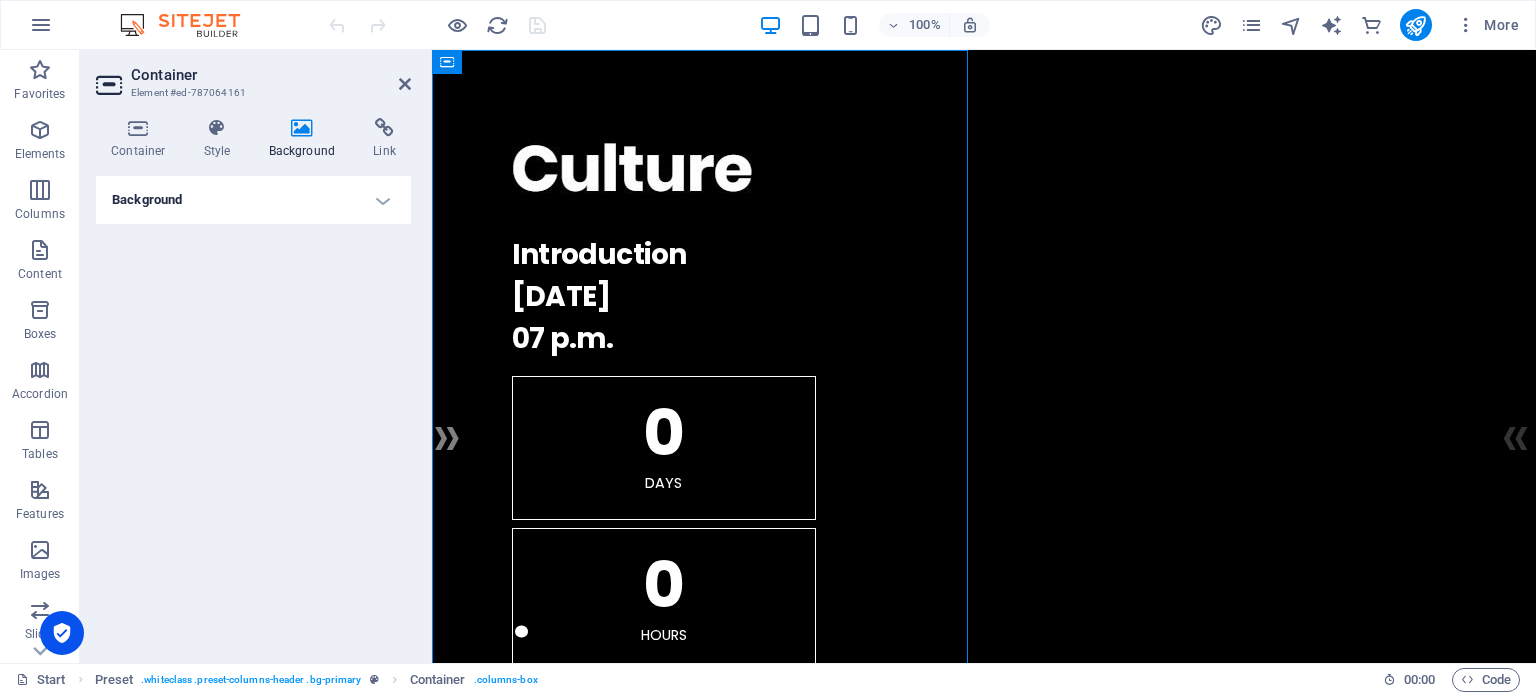 click on "Background" at bounding box center [253, 200] 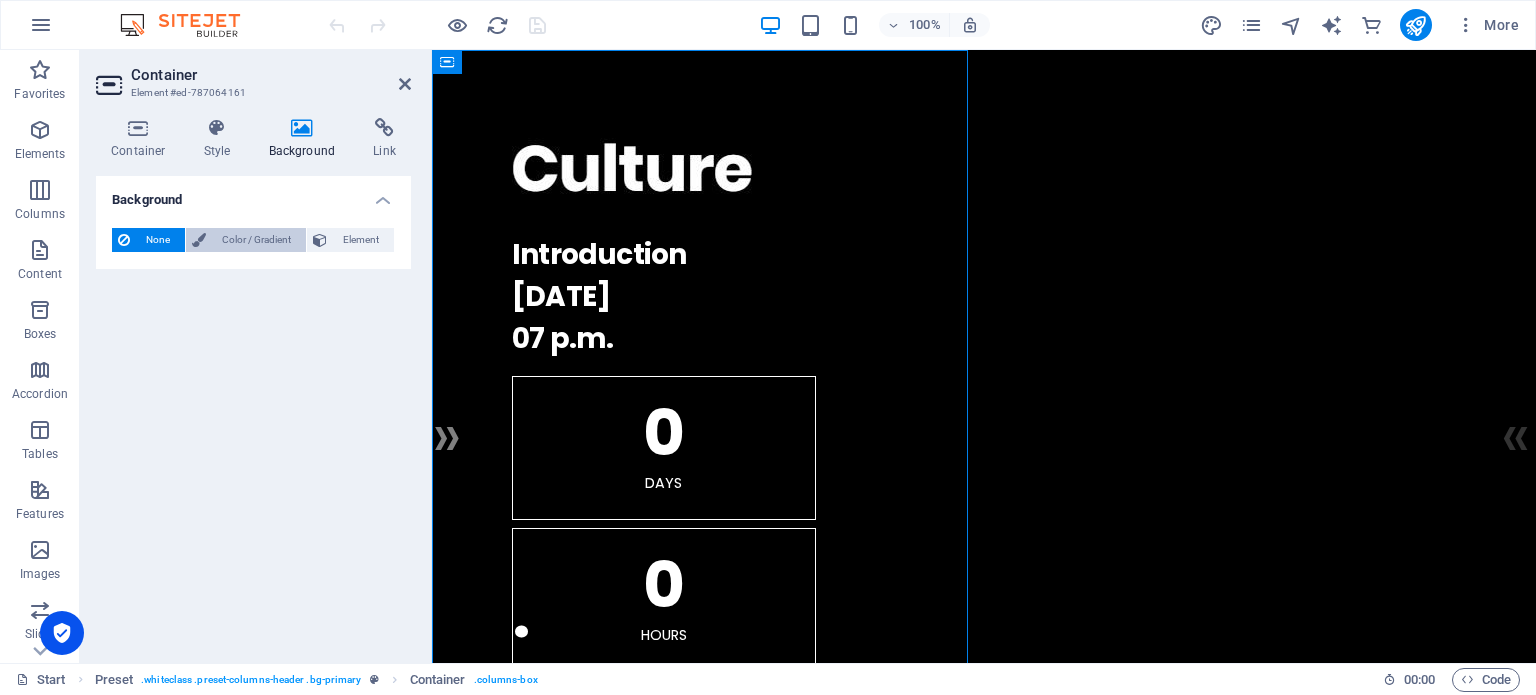 click on "Color / Gradient" at bounding box center [256, 240] 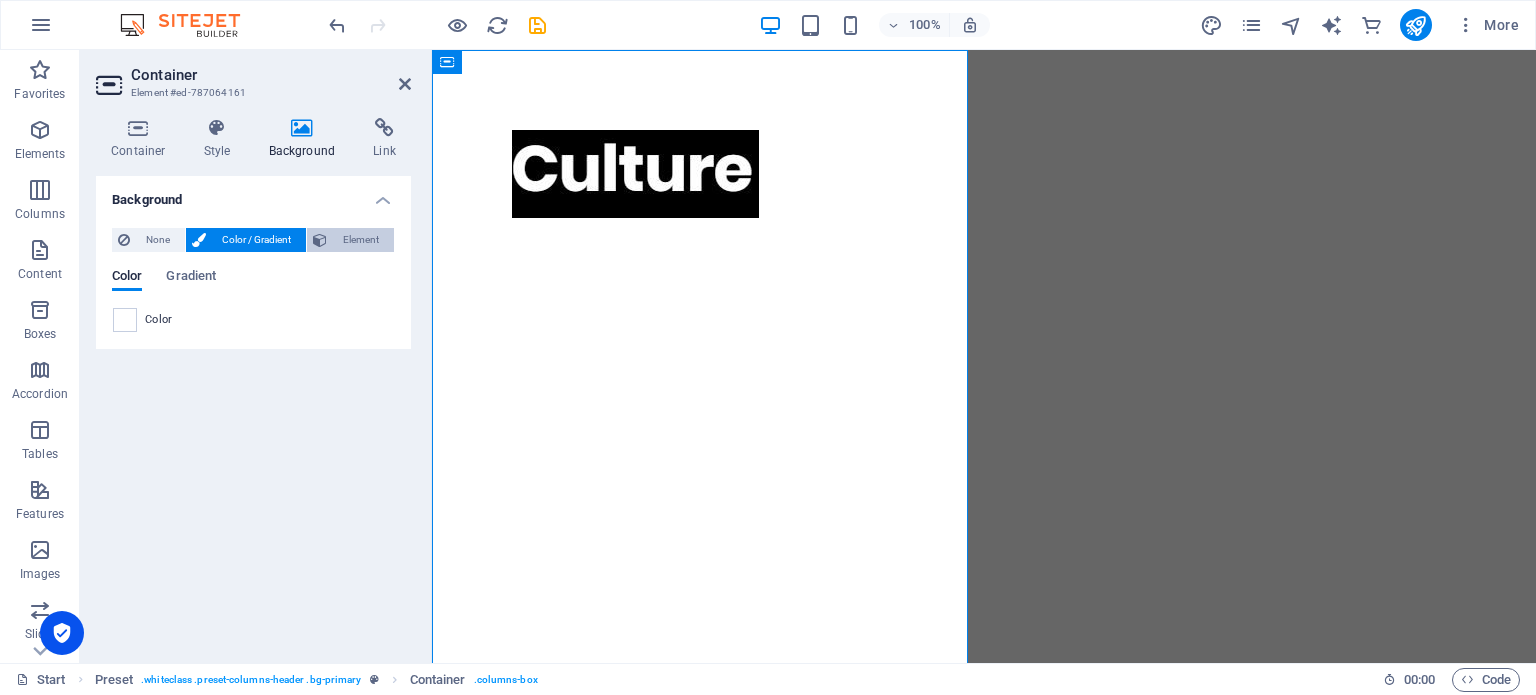 click on "Element" at bounding box center [360, 240] 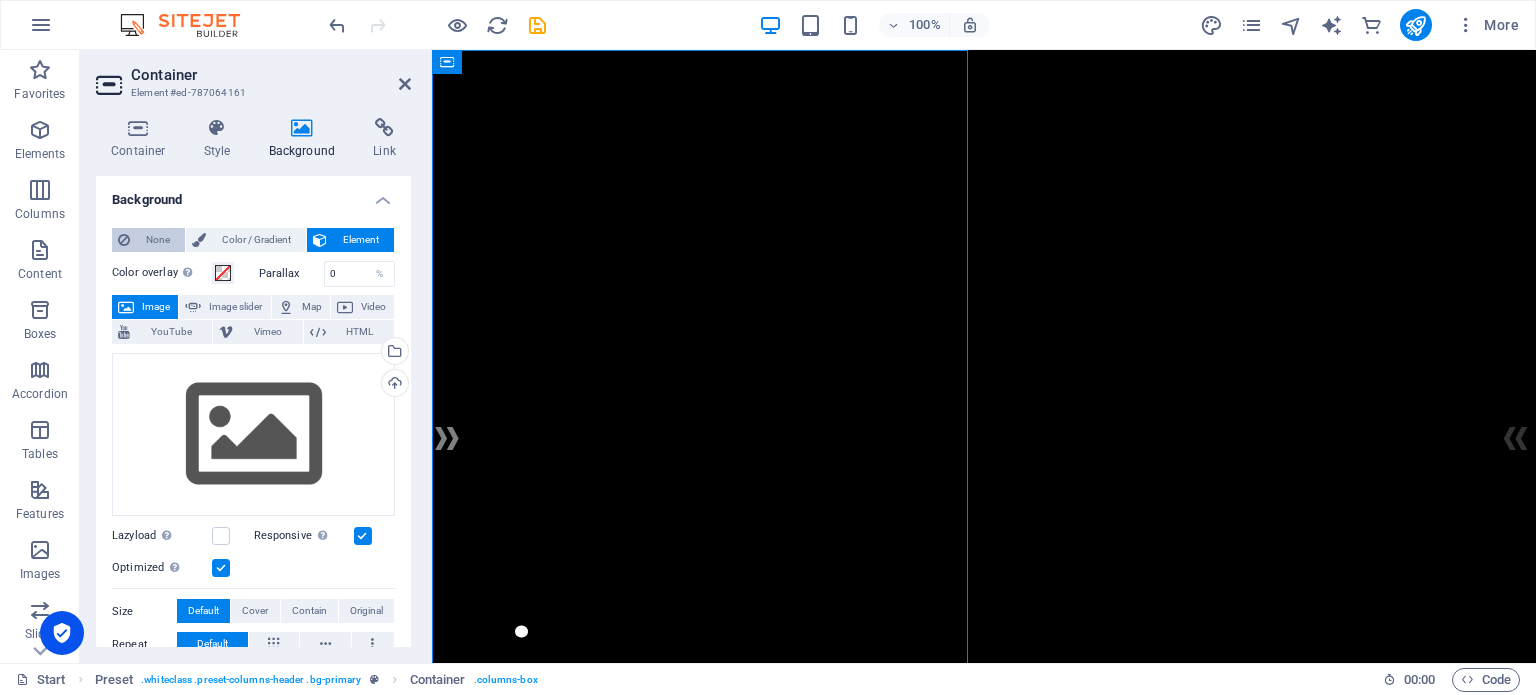 click on "None" at bounding box center (157, 240) 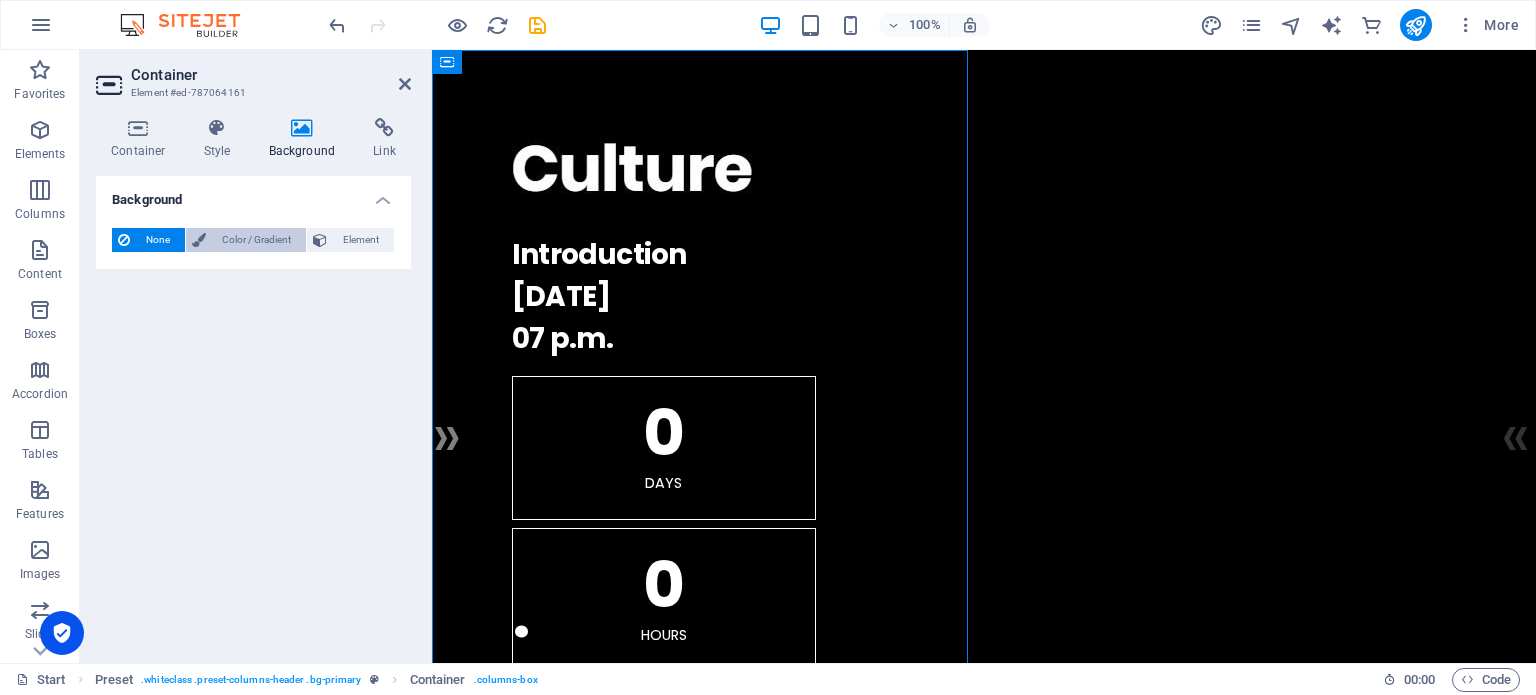 click on "Color / Gradient" at bounding box center [256, 240] 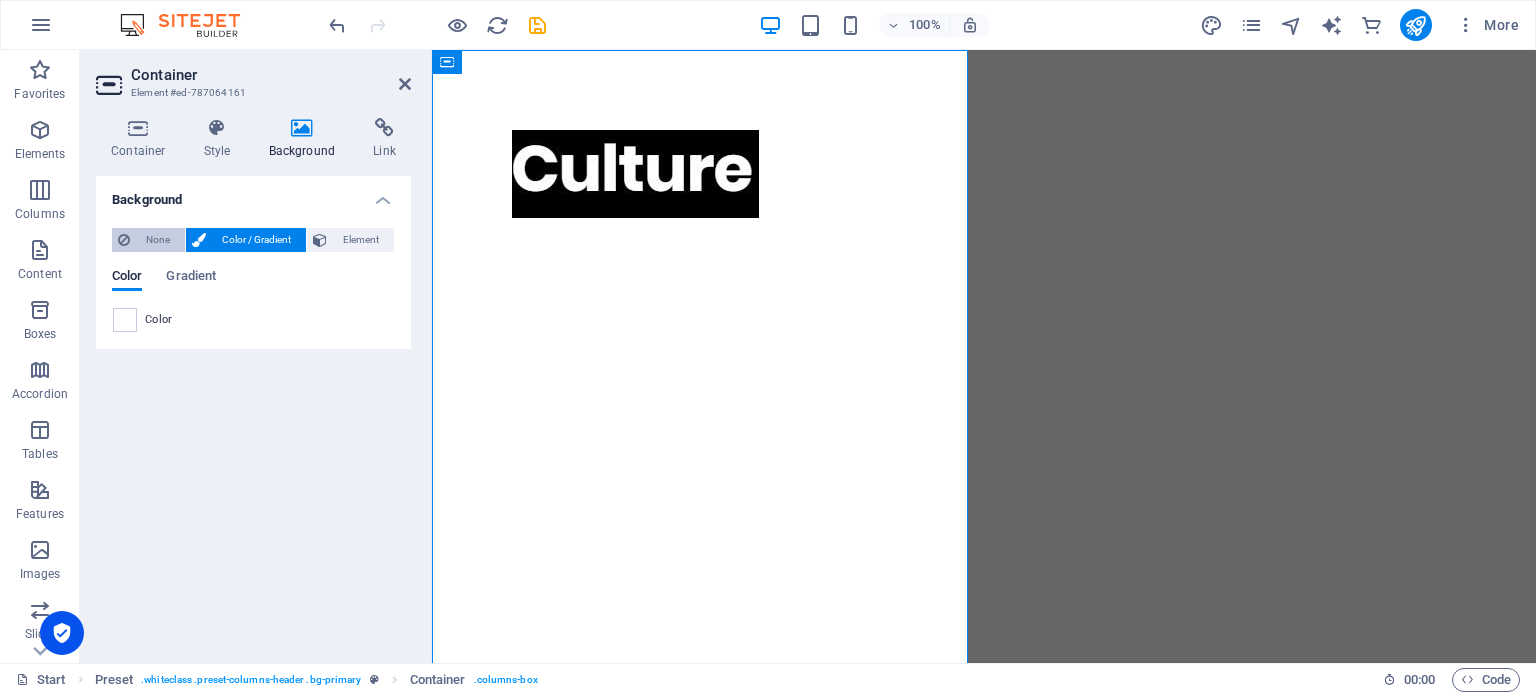 click on "None" at bounding box center (157, 240) 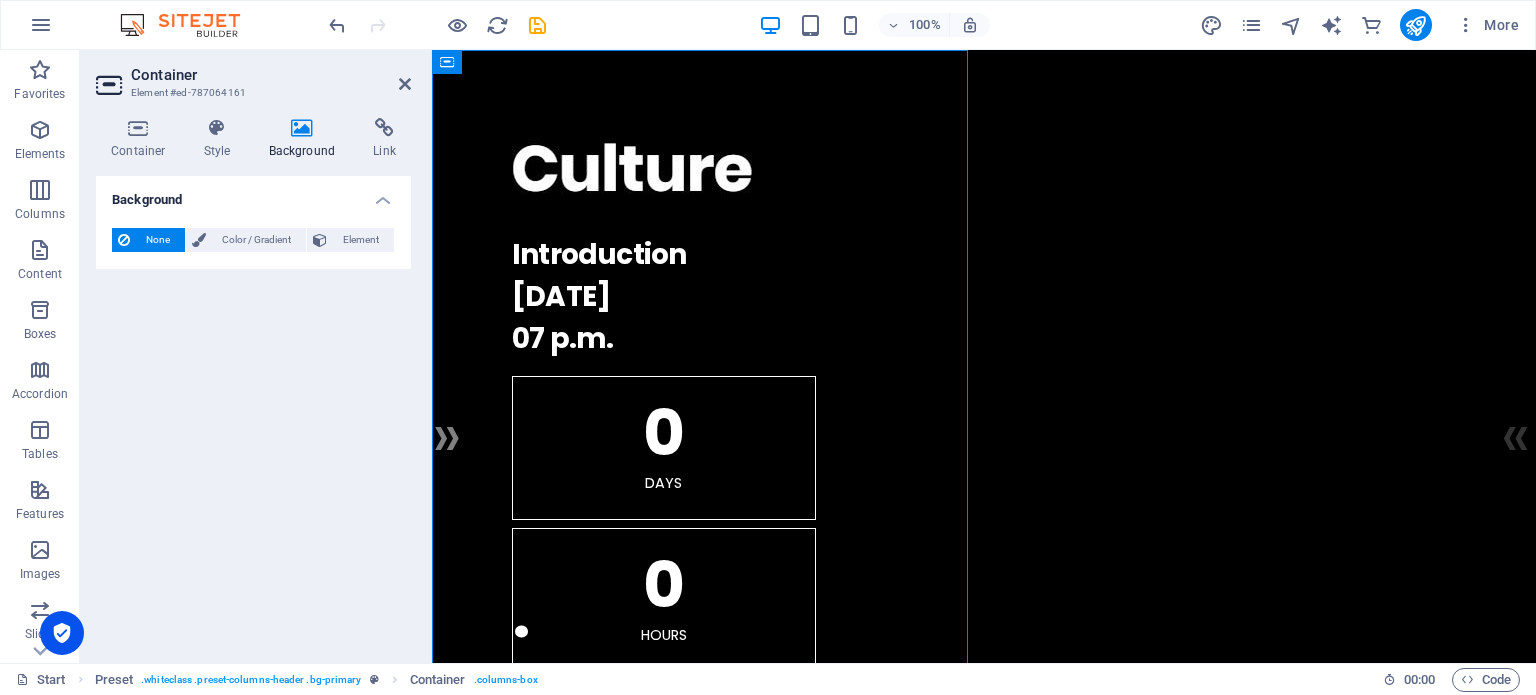 click on "Container Style Background Link Size Height Default px rem % vh vw Min. height None px rem % vh vw Width Default px rem % em vh vw Min. width None px rem % vh vw Content width Default Custom width Width Default px rem % em vh vw Min. width None px rem % vh vw Default padding Custom spacing Default content width and padding can be changed under Design. Edit design Layout (Flexbox) Alignment Determines the flex direction. Default Main axis Determine how elements should behave along the main axis inside this container (justify content). Default Side axis Control the vertical direction of the element inside of the container (align items). Default Wrap Default On Off Fill Controls the distances and direction of elements on the y-axis across several lines (align content). Default Accessibility ARIA helps assistive technologies (like screen readers) to understand the role, state, and behavior of web elements Role The ARIA role defines the purpose of an element.  None Alert Article Banner Comment Fan" at bounding box center [253, 382] 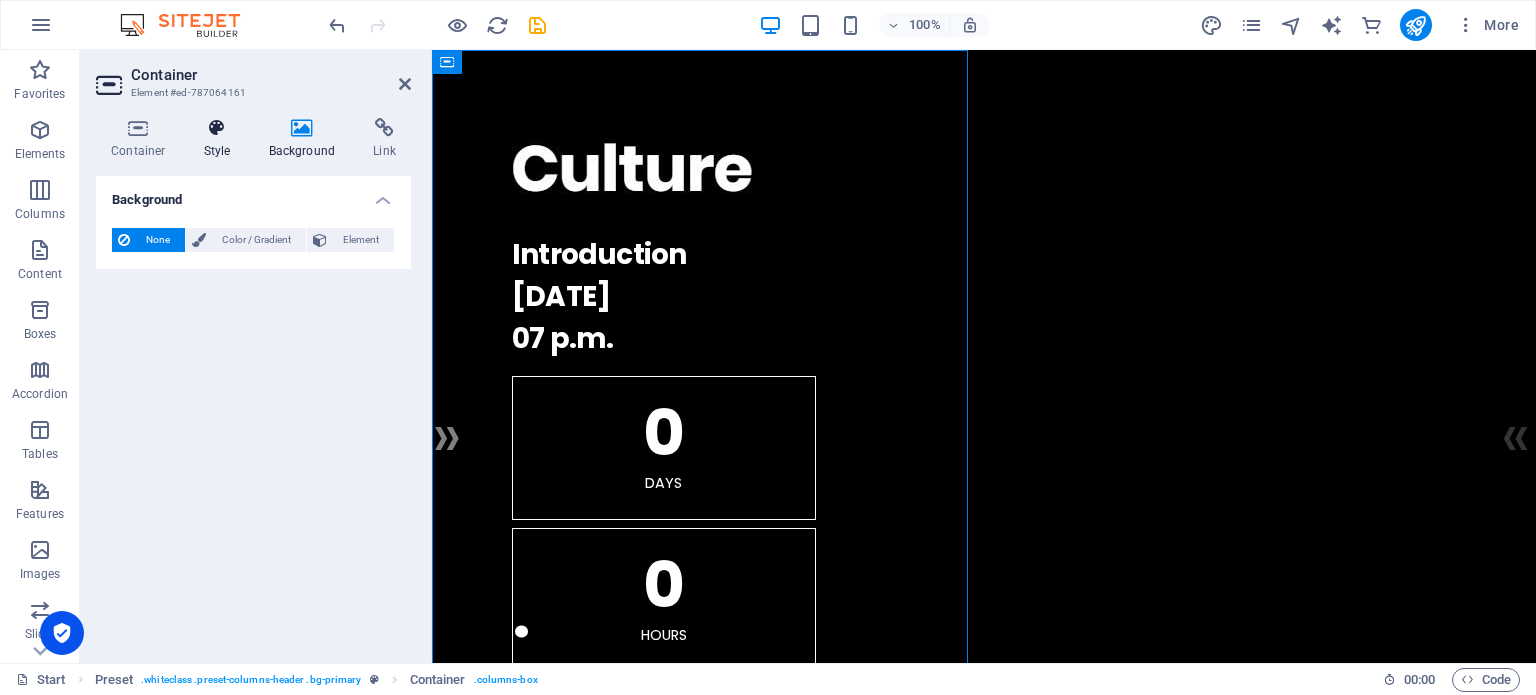 click at bounding box center (217, 128) 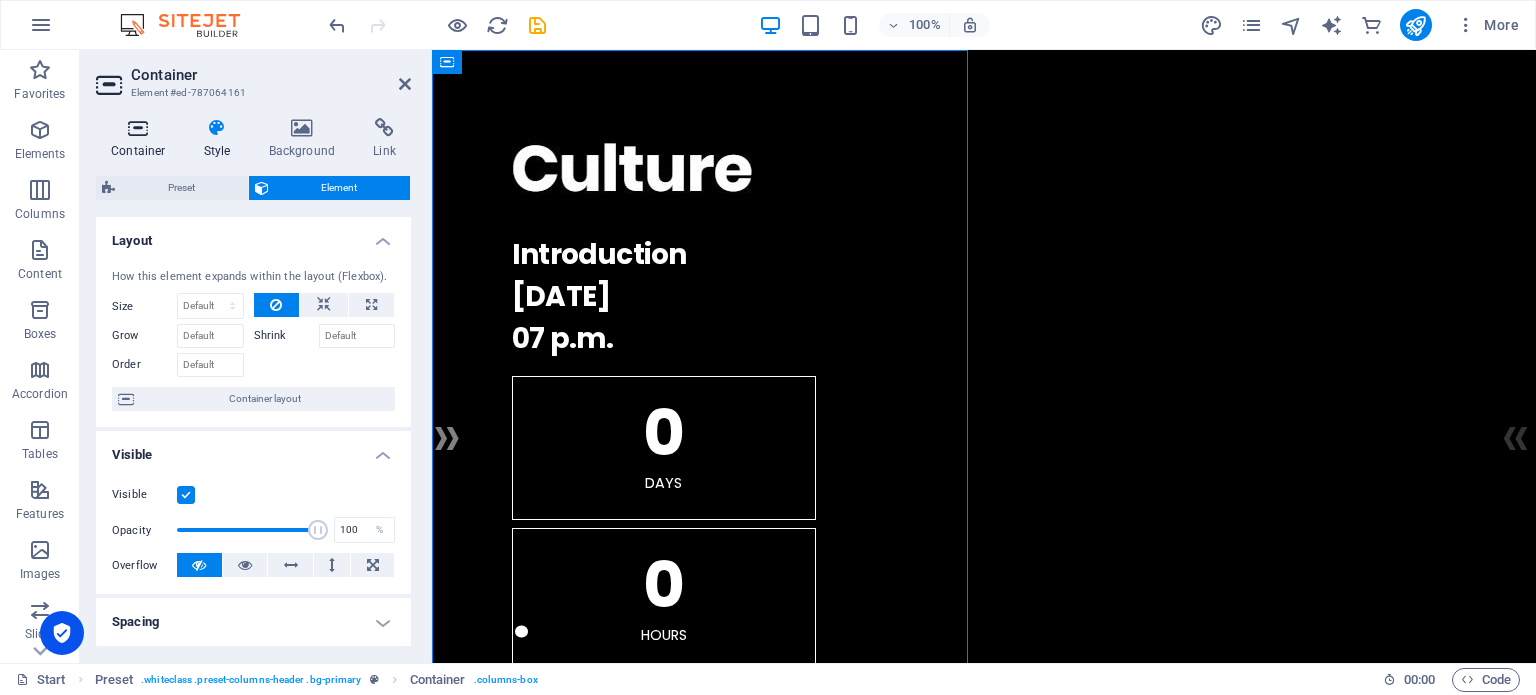click at bounding box center (138, 128) 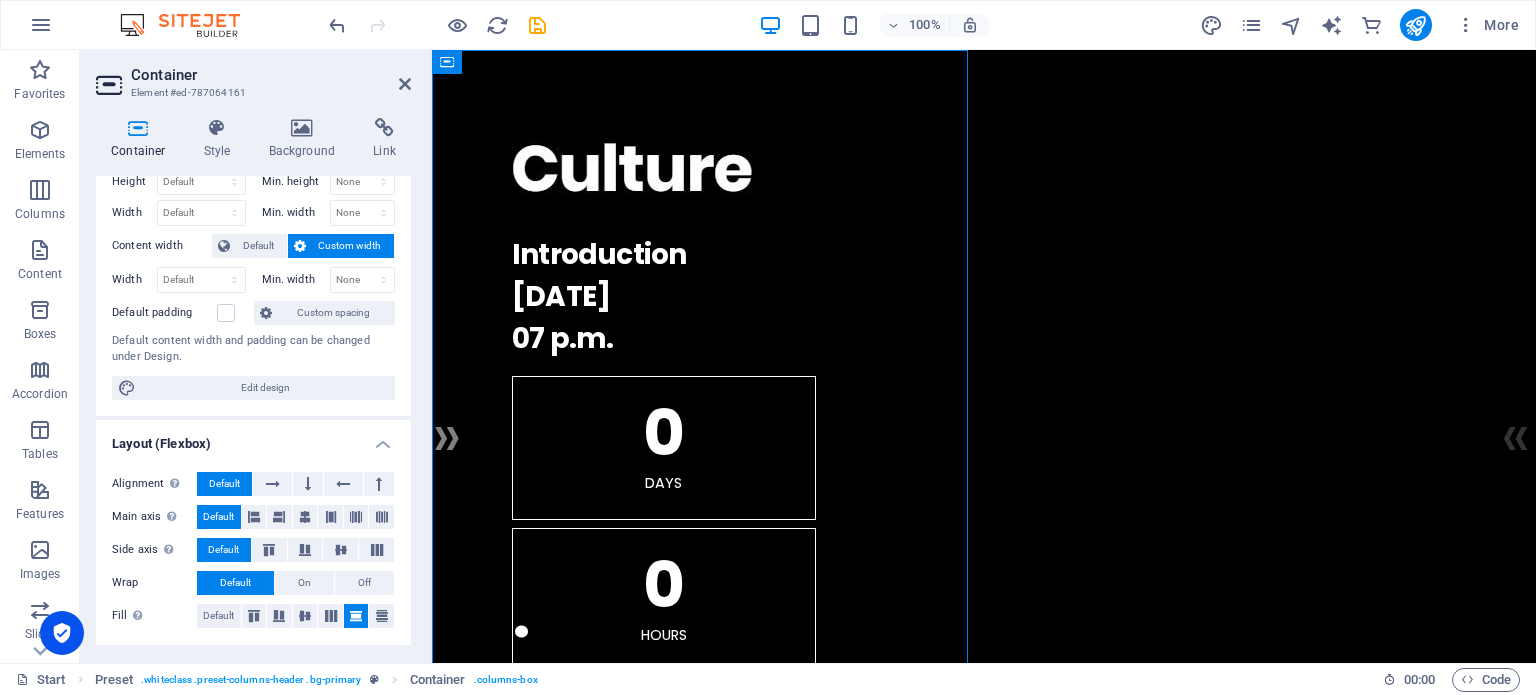 scroll, scrollTop: 0, scrollLeft: 0, axis: both 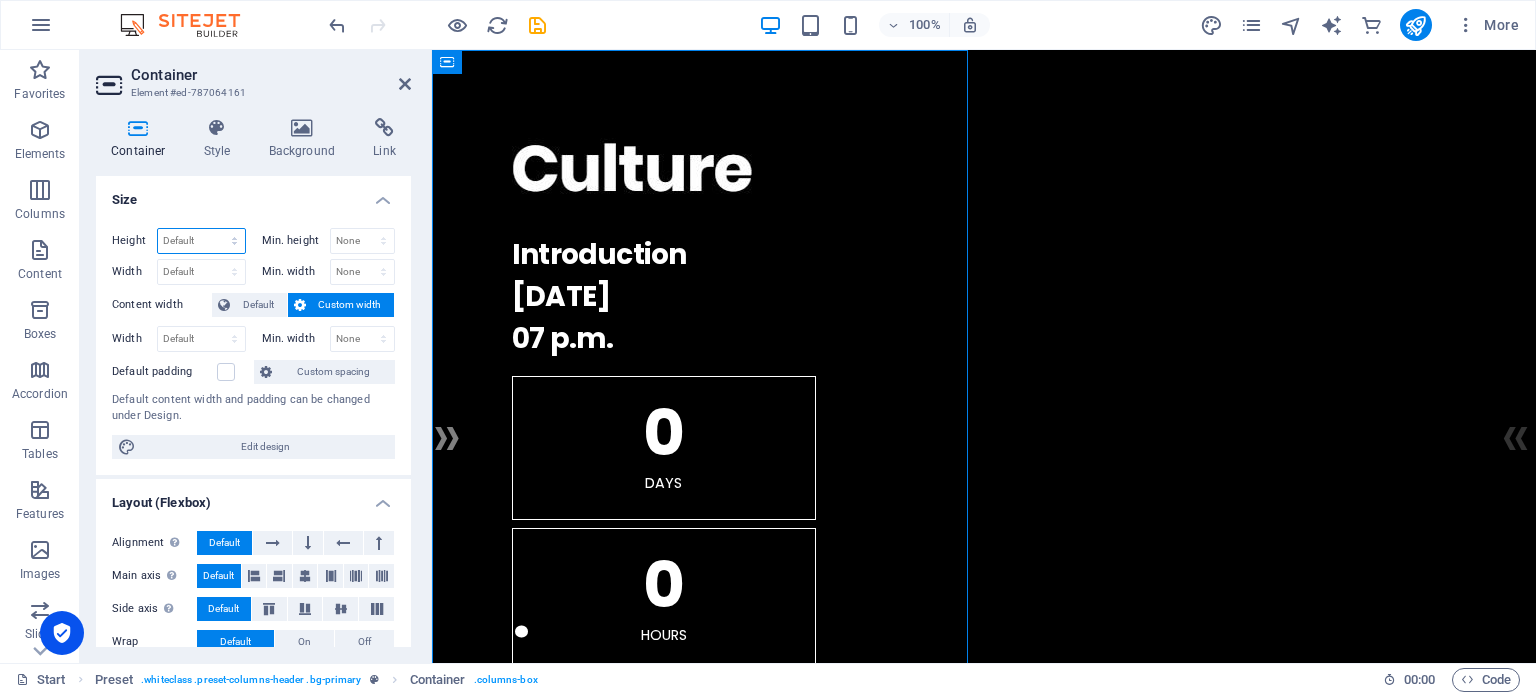 click on "Default px rem % vh vw" at bounding box center [201, 241] 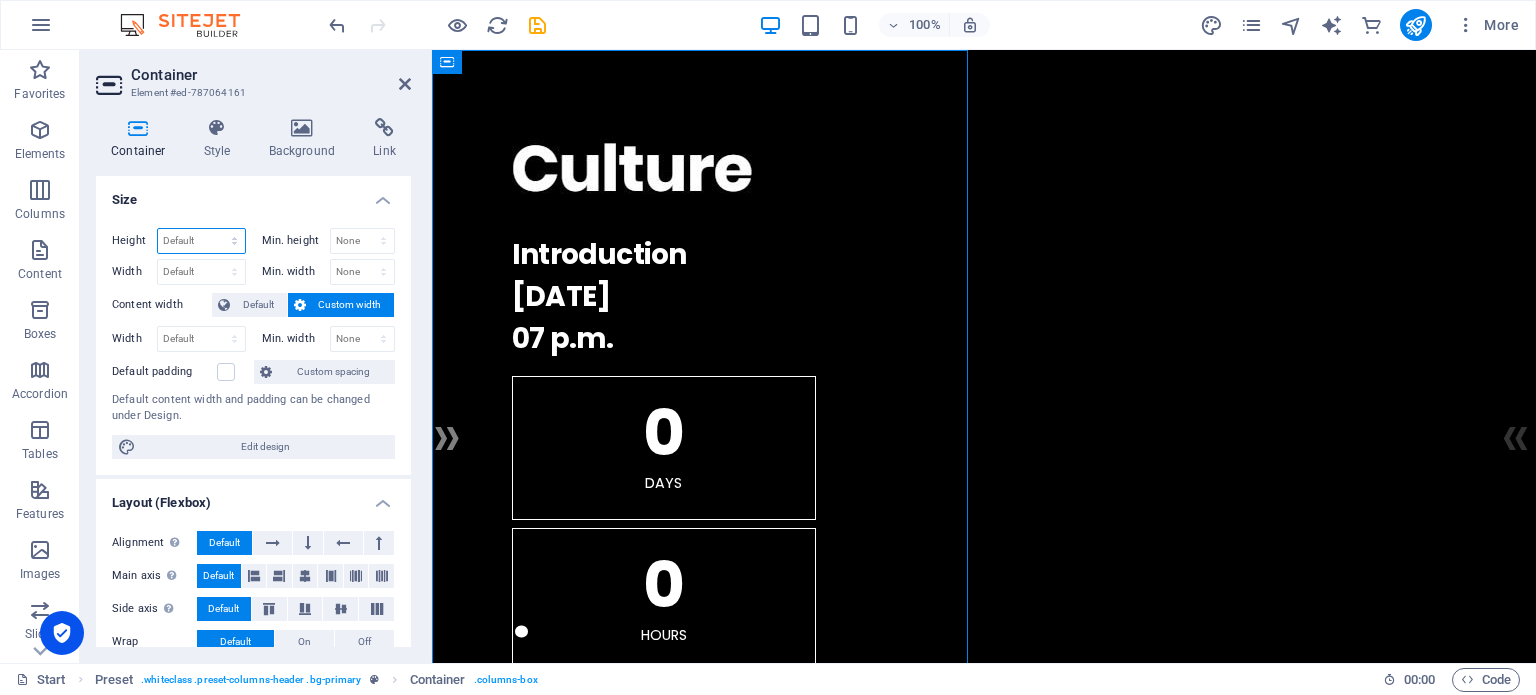 click on "Default px rem % vh vw" at bounding box center [201, 241] 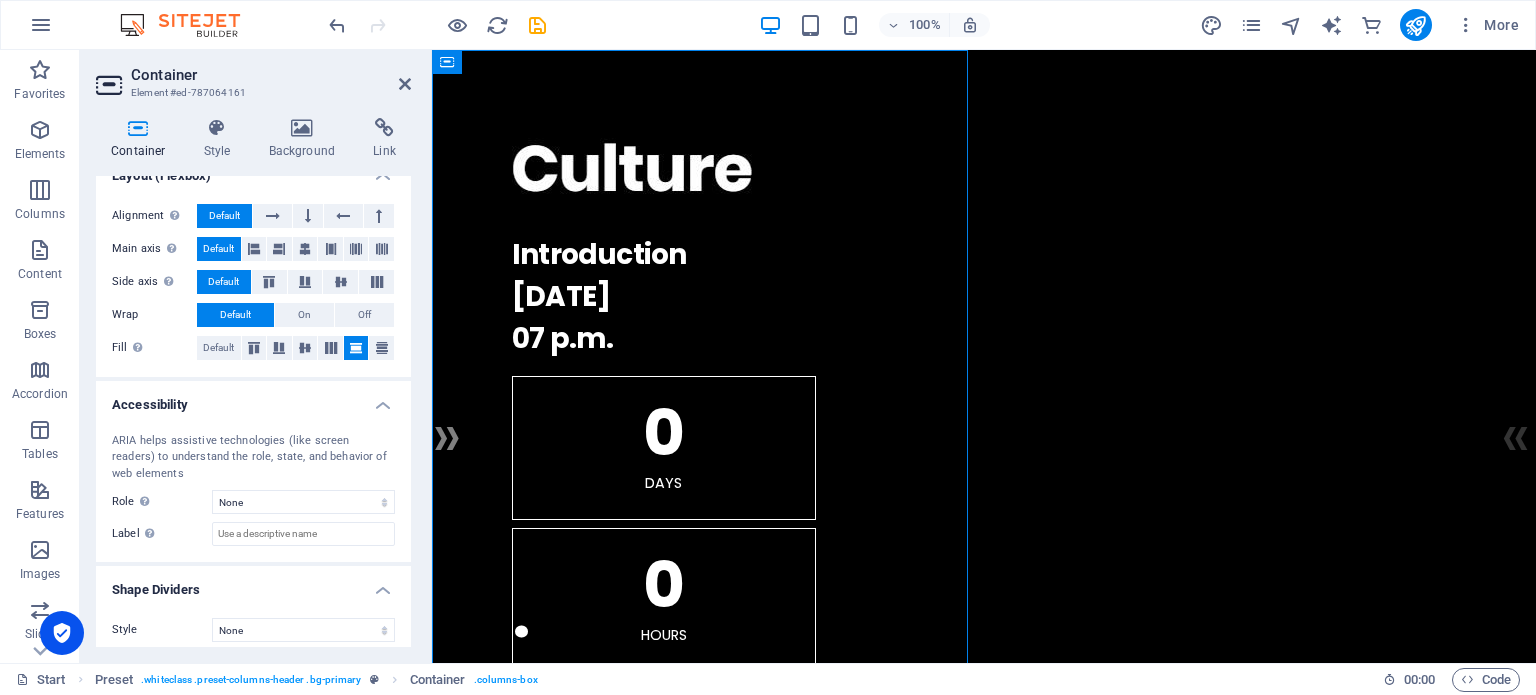 scroll, scrollTop: 336, scrollLeft: 0, axis: vertical 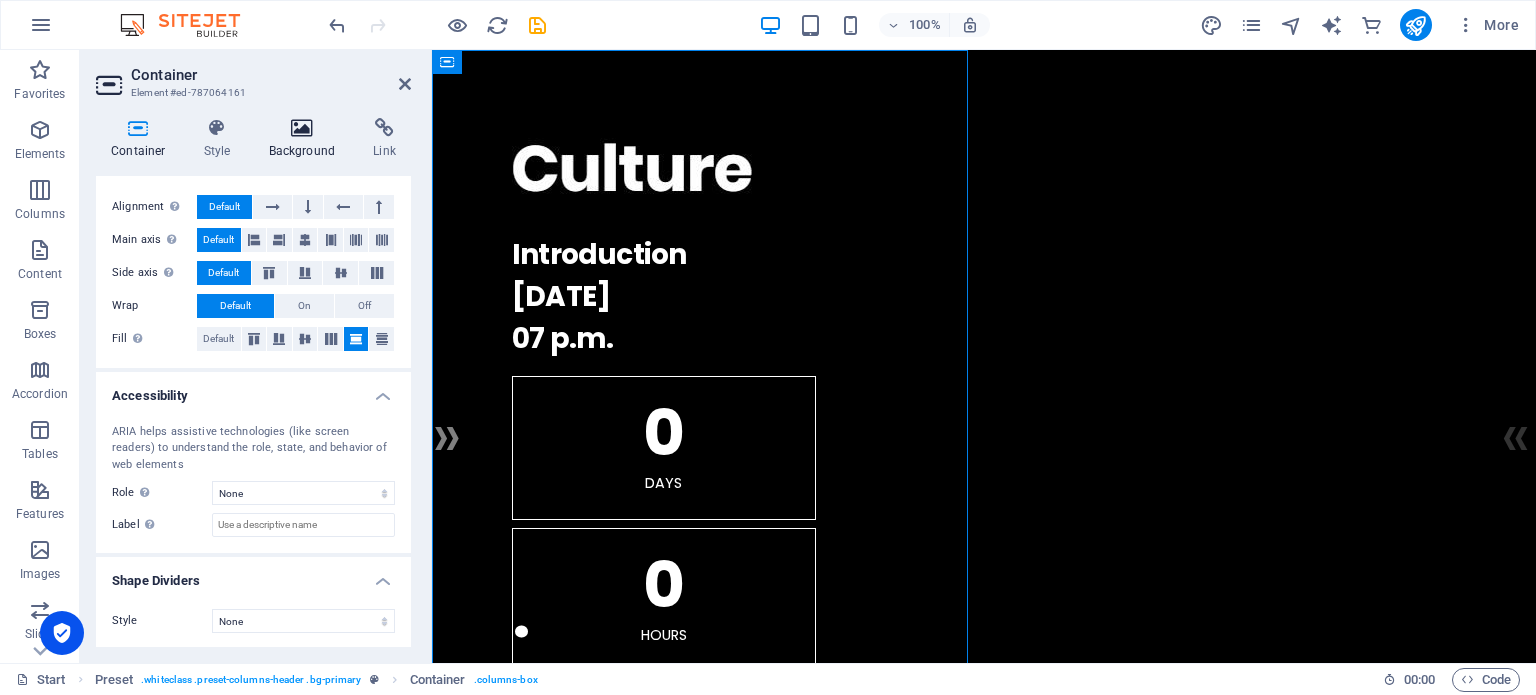 click on "Background" at bounding box center [306, 139] 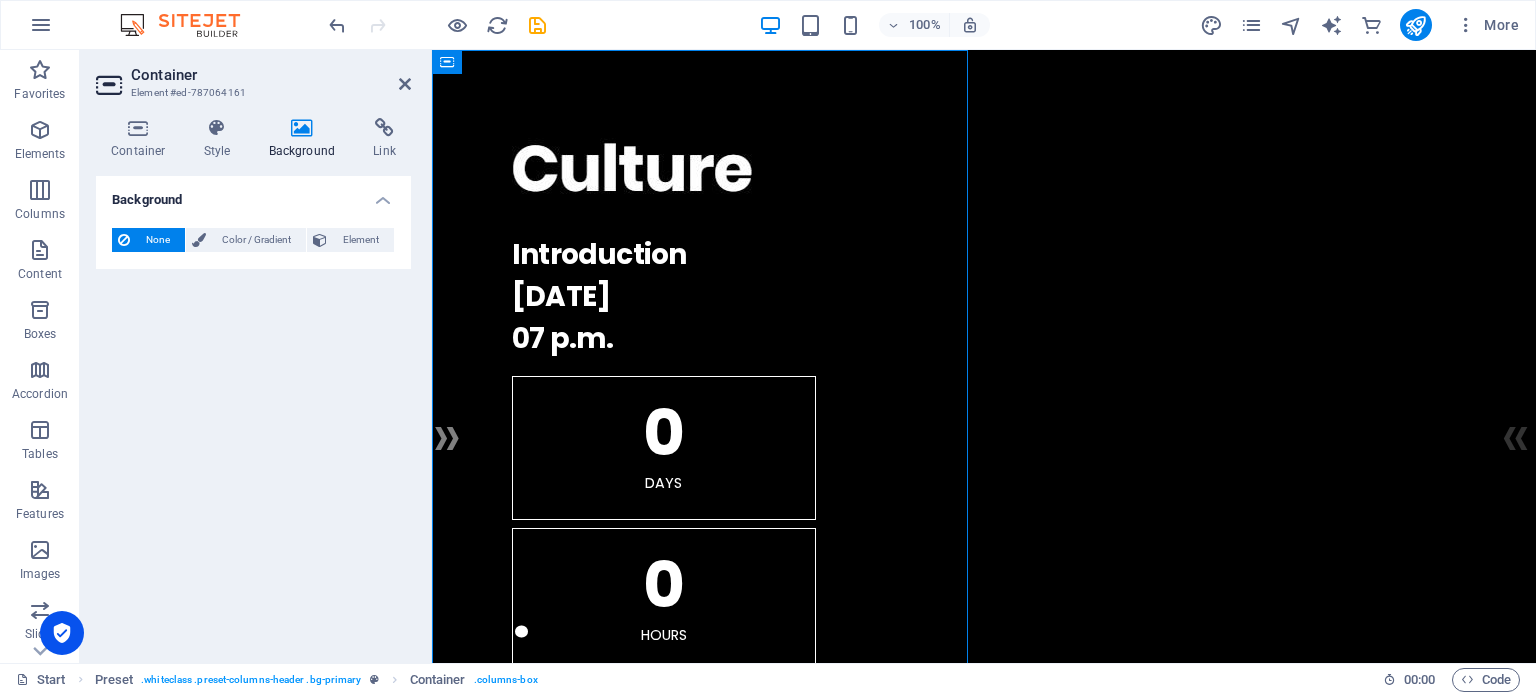click on "Background" at bounding box center [306, 139] 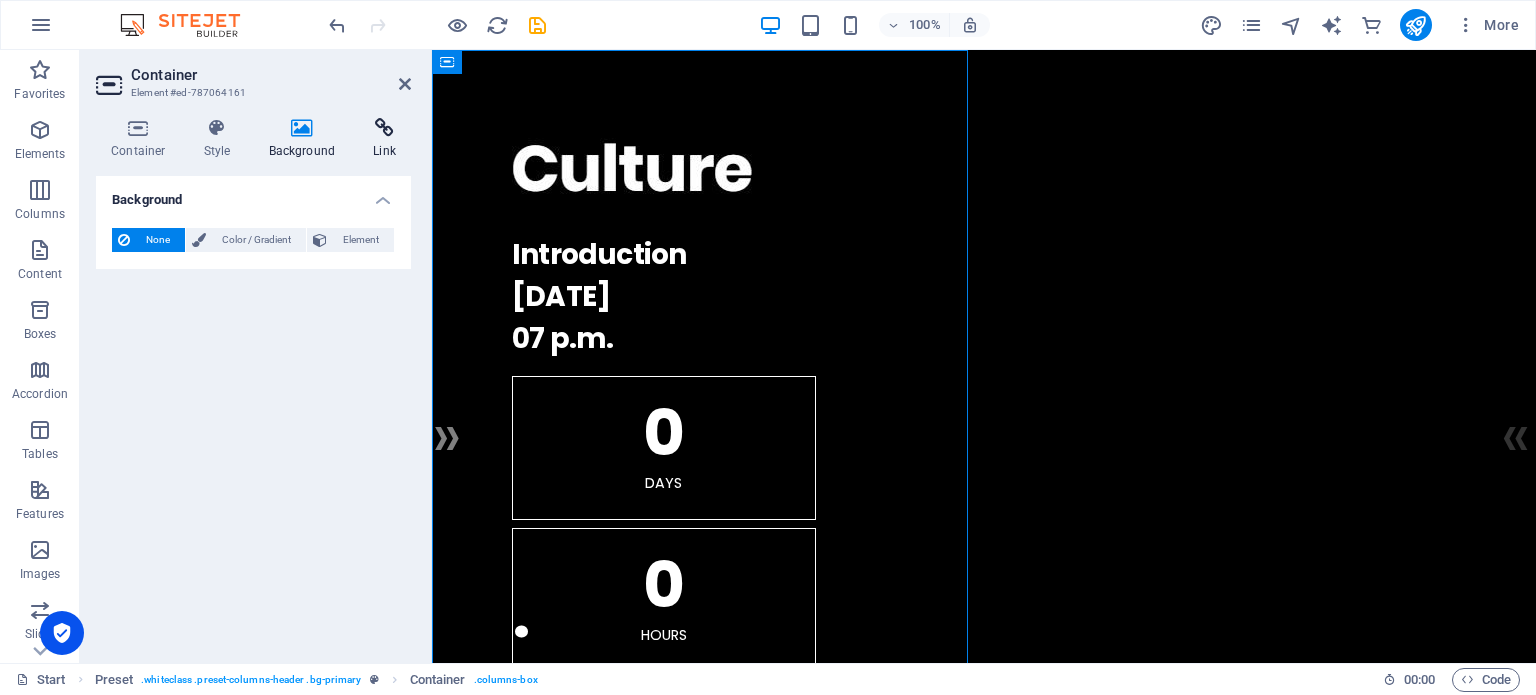 click at bounding box center (384, 128) 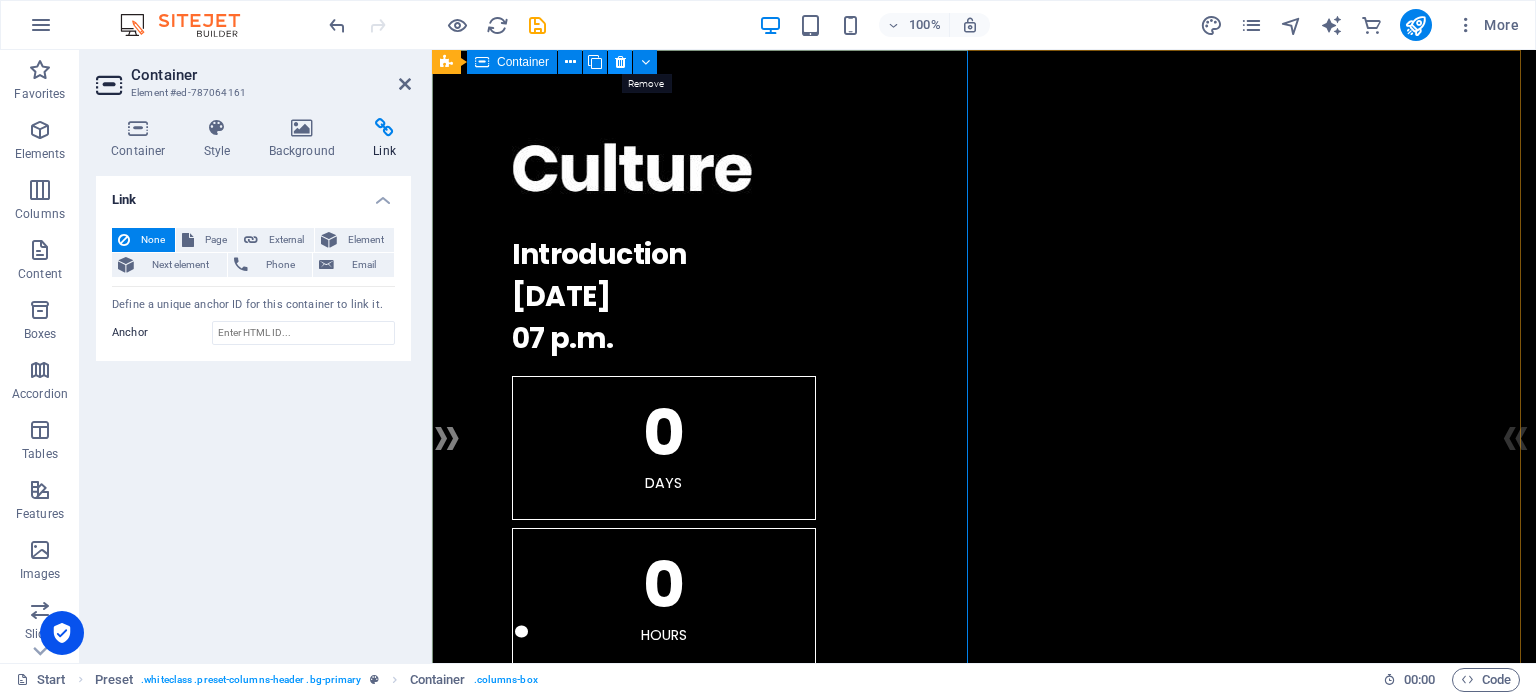 click at bounding box center (620, 62) 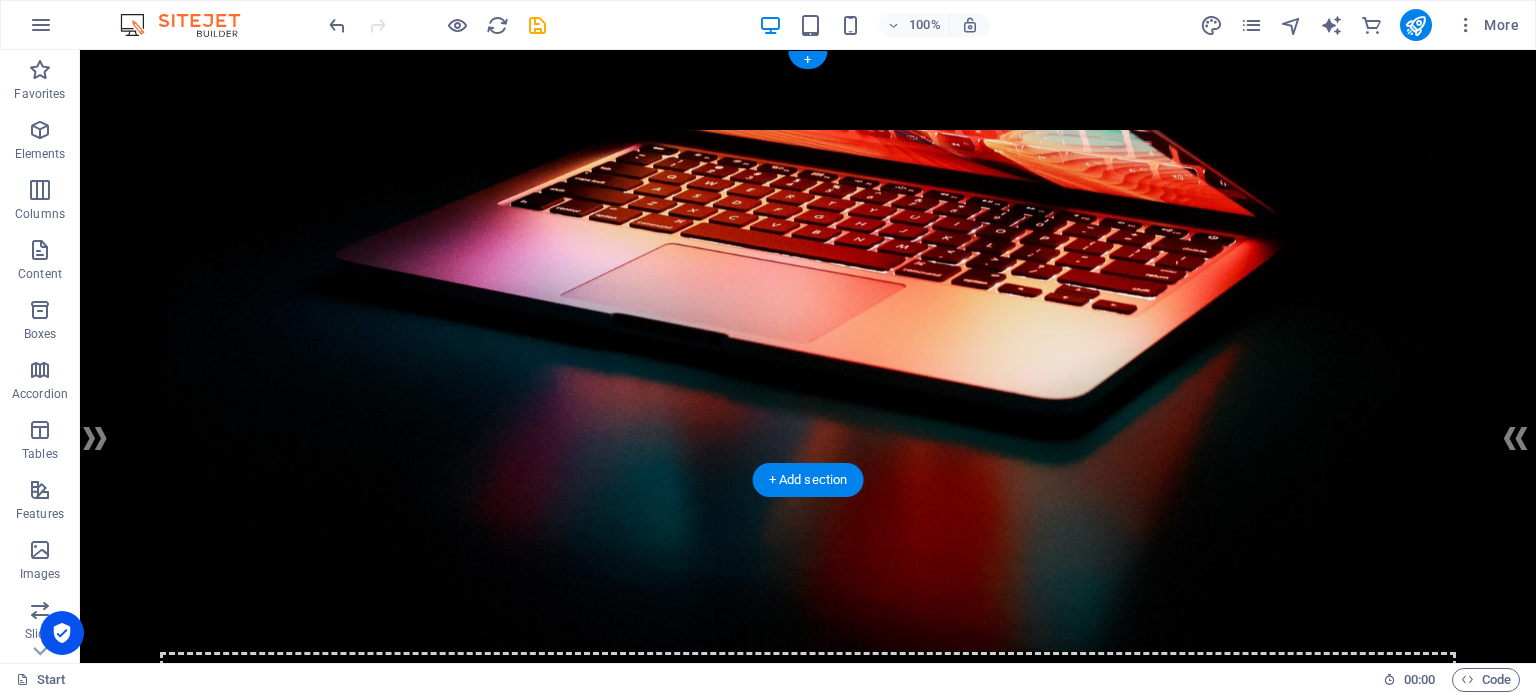 click at bounding box center [808, 391] 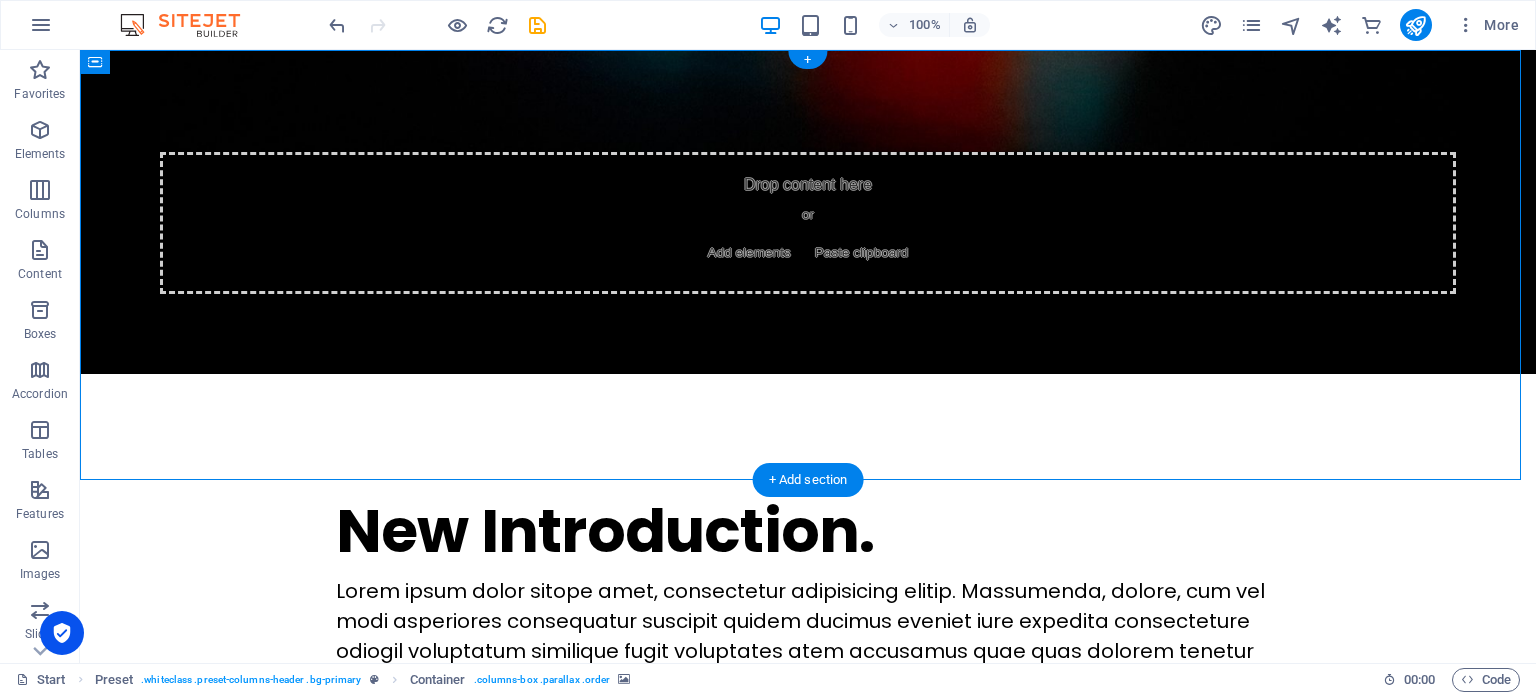 scroll, scrollTop: 0, scrollLeft: 0, axis: both 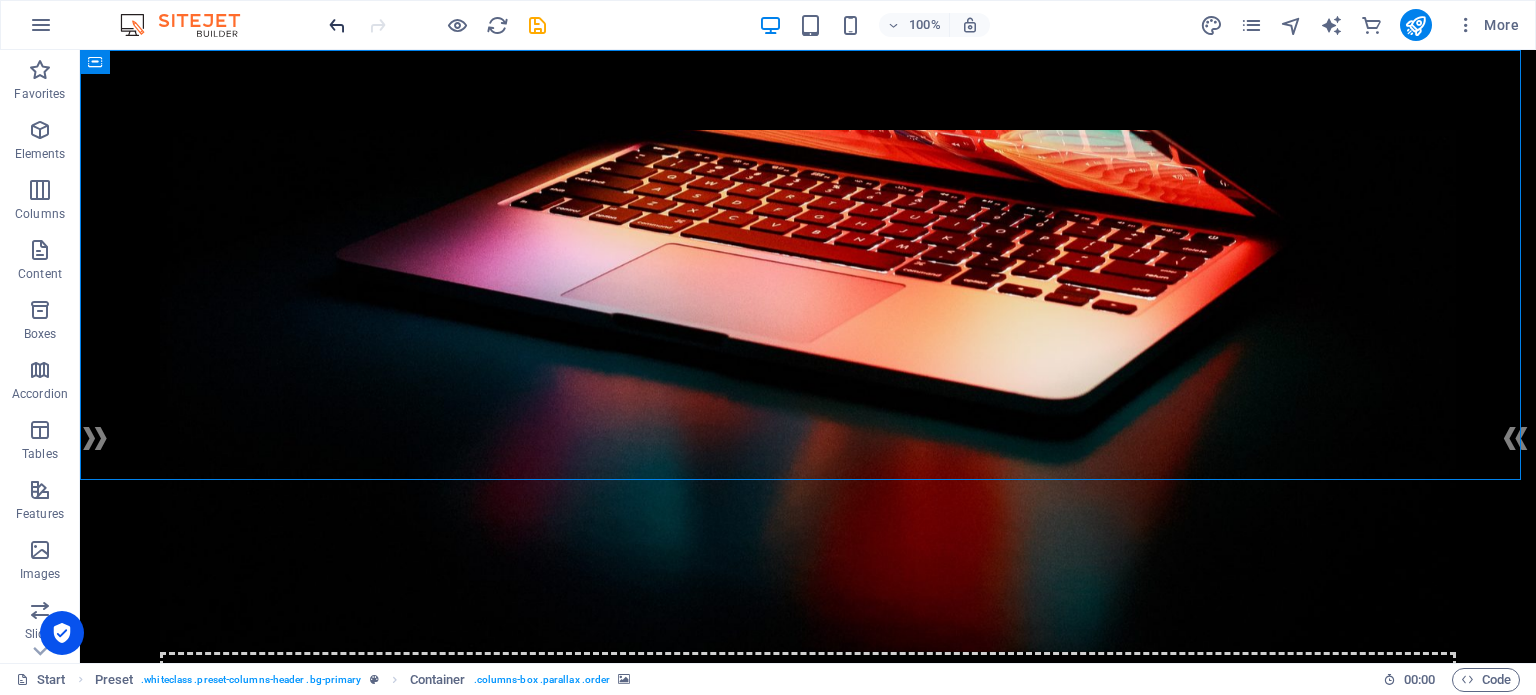 click at bounding box center [337, 25] 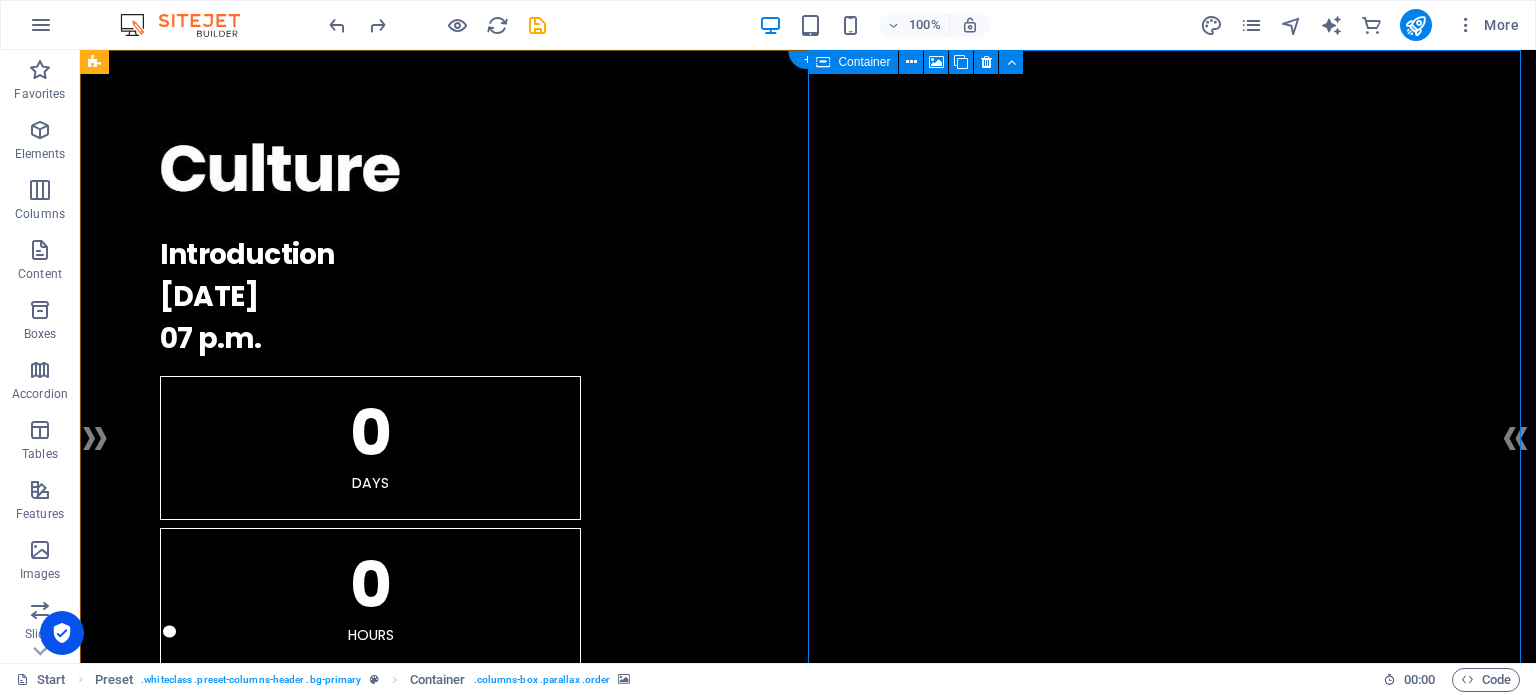 click on "Drop content here or  Add elements  Paste clipboard" at bounding box center [808, 1794] 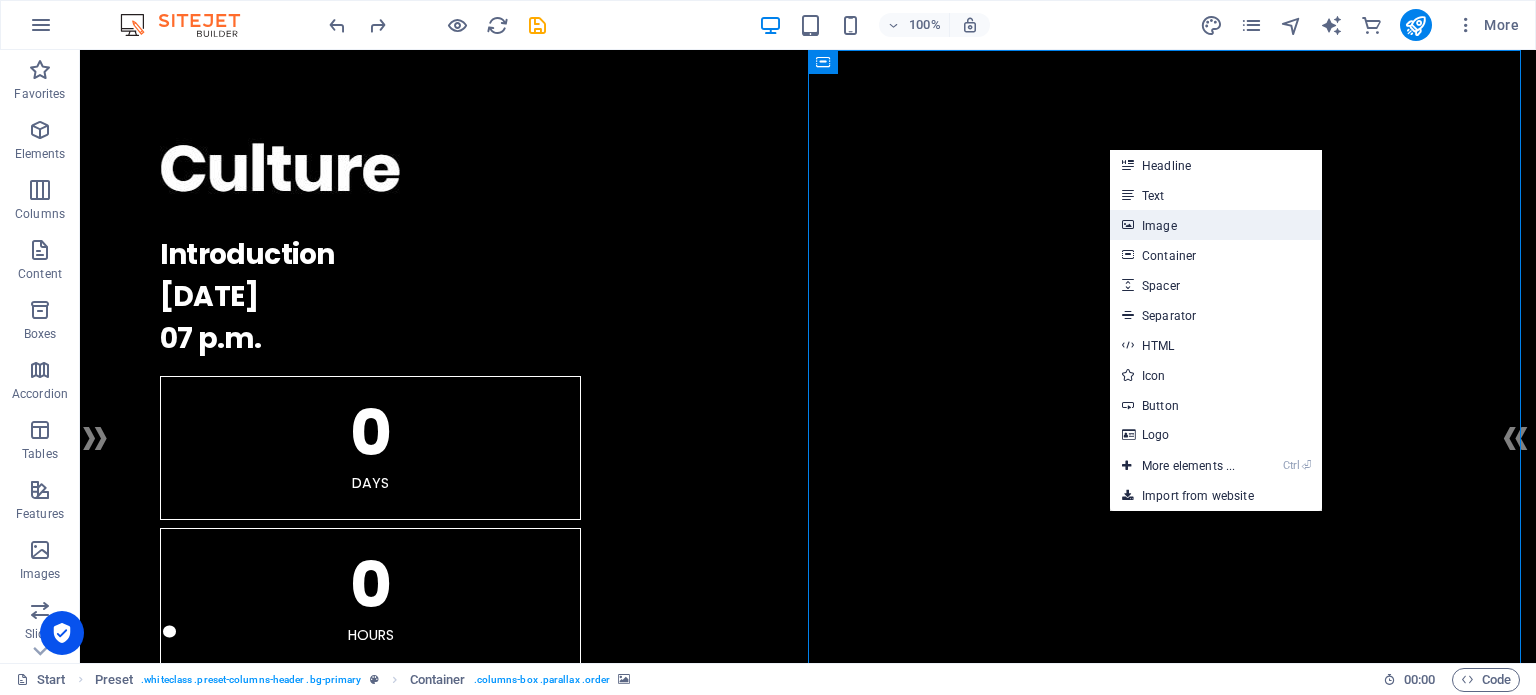 click on "Image" at bounding box center (1216, 225) 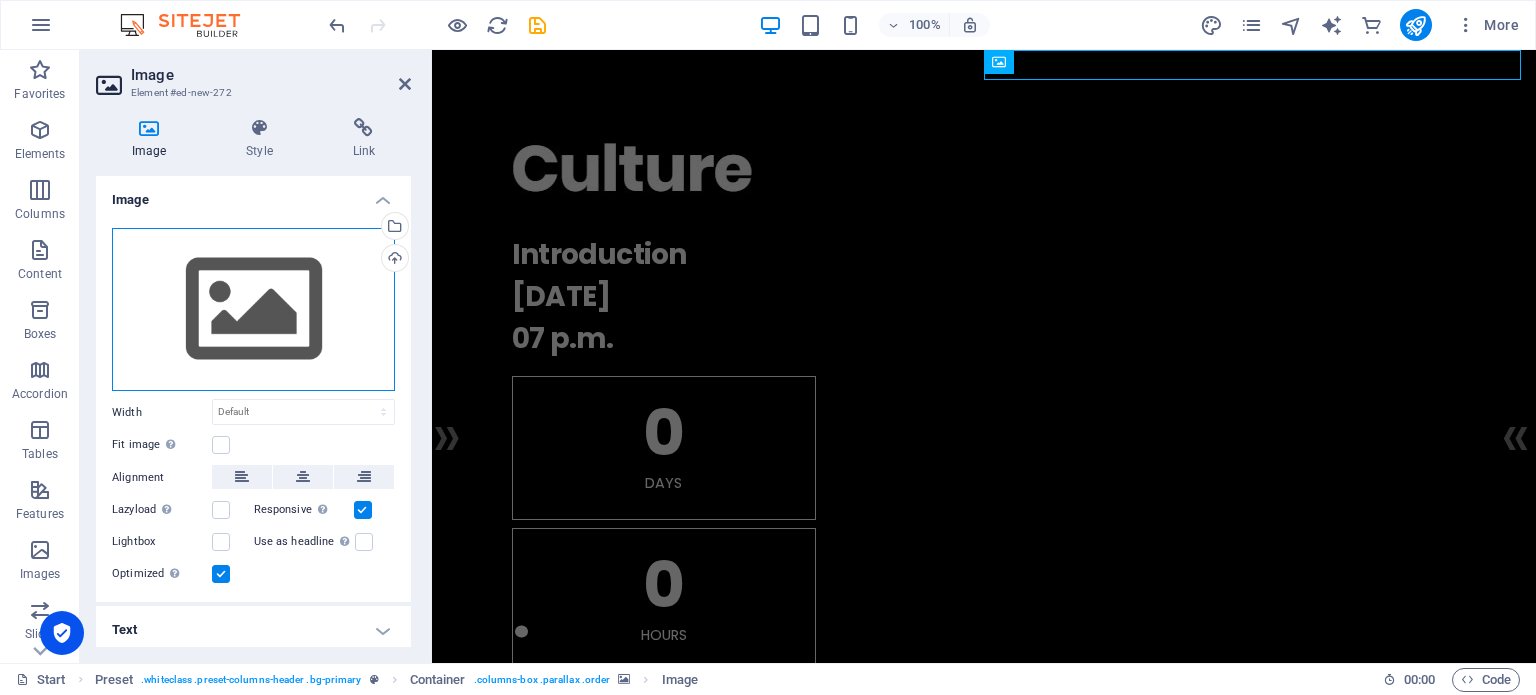click on "Drag files here, click to choose files or select files from Files or our free stock photos & videos" at bounding box center [253, 310] 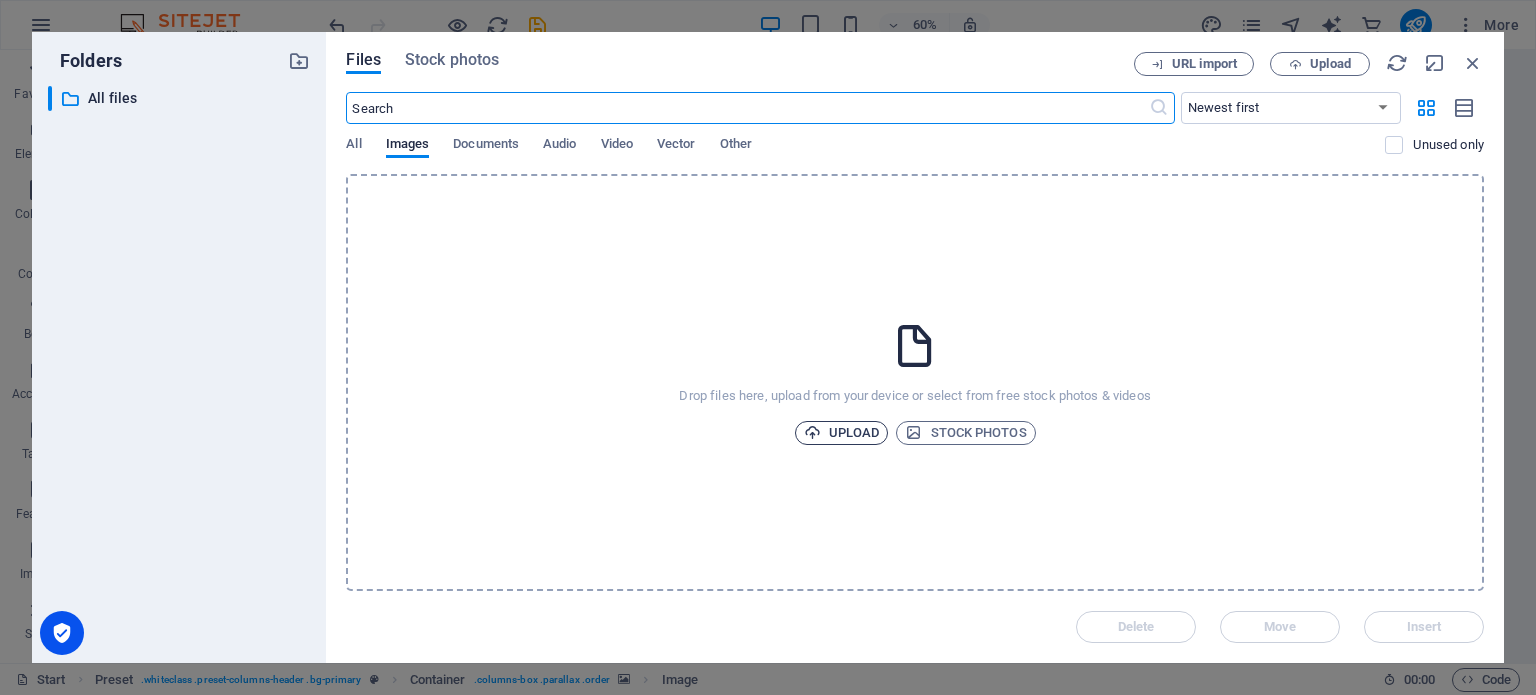 click on "Upload" at bounding box center (842, 433) 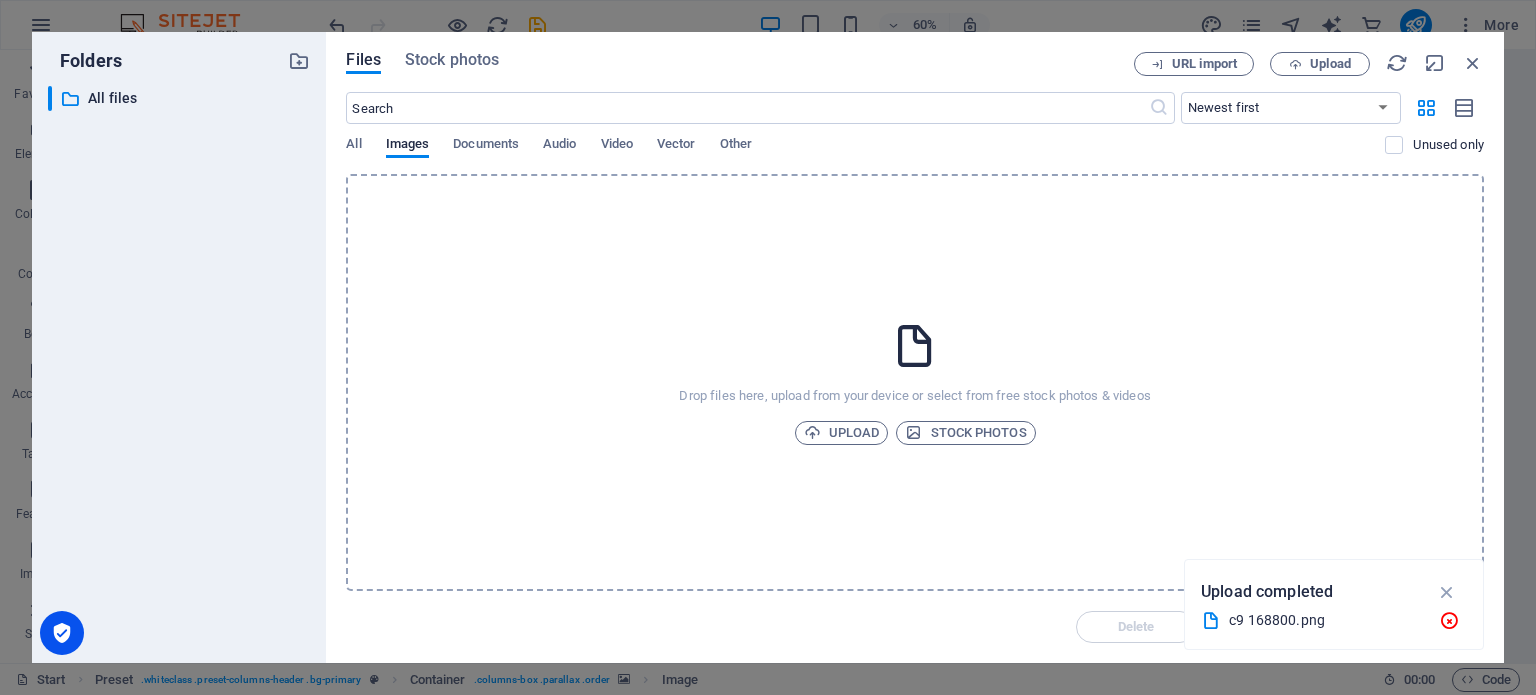 click on "Drop files here, upload from your device or select from free stock photos & videos Upload Stock photos" at bounding box center [915, 382] 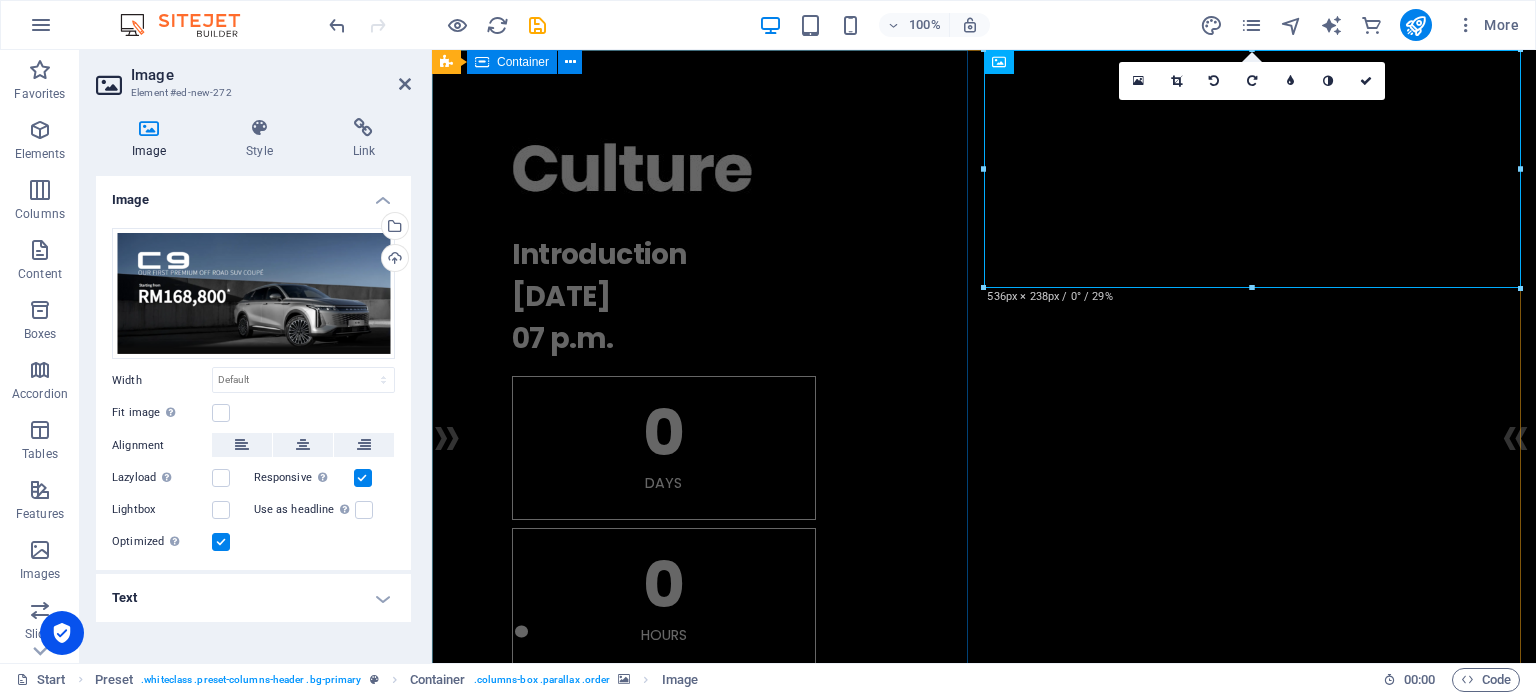 click on ". Introduction [DATE] 07 p.m. 0 Days 0 Hours 0 Minutes 0 Seconds" at bounding box center (984, 552) 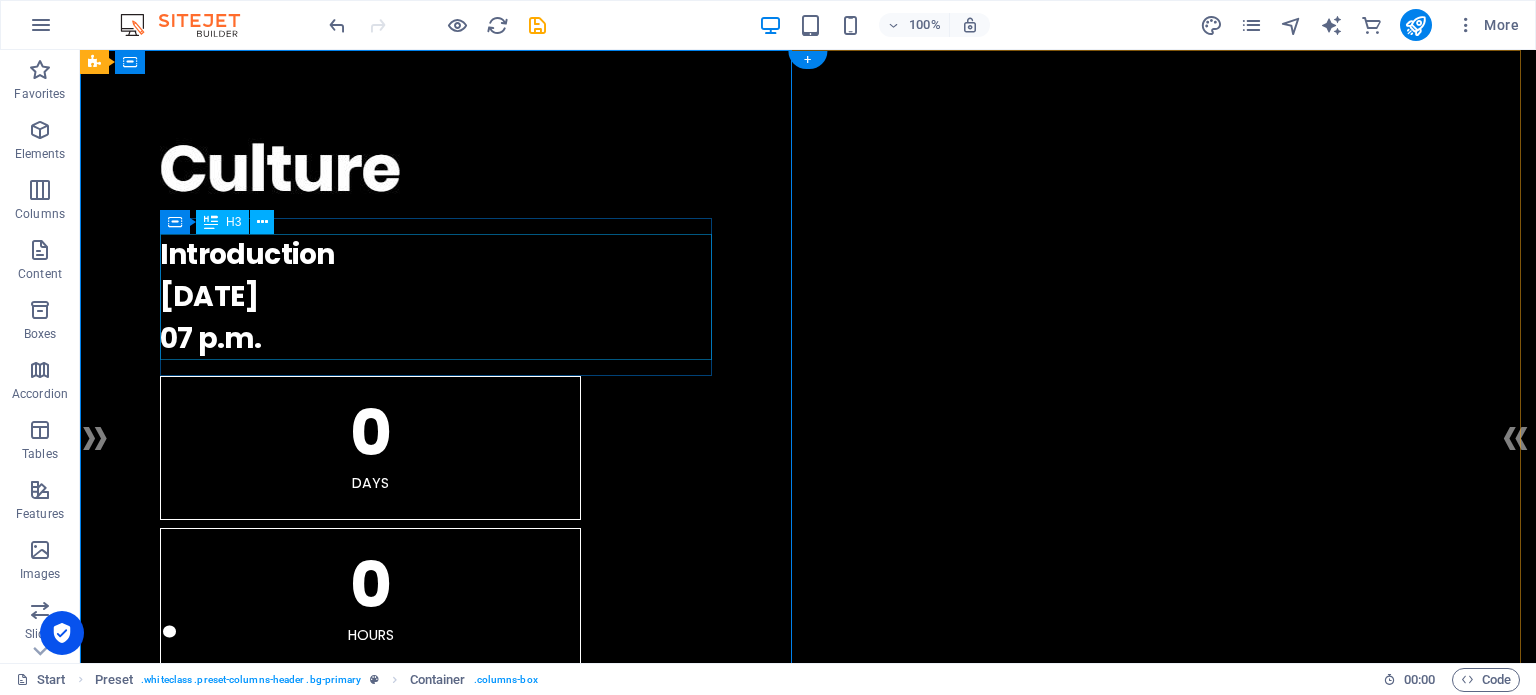 click on "Introduction [DATE] 07 p.m." at bounding box center (808, 297) 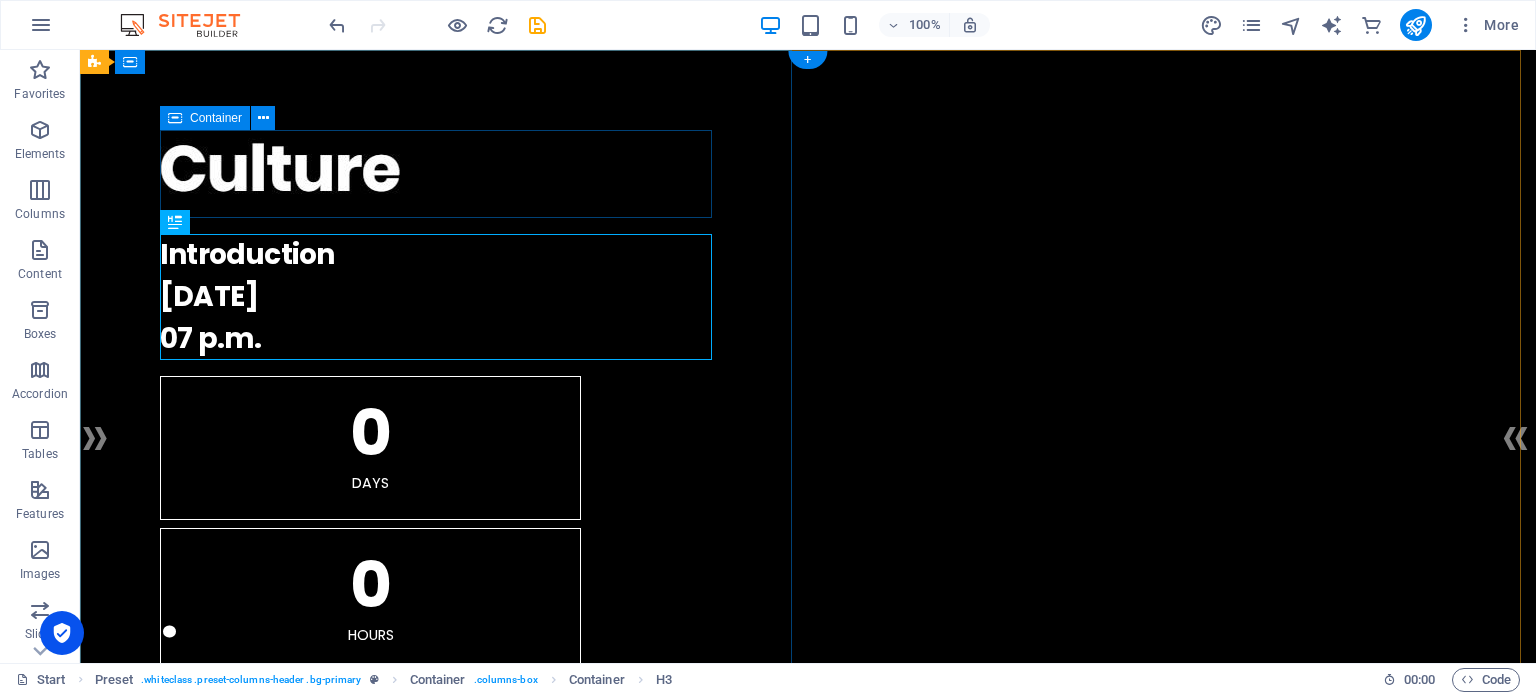 click on "." at bounding box center [808, 174] 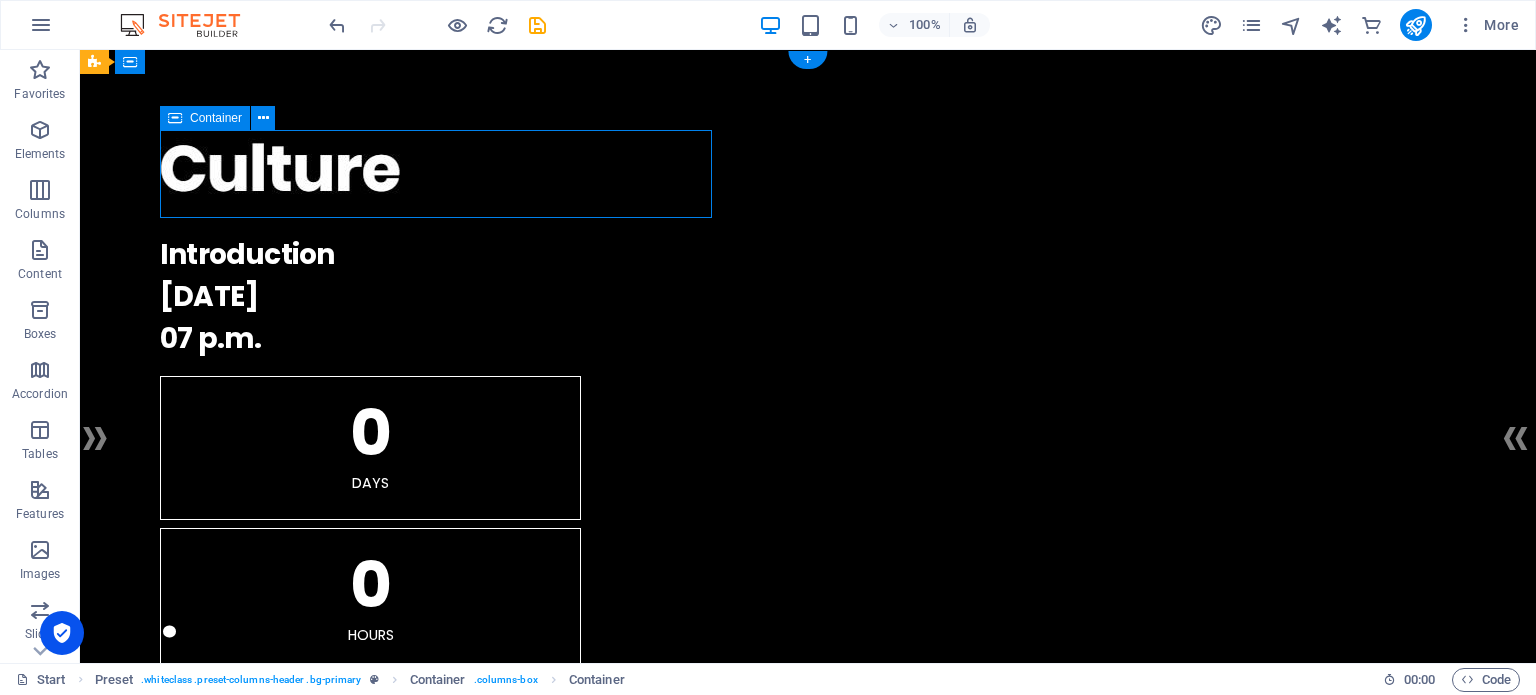 drag, startPoint x: 700, startPoint y: 101, endPoint x: 620, endPoint y: 89, distance: 80.895 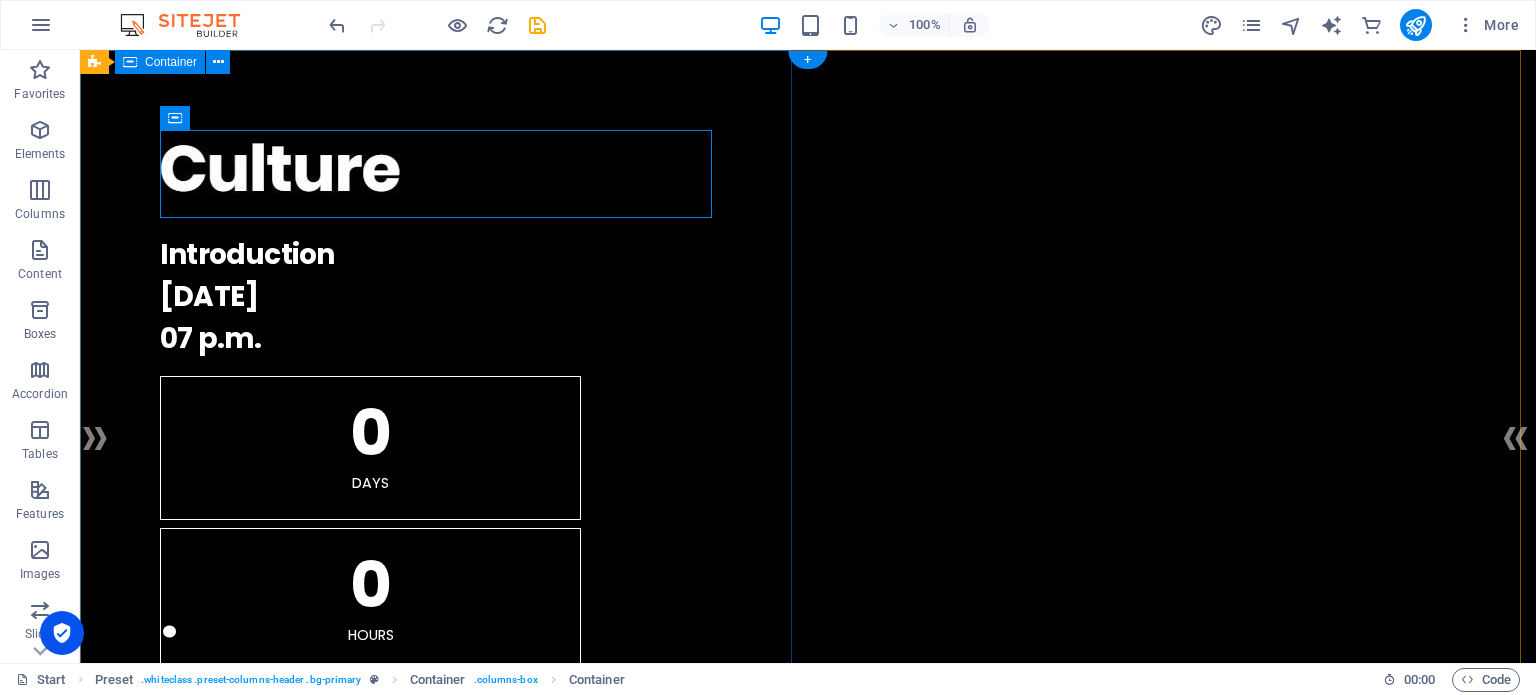 click on ". Introduction [DATE] 07 p.m. 0 Days 0 Hours 0 Minutes 0 Seconds" at bounding box center [808, 552] 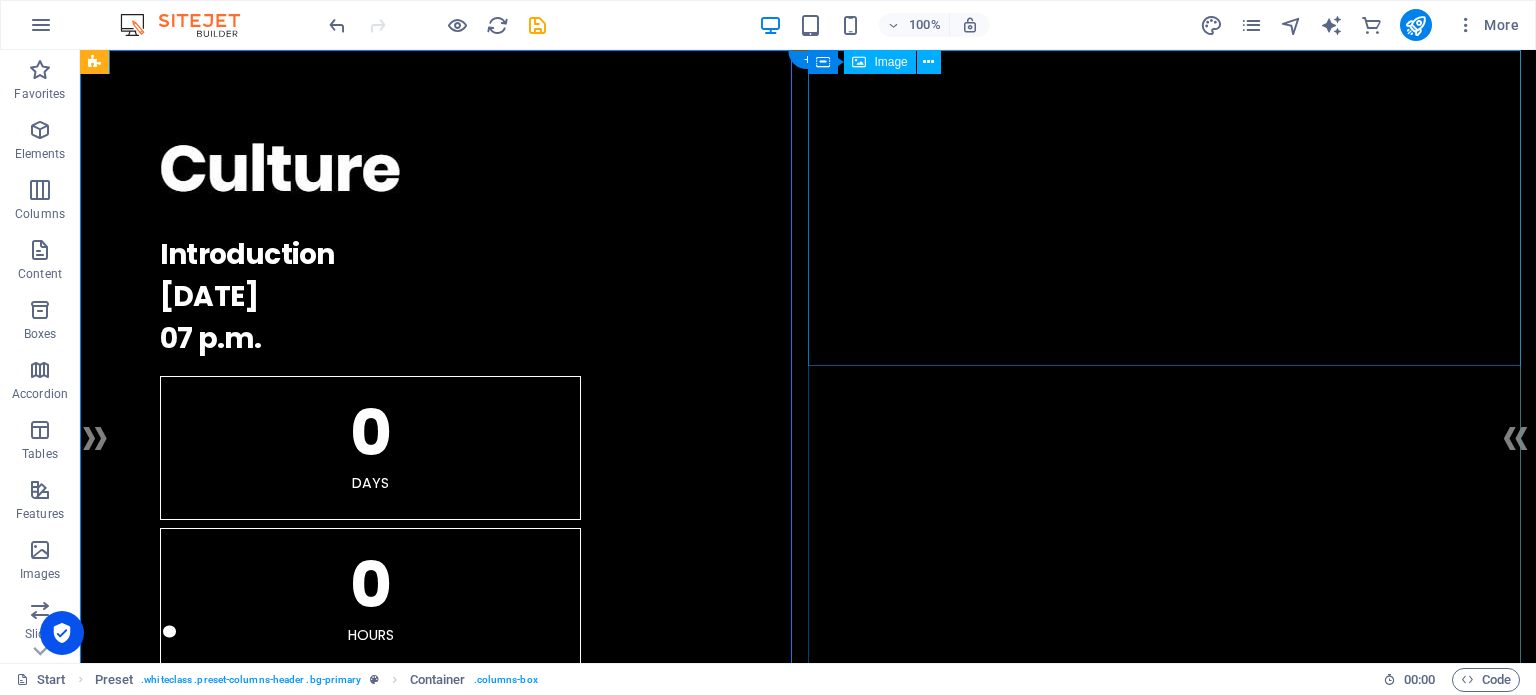 click at bounding box center (808, 2046) 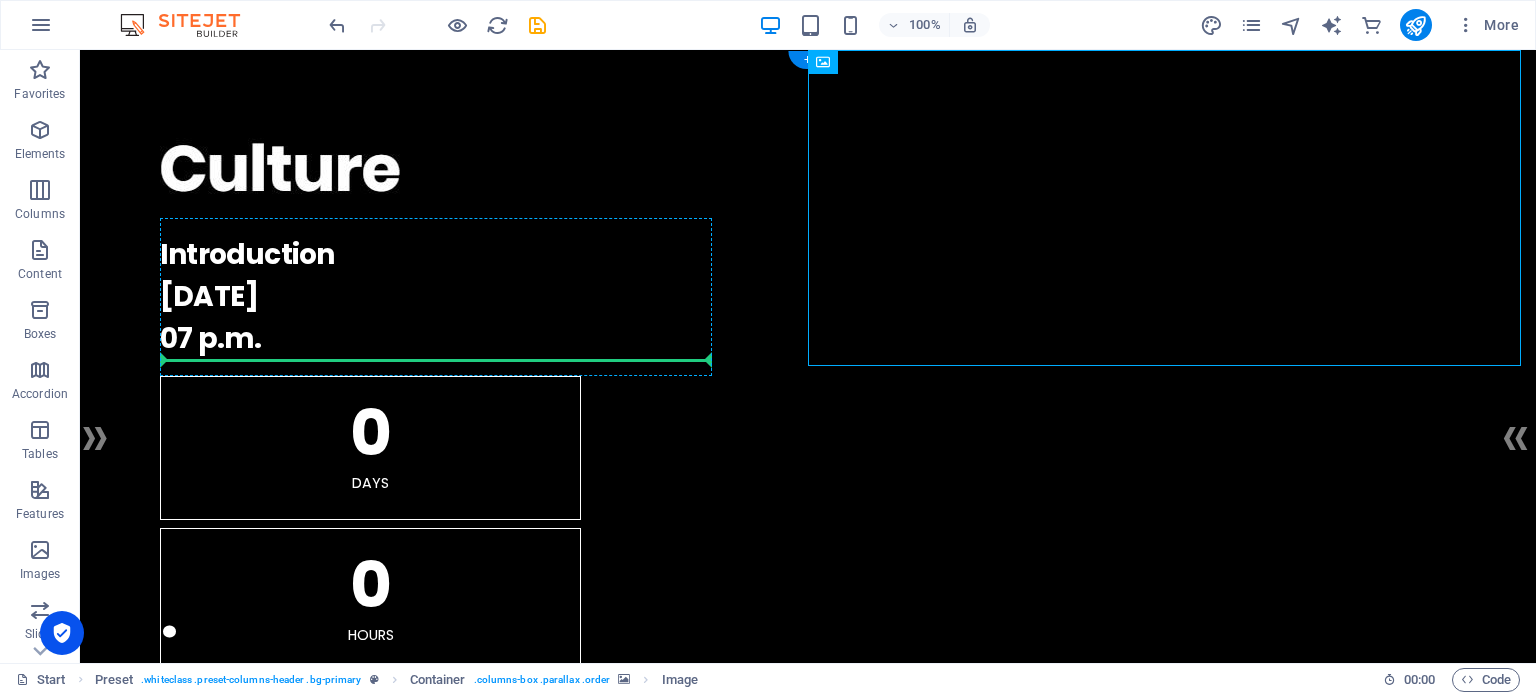 drag, startPoint x: 1033, startPoint y: 233, endPoint x: 695, endPoint y: 323, distance: 349.77707 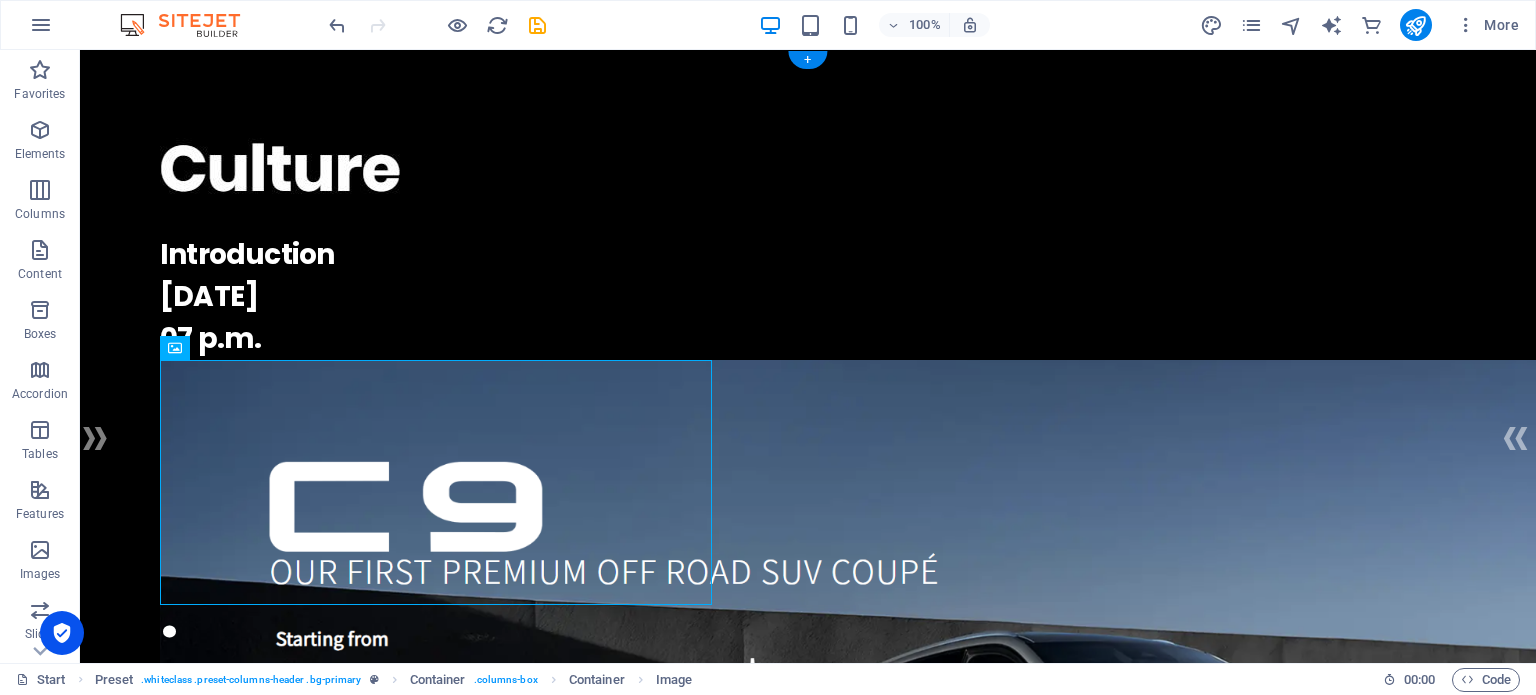 click at bounding box center [808, 2101] 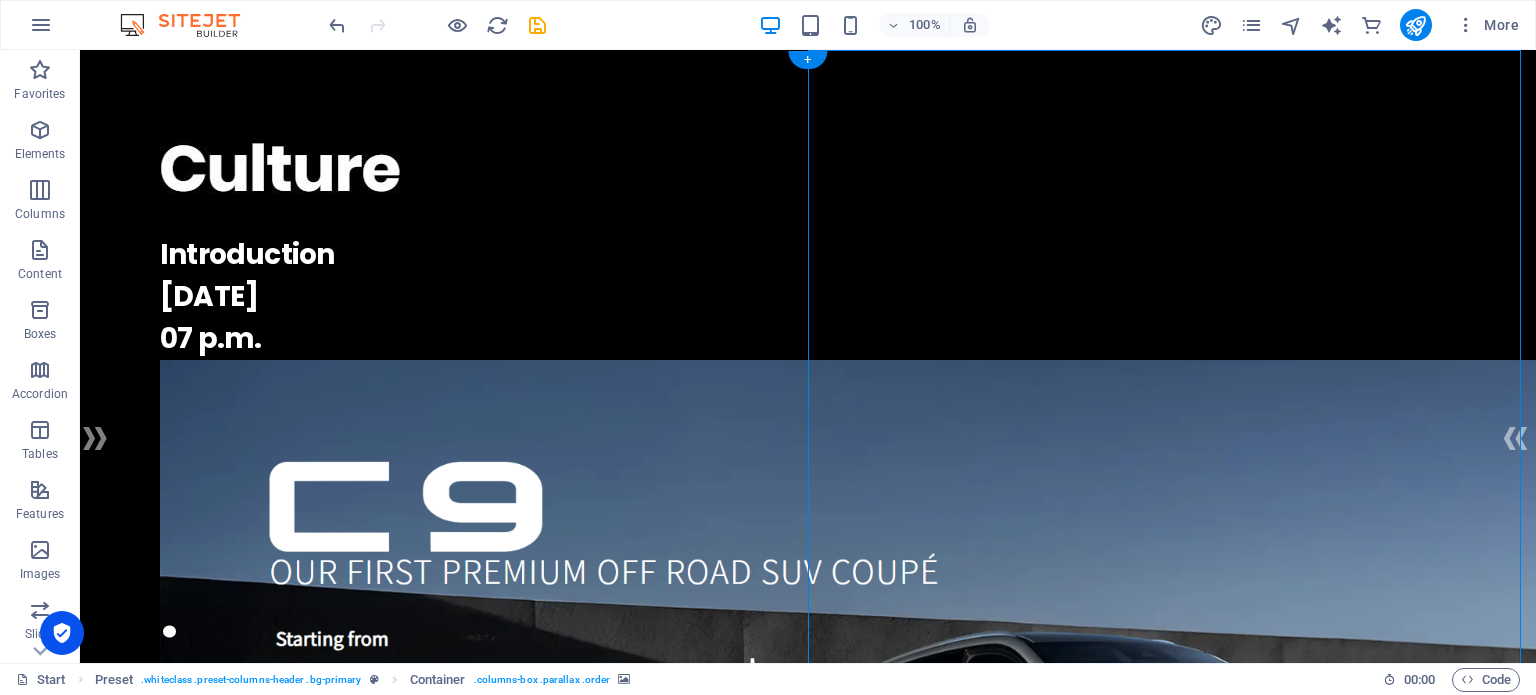 click at bounding box center (808, 226) 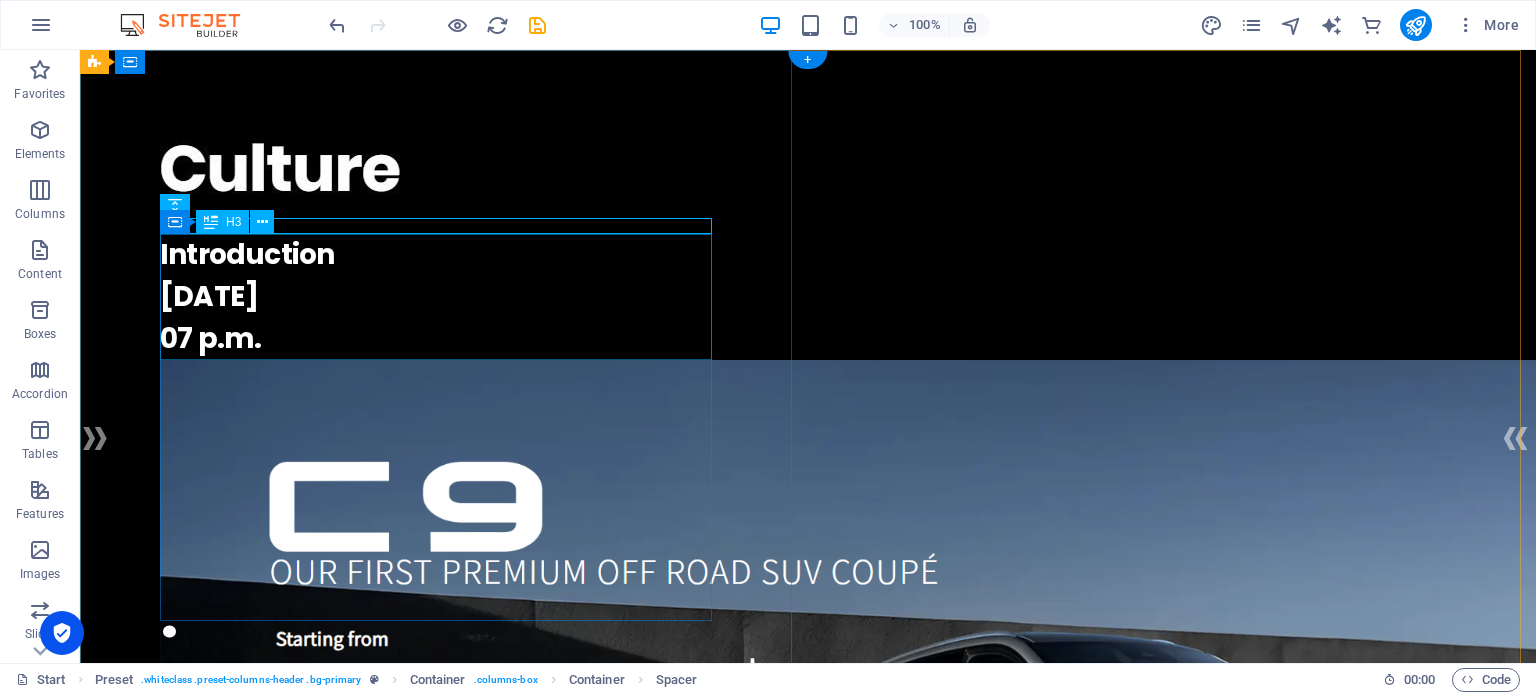 click at bounding box center [808, 2101] 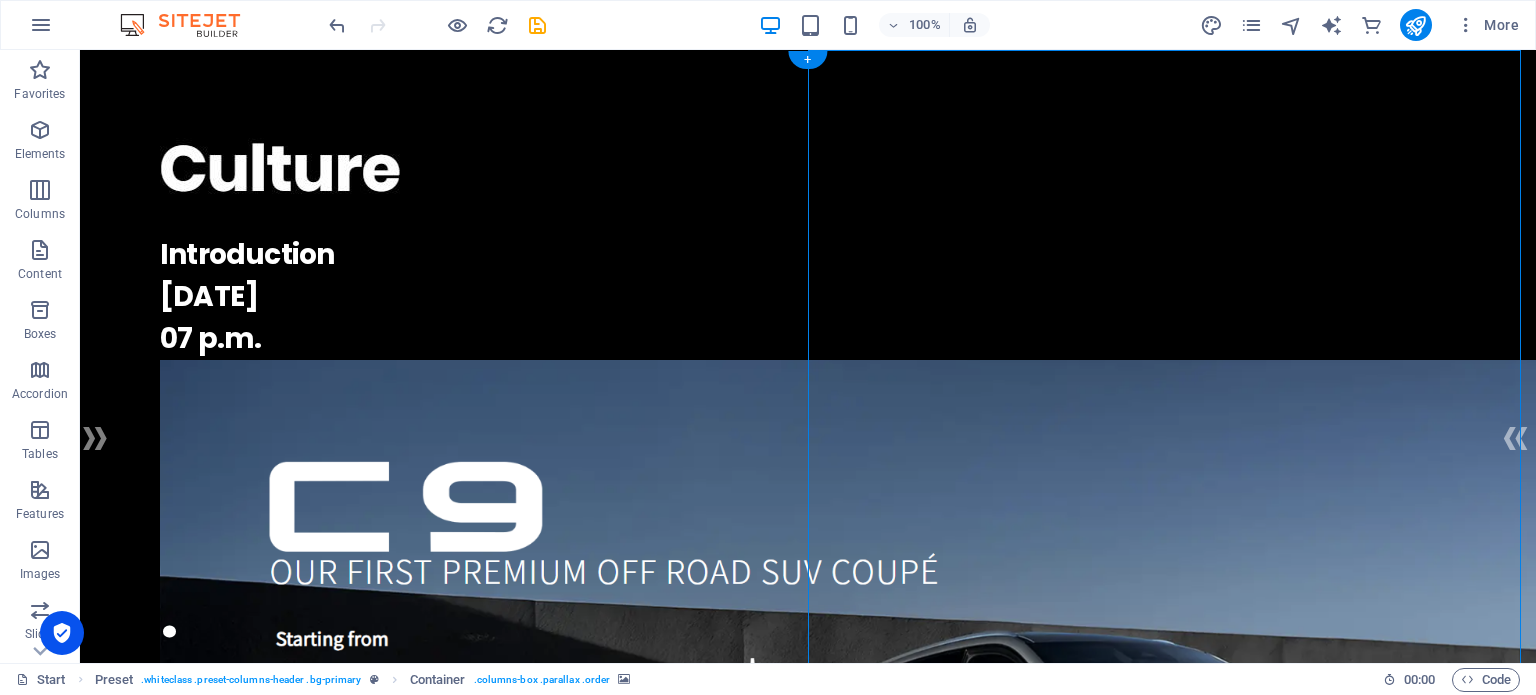 click at bounding box center (808, 2101) 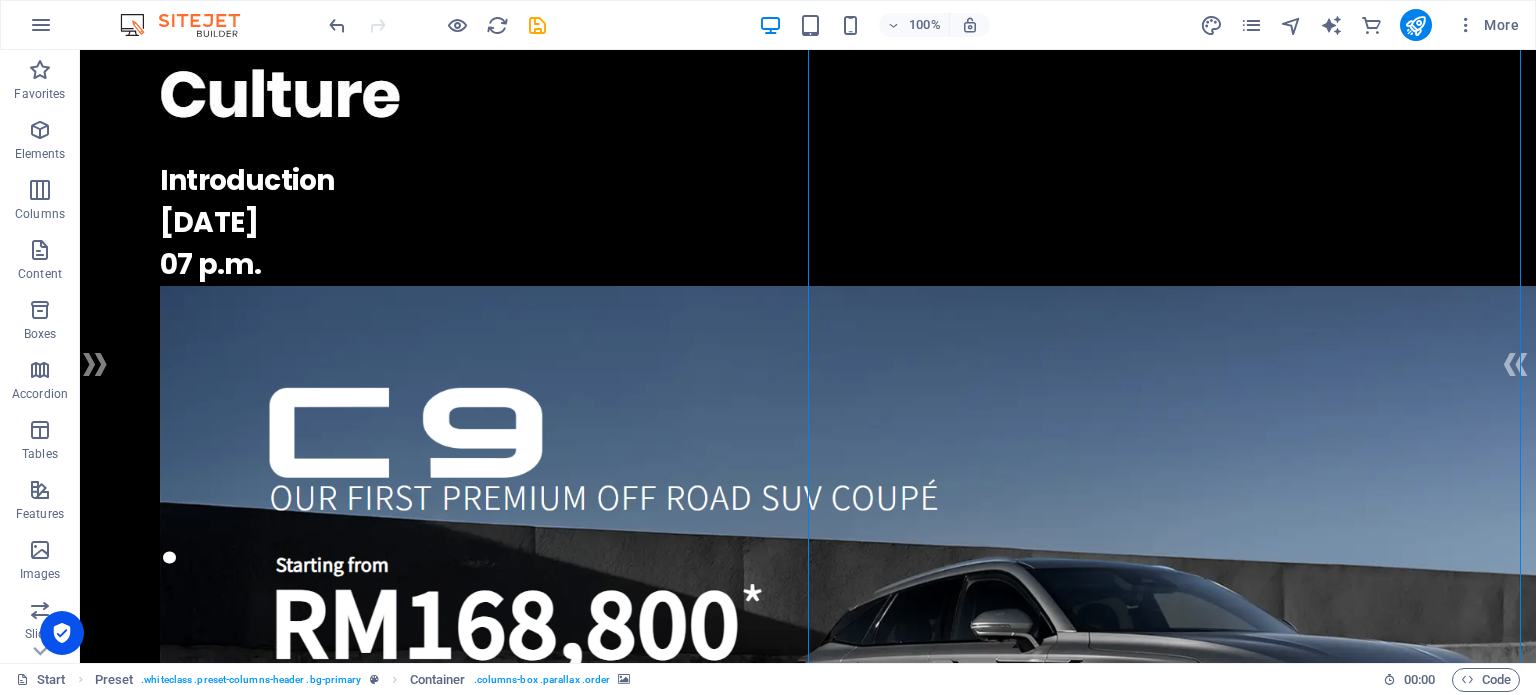 scroll, scrollTop: 100, scrollLeft: 0, axis: vertical 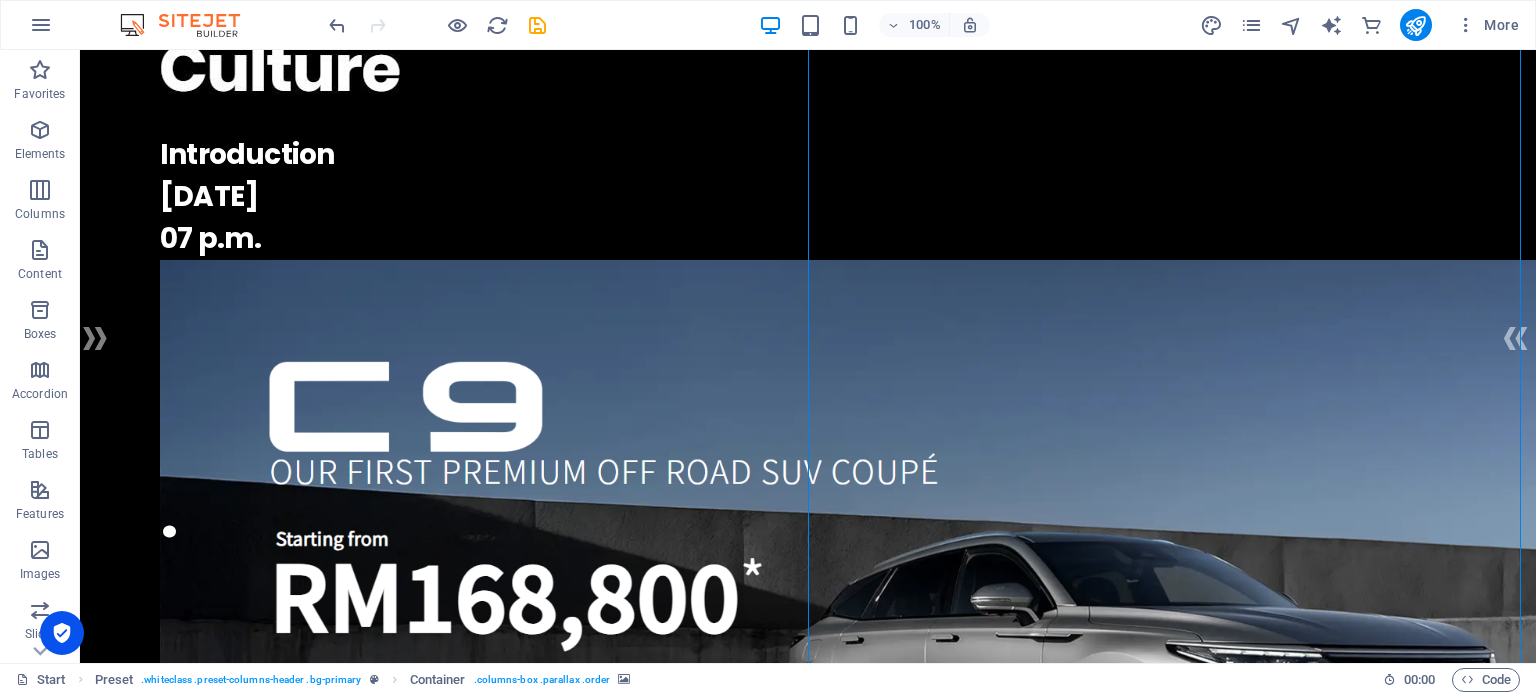 click at bounding box center [808, 583] 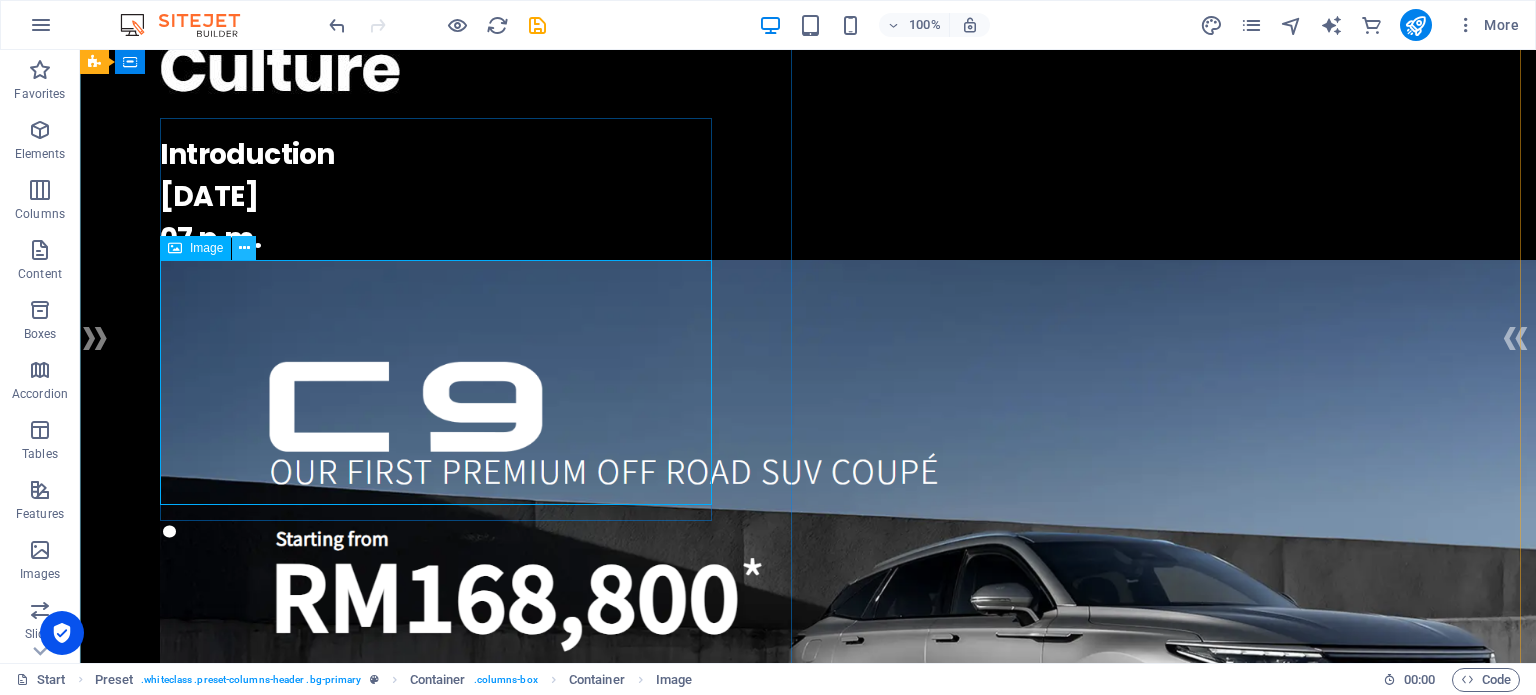 click at bounding box center [244, 248] 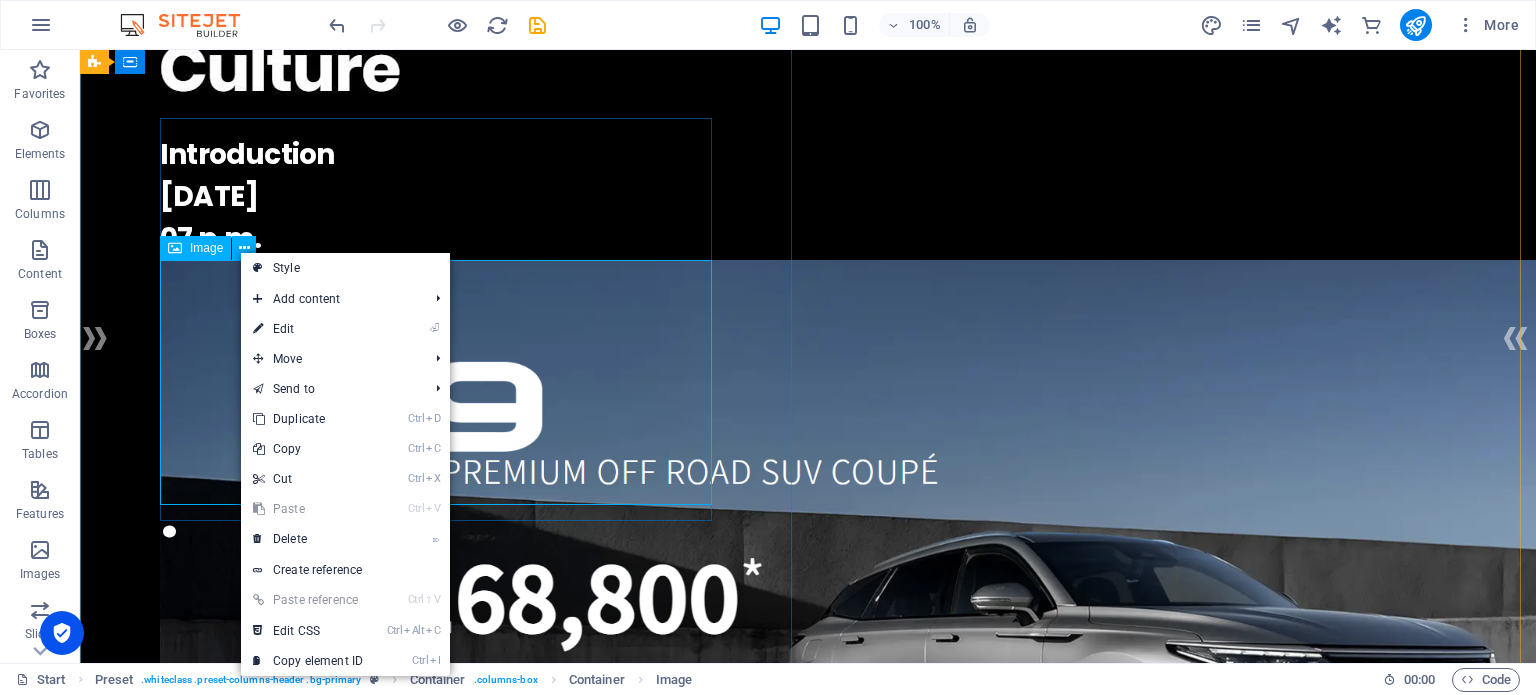 click at bounding box center [808, 583] 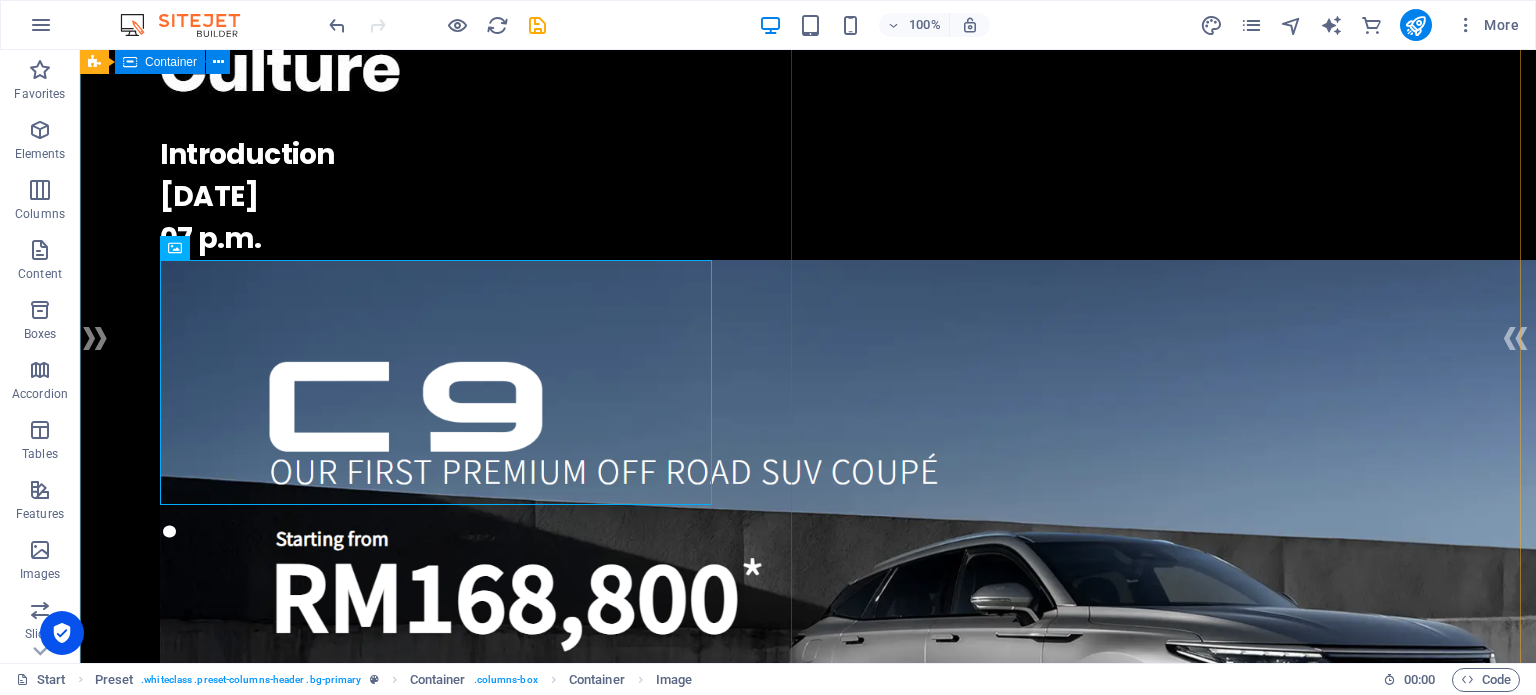 click on "Introduction [DATE] 07 p.m." at bounding box center [808, 197] 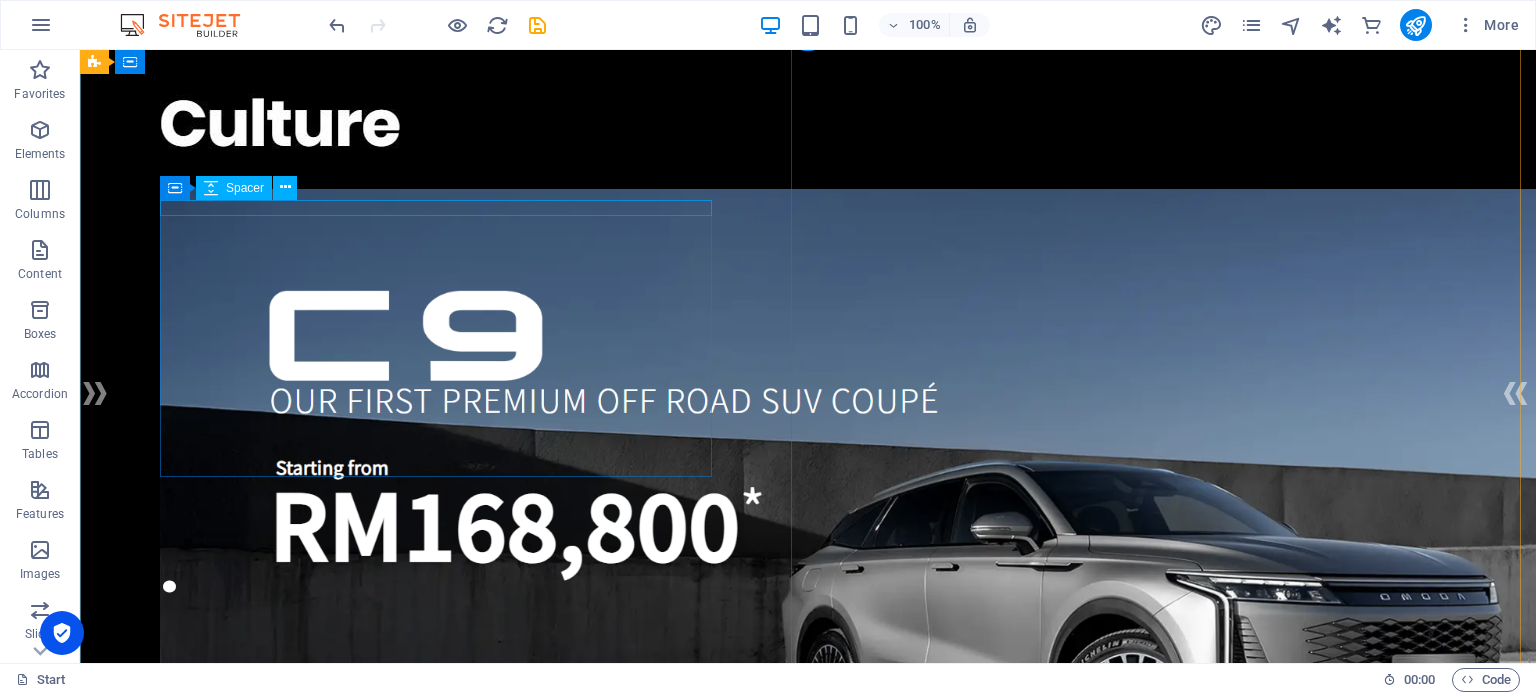 scroll, scrollTop: 0, scrollLeft: 0, axis: both 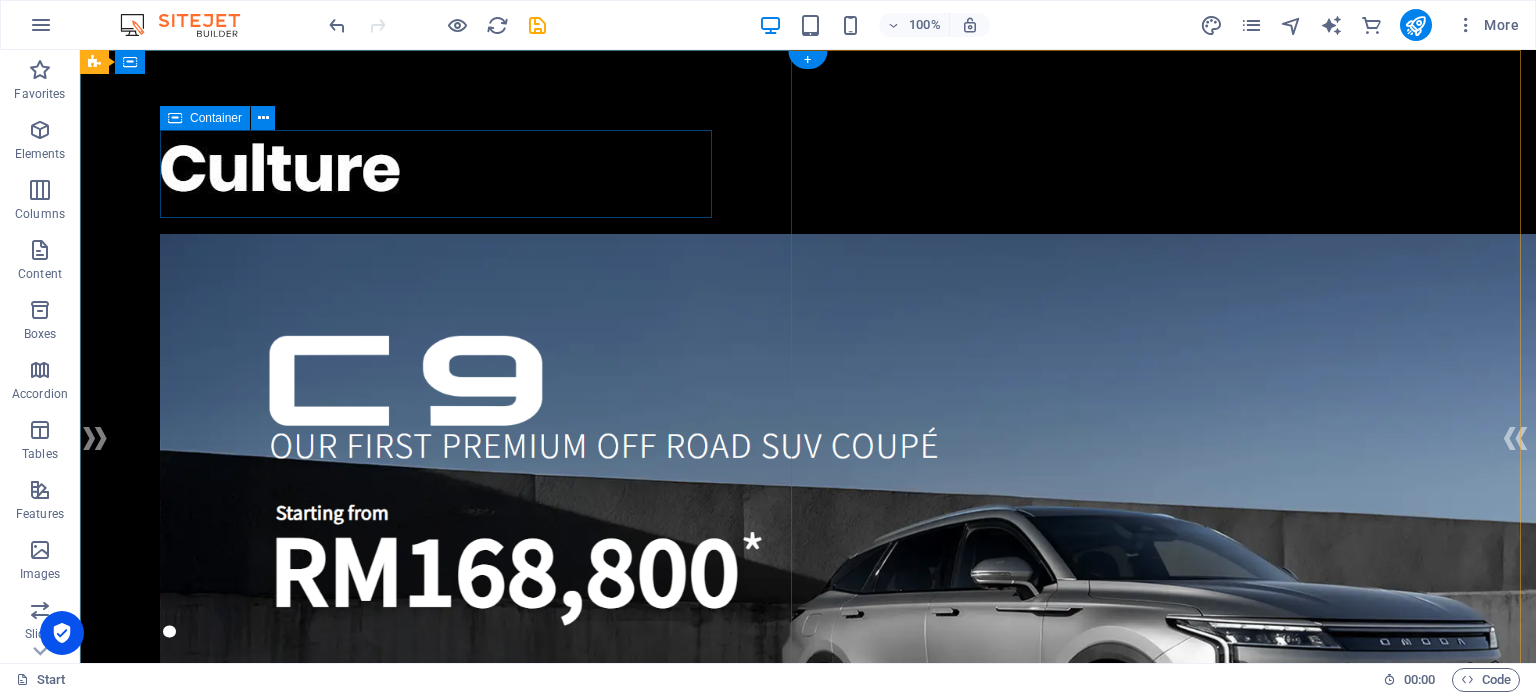 click on "." at bounding box center (808, 174) 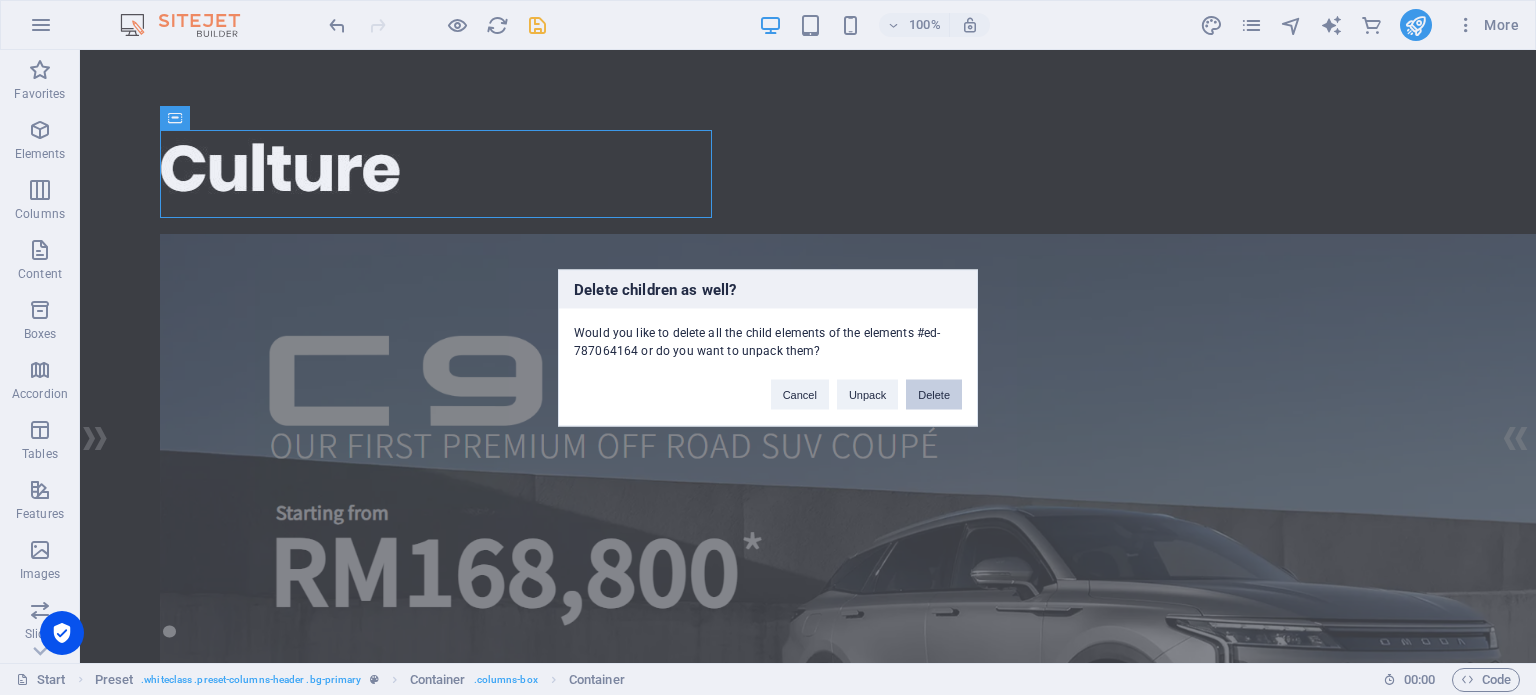 click on "Delete" at bounding box center (934, 394) 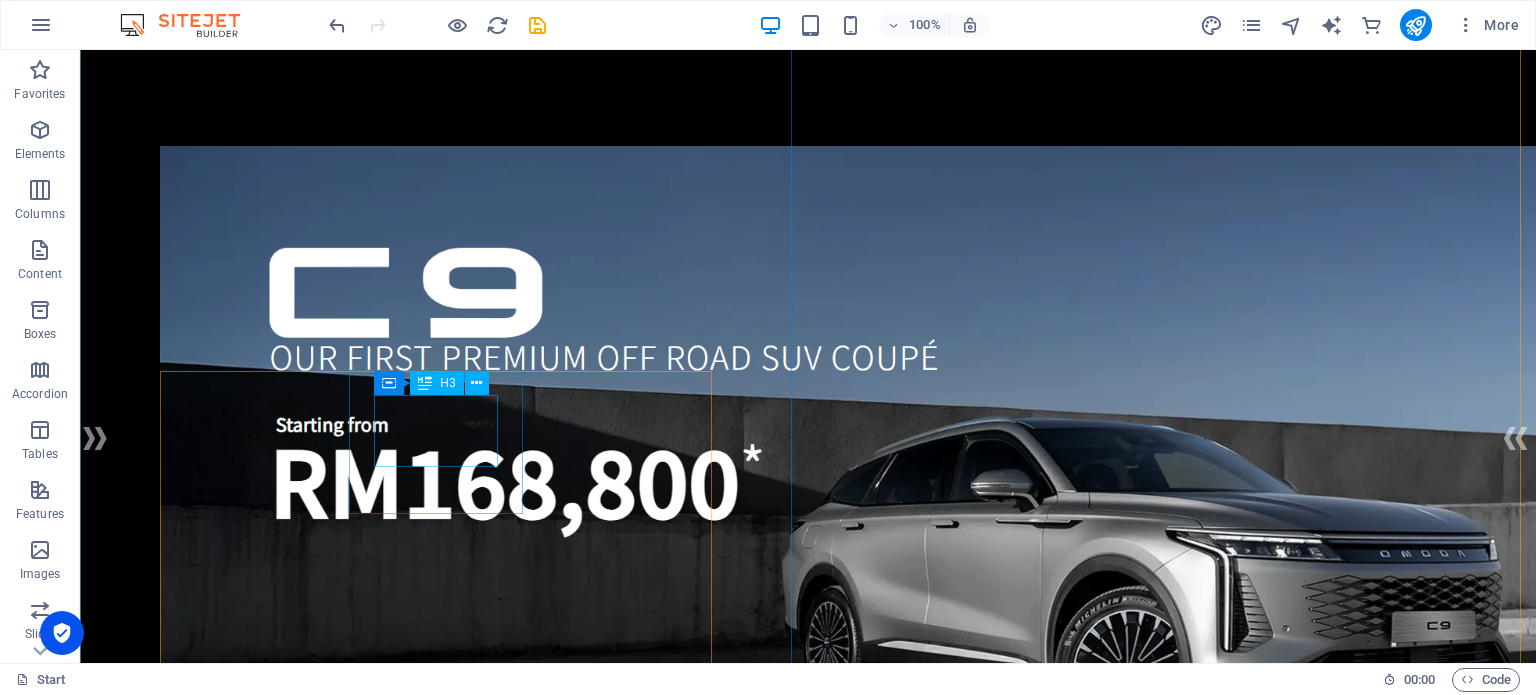 scroll, scrollTop: 300, scrollLeft: 0, axis: vertical 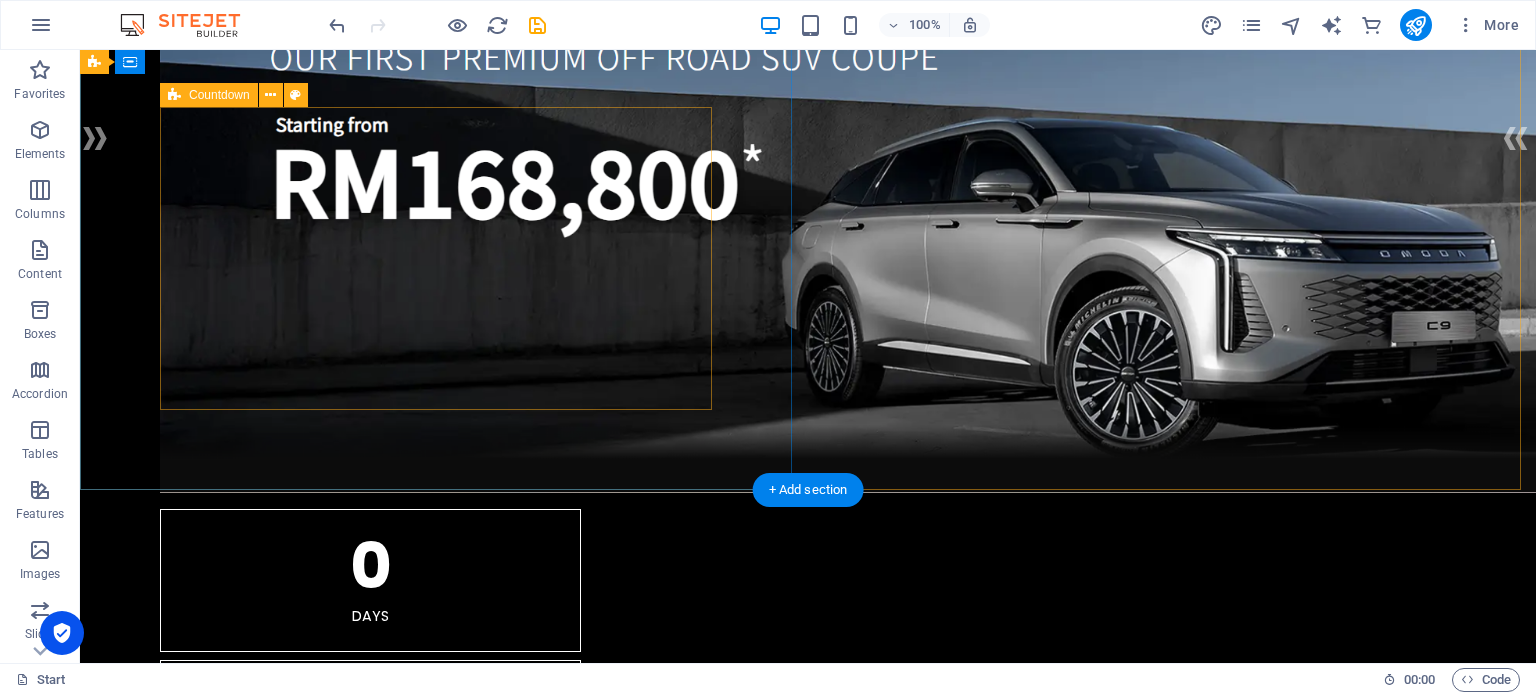click on "0 Days 0 Hours 0 Minutes 0 Seconds" at bounding box center (808, 808) 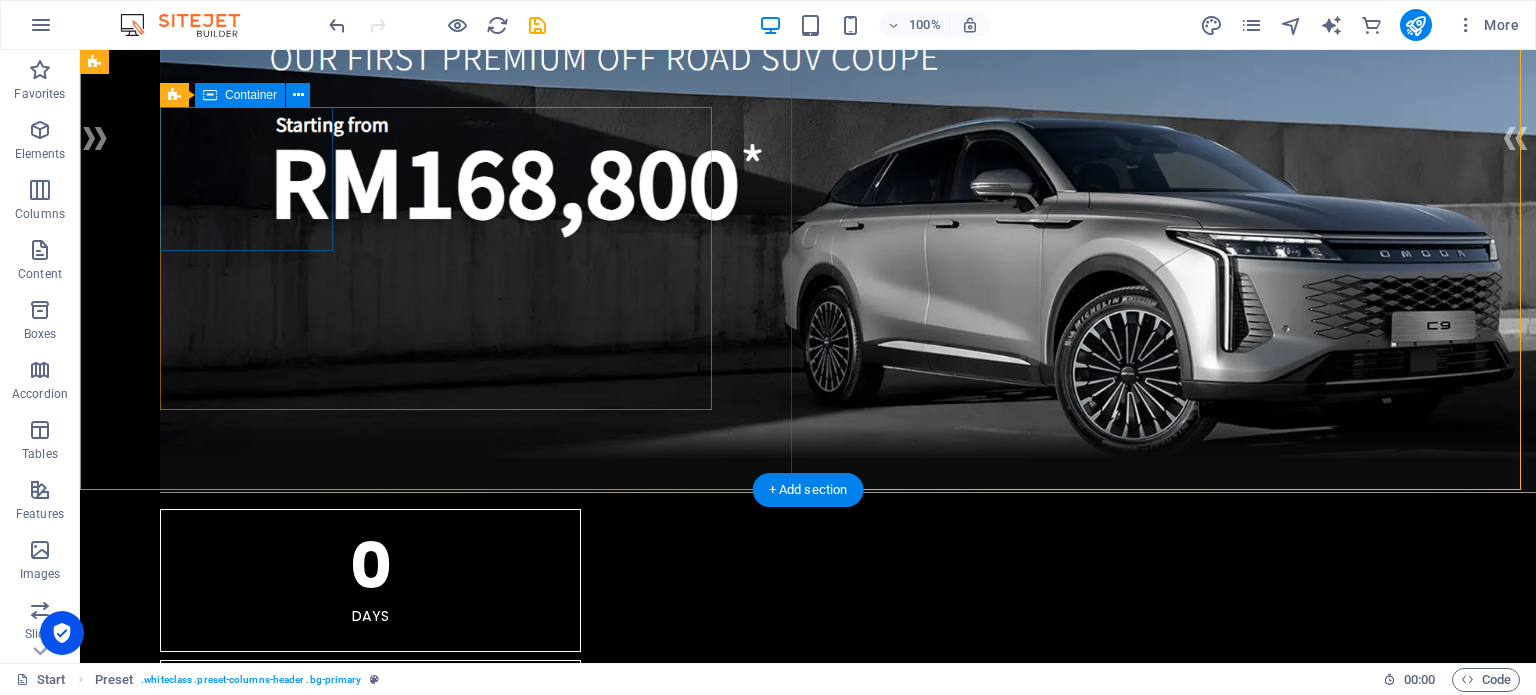 click on "0 Days 0 Hours 0 Minutes 0 Seconds" at bounding box center [808, 808] 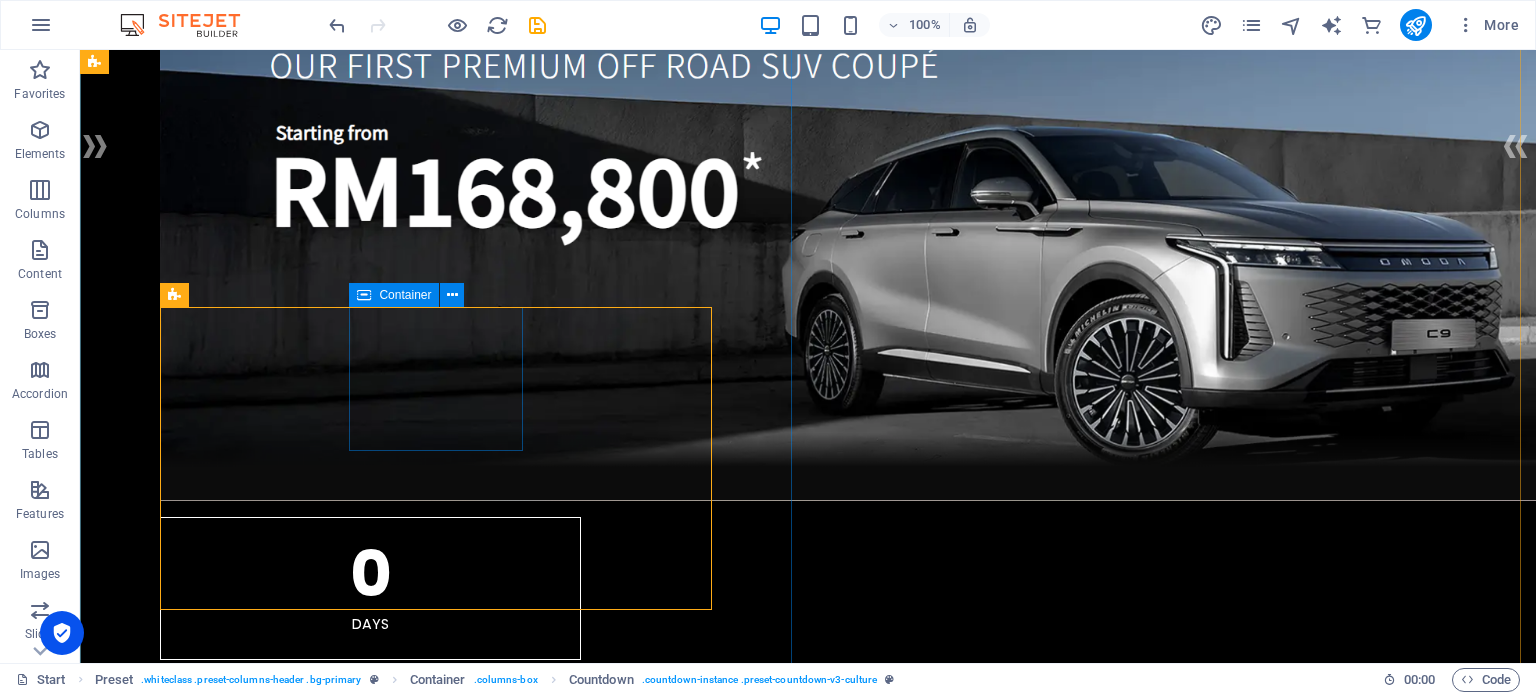scroll, scrollTop: 100, scrollLeft: 0, axis: vertical 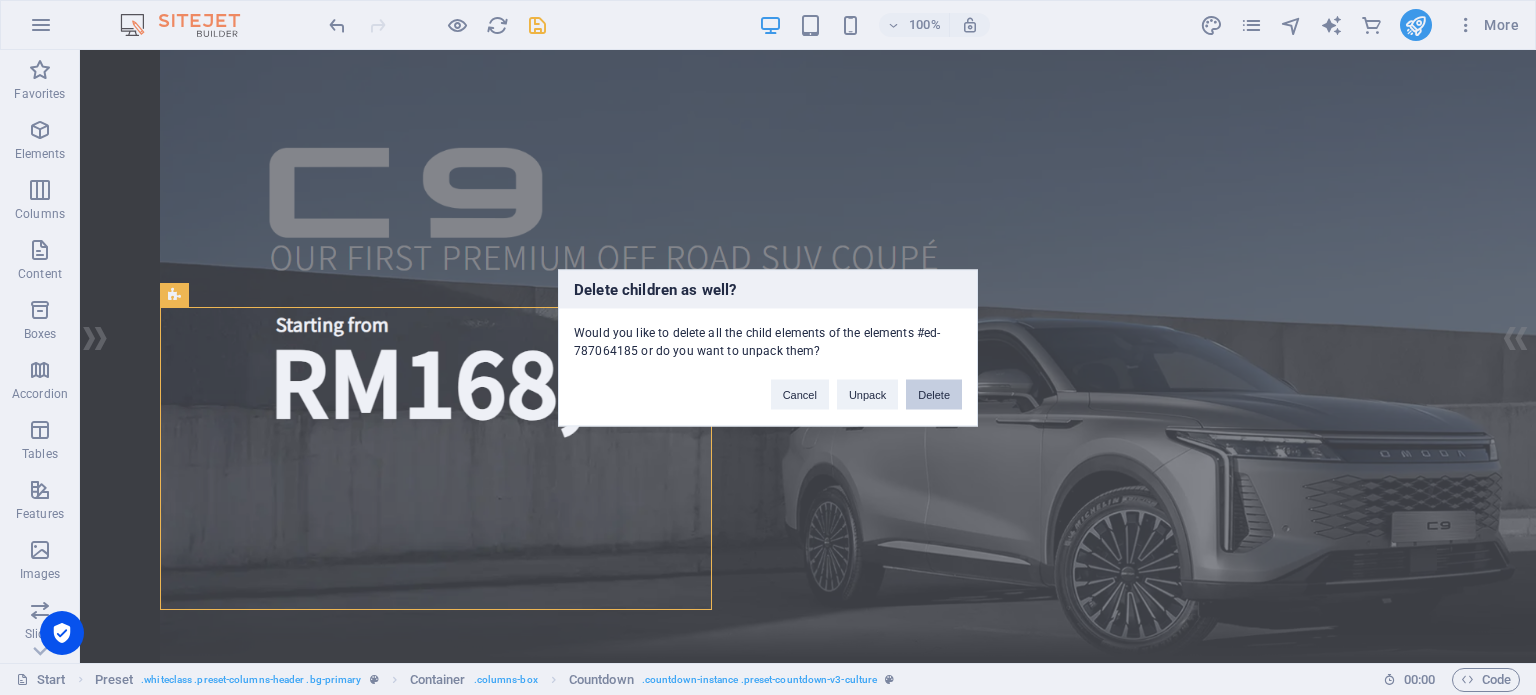 click on "Delete" at bounding box center [934, 394] 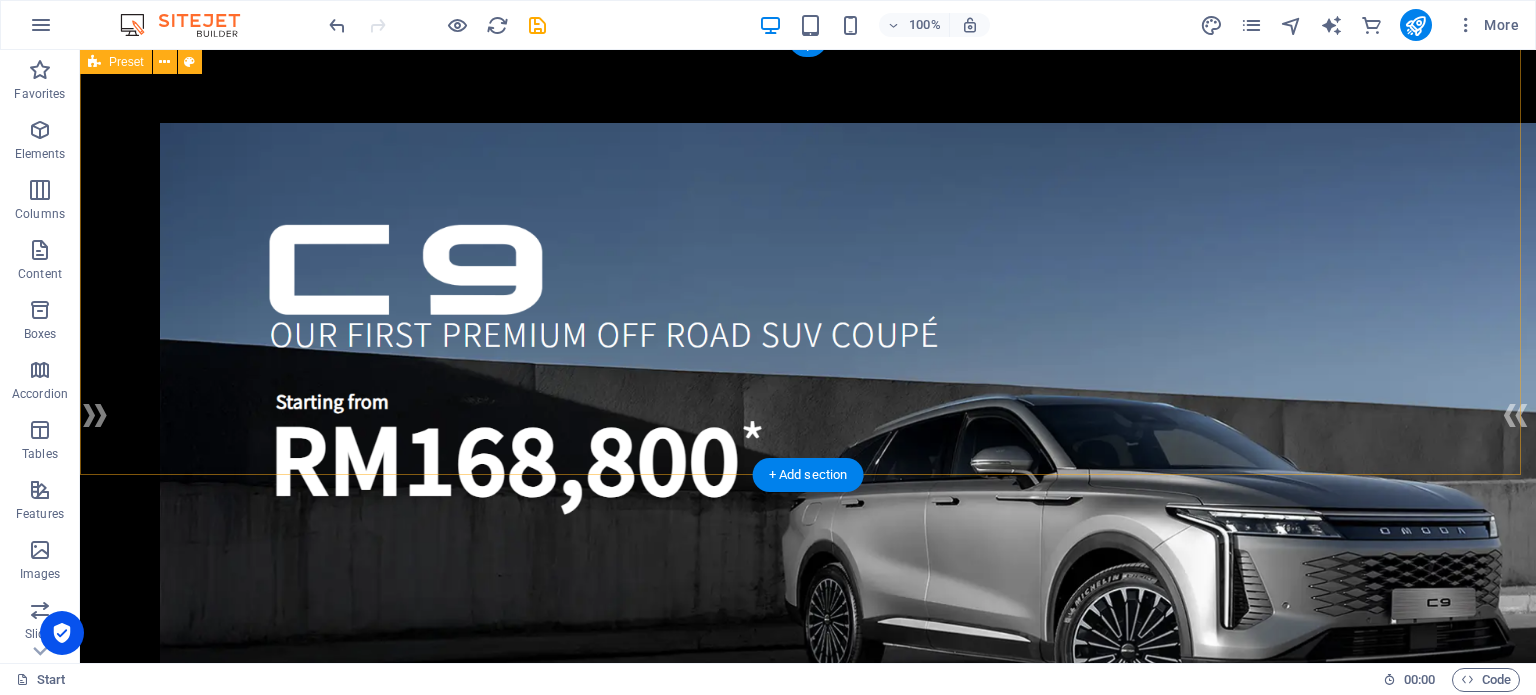 scroll, scrollTop: 0, scrollLeft: 0, axis: both 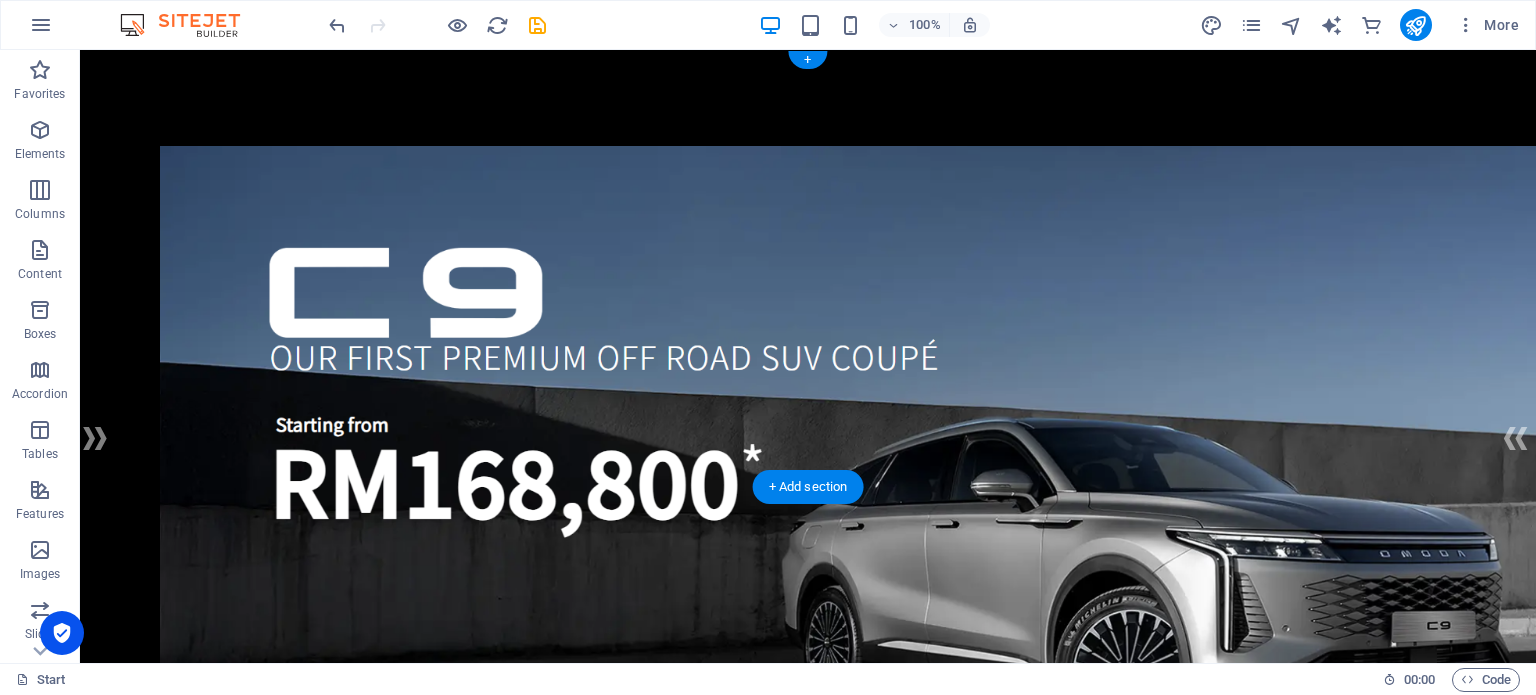 drag, startPoint x: 952, startPoint y: 333, endPoint x: 884, endPoint y: 327, distance: 68.26419 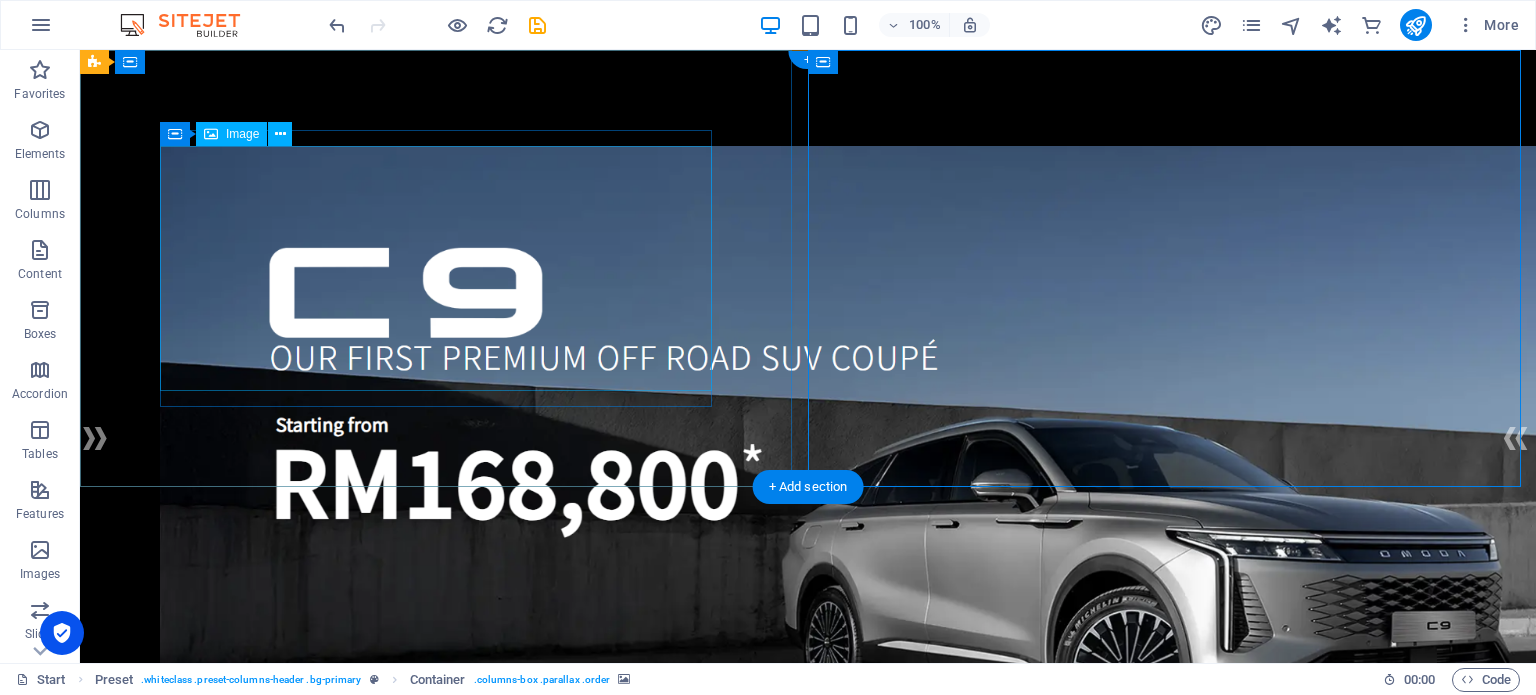 click at bounding box center (808, 469) 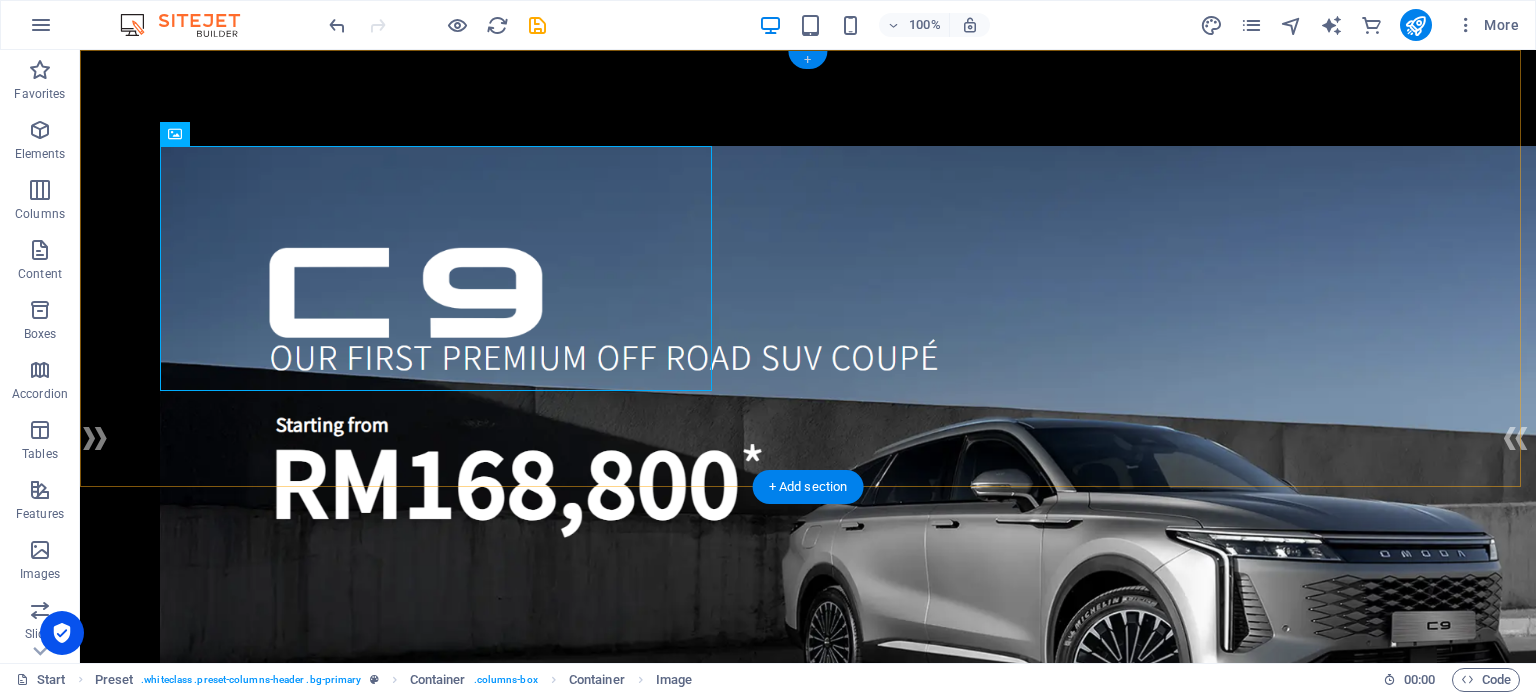 drag, startPoint x: 809, startPoint y: 56, endPoint x: 376, endPoint y: 18, distance: 434.66425 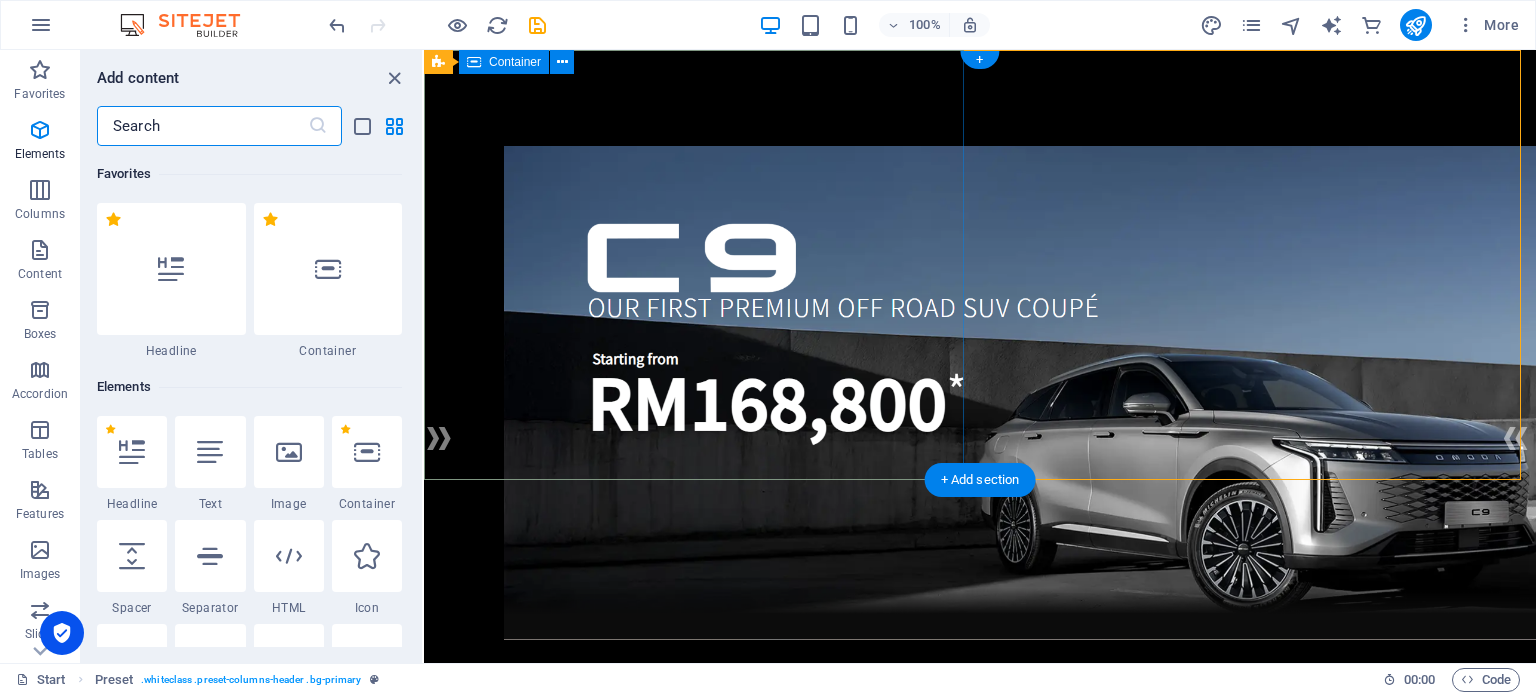 scroll, scrollTop: 3499, scrollLeft: 0, axis: vertical 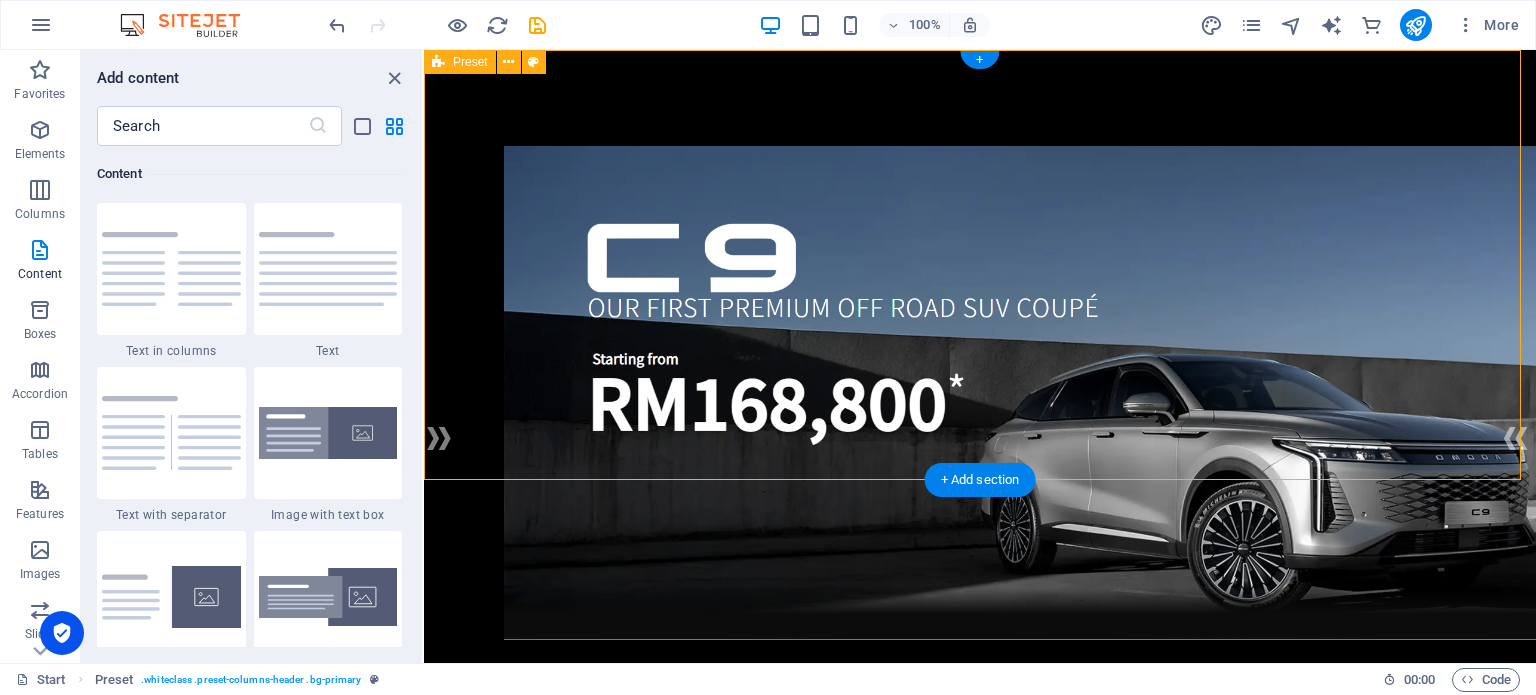 click at bounding box center (980, 1007) 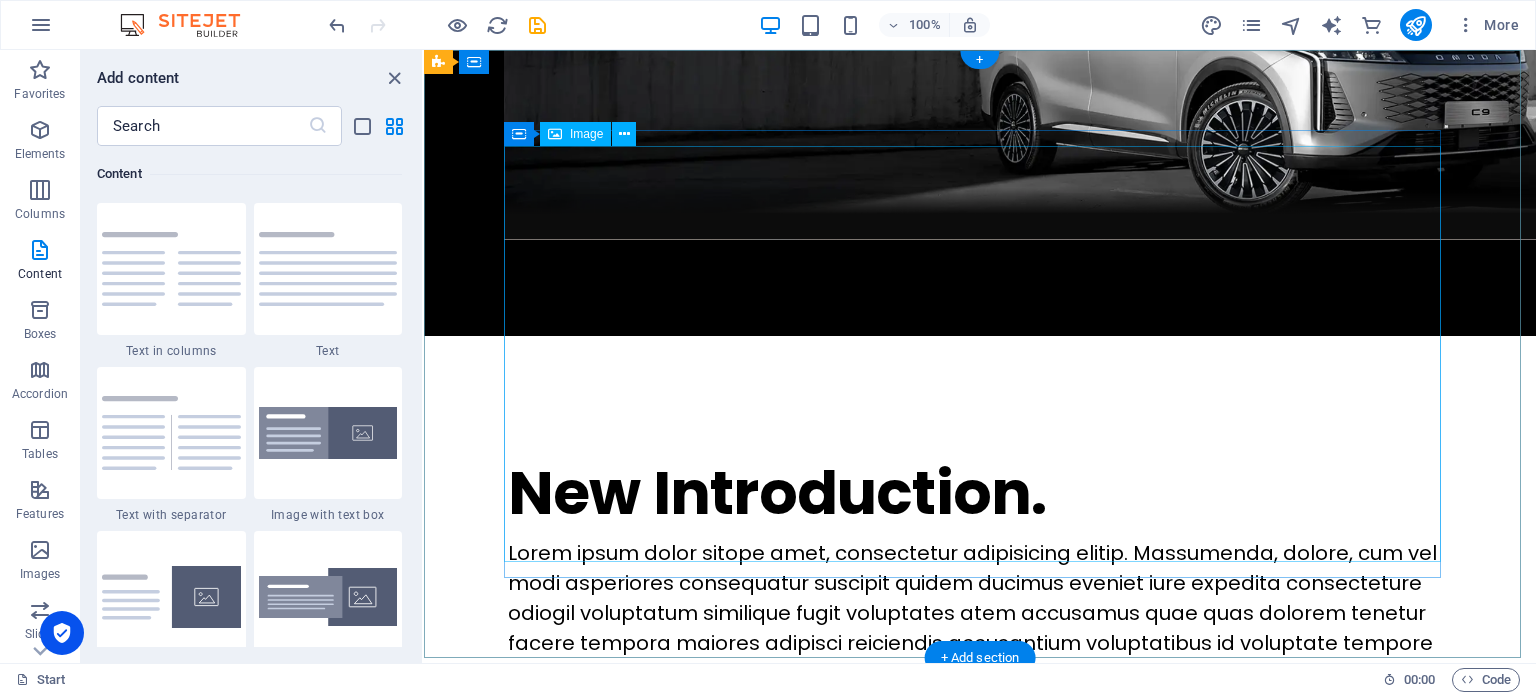 scroll, scrollTop: 0, scrollLeft: 0, axis: both 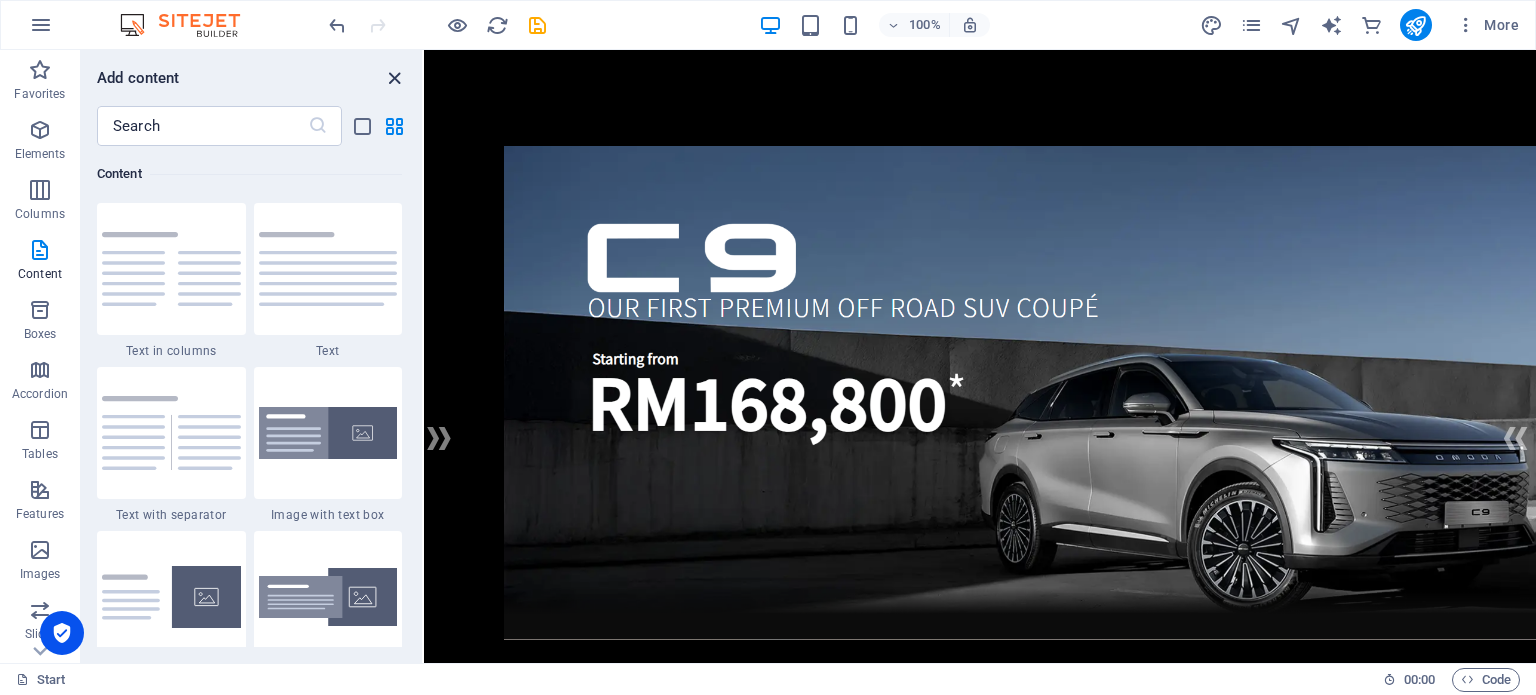 drag, startPoint x: 396, startPoint y: 88, endPoint x: 315, endPoint y: 34, distance: 97.349884 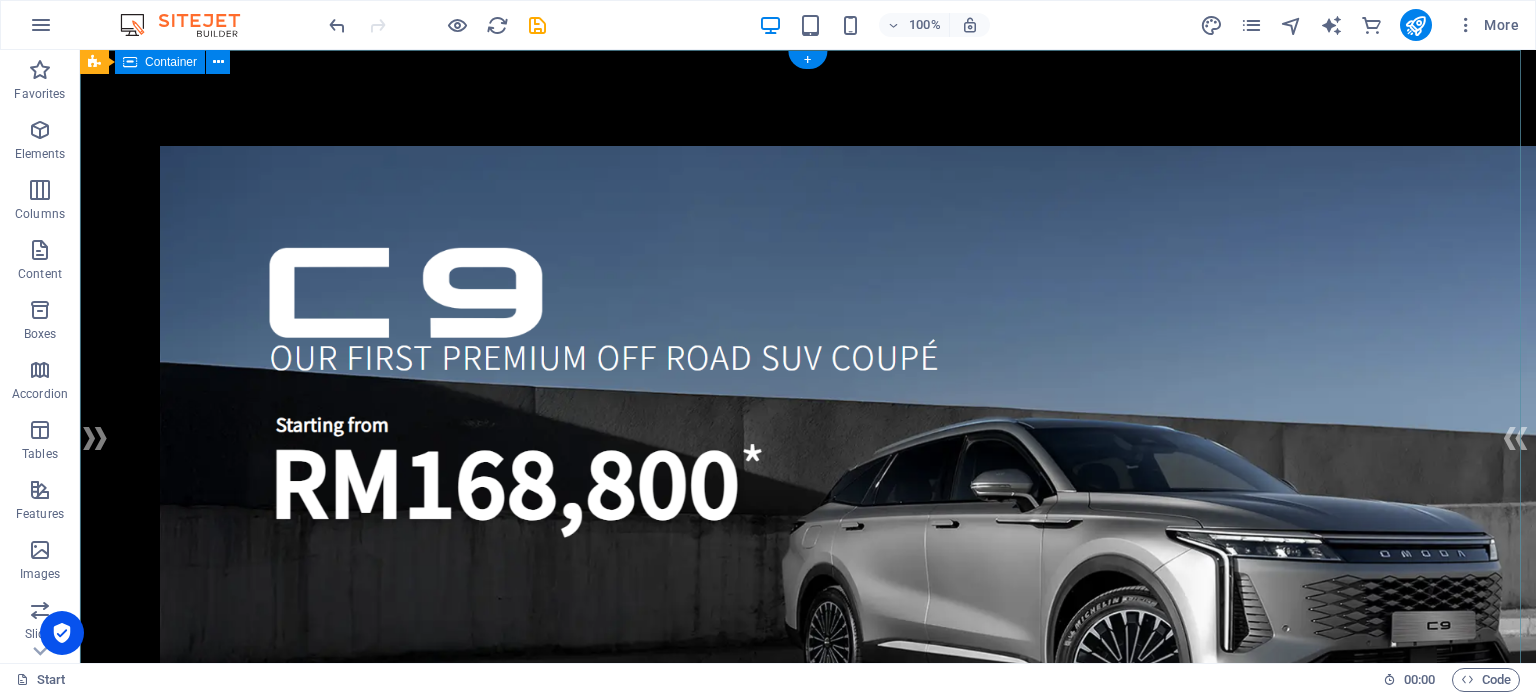 click at bounding box center (808, 469) 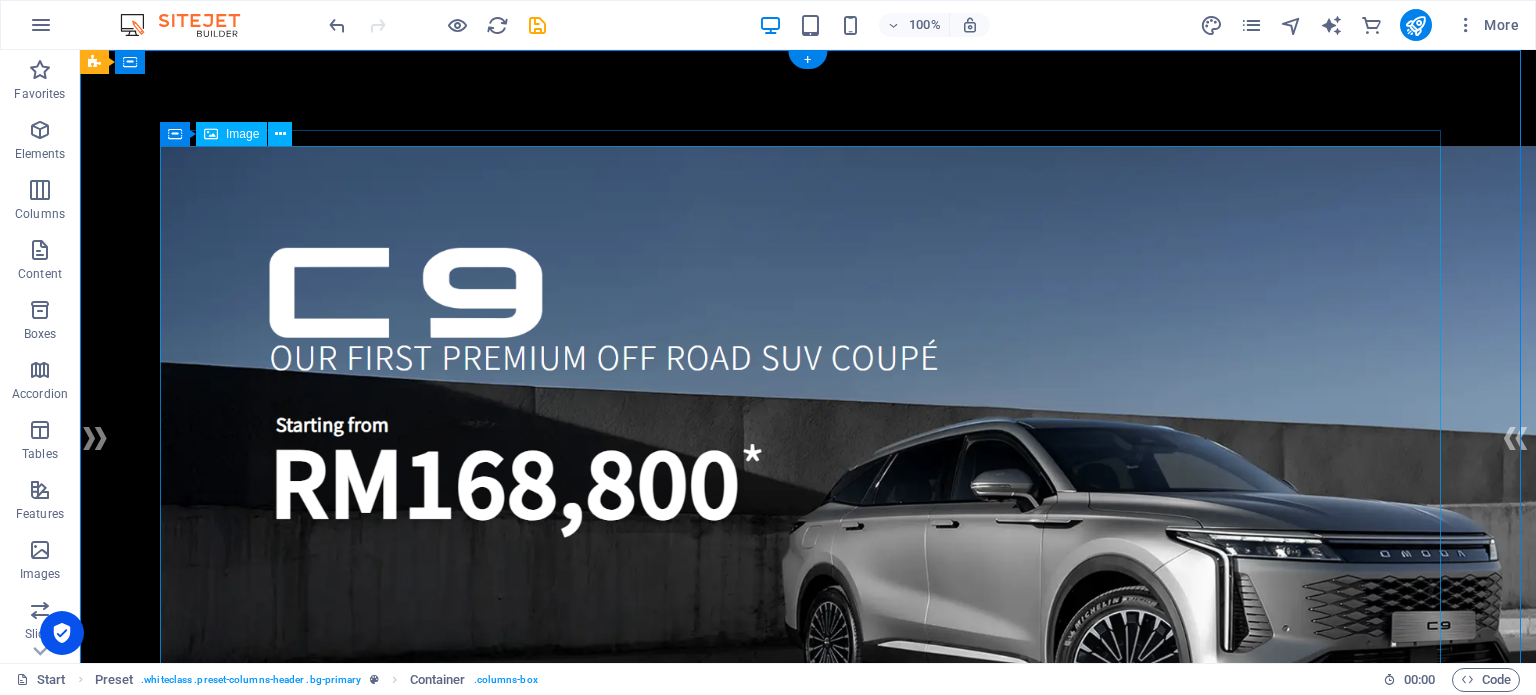 click at bounding box center (808, 469) 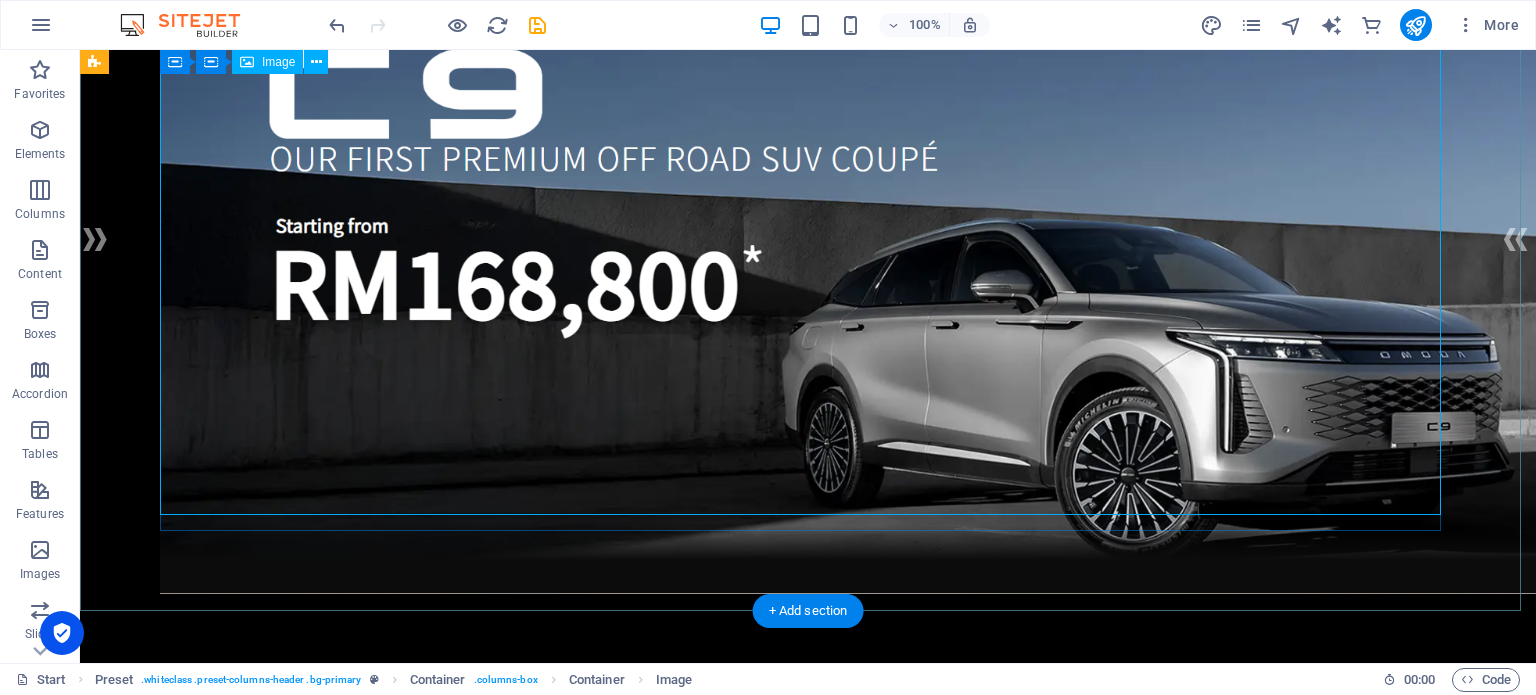 scroll, scrollTop: 200, scrollLeft: 0, axis: vertical 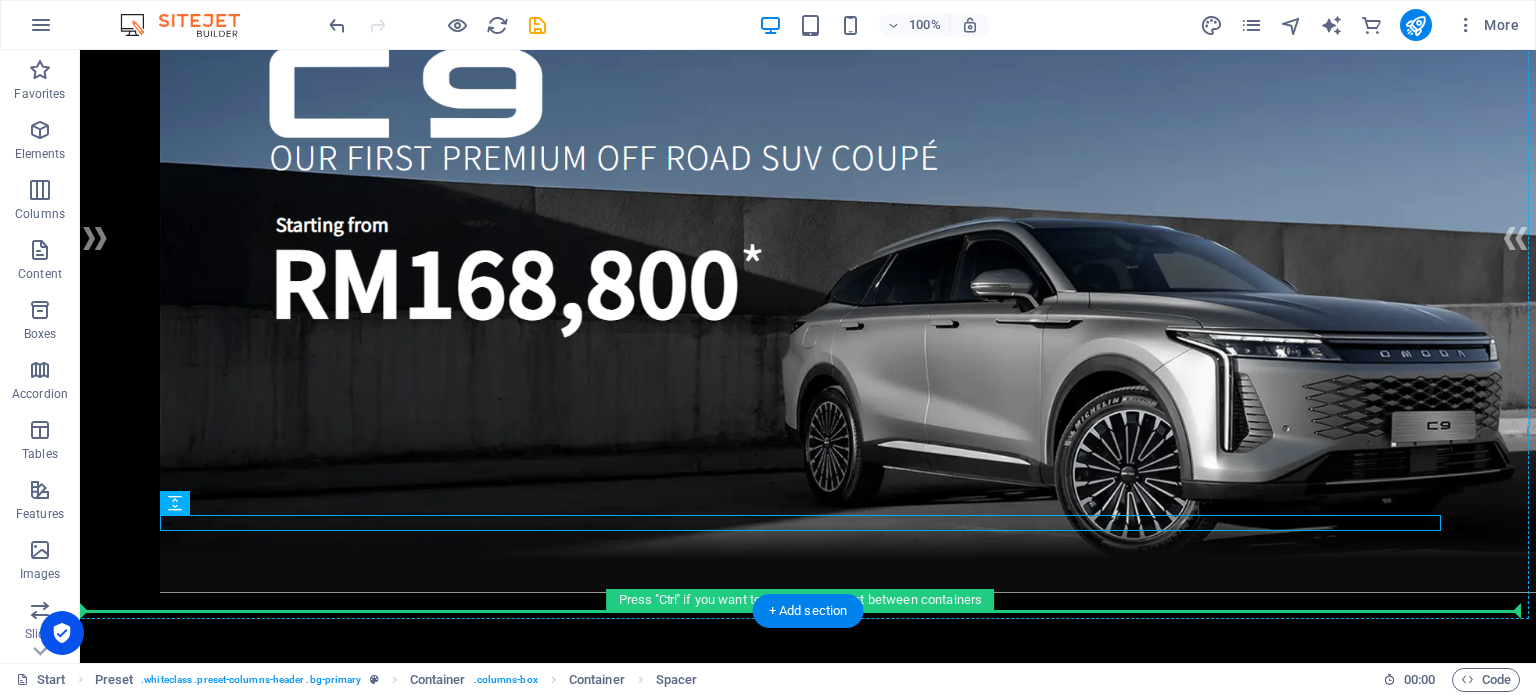 drag, startPoint x: 1064, startPoint y: 523, endPoint x: 1074, endPoint y: 574, distance: 51.971146 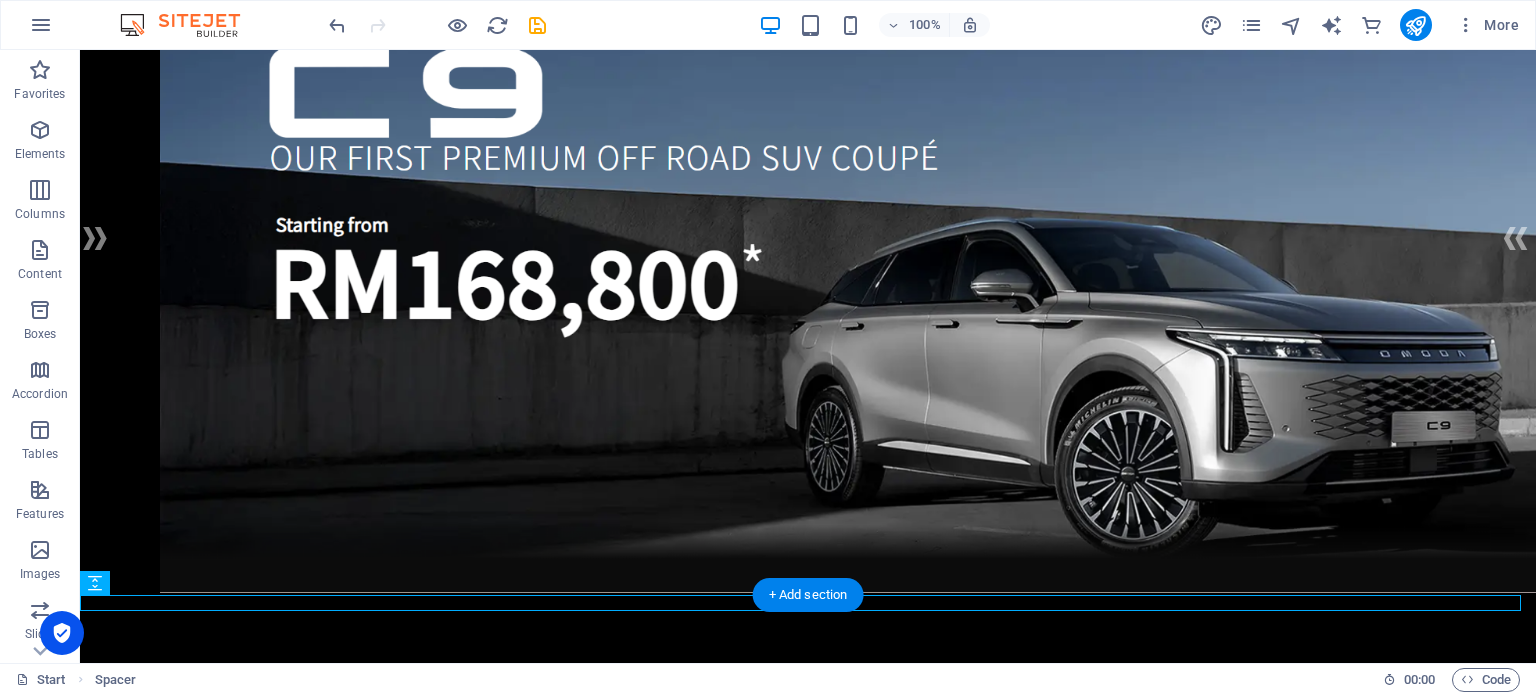 click at bounding box center (808, 269) 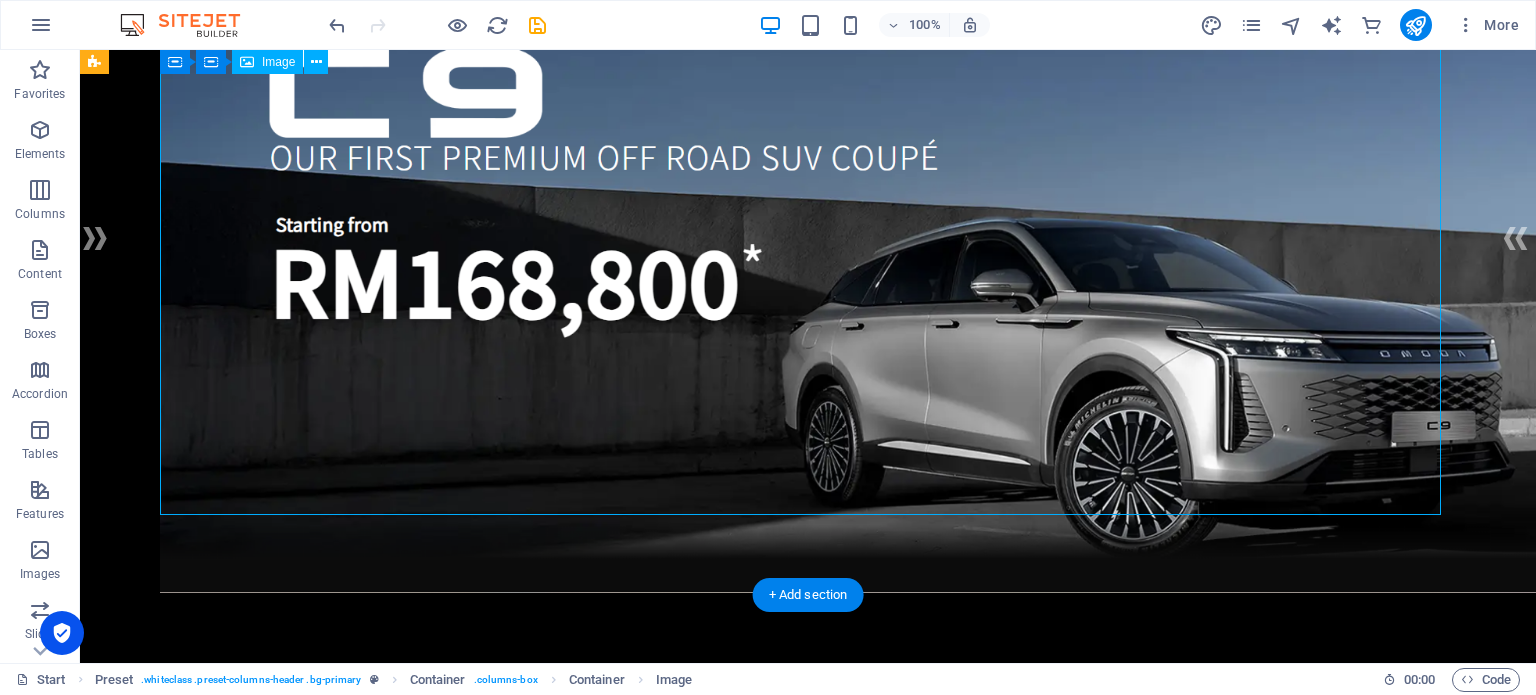 click at bounding box center [808, 269] 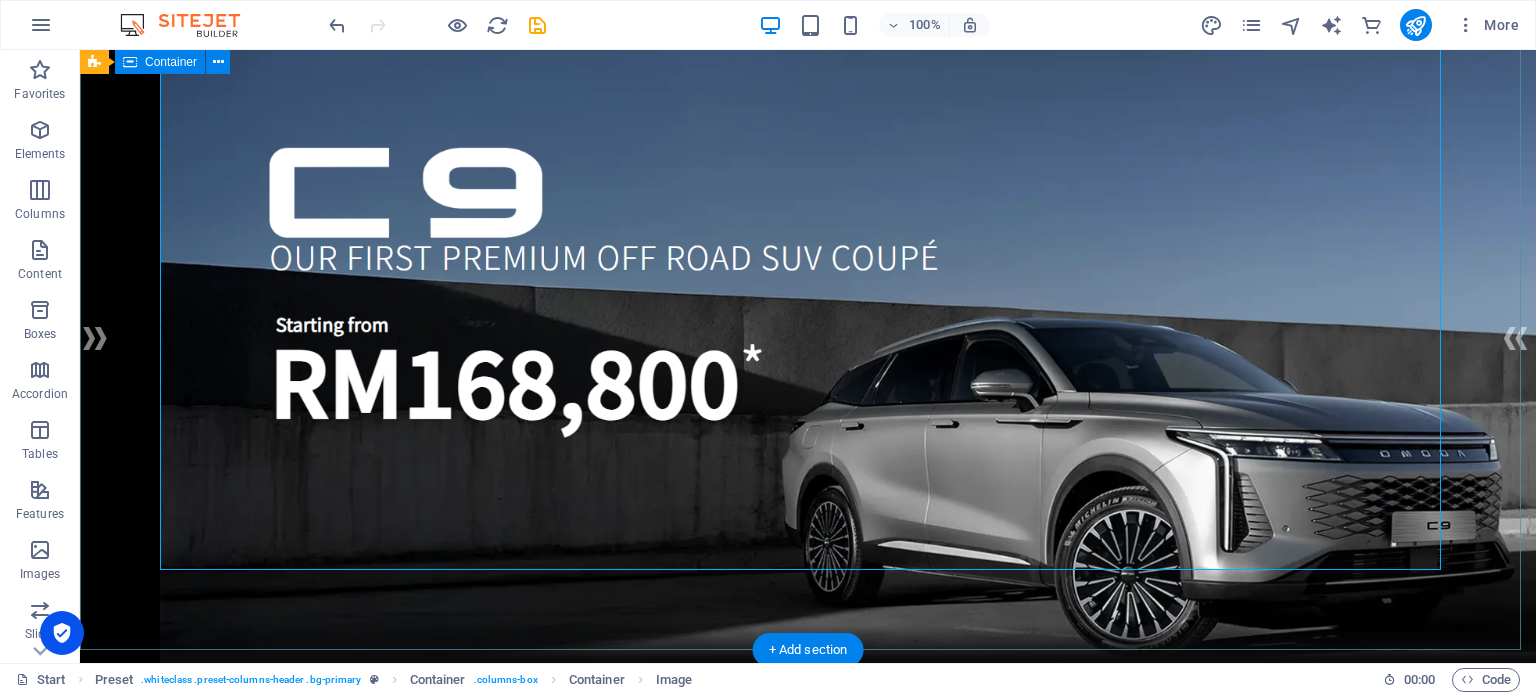 scroll, scrollTop: 300, scrollLeft: 0, axis: vertical 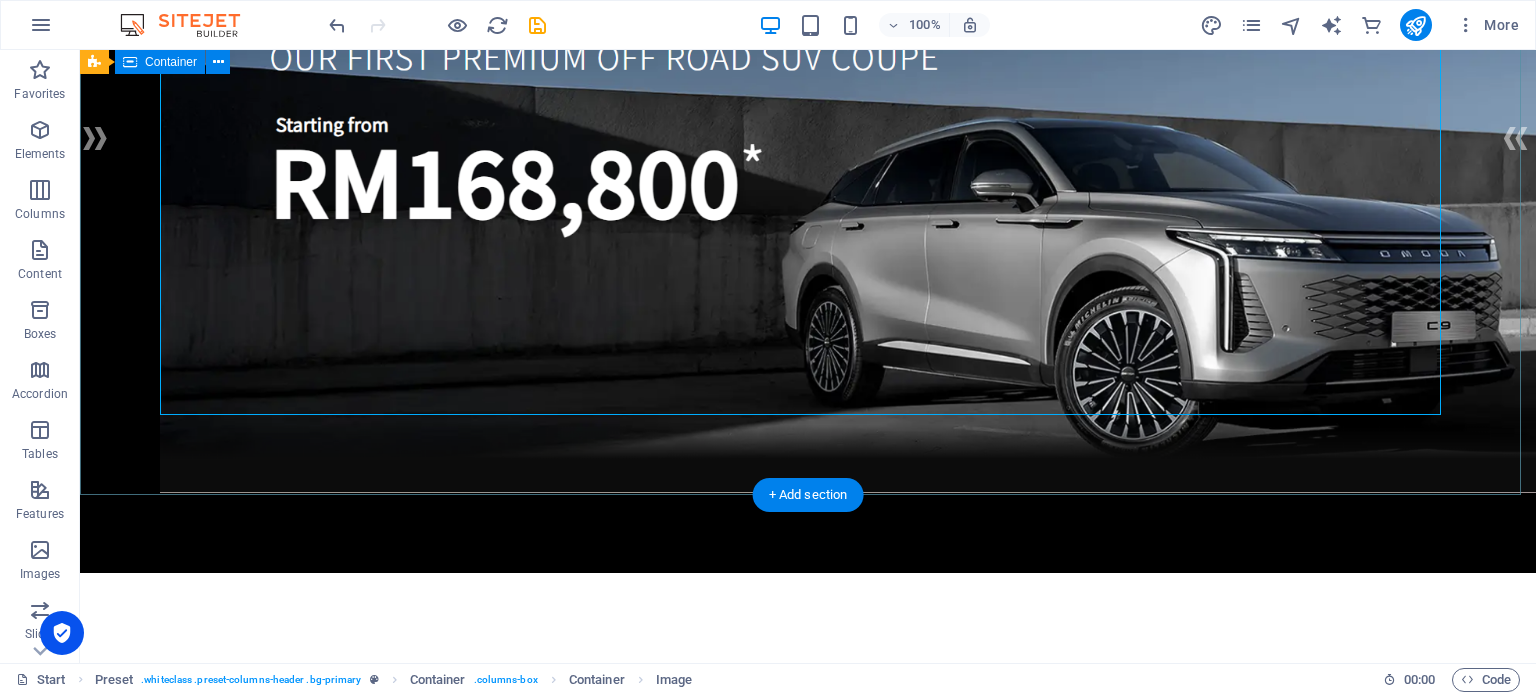 click at bounding box center [808, 161] 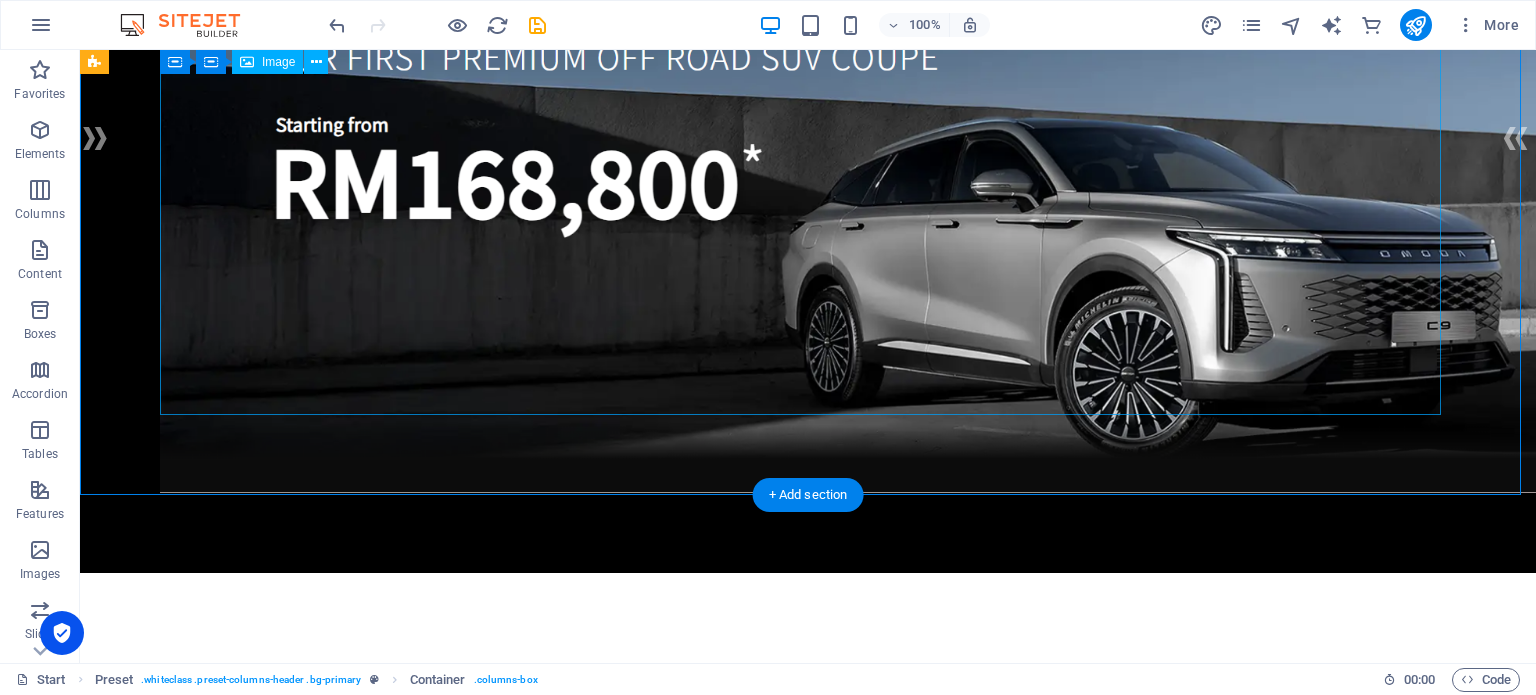click at bounding box center (808, 169) 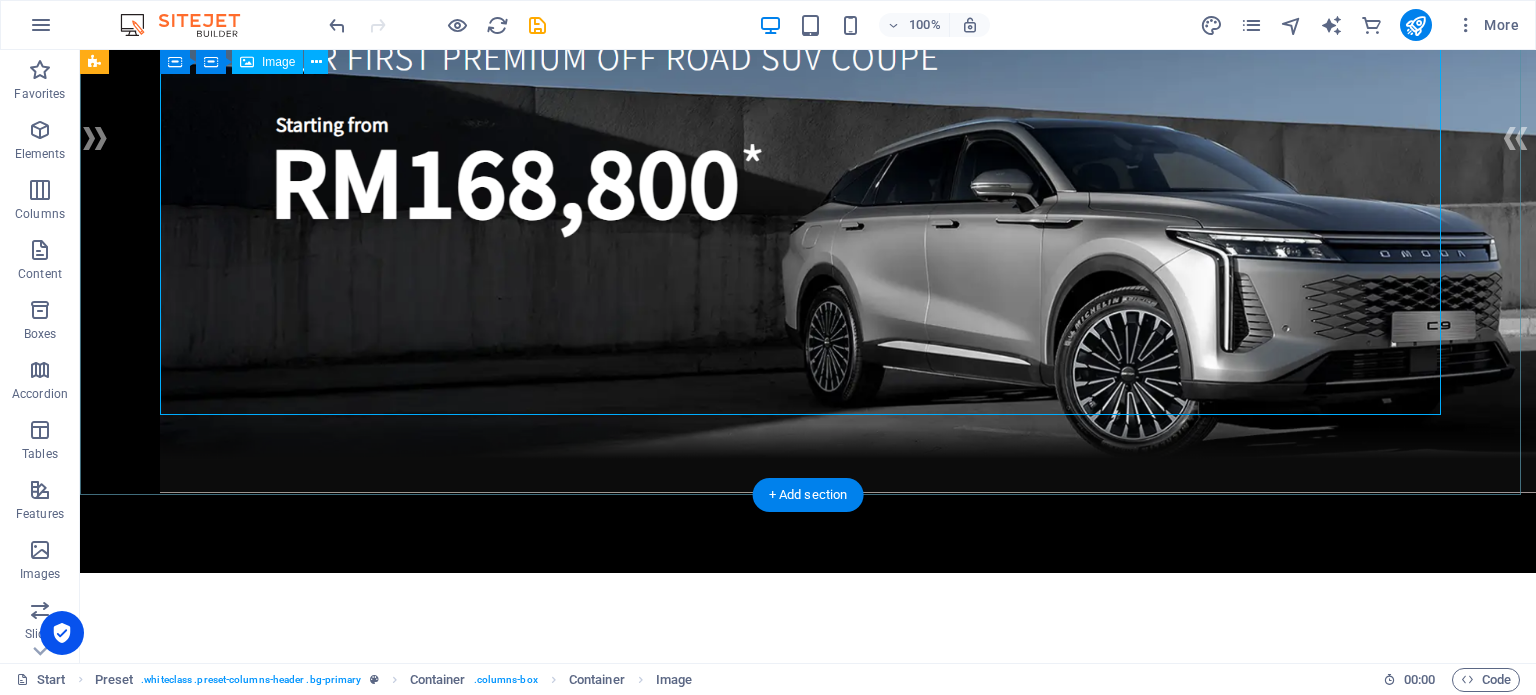 click at bounding box center [808, 169] 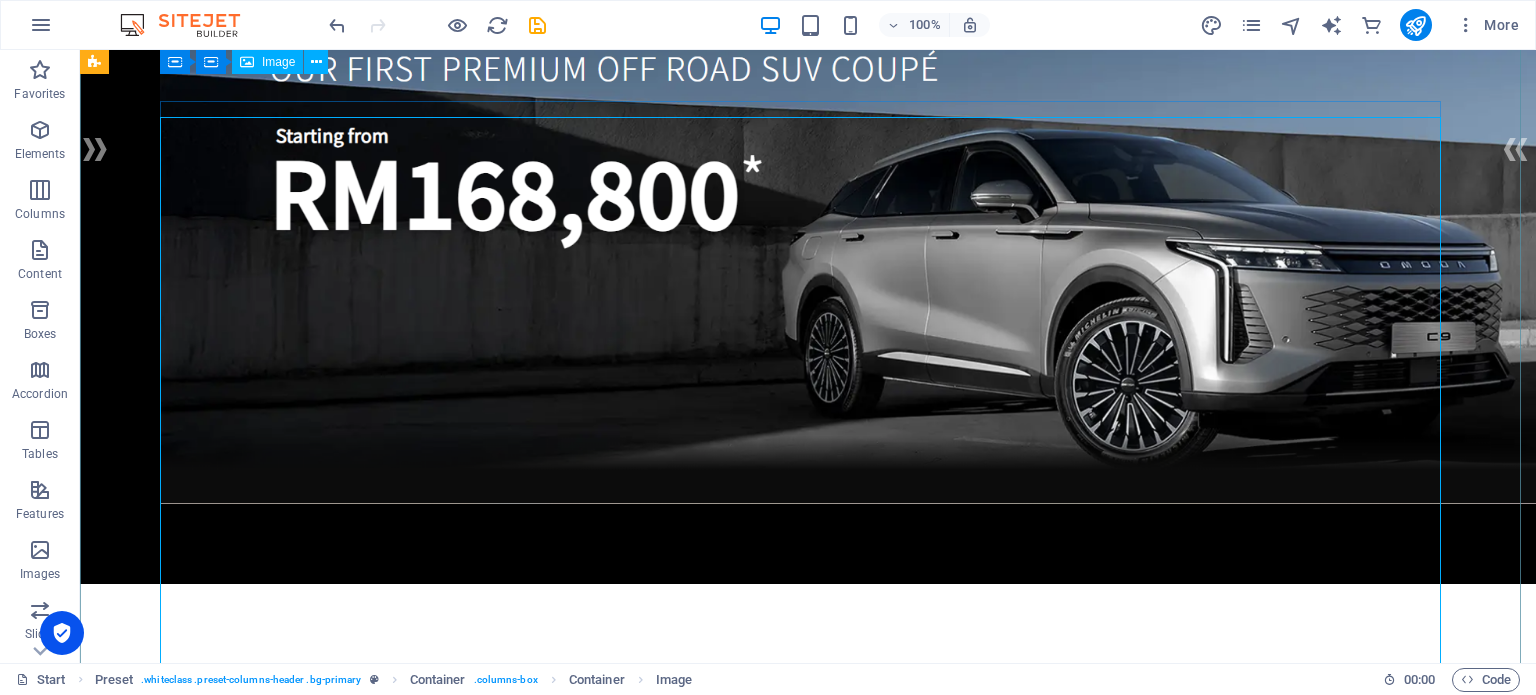 scroll, scrollTop: 0, scrollLeft: 0, axis: both 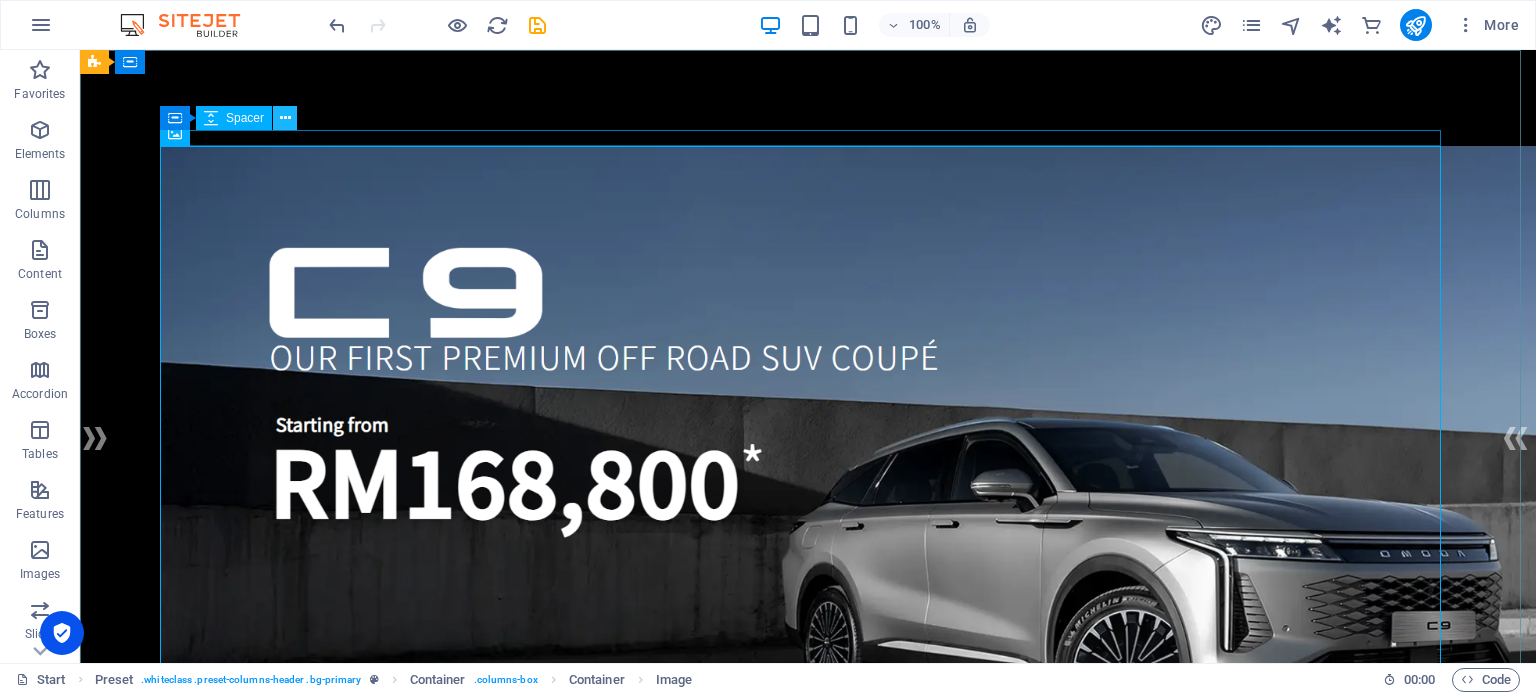 click at bounding box center [285, 118] 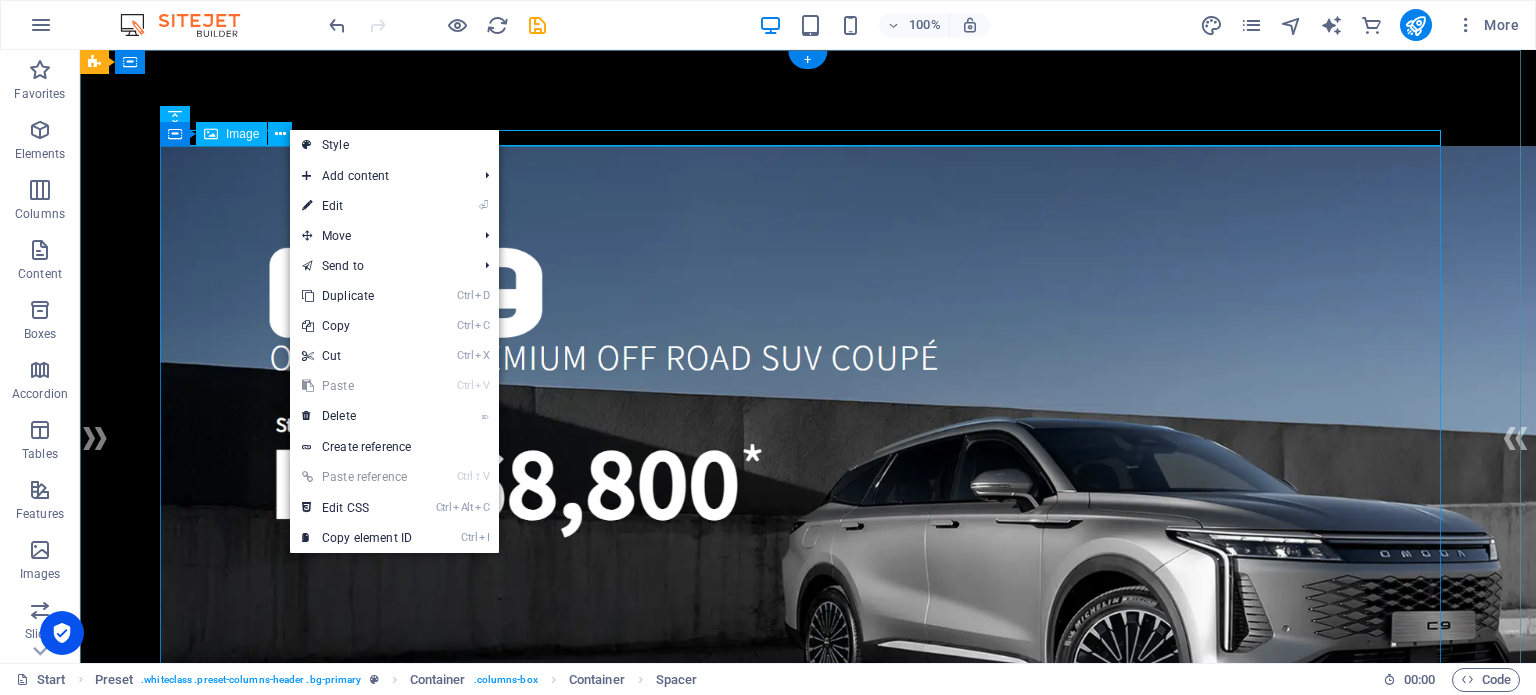 click at bounding box center [808, 469] 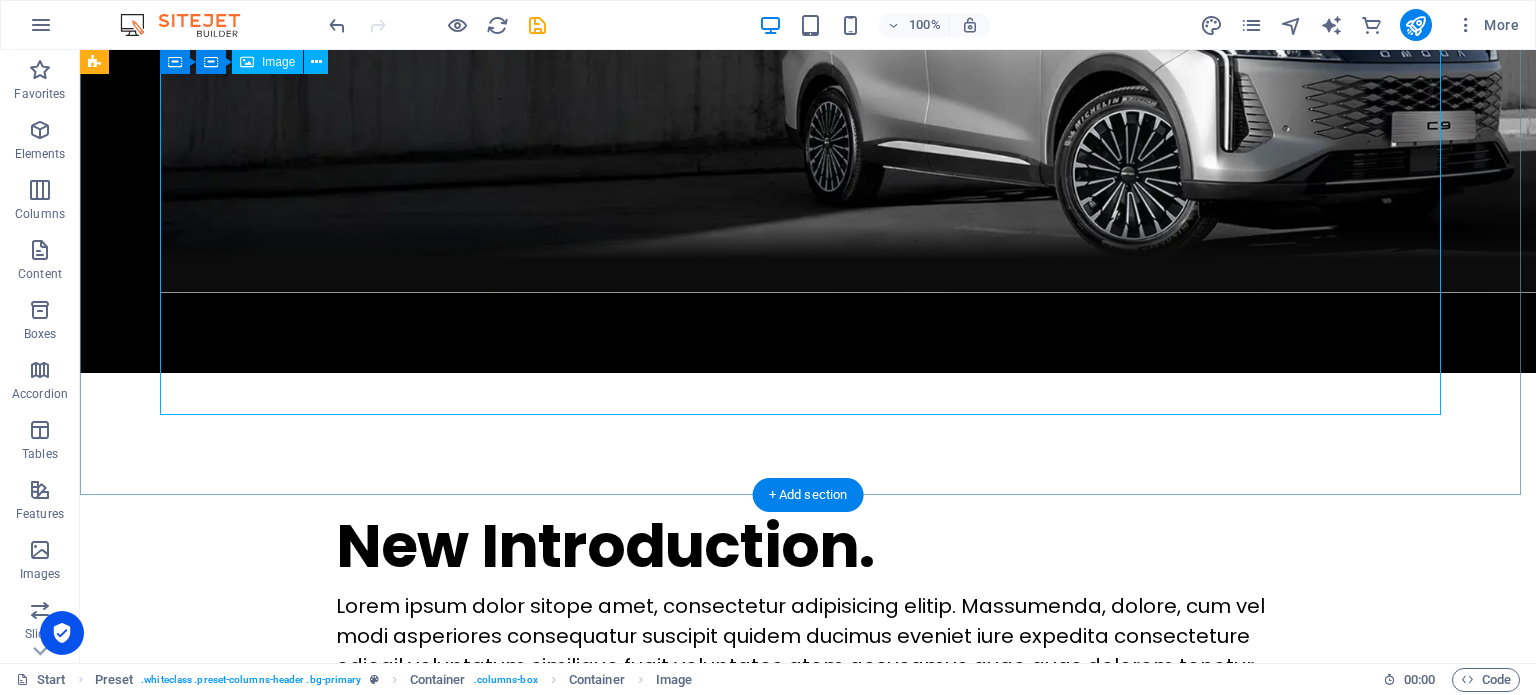 scroll, scrollTop: 300, scrollLeft: 0, axis: vertical 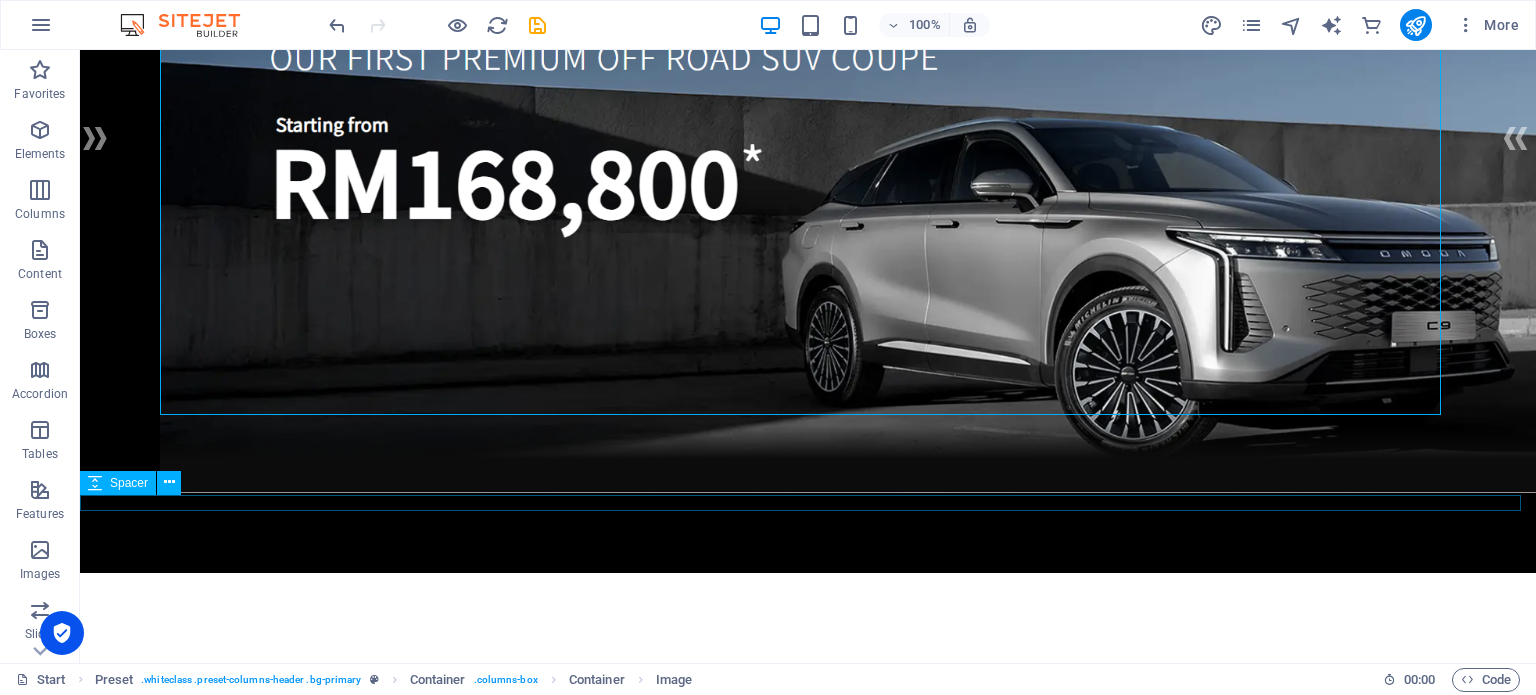 click on "Spacer" at bounding box center [129, 483] 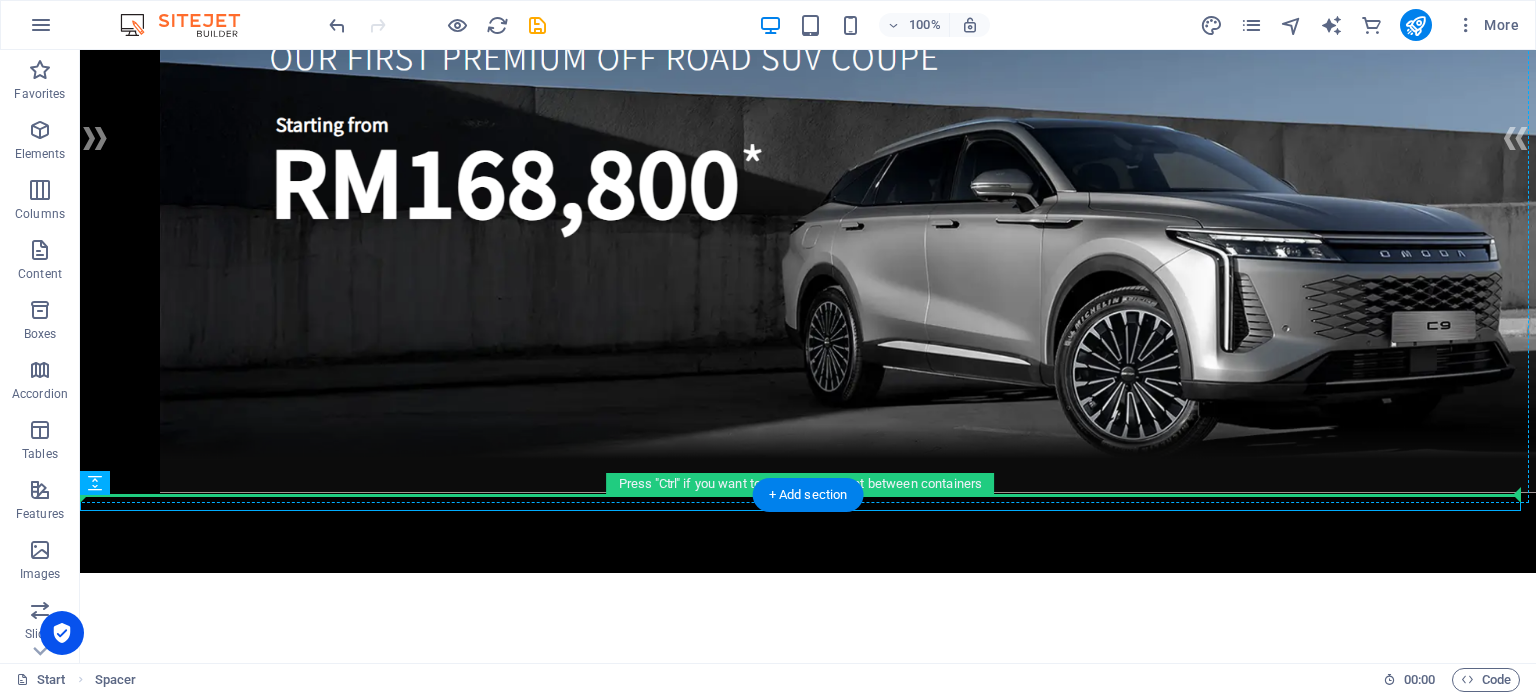 drag, startPoint x: 211, startPoint y: 532, endPoint x: 165, endPoint y: 435, distance: 107.35455 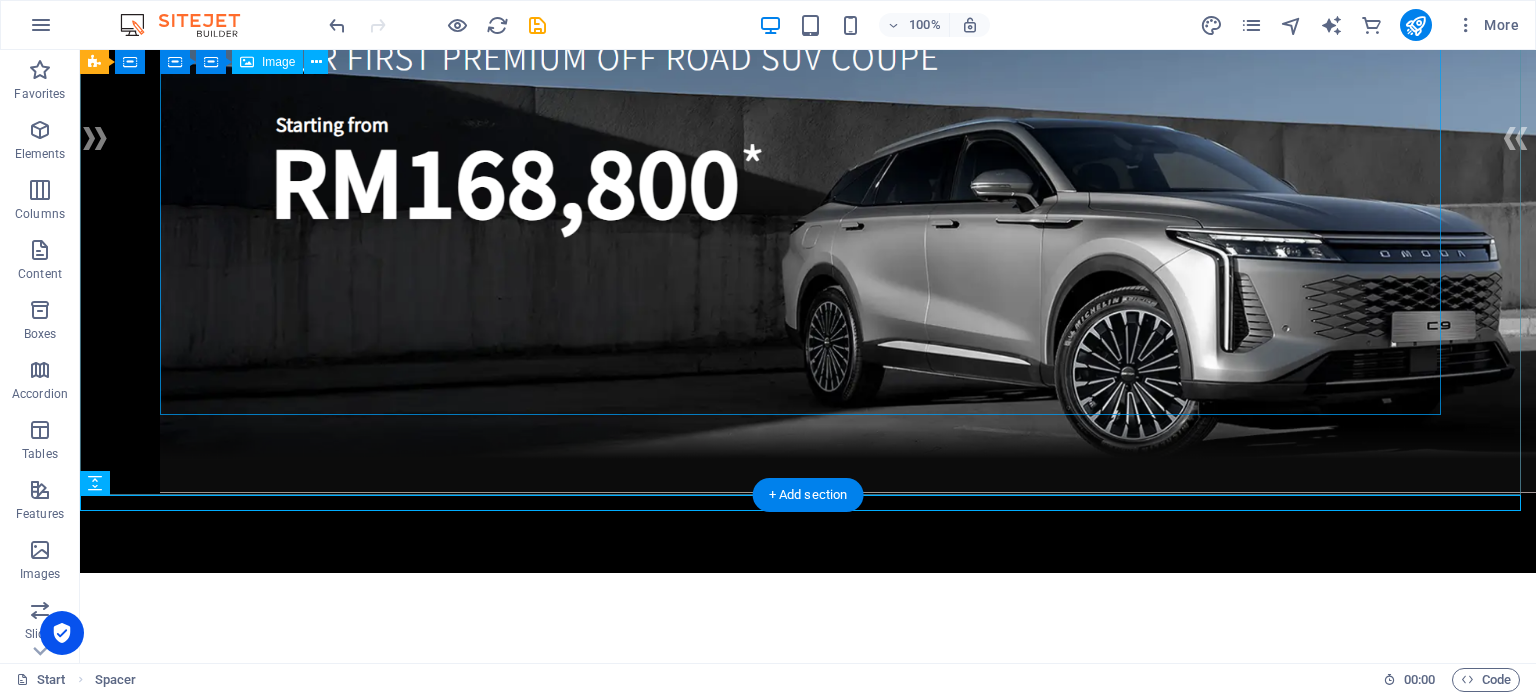 click at bounding box center (808, 169) 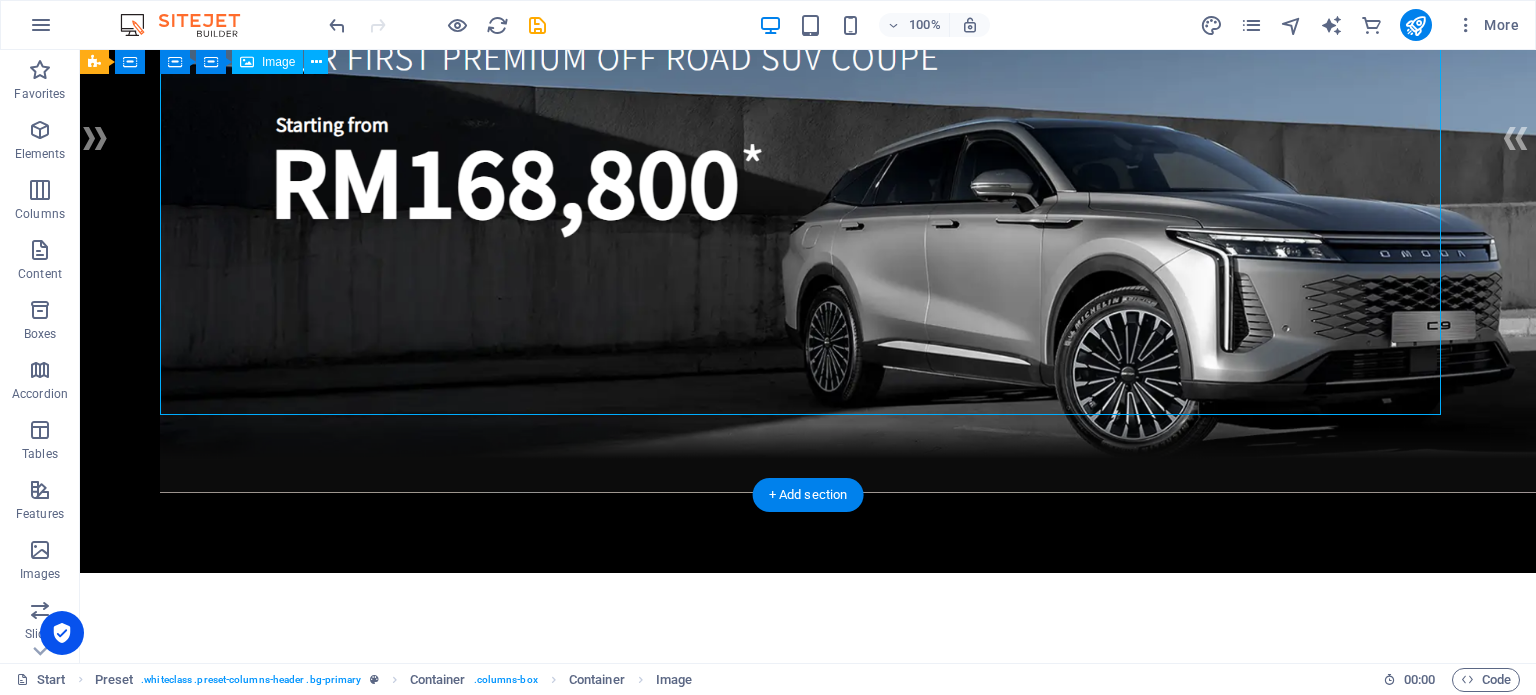 click at bounding box center (808, 169) 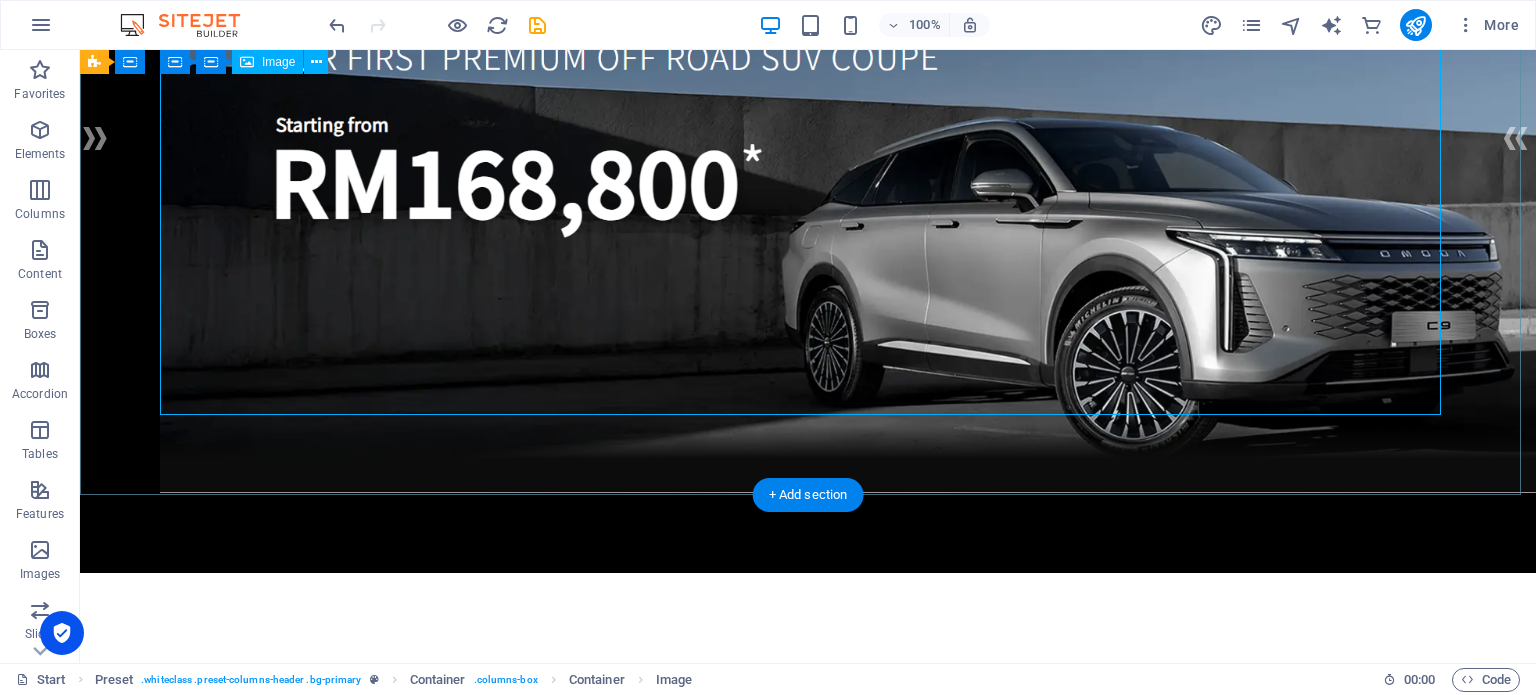 click at bounding box center (808, 169) 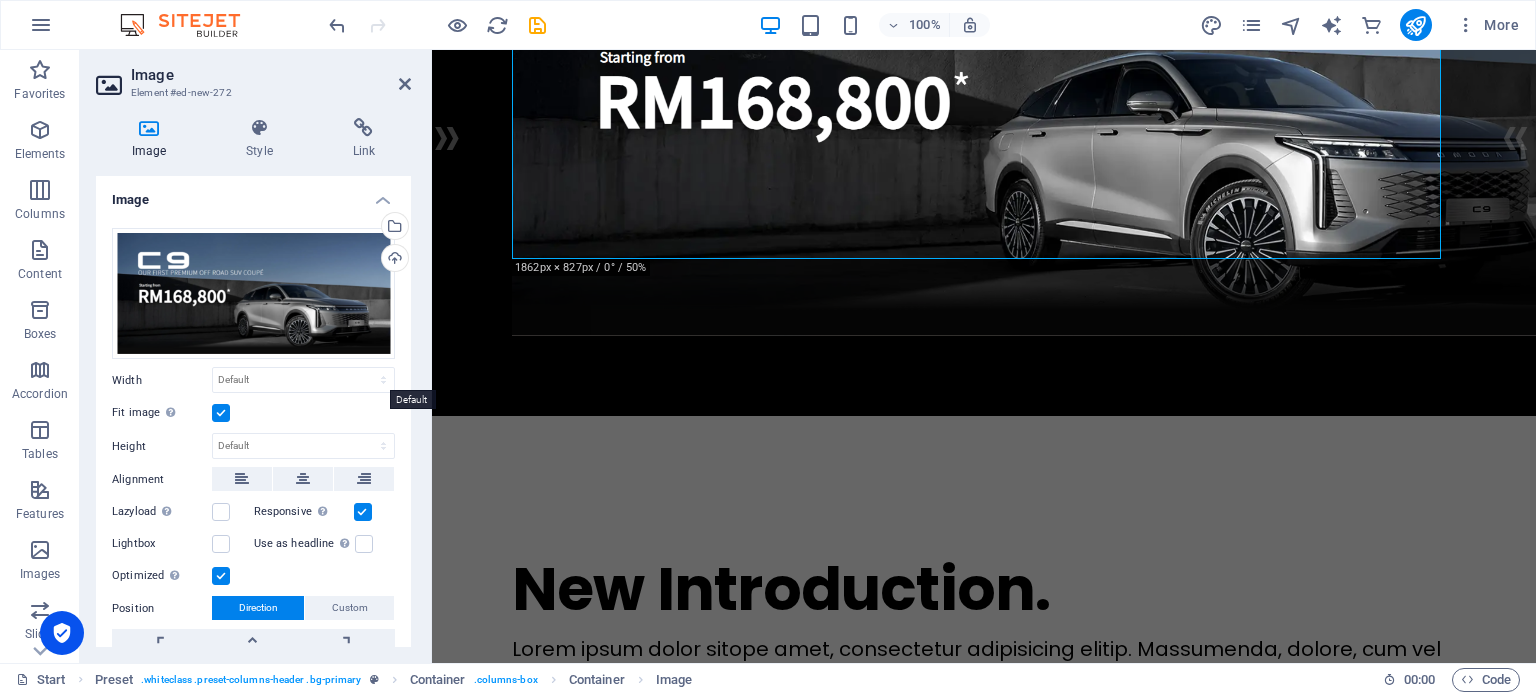 drag, startPoint x: 531, startPoint y: 412, endPoint x: 444, endPoint y: 376, distance: 94.15413 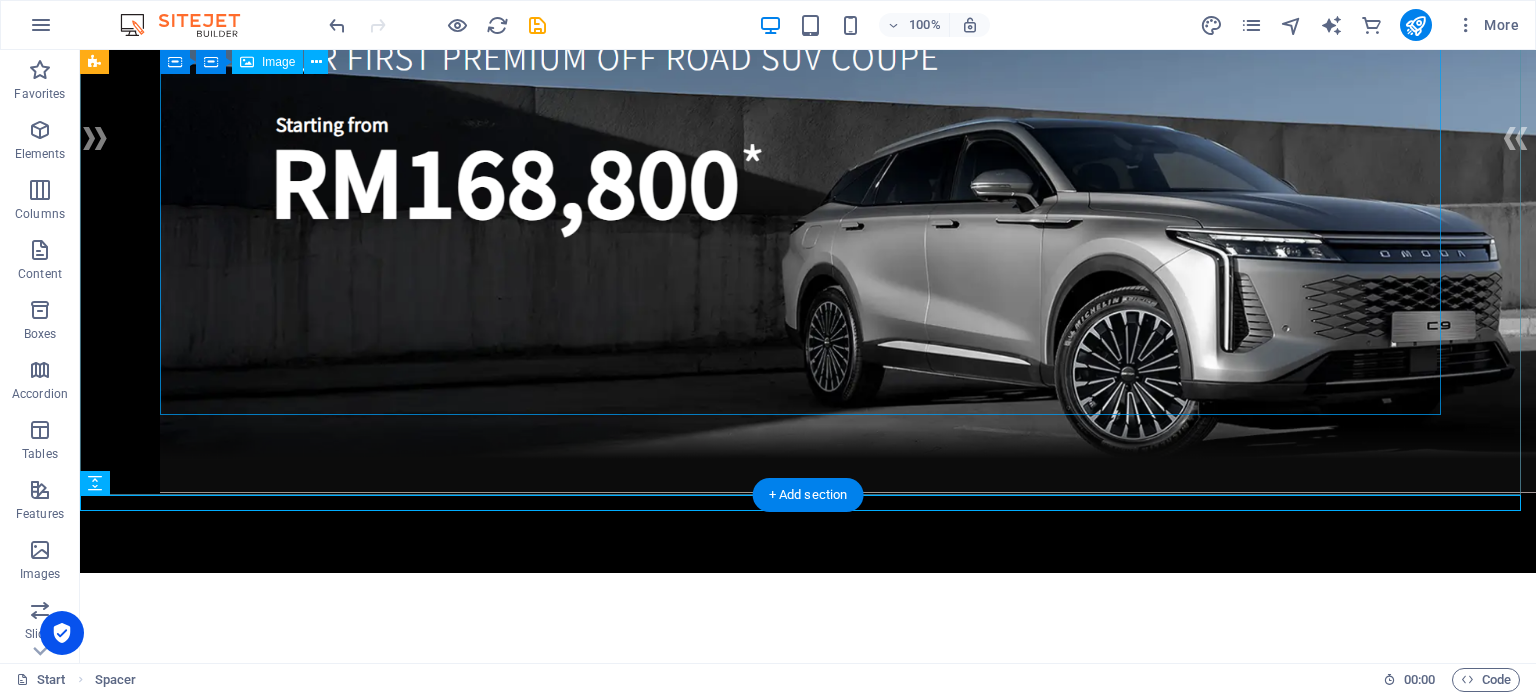 click at bounding box center [808, 169] 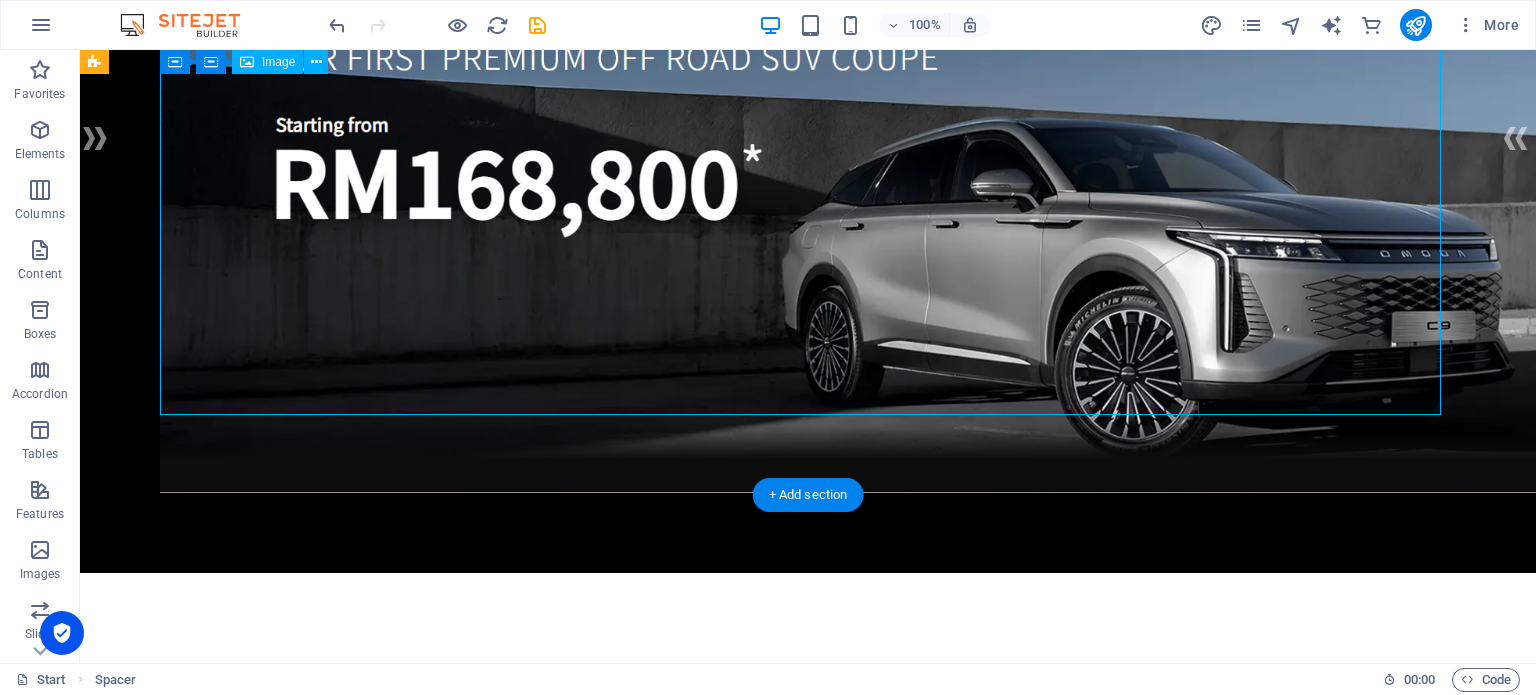 click at bounding box center [808, 169] 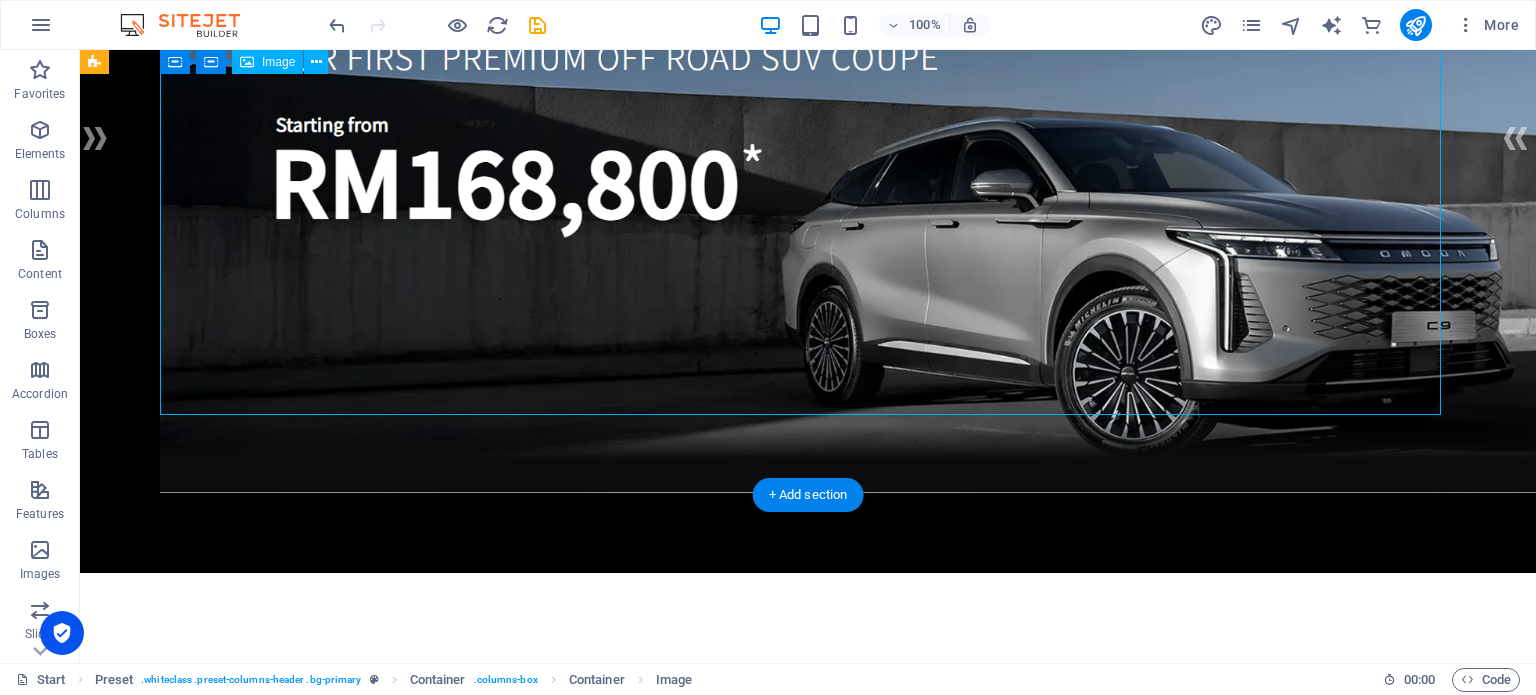 click at bounding box center [808, 169] 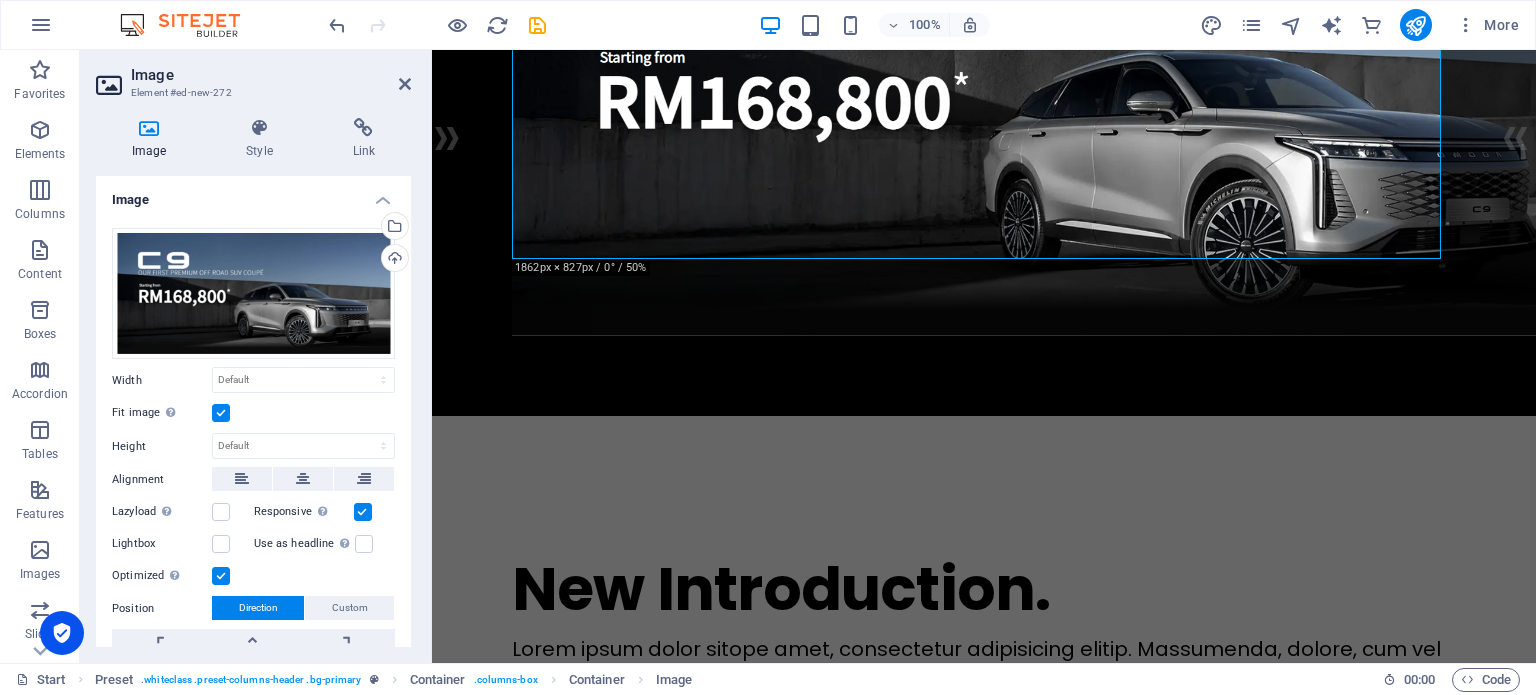 scroll, scrollTop: 100, scrollLeft: 0, axis: vertical 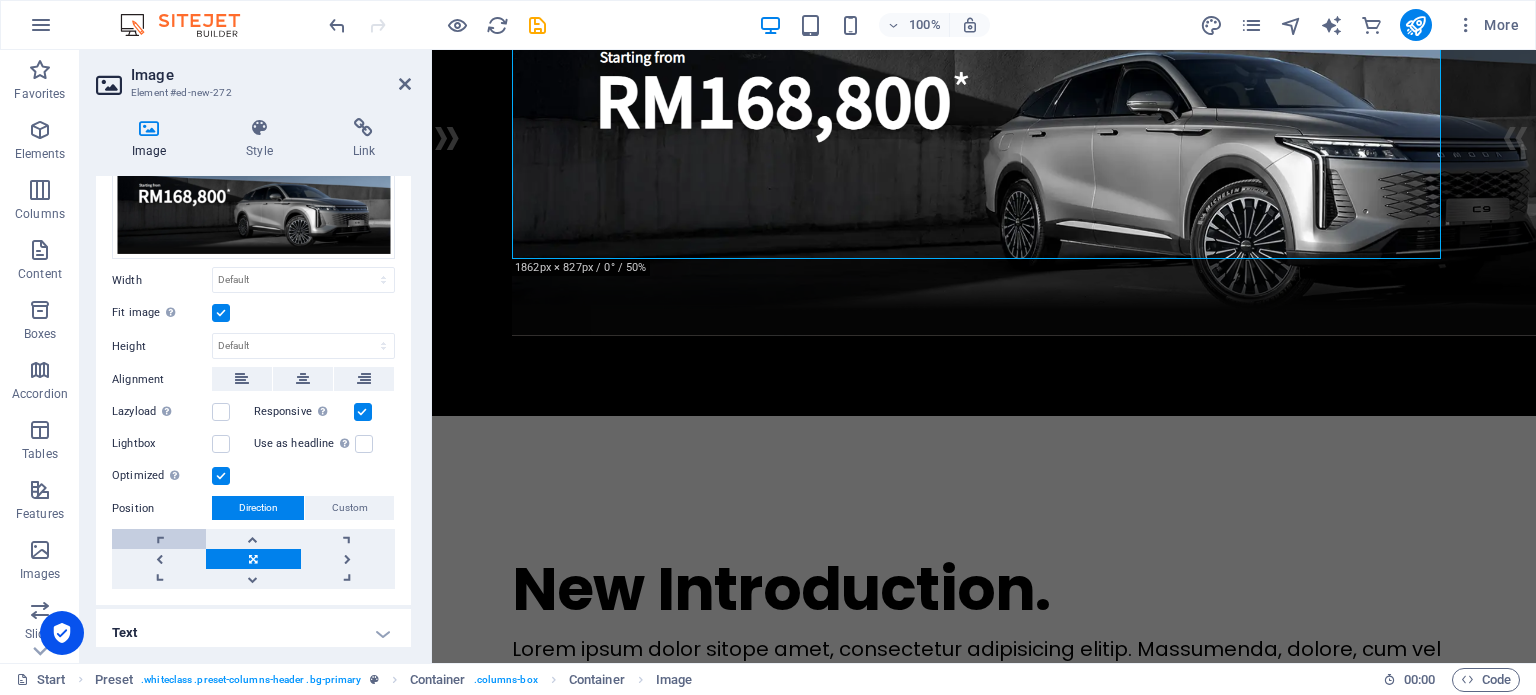 click at bounding box center [159, 539] 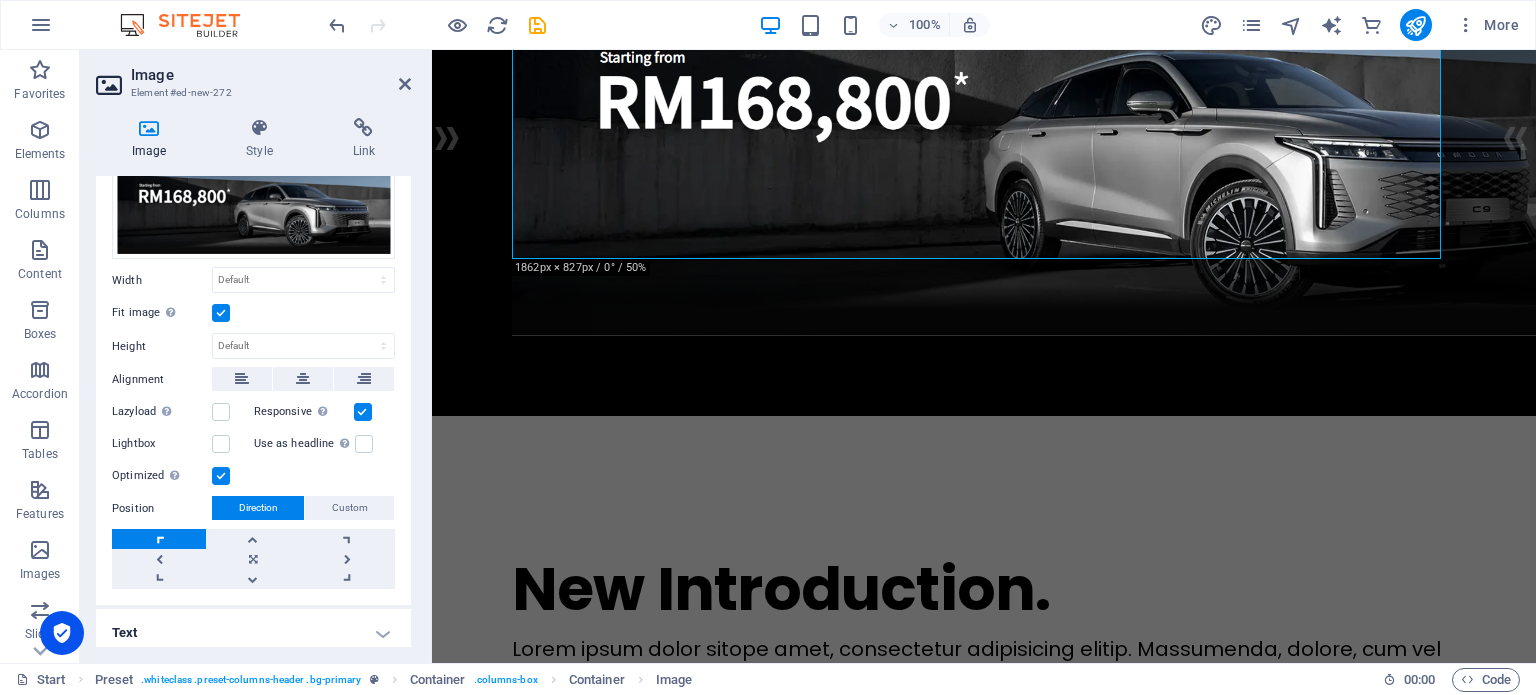 click at bounding box center (159, 539) 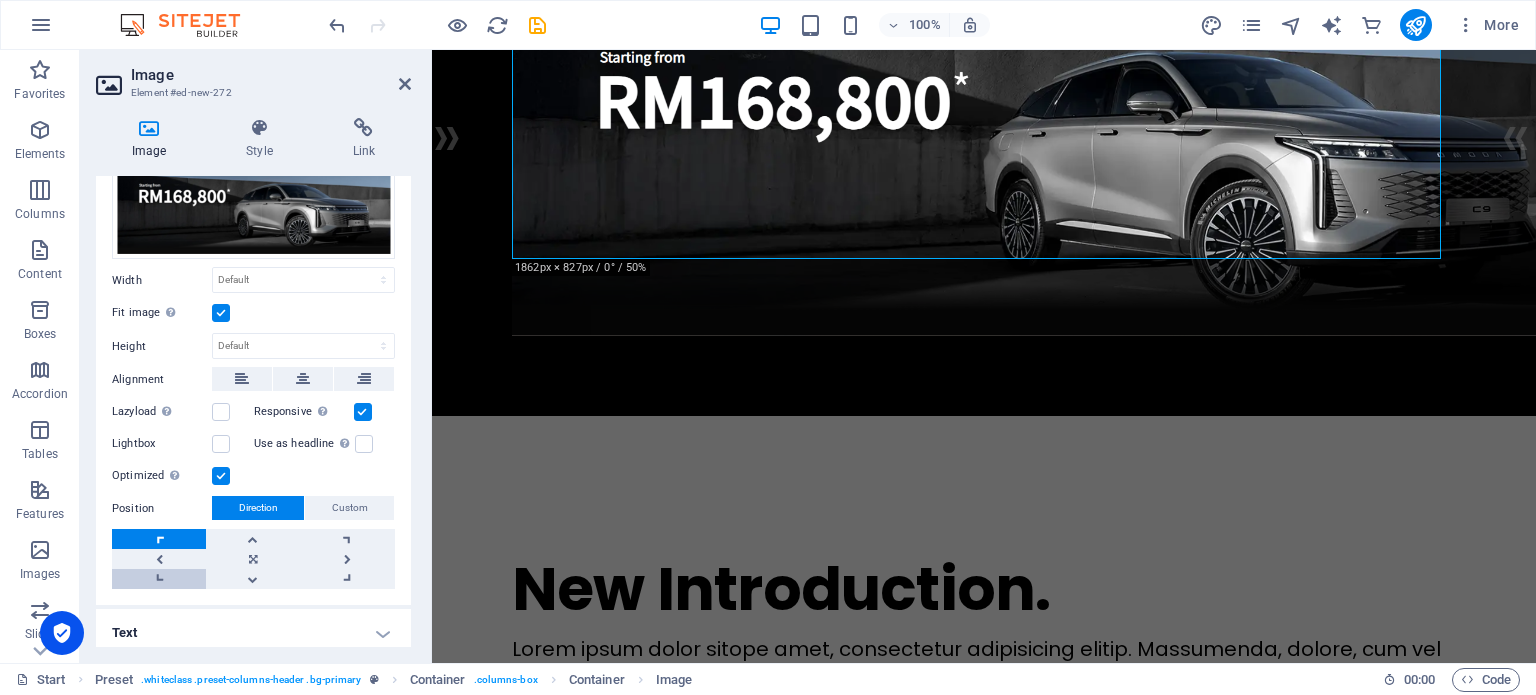 click at bounding box center (159, 579) 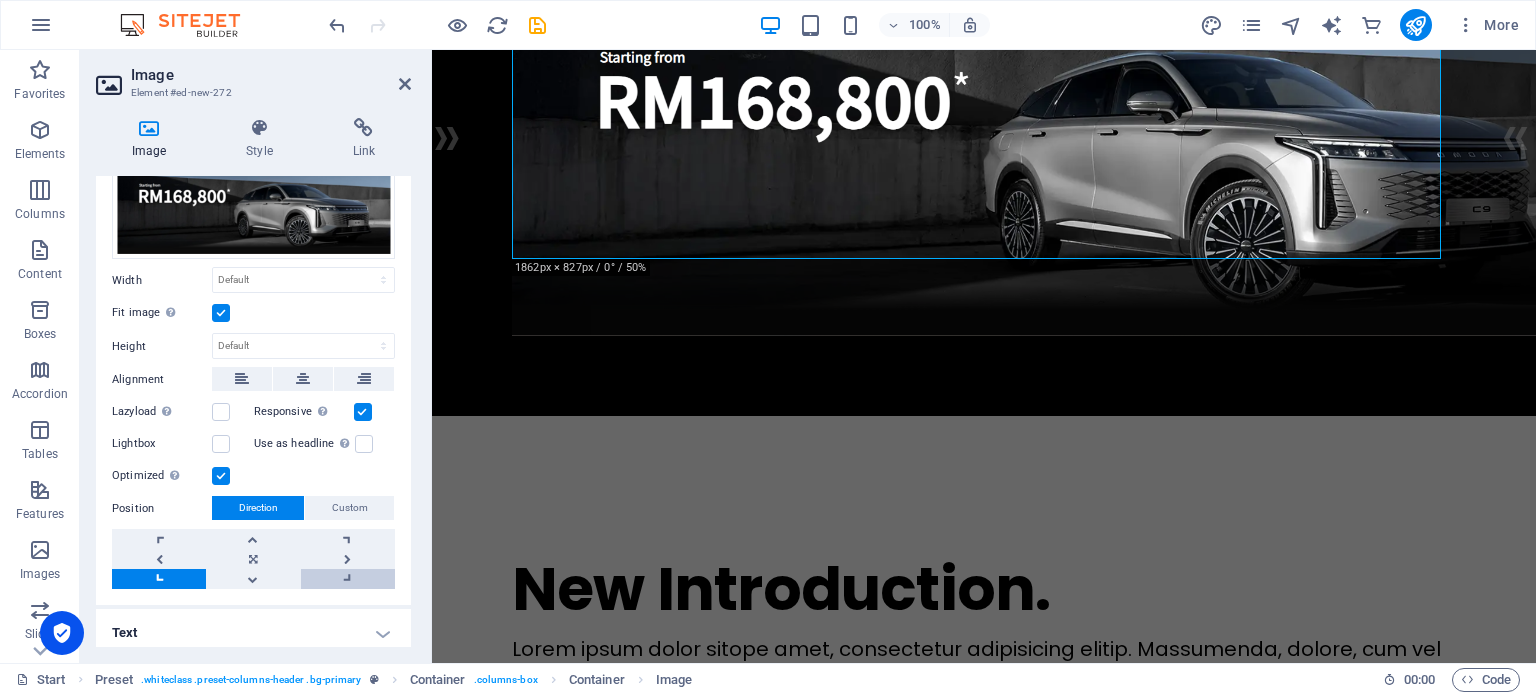 click at bounding box center (348, 579) 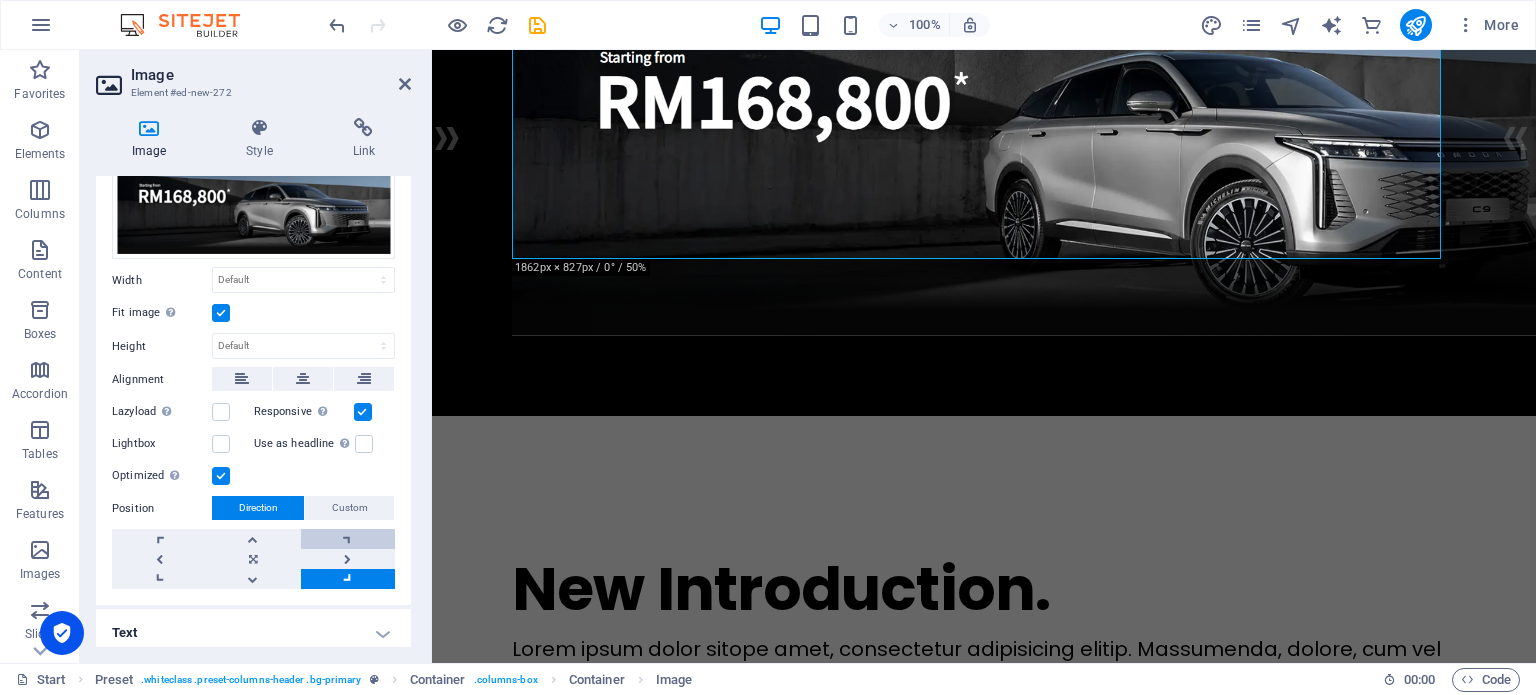click at bounding box center (348, 539) 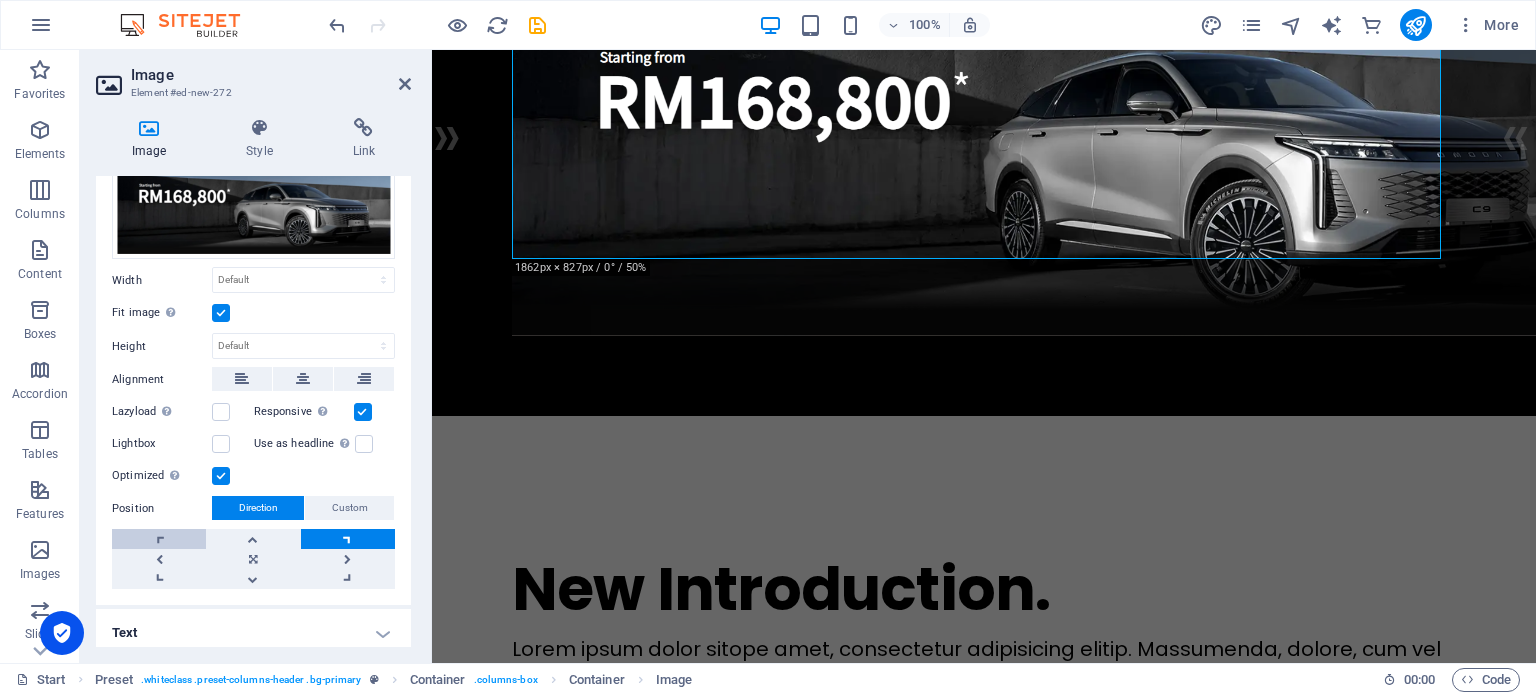 click at bounding box center [159, 539] 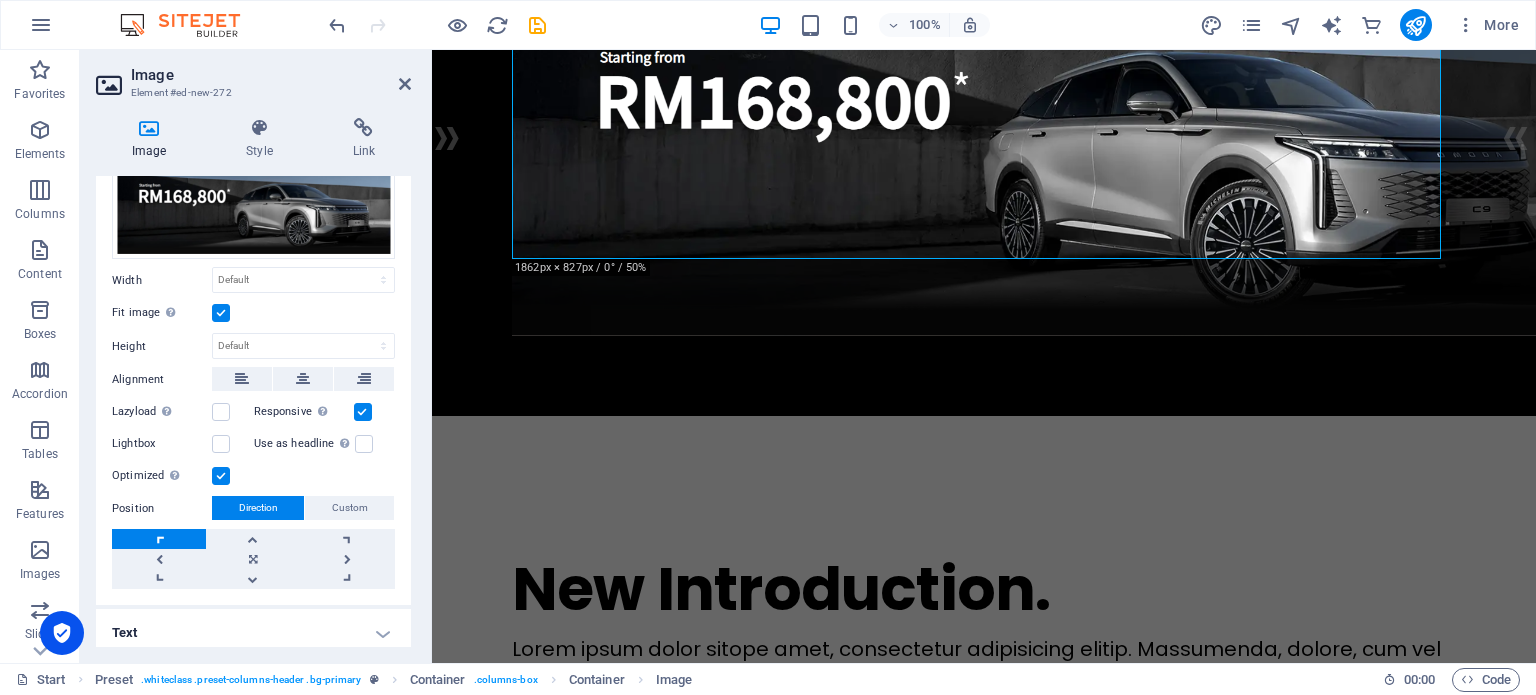click on "Position Direction Custom X offset 50 px rem % vh vw Y offset 50 px rem % vh vw" at bounding box center (253, 542) 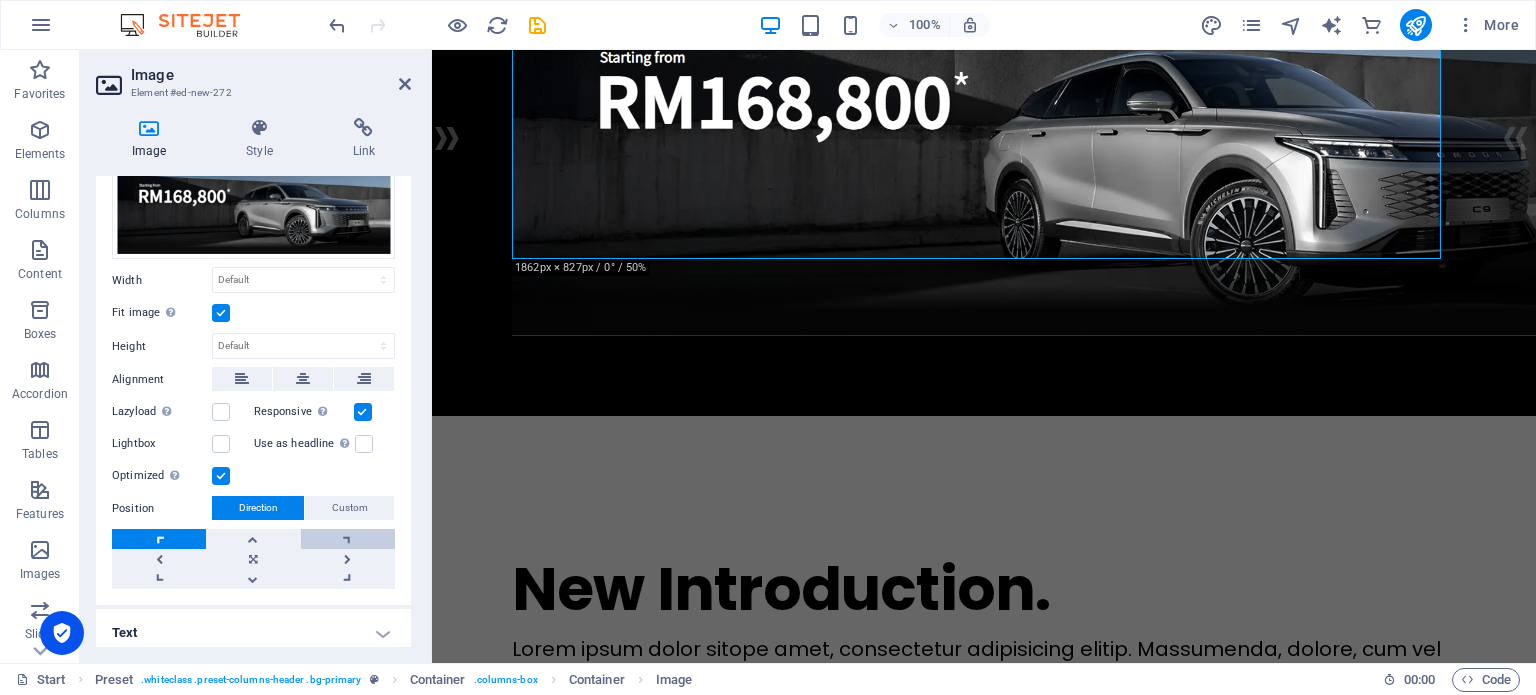 click at bounding box center [348, 539] 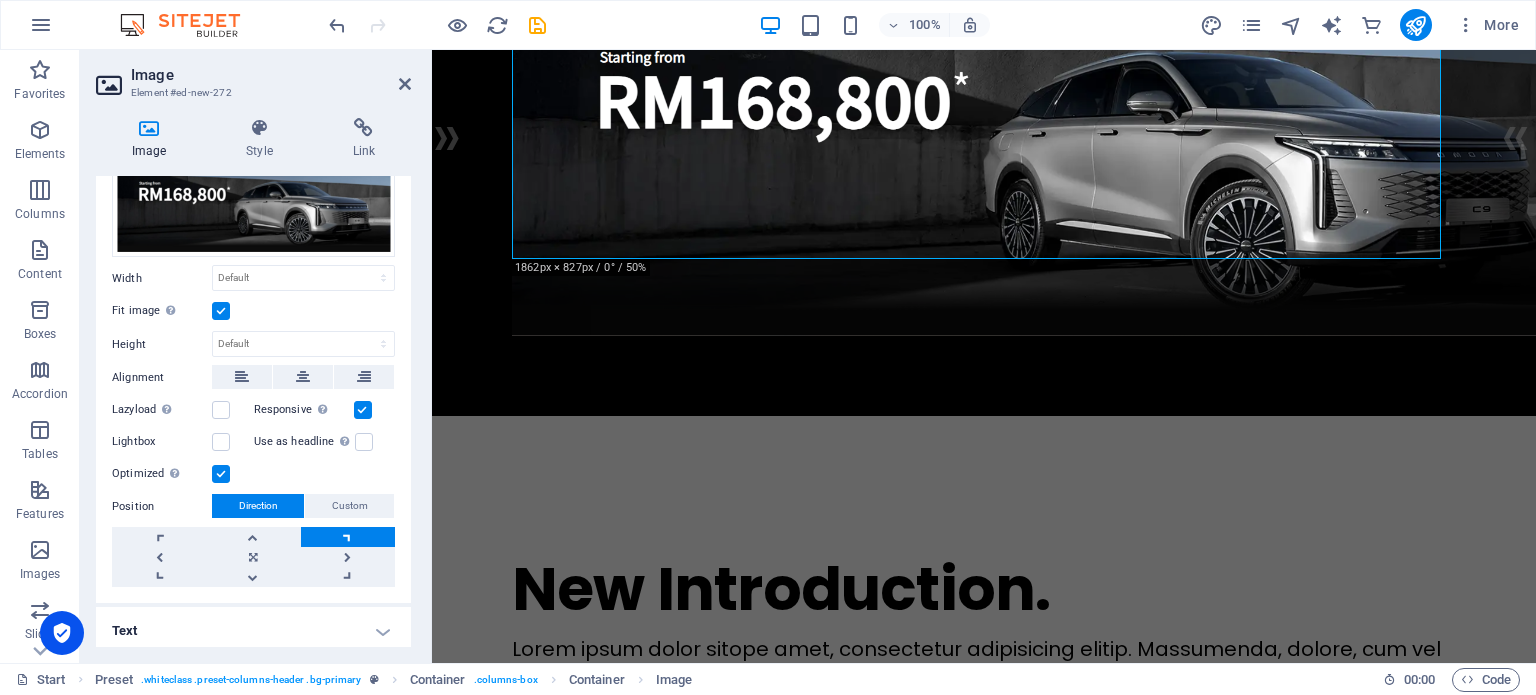 scroll, scrollTop: 107, scrollLeft: 0, axis: vertical 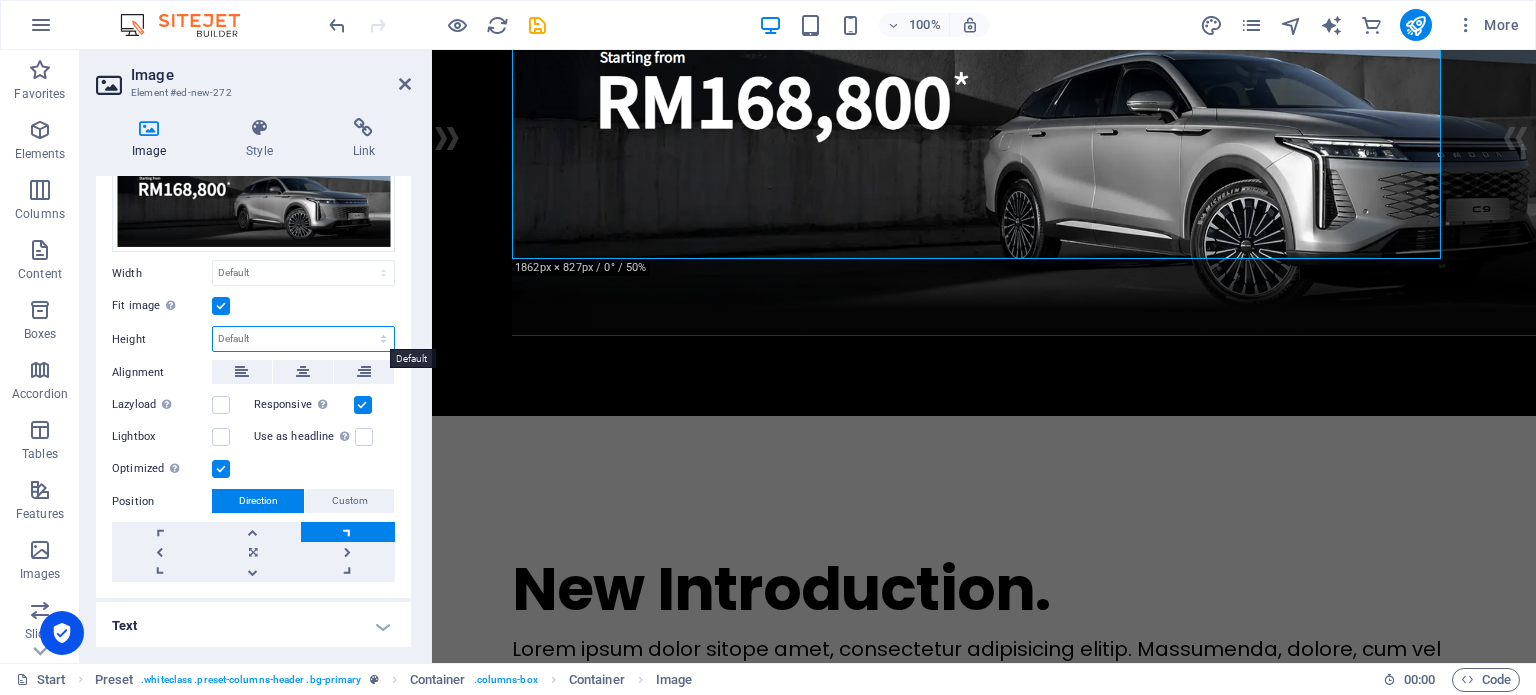 click on "Default auto px" at bounding box center [303, 339] 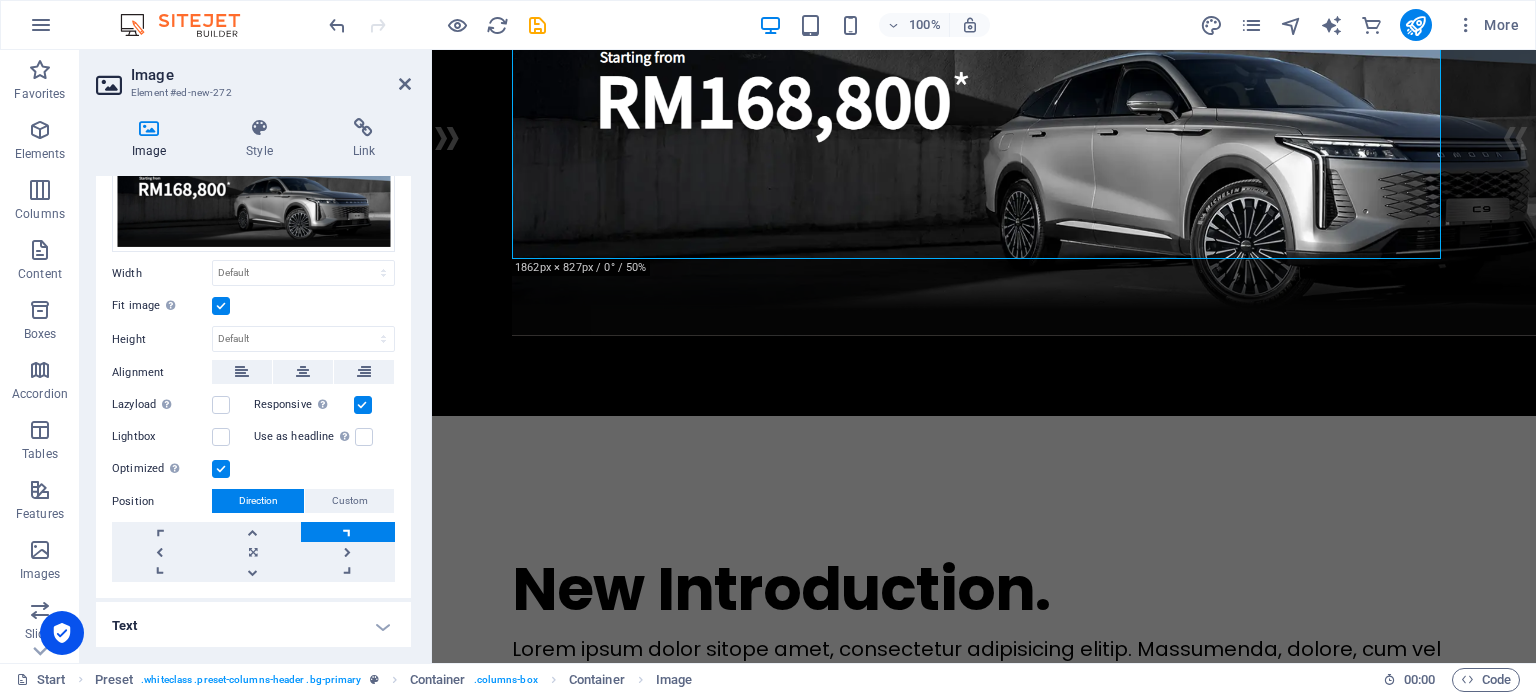 click on "Fit image Automatically fit image to a fixed width and height" at bounding box center (253, 306) 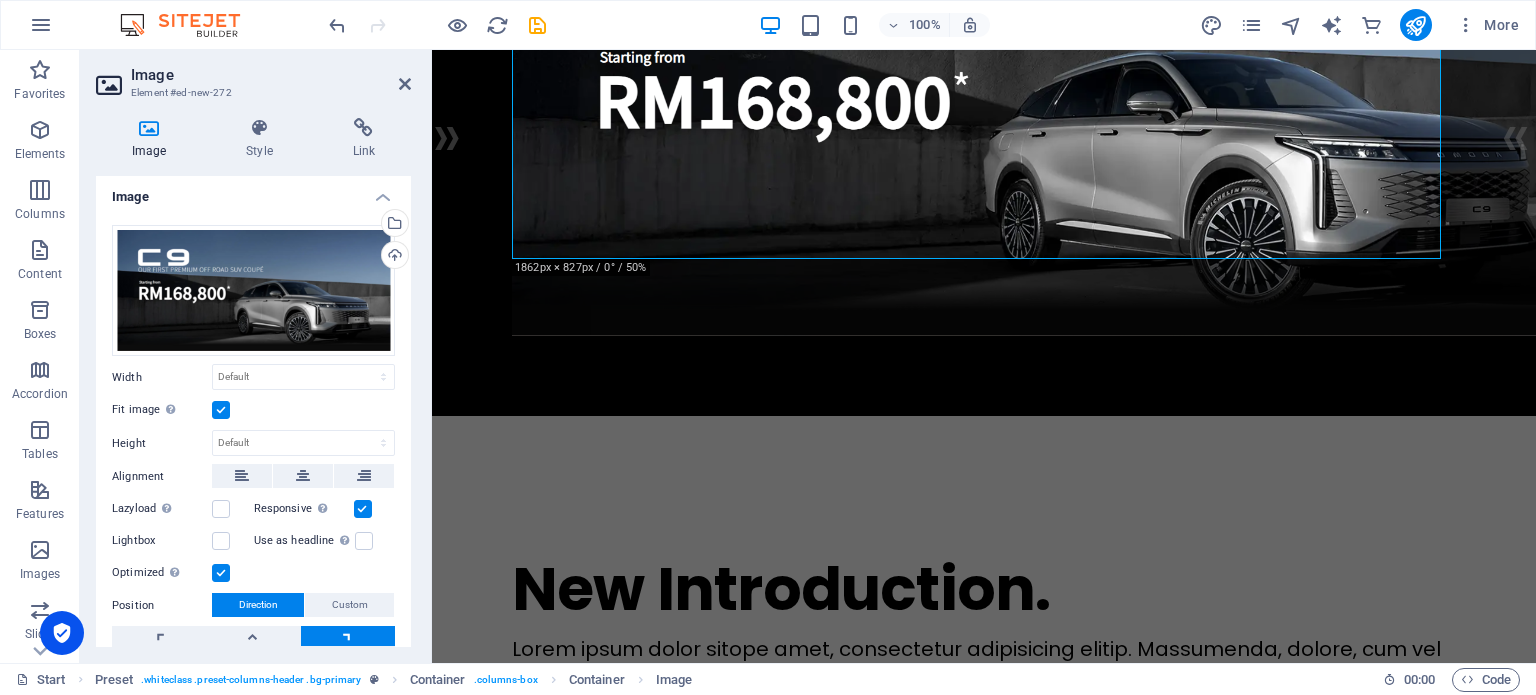 scroll, scrollTop: 0, scrollLeft: 0, axis: both 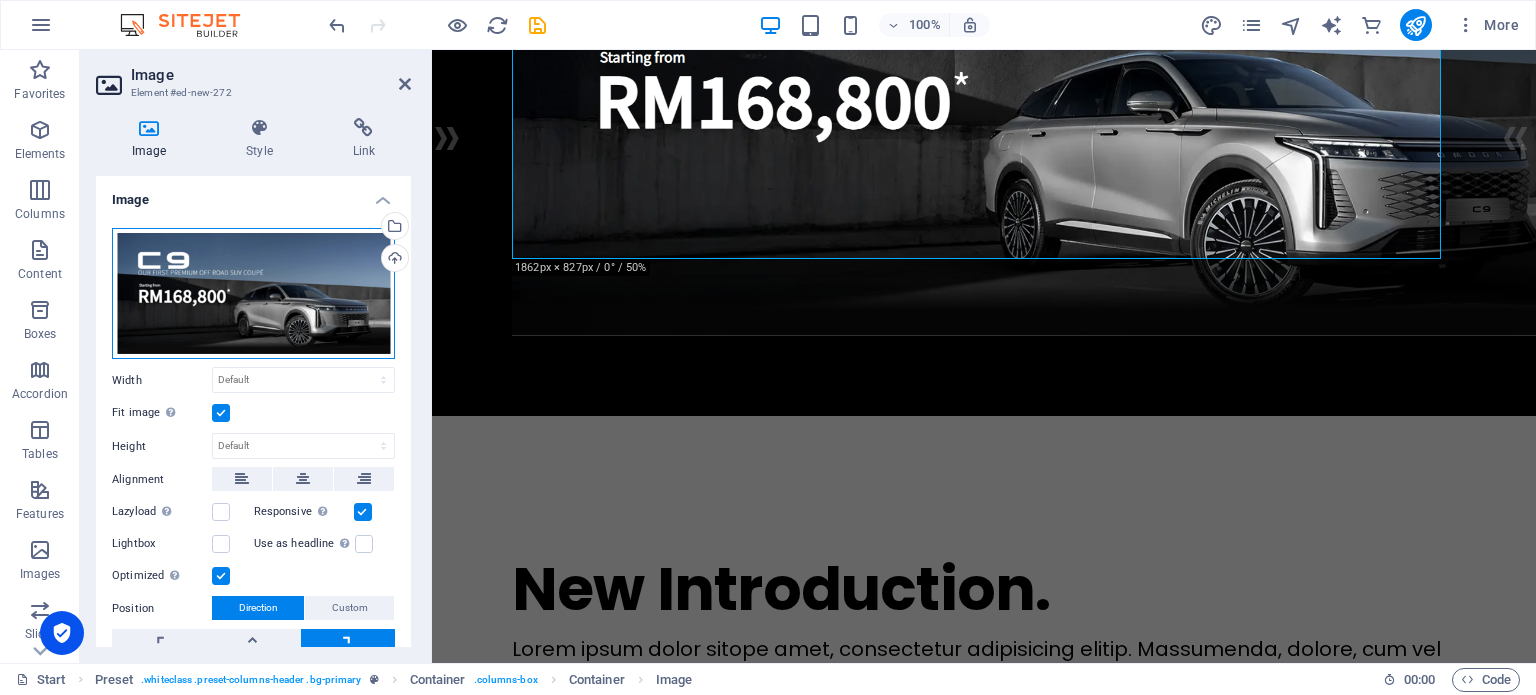 click on "Drag files here, click to choose files or select files from Files or our free stock photos & videos" at bounding box center (253, 293) 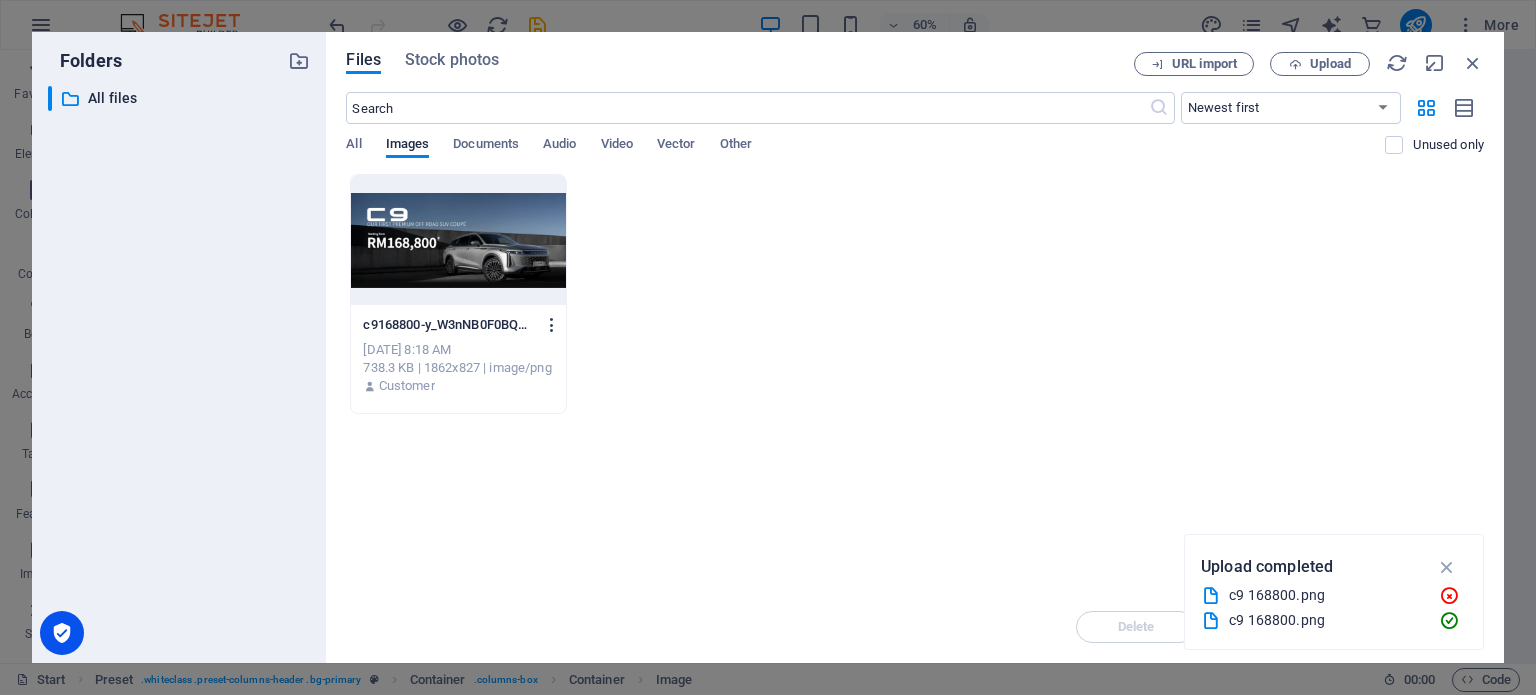 click at bounding box center (552, 325) 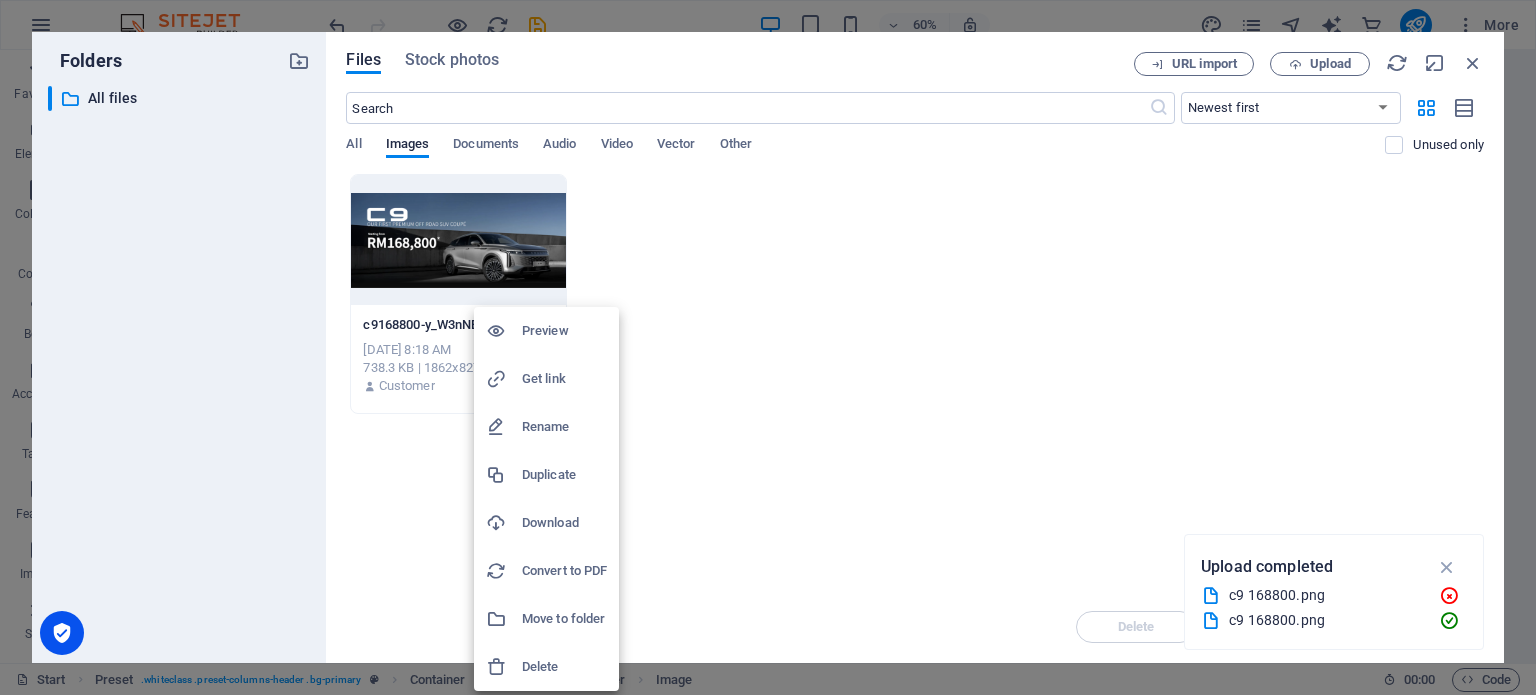 drag, startPoint x: 1143, startPoint y: 243, endPoint x: 1502, endPoint y: 29, distance: 417.9438 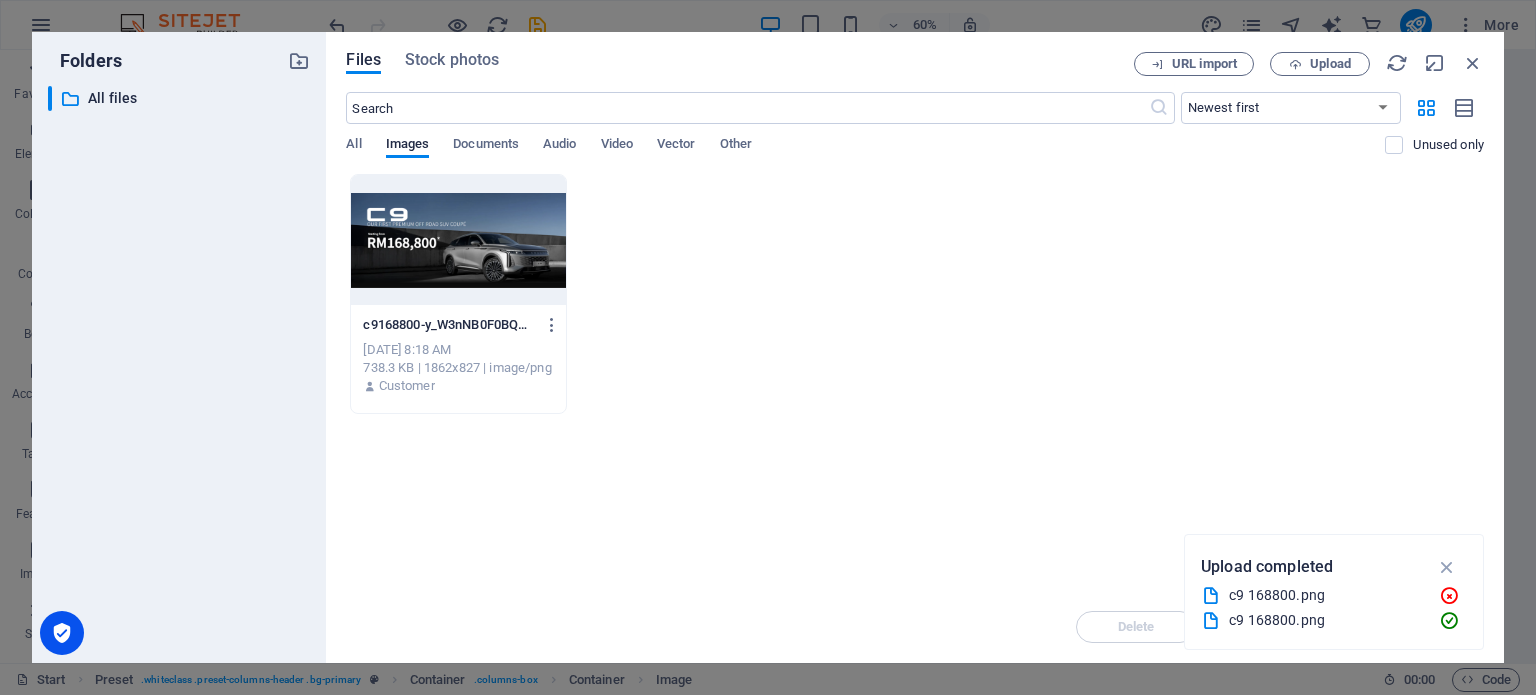 click on "Files Stock photos URL import Upload ​ Newest first Oldest first Name (A-Z) Name (Z-A) Size (0-9) Size (9-0) Resolution (0-9) Resolution (9-0) All Images Documents Audio Video Vector Other Unused only Drop files here to upload them instantly c9168800-y_W3nNB0F0BQYI8NULW4WA.png c9168800-y_W3nNB0F0BQYI8NULW4WA.png [DATE] 8:18 AM 738.3 KB | 1862x827 | image/png Customer Delete Move Insert" at bounding box center (915, 347) 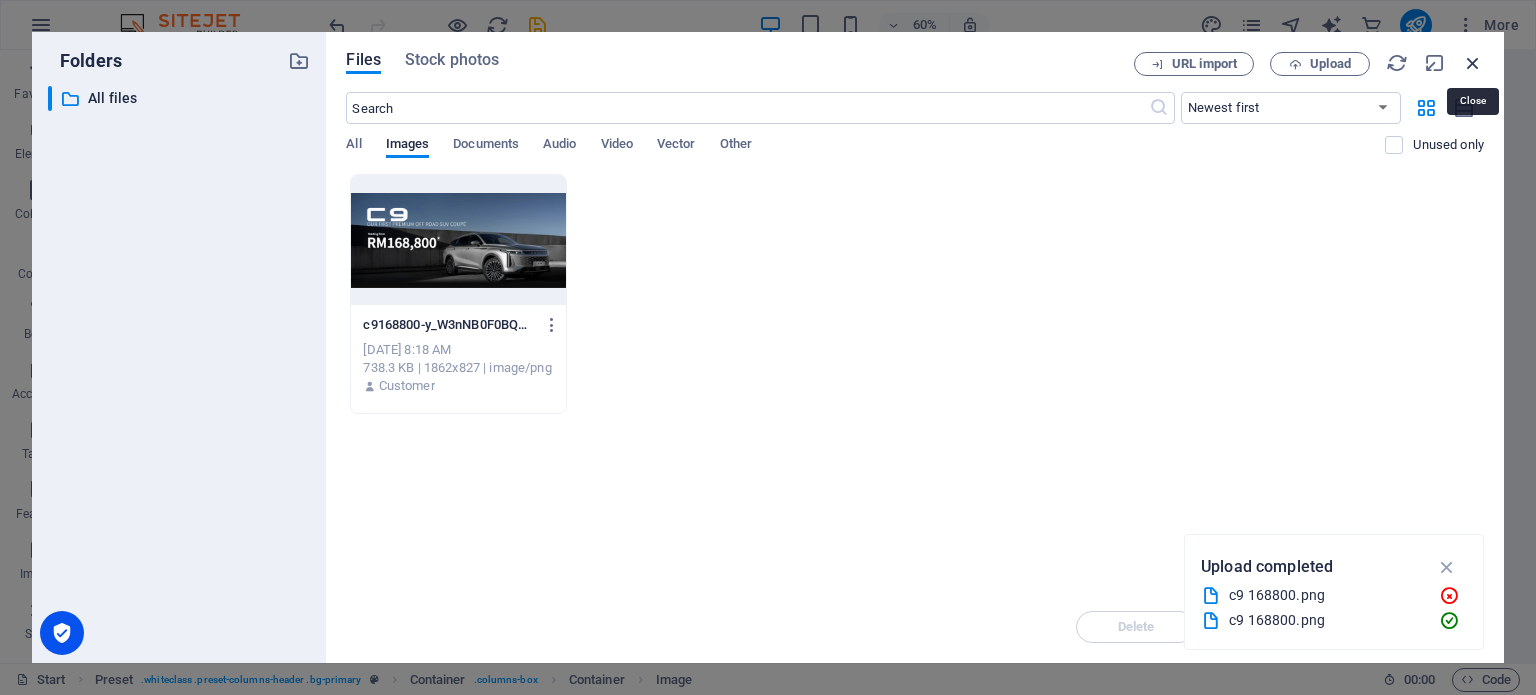 click at bounding box center (1473, 63) 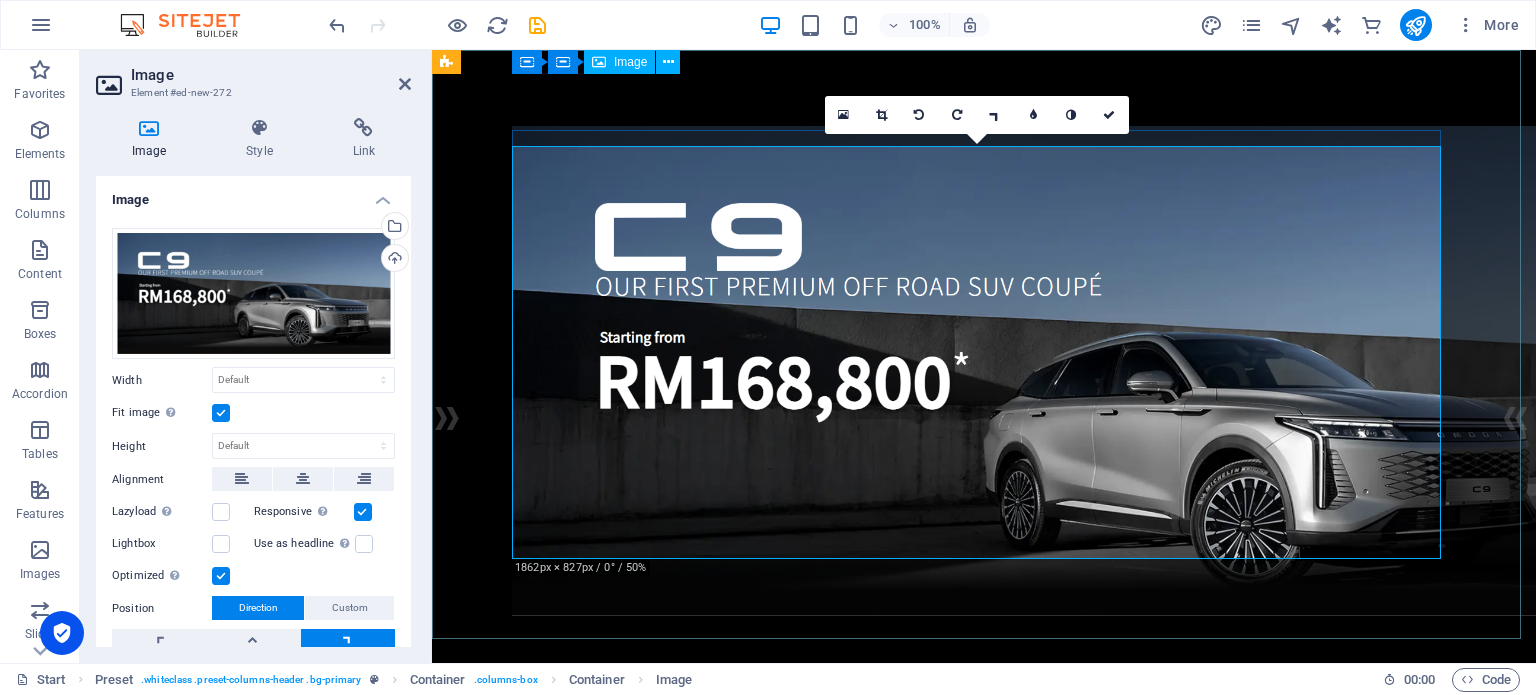 scroll, scrollTop: 0, scrollLeft: 0, axis: both 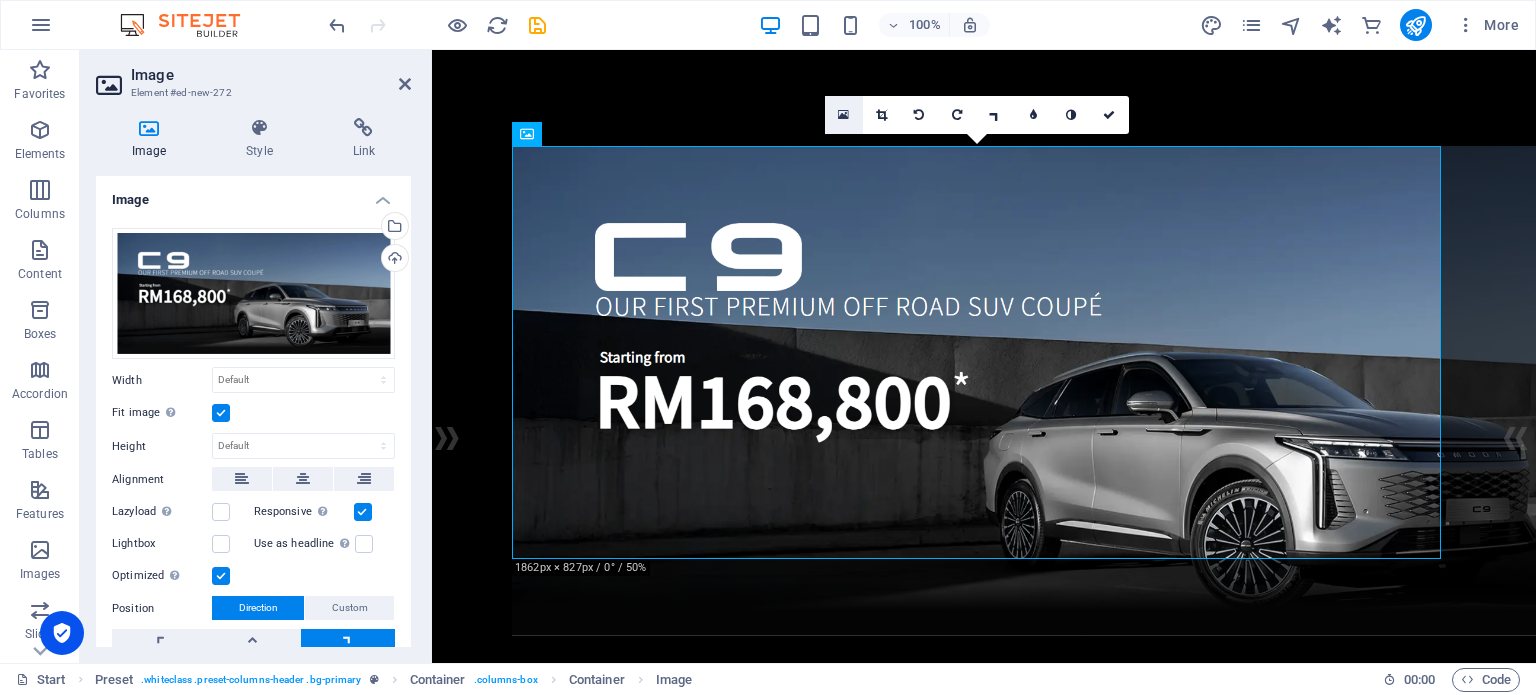 click at bounding box center [843, 115] 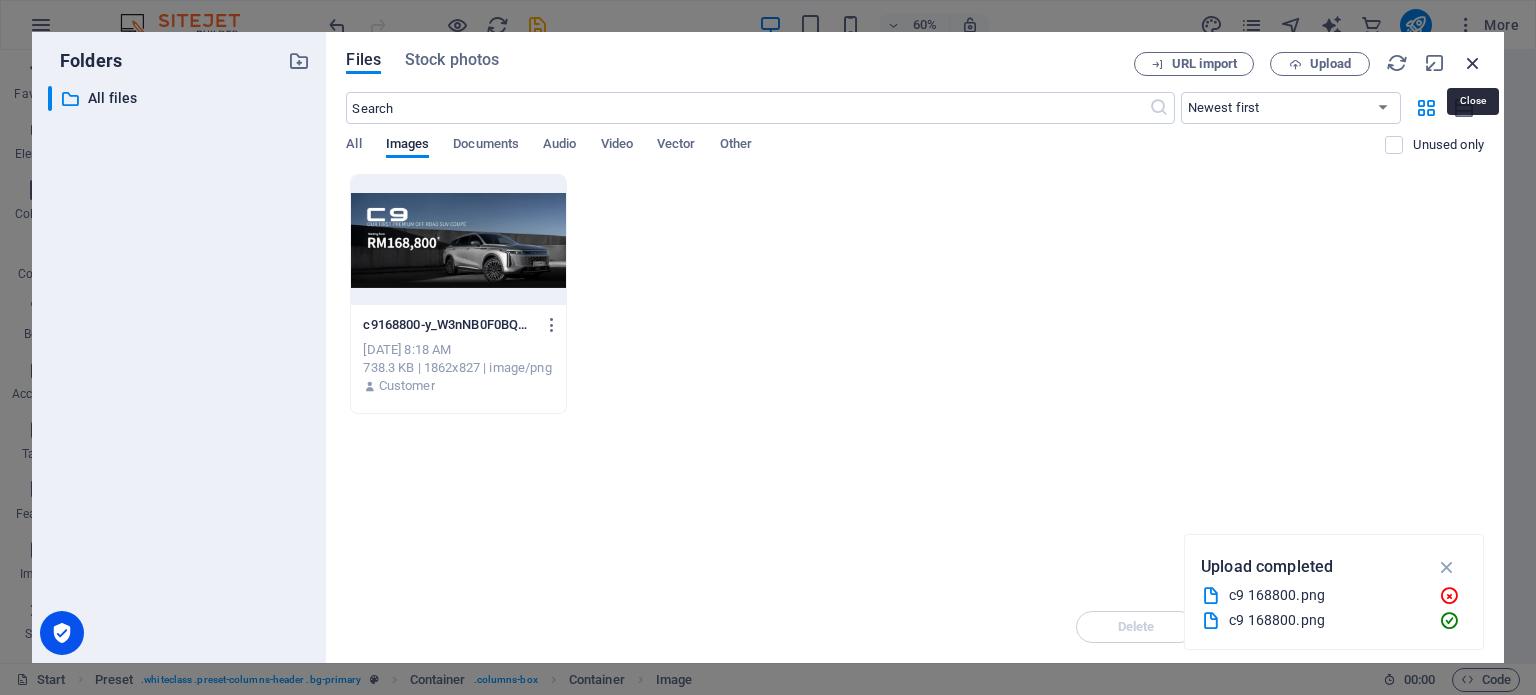 drag, startPoint x: 1476, startPoint y: 63, endPoint x: 1042, endPoint y: 14, distance: 436.75735 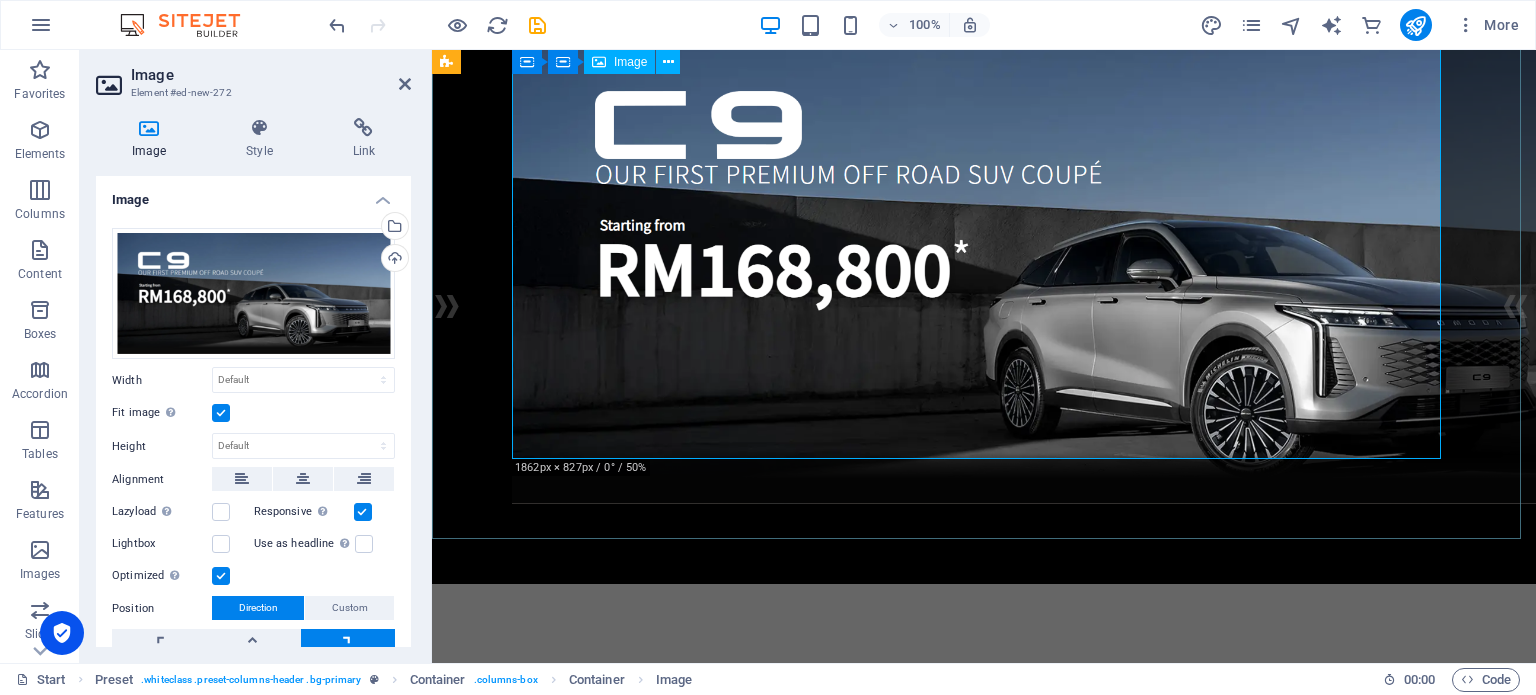 scroll, scrollTop: 100, scrollLeft: 0, axis: vertical 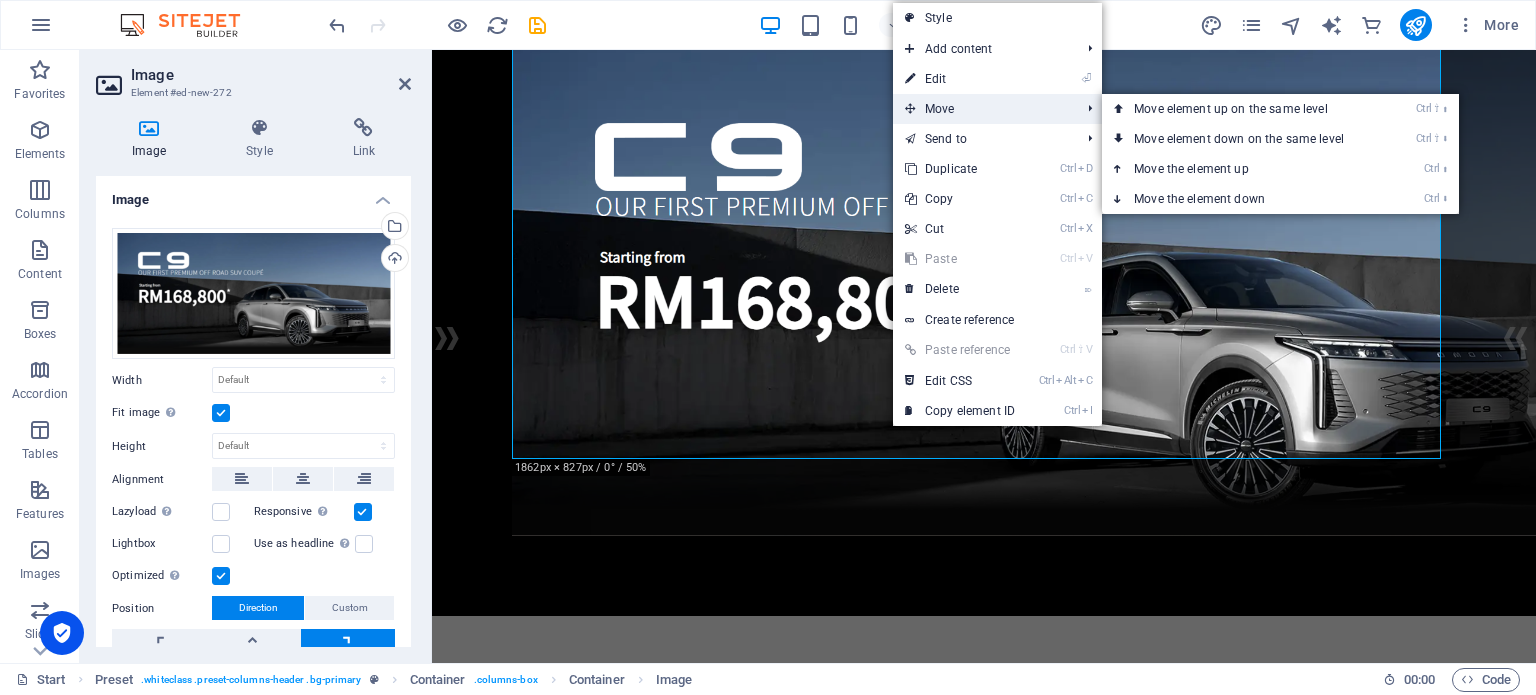 click on "Move" at bounding box center [982, 109] 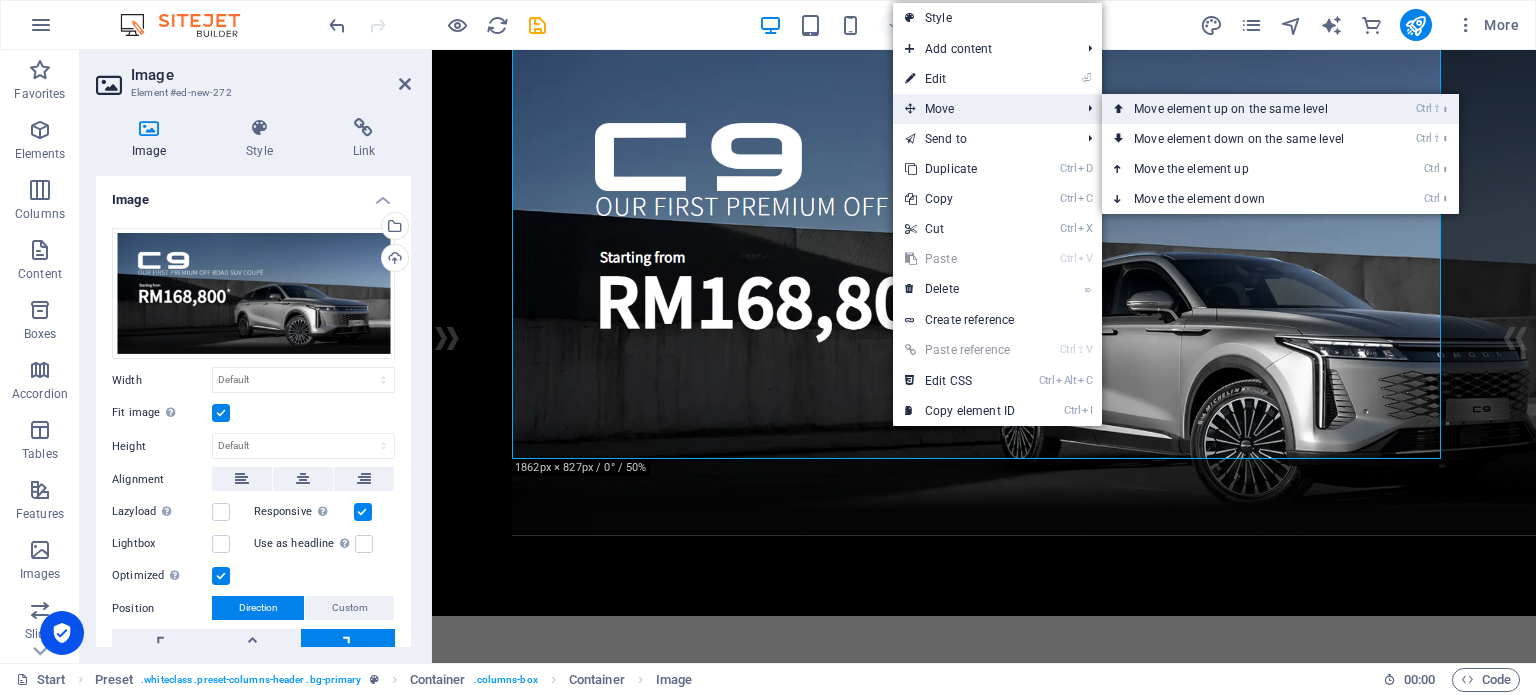 click on "Ctrl ⇧ ⬆  Move element up on the same level" at bounding box center [1243, 109] 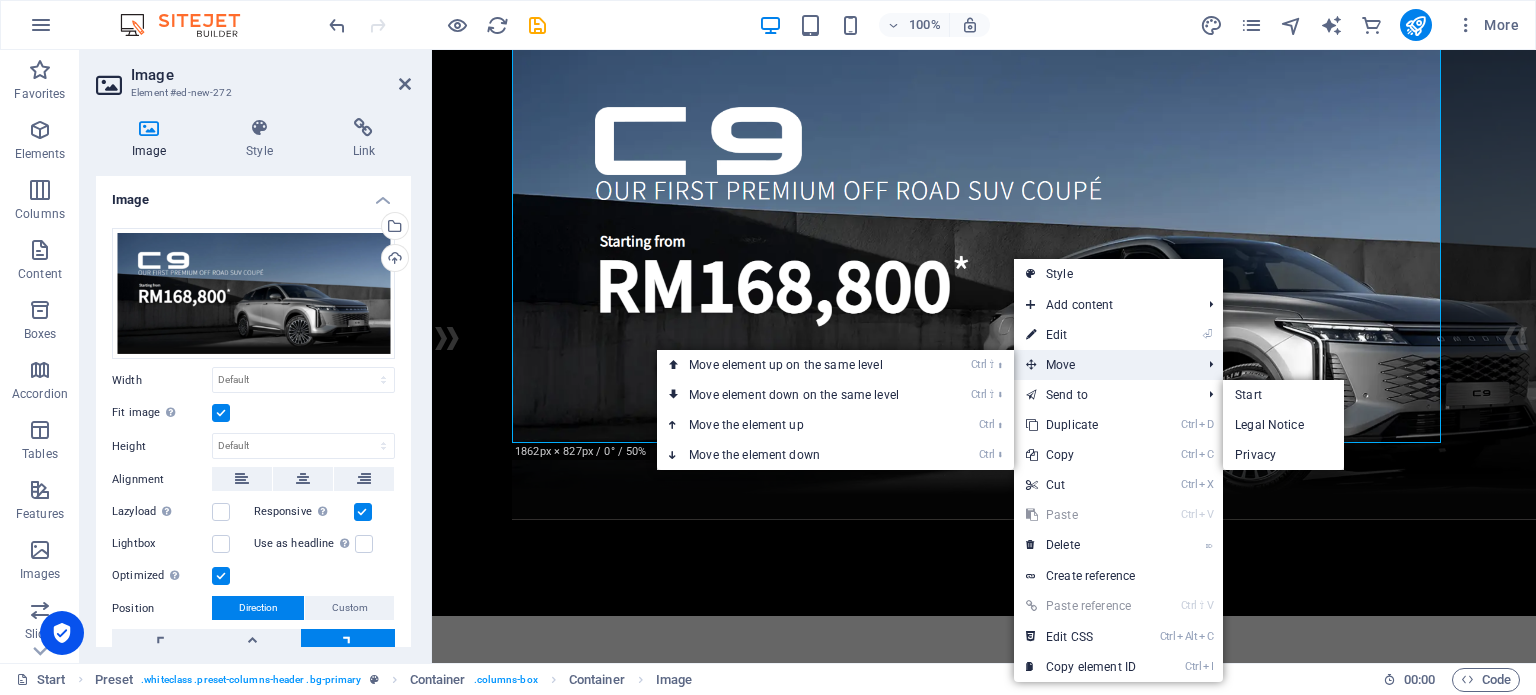 click on "Move" at bounding box center [1103, 365] 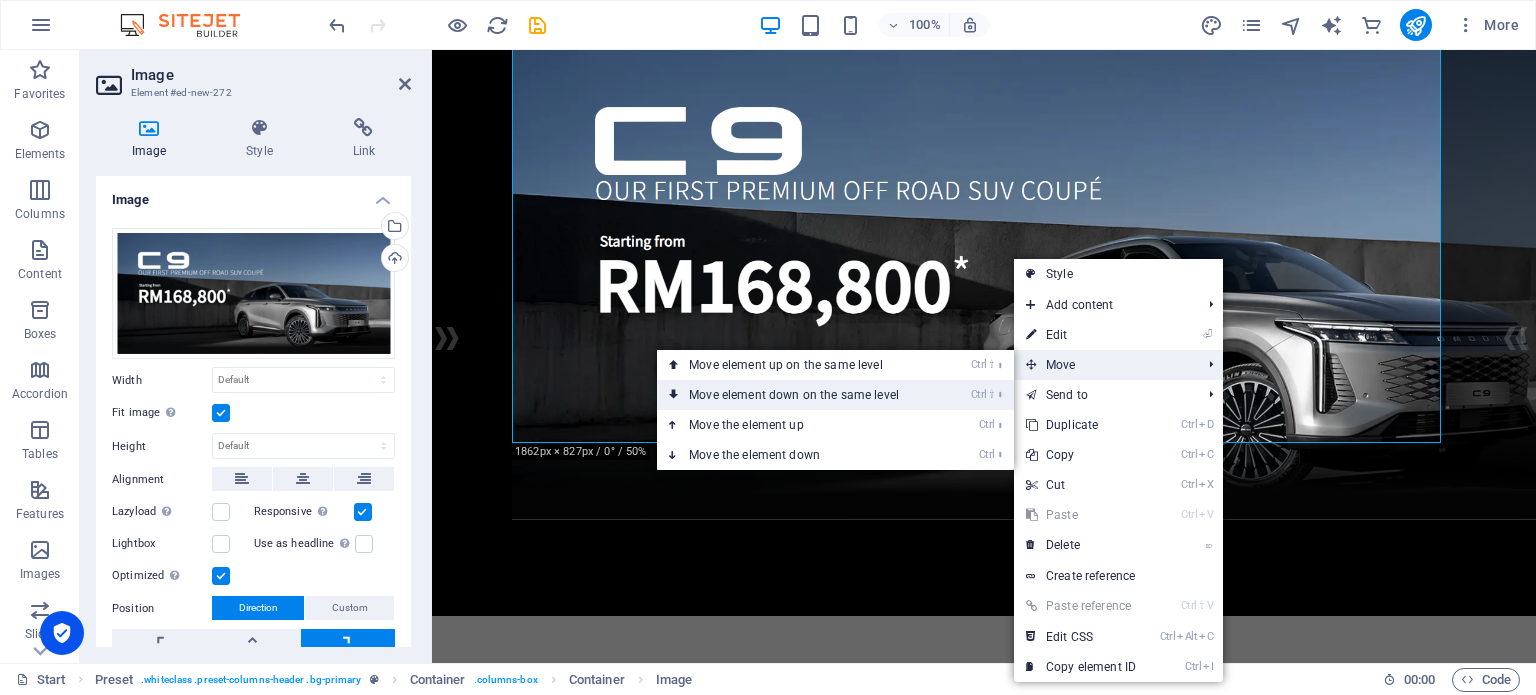 click on "Ctrl ⇧ ⬇  Move element down on the same level" at bounding box center (798, 395) 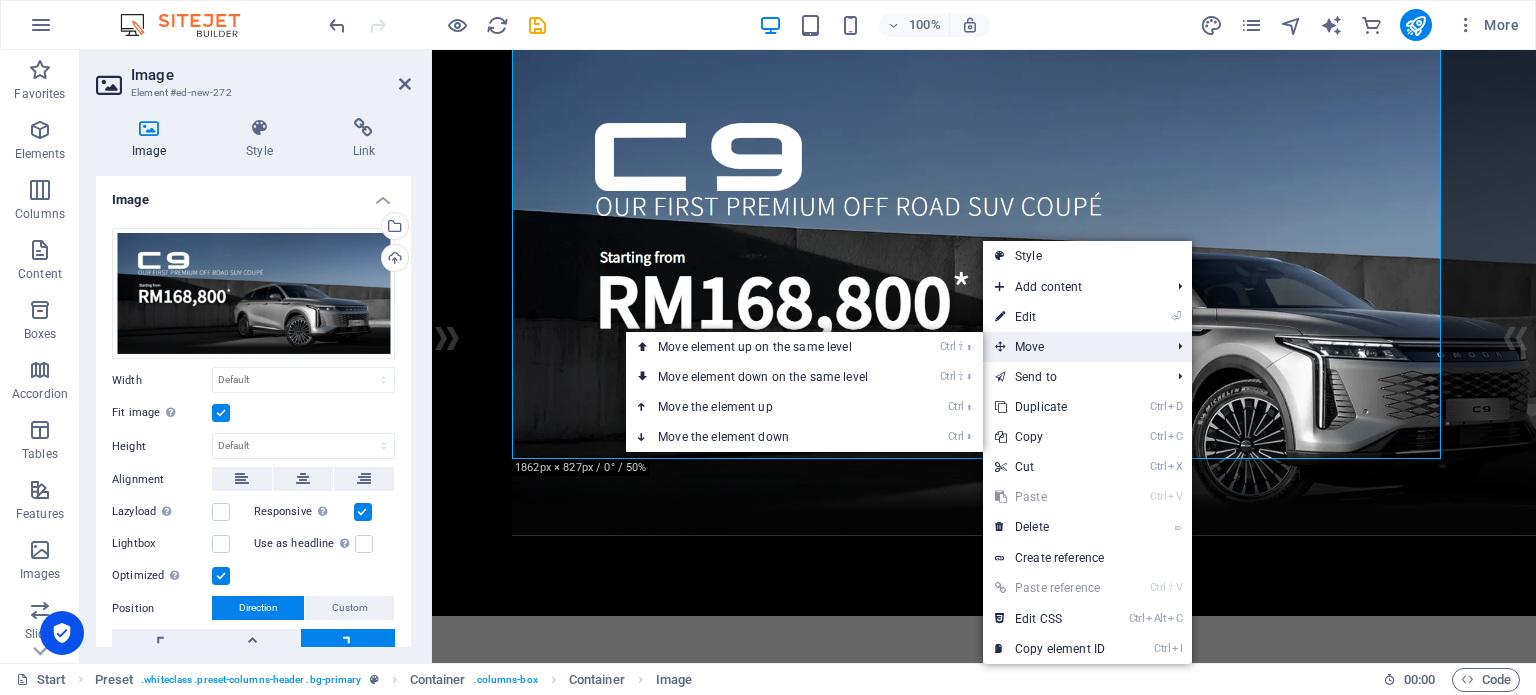 click on "Move" at bounding box center [1072, 347] 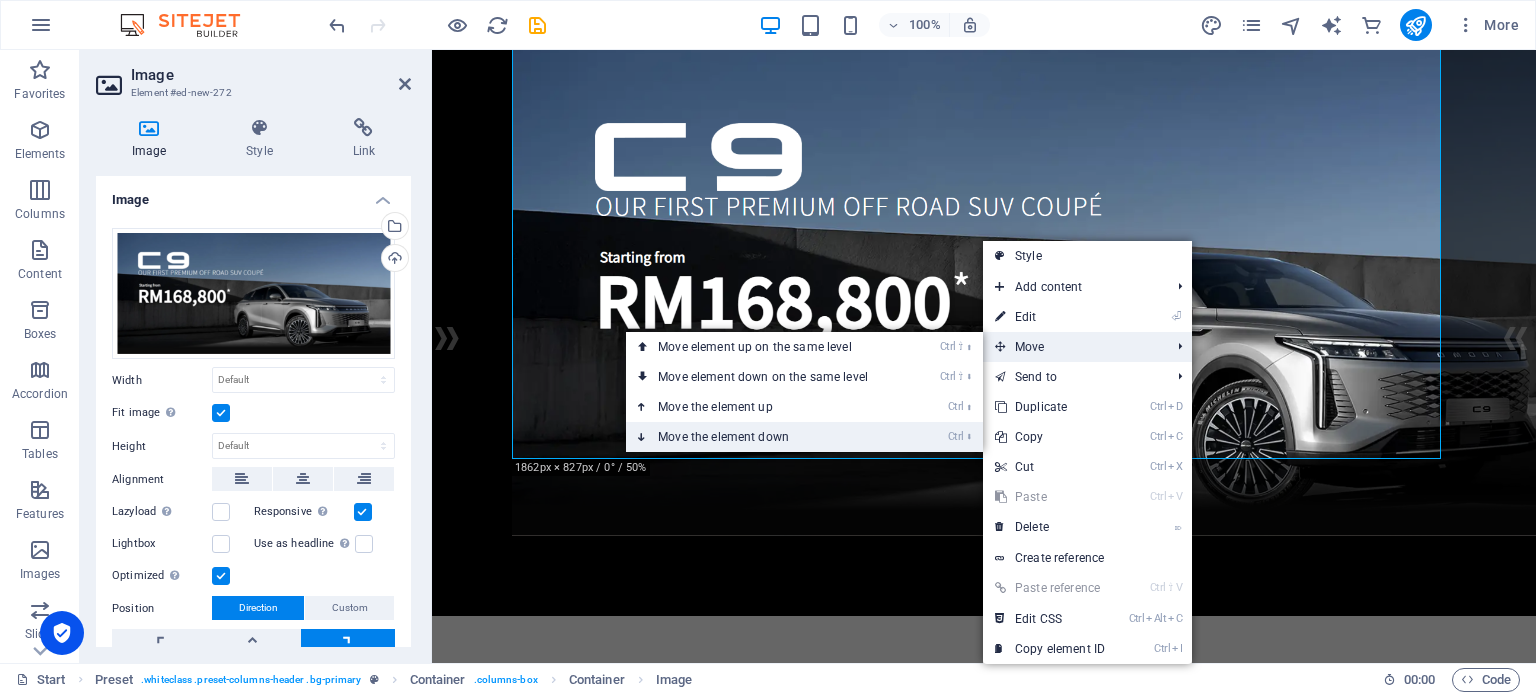 click on "Ctrl ⬇  Move the element down" at bounding box center (767, 437) 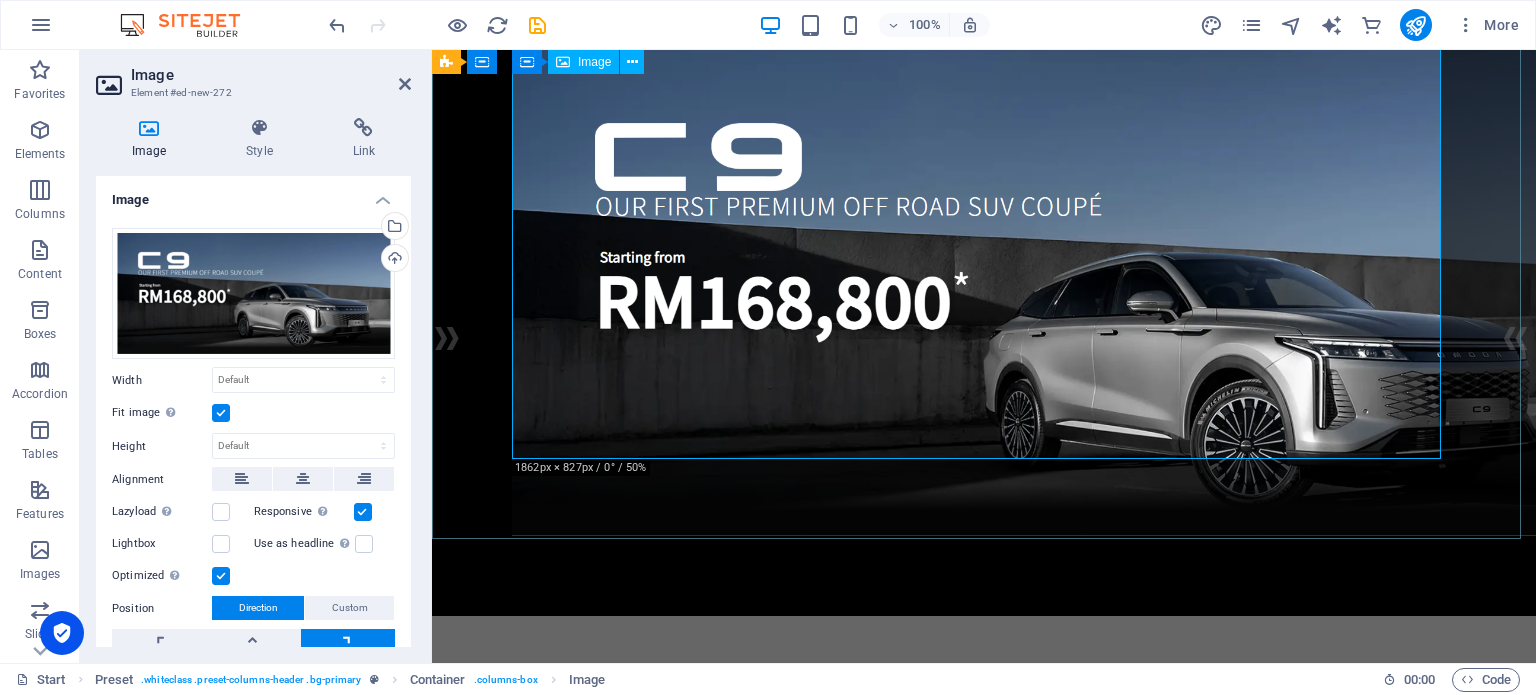 click at bounding box center [984, 291] 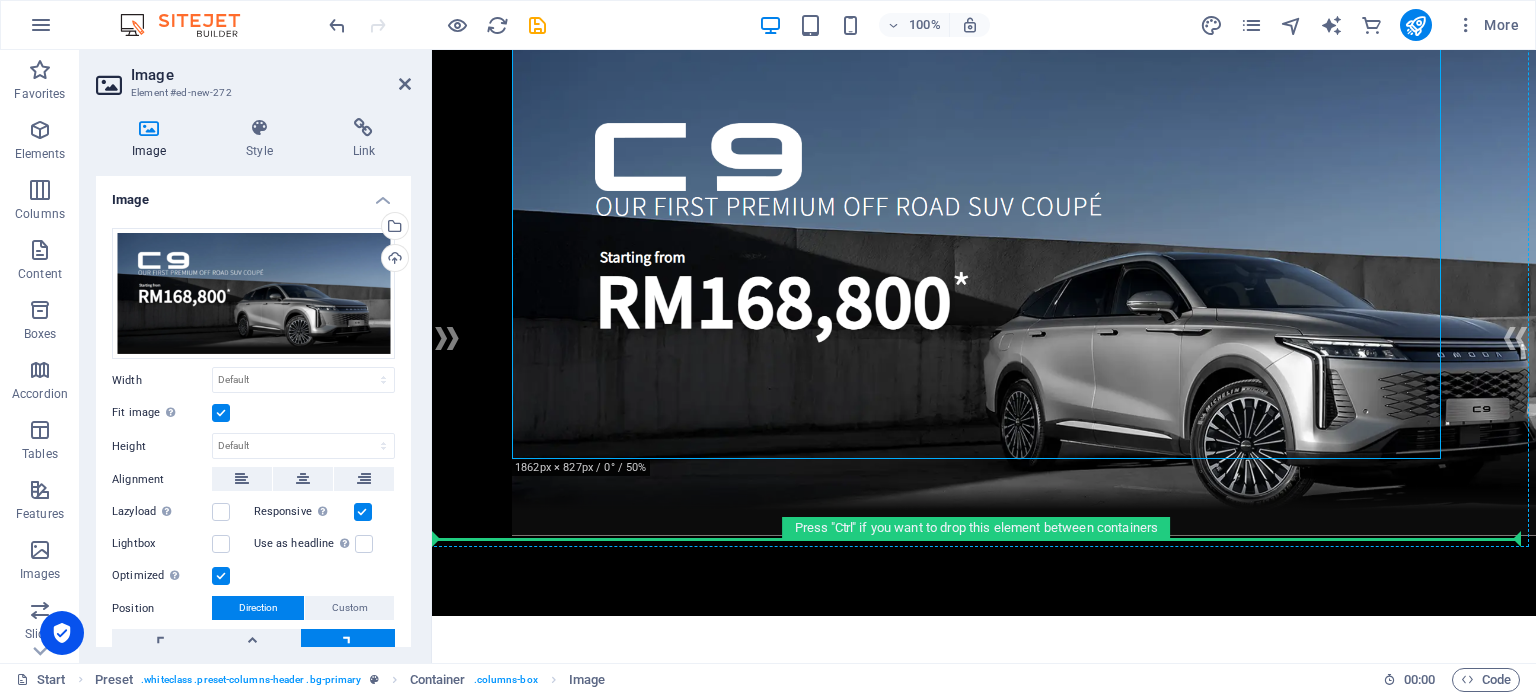 drag, startPoint x: 912, startPoint y: 451, endPoint x: 914, endPoint y: 492, distance: 41.04875 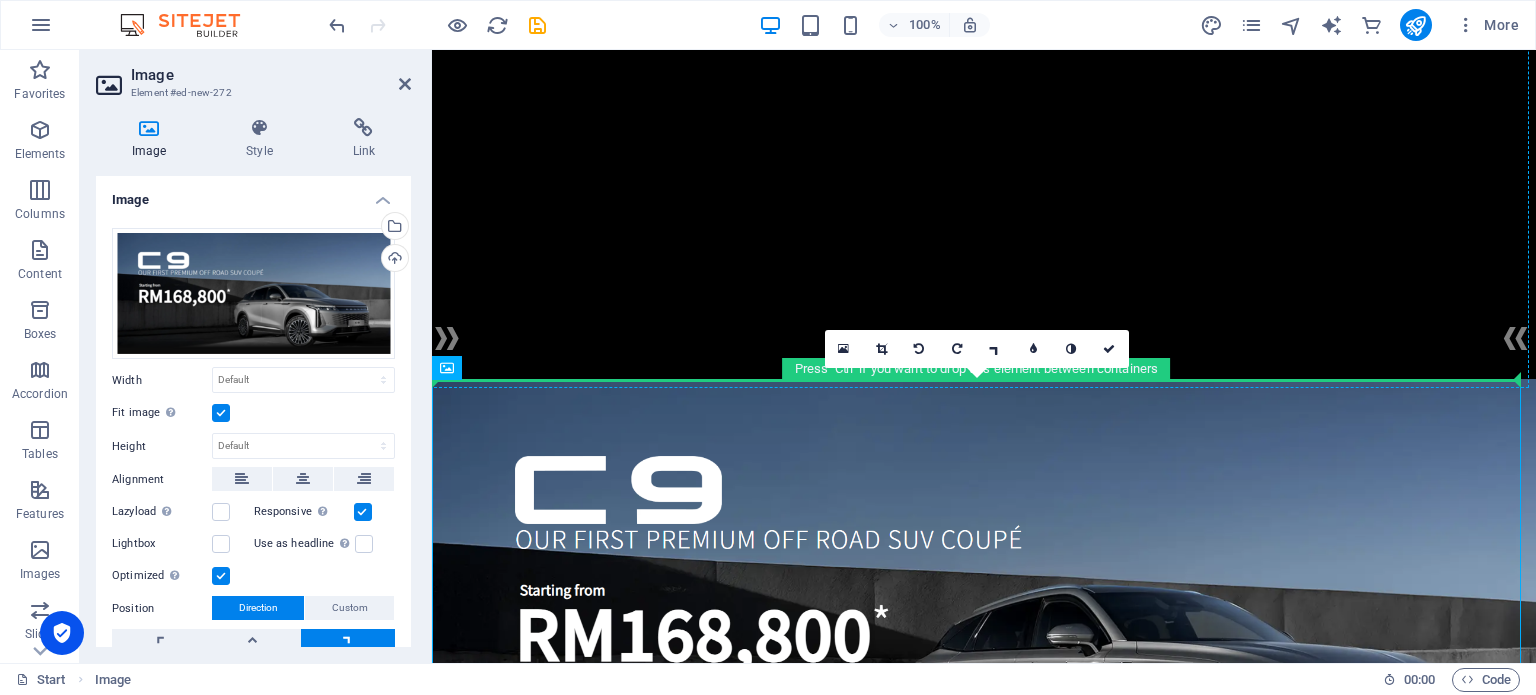 drag, startPoint x: 926, startPoint y: 450, endPoint x: 1002, endPoint y: 206, distance: 255.56212 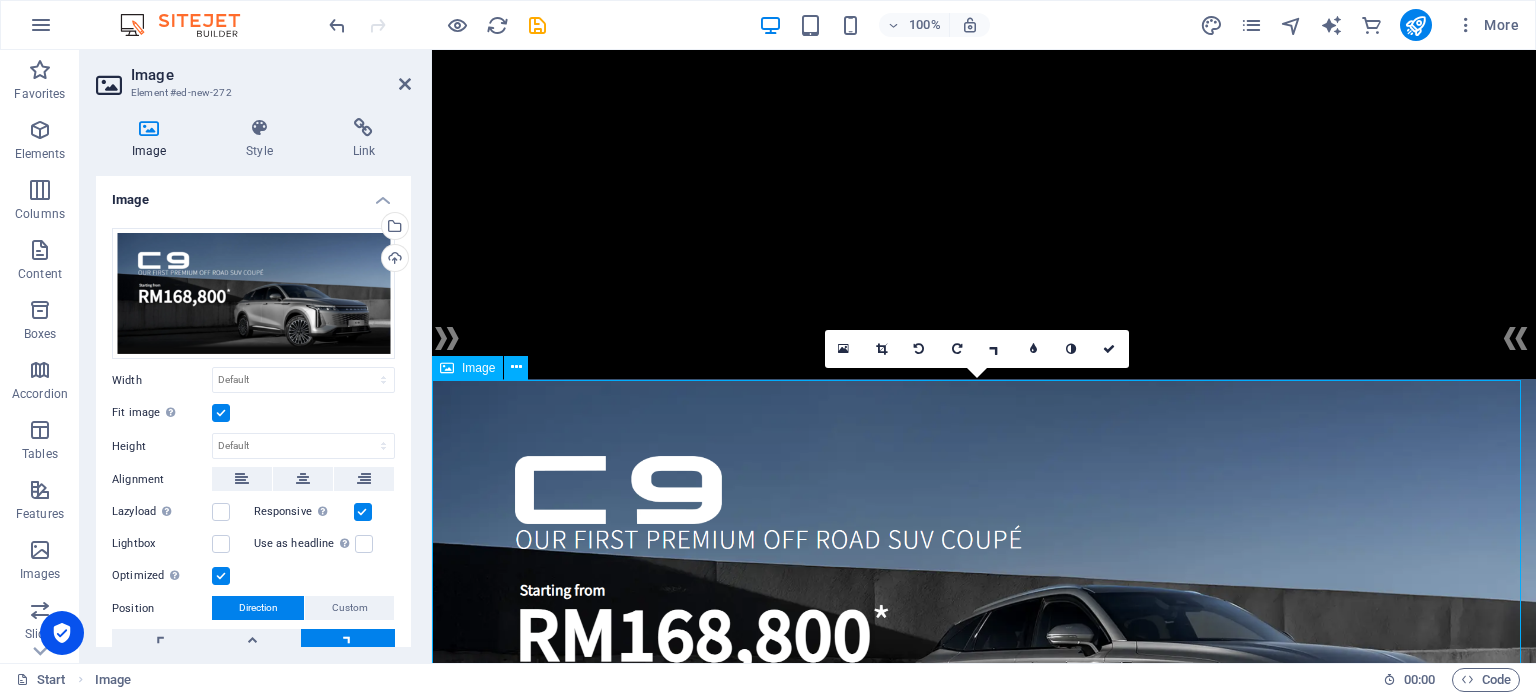 scroll, scrollTop: 0, scrollLeft: 0, axis: both 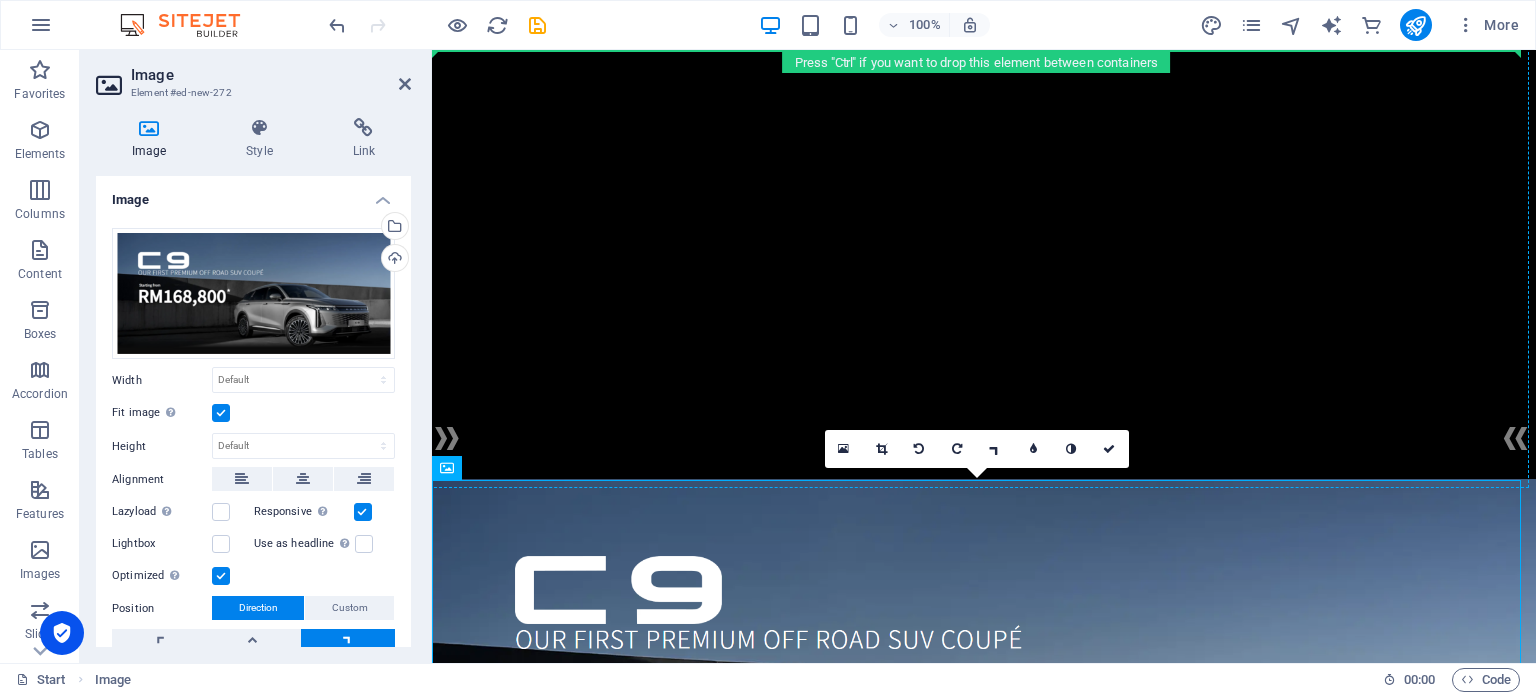 drag, startPoint x: 814, startPoint y: 529, endPoint x: 866, endPoint y: 200, distance: 333.08408 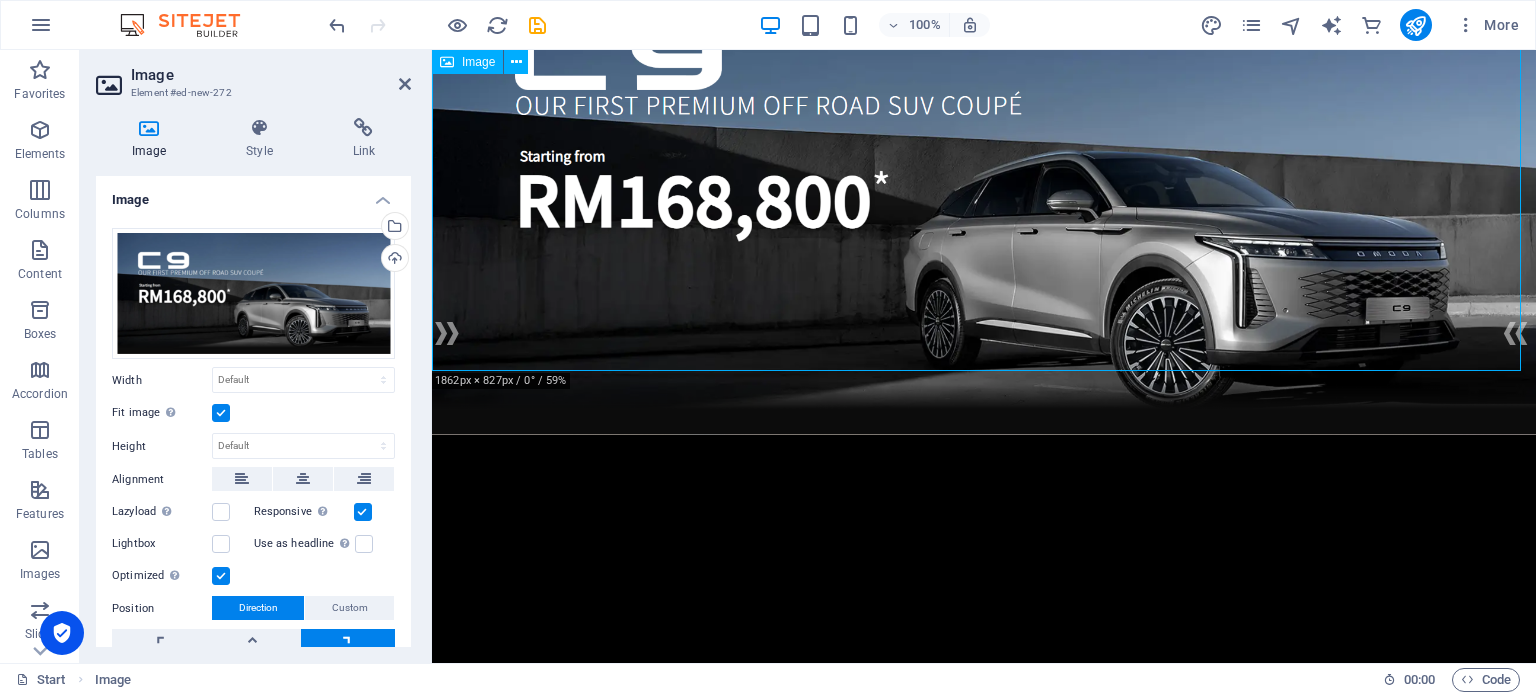 scroll, scrollTop: 0, scrollLeft: 0, axis: both 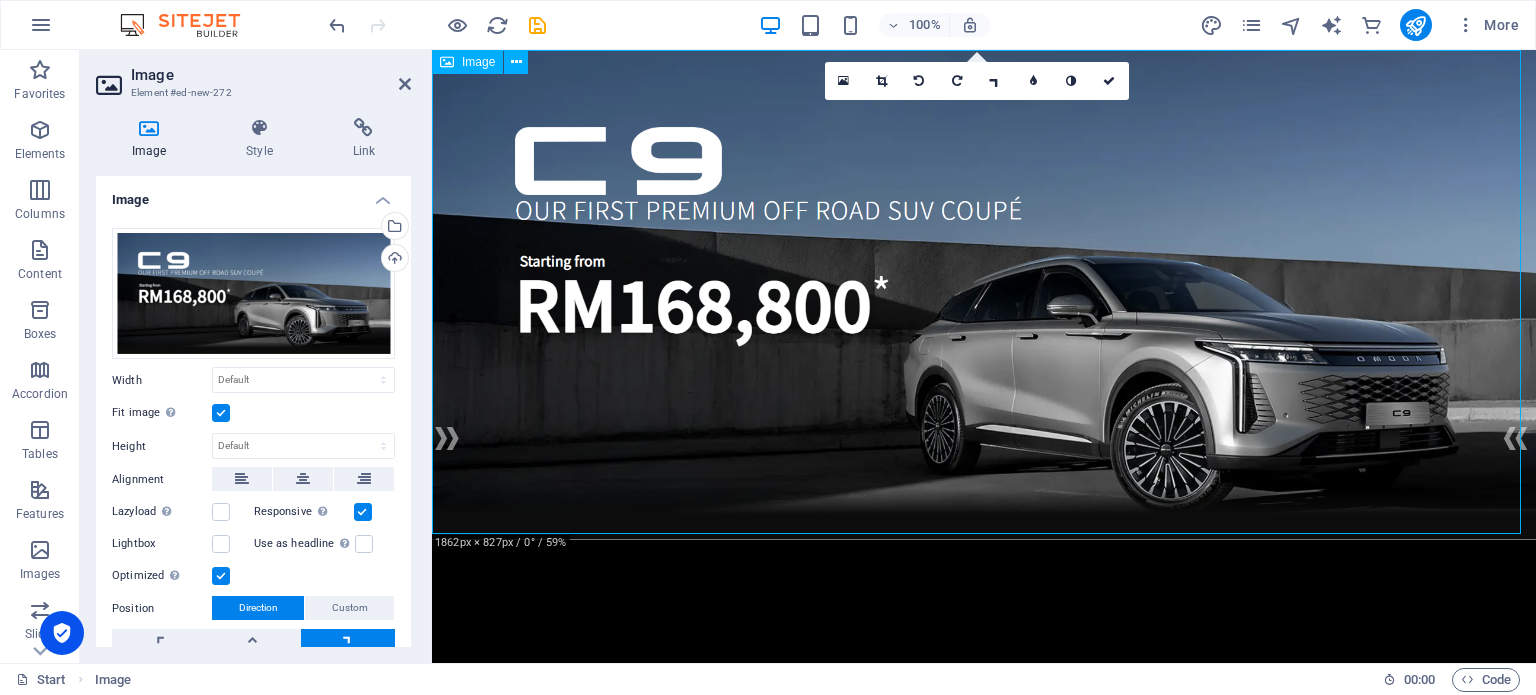 drag, startPoint x: 944, startPoint y: 301, endPoint x: 950, endPoint y: 474, distance: 173.10402 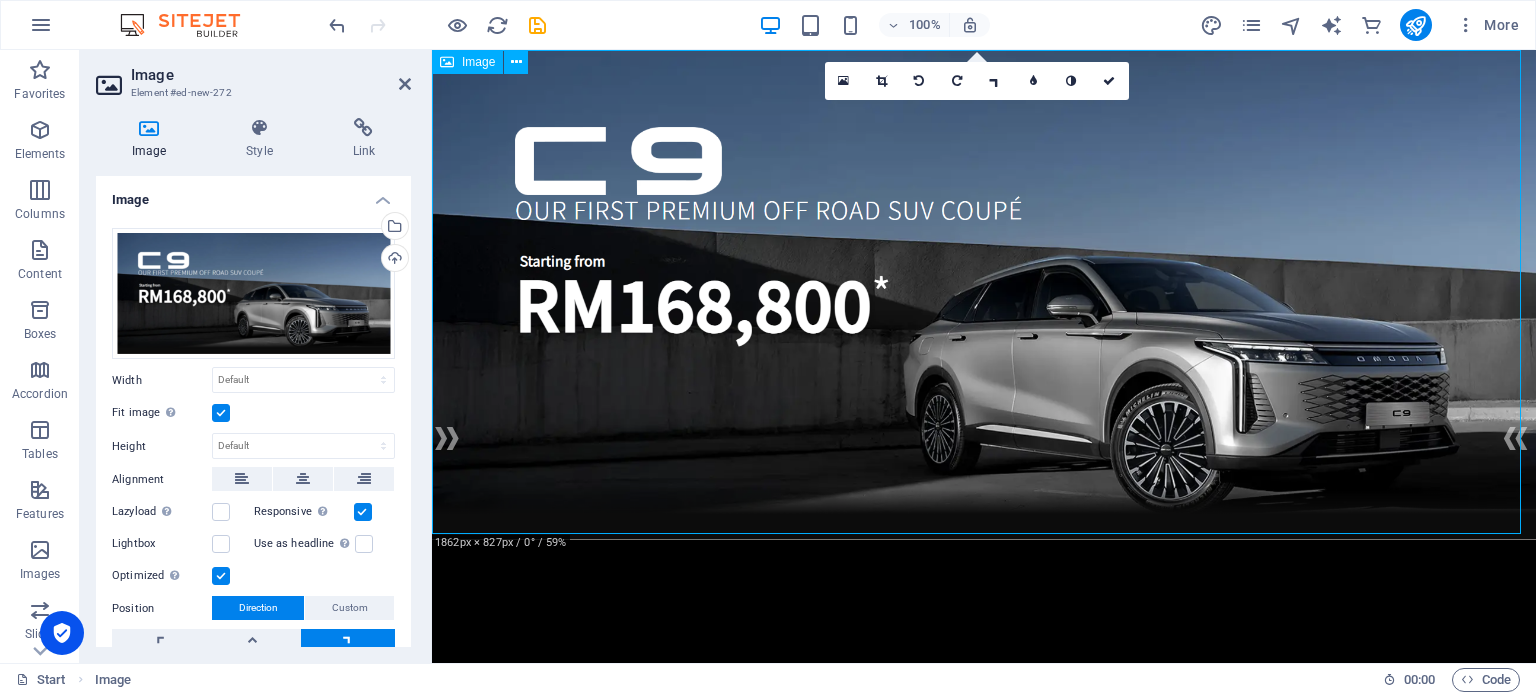 click at bounding box center (984, 295) 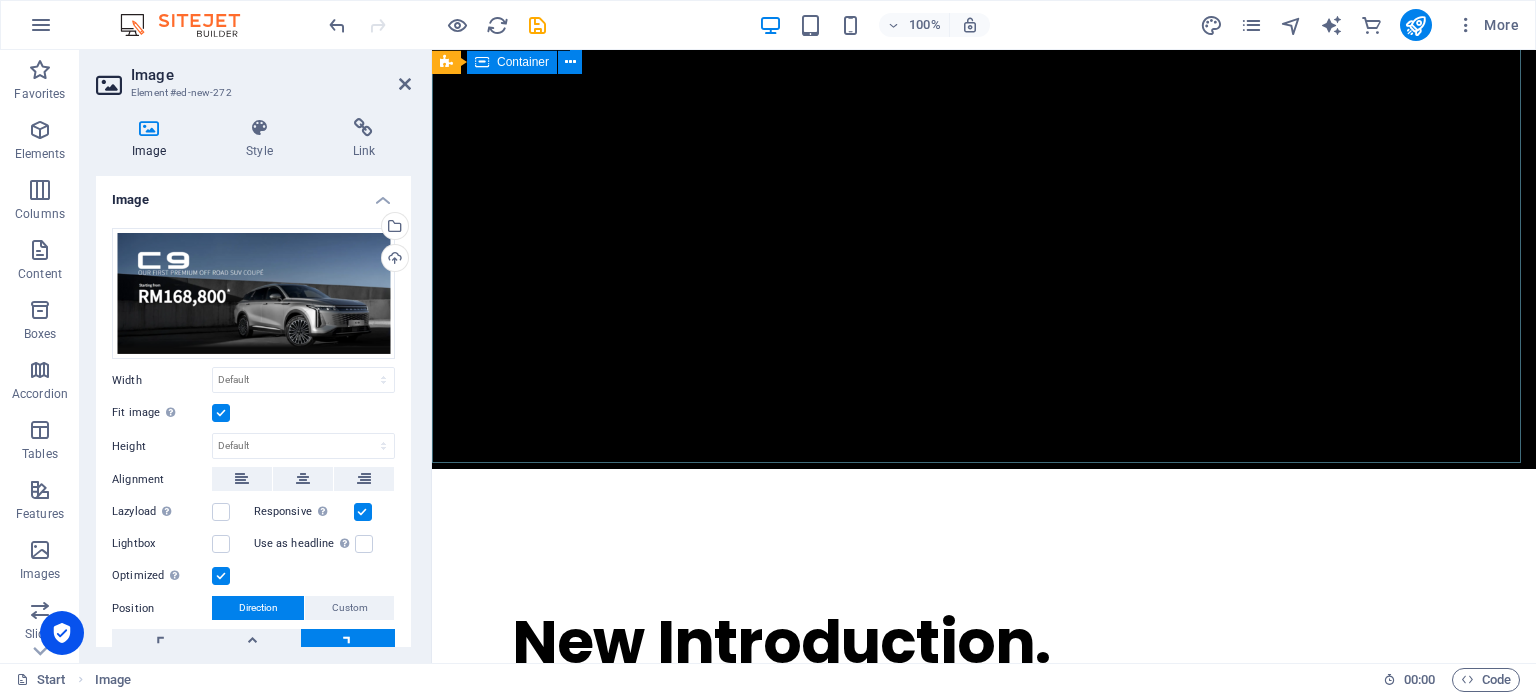 drag, startPoint x: 1093, startPoint y: 331, endPoint x: 1432, endPoint y: 321, distance: 339.14746 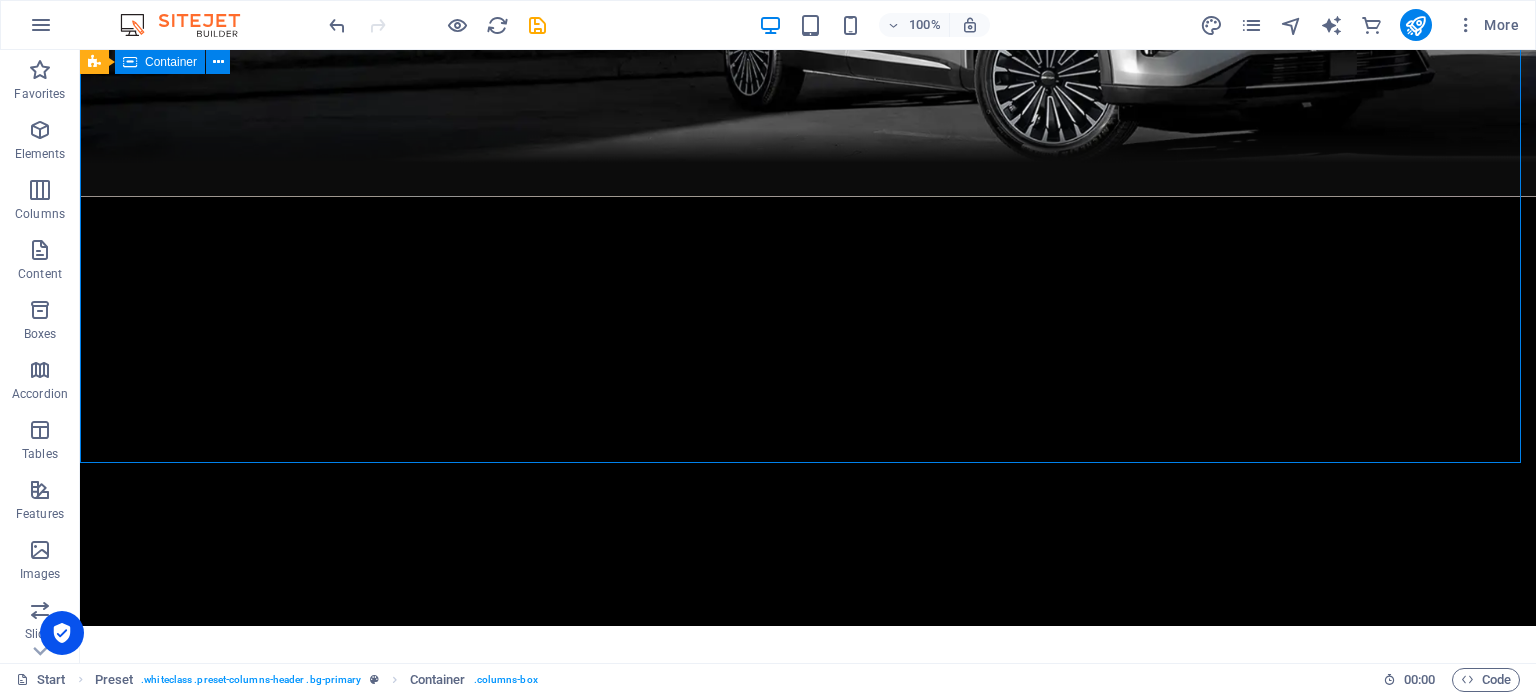 scroll, scrollTop: 656, scrollLeft: 0, axis: vertical 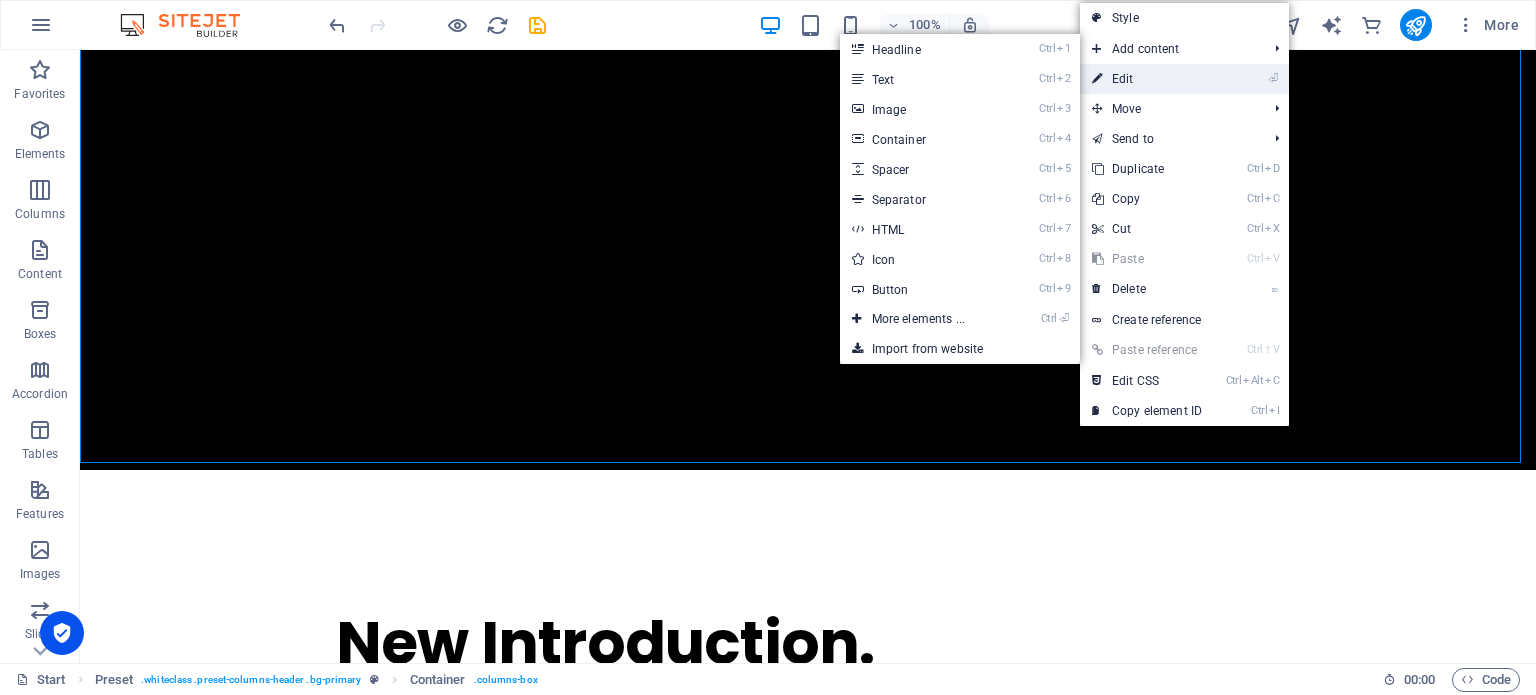 click on "⏎  Edit" at bounding box center [1147, 79] 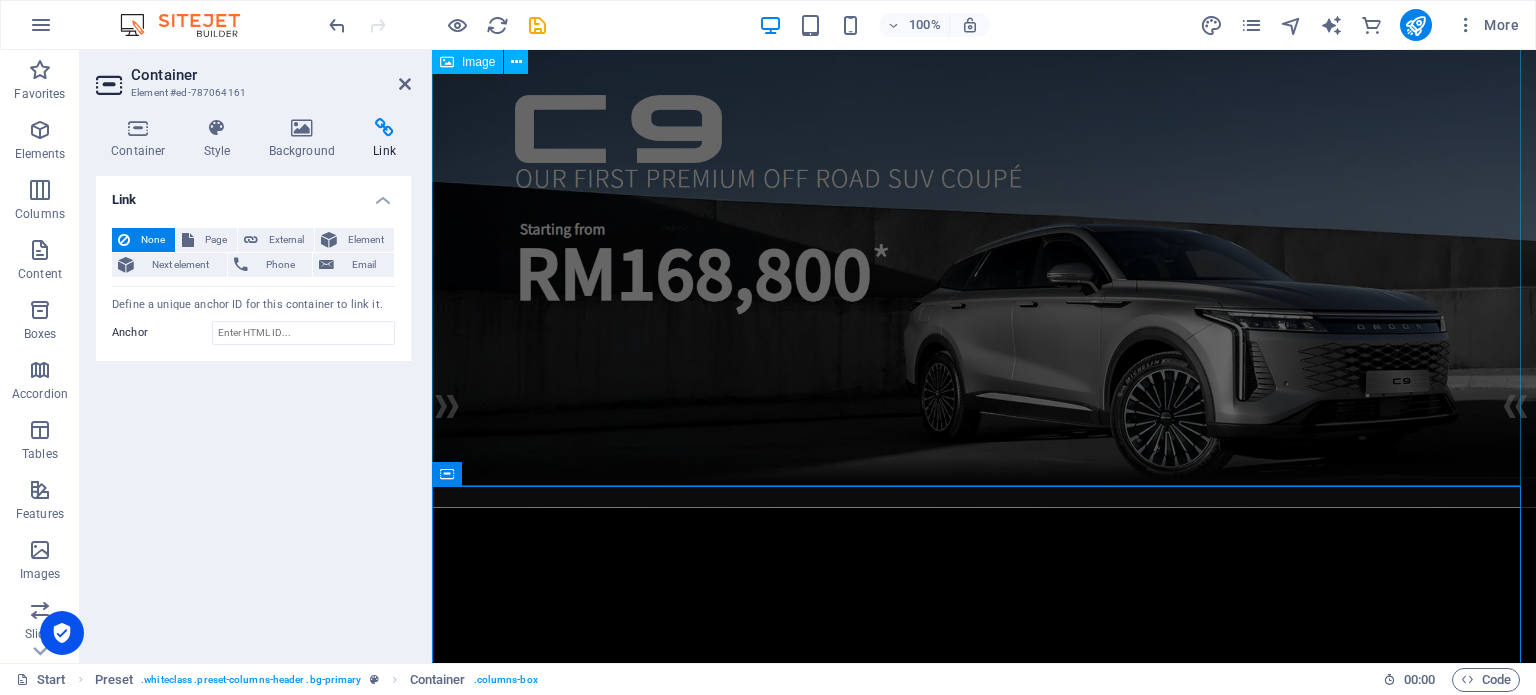 scroll, scrollTop: 0, scrollLeft: 0, axis: both 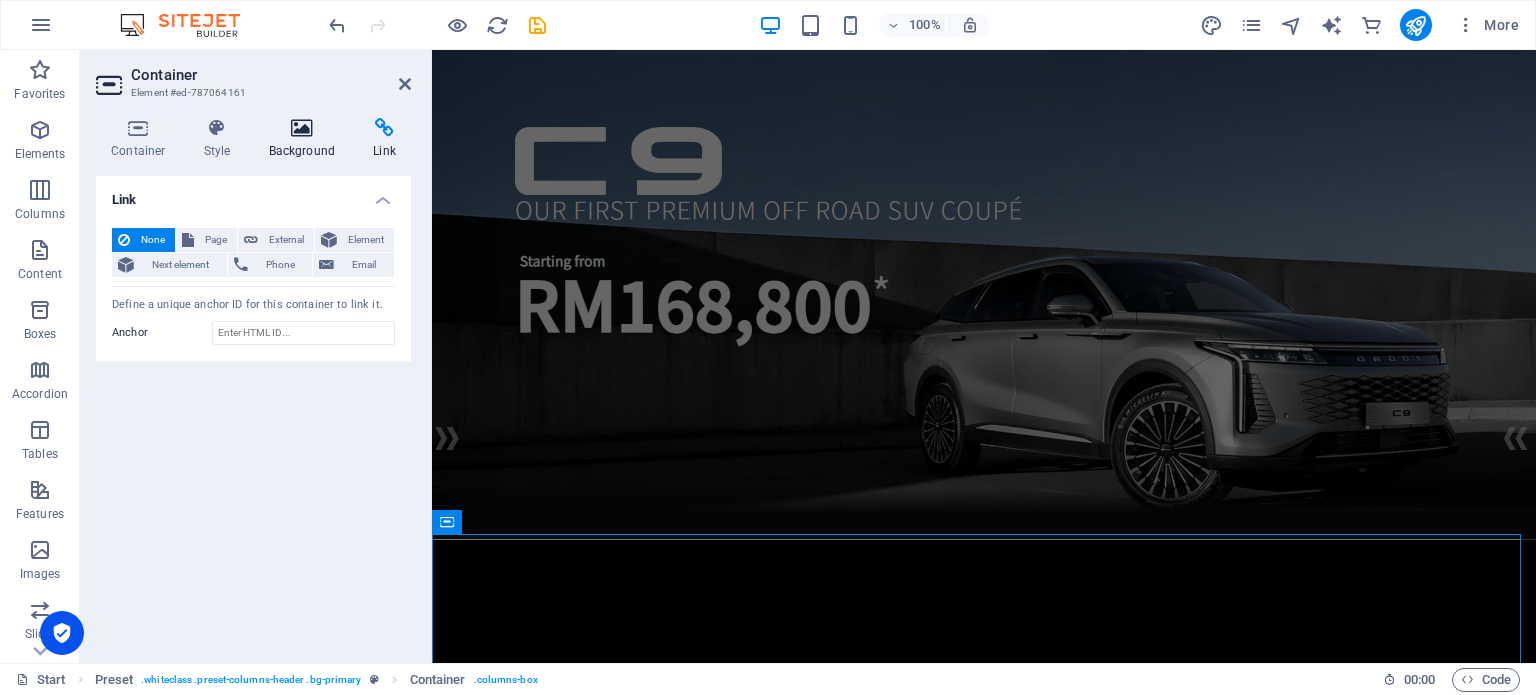 click at bounding box center (302, 128) 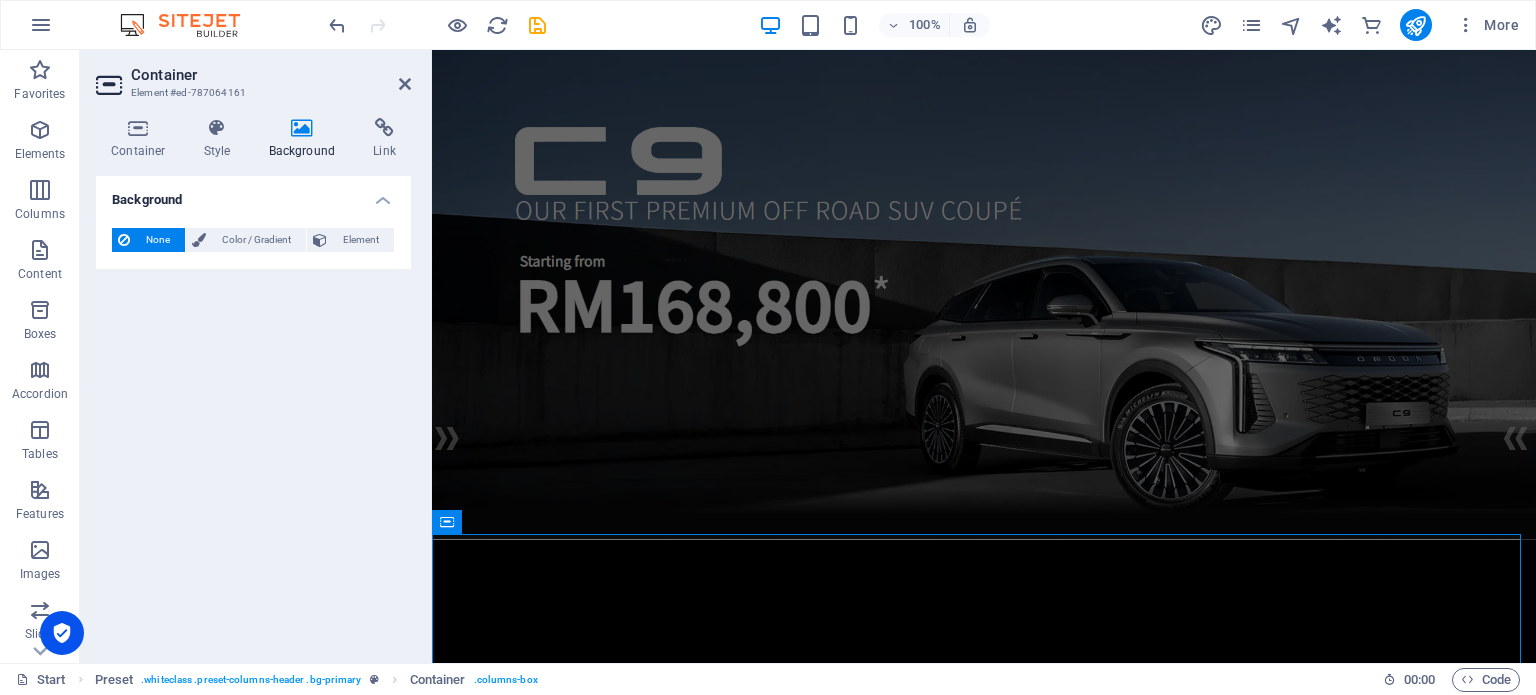 click on "None" at bounding box center [157, 240] 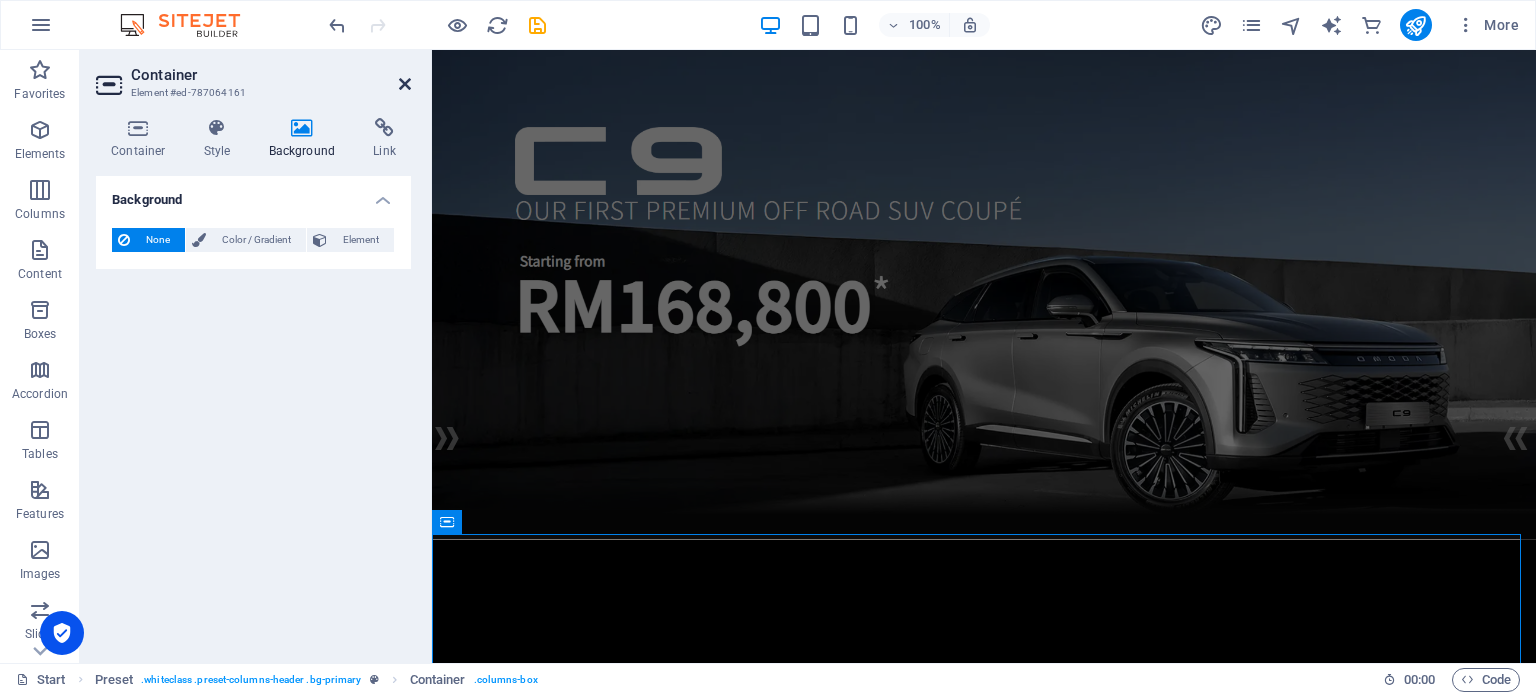 click at bounding box center [405, 84] 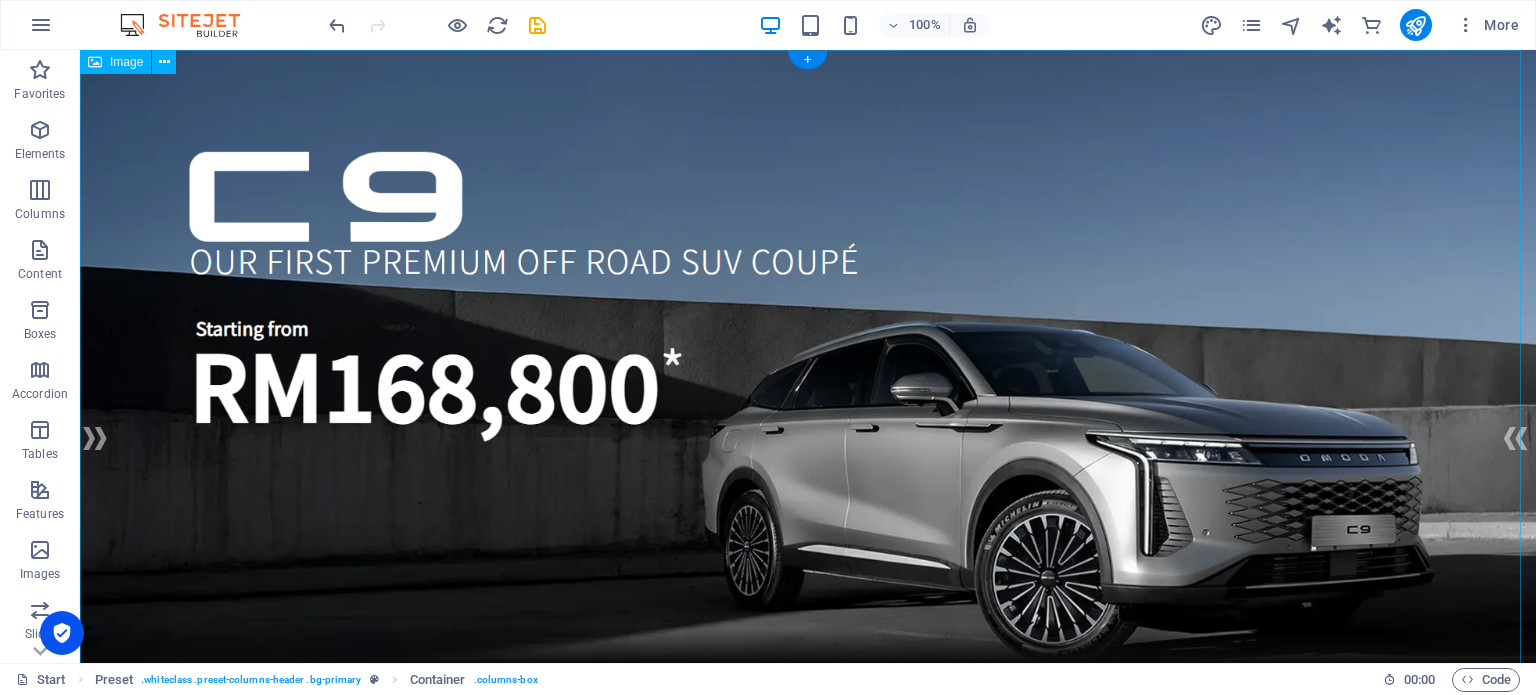 scroll, scrollTop: 548, scrollLeft: 0, axis: vertical 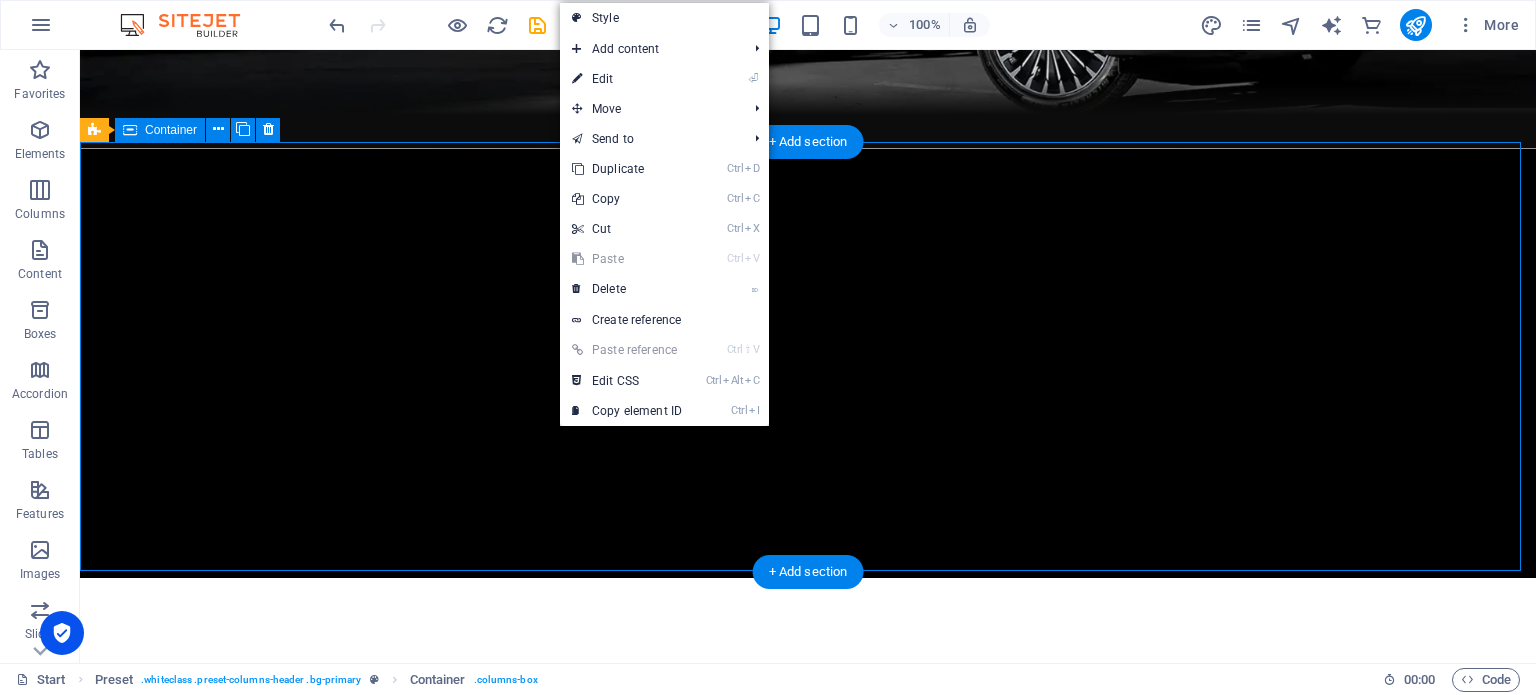 click at bounding box center (808, 363) 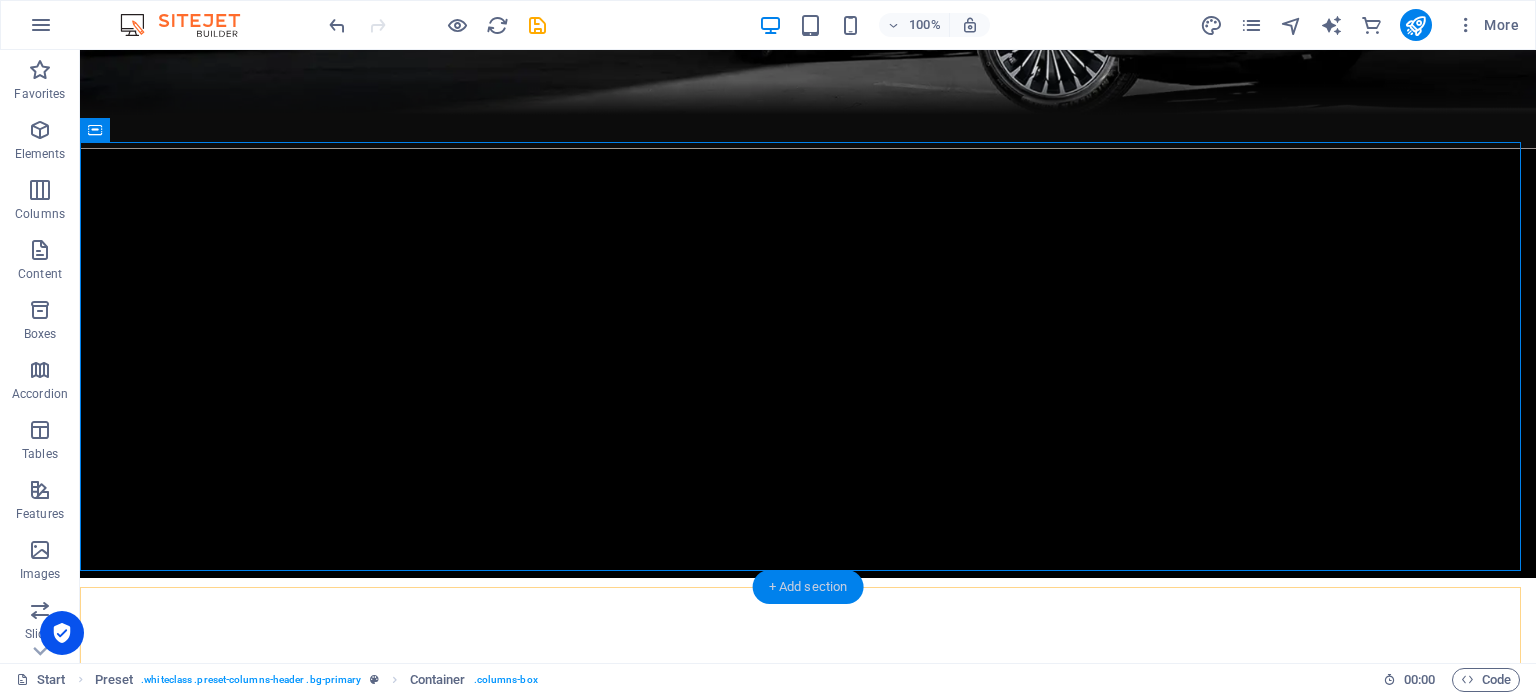 click on "+ Add section" at bounding box center [808, 587] 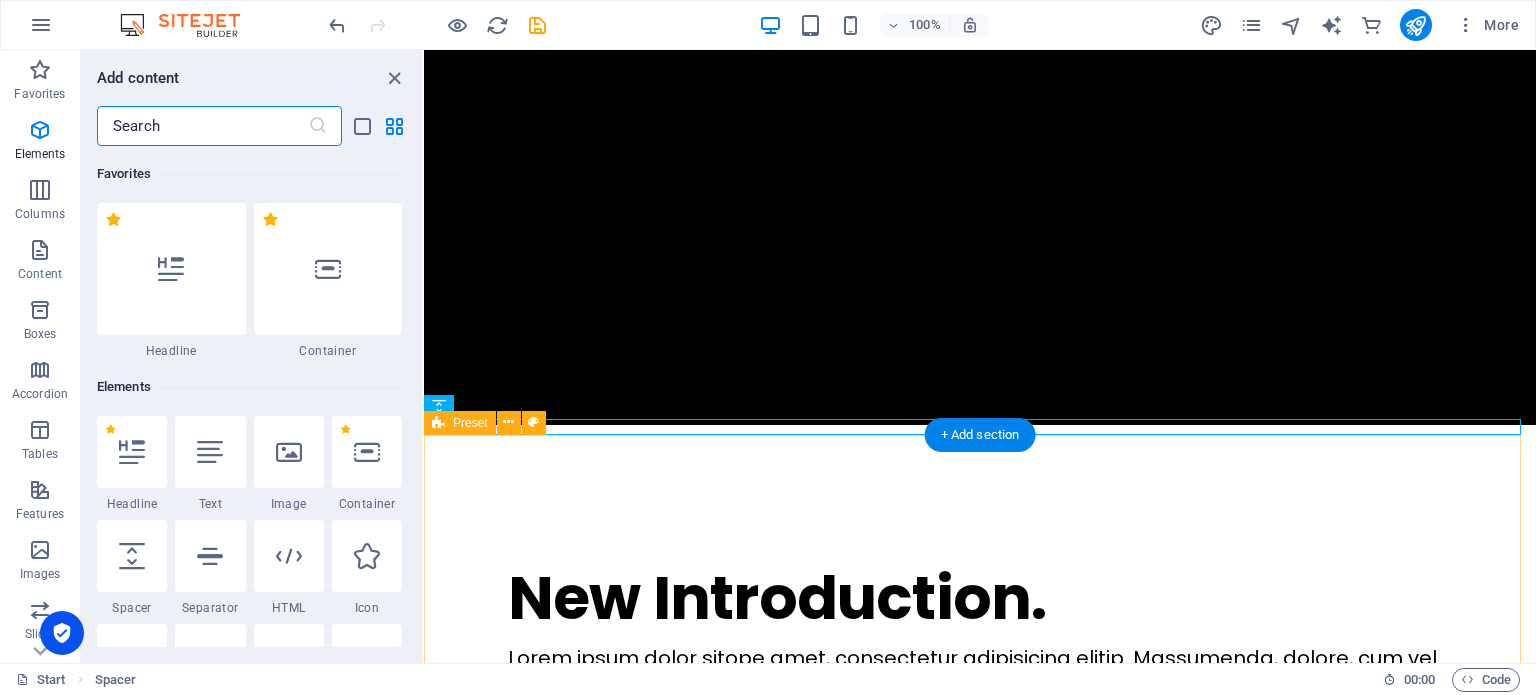 scroll, scrollTop: 3499, scrollLeft: 0, axis: vertical 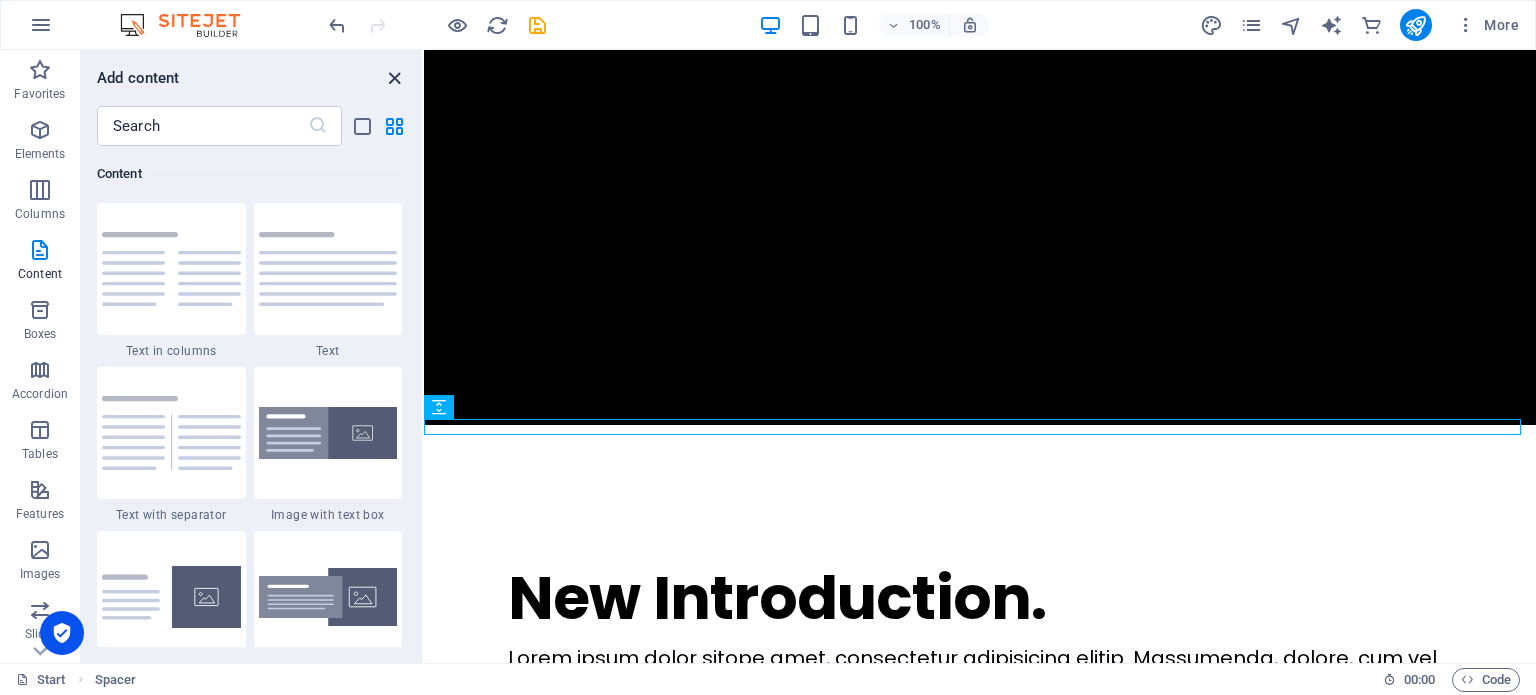 click at bounding box center (394, 78) 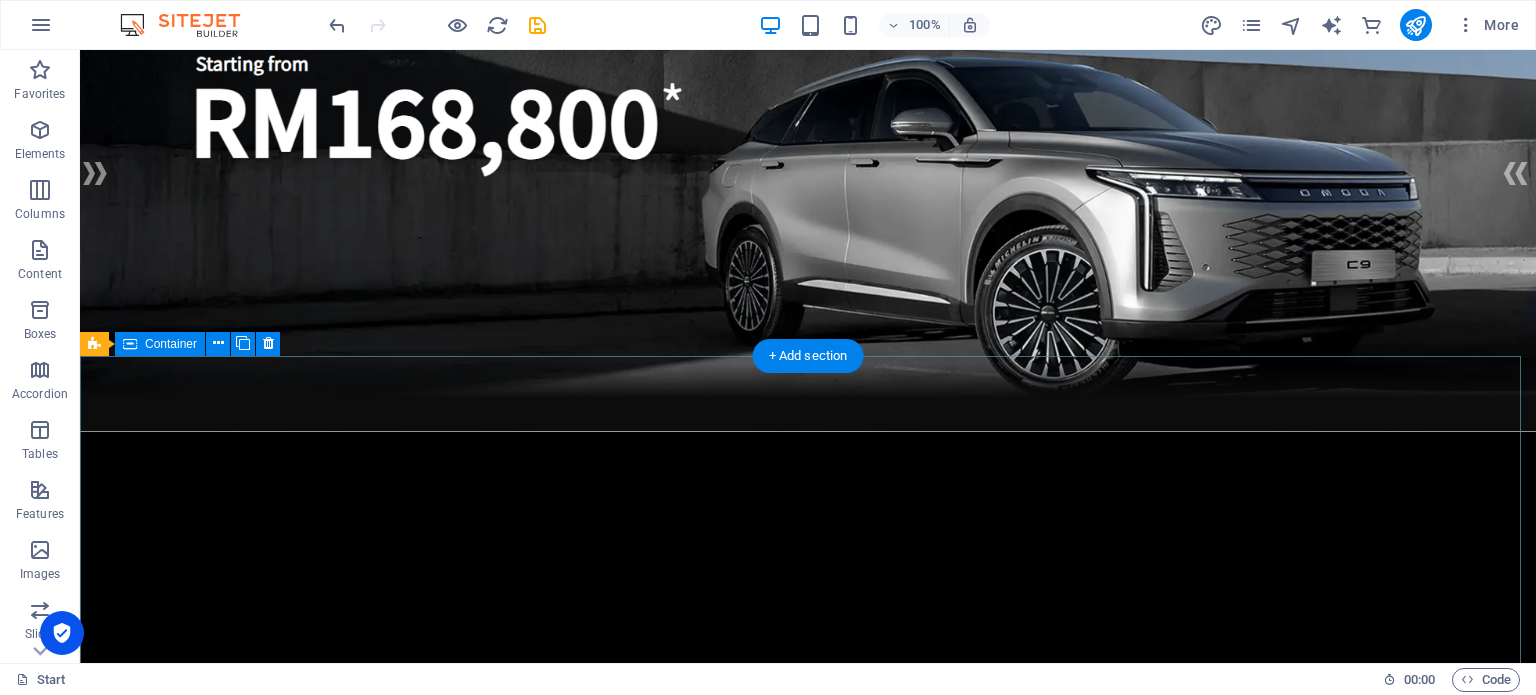 scroll, scrollTop: 400, scrollLeft: 0, axis: vertical 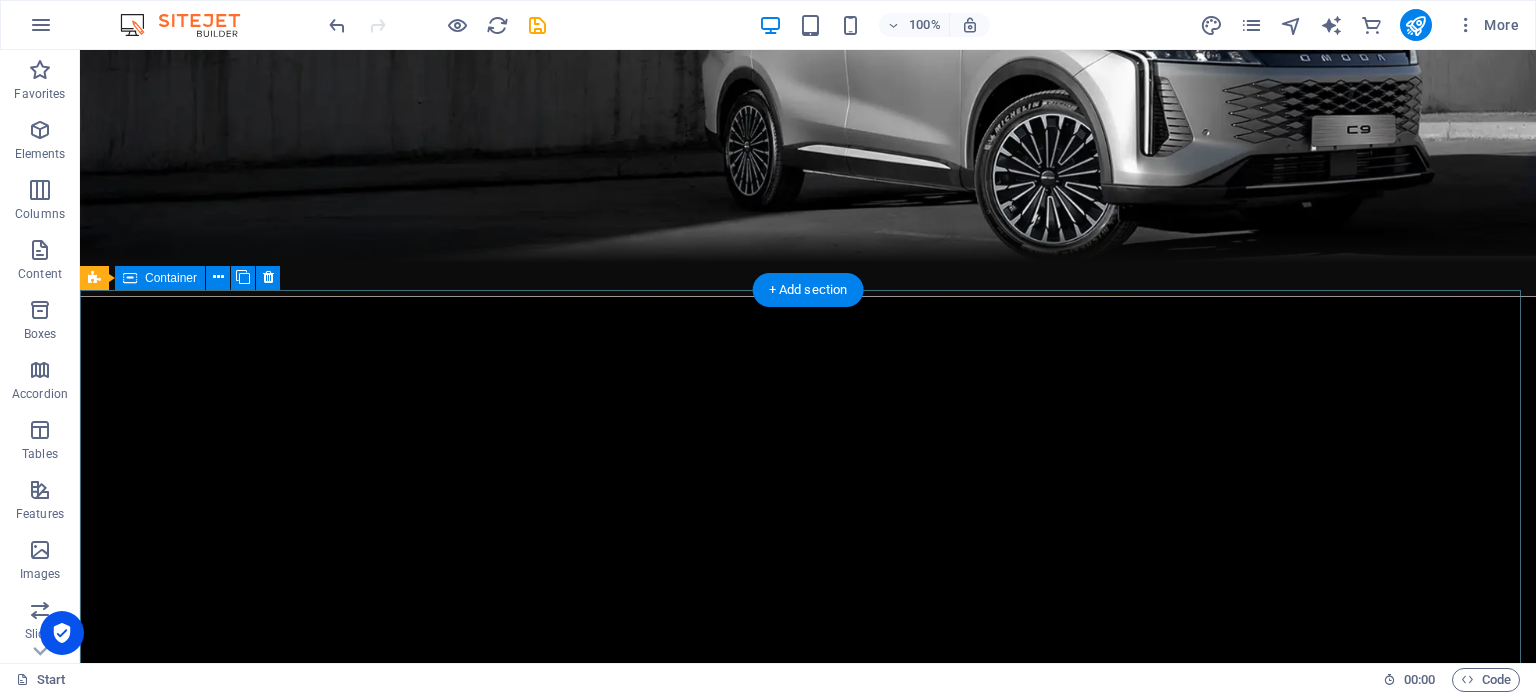 click at bounding box center [808, 511] 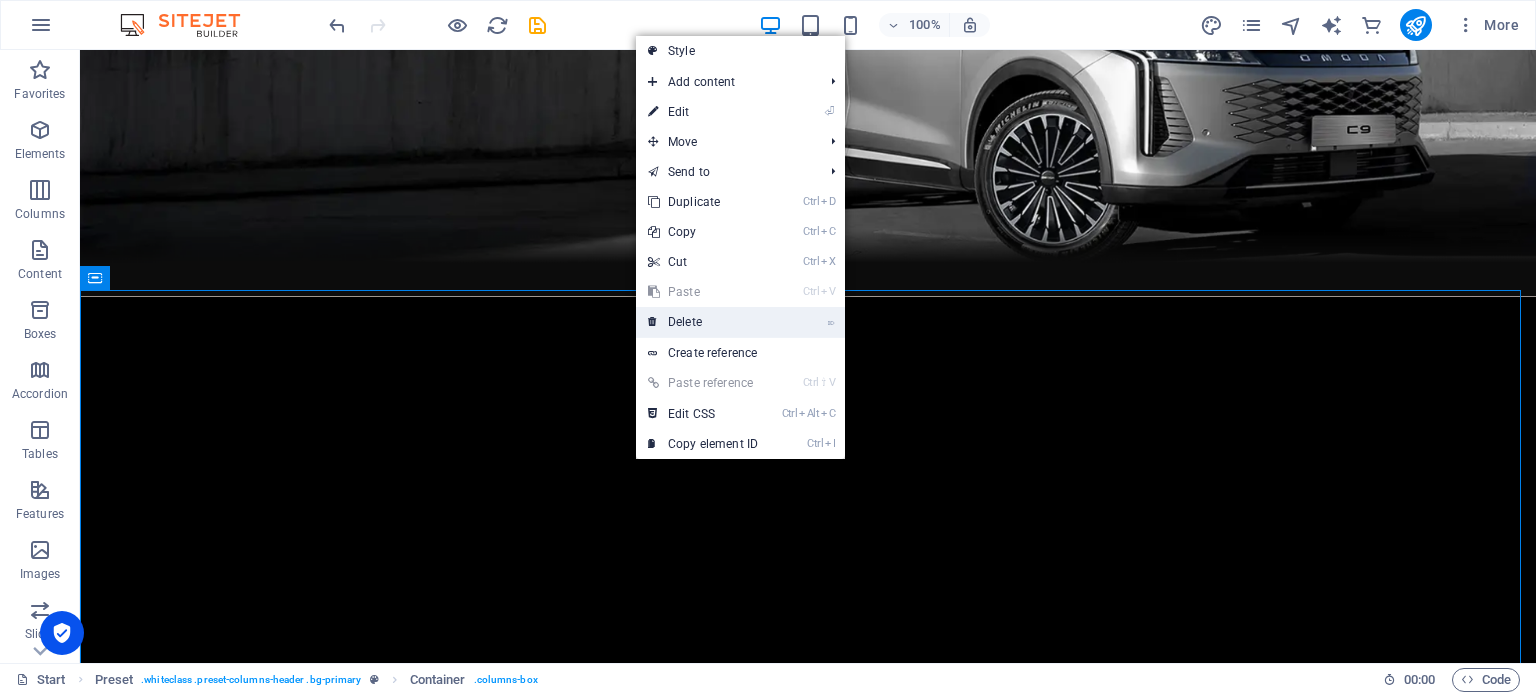 click on "⌦  Delete" at bounding box center (703, 322) 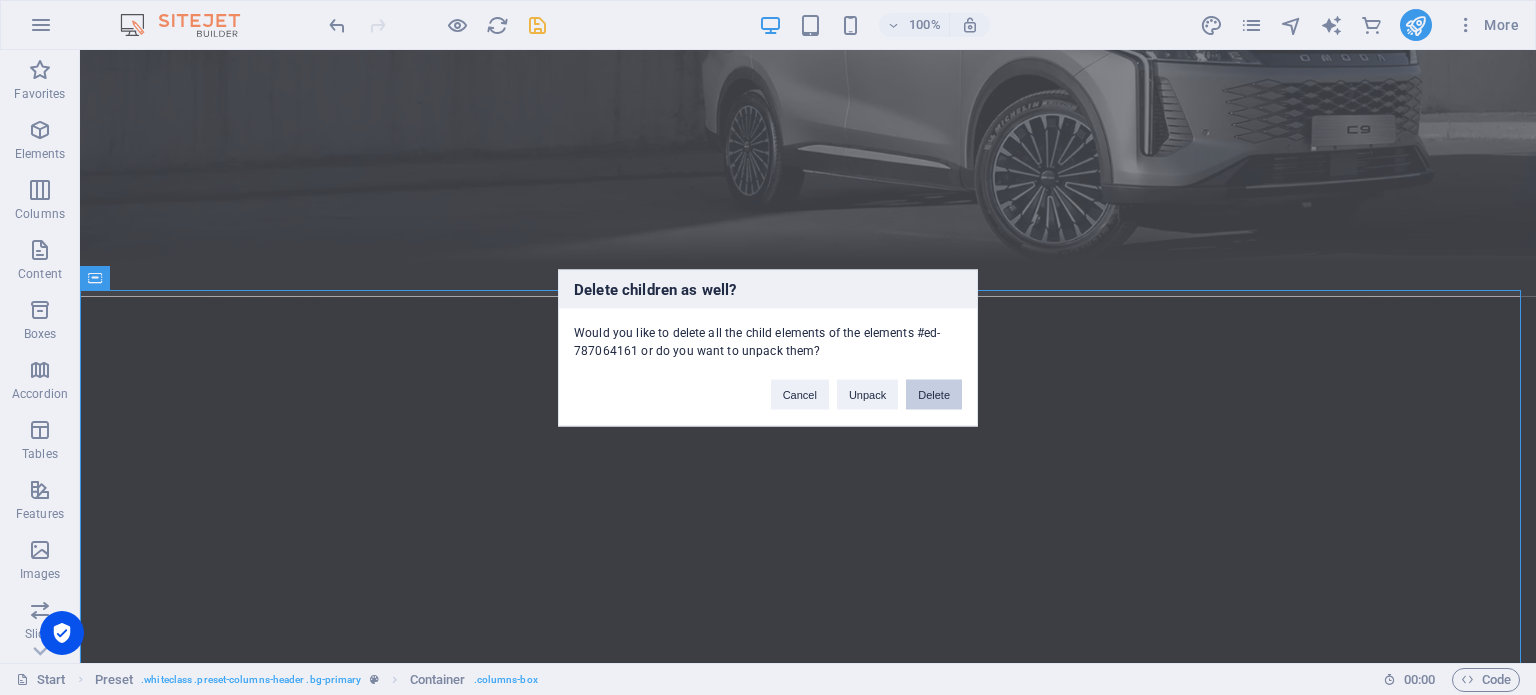 click on "Delete" at bounding box center [934, 394] 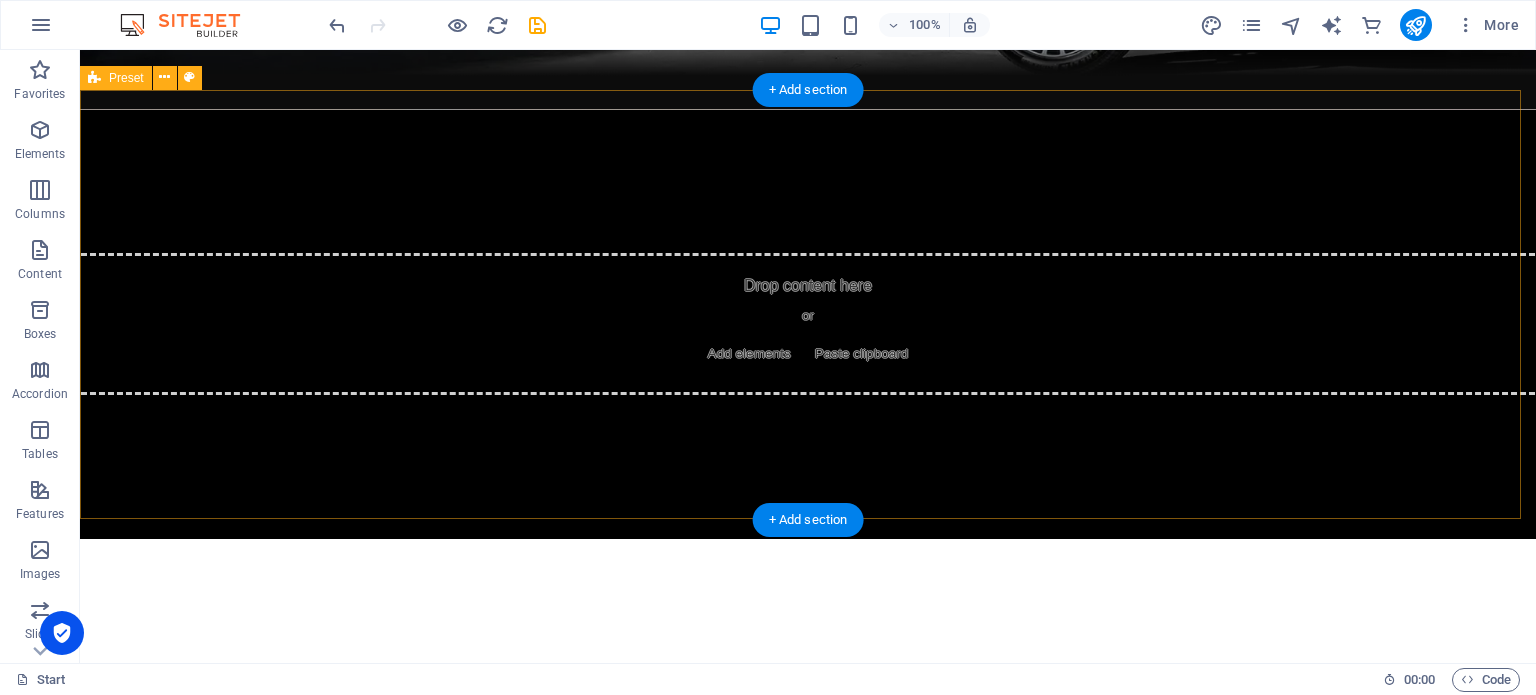 scroll, scrollTop: 600, scrollLeft: 0, axis: vertical 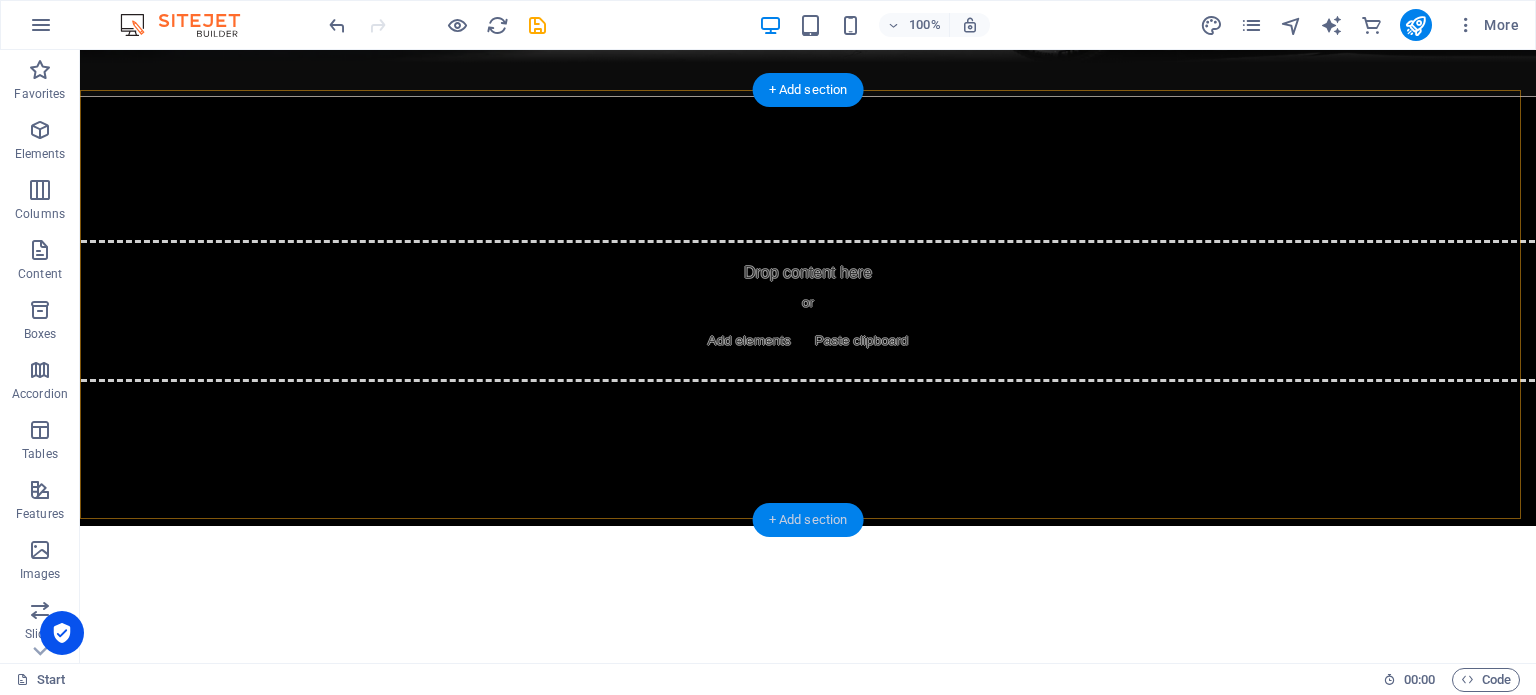 drag, startPoint x: 795, startPoint y: 513, endPoint x: 376, endPoint y: 467, distance: 421.5175 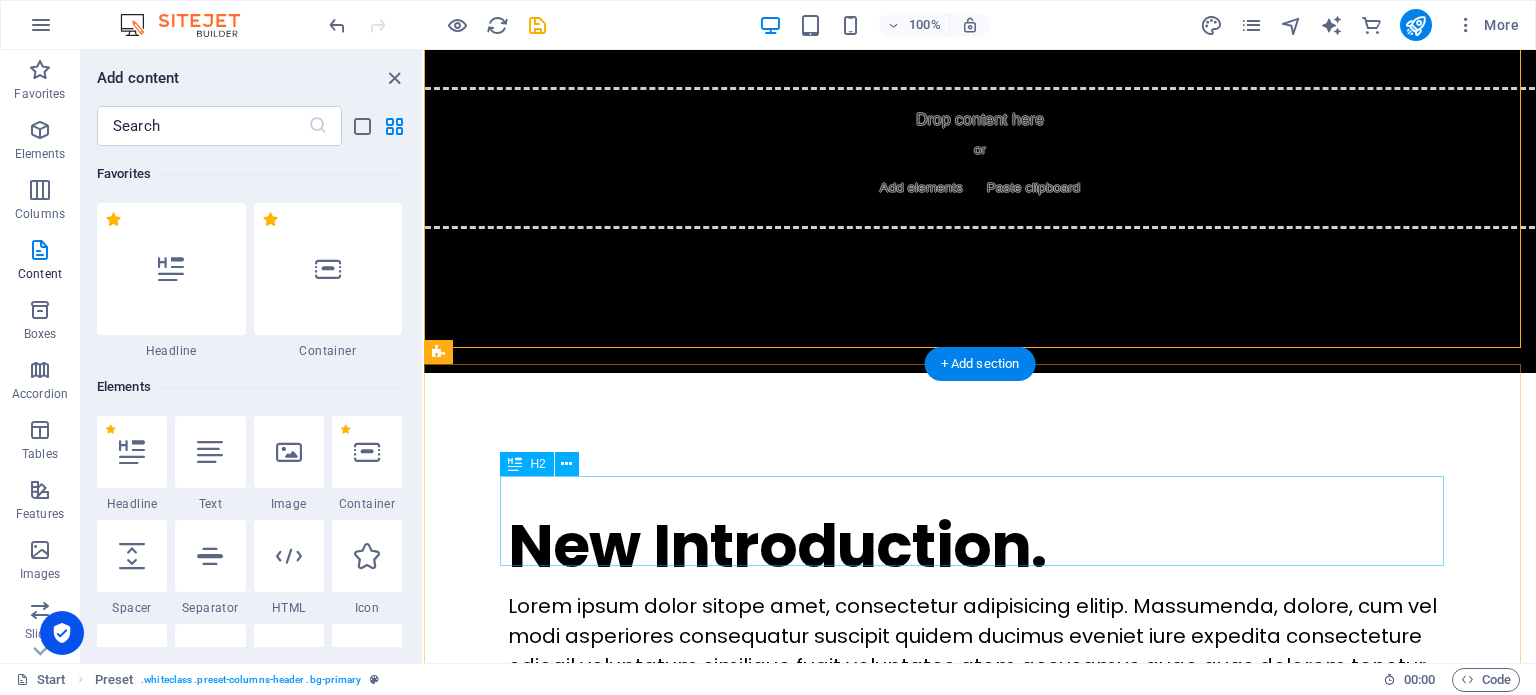 scroll, scrollTop: 652, scrollLeft: 0, axis: vertical 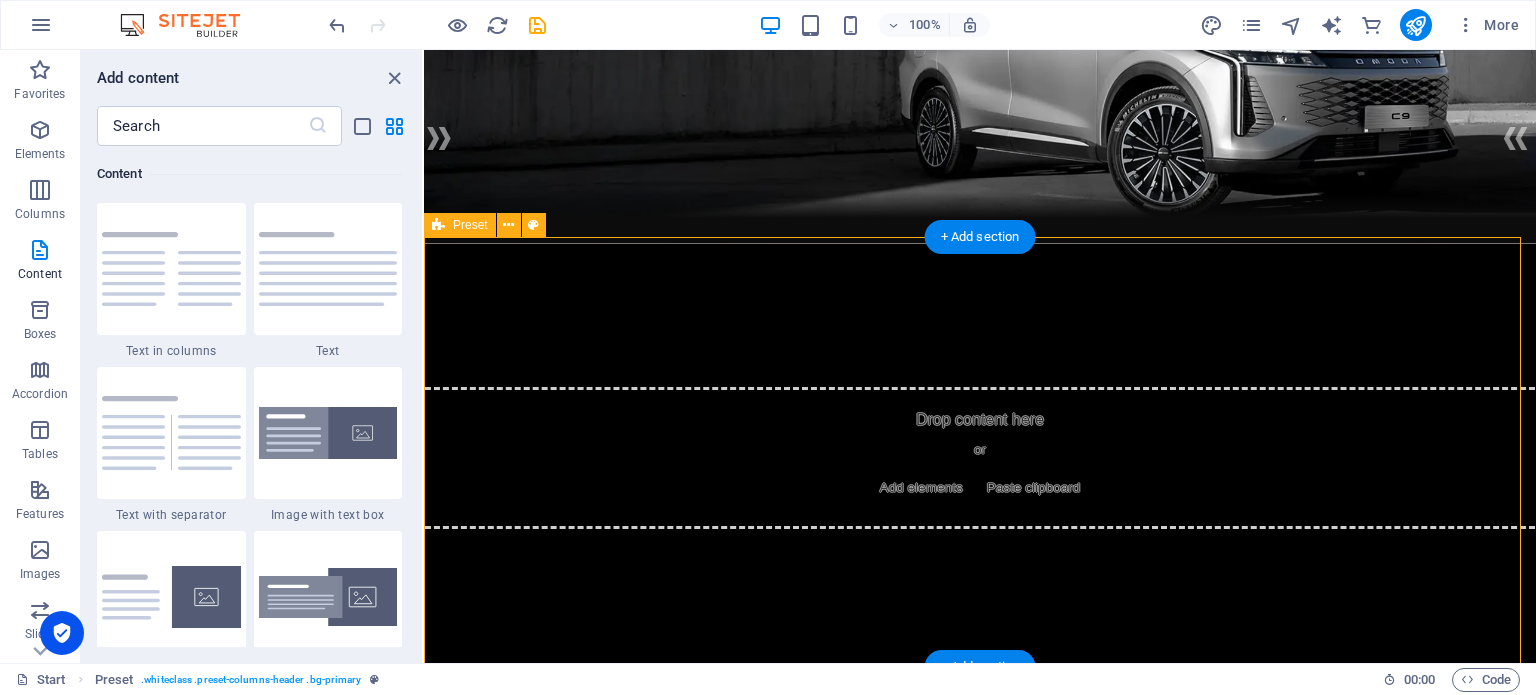 click on "Drop content here or  Add elements  Paste clipboard" at bounding box center (980, 458) 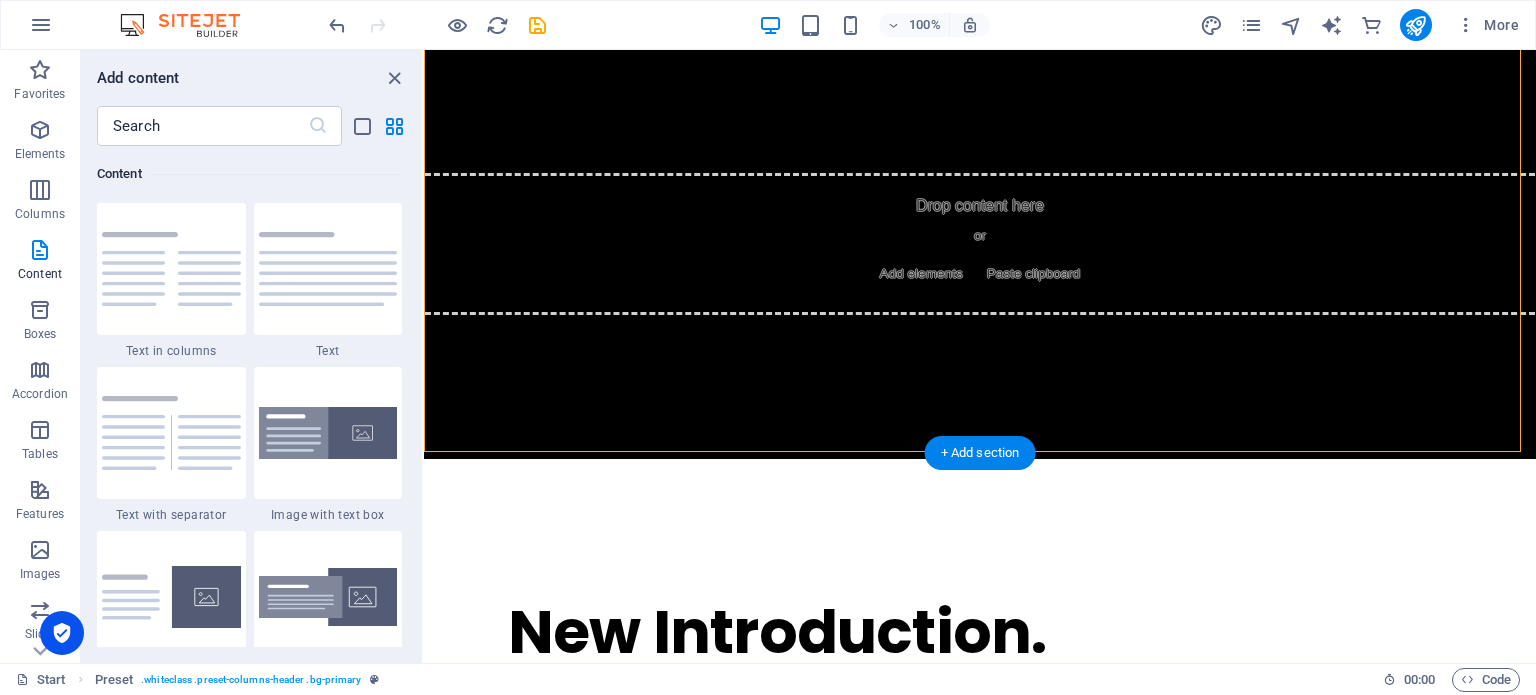 scroll, scrollTop: 600, scrollLeft: 0, axis: vertical 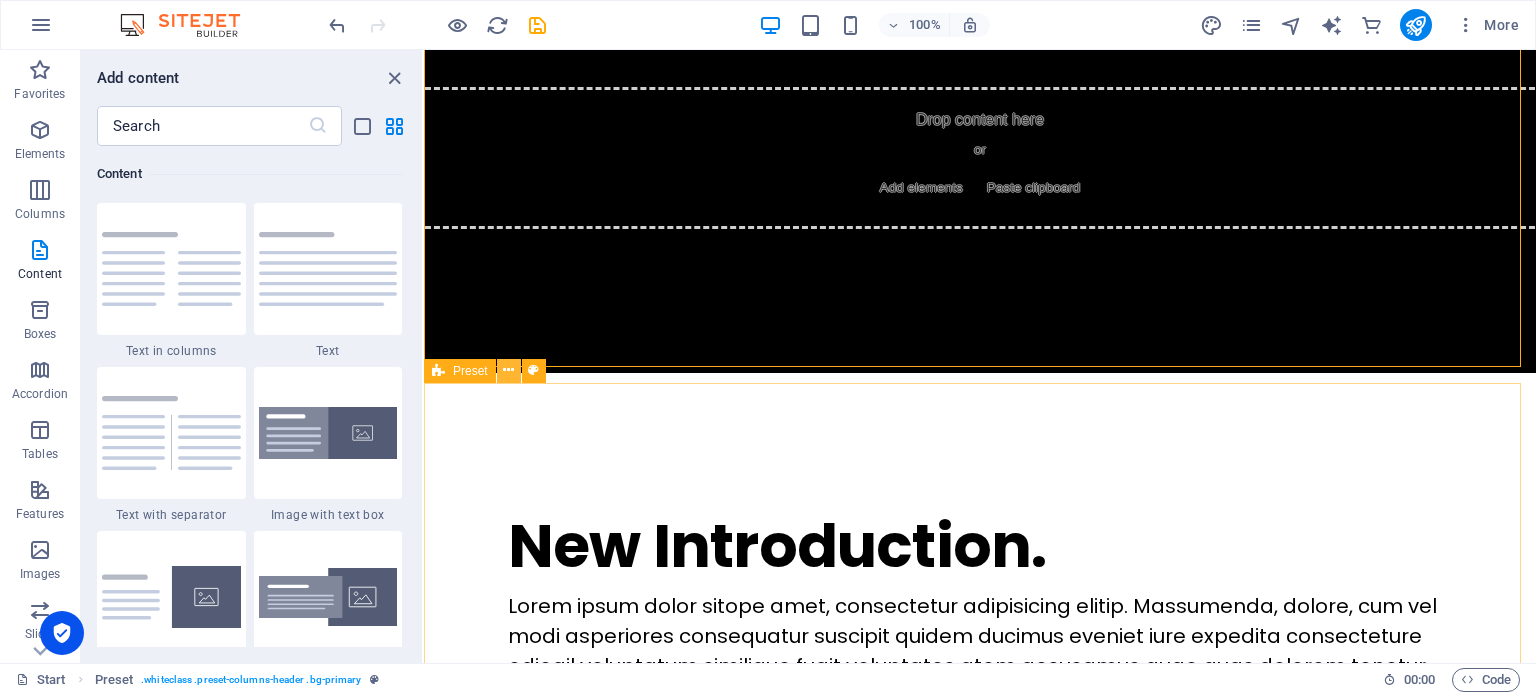 click at bounding box center [508, 370] 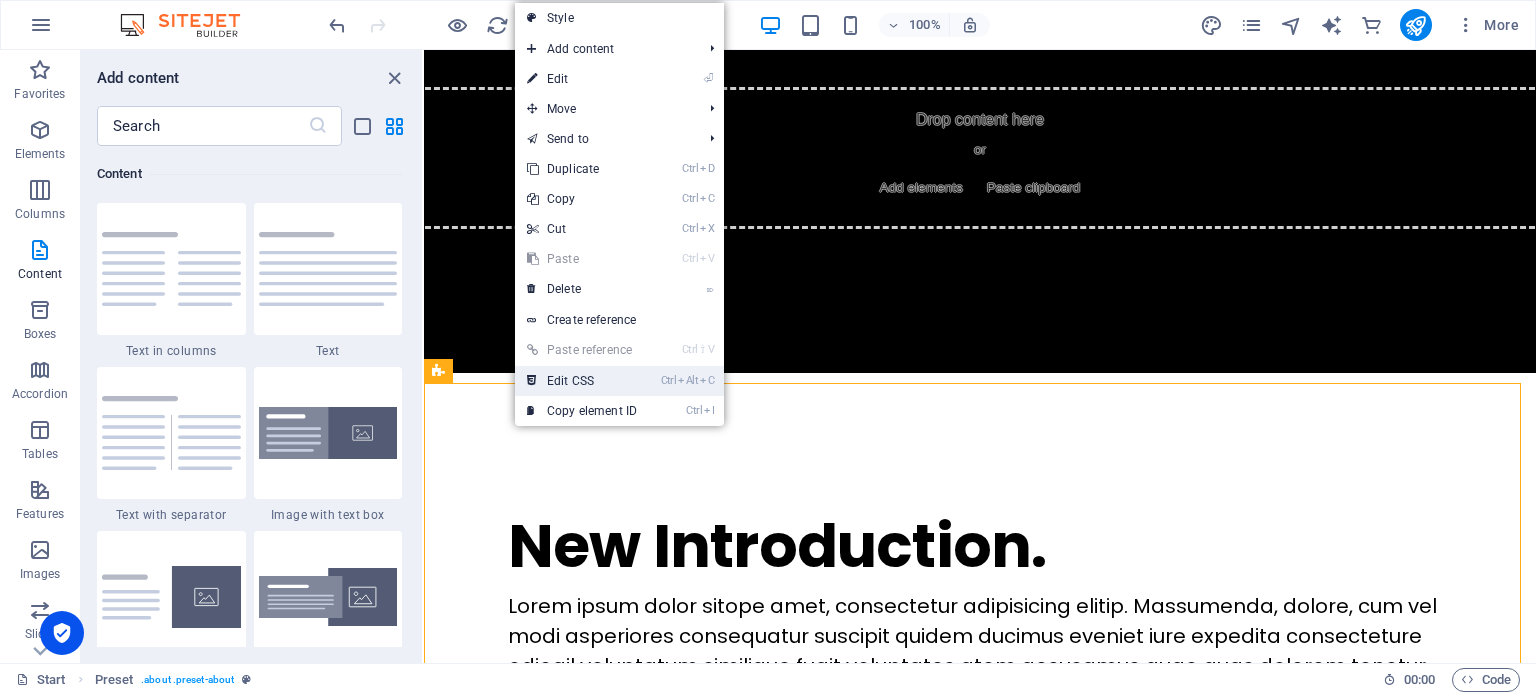 click on "Ctrl Alt C  Edit CSS" at bounding box center (582, 381) 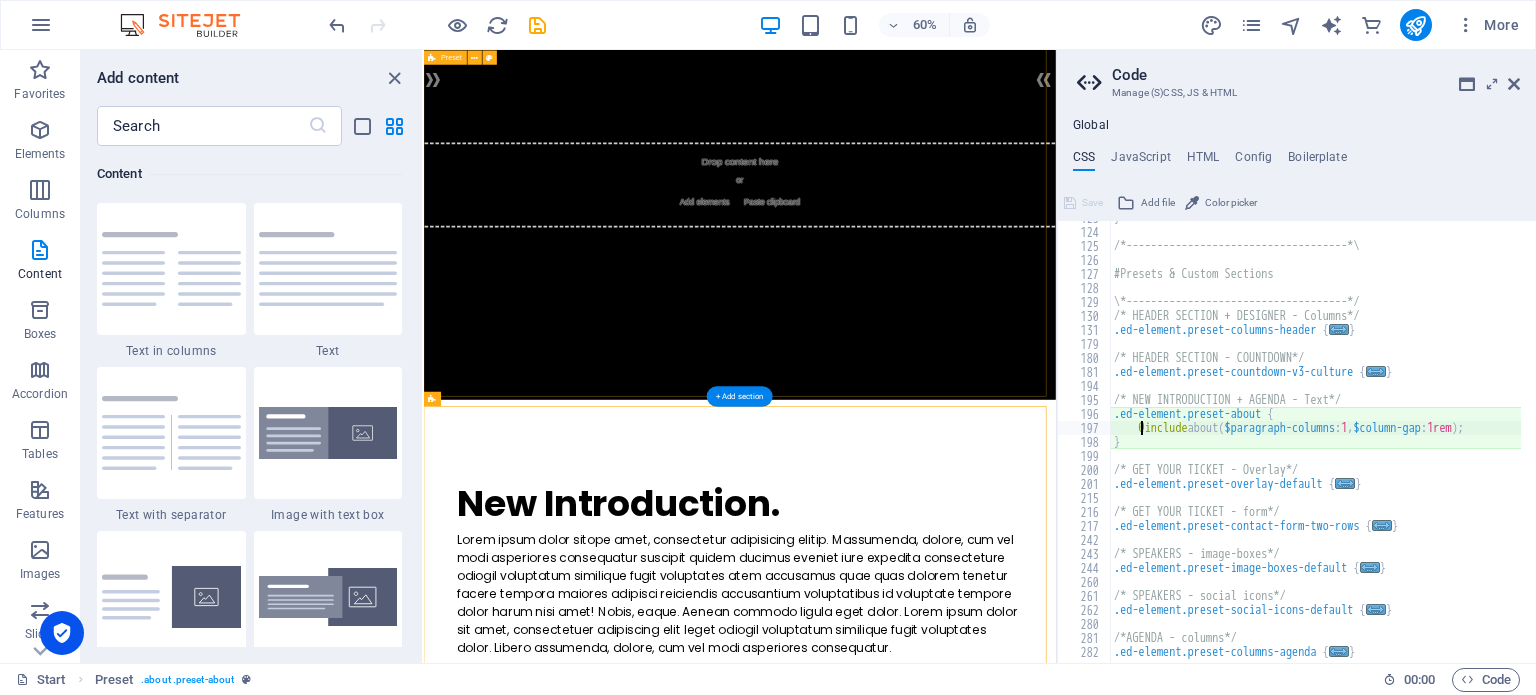 type on "@include about($paragraph-columns: 1, $column-gap: 1rem);" 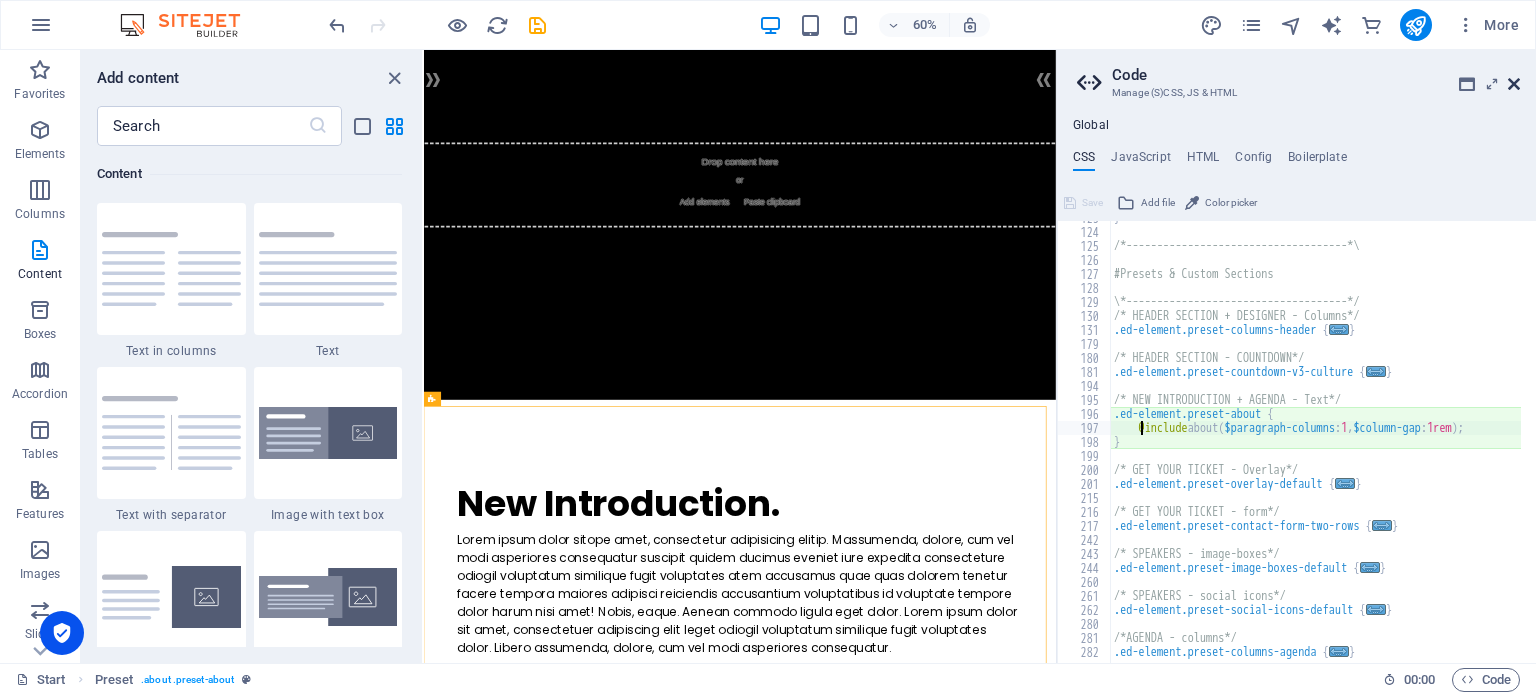 click at bounding box center [1514, 84] 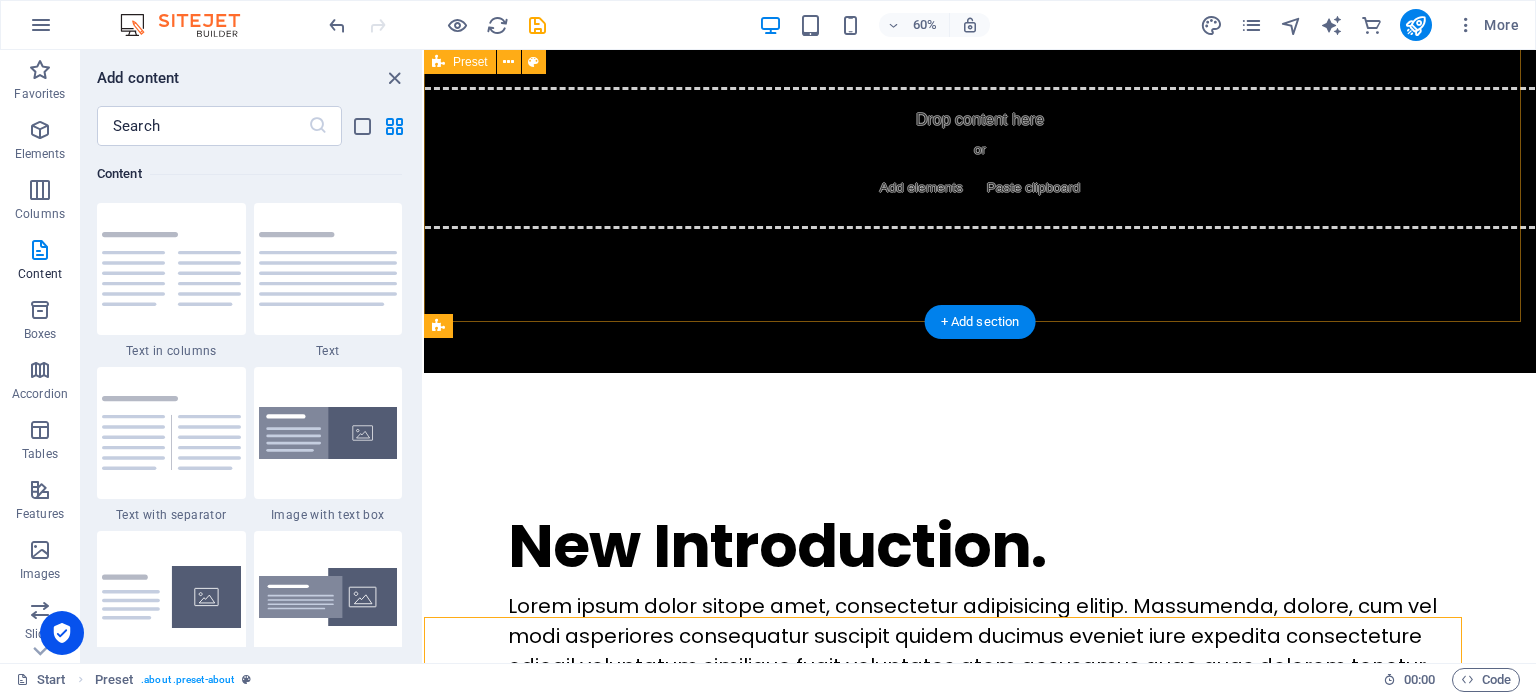 scroll, scrollTop: 625, scrollLeft: 0, axis: vertical 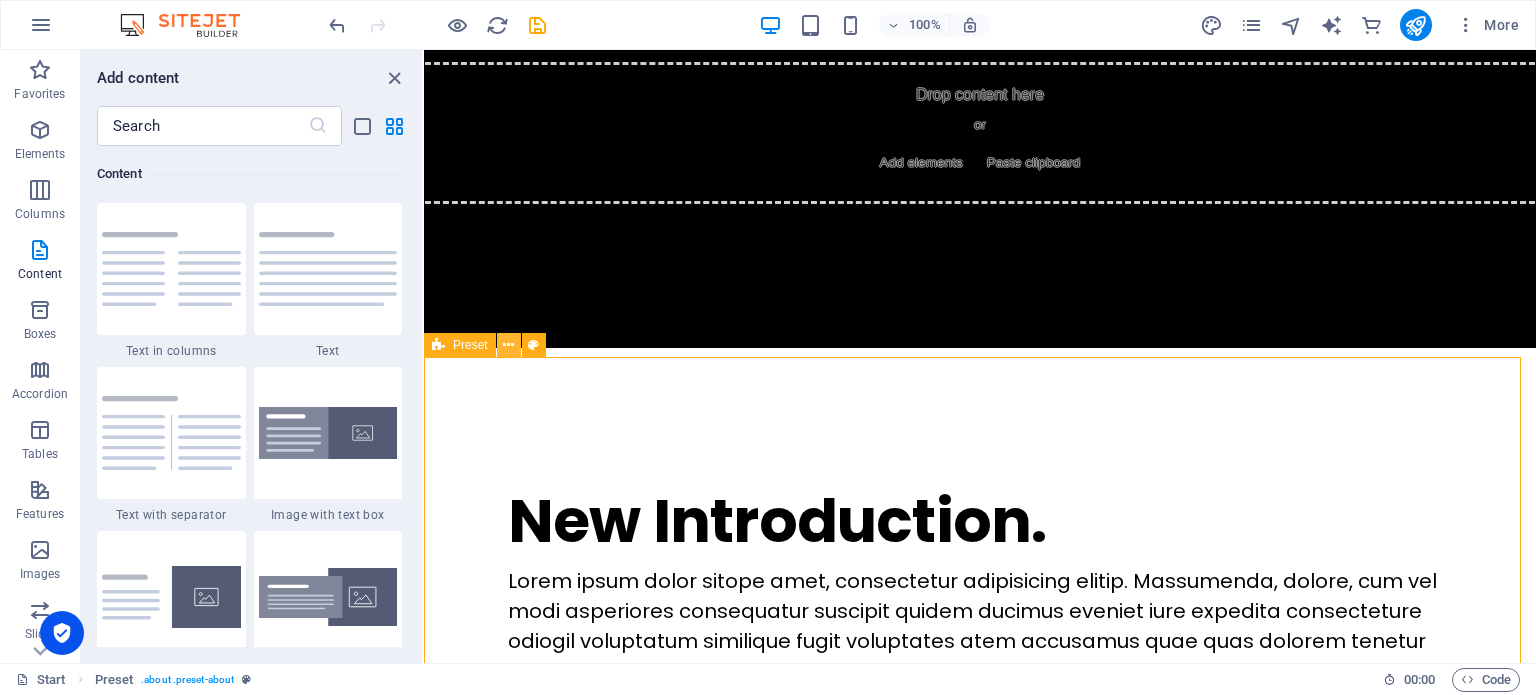 click at bounding box center [508, 345] 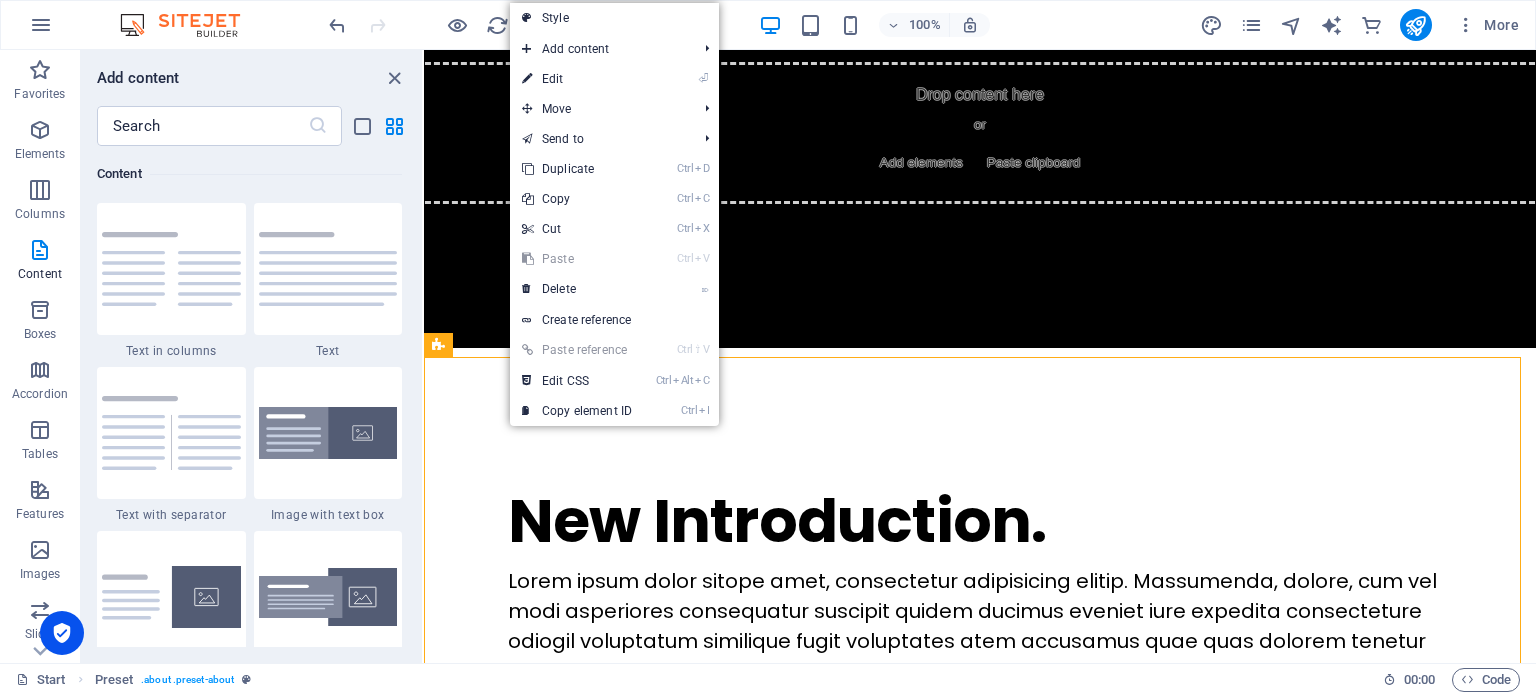 click on "Ctrl ⇧ V  Paste reference" at bounding box center [577, 350] 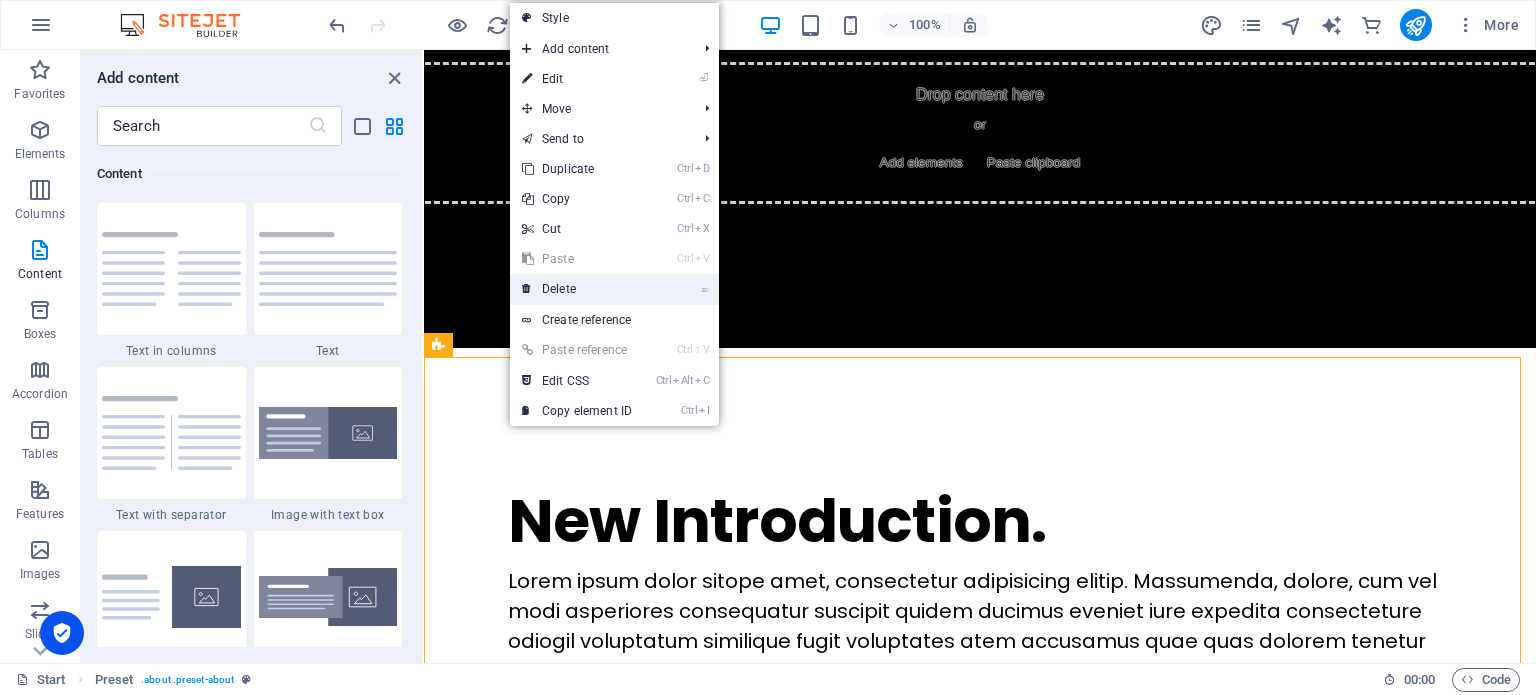 click on "⌦  Delete" at bounding box center [577, 289] 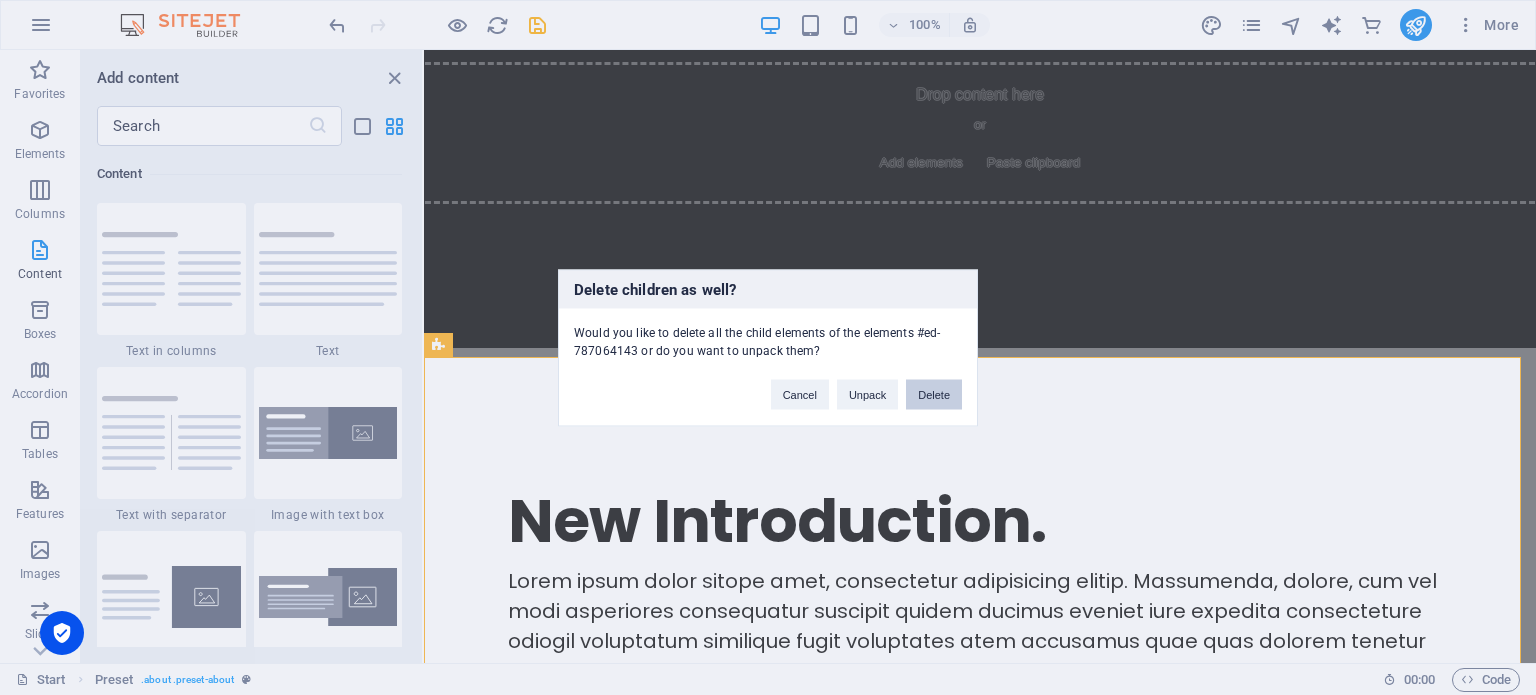 click on "Delete" at bounding box center (934, 394) 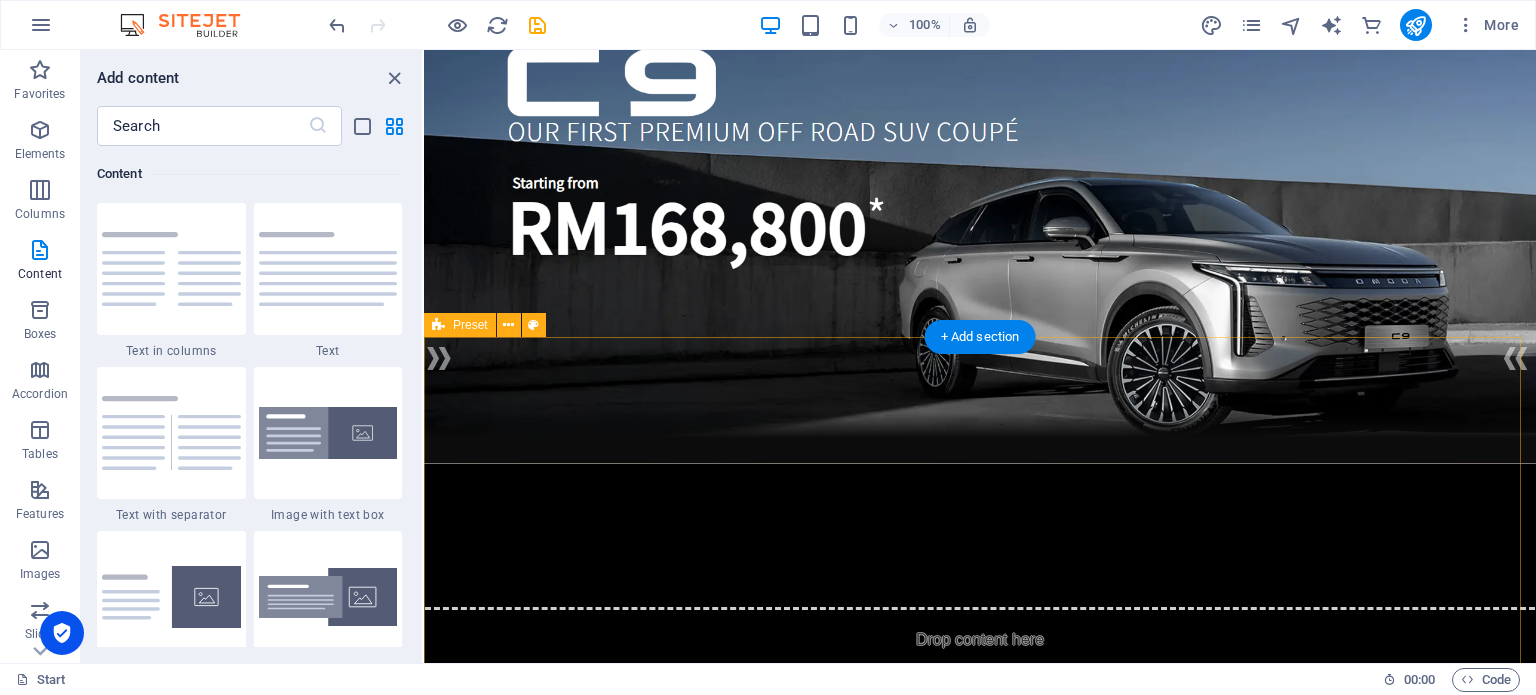 scroll, scrollTop: 200, scrollLeft: 0, axis: vertical 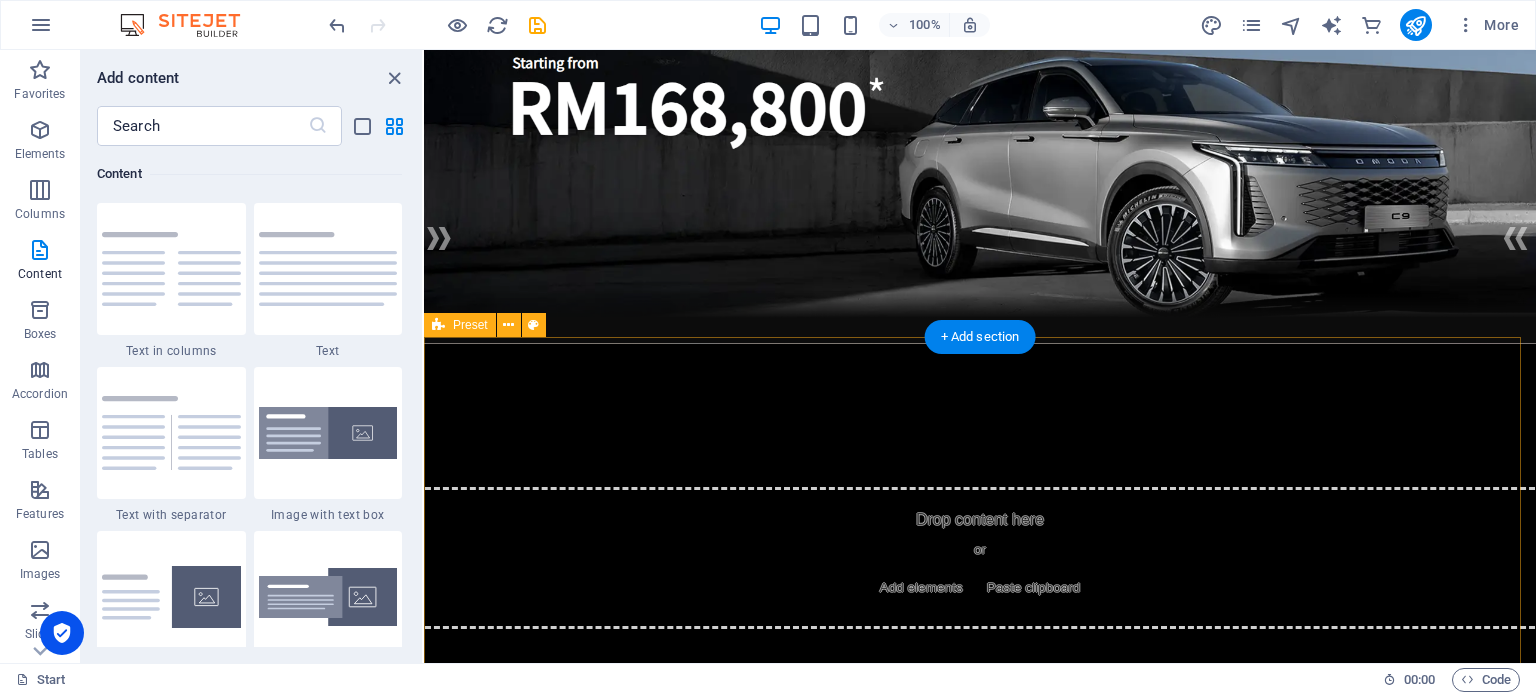 click on "Add elements" at bounding box center (921, 588) 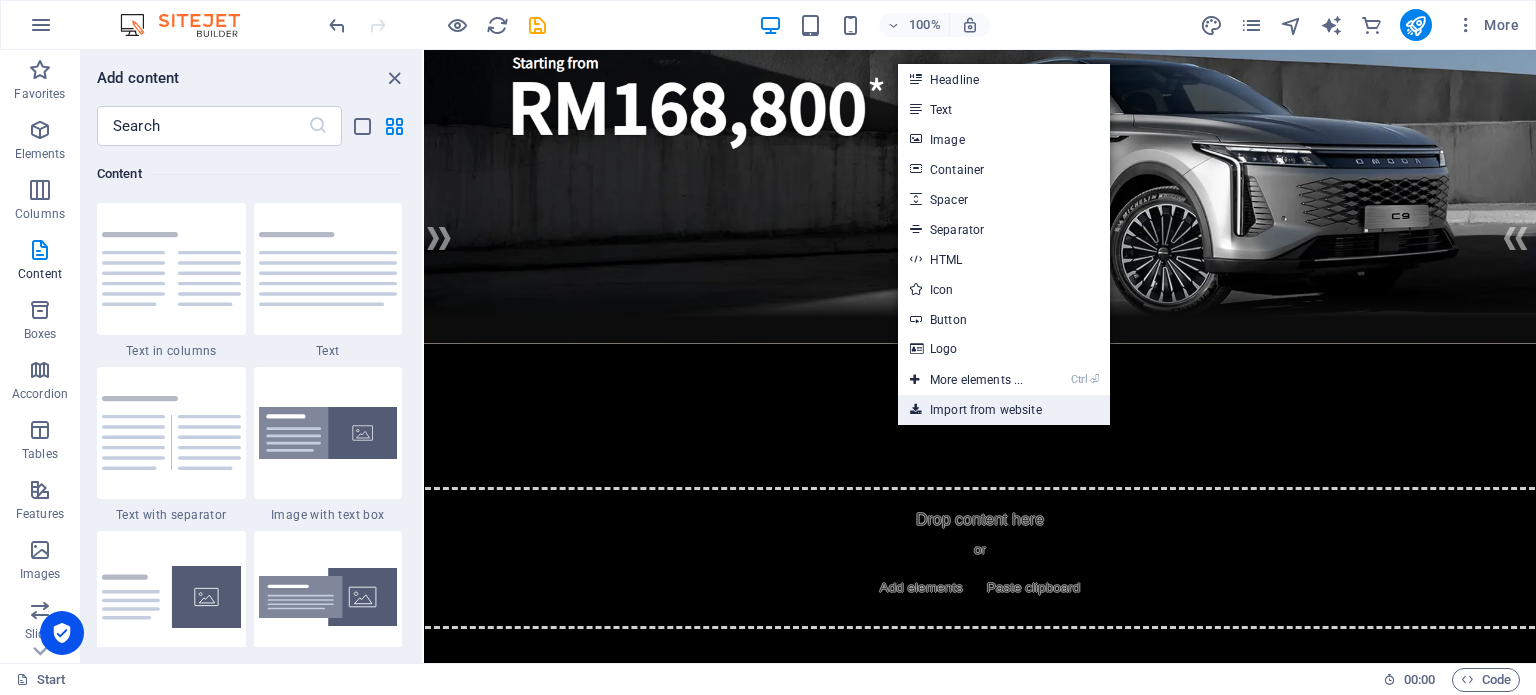 click on "Import from website" at bounding box center (1004, 410) 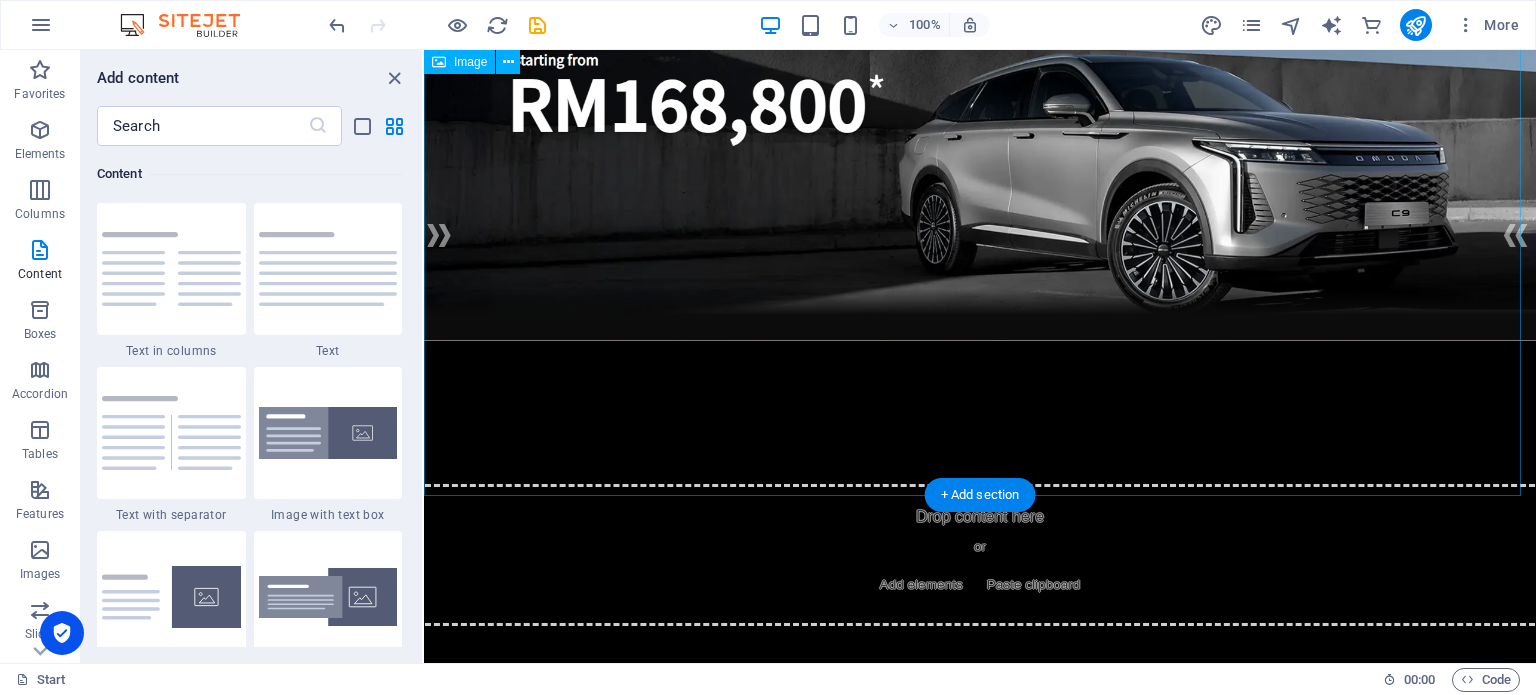 scroll, scrollTop: 0, scrollLeft: 0, axis: both 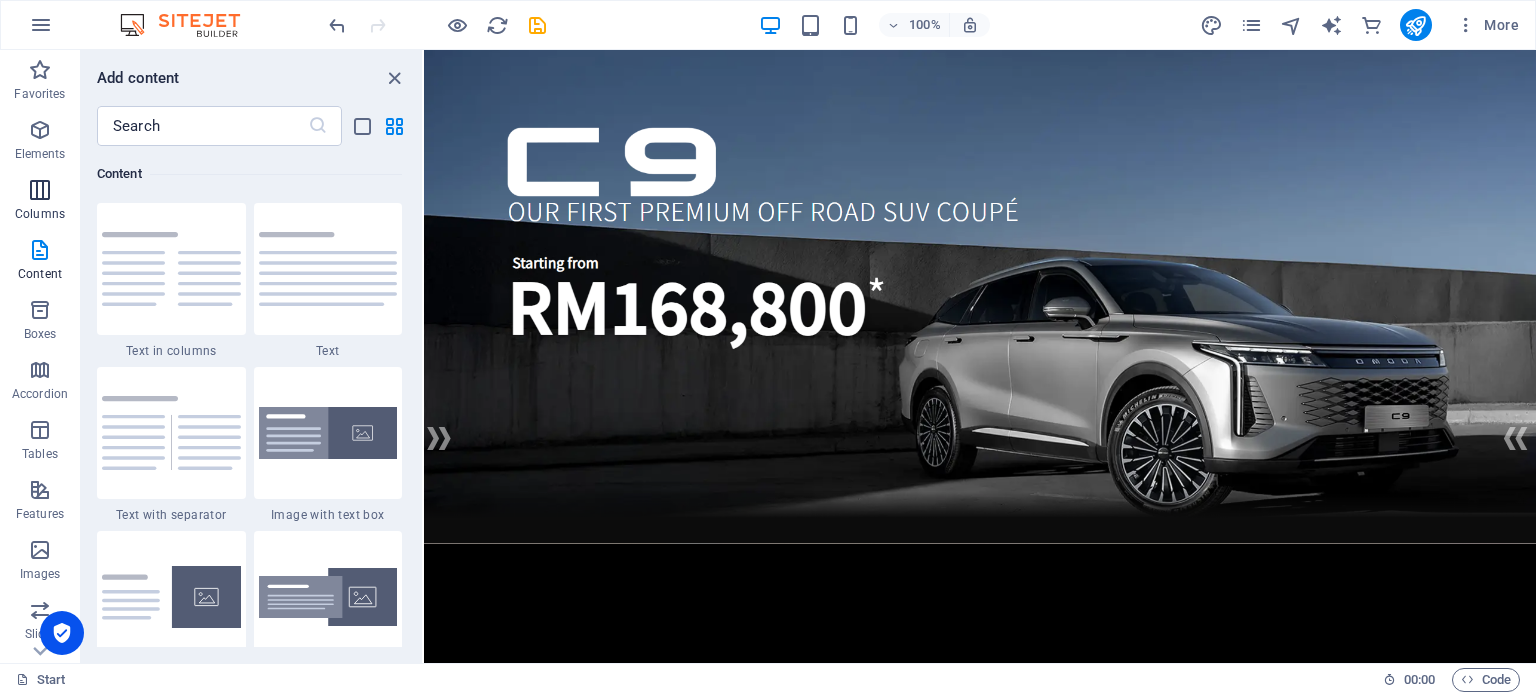 click at bounding box center [40, 190] 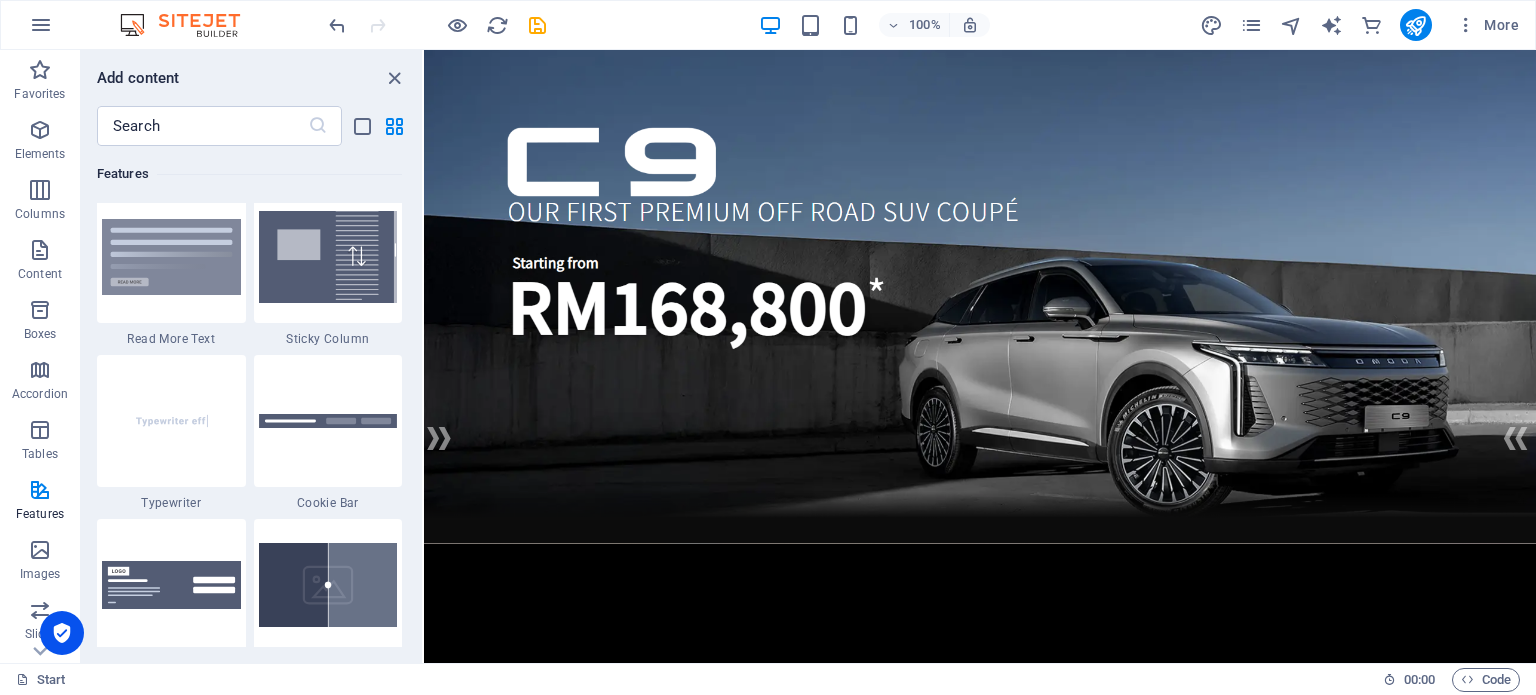 scroll, scrollTop: 7790, scrollLeft: 0, axis: vertical 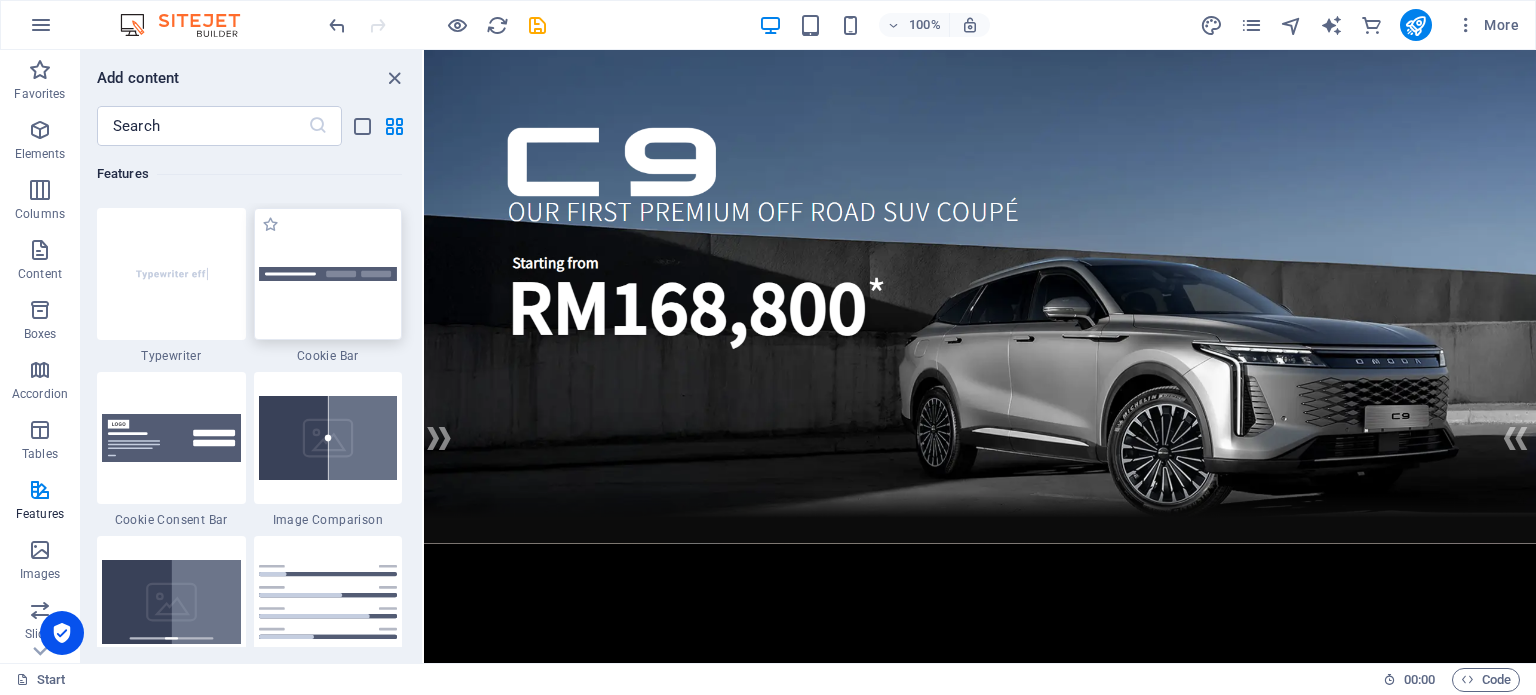 click at bounding box center [328, 274] 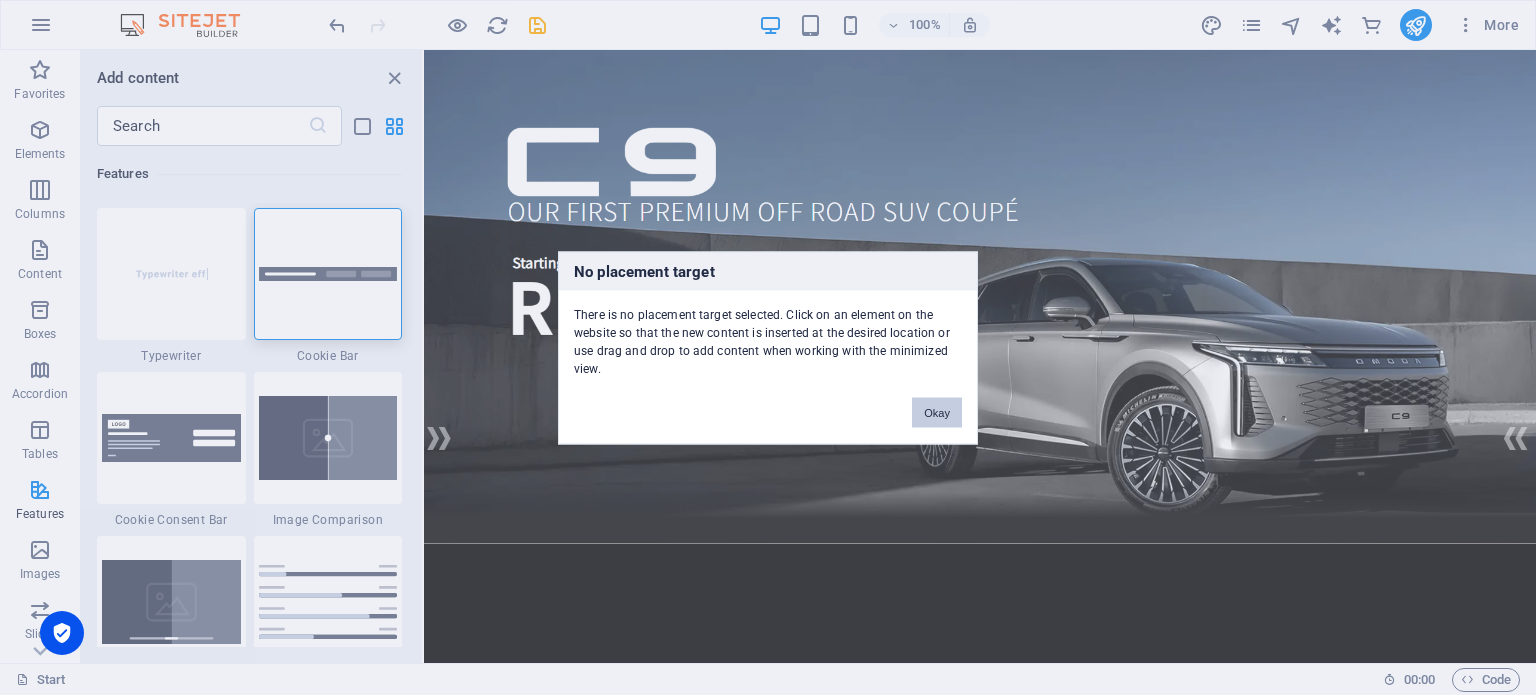 drag, startPoint x: 942, startPoint y: 410, endPoint x: 516, endPoint y: 360, distance: 428.92422 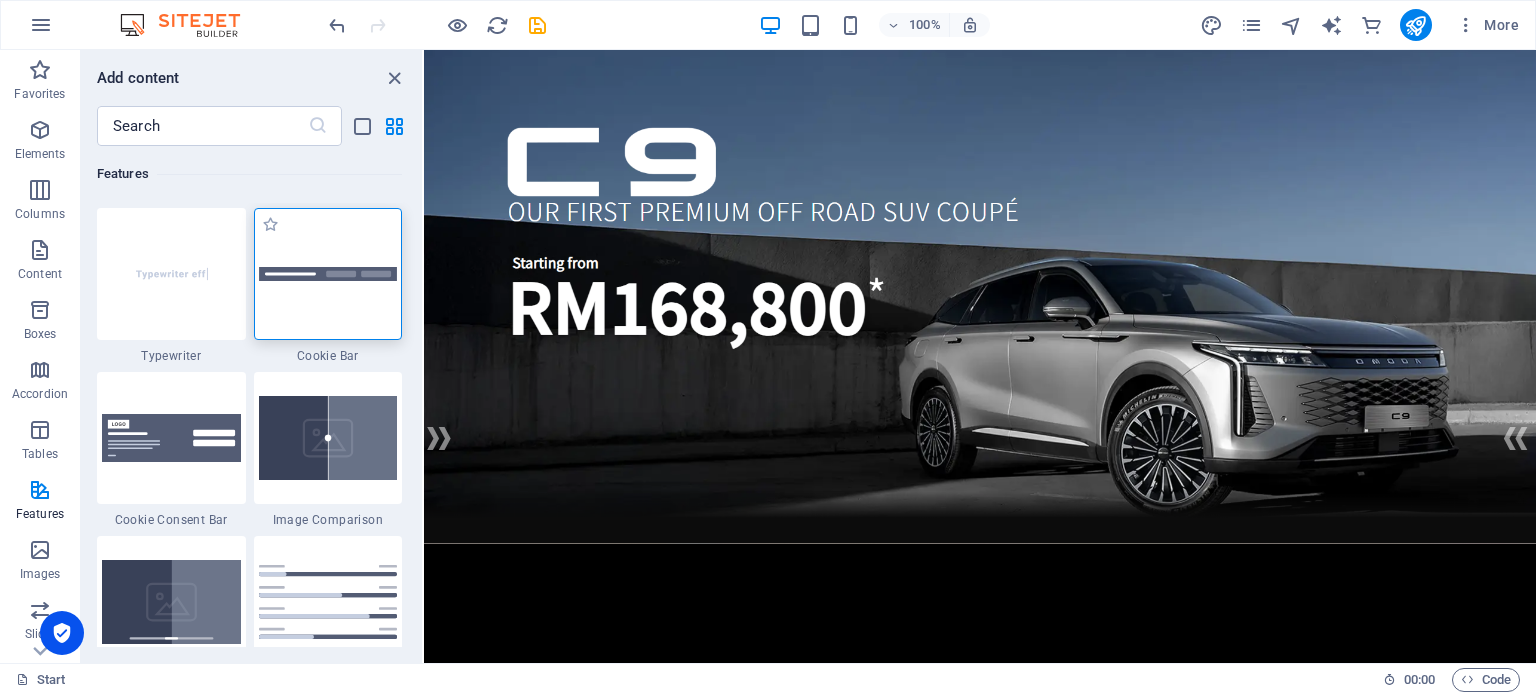 scroll, scrollTop: 7490, scrollLeft: 0, axis: vertical 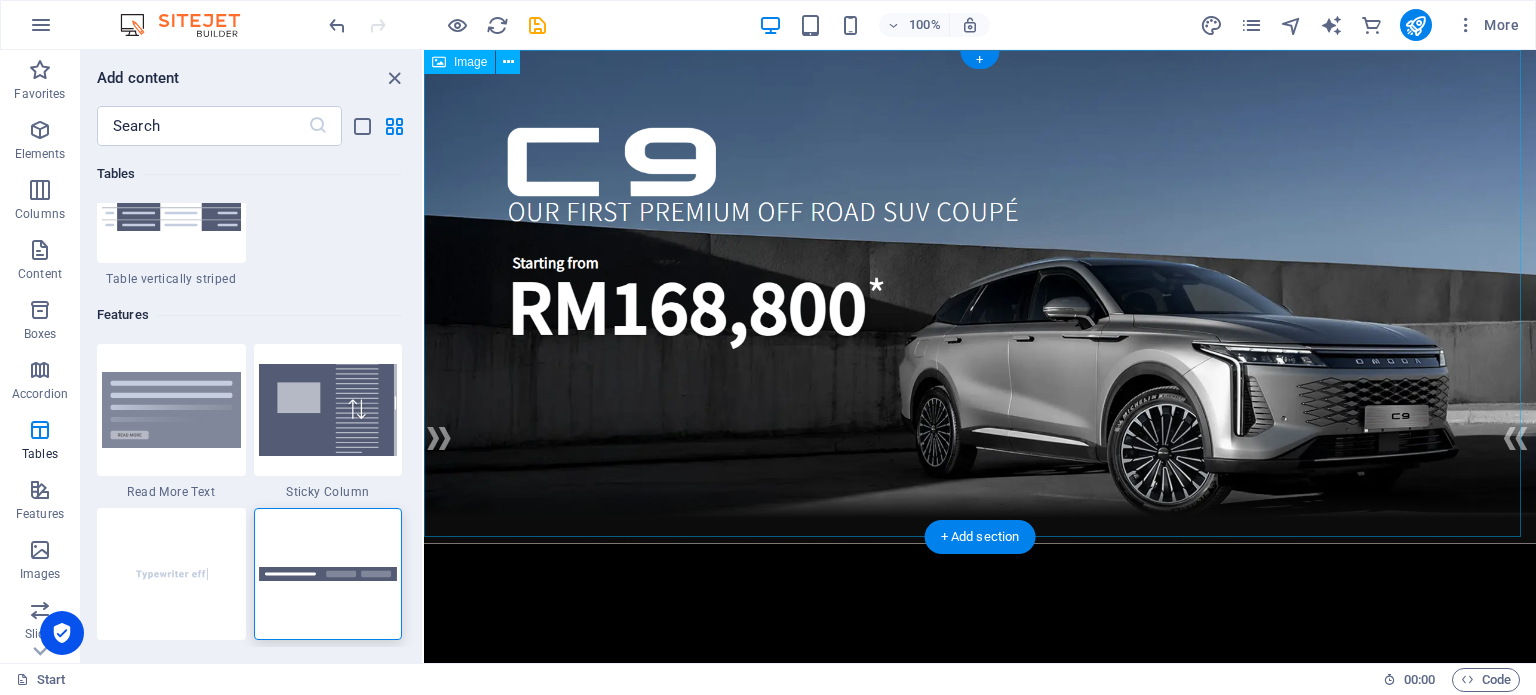 click at bounding box center [980, 297] 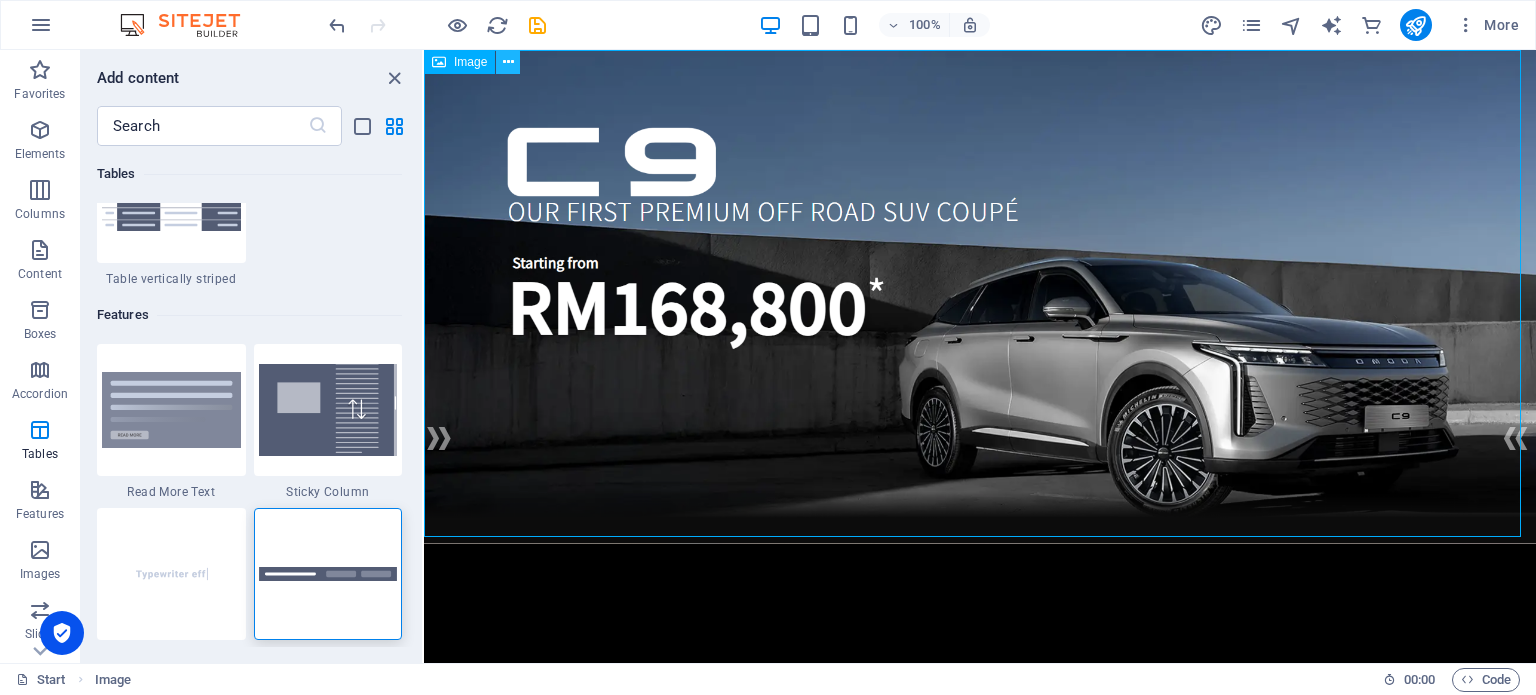click at bounding box center [508, 62] 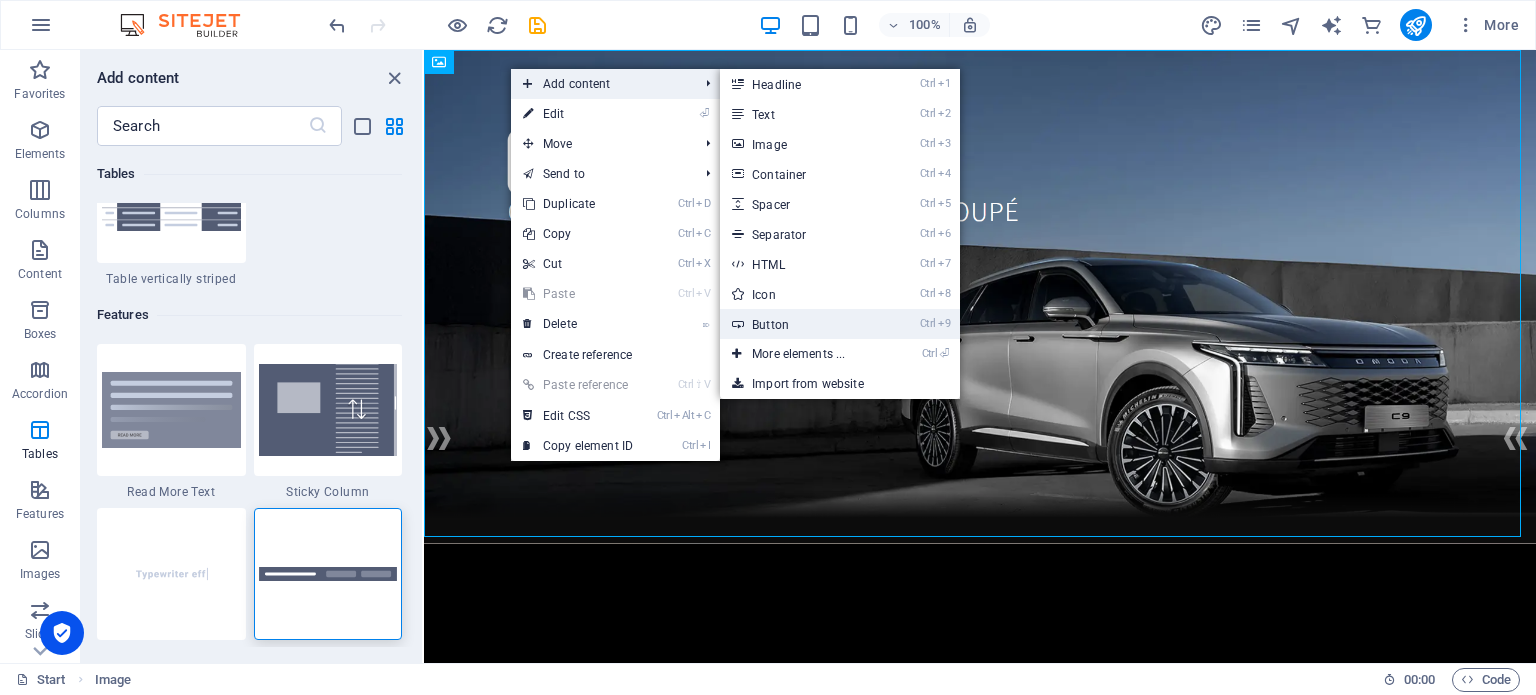 click on "Ctrl 9  Button" at bounding box center (802, 324) 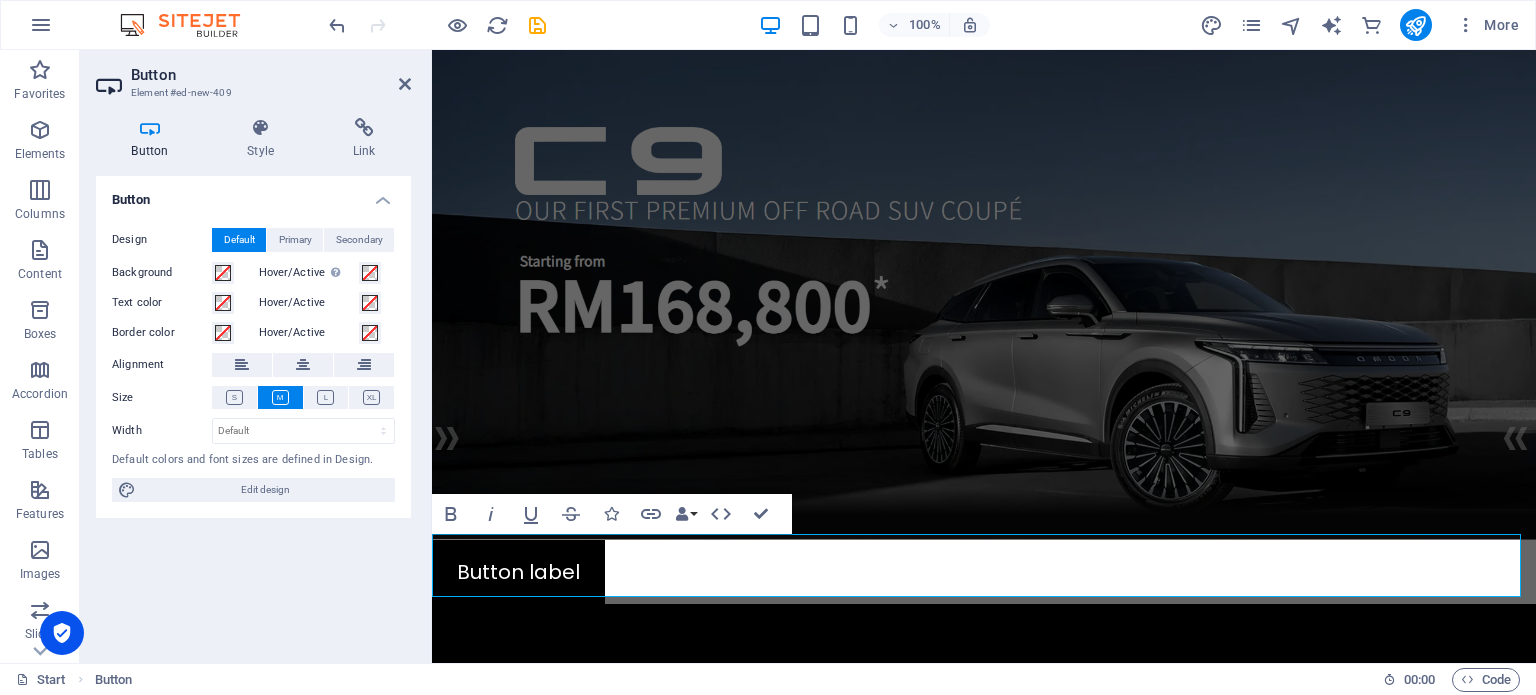 click on "Button label" at bounding box center (984, 572) 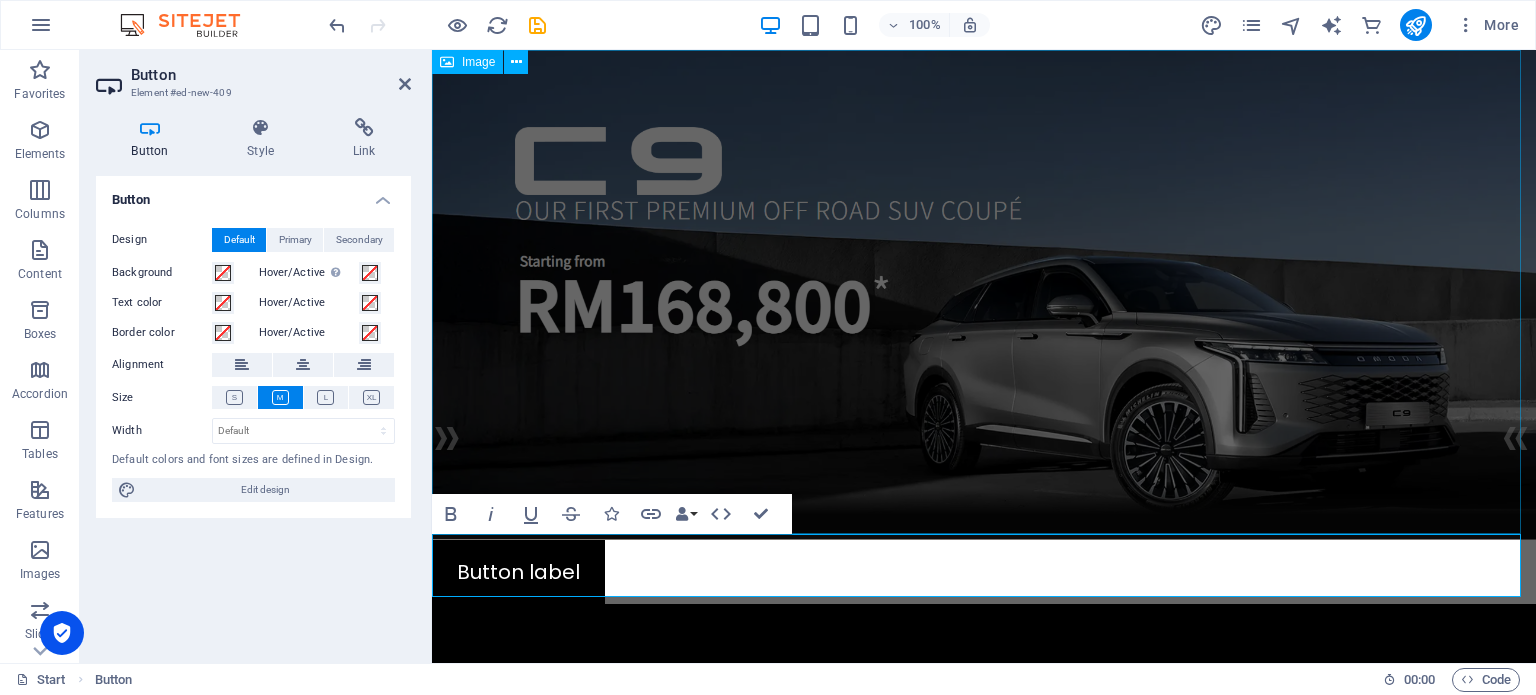 drag, startPoint x: 658, startPoint y: 542, endPoint x: 608, endPoint y: 375, distance: 174.32442 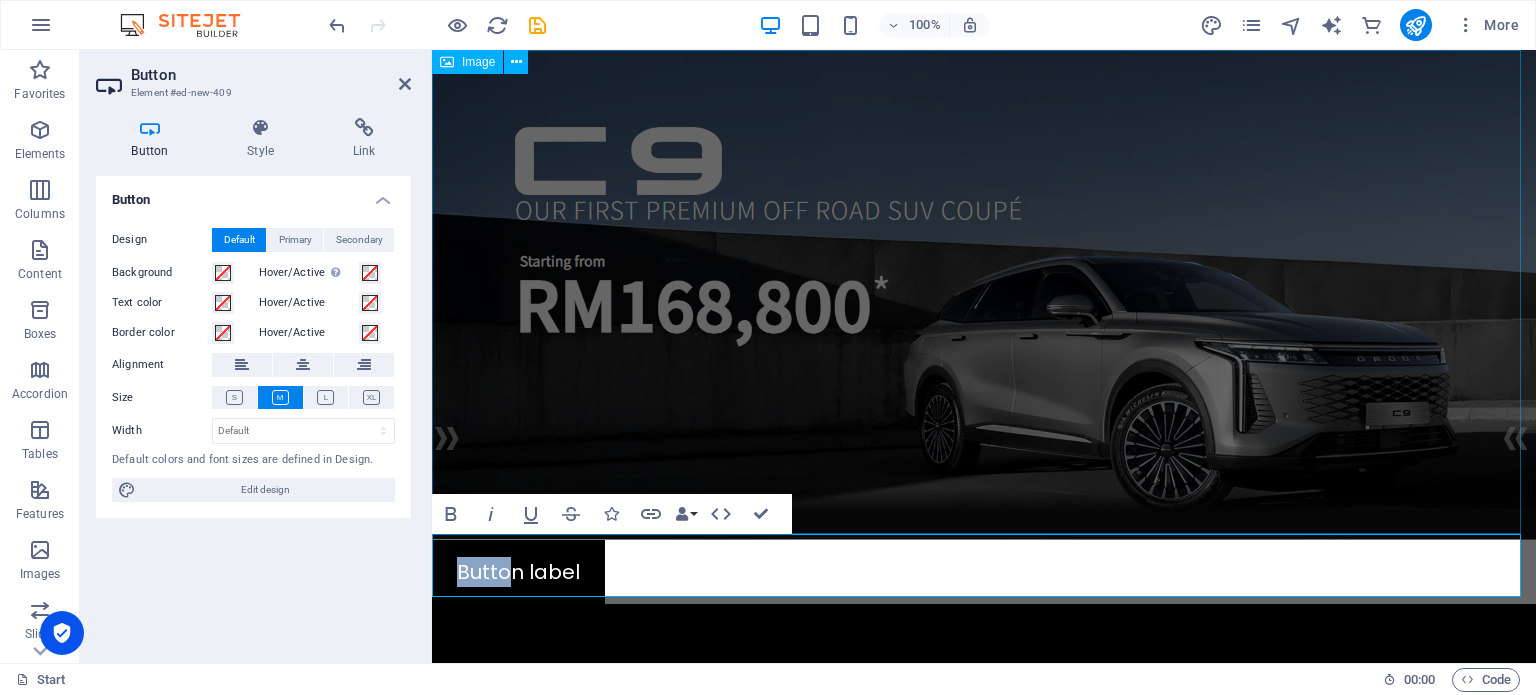 drag, startPoint x: 514, startPoint y: 558, endPoint x: 560, endPoint y: 50, distance: 510.07843 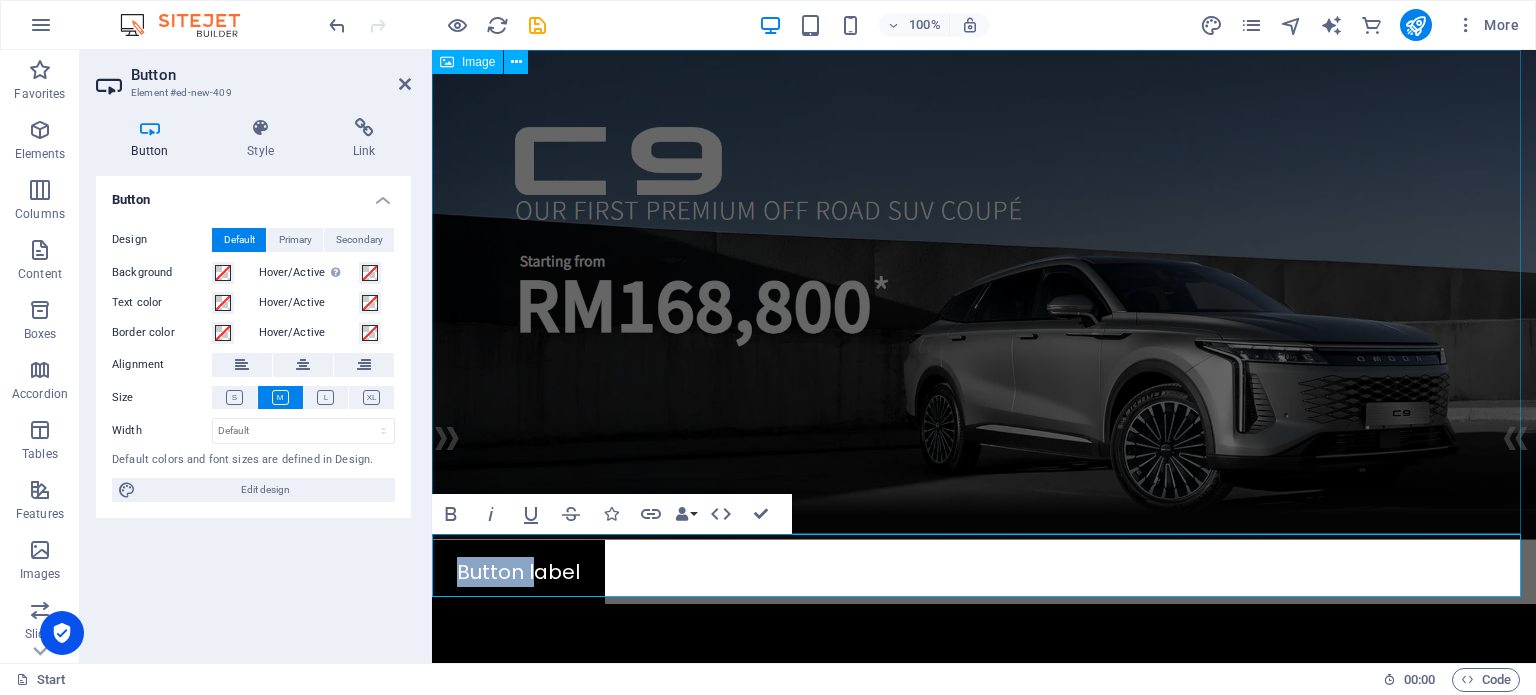 drag, startPoint x: 537, startPoint y: 577, endPoint x: 591, endPoint y: 113, distance: 467.13168 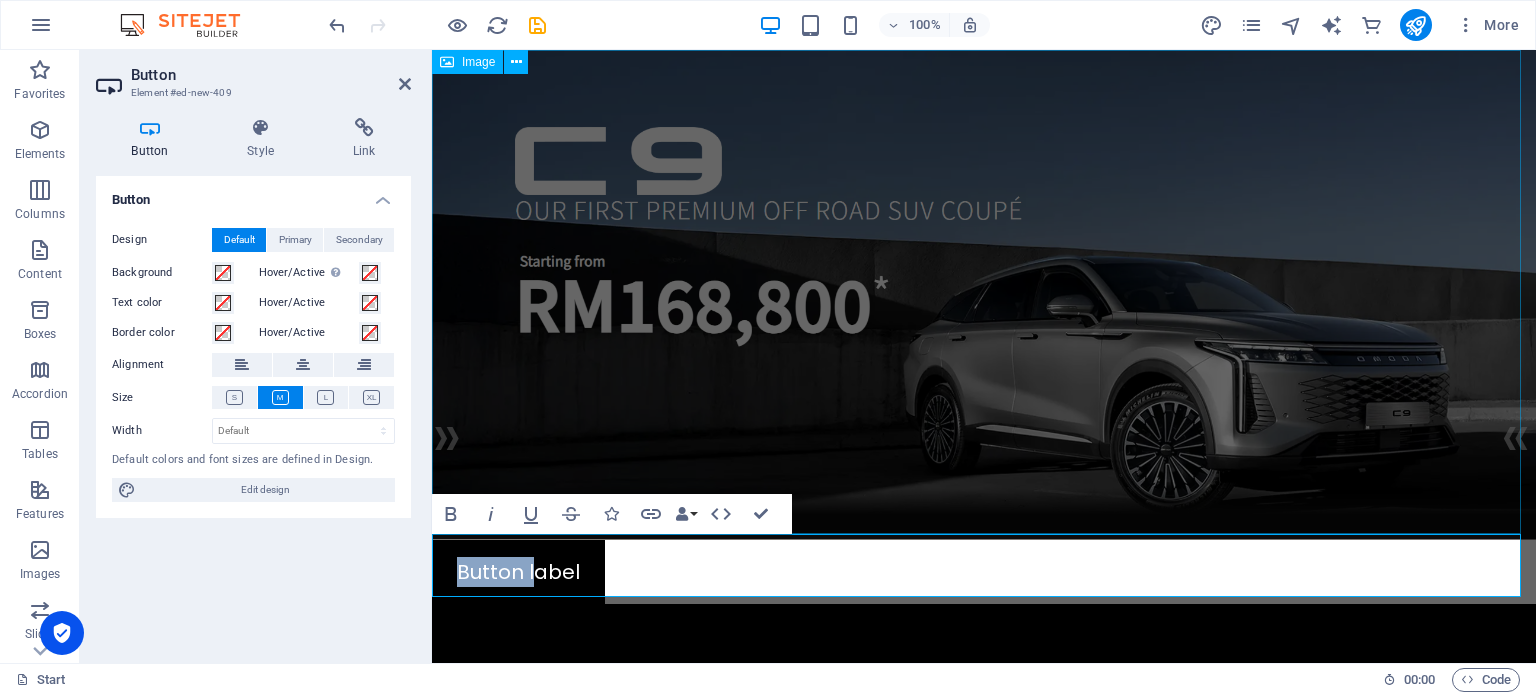 click on "Button label Drop content here or  Add elements  Paste clipboard Get your Ticket. Lorem ipsum dolor sit amet, consectetur adipisicing elit. Explicabo, cupiditate necessitatibus sapiente nisi soluta placeat esse velit dolorem eius aliquam!
Day
[DATE]
[DATE]
Both
I have read and understand the privacy policy. Unreadable? Regenerate Send Speakers. Lorem ipsum dolor sitope amet, consectetur adipisicing elitip. Massumenda, dolore! [PERSON_NAME] Lorem ipsum dolor sit amet, consectetuer adipiscing elit. [PERSON_NAME] Lorem ipsum dolor sit amet, consectetuer adipiscing elit. Aenean commodo ligula eget dolor. [PERSON_NAME] Lorem ipsum dolor sit amet, consectetuer adipiscing elit.Aenean commodo ligula. [PERSON_NAME]  Lorem ipsum dolor sit amet, consectetuer adipiscing elit. Aenean commodo ligula eget dolor. Lorem ipsum dolor sit amet. [PERSON_NAME]  Lorem ipsum dolor sit amet, consectetuer adipiscing. [PERSON_NAME] Get your Tickets here! [GEOGRAPHIC_DATA]. [DATE]. Fugit voluptates dolor.  Libero assumenda. or" at bounding box center [984, 4269] 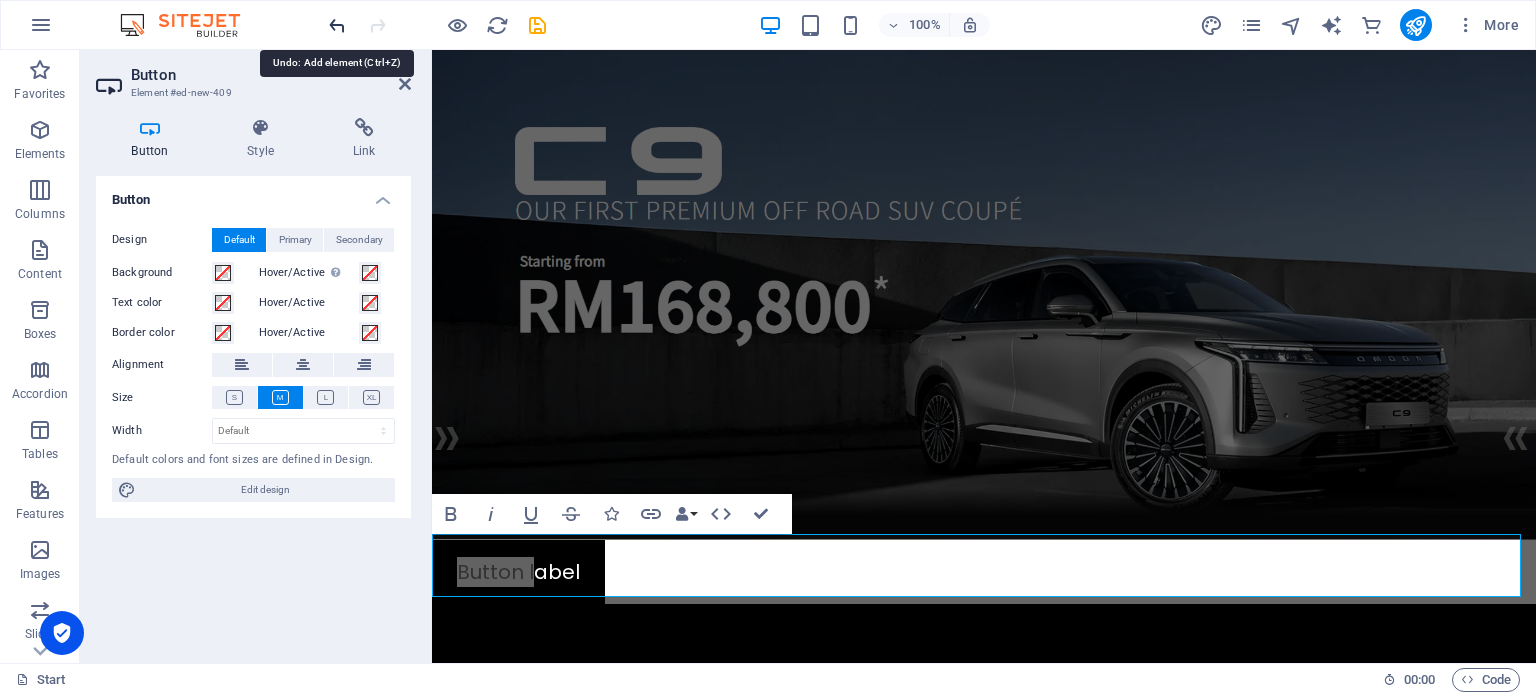 click at bounding box center [337, 25] 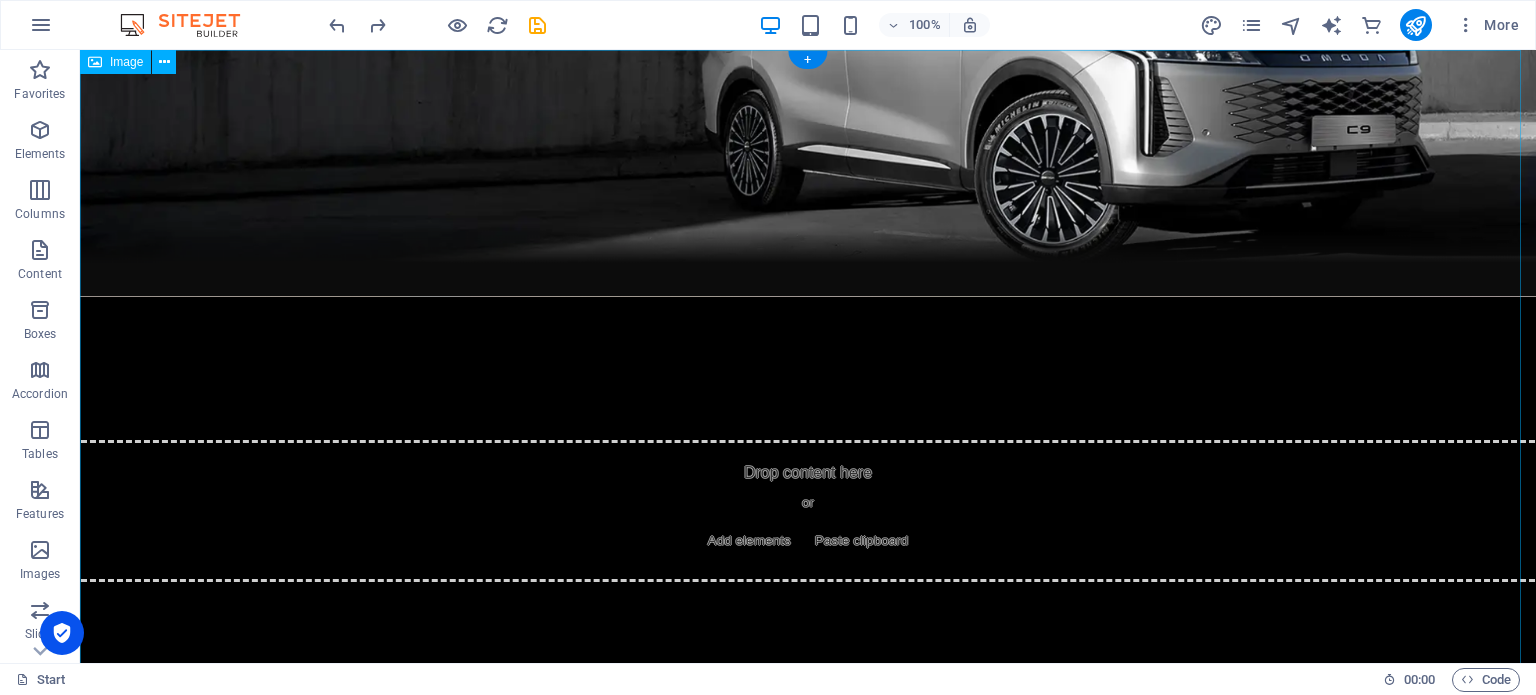scroll, scrollTop: 0, scrollLeft: 0, axis: both 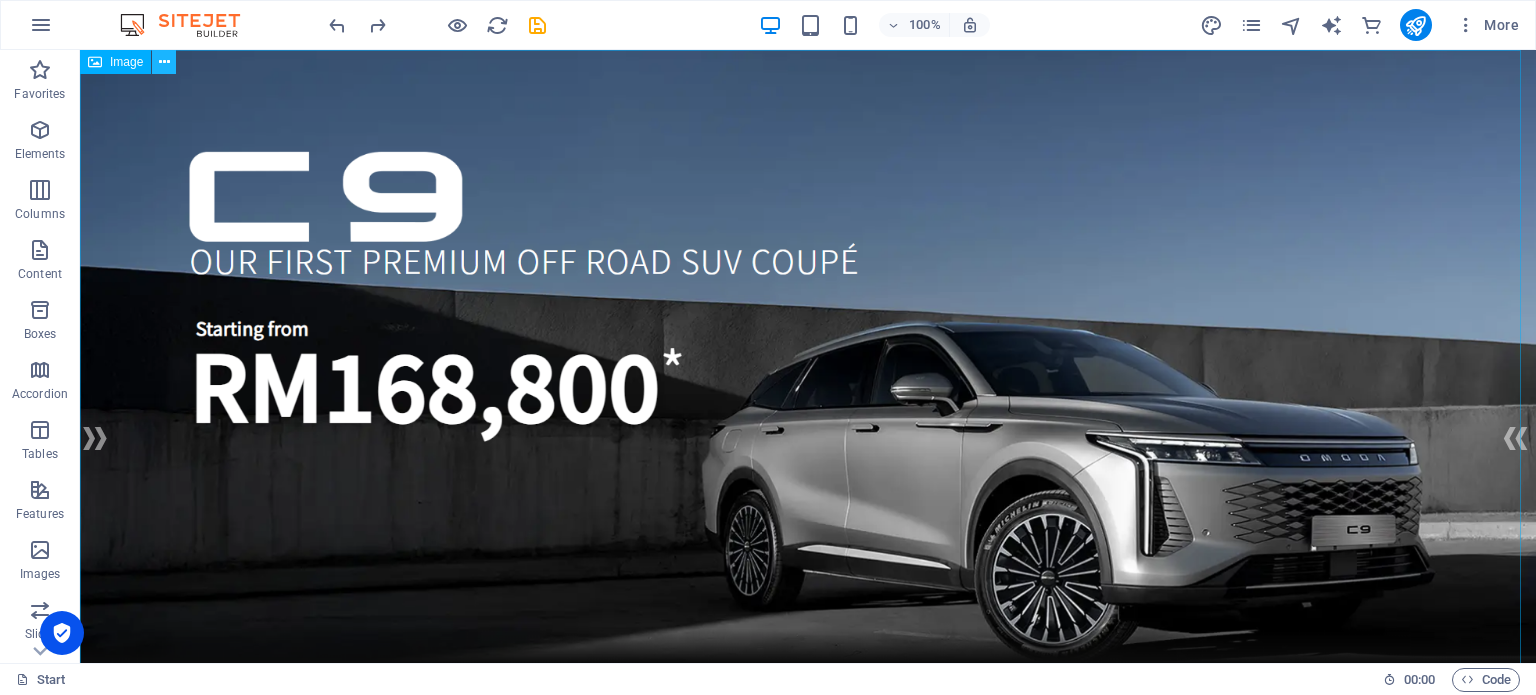 click at bounding box center [164, 62] 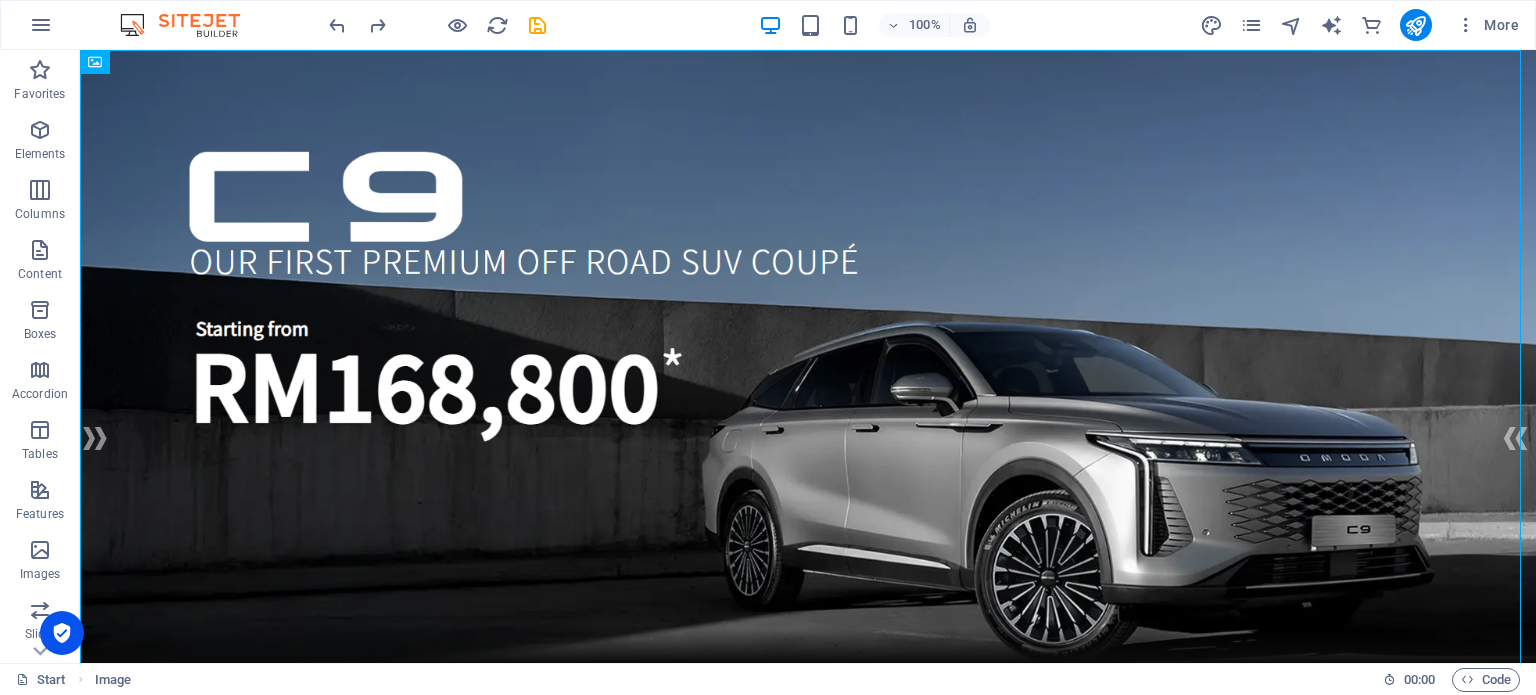 click at bounding box center (808, 373) 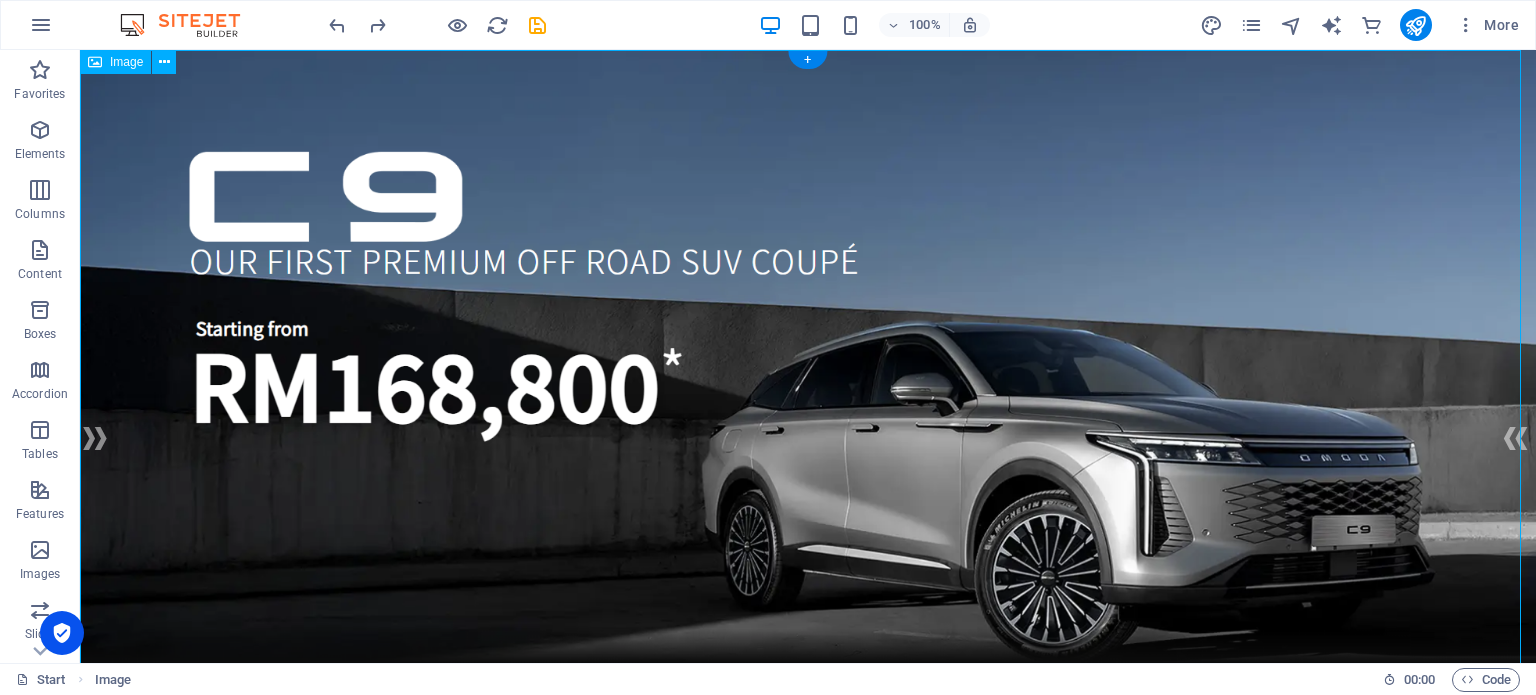 click at bounding box center (808, 373) 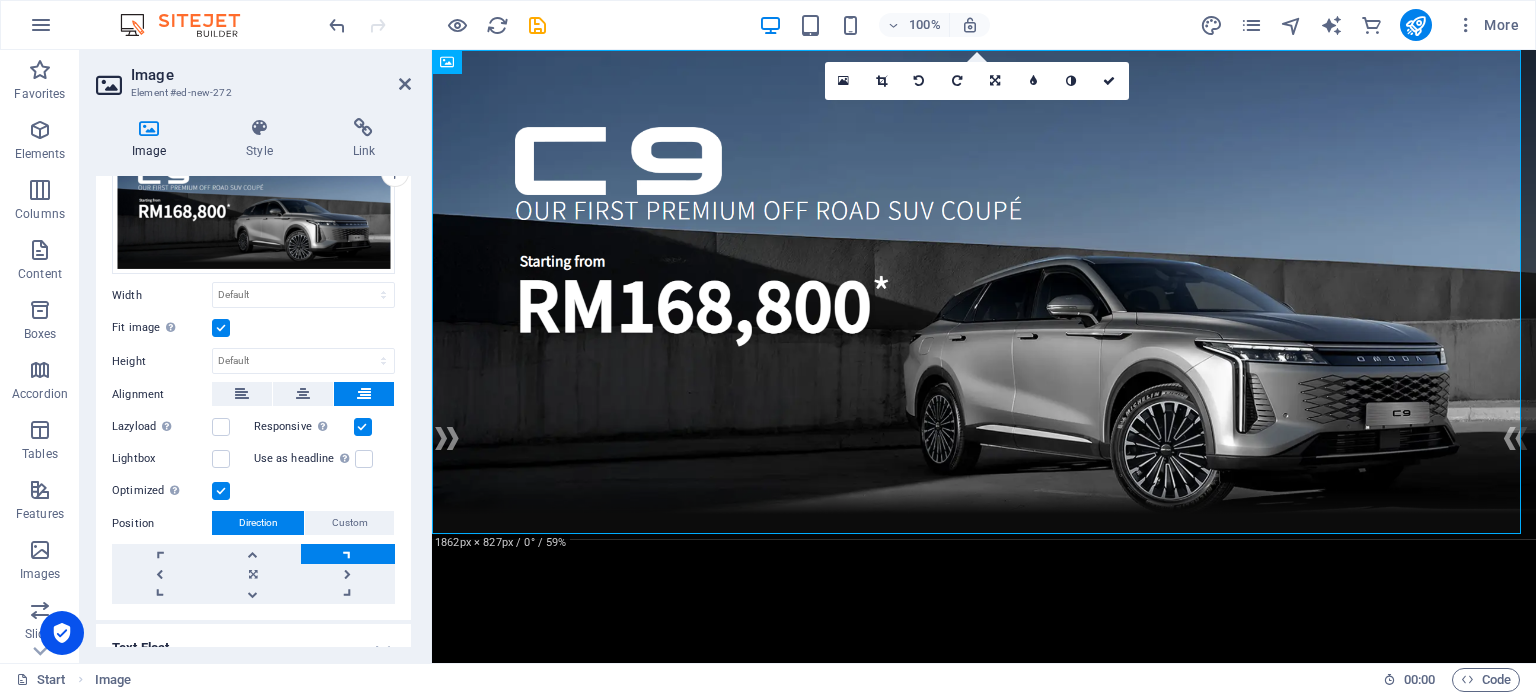 scroll, scrollTop: 159, scrollLeft: 0, axis: vertical 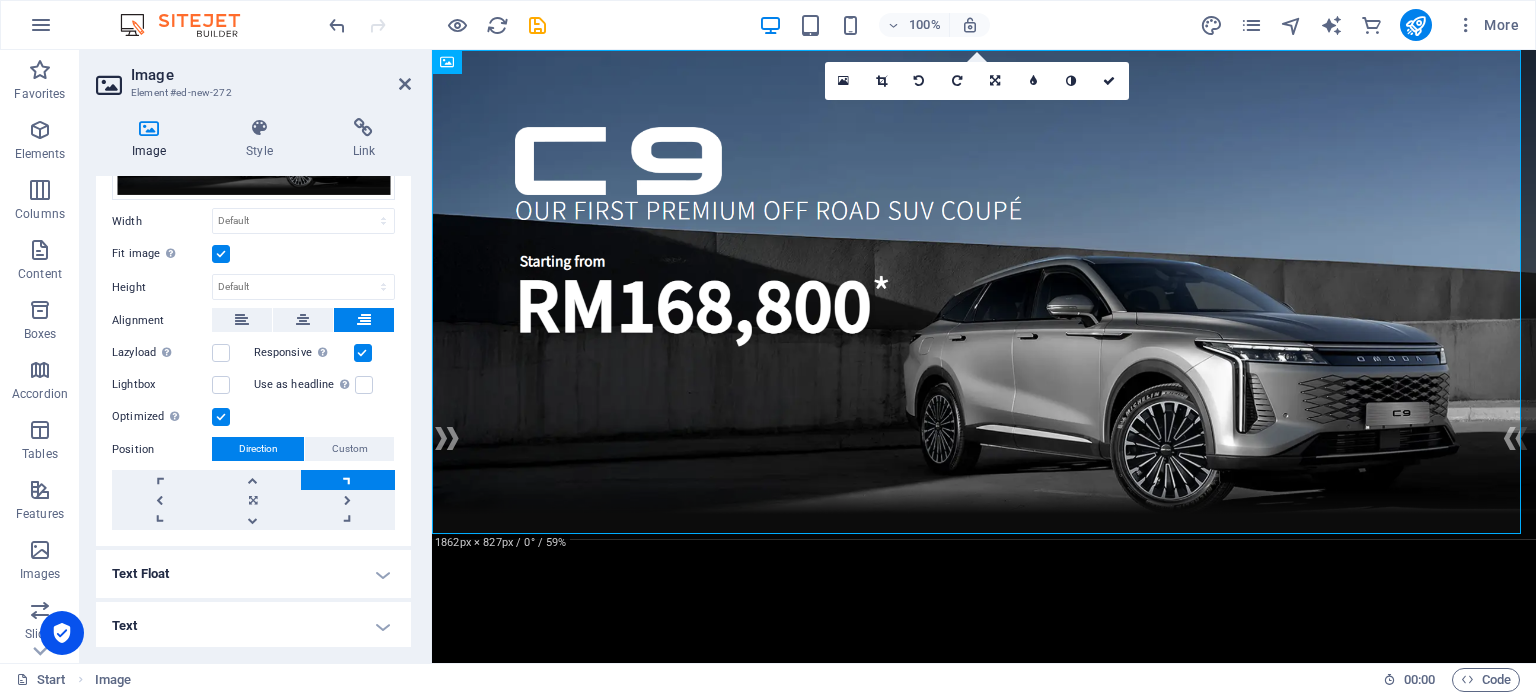 drag, startPoint x: 313, startPoint y: 645, endPoint x: 317, endPoint y: 633, distance: 12.649111 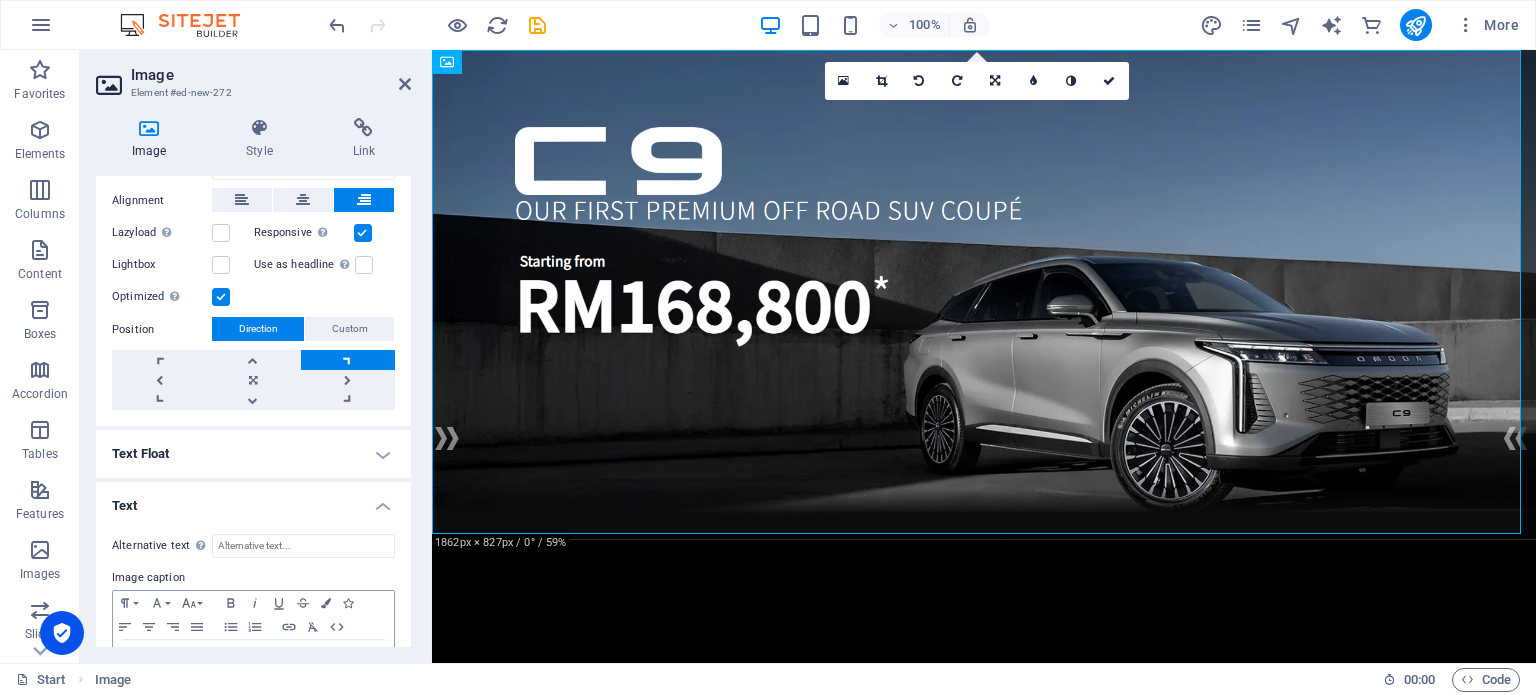 scroll, scrollTop: 346, scrollLeft: 0, axis: vertical 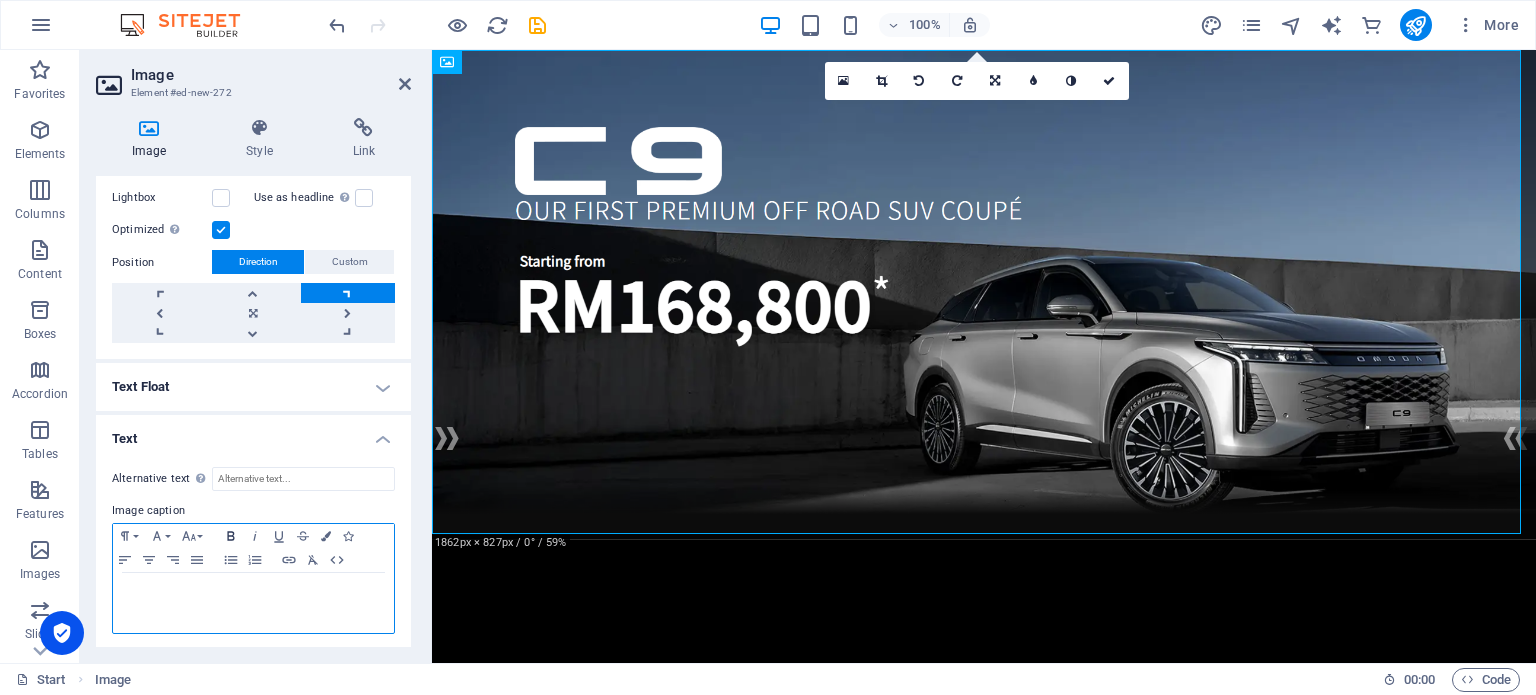click 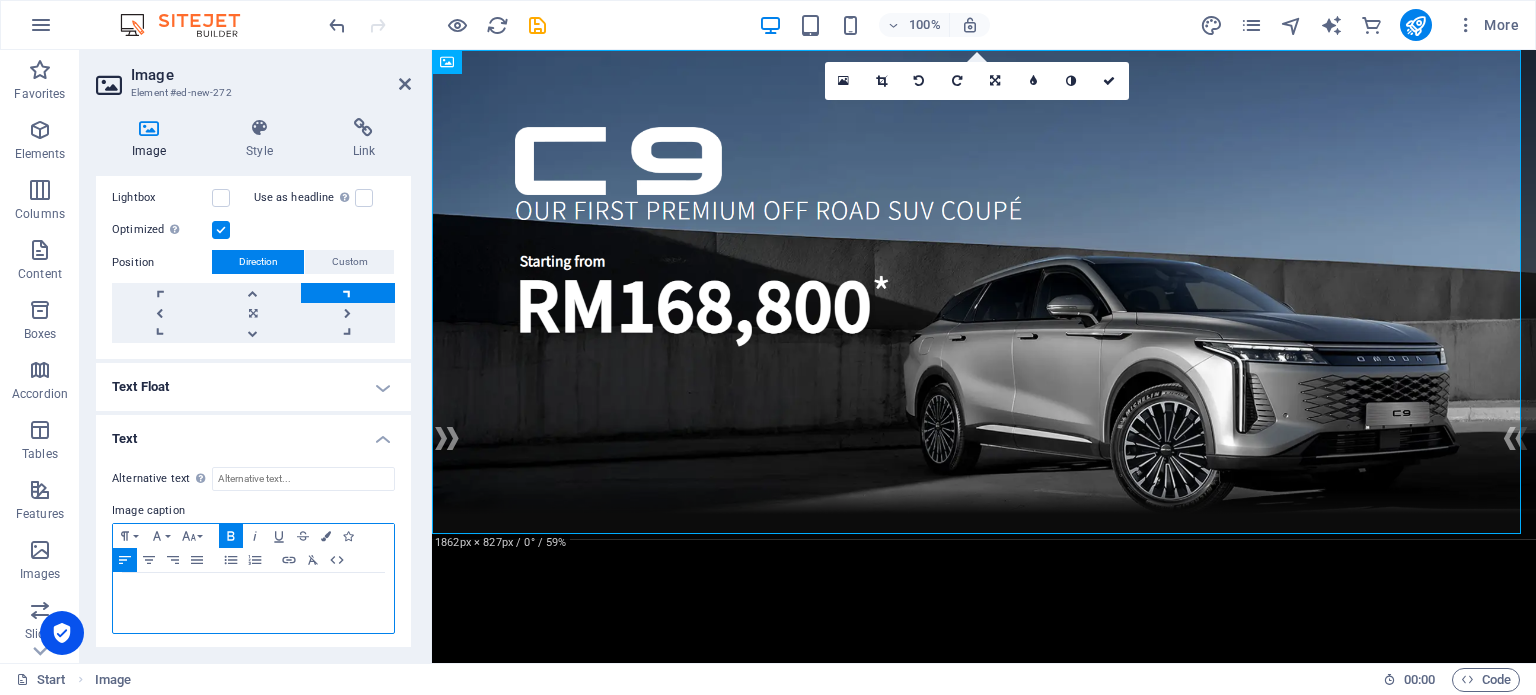 click on "​" at bounding box center [253, 592] 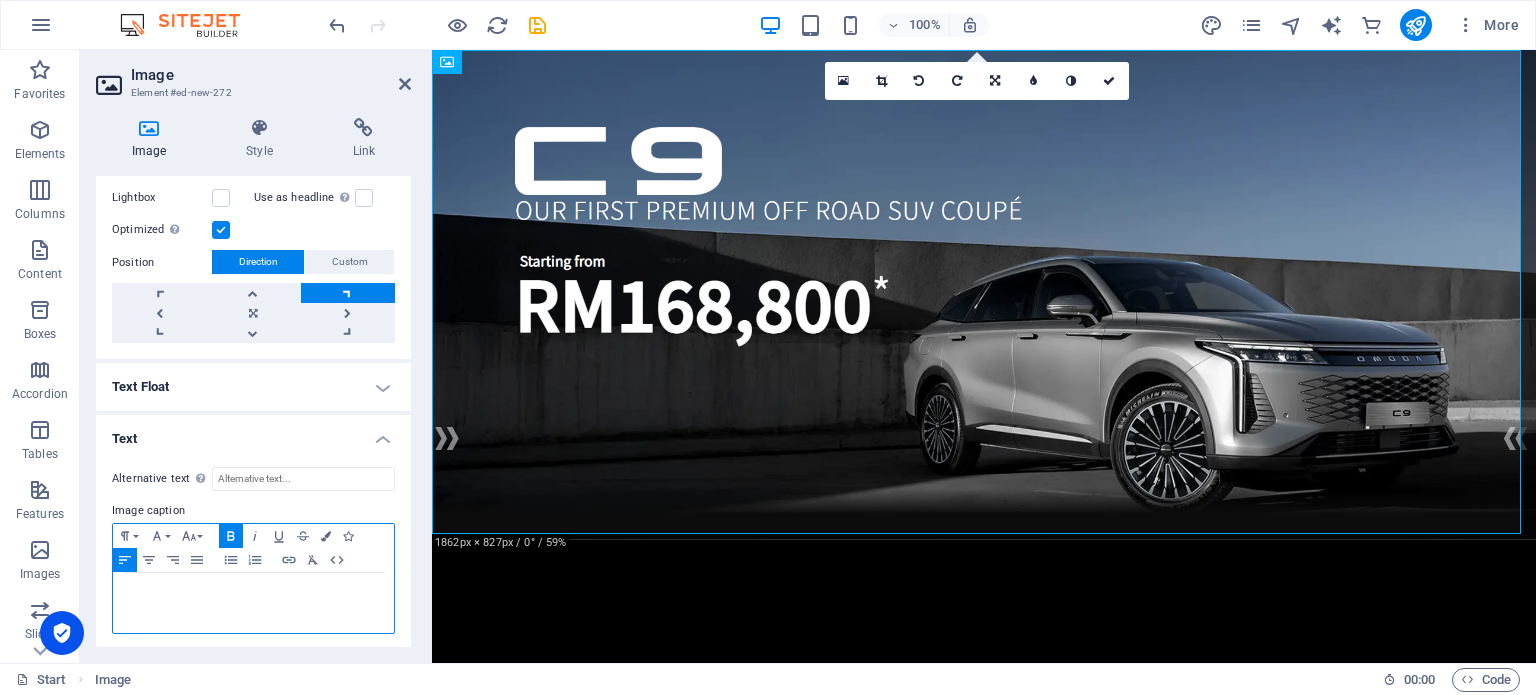 type 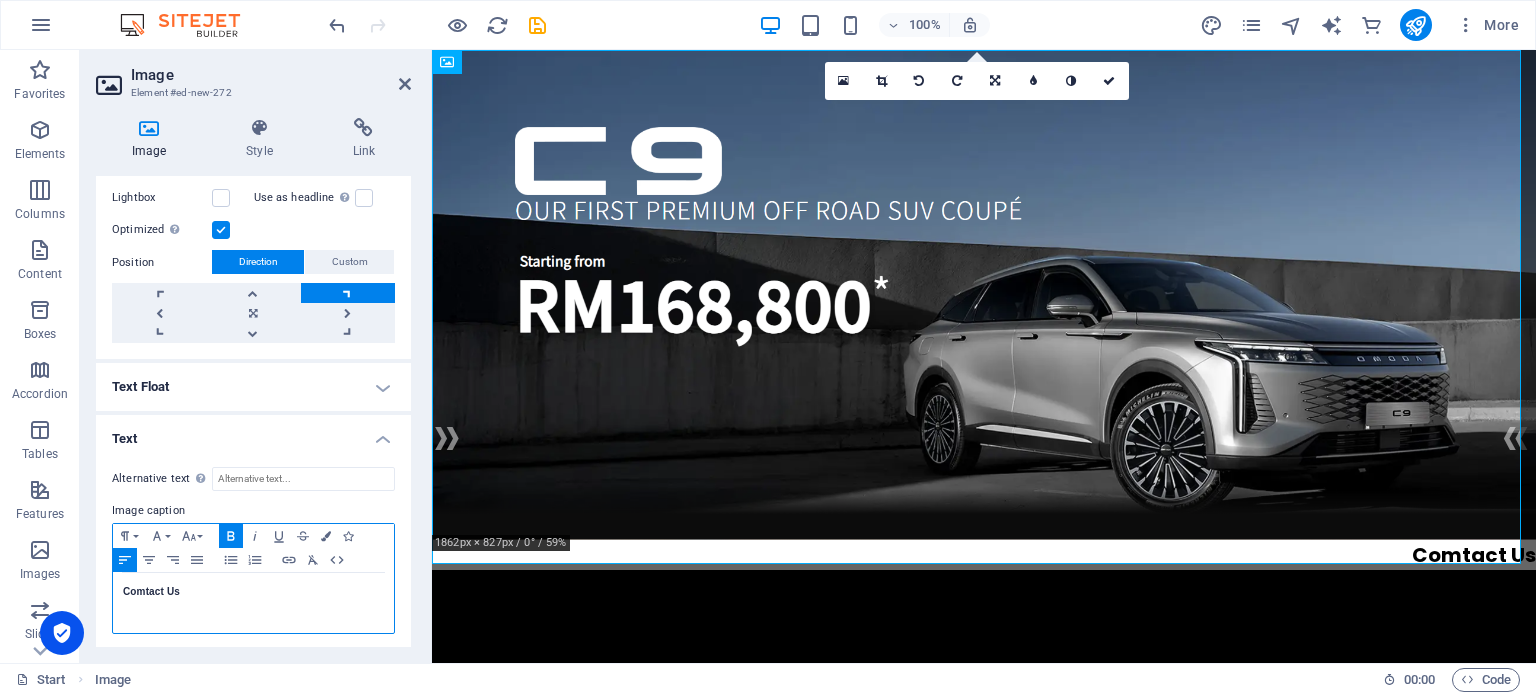 click on "Comtact Us" at bounding box center [253, 603] 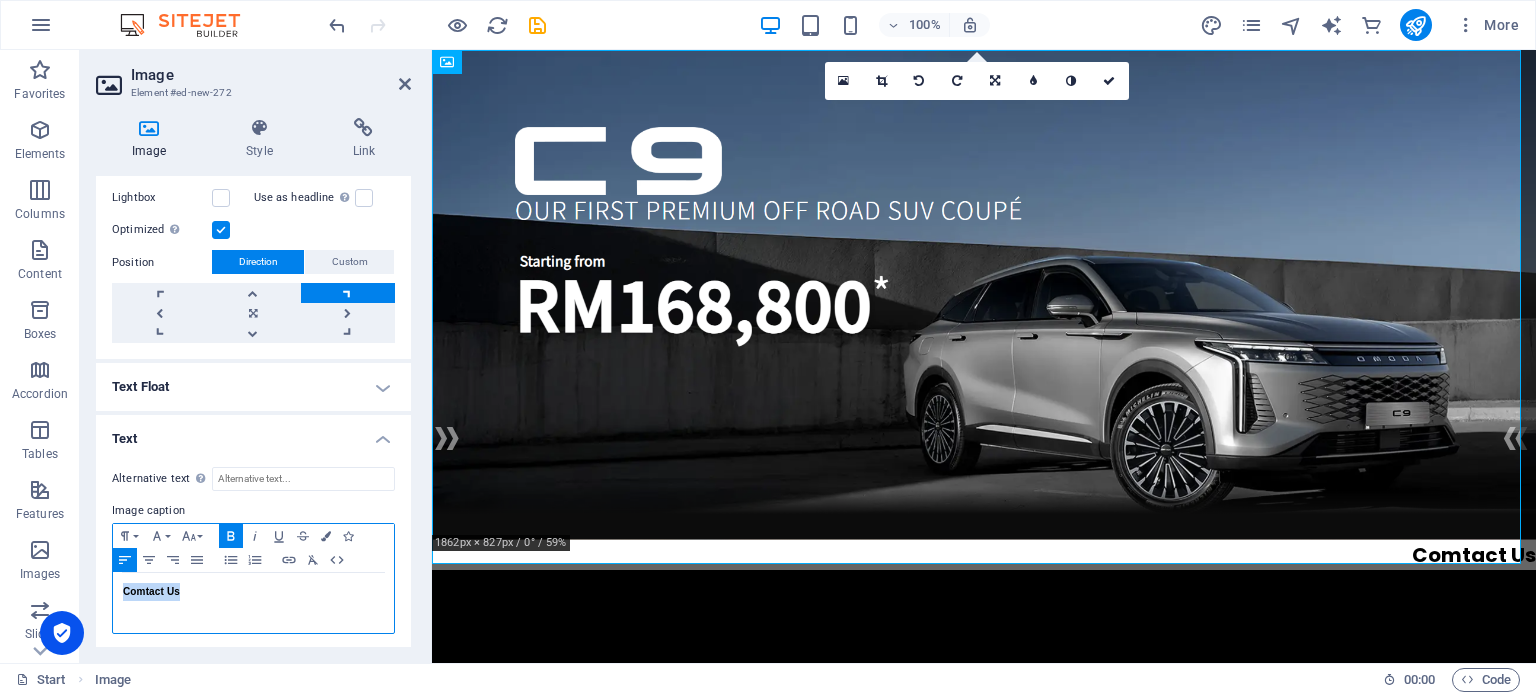 click on "Comtact Us" at bounding box center [253, 603] 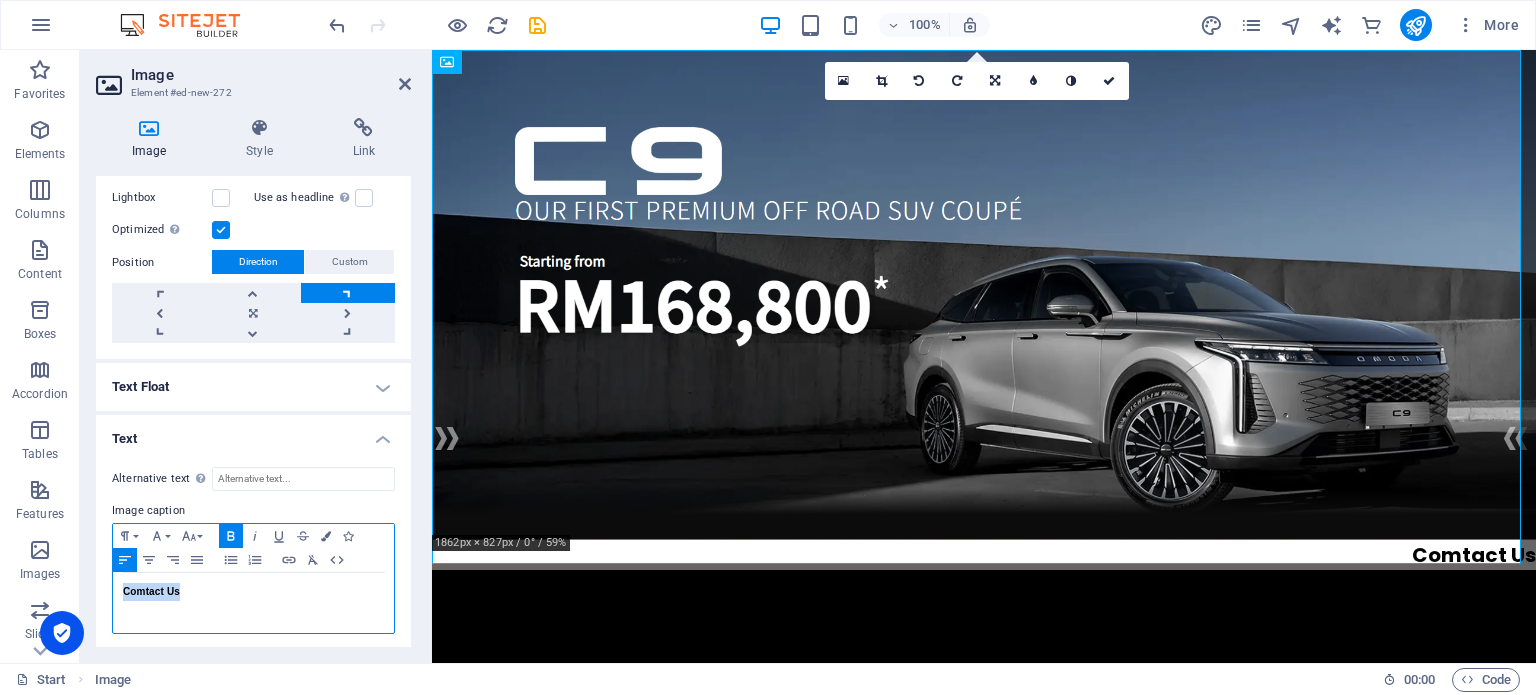 click on "Comtact Us" at bounding box center [253, 592] 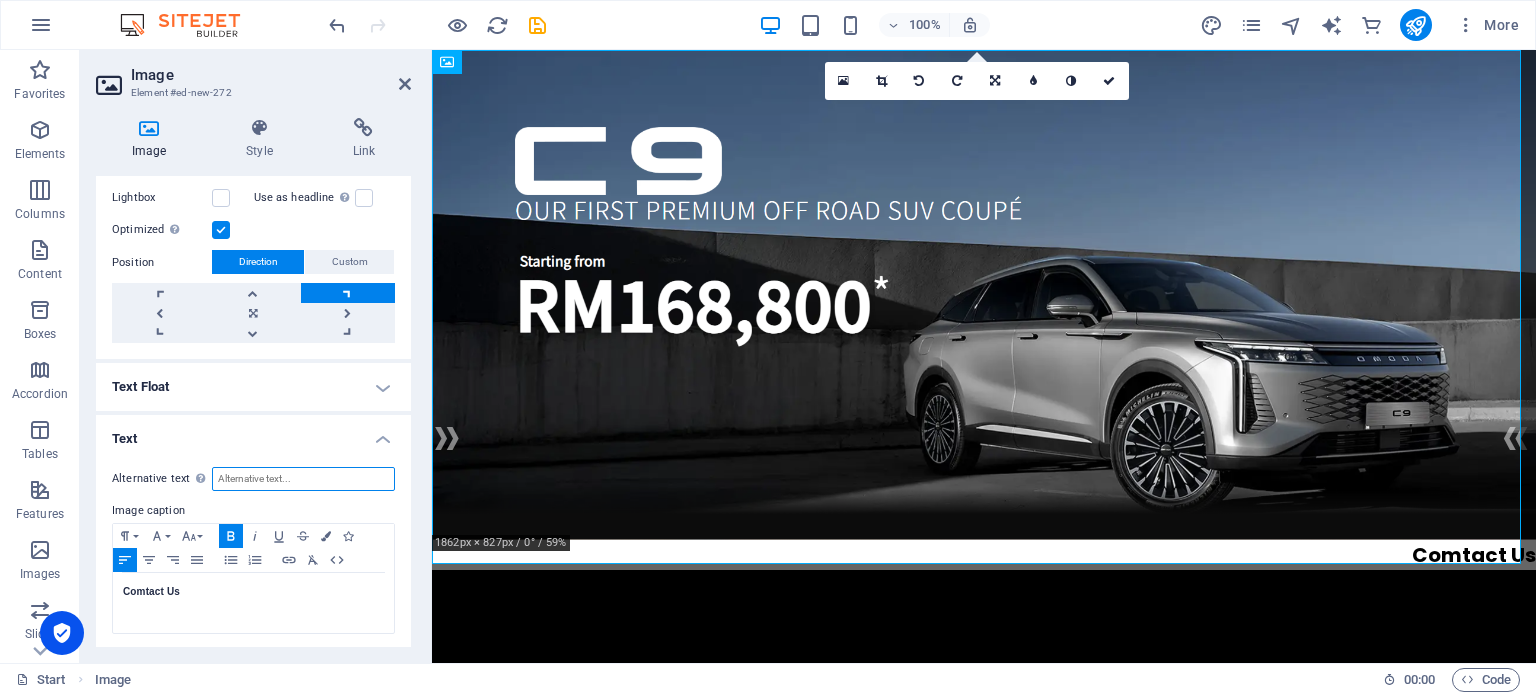click on "Alternative text The alternative text is used by devices that cannot display images (e.g. image search engines) and should be added to every image to improve website accessibility." at bounding box center (303, 479) 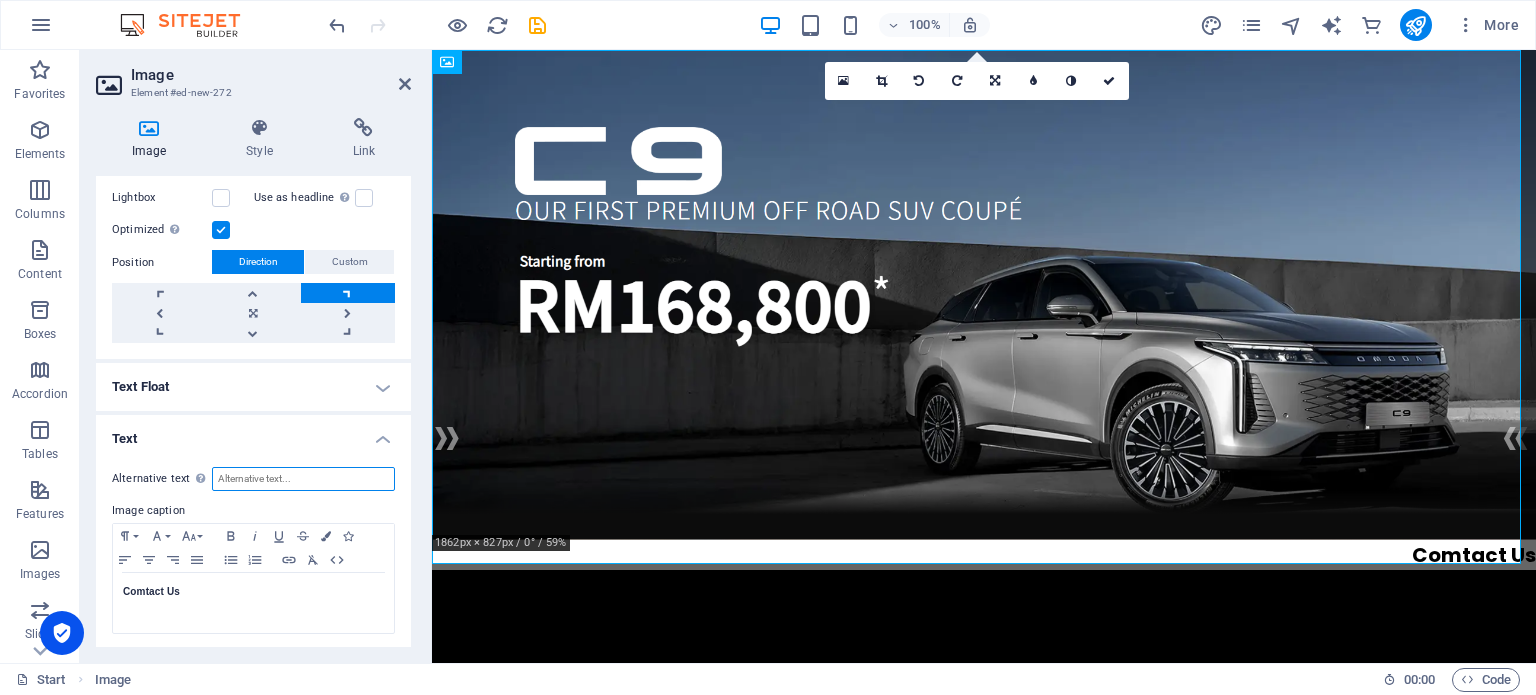 click on "Alternative text The alternative text is used by devices that cannot display images (e.g. image search engines) and should be added to every image to improve website accessibility." at bounding box center [303, 479] 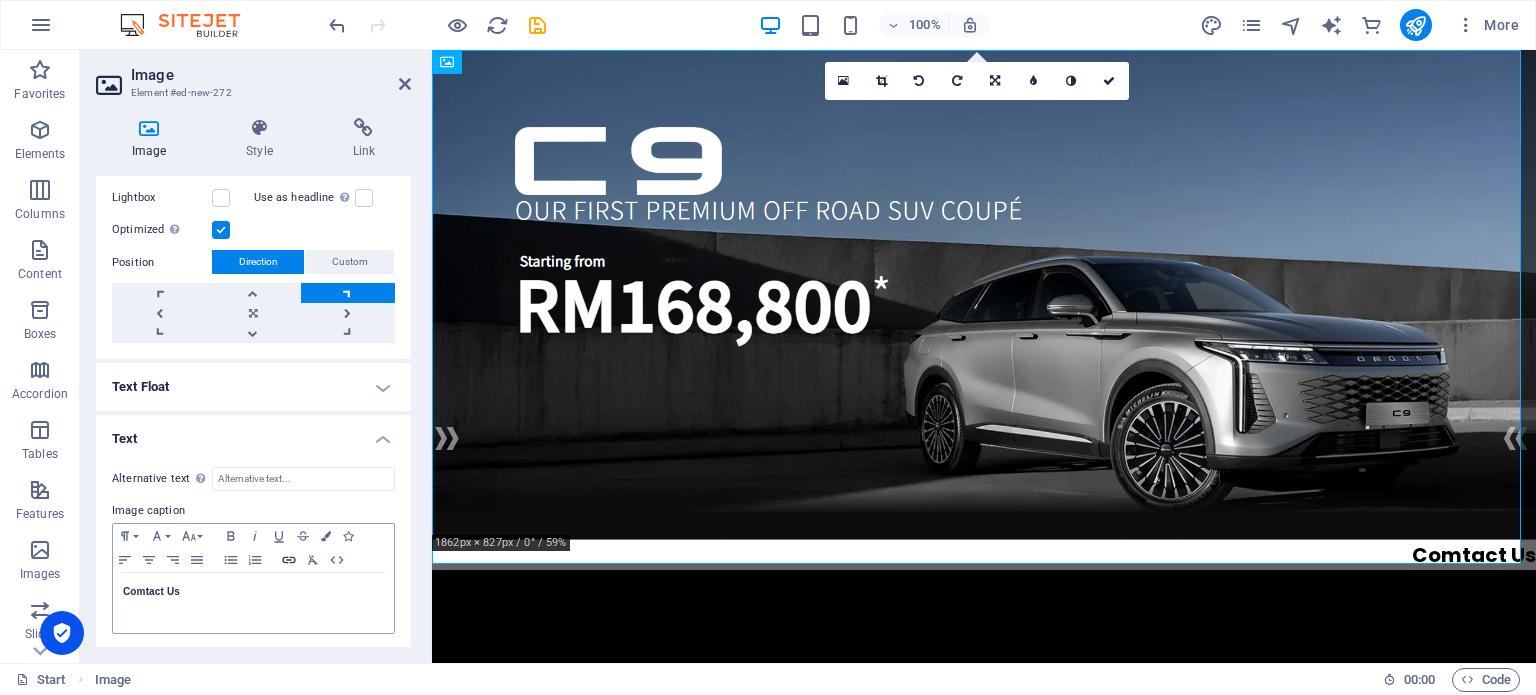 click 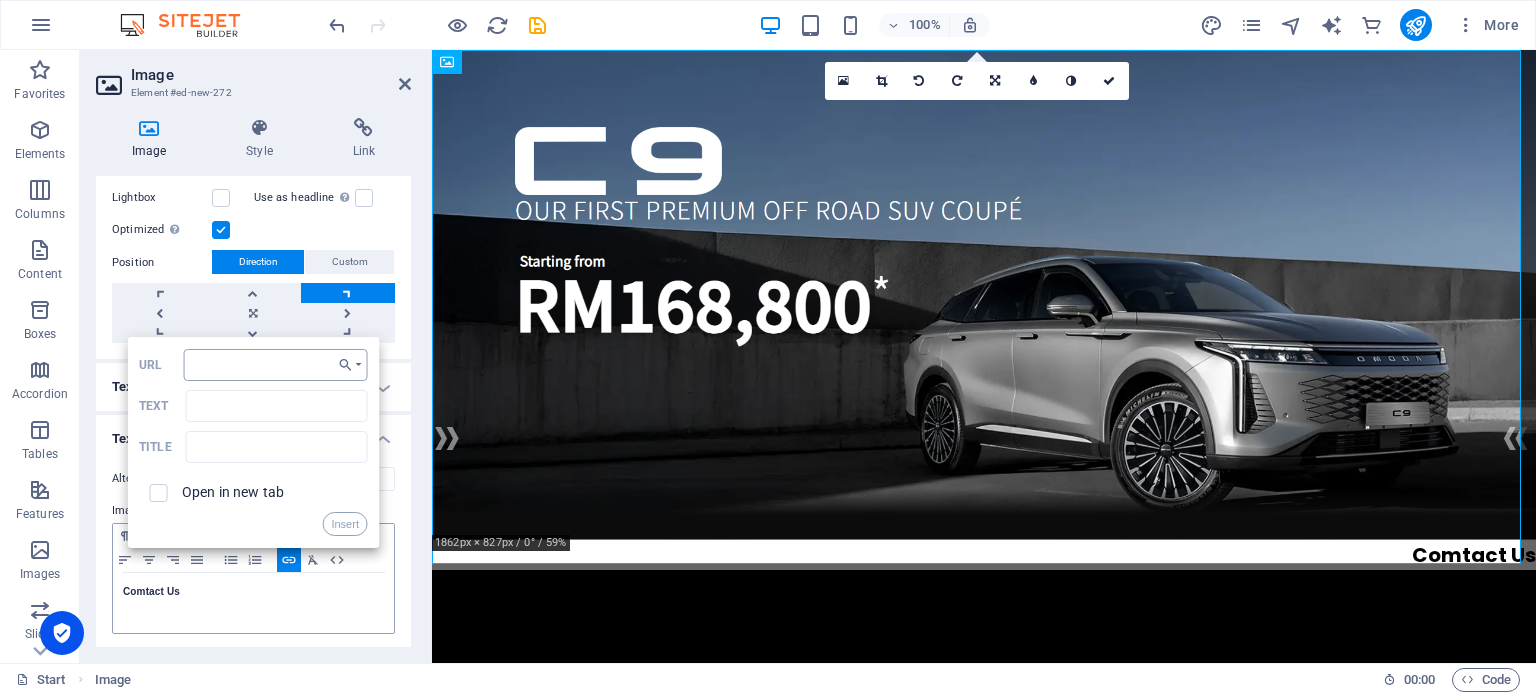 click on "URL" at bounding box center (276, 365) 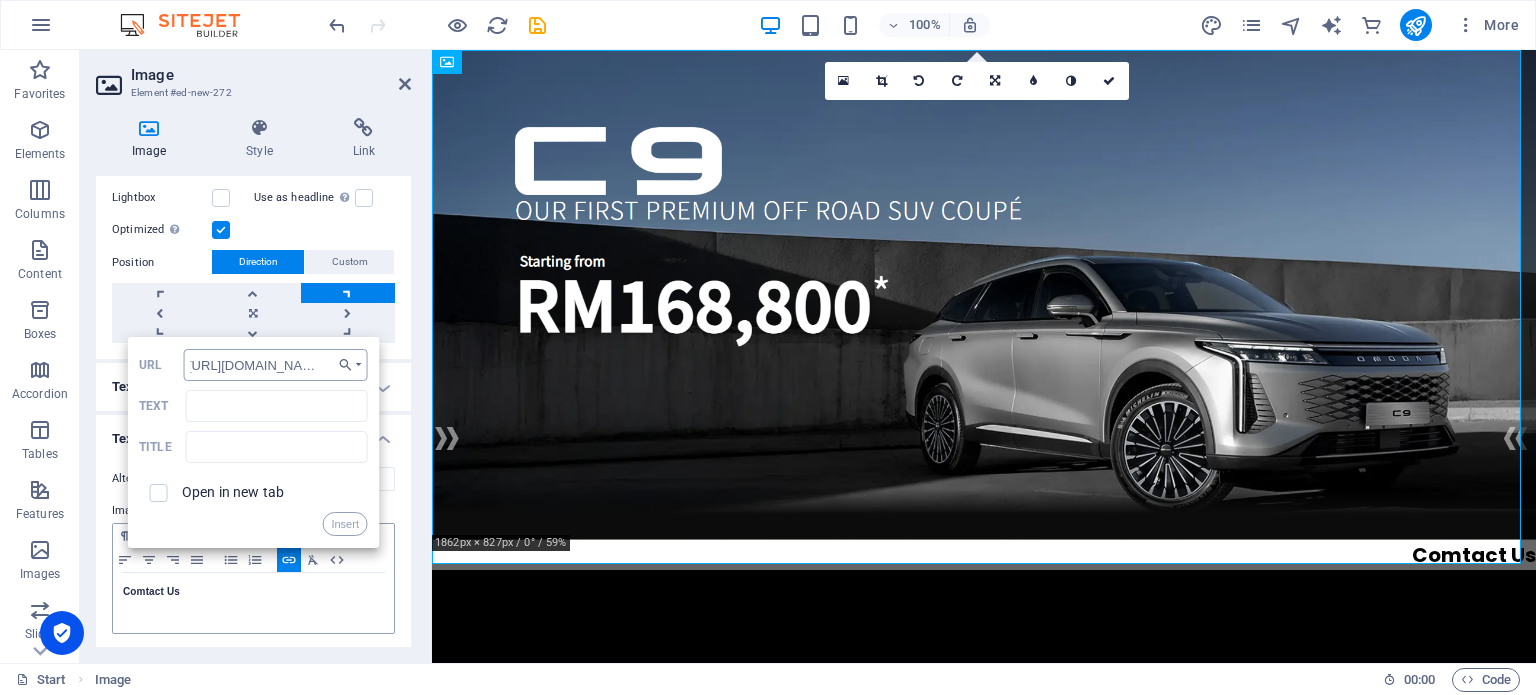 scroll, scrollTop: 0, scrollLeft: 35, axis: horizontal 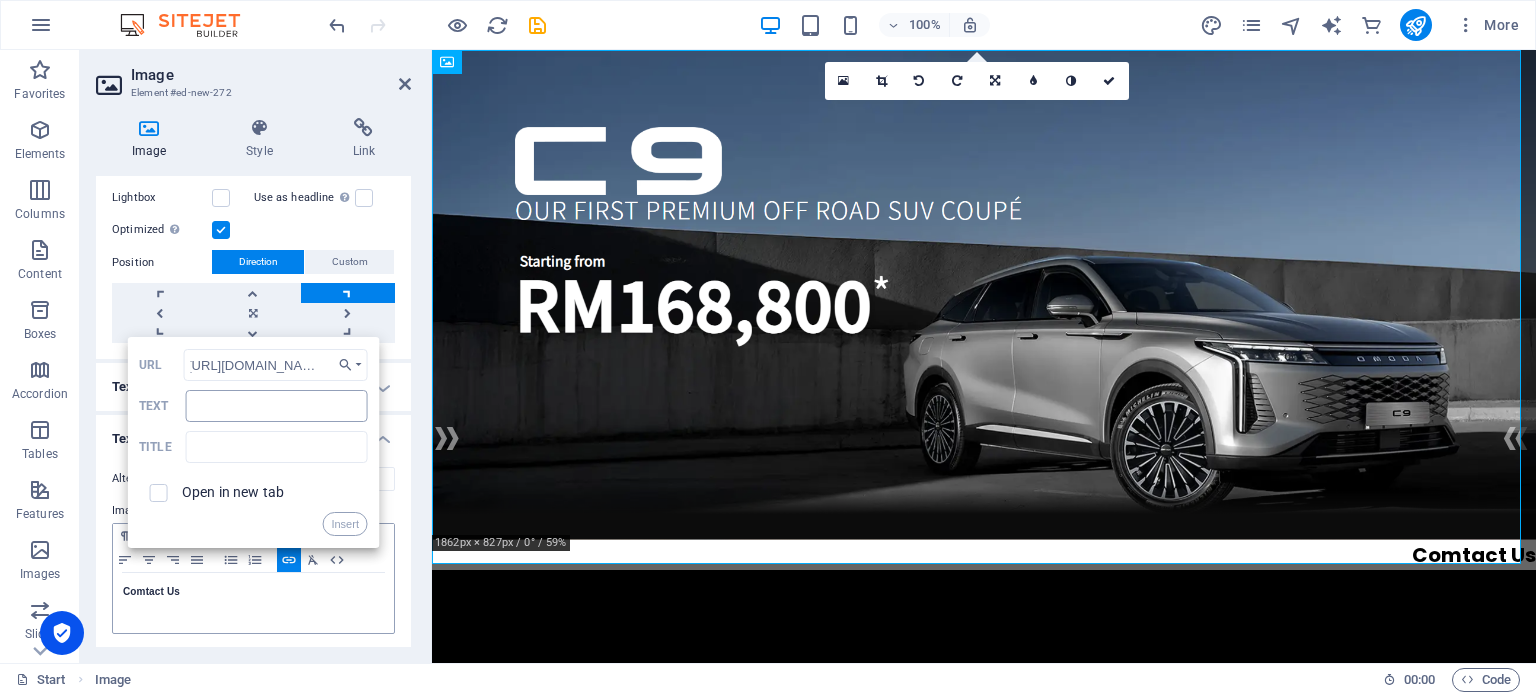 type on "[URL][DOMAIN_NAME]" 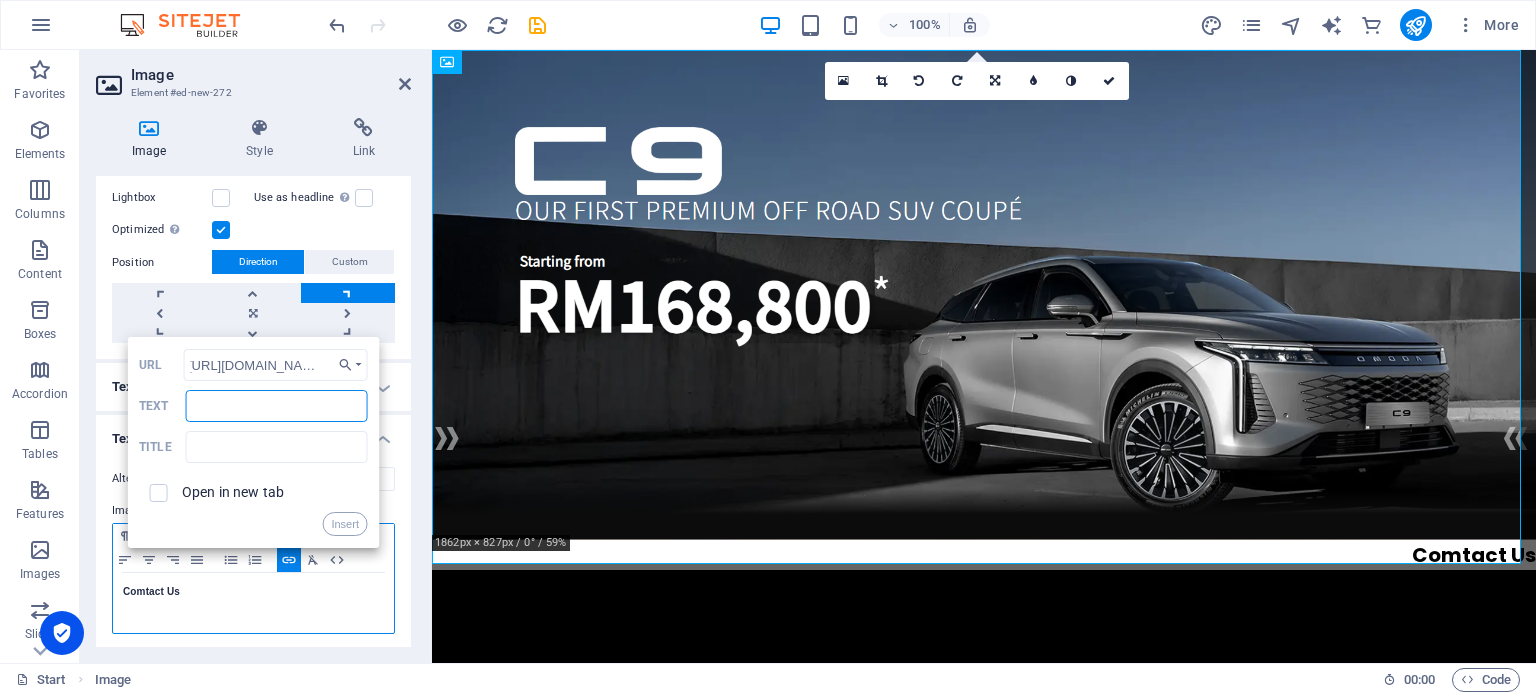 scroll, scrollTop: 0, scrollLeft: 0, axis: both 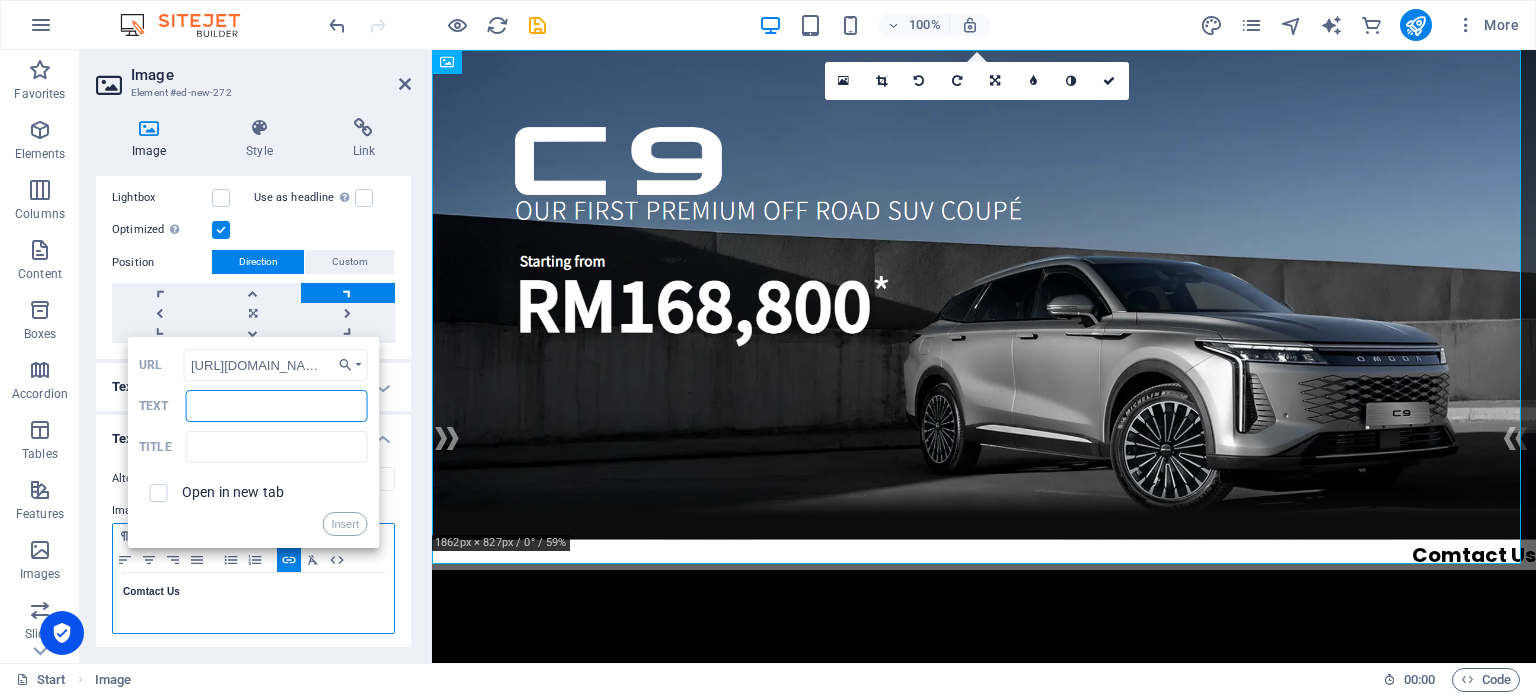 click on "Text" at bounding box center (277, 406) 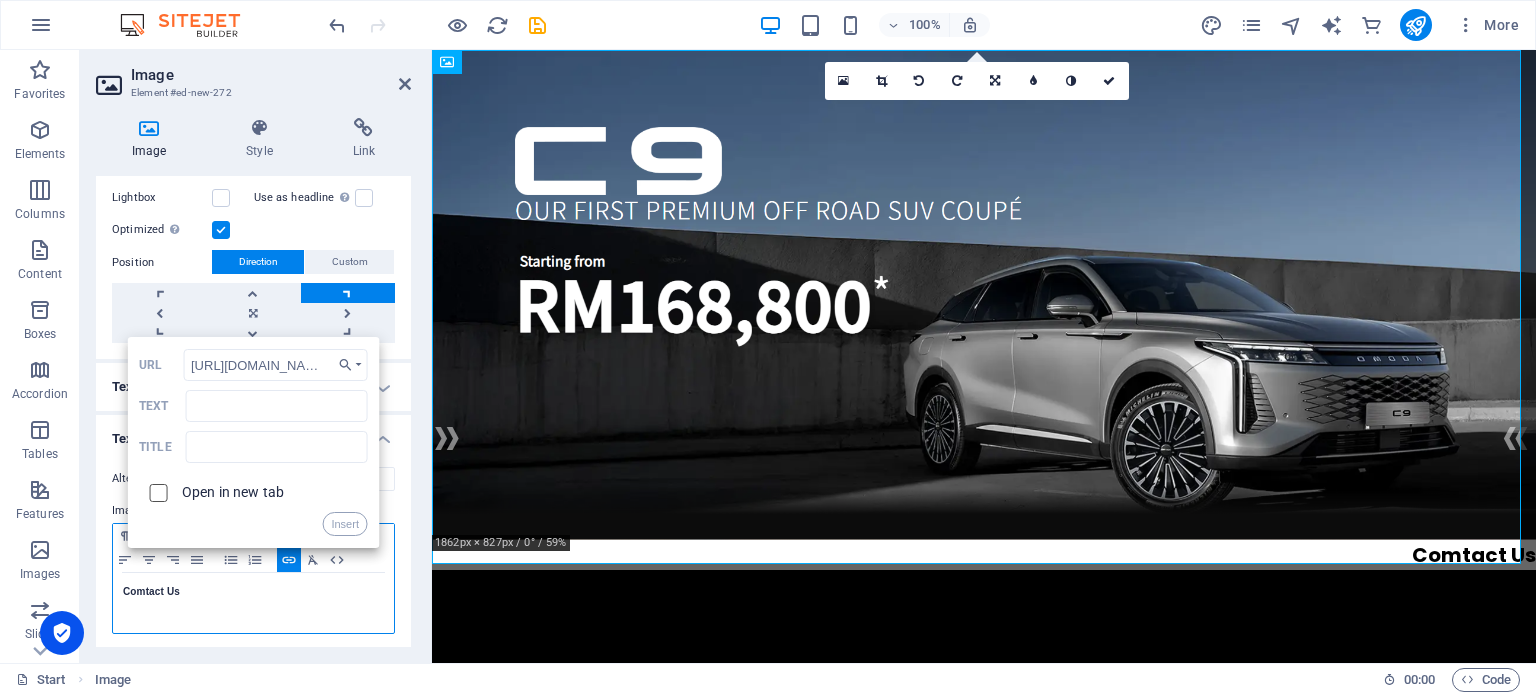 click at bounding box center [155, 490] 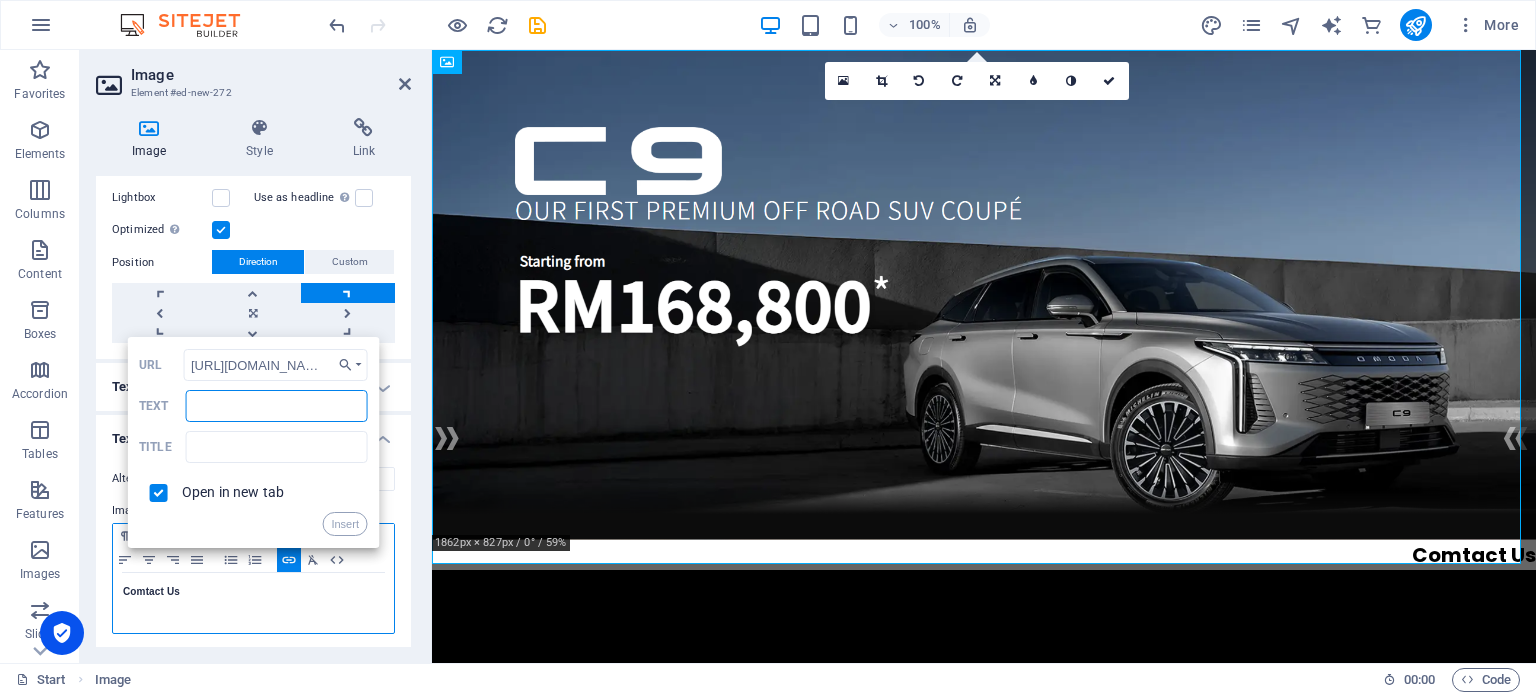 click on "Text" at bounding box center [277, 406] 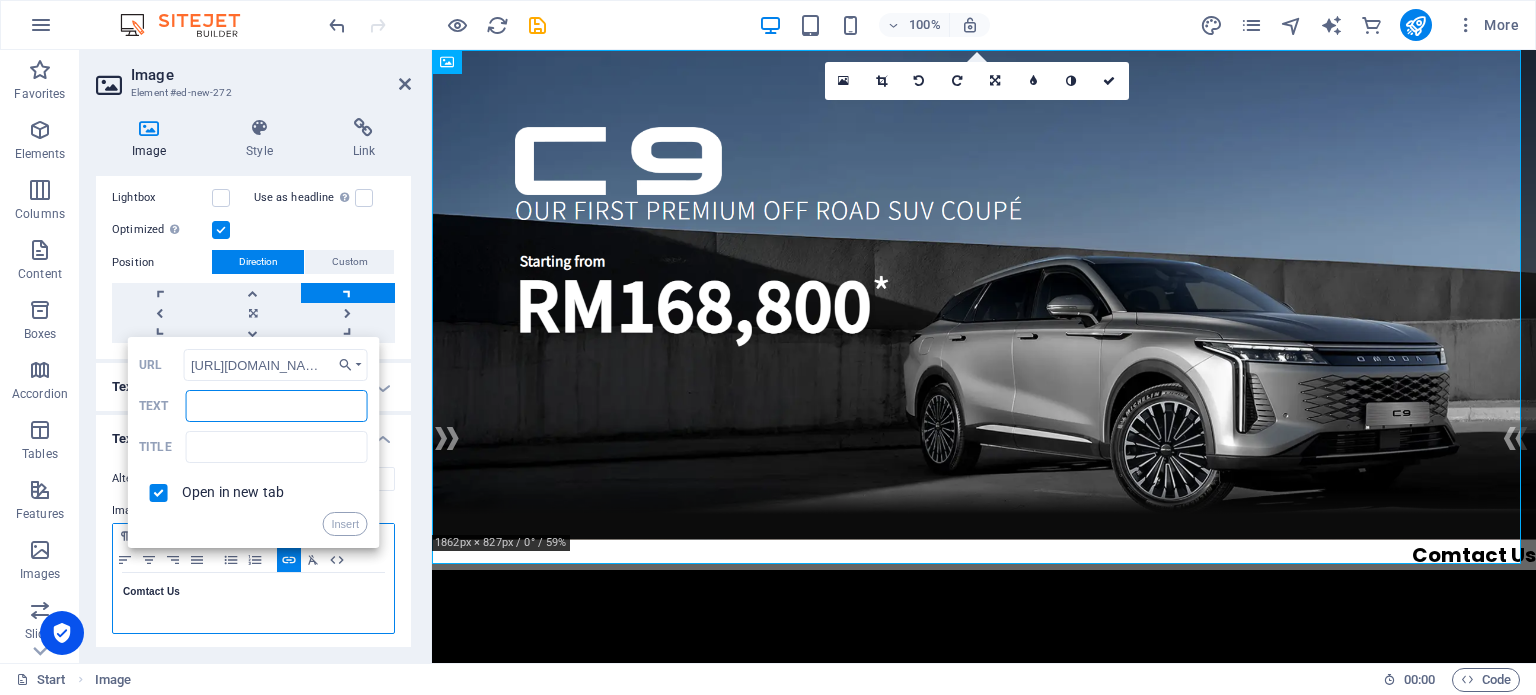 click on "Text" at bounding box center (277, 406) 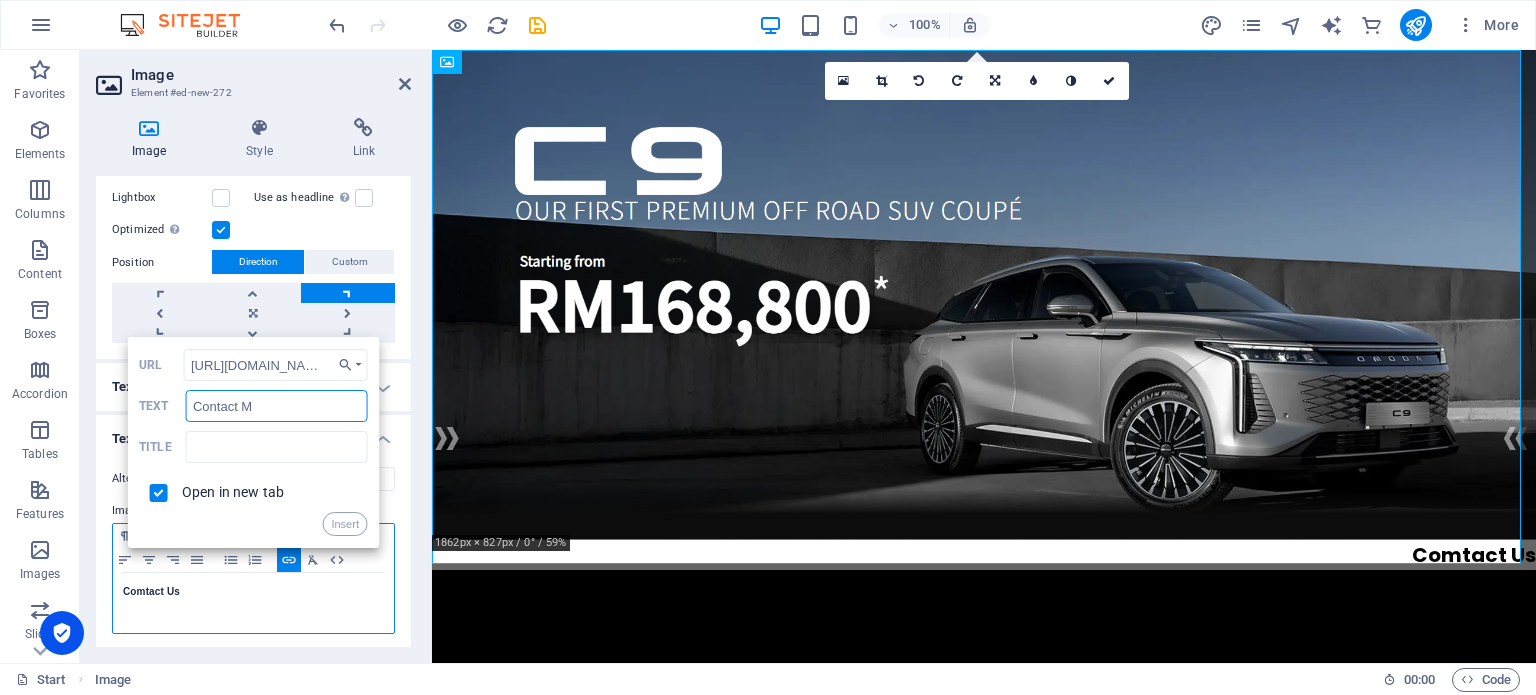 type on "Contact Me" 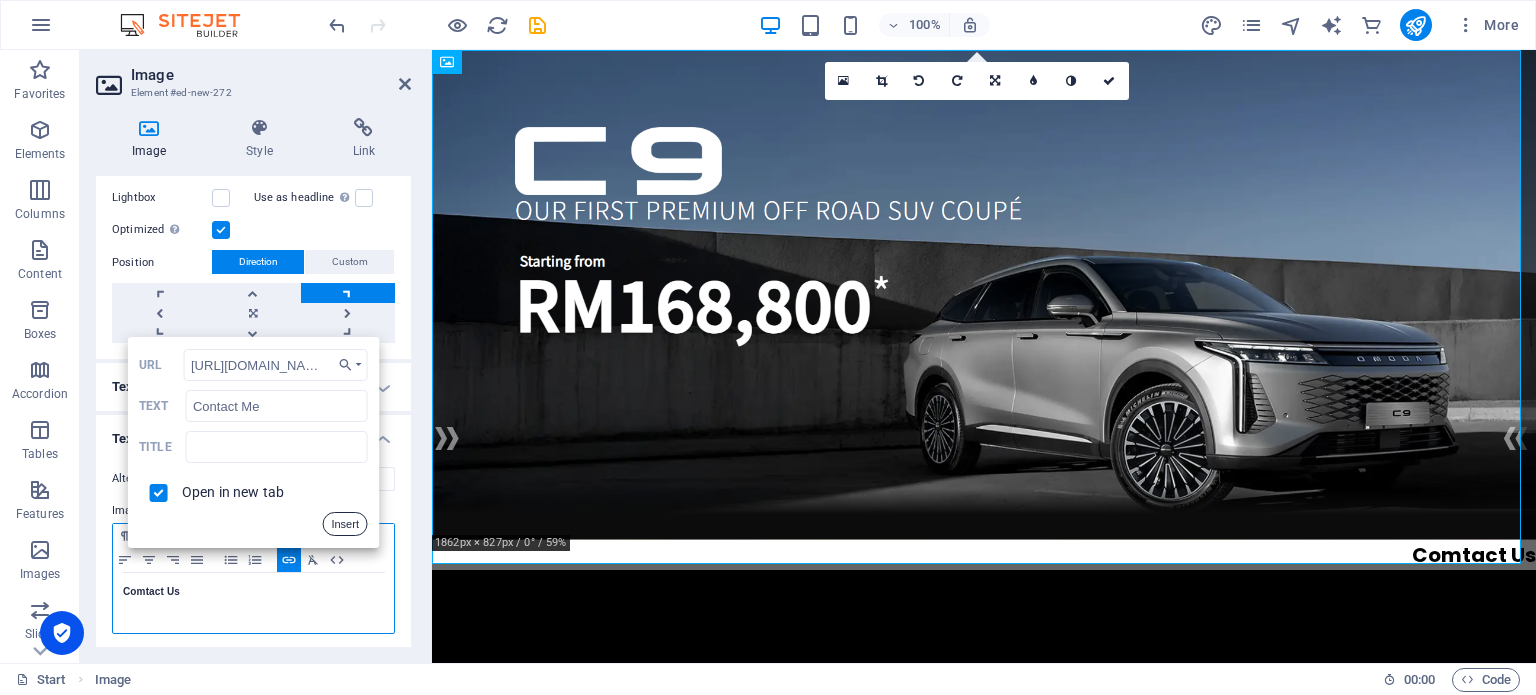 click on "Insert" at bounding box center (345, 524) 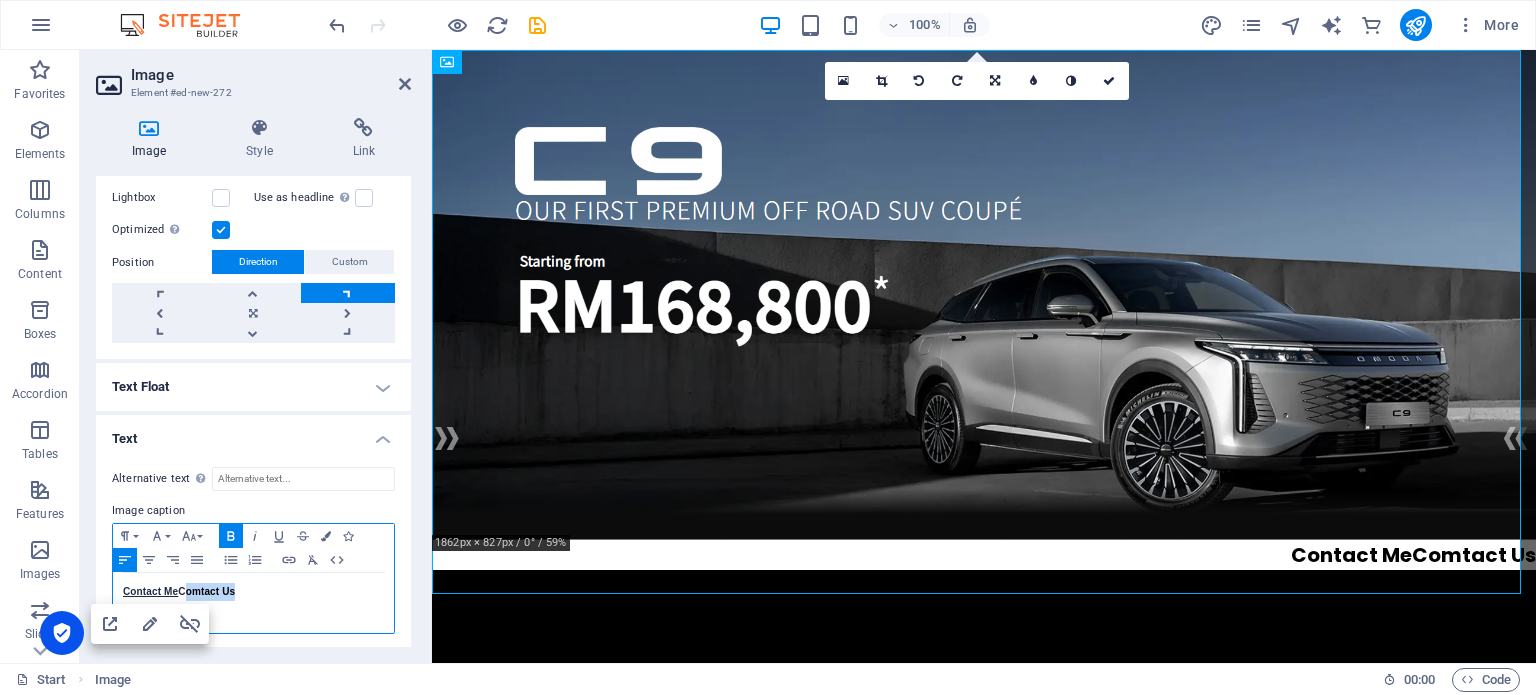drag, startPoint x: 252, startPoint y: 591, endPoint x: 185, endPoint y: 591, distance: 67 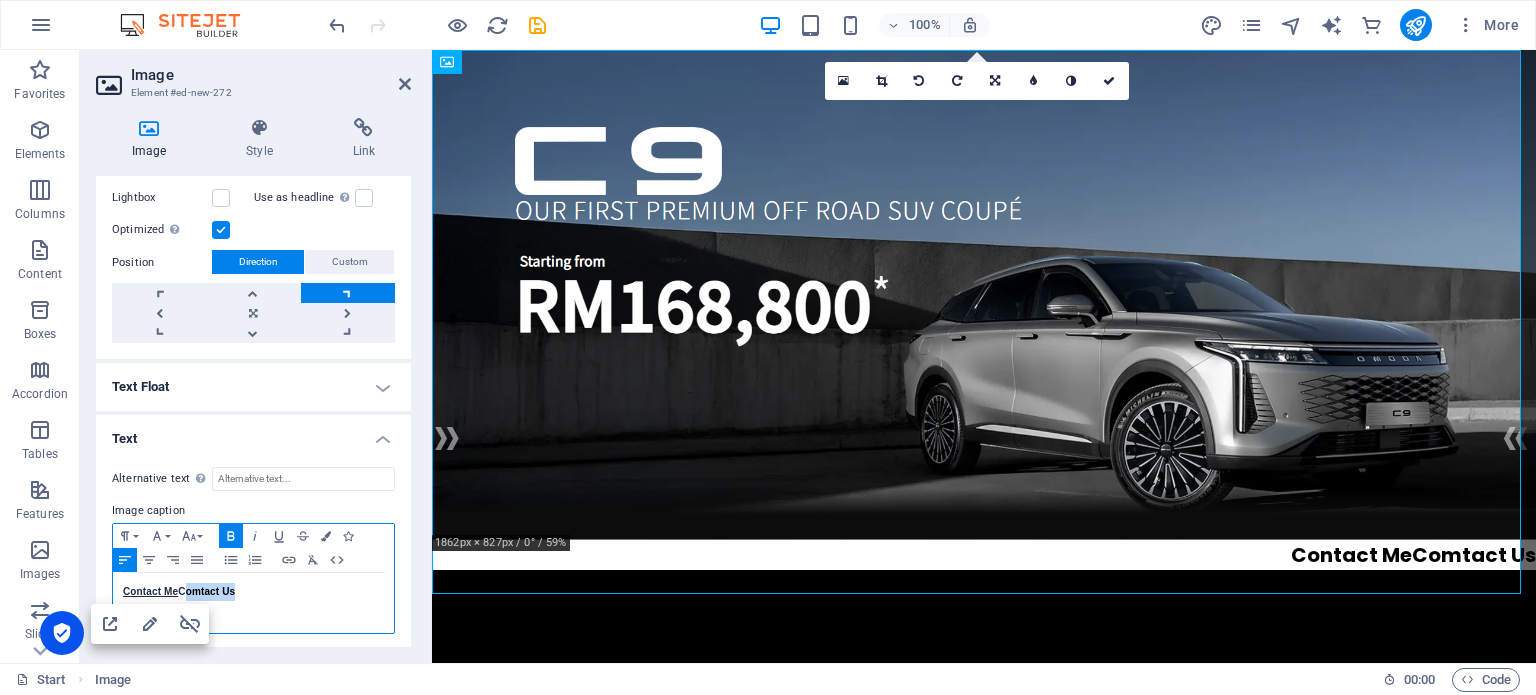 click on "Contact Me ​Comtact Us" at bounding box center (253, 592) 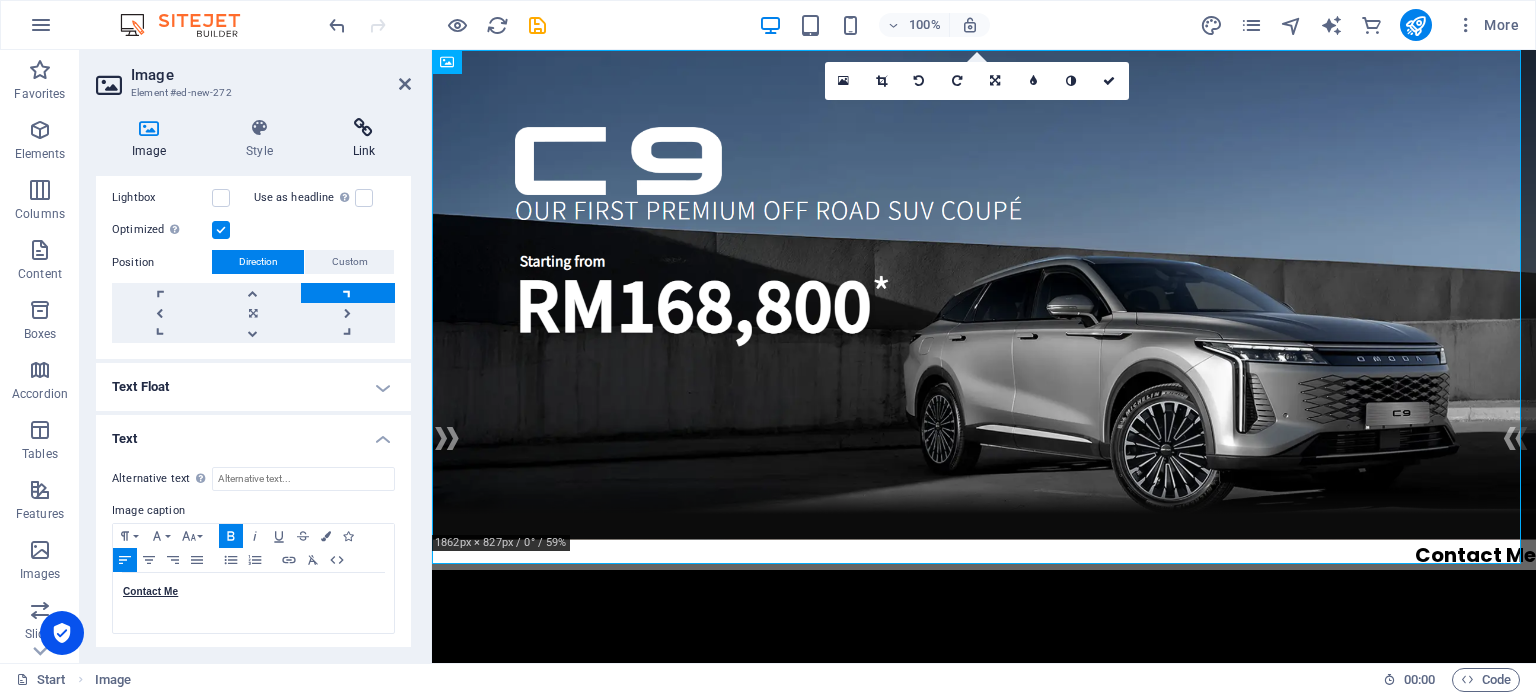 click at bounding box center (364, 128) 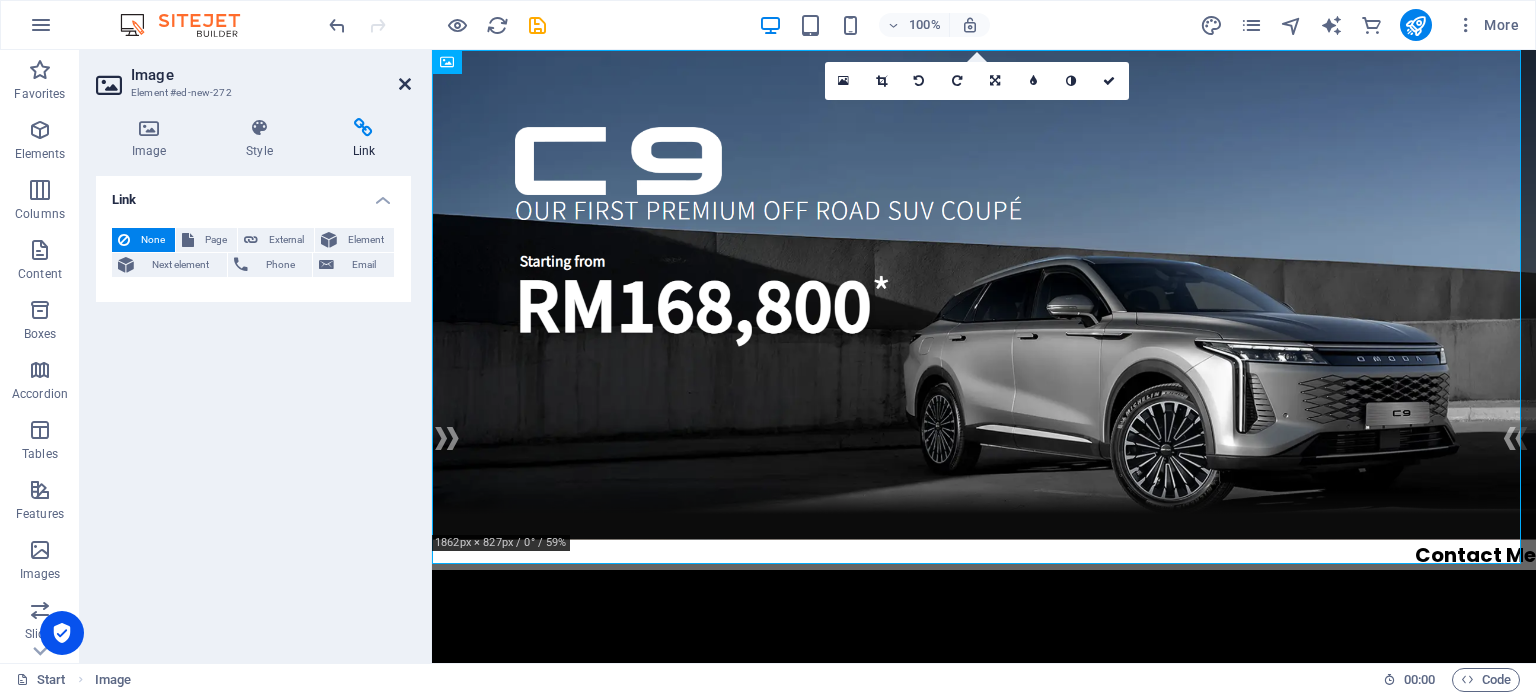 drag, startPoint x: 406, startPoint y: 90, endPoint x: 587, endPoint y: 320, distance: 292.67902 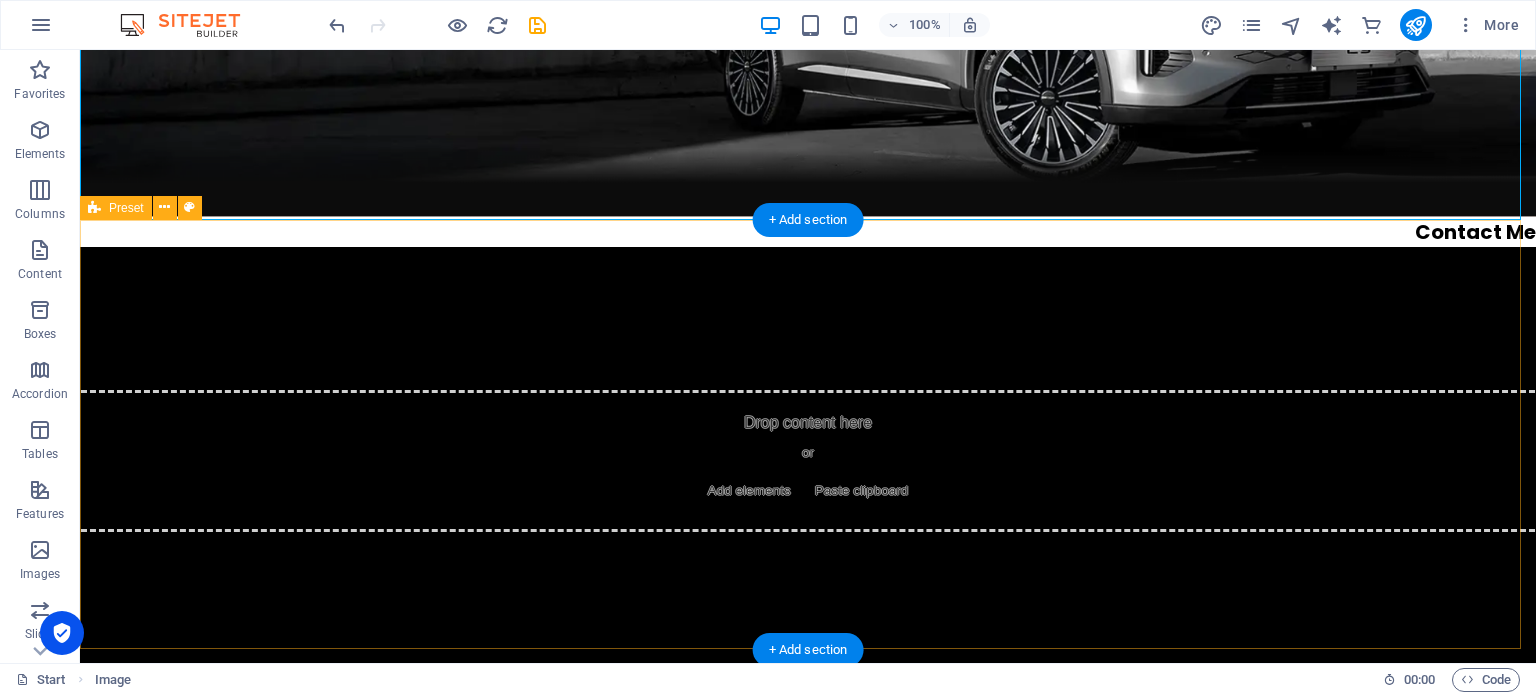scroll, scrollTop: 300, scrollLeft: 0, axis: vertical 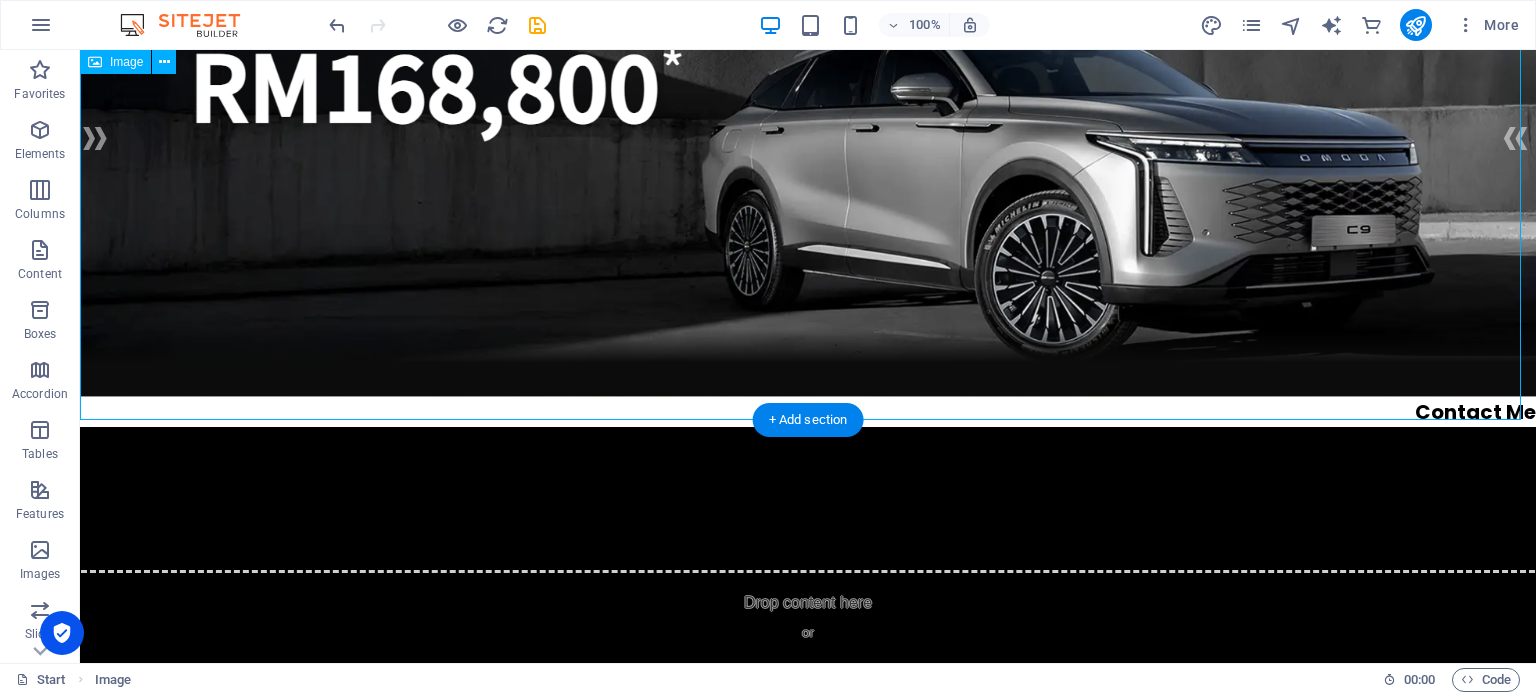 click on "Contact Me" at bounding box center [808, 88] 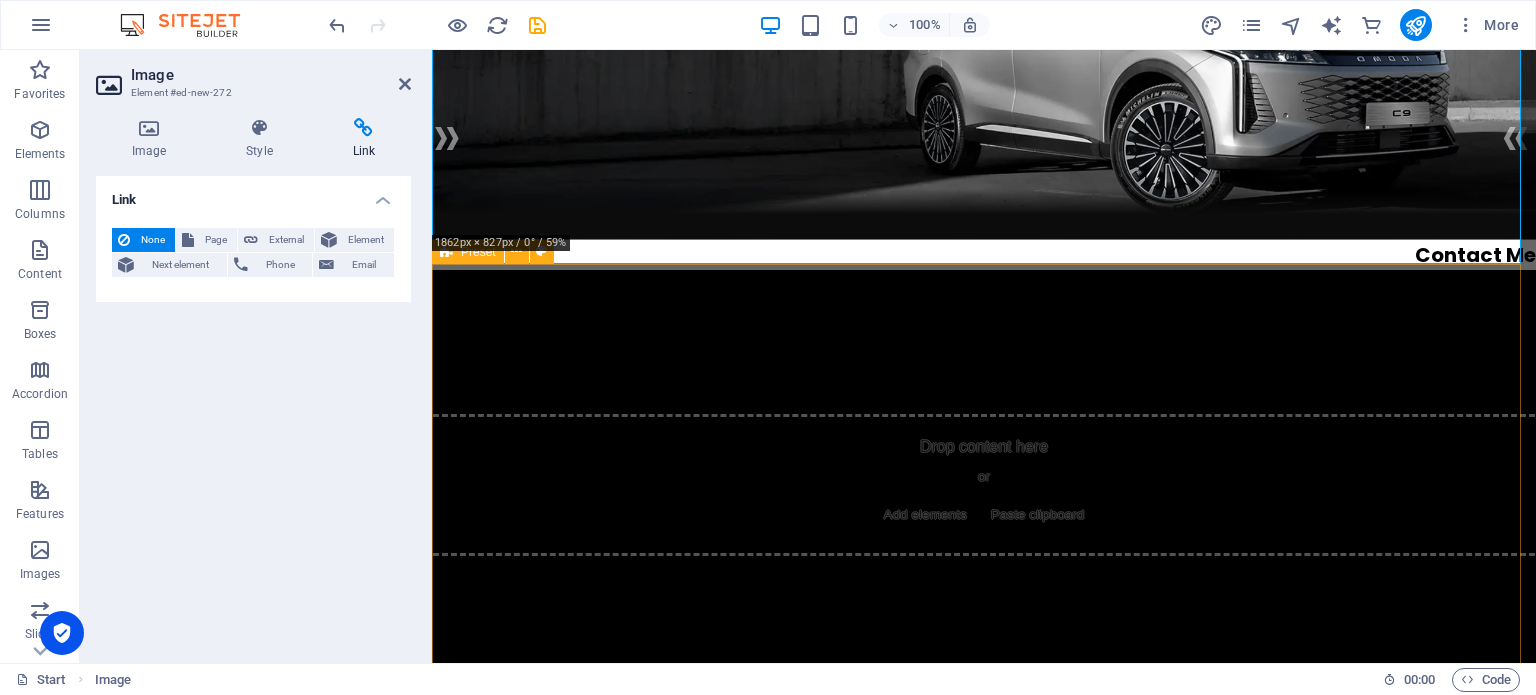 scroll, scrollTop: 0, scrollLeft: 0, axis: both 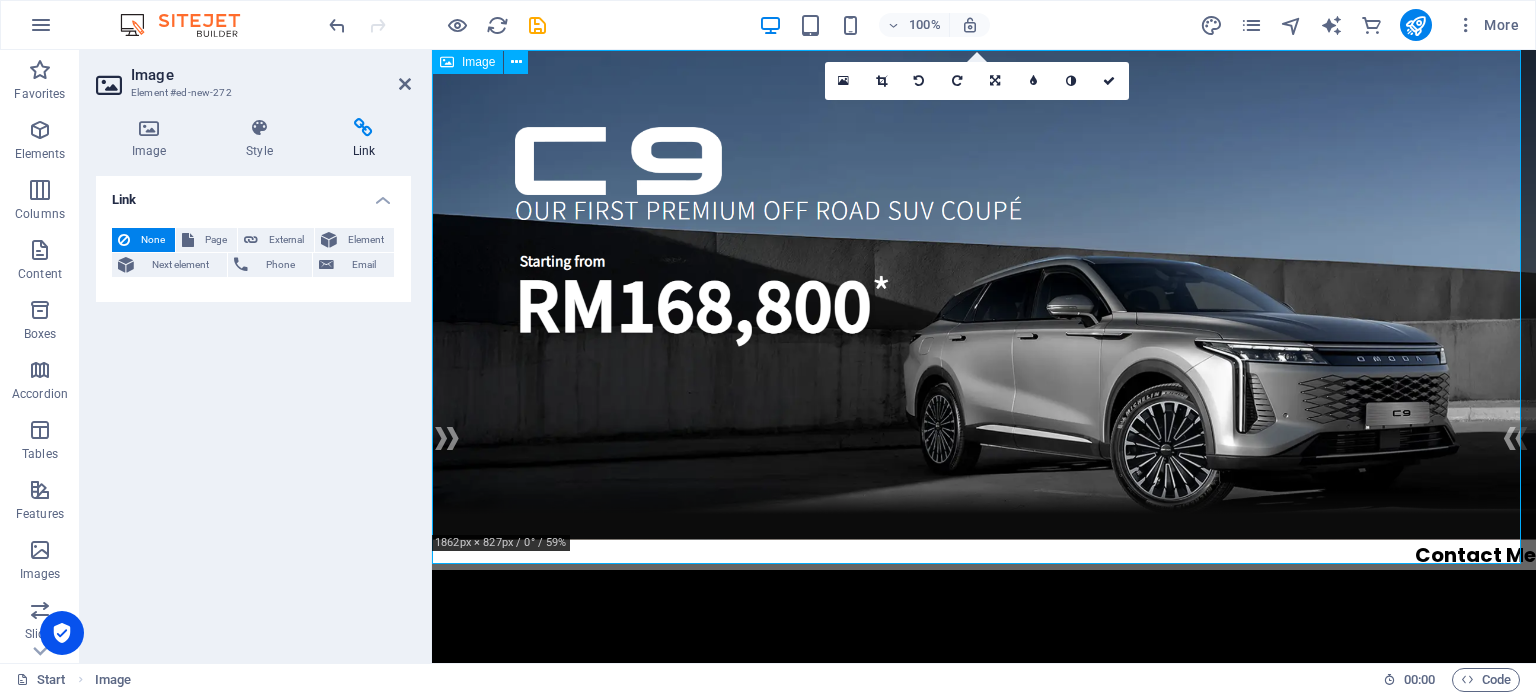 click on "Contact Me" at bounding box center (984, 310) 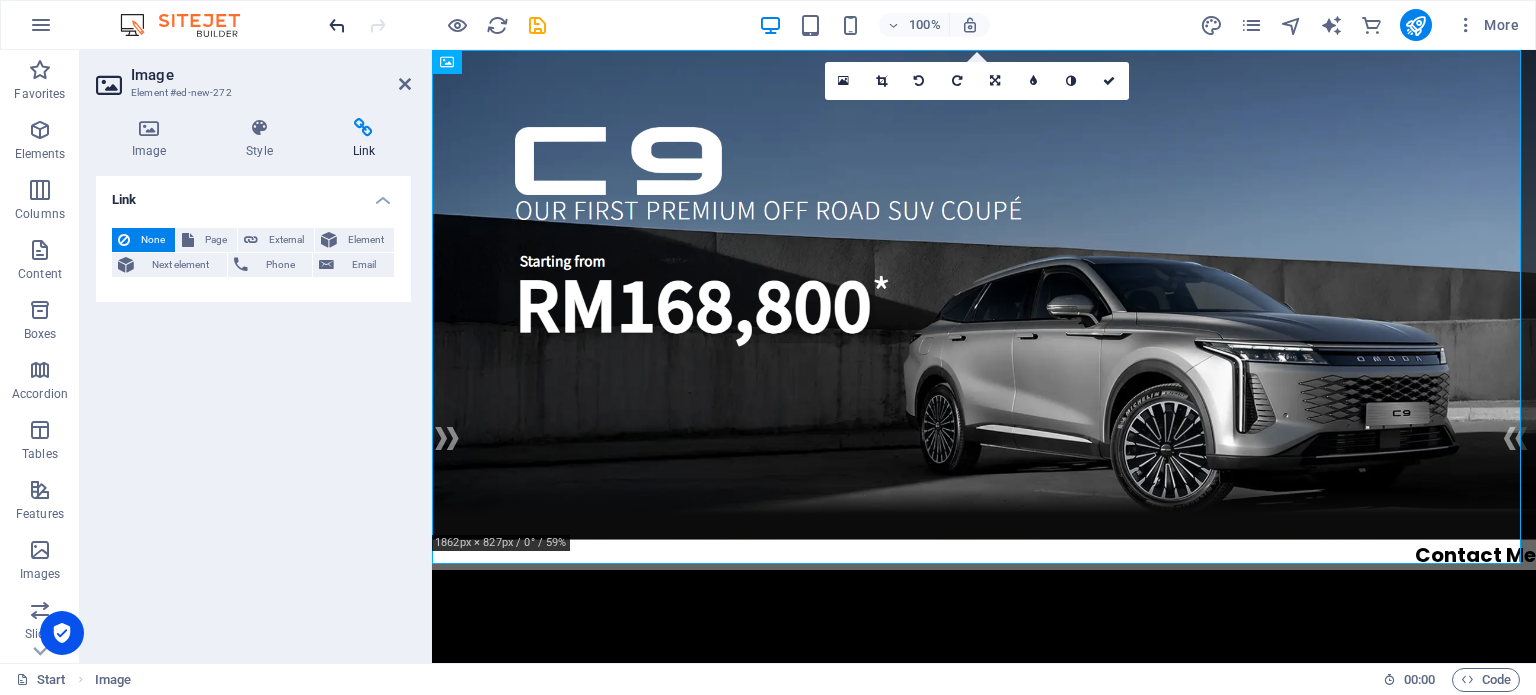 click at bounding box center [337, 25] 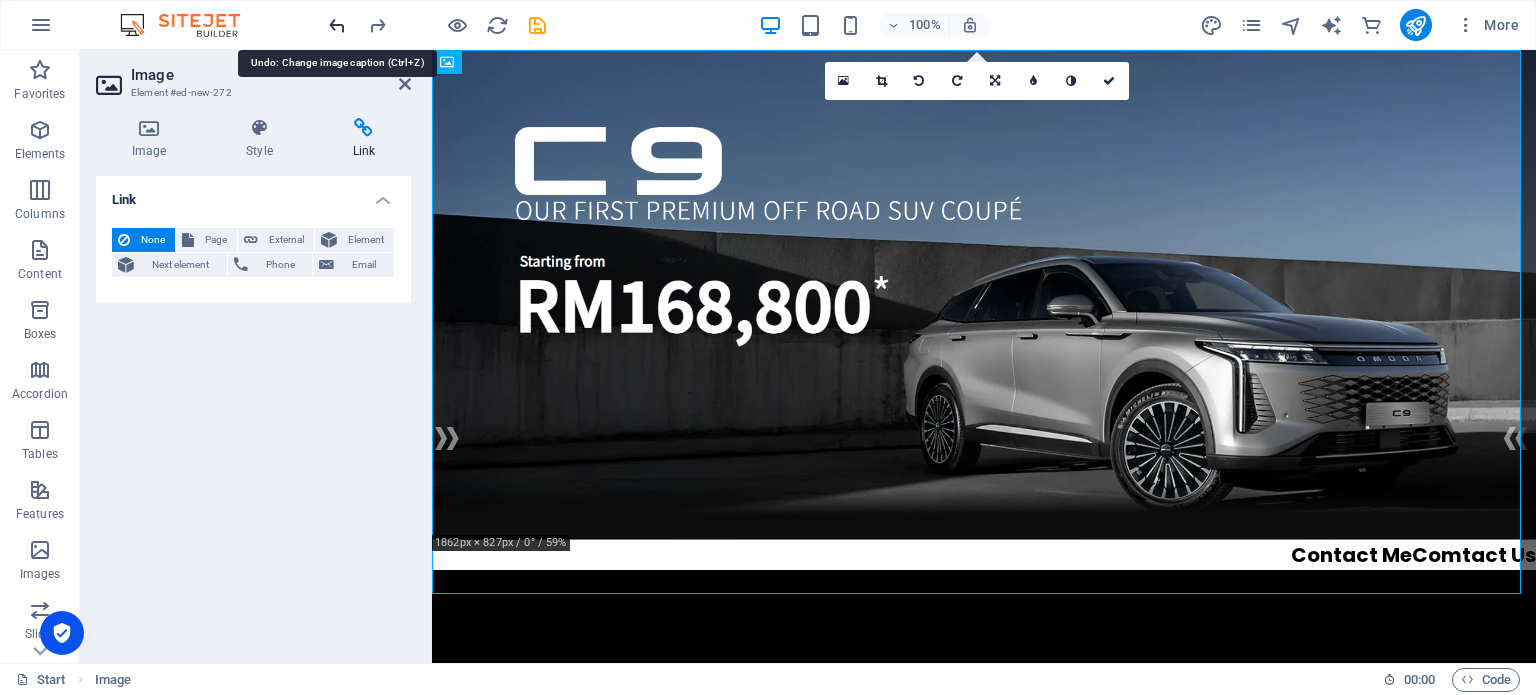 click at bounding box center (337, 25) 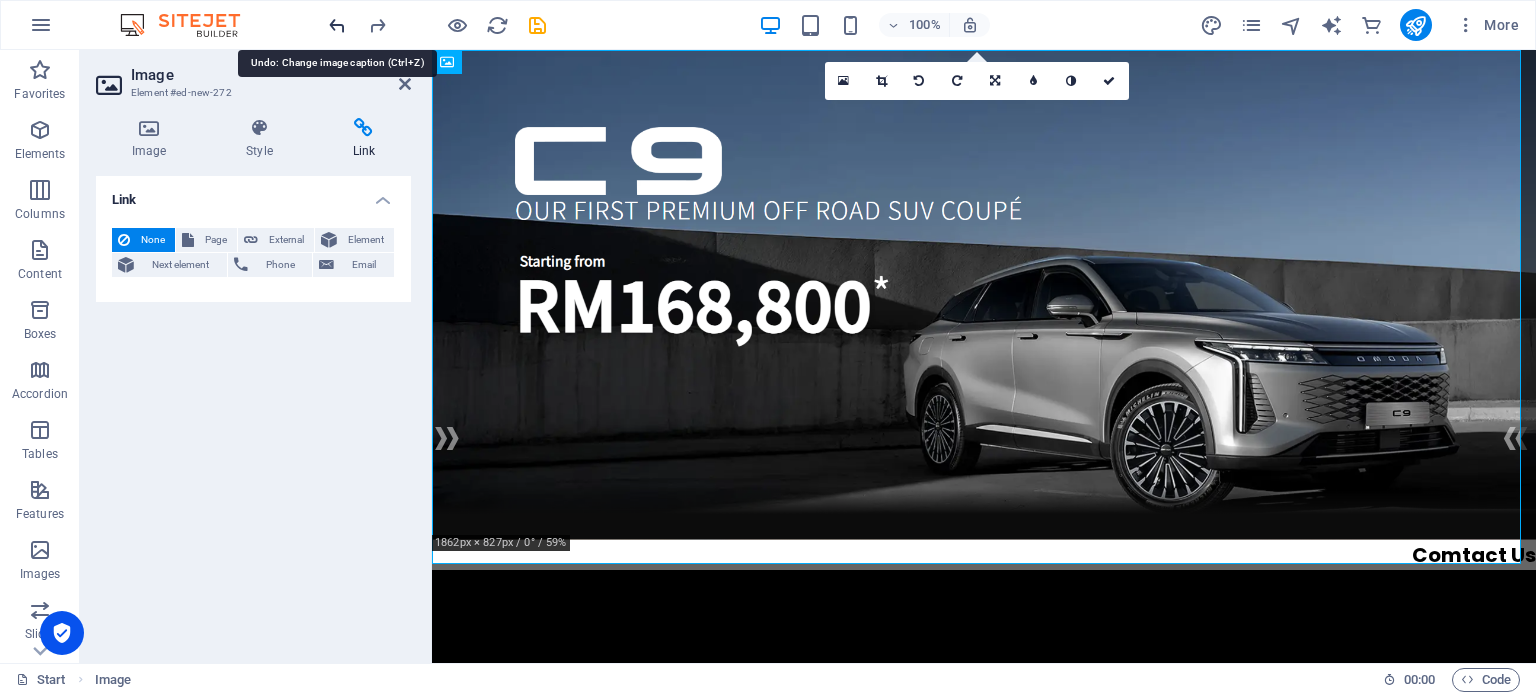 click at bounding box center [337, 25] 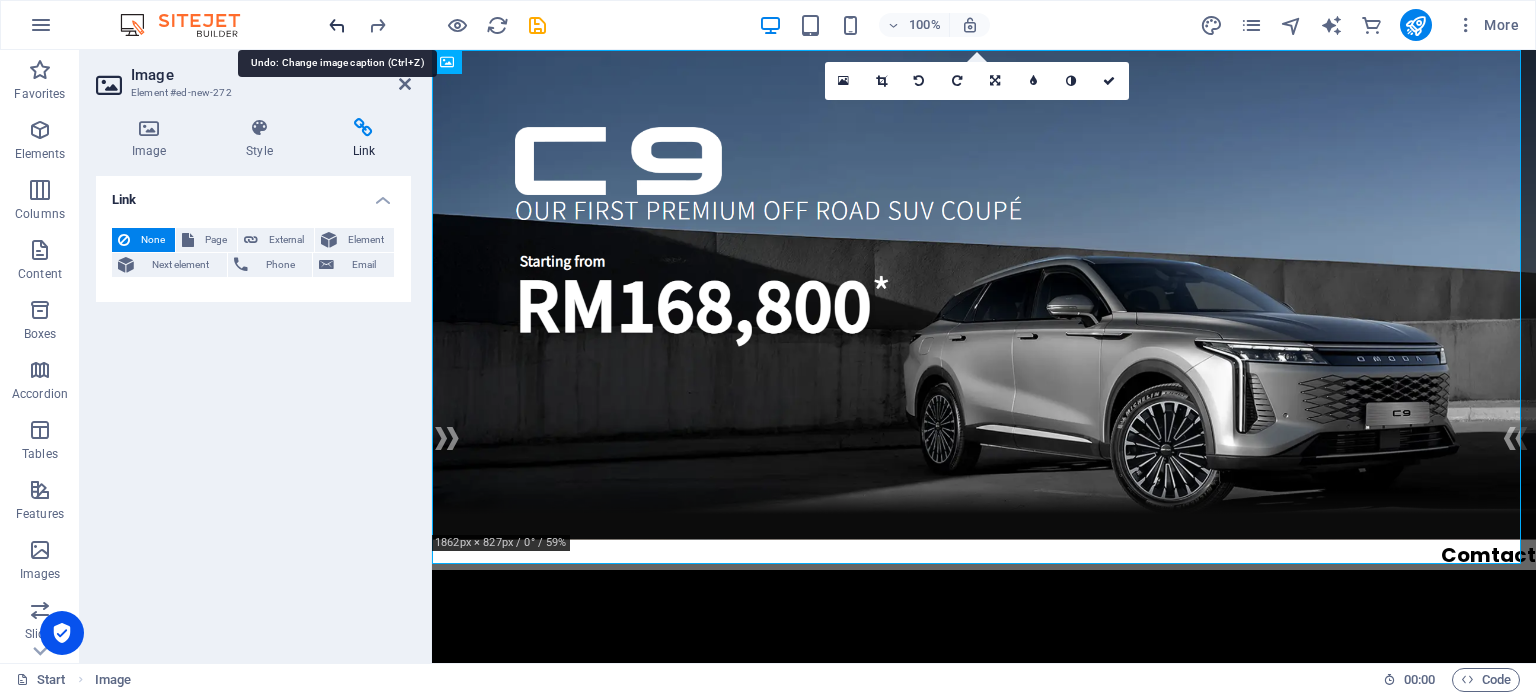 click at bounding box center (337, 25) 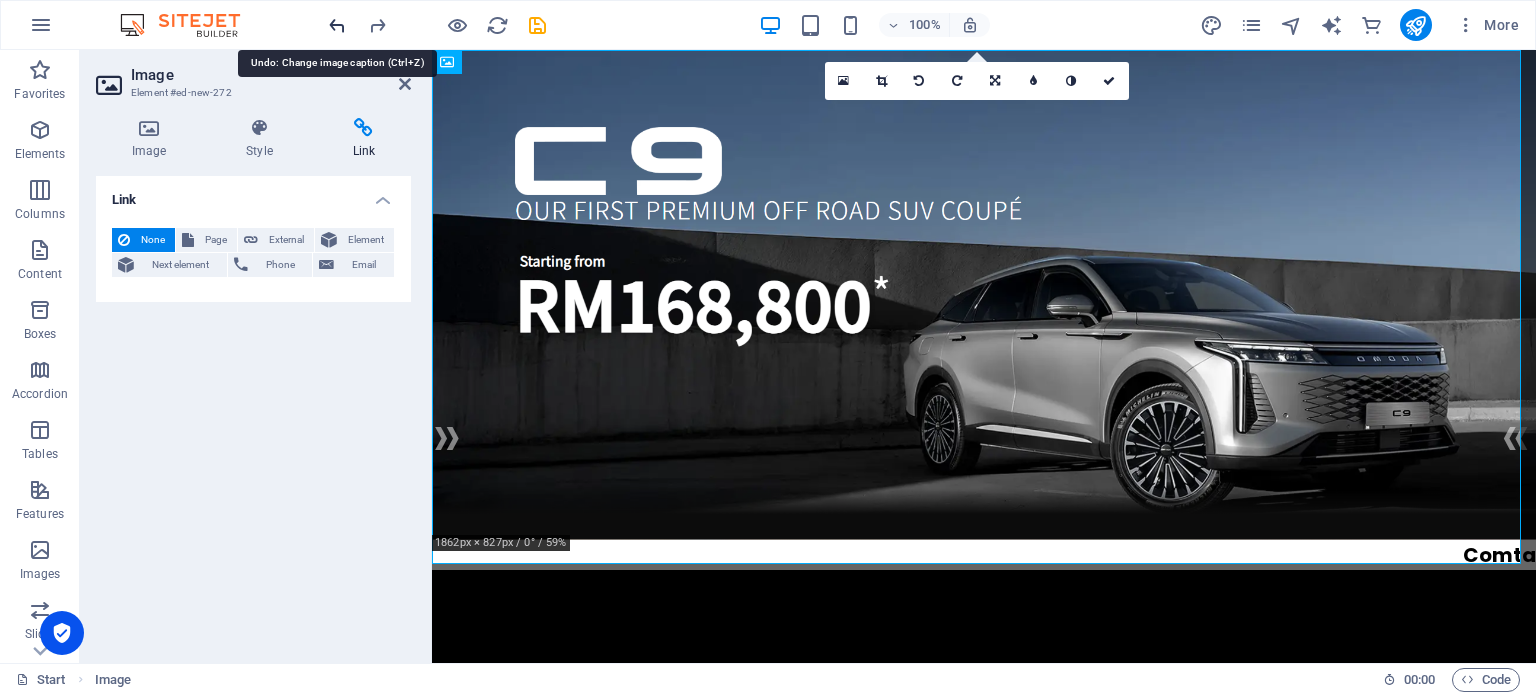 click at bounding box center [337, 25] 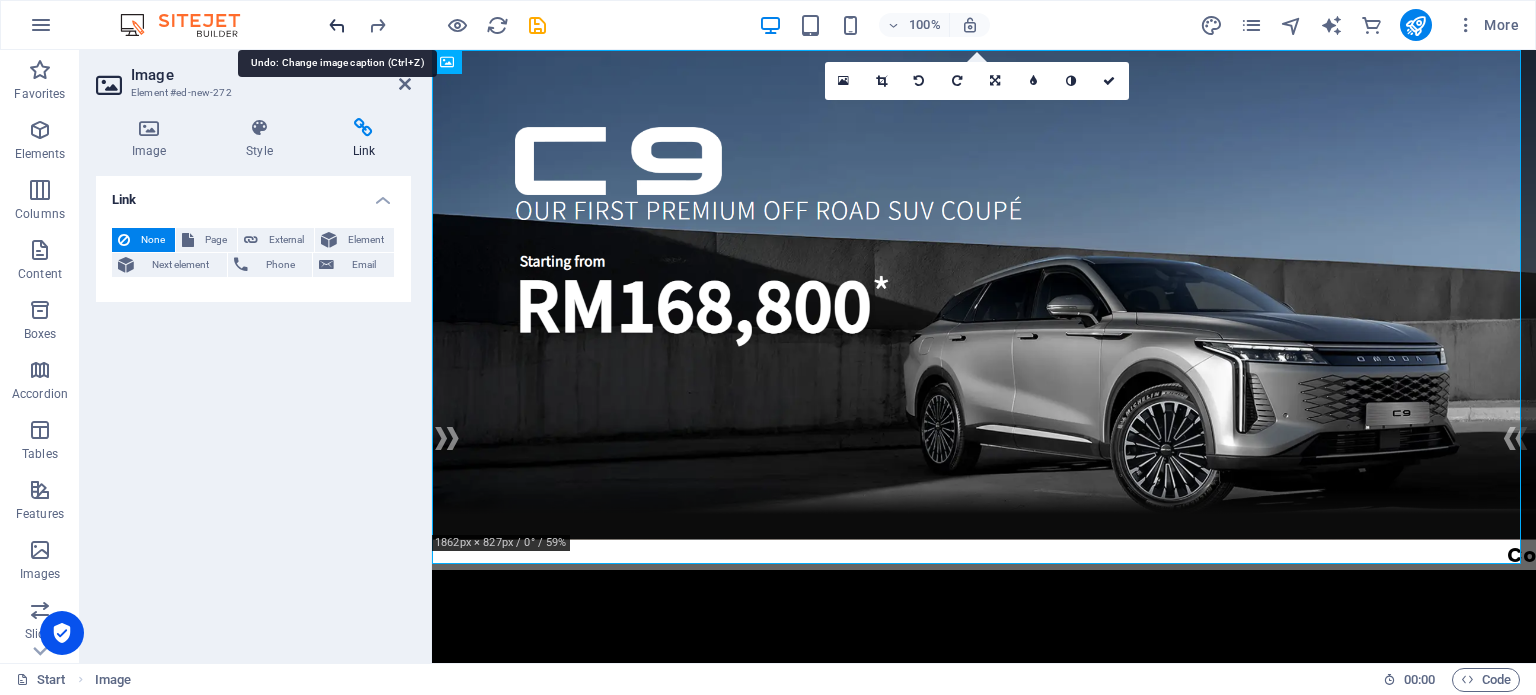 click at bounding box center [337, 25] 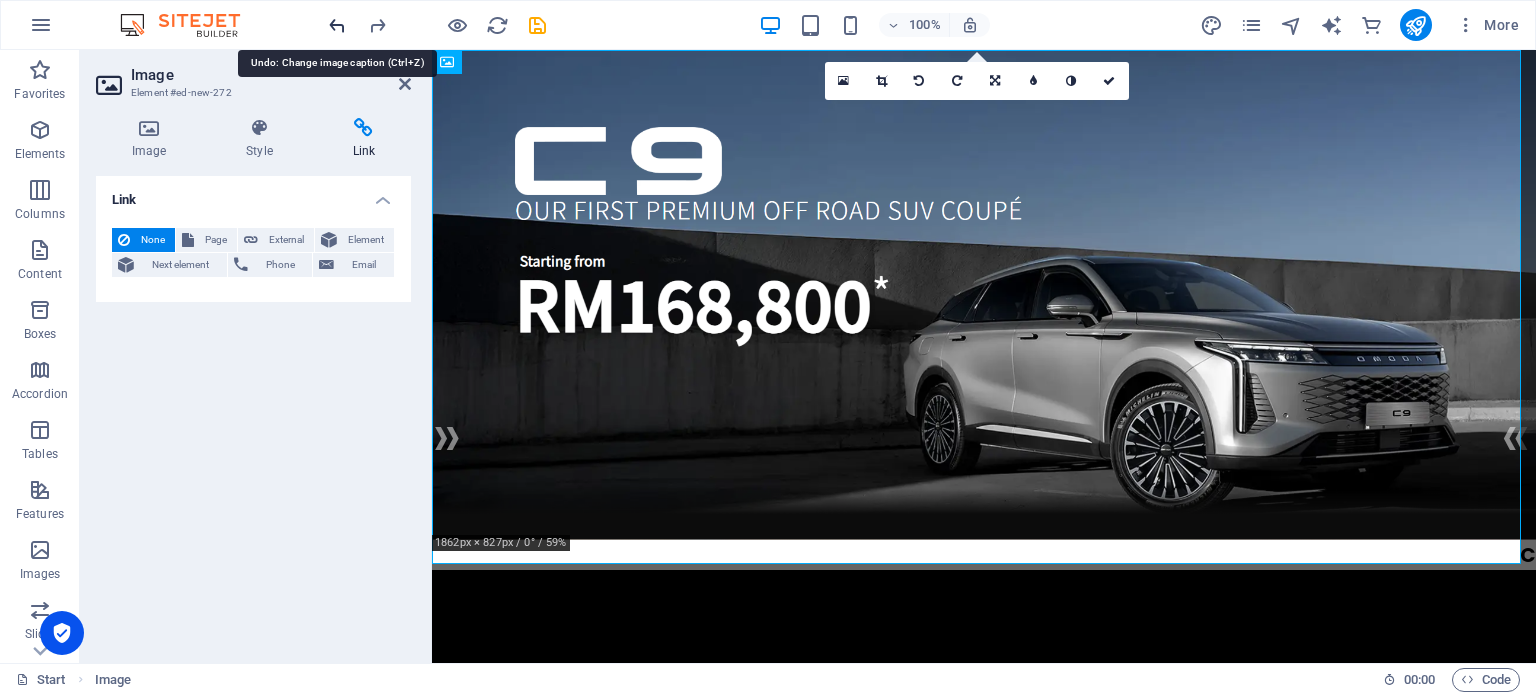 click at bounding box center (337, 25) 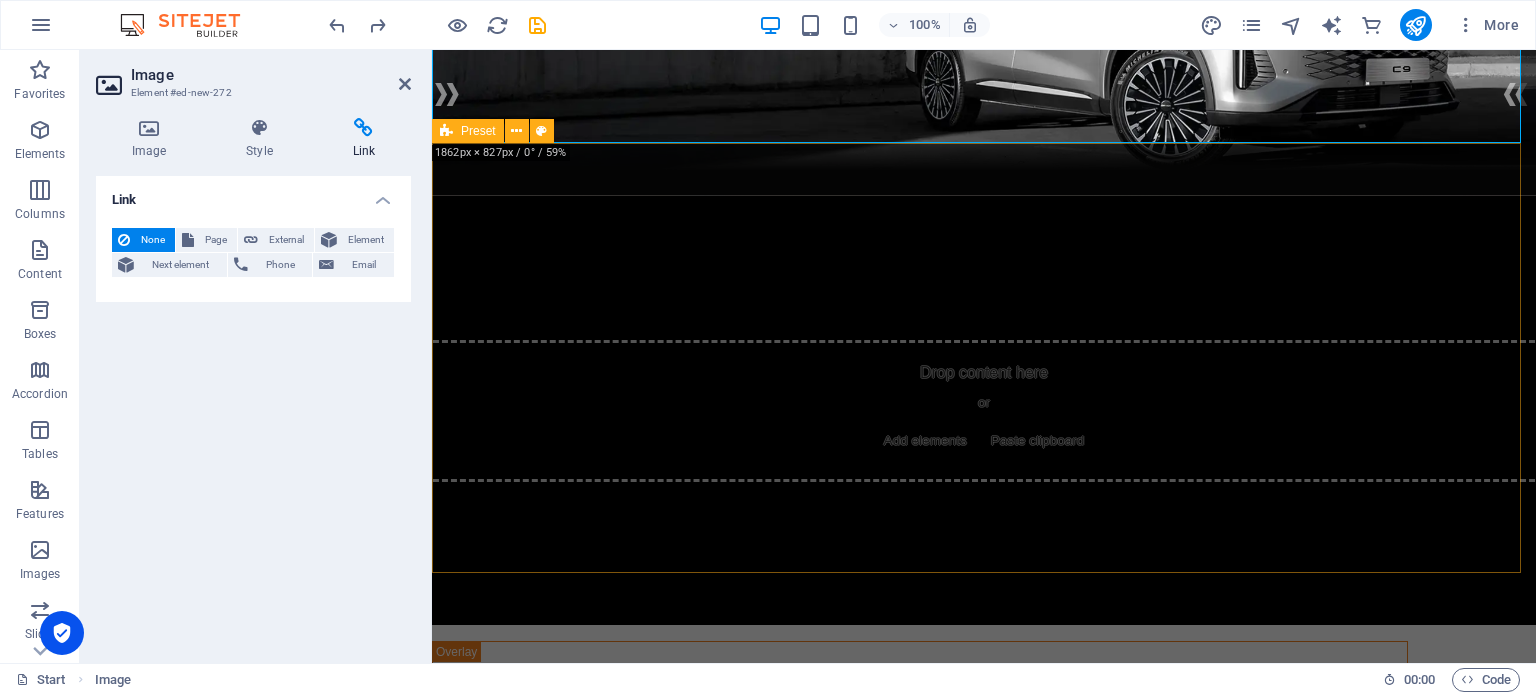 scroll, scrollTop: 200, scrollLeft: 0, axis: vertical 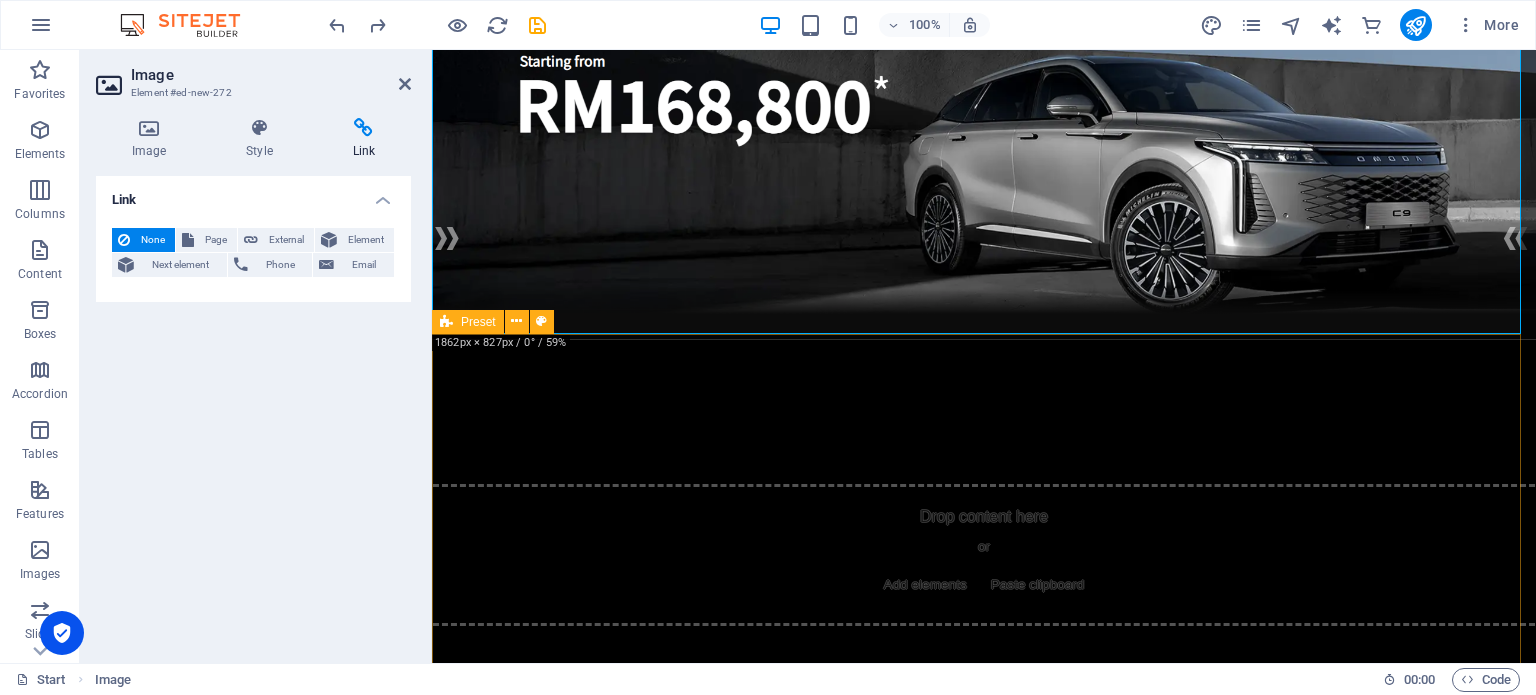 click on "Drop content here or  Add elements  Paste clipboard" at bounding box center [984, 555] 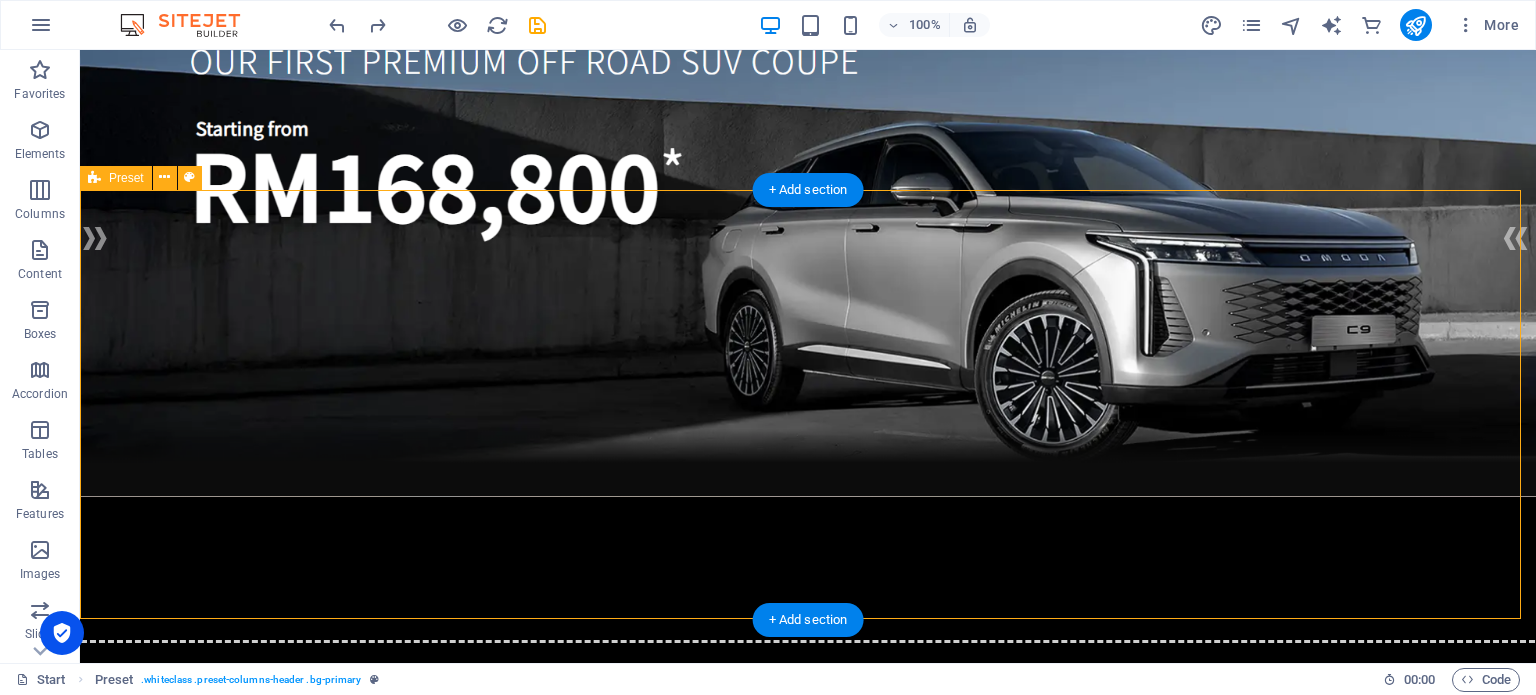 scroll, scrollTop: 500, scrollLeft: 0, axis: vertical 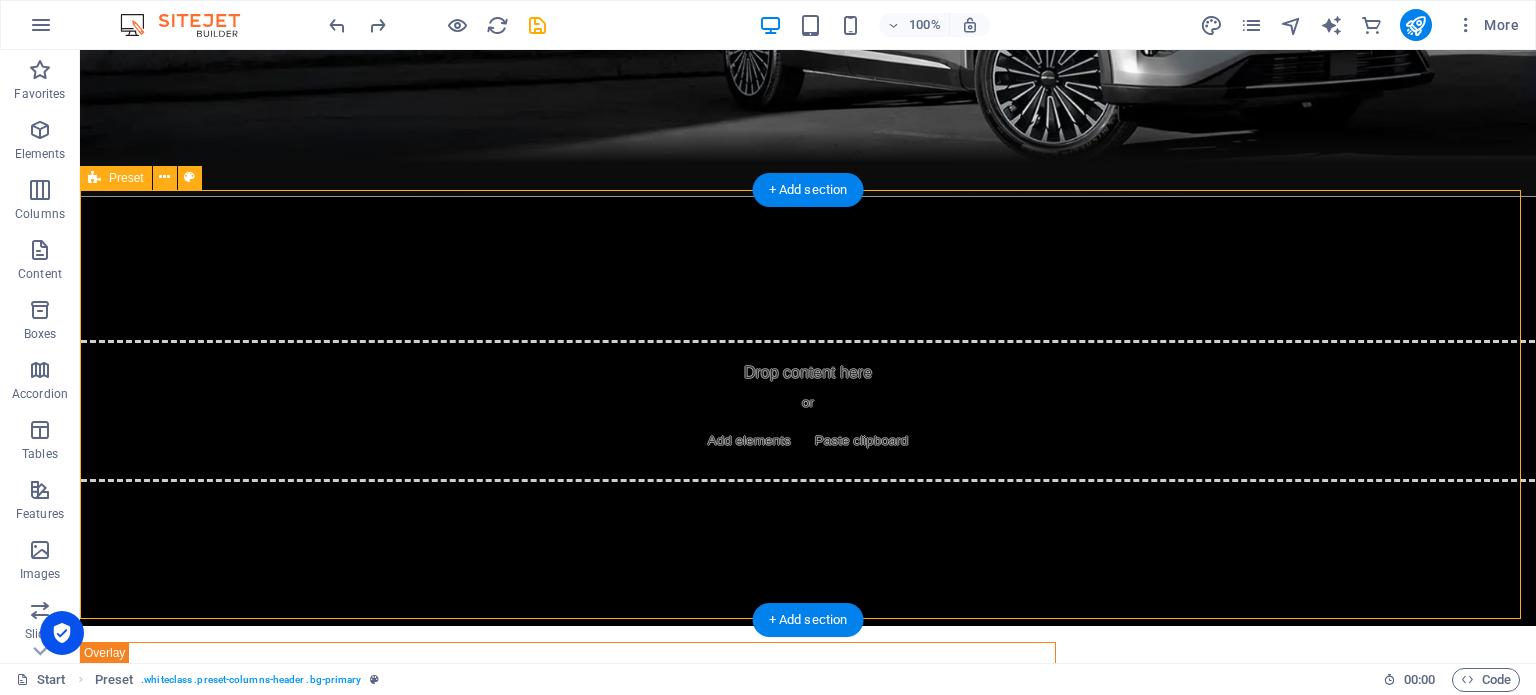 click on "Drop content here or  Add elements  Paste clipboard" at bounding box center (808, 411) 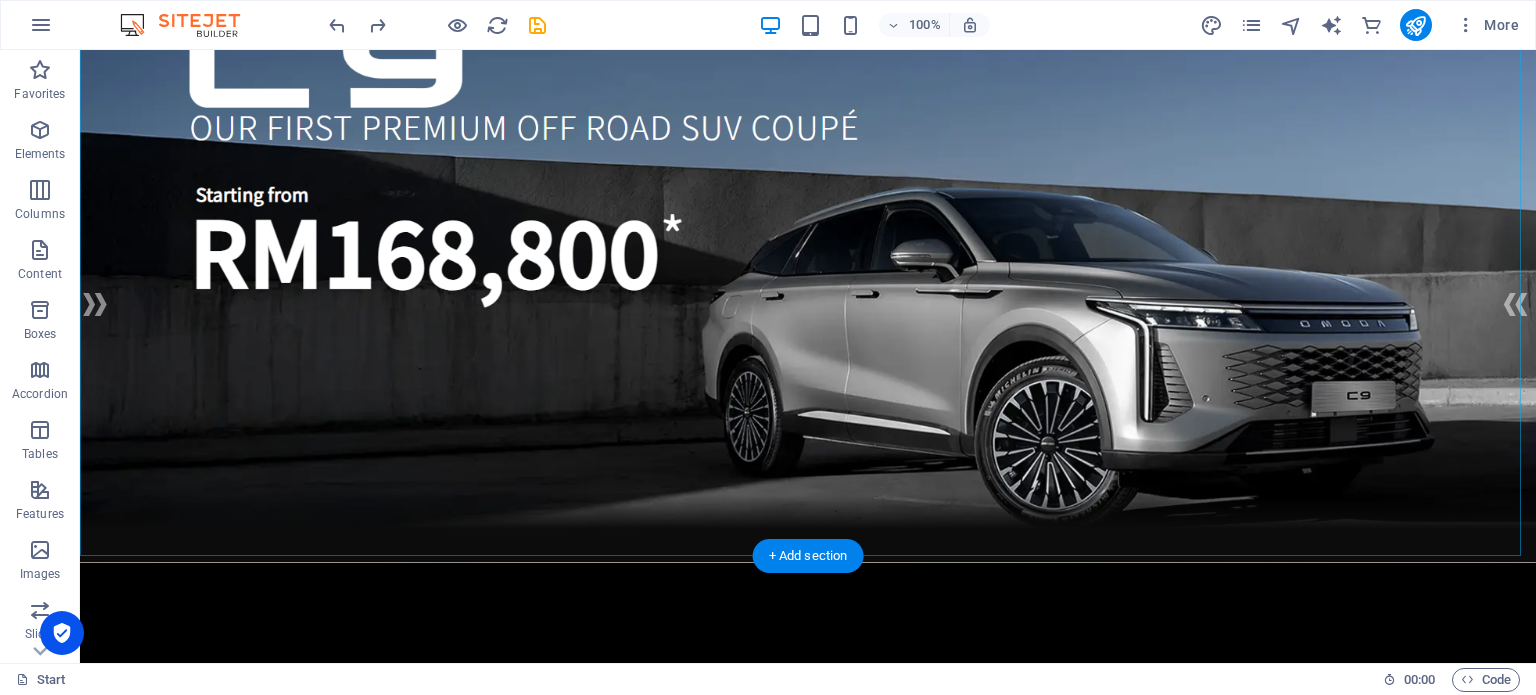 scroll, scrollTop: 200, scrollLeft: 0, axis: vertical 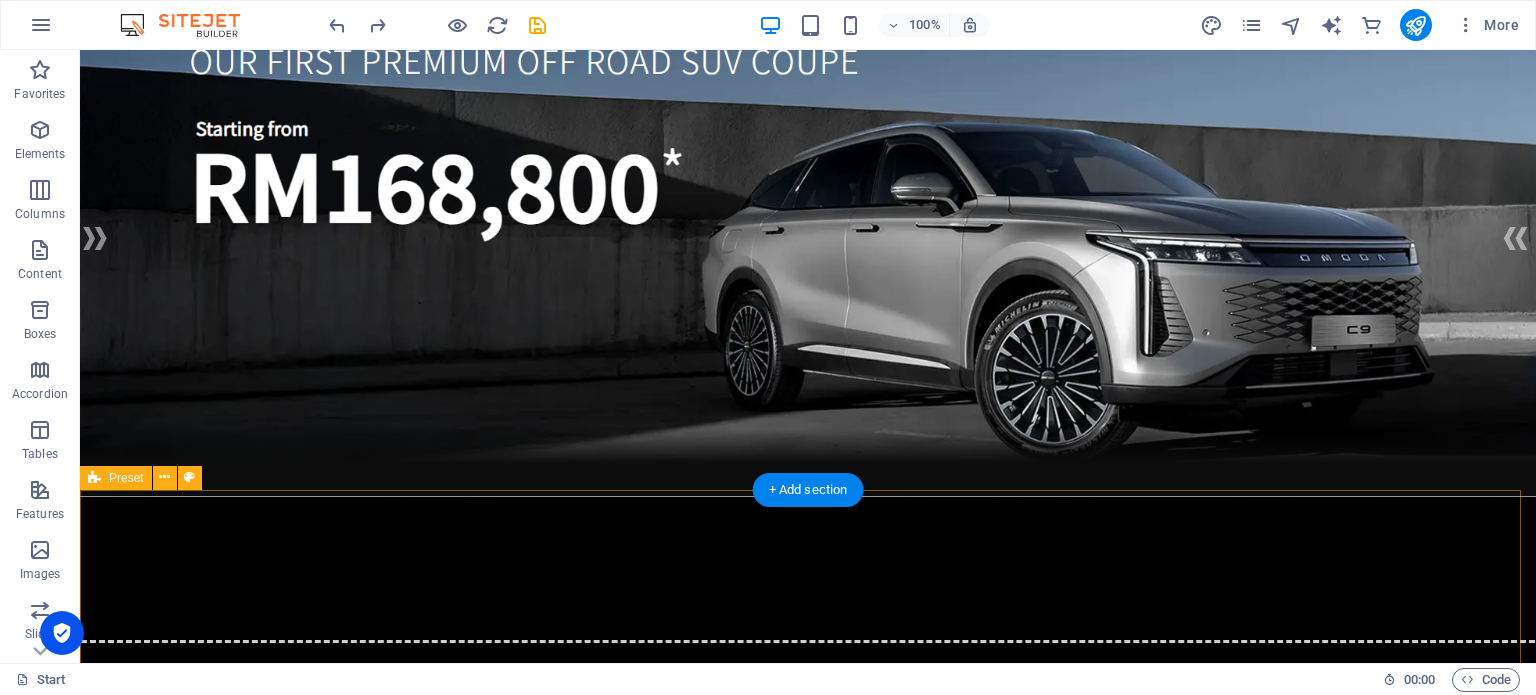 click on "Drop content here or  Add elements  Paste clipboard" at bounding box center (808, 711) 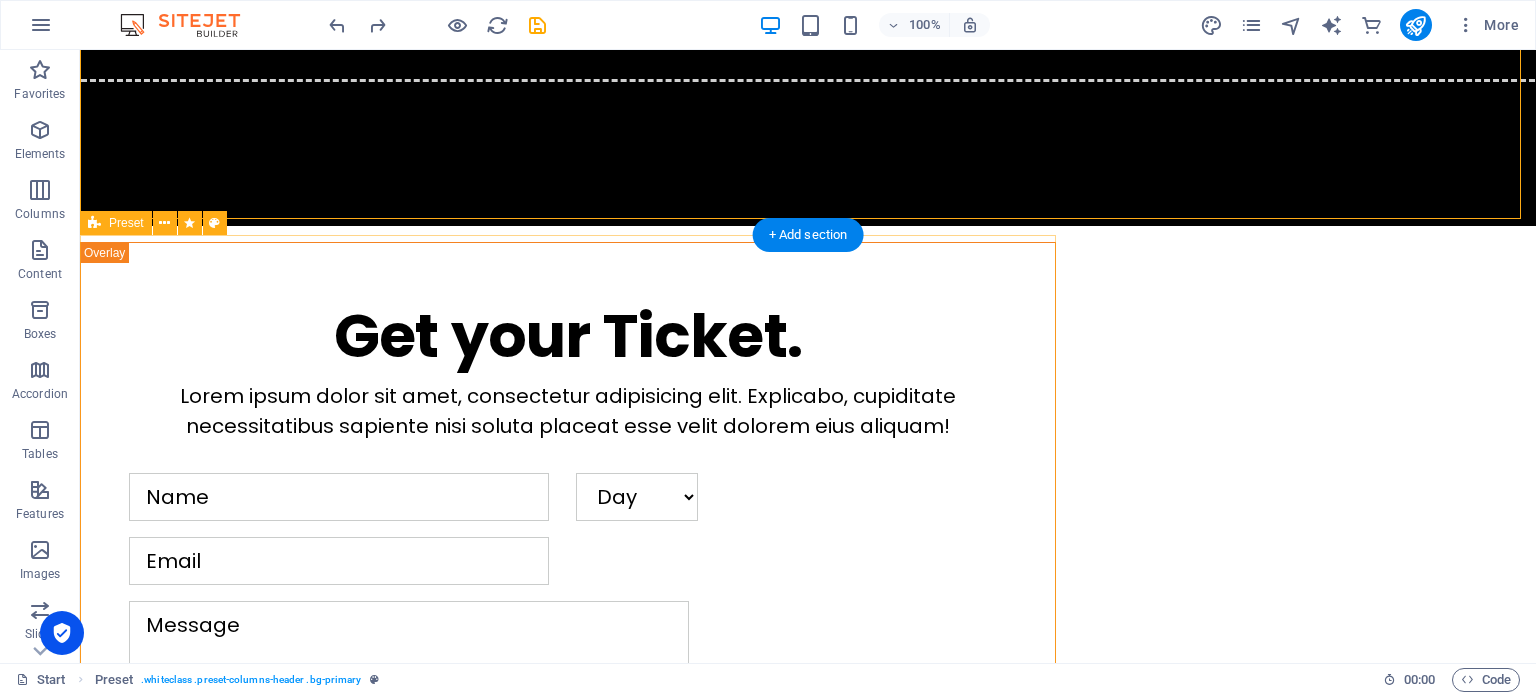 scroll, scrollTop: 400, scrollLeft: 0, axis: vertical 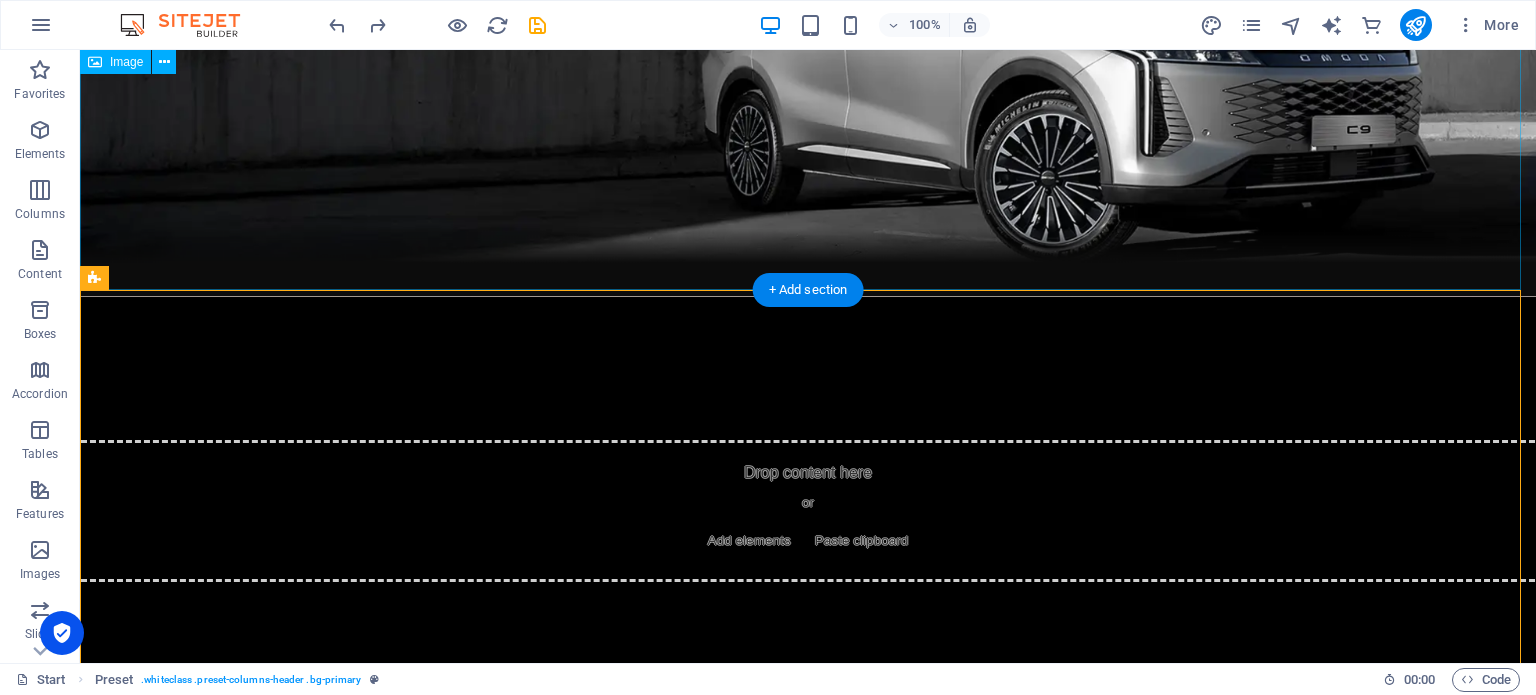 click at bounding box center (808, -27) 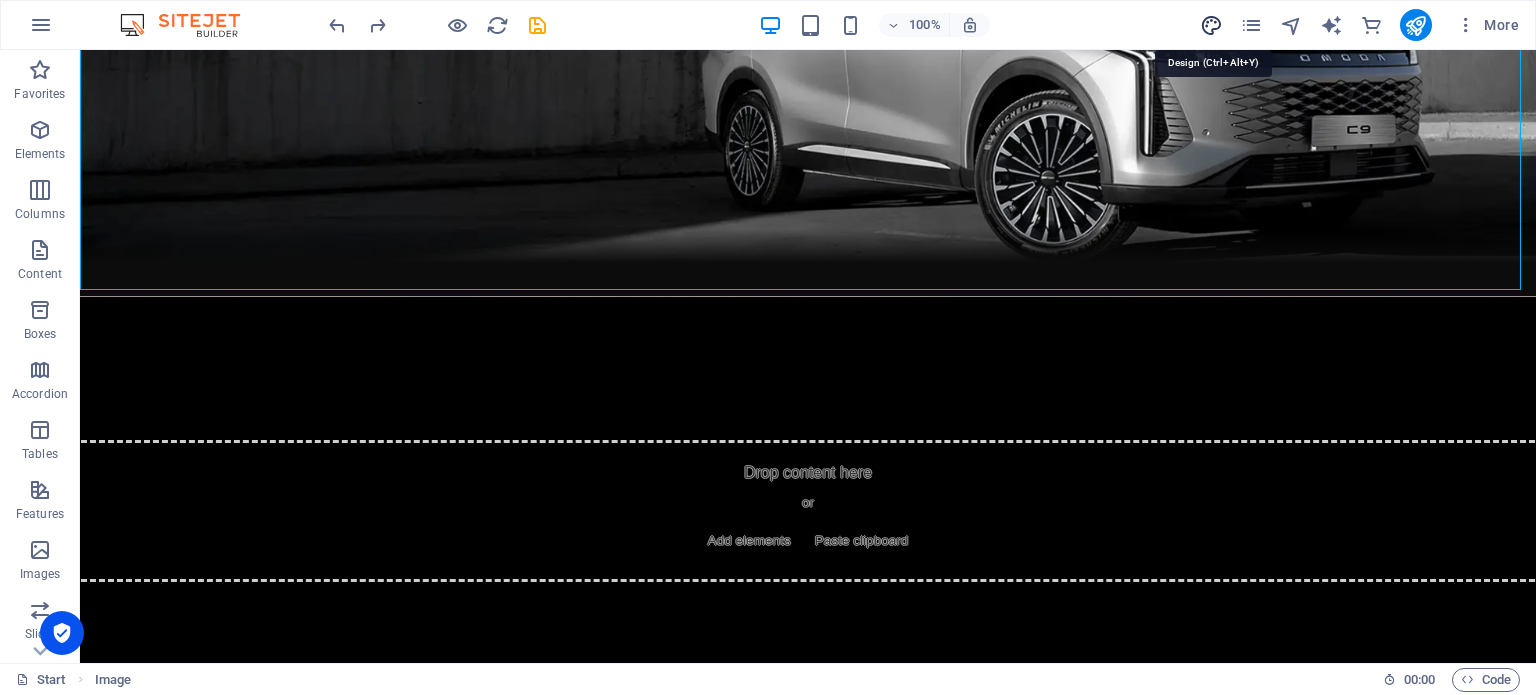 drag, startPoint x: 1208, startPoint y: 24, endPoint x: 626, endPoint y: 123, distance: 590.36005 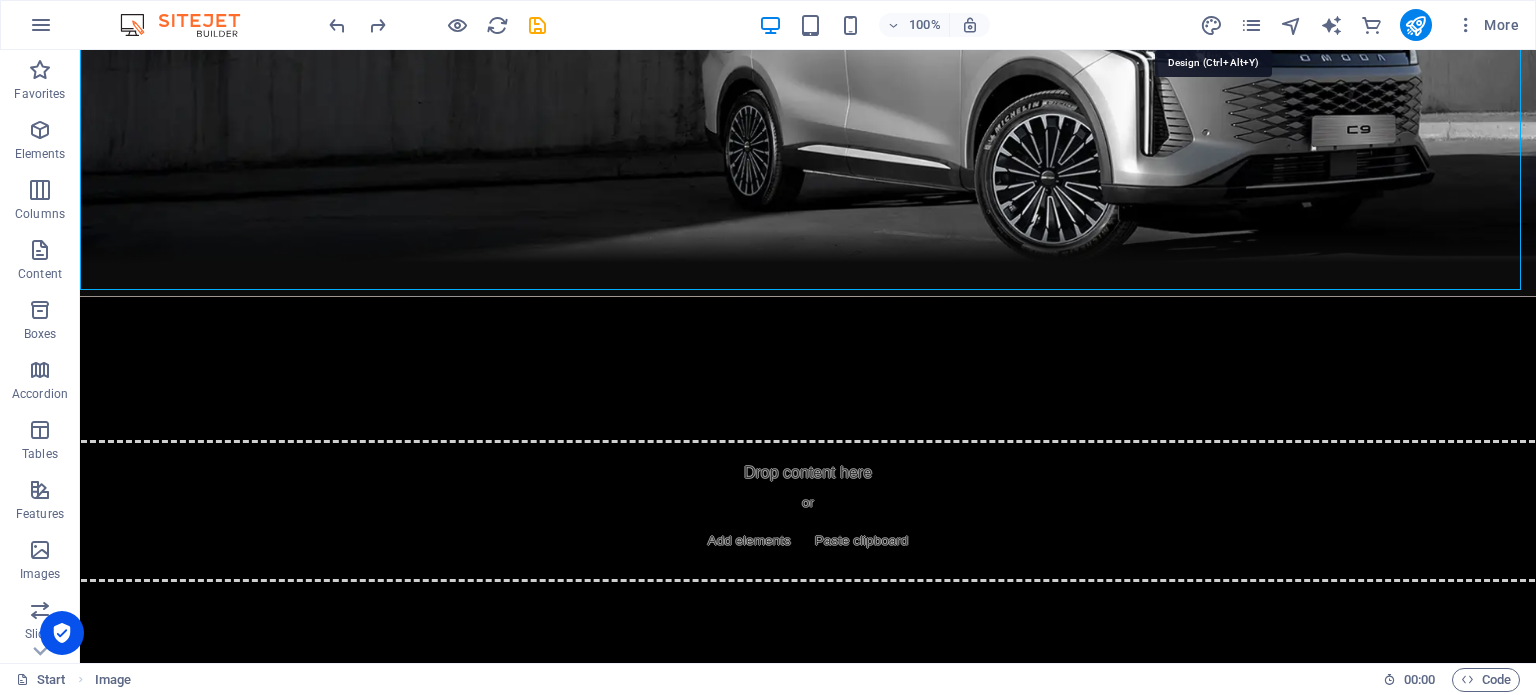 select on "rem" 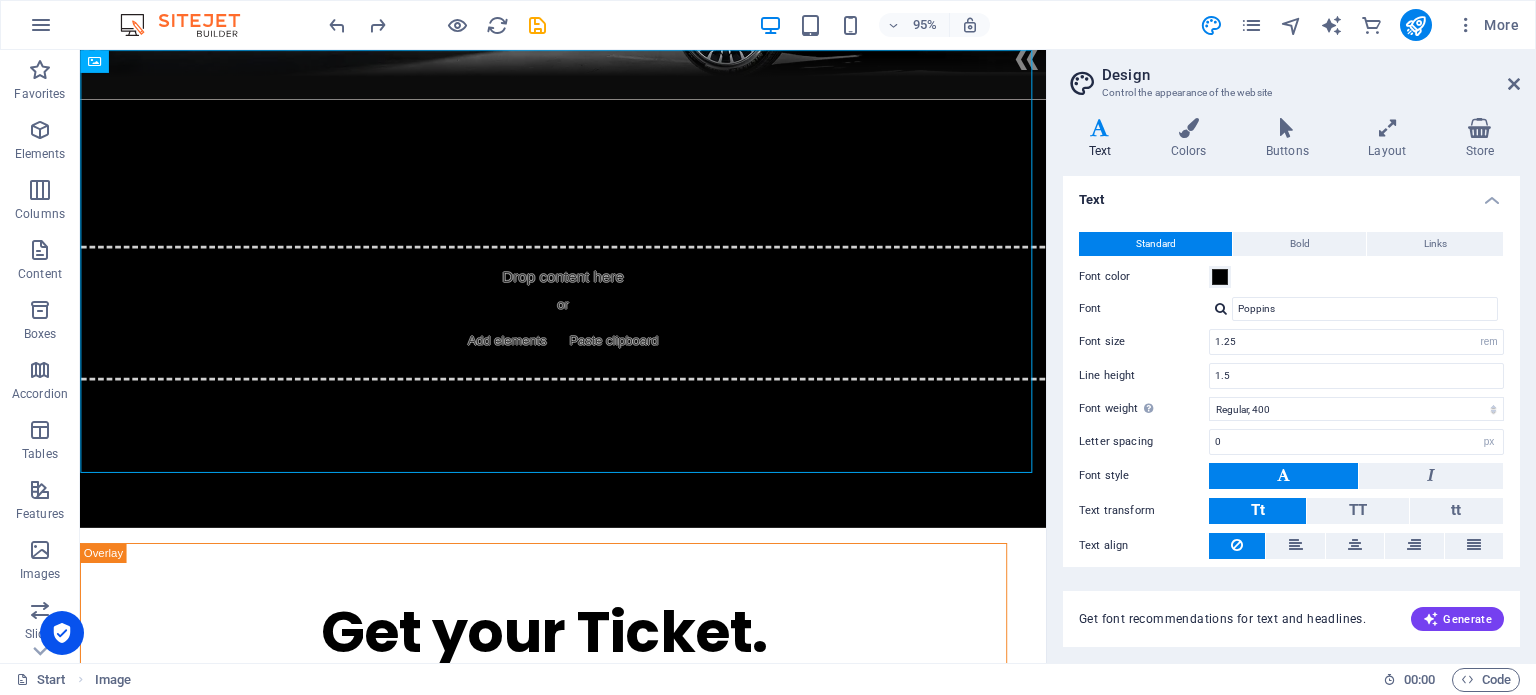scroll, scrollTop: 0, scrollLeft: 0, axis: both 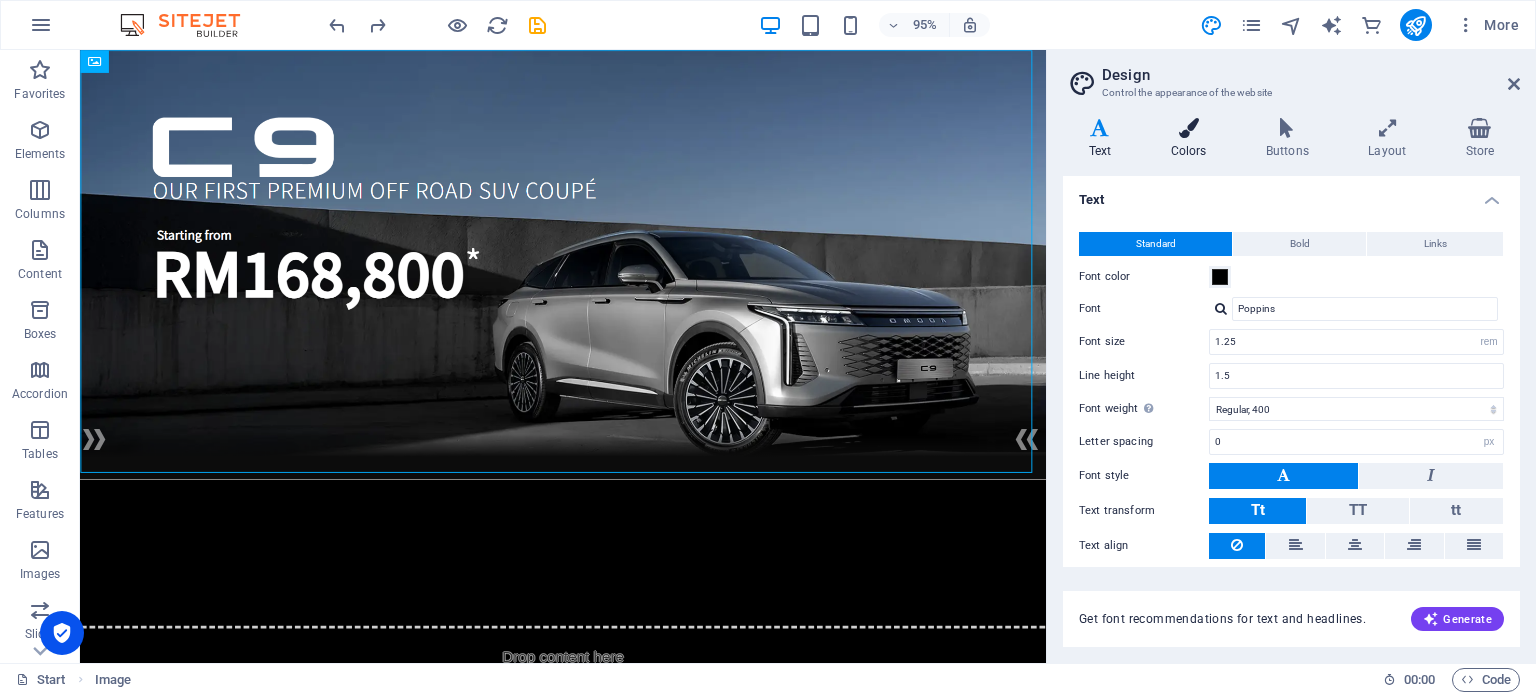 click on "Colors" at bounding box center [1192, 139] 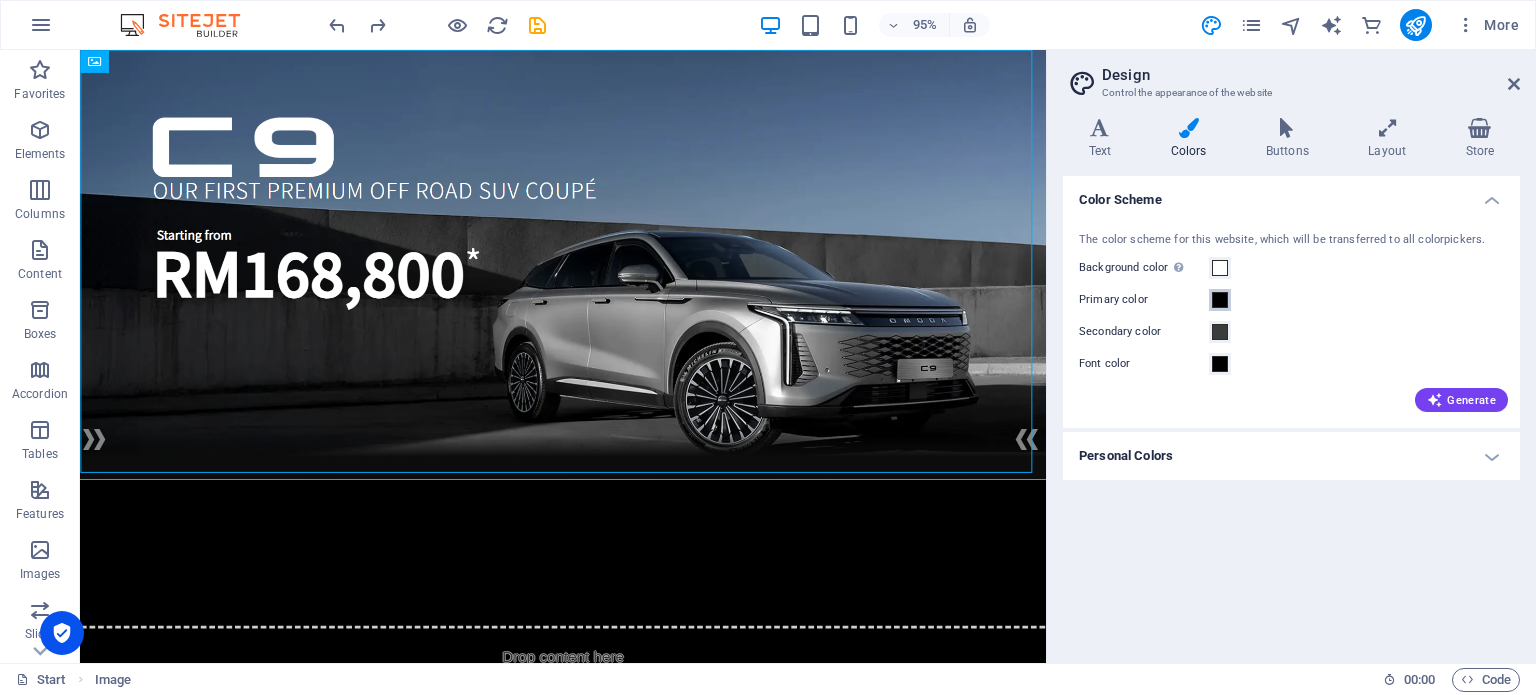 click at bounding box center (1220, 300) 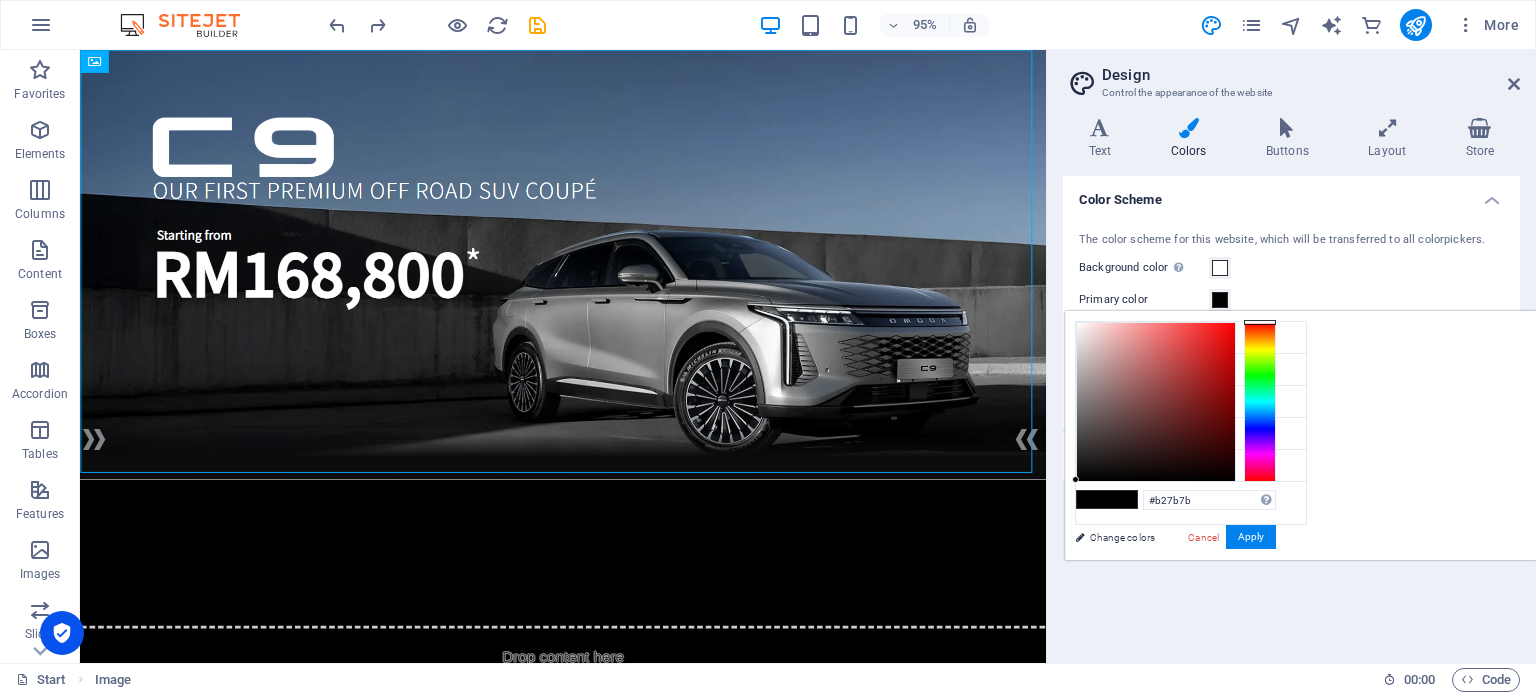 click at bounding box center [1156, 402] 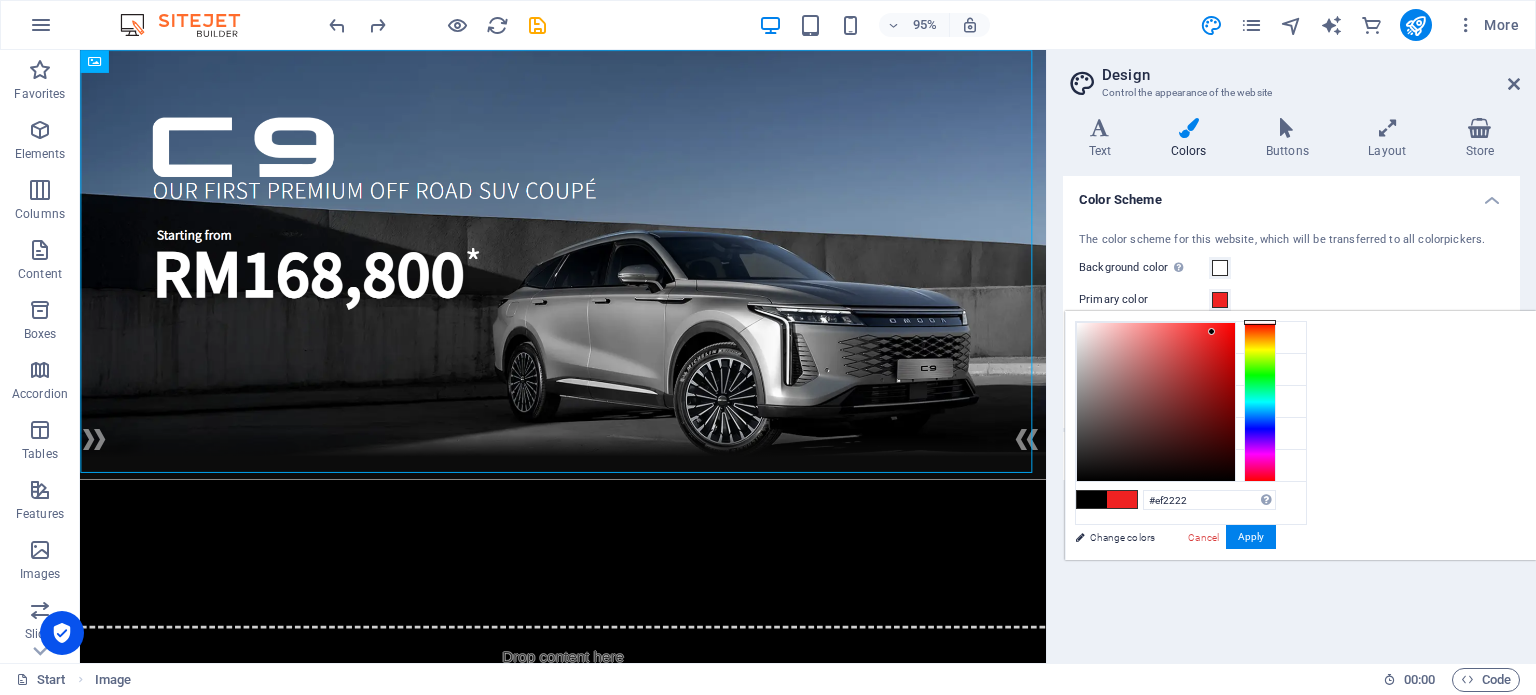 click at bounding box center [1156, 402] 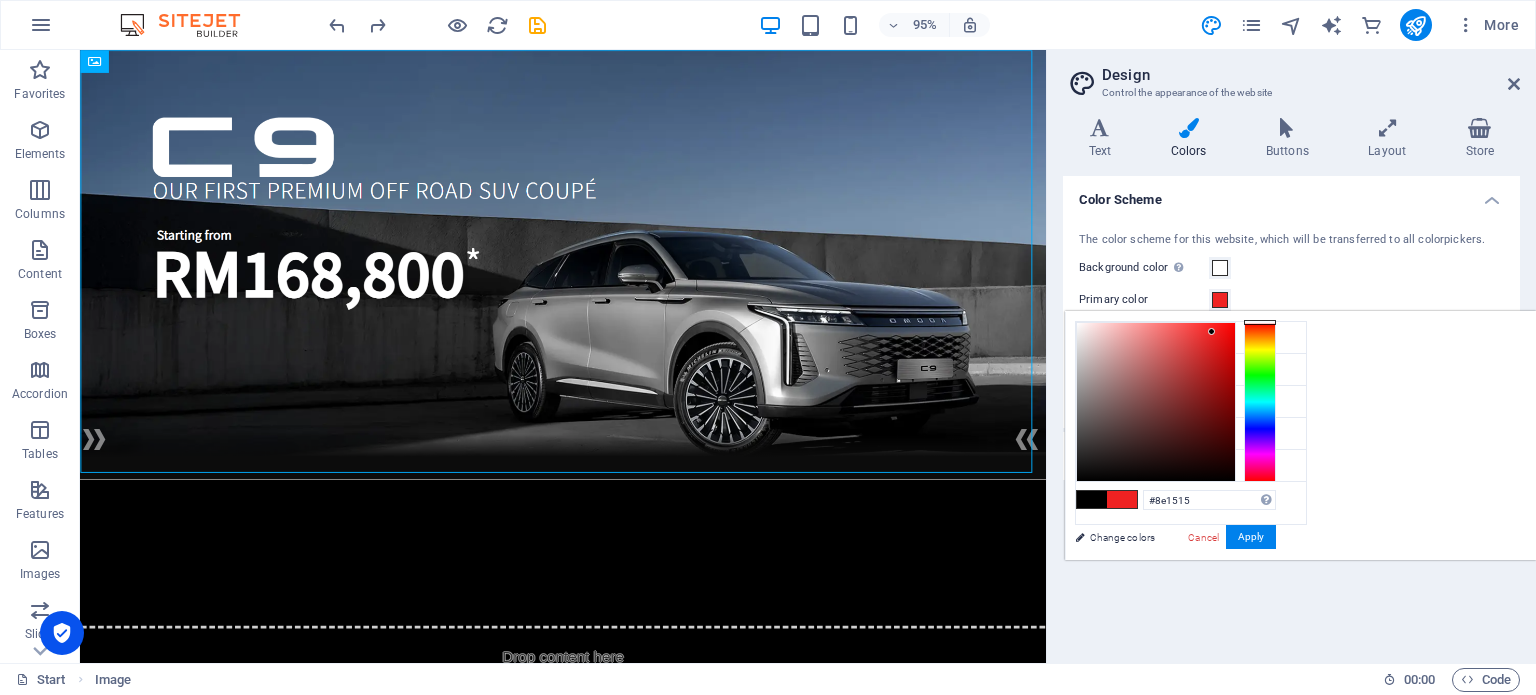 click at bounding box center (1156, 402) 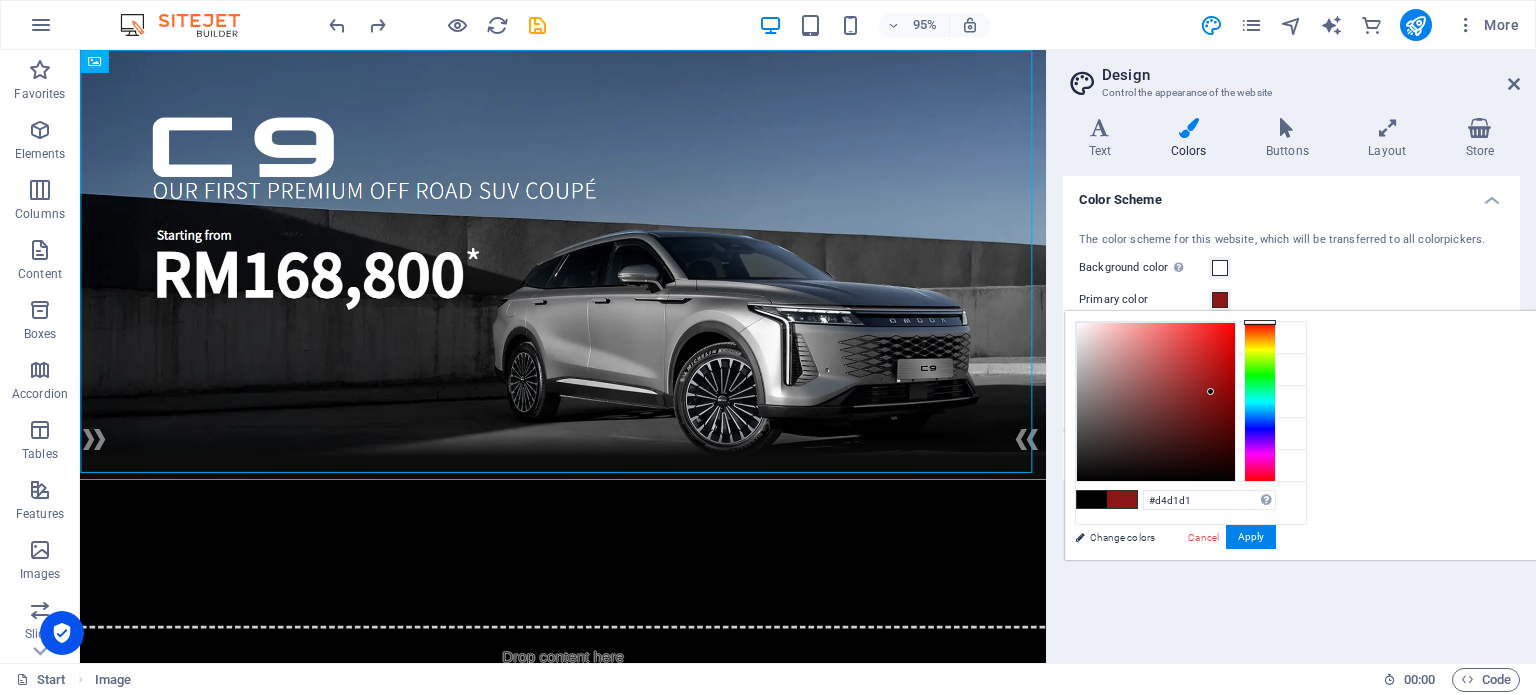 click at bounding box center (1156, 402) 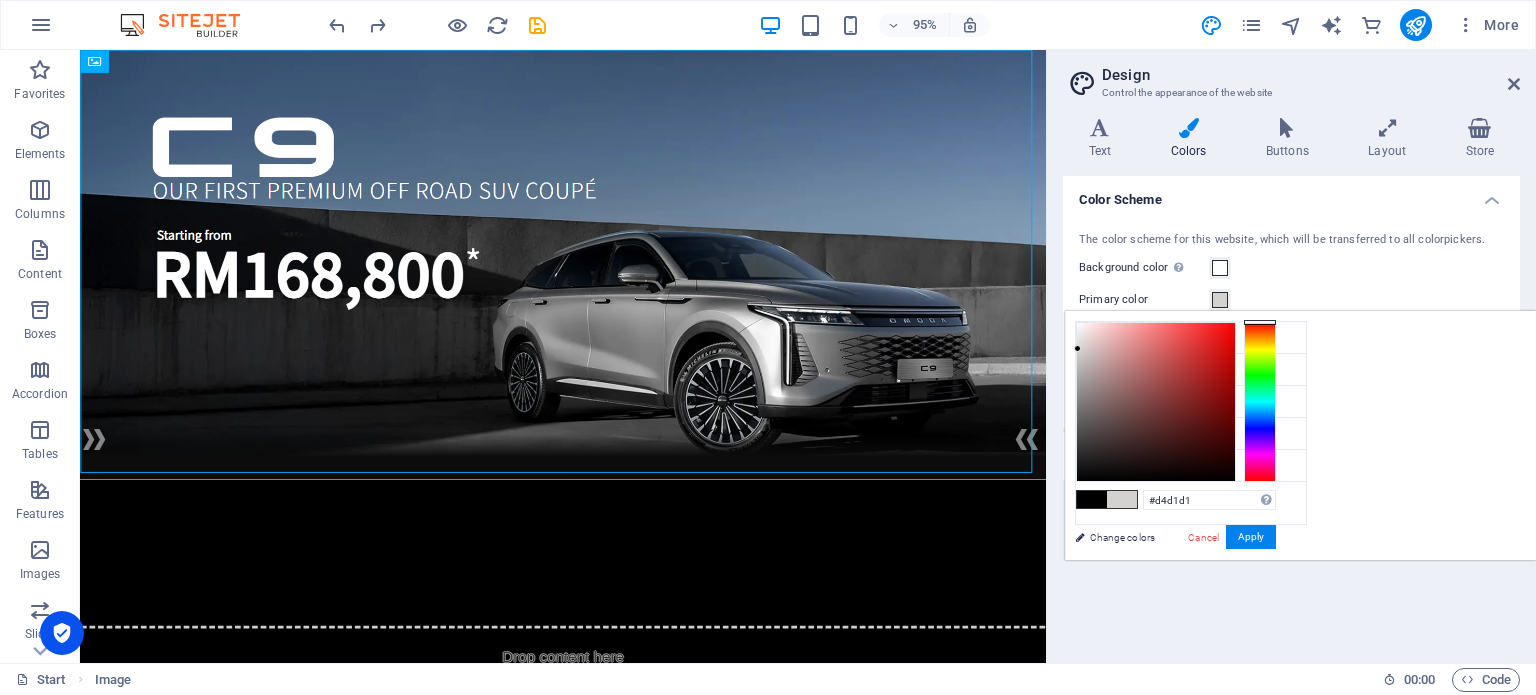 type on "#888888" 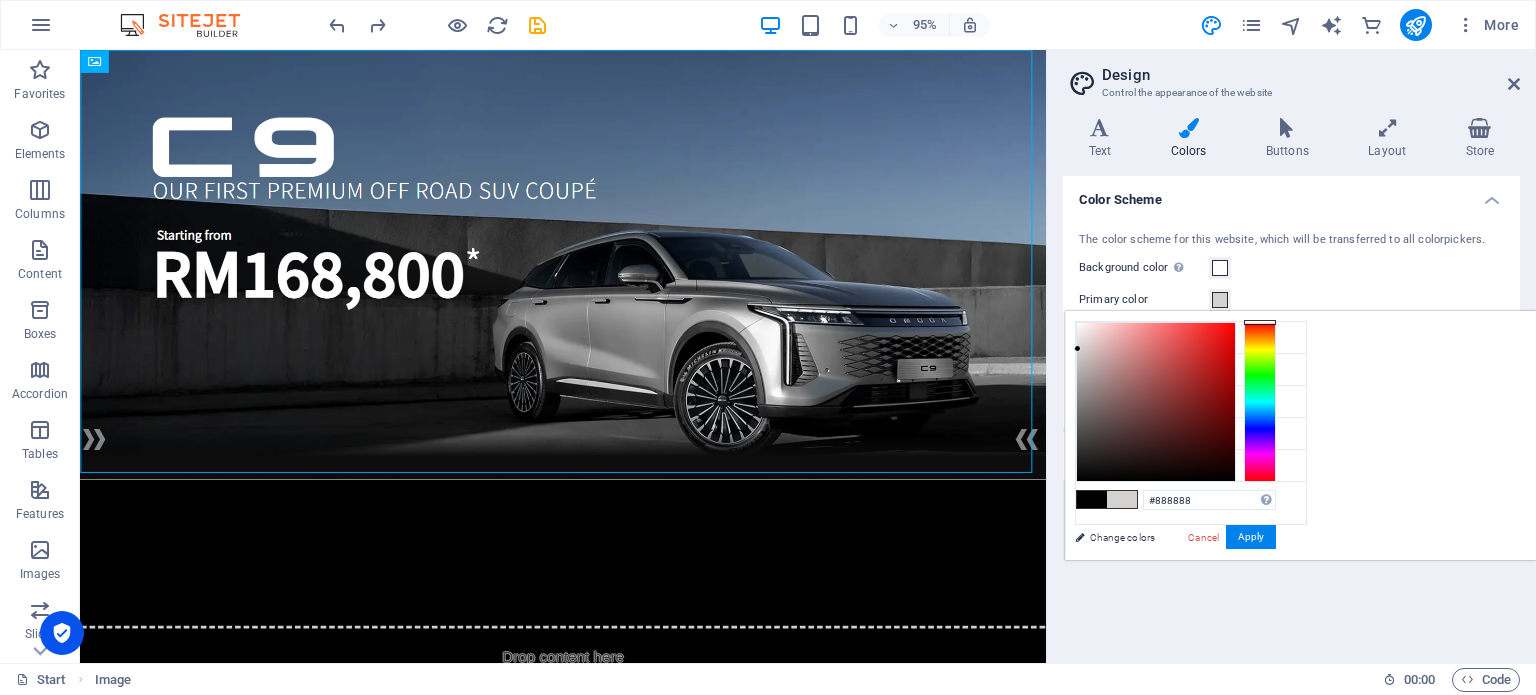 click at bounding box center [1156, 402] 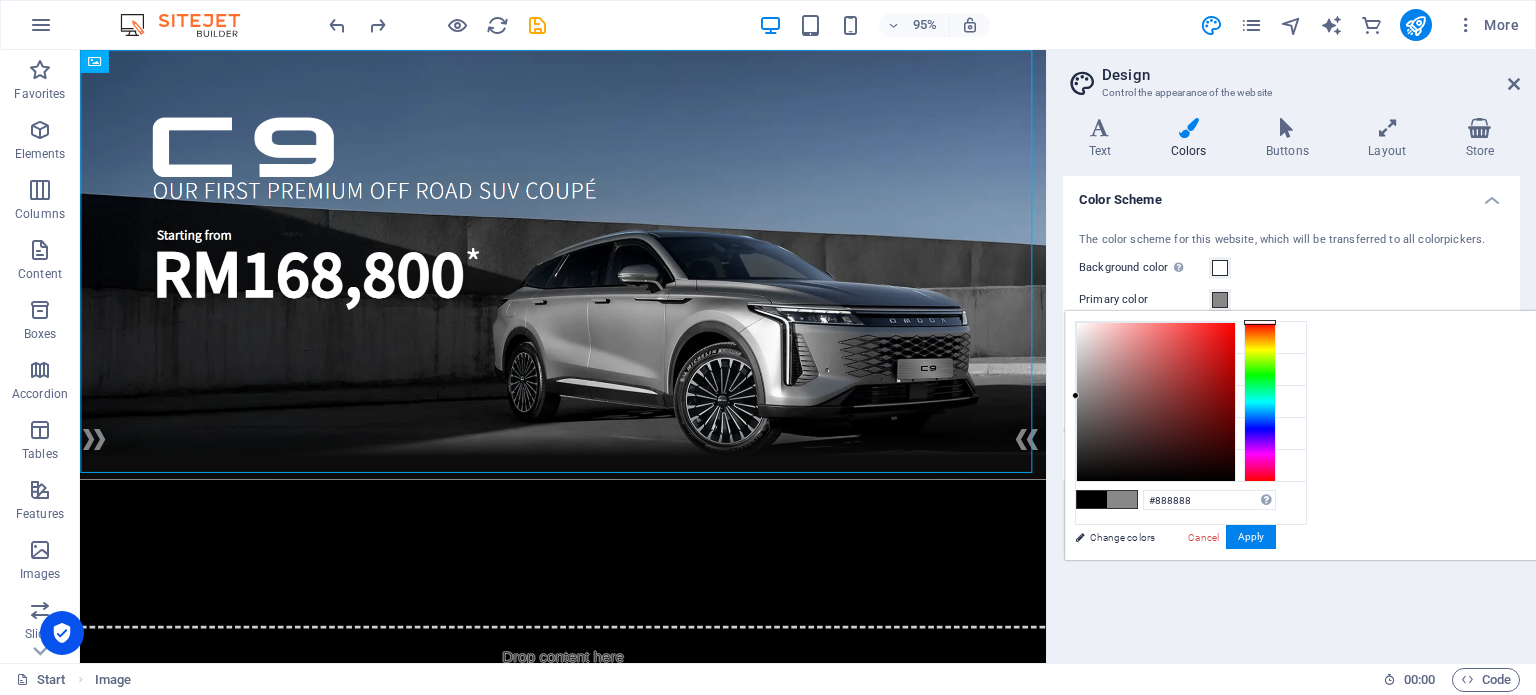 click on "Variants  Text  Colors  Buttons  Layout  Store Text Standard Bold Links Font color Font Poppins Font size 1.25 rem px Line height 1.5 Font weight To display the font weight correctly, it may need to be enabled.  Manage Fonts Thin, 100 Extra-light, 200 Light, 300 Regular, 400 Medium, 500 Semi-bold, 600 Bold, 700 Extra-bold, 800 Black, 900 Letter spacing 0 rem px Font style Text transform Tt TT tt Text align Font weight To display the font weight correctly, it may need to be enabled.  Manage Fonts Thin, 100 Extra-light, 200 Light, 300 Regular, 400 Medium, 500 Semi-bold, 600 Bold, 700 Extra-bold, 800 Black, 900 Default Hover / Active Font color Font color Decoration None Decoration None Transition duration 0.3 s Transition function Ease Ease In Ease Out Ease In/Ease Out Linear Headlines All H1 / Textlogo H2 H3 H4 H5 H6 Font color Font Poppins Line height 1.5 Font weight To display the font weight correctly, it may need to be enabled.  Manage Fonts Thin, 100 Extra-light, 200 Light, 300 Regular, 400 Medium, 500 0" at bounding box center [1291, 382] 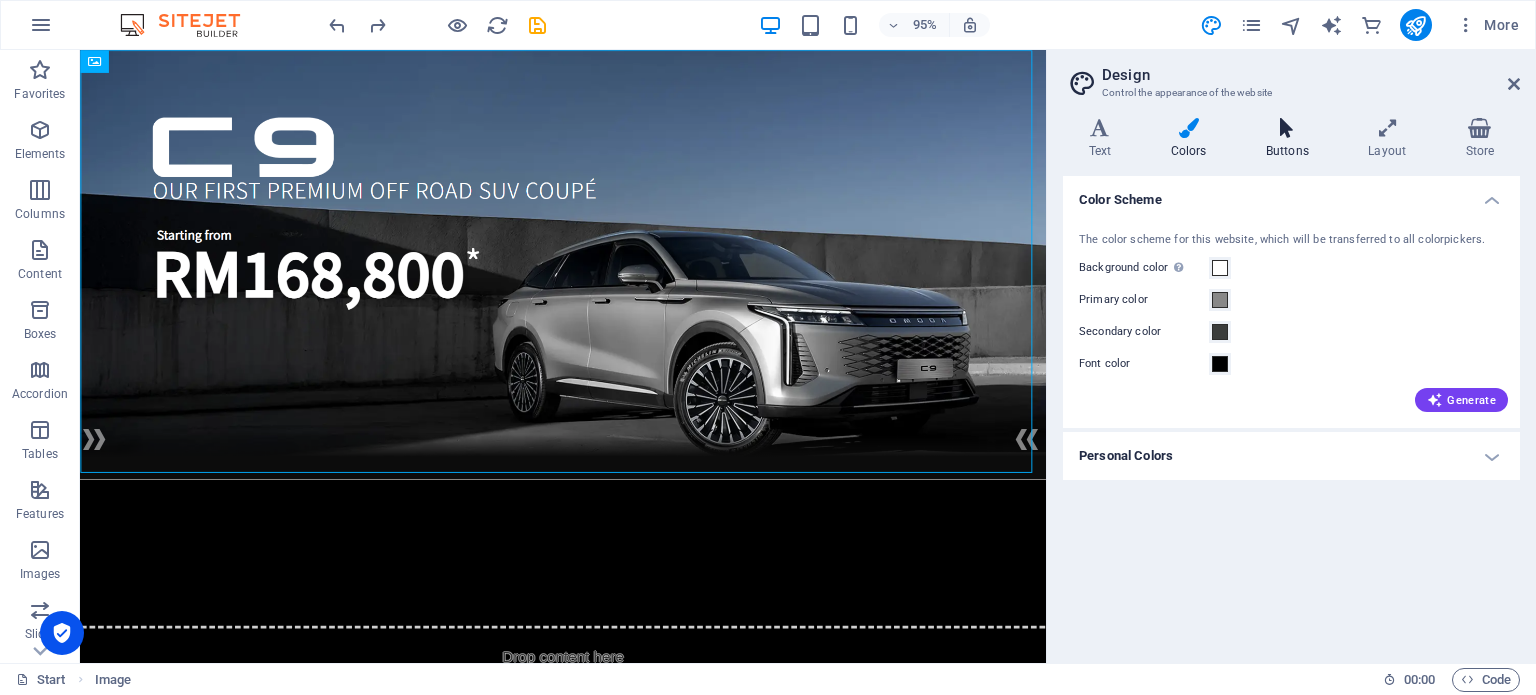 click at bounding box center (1287, 128) 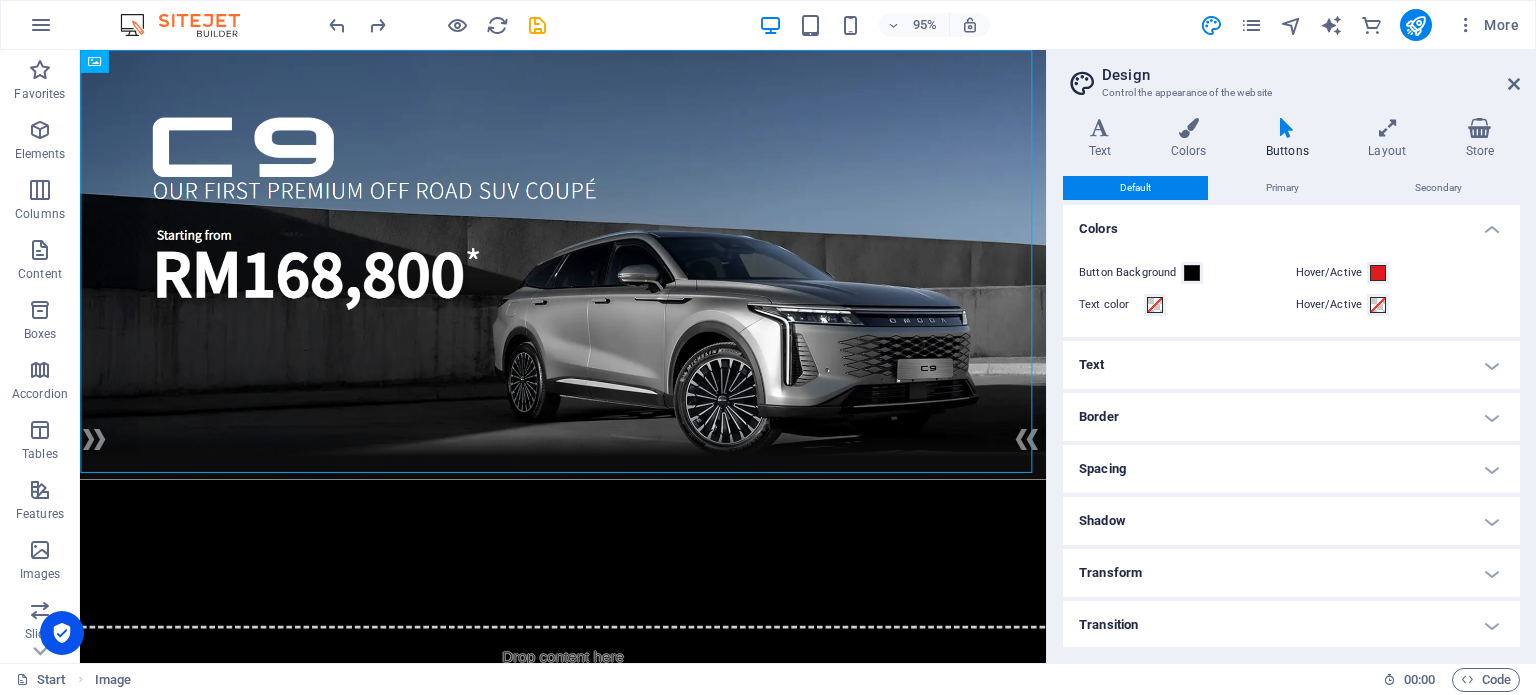 click on "Text" at bounding box center (1291, 365) 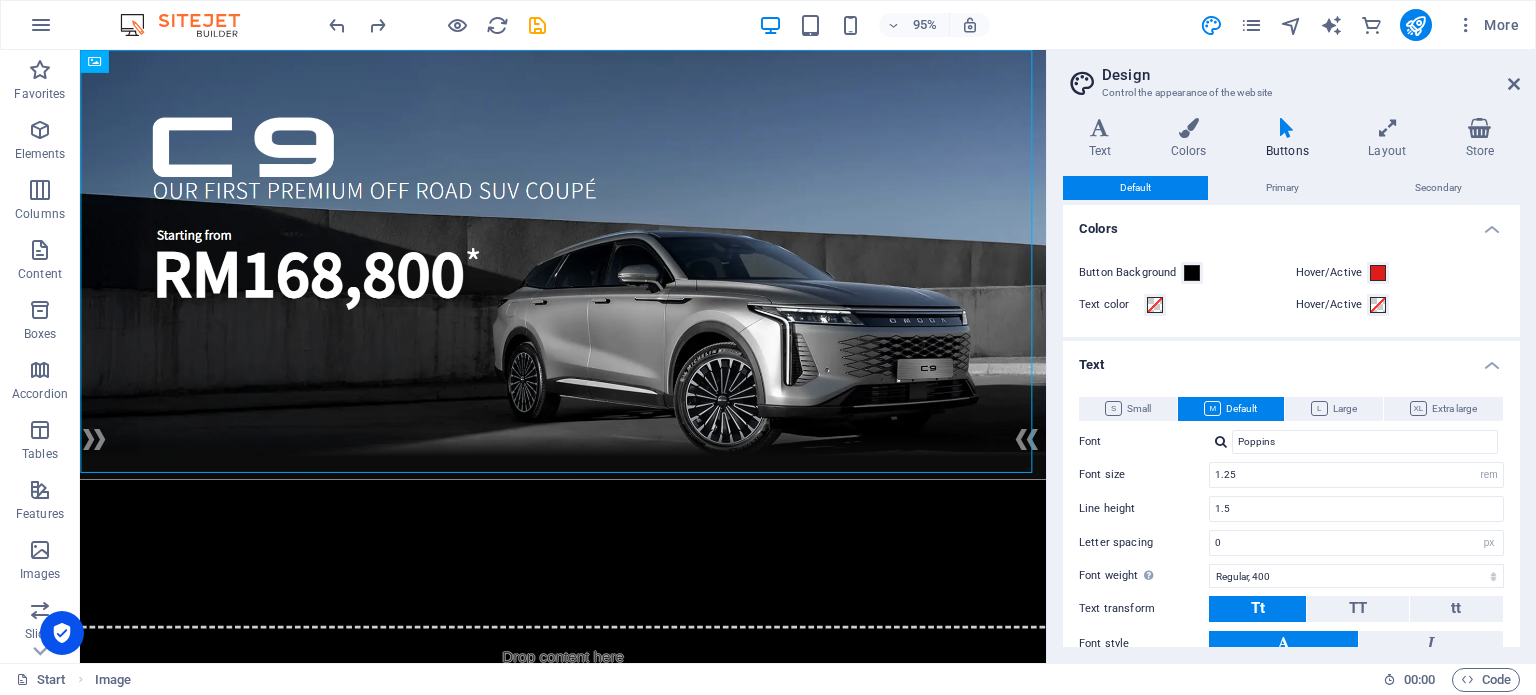 click on "Text" at bounding box center (1291, 359) 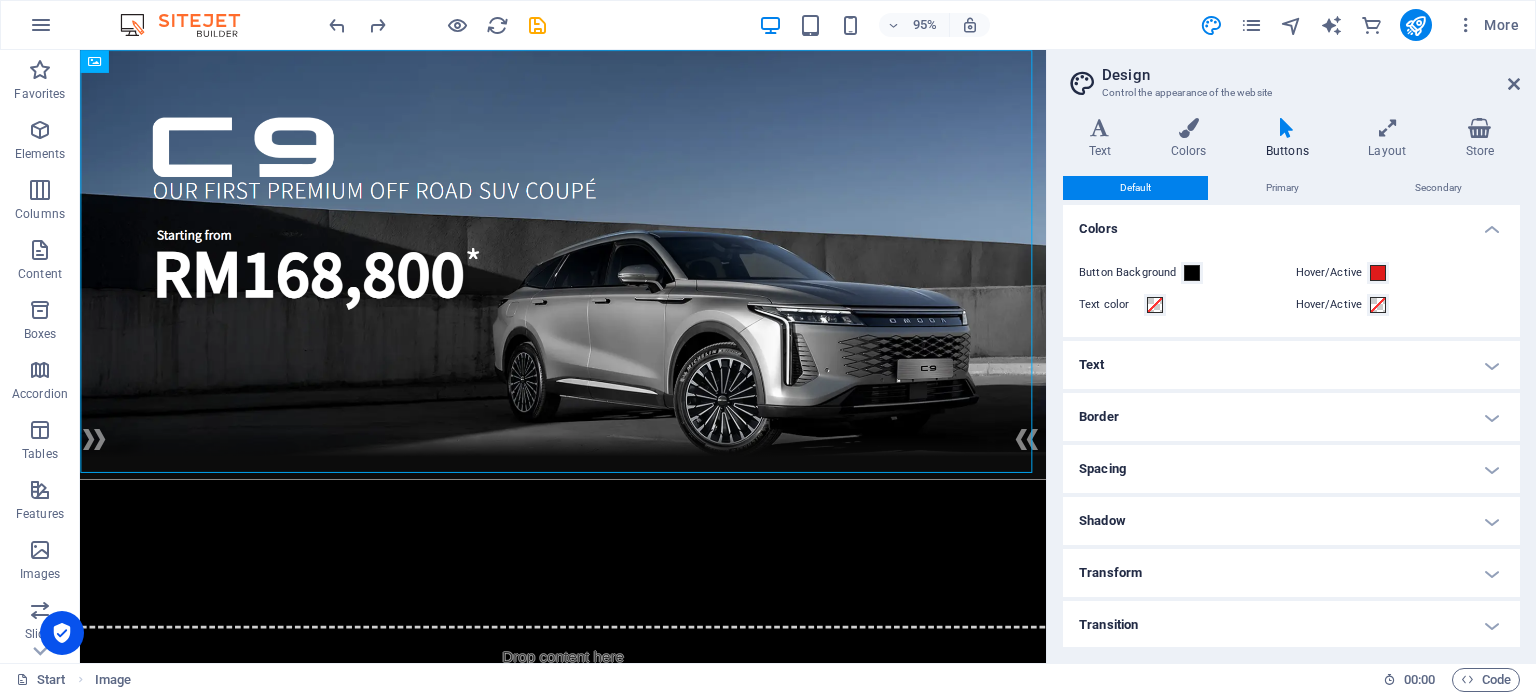click on "Spacing" at bounding box center (1291, 469) 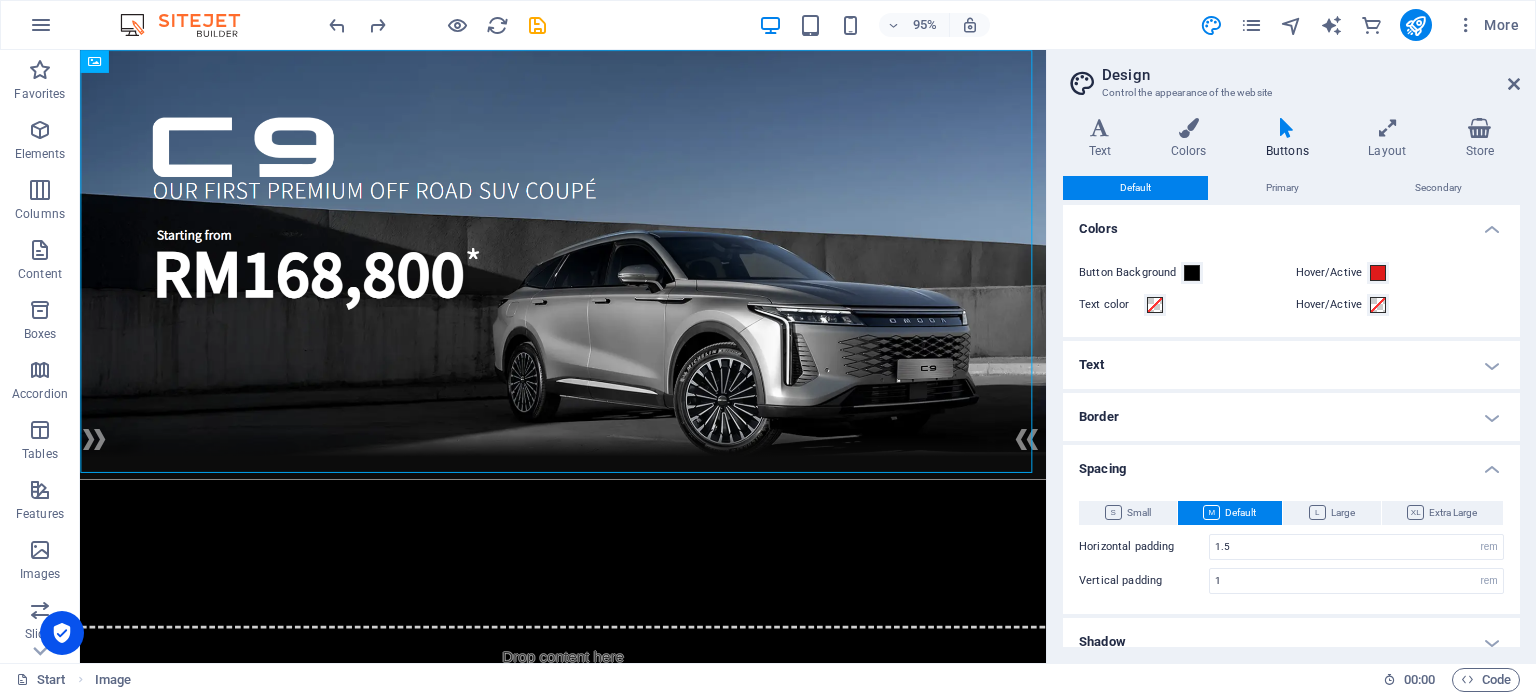 click on "Spacing" at bounding box center (1291, 463) 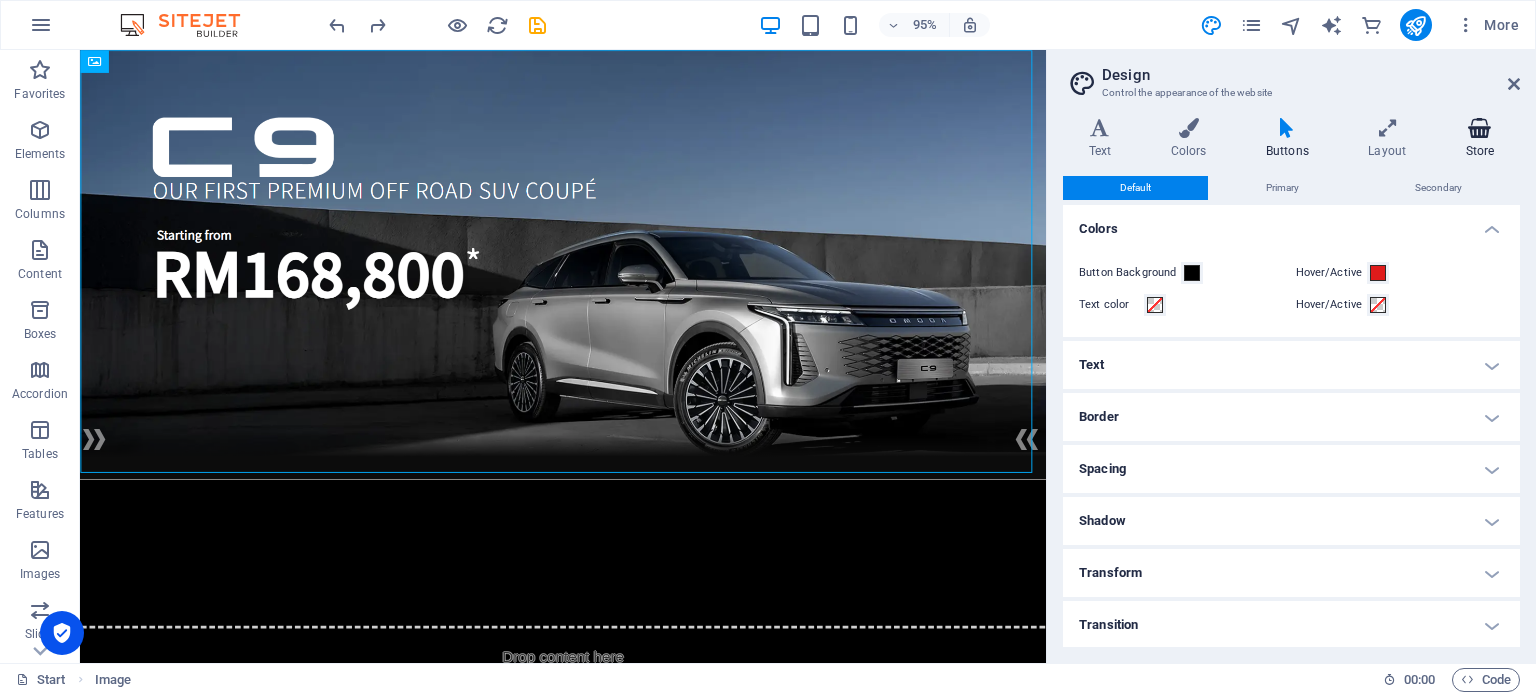 click at bounding box center [1480, 128] 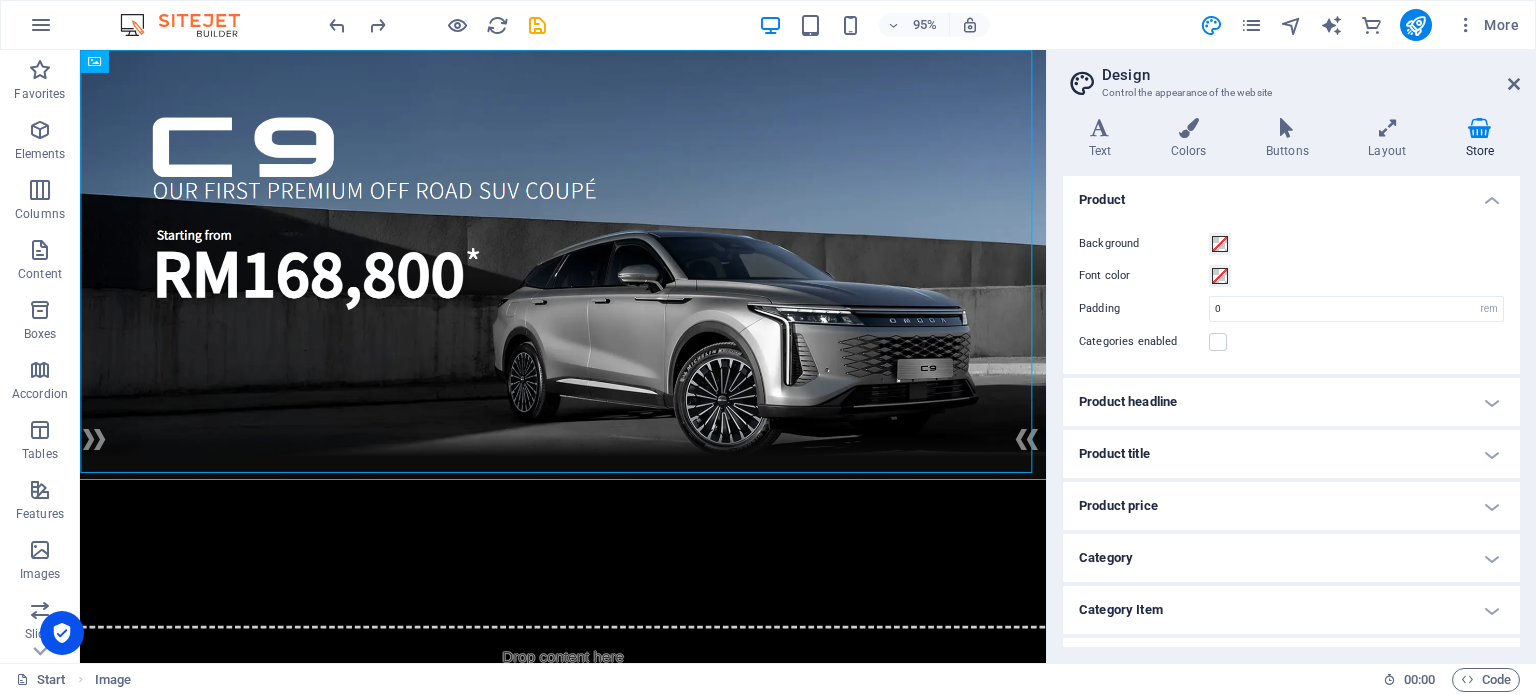 click on "Product headline" at bounding box center (1291, 402) 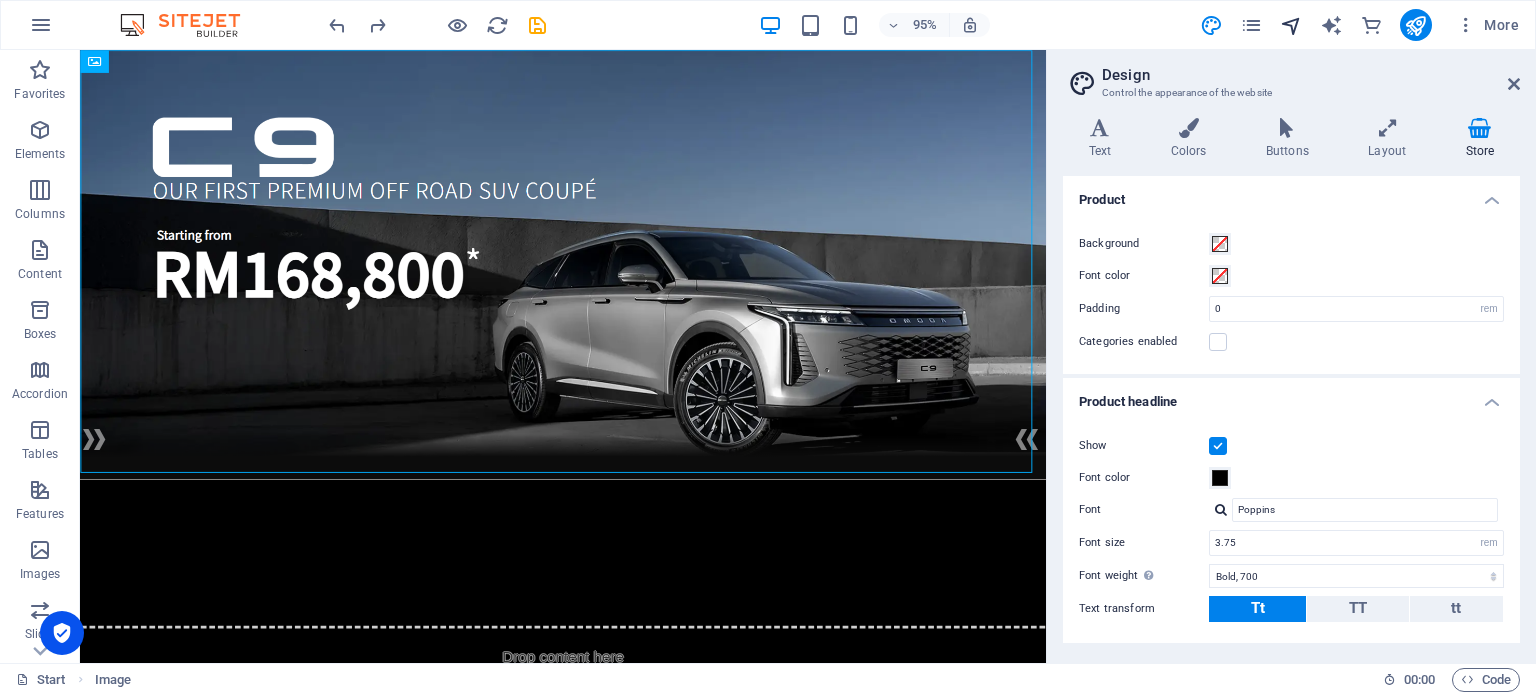 click at bounding box center (1291, 25) 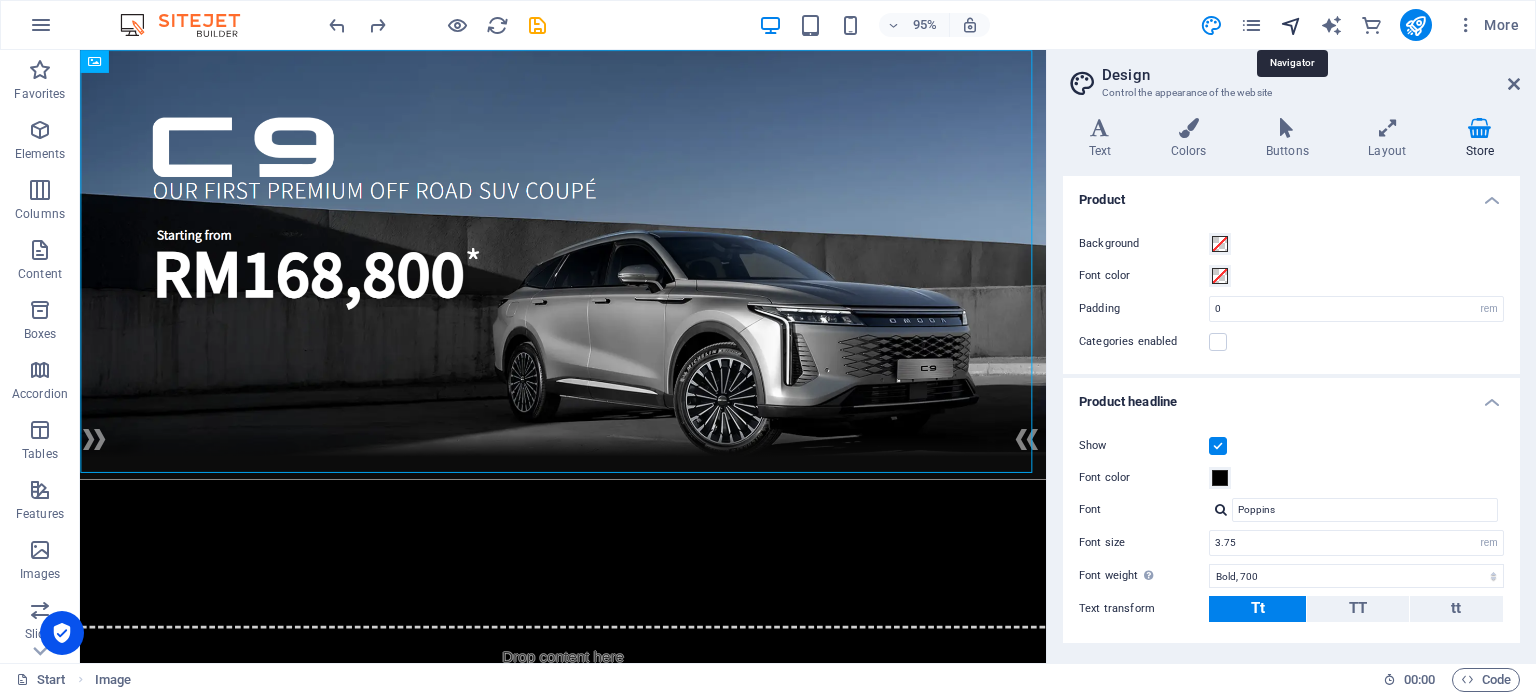 click at bounding box center (1291, 25) 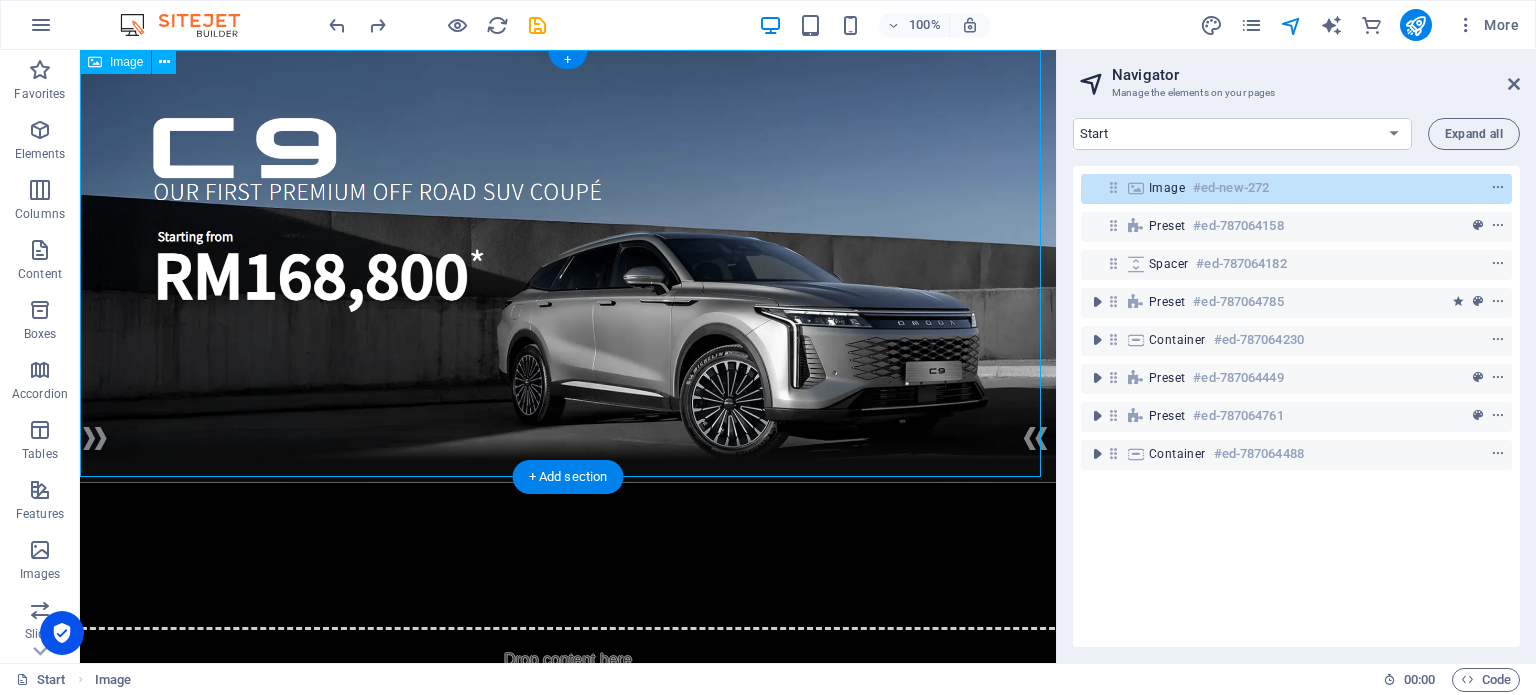 click on "#ed-new-272" at bounding box center (1231, 188) 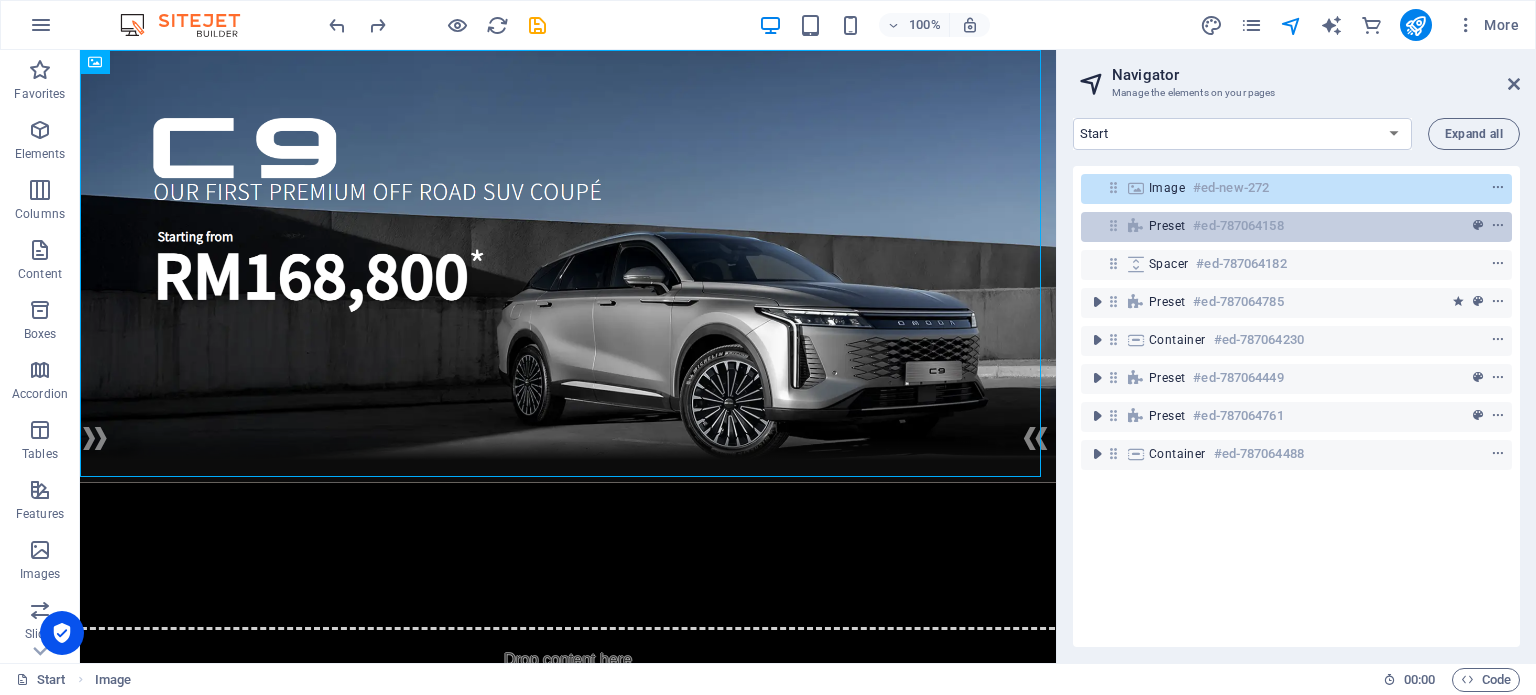 click on "#ed-787064158" at bounding box center (1238, 226) 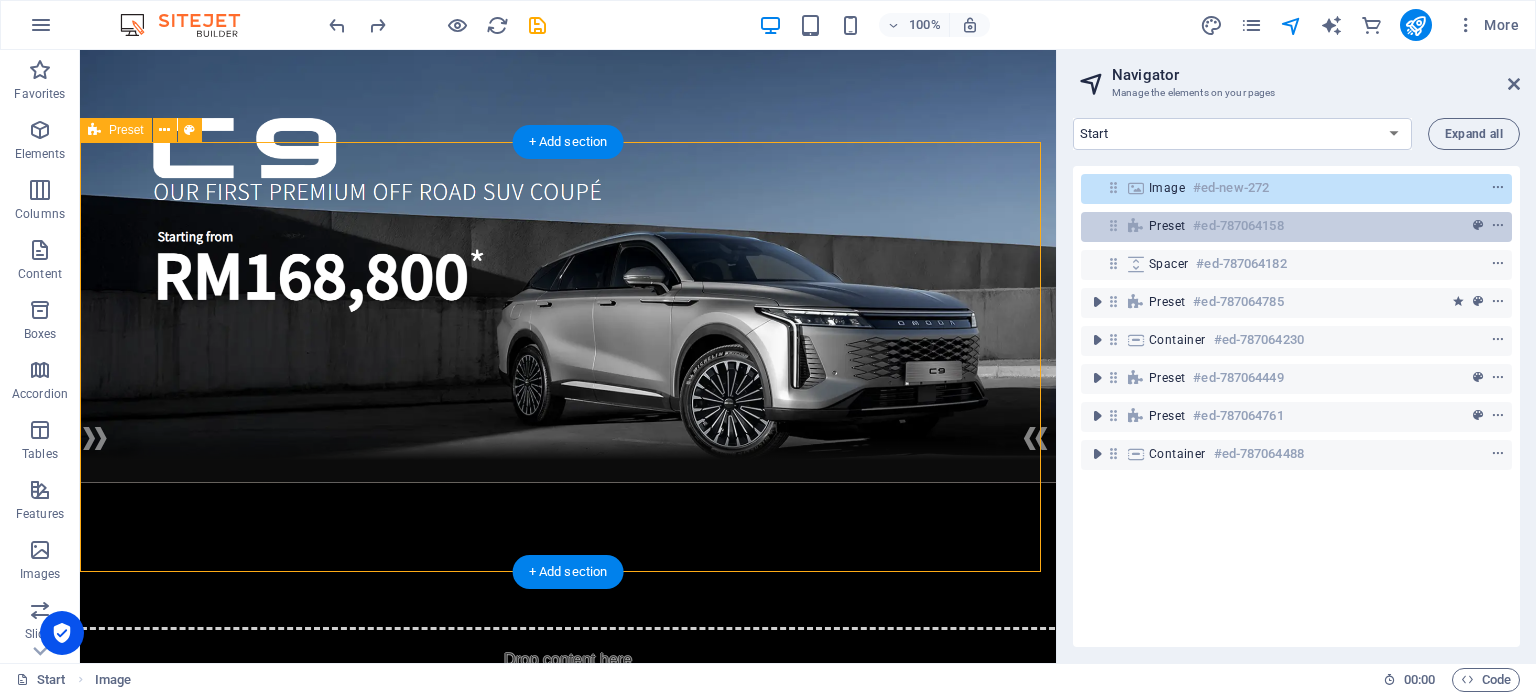click on "#ed-787064158" at bounding box center [1238, 226] 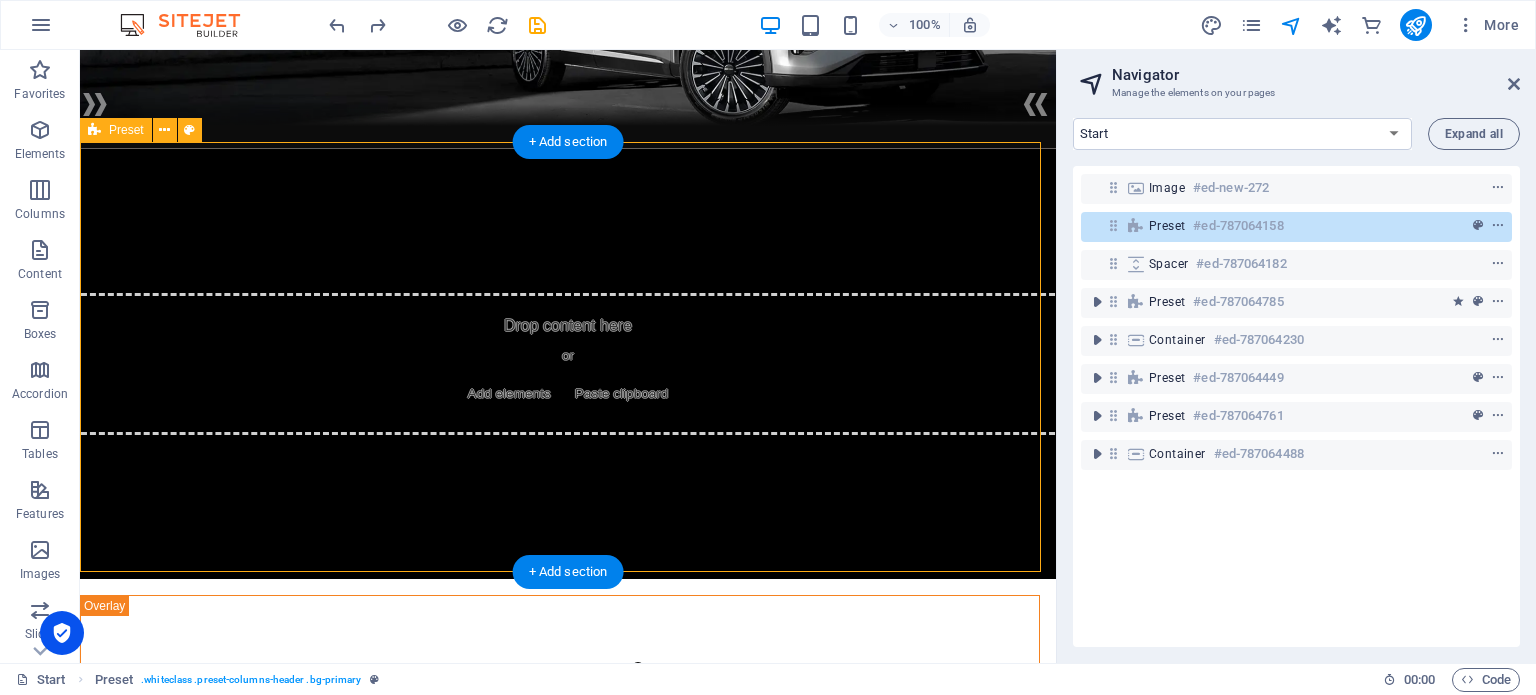 click on "#ed-787064158" at bounding box center (1238, 226) 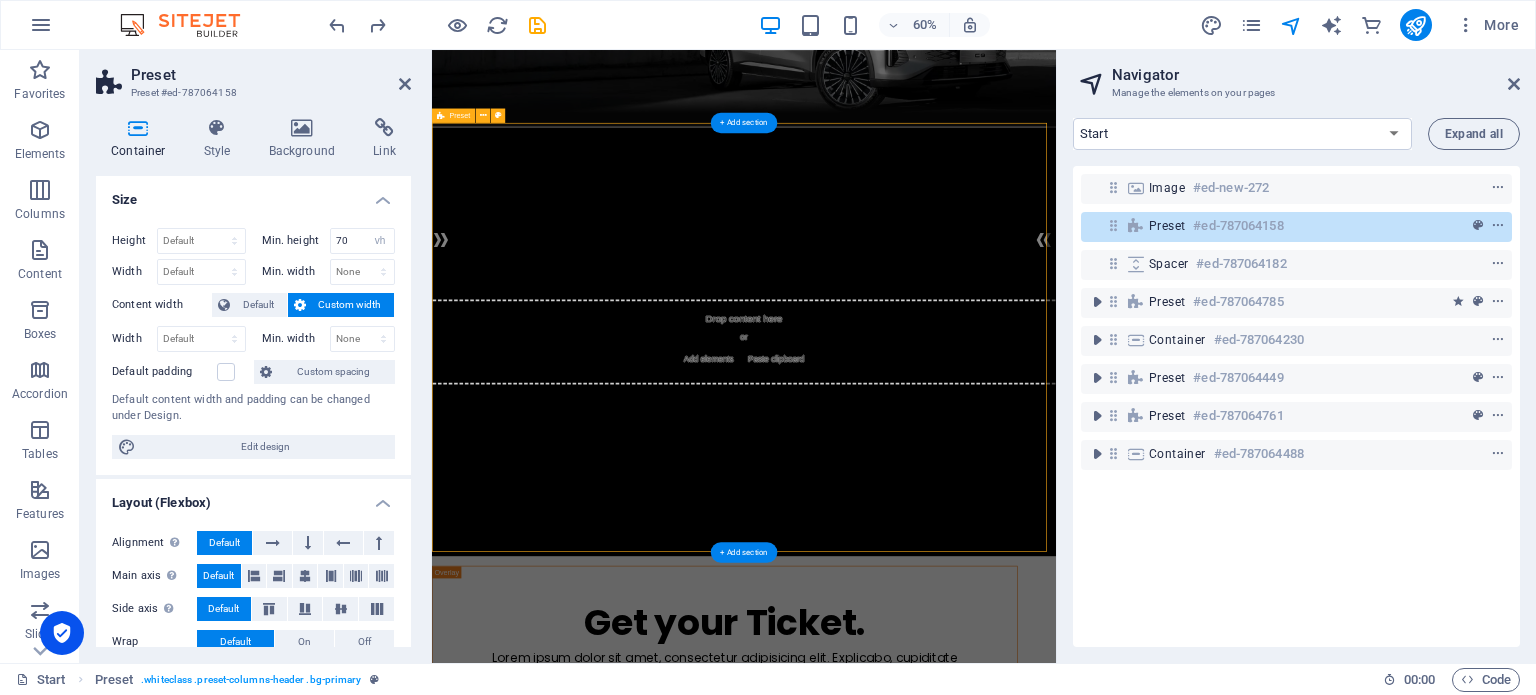 click on "#ed-787064158" at bounding box center (1238, 226) 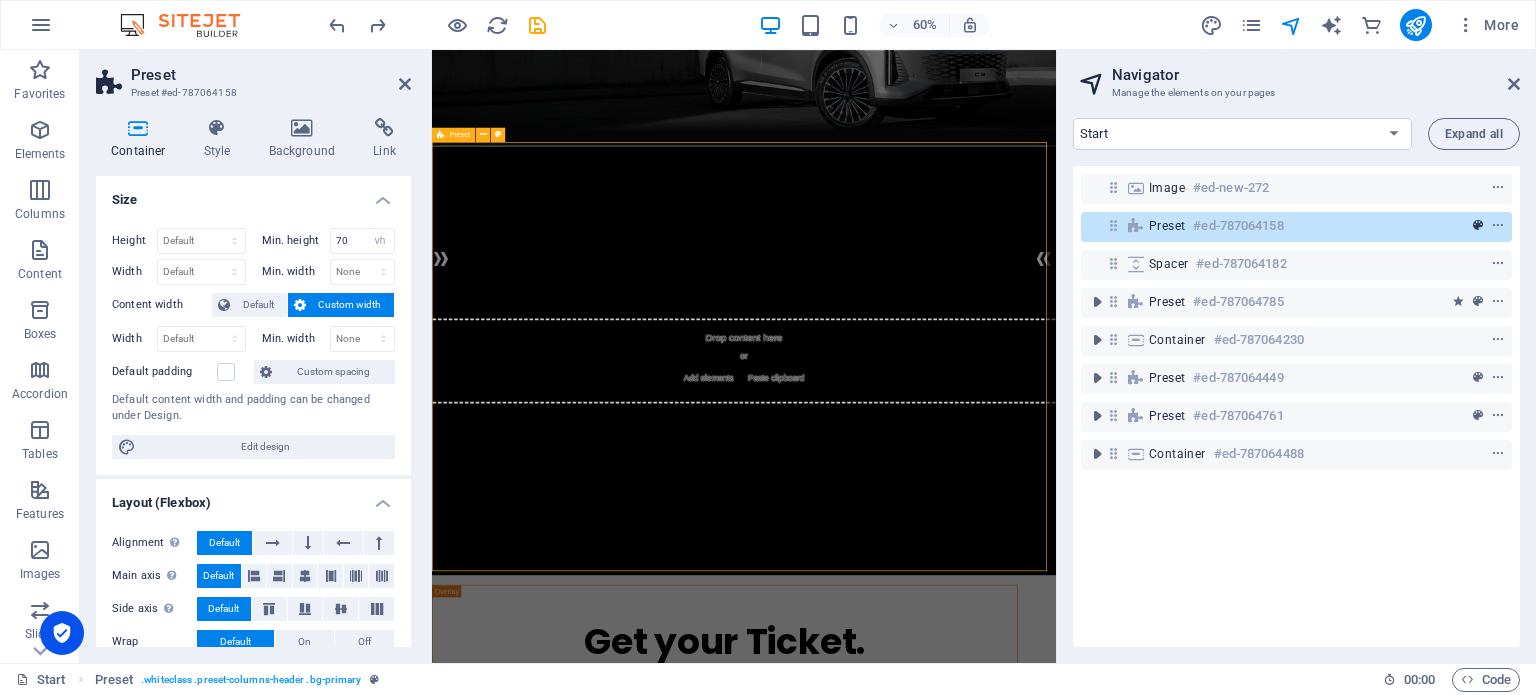 click at bounding box center [1478, 226] 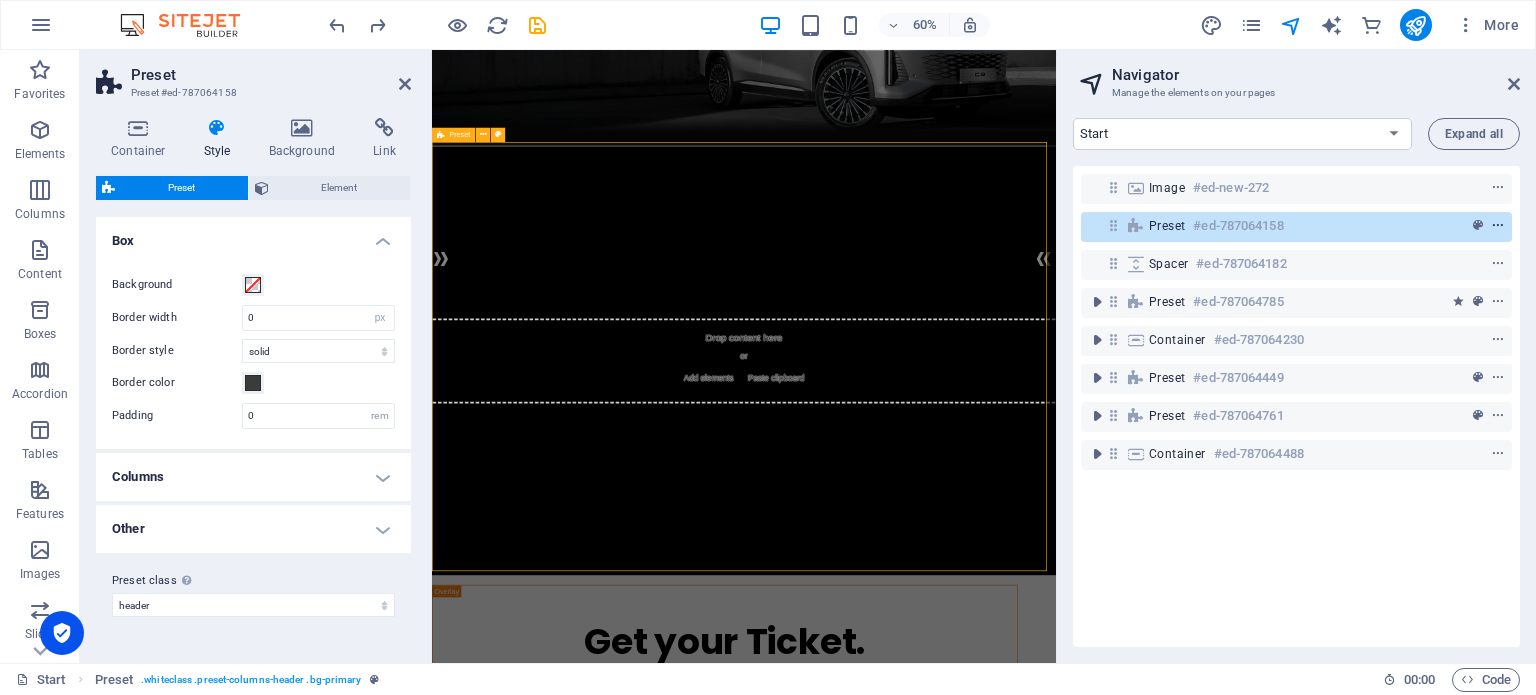 click at bounding box center [1498, 226] 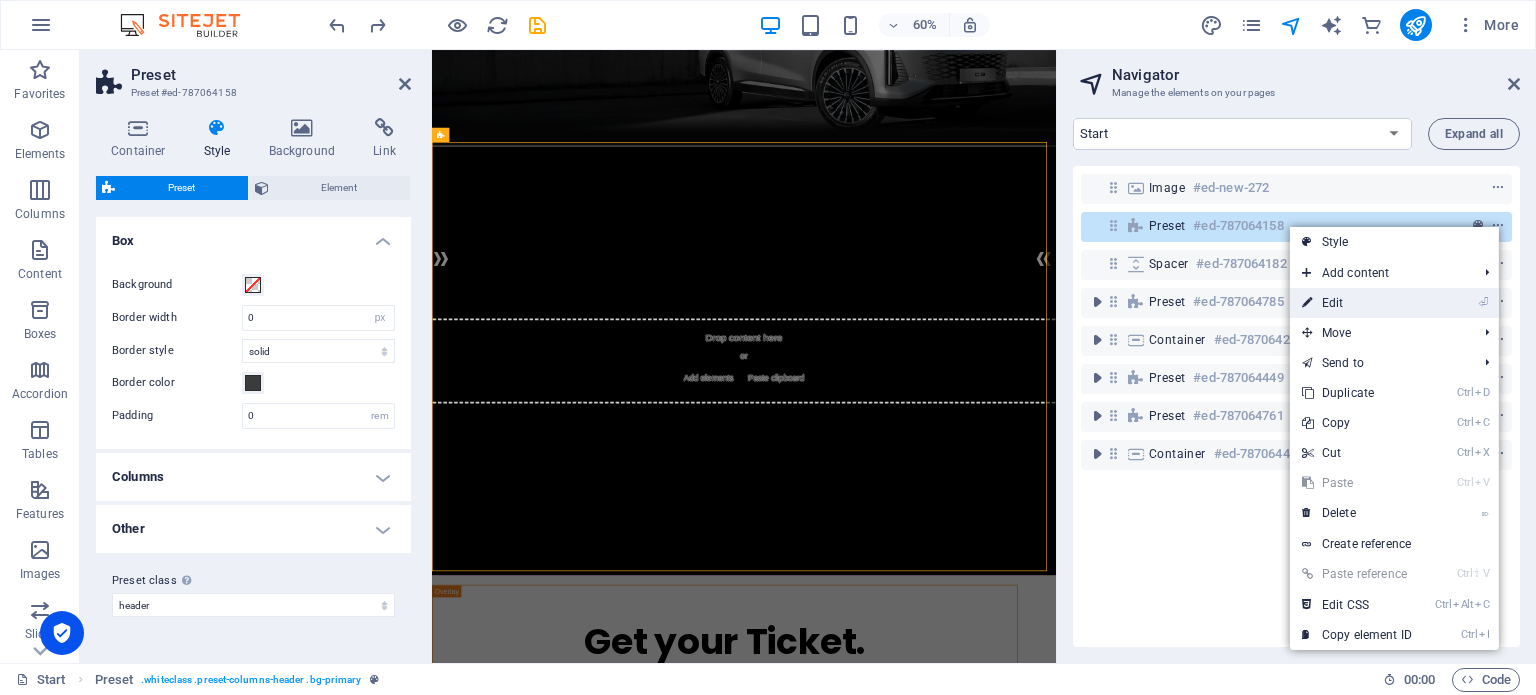 click on "⏎  Edit" at bounding box center [1357, 303] 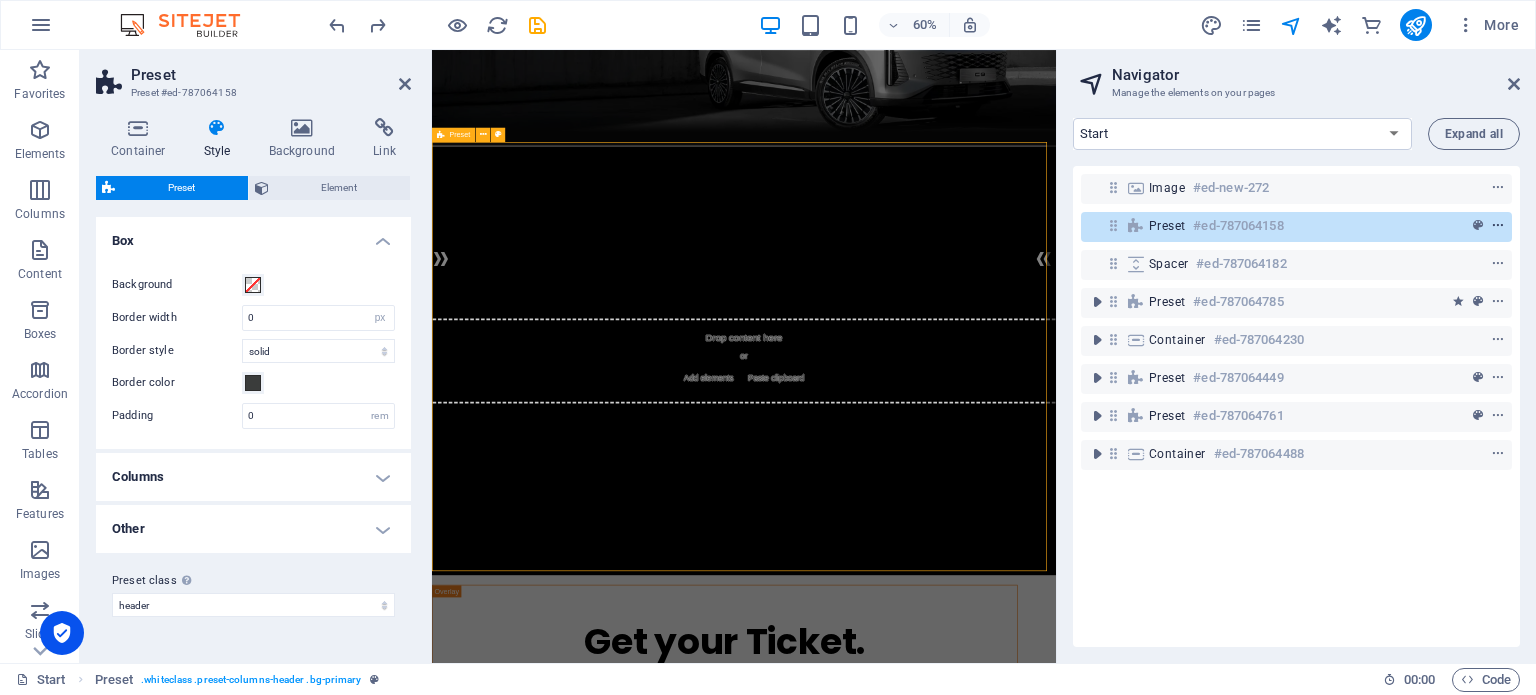 click at bounding box center (1498, 226) 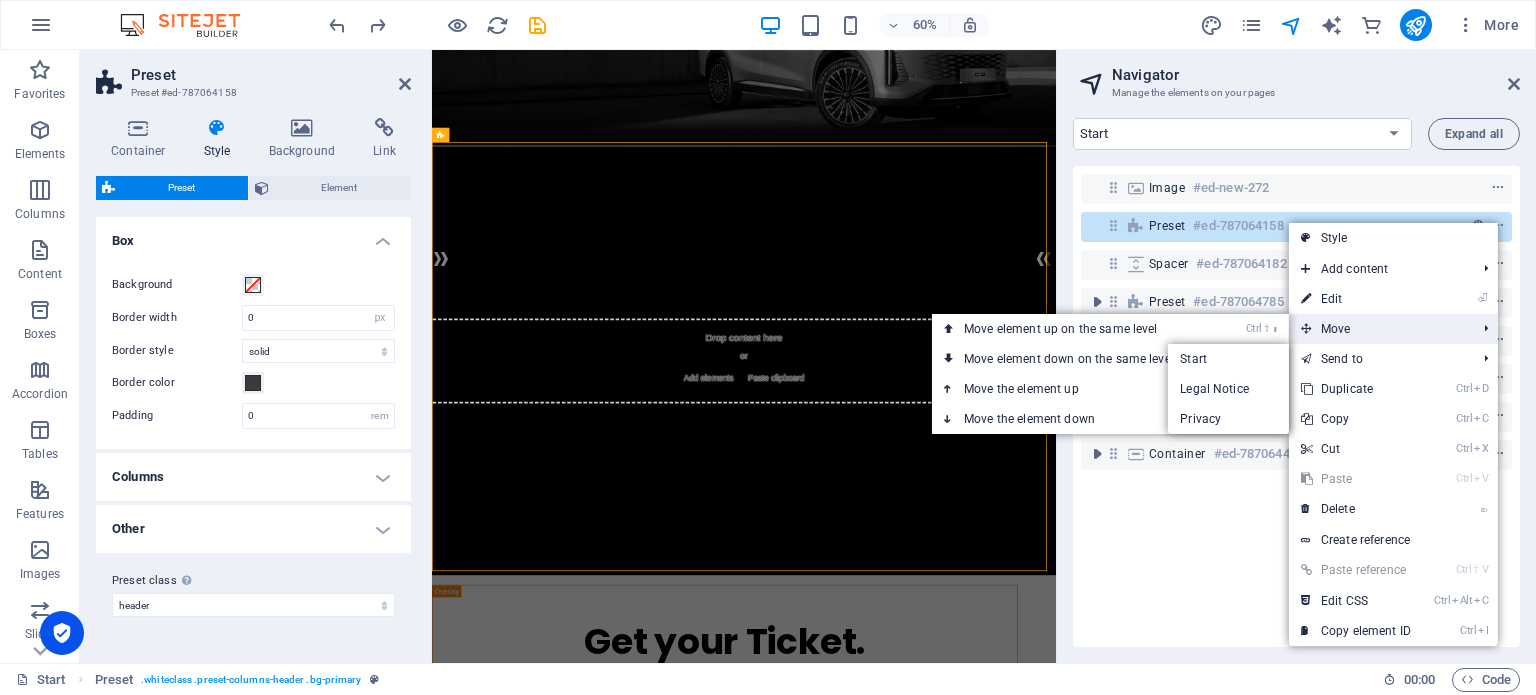 click on "Move" at bounding box center [1378, 329] 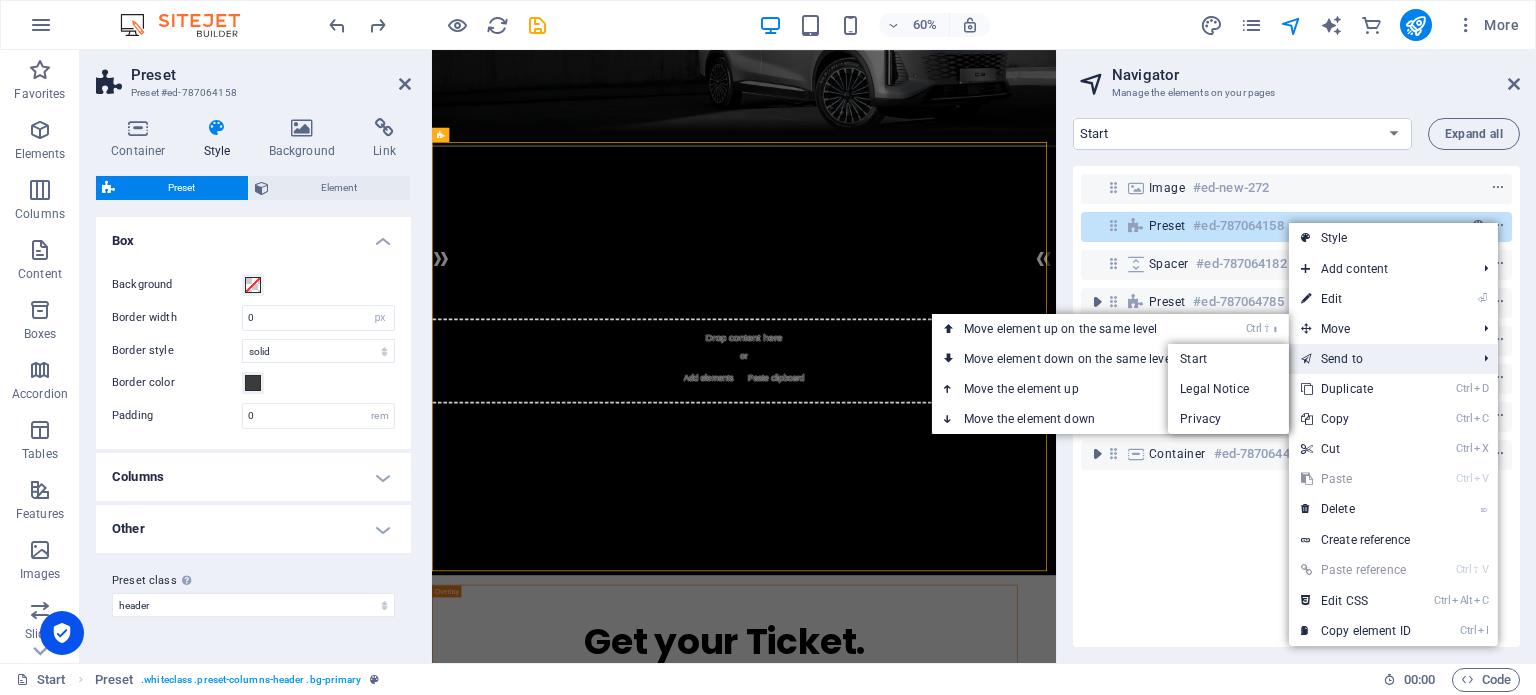 click on "Send to" at bounding box center (1378, 359) 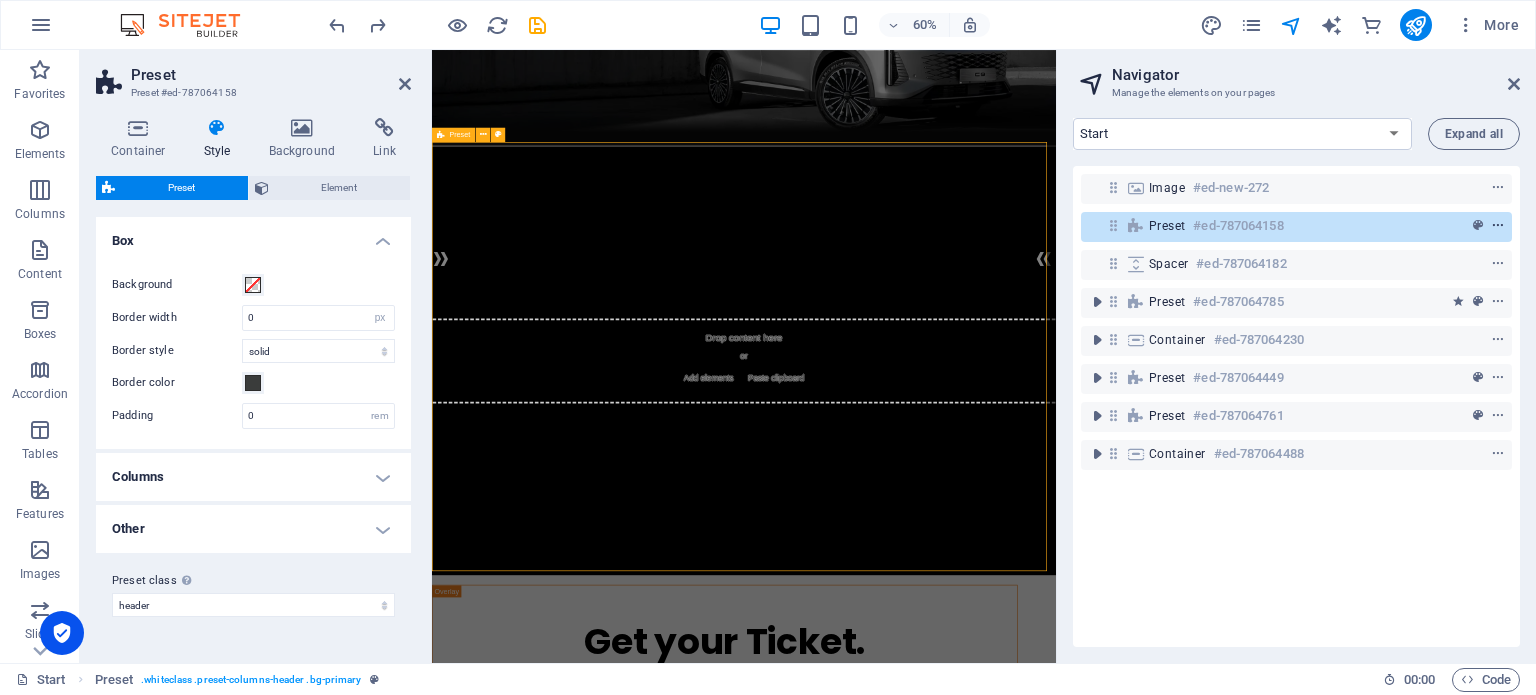 click at bounding box center (1498, 226) 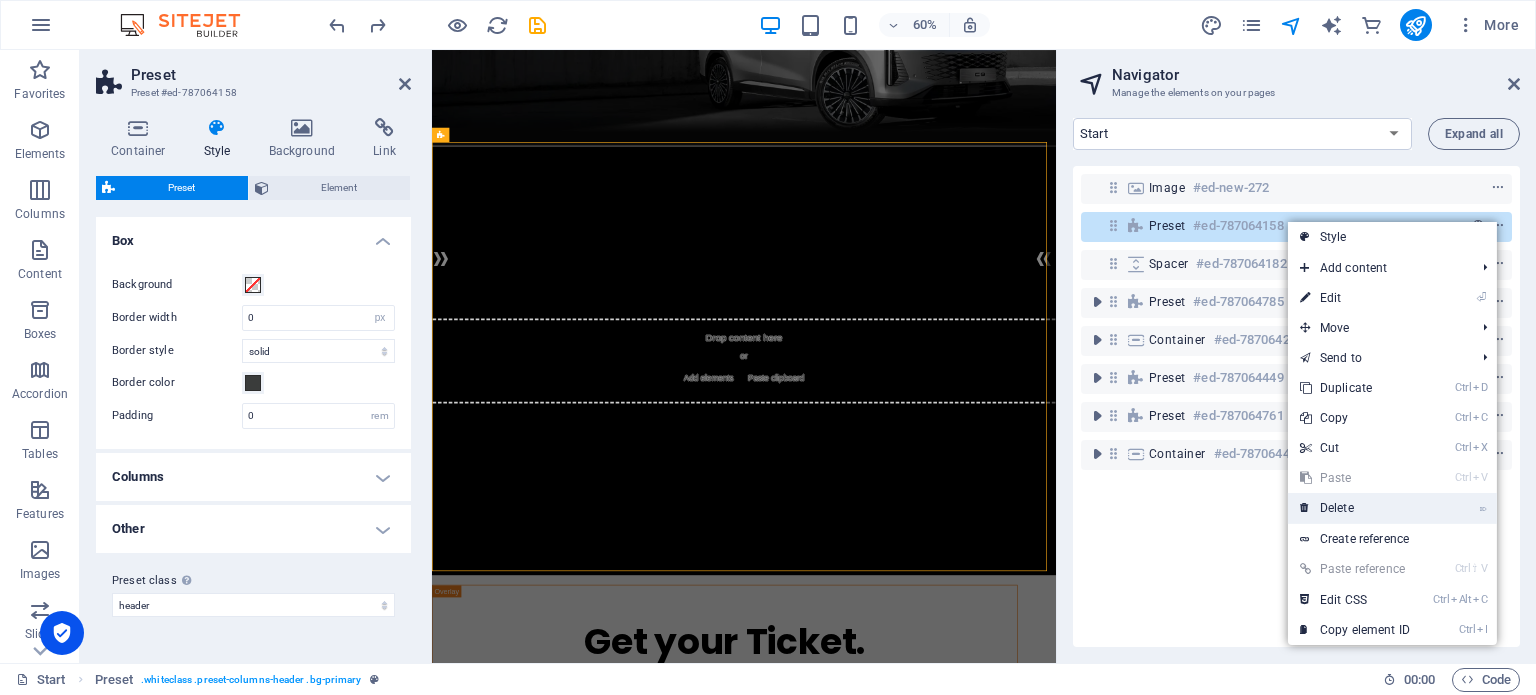 click on "⌦  Delete" at bounding box center (1355, 508) 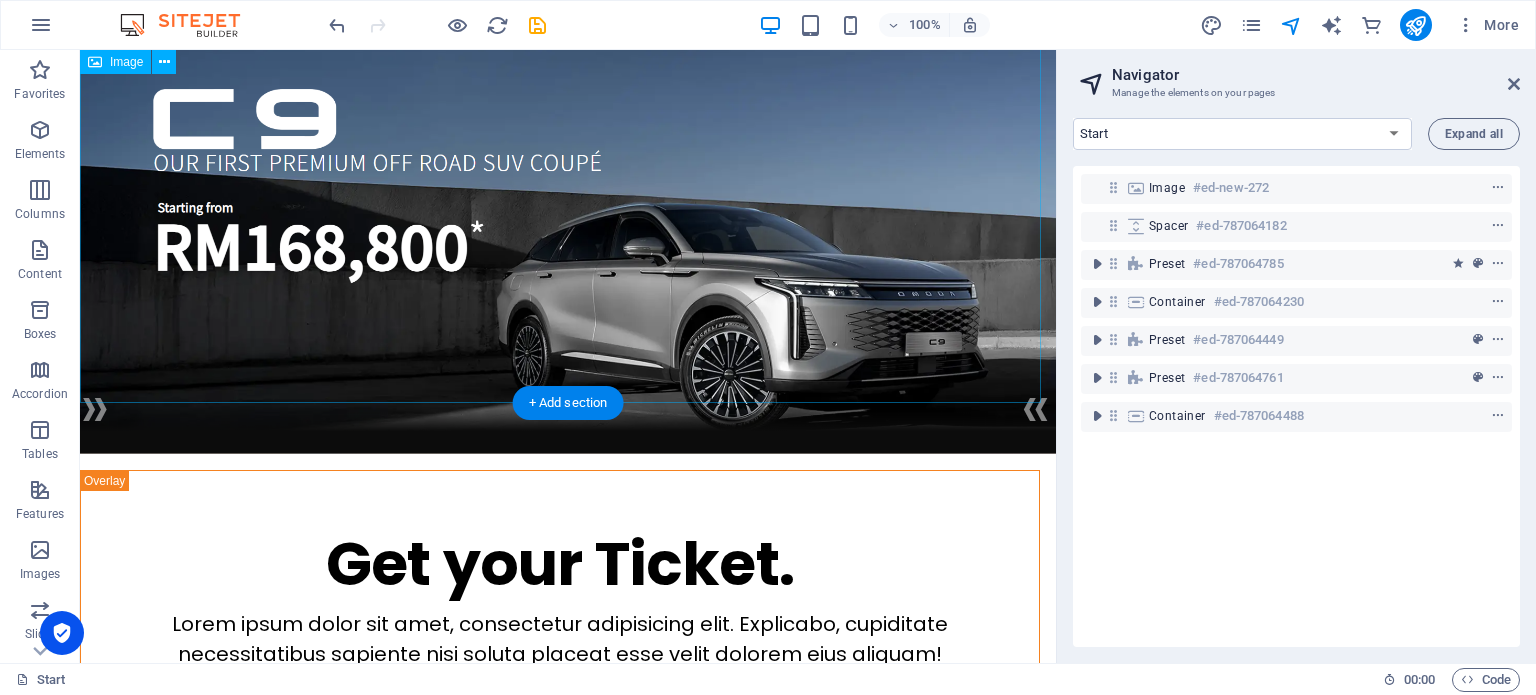 scroll, scrollTop: 0, scrollLeft: 0, axis: both 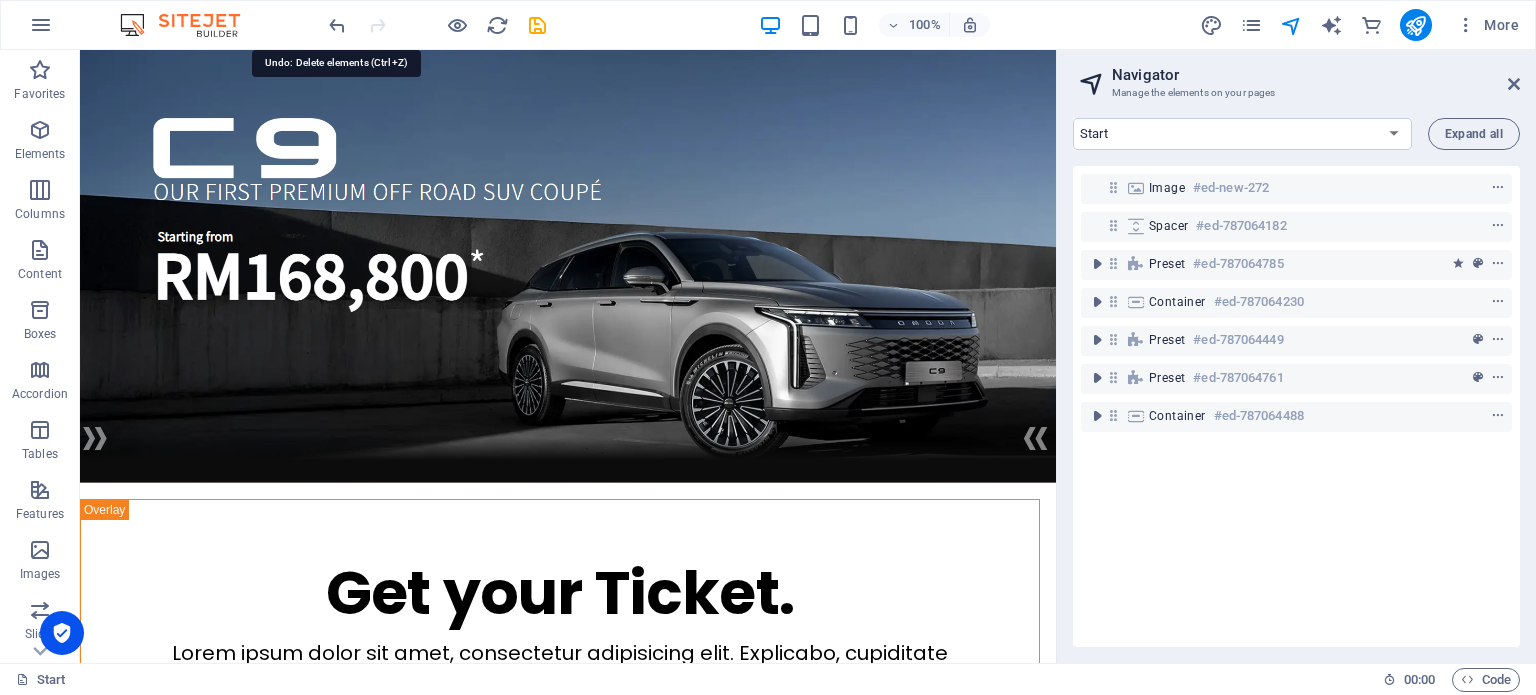 click at bounding box center (437, 25) 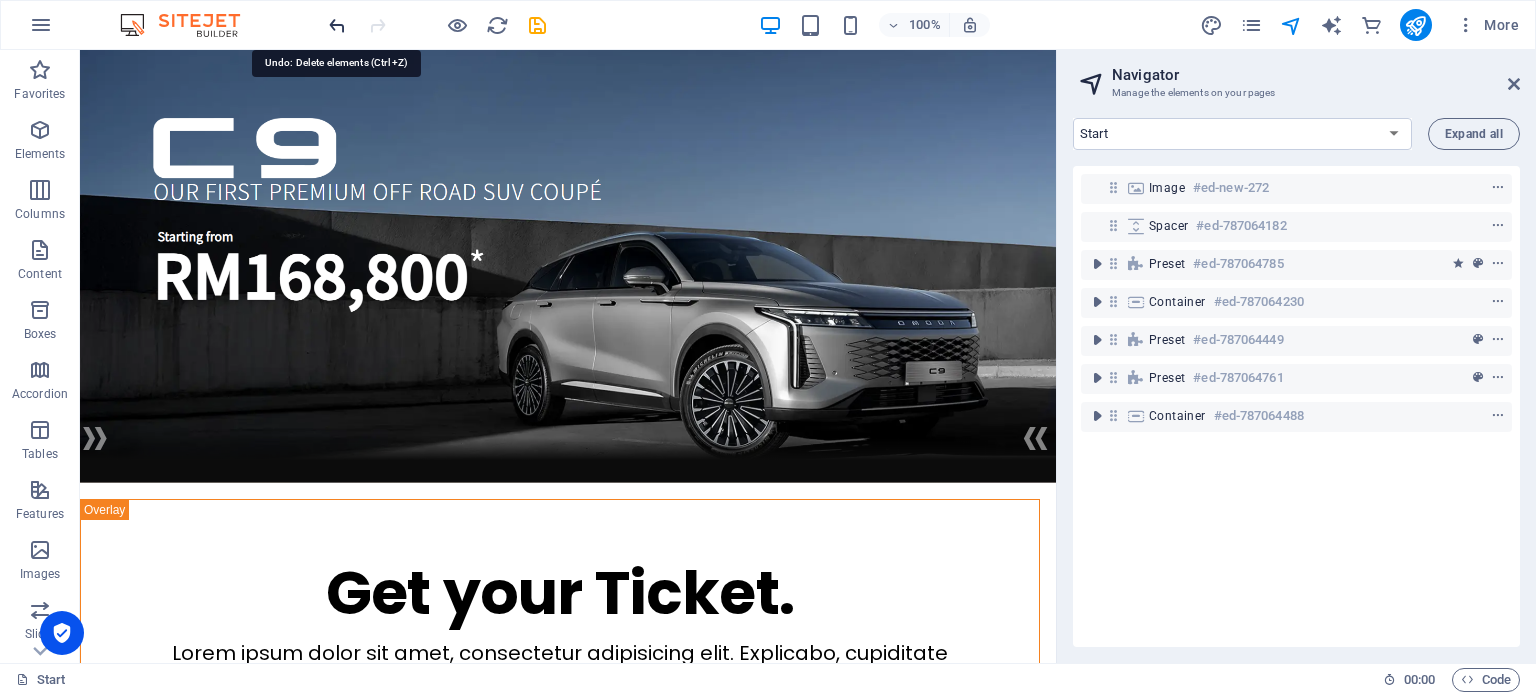 click at bounding box center [337, 25] 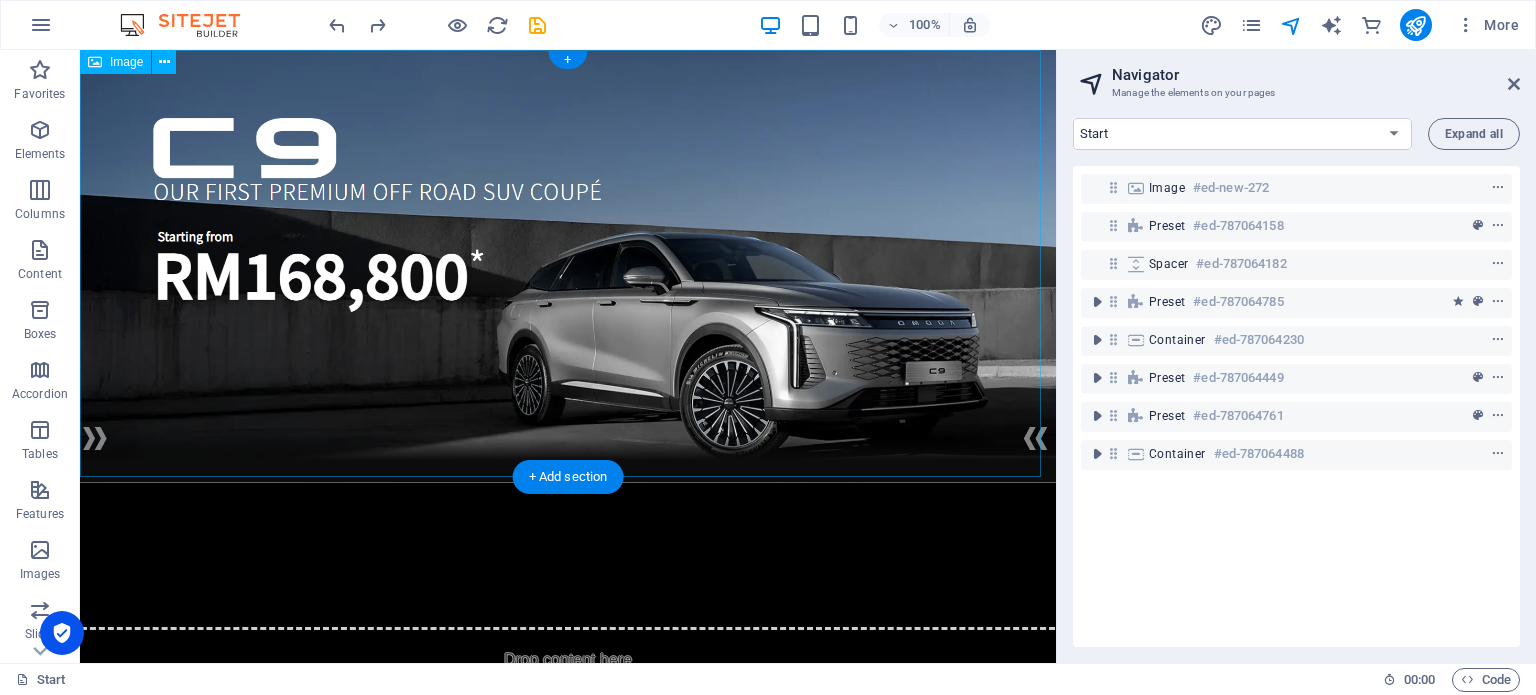 click at bounding box center [568, 266] 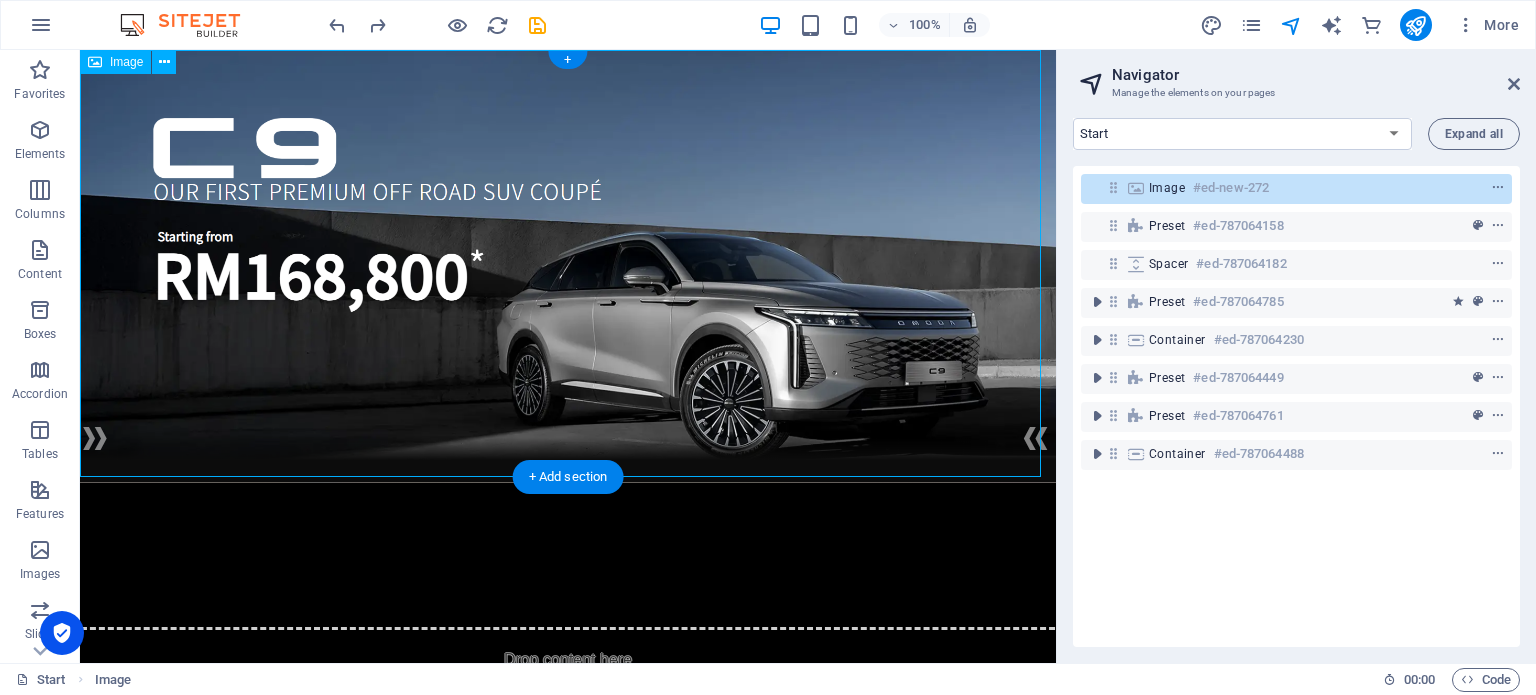click on "#ed-new-272" at bounding box center (1231, 188) 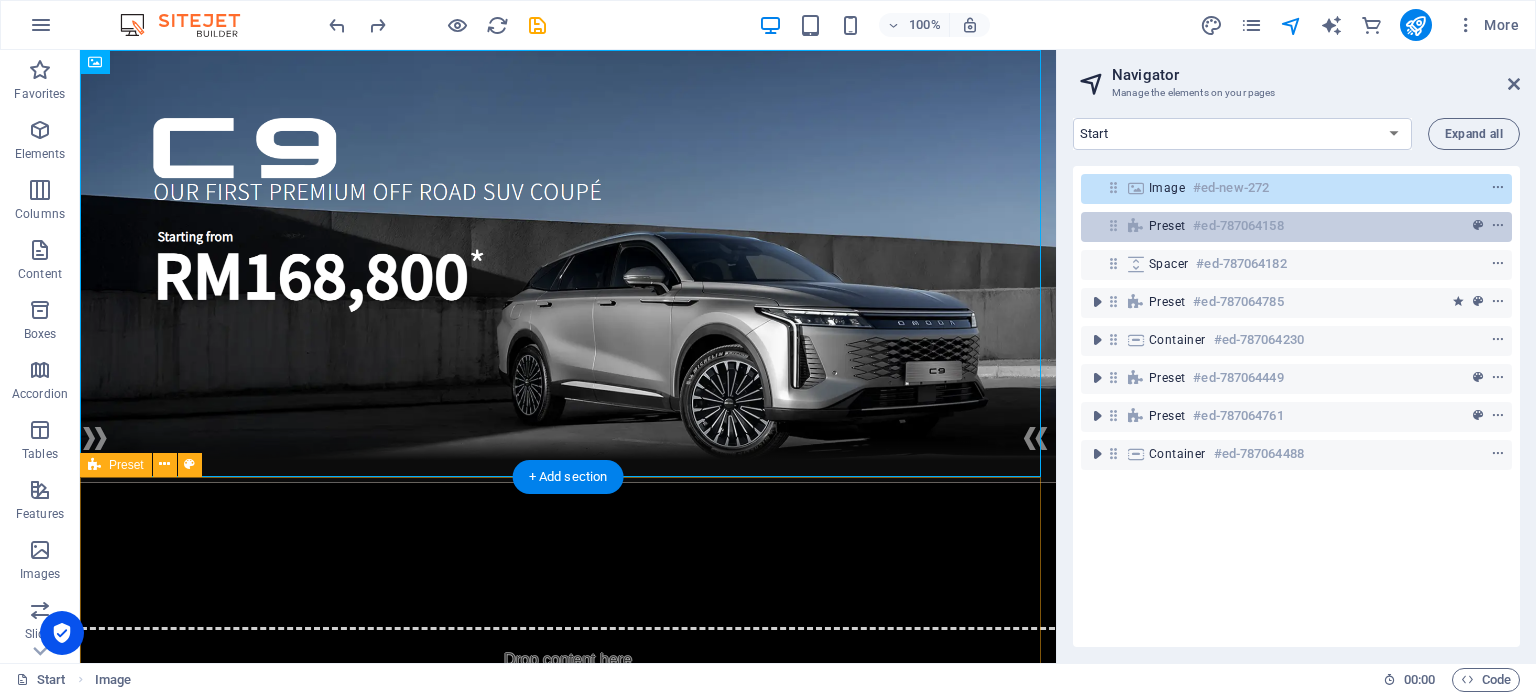 click on "Preset #ed-787064158" at bounding box center [1296, 227] 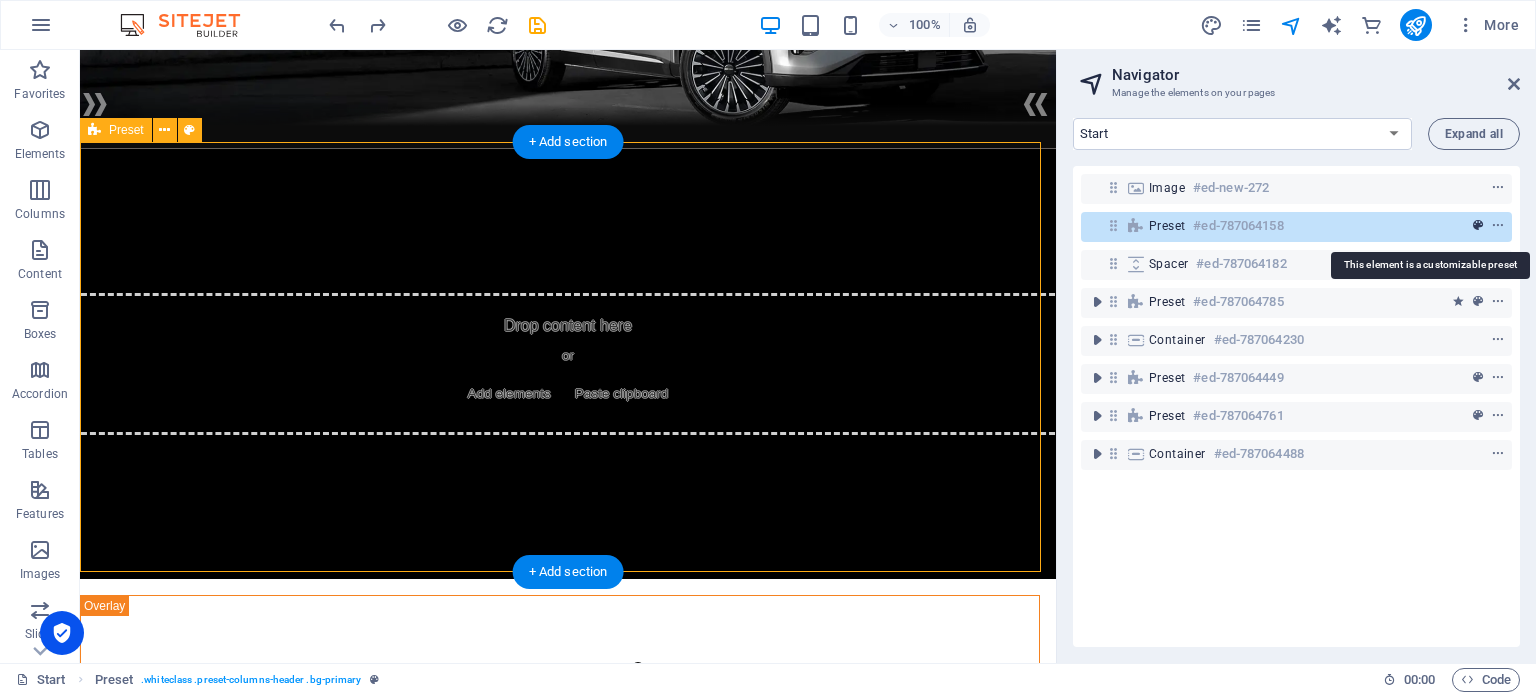 click at bounding box center [1478, 226] 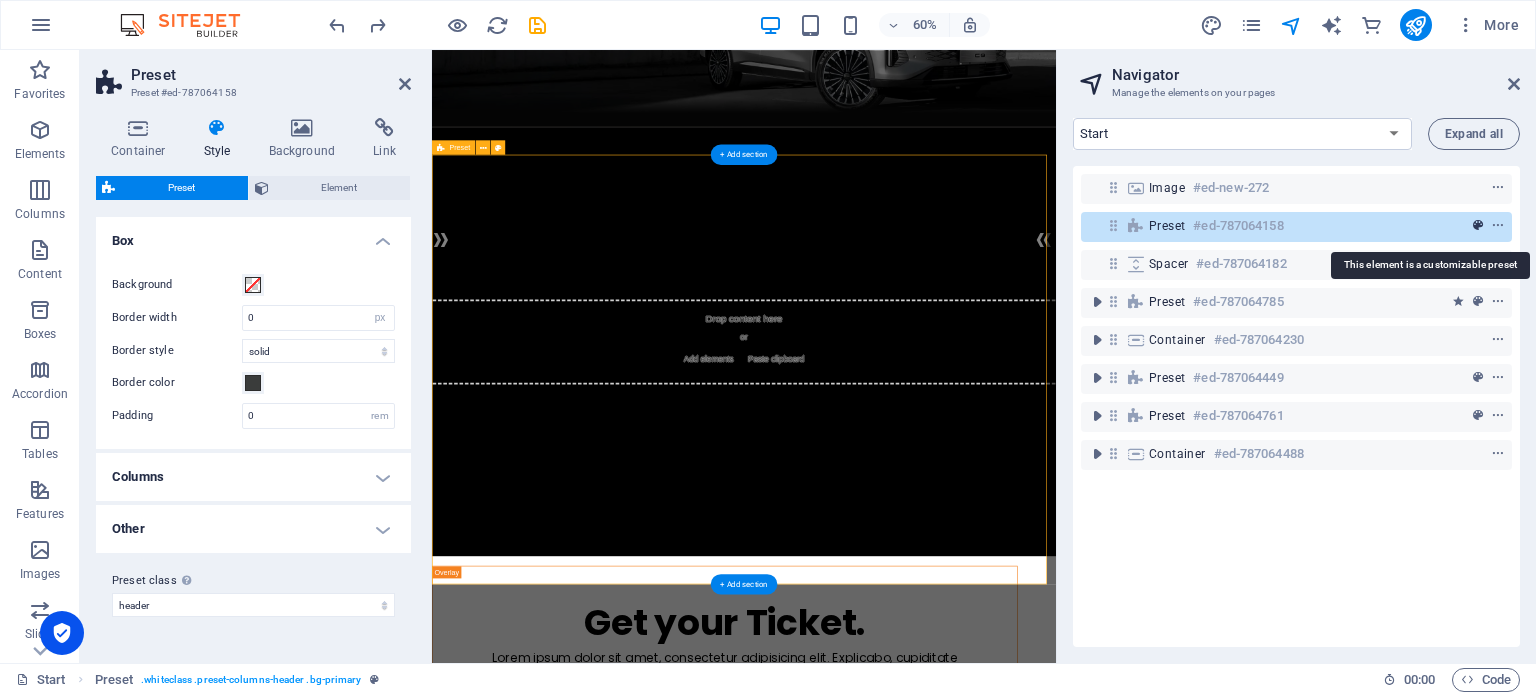scroll, scrollTop: 280, scrollLeft: 0, axis: vertical 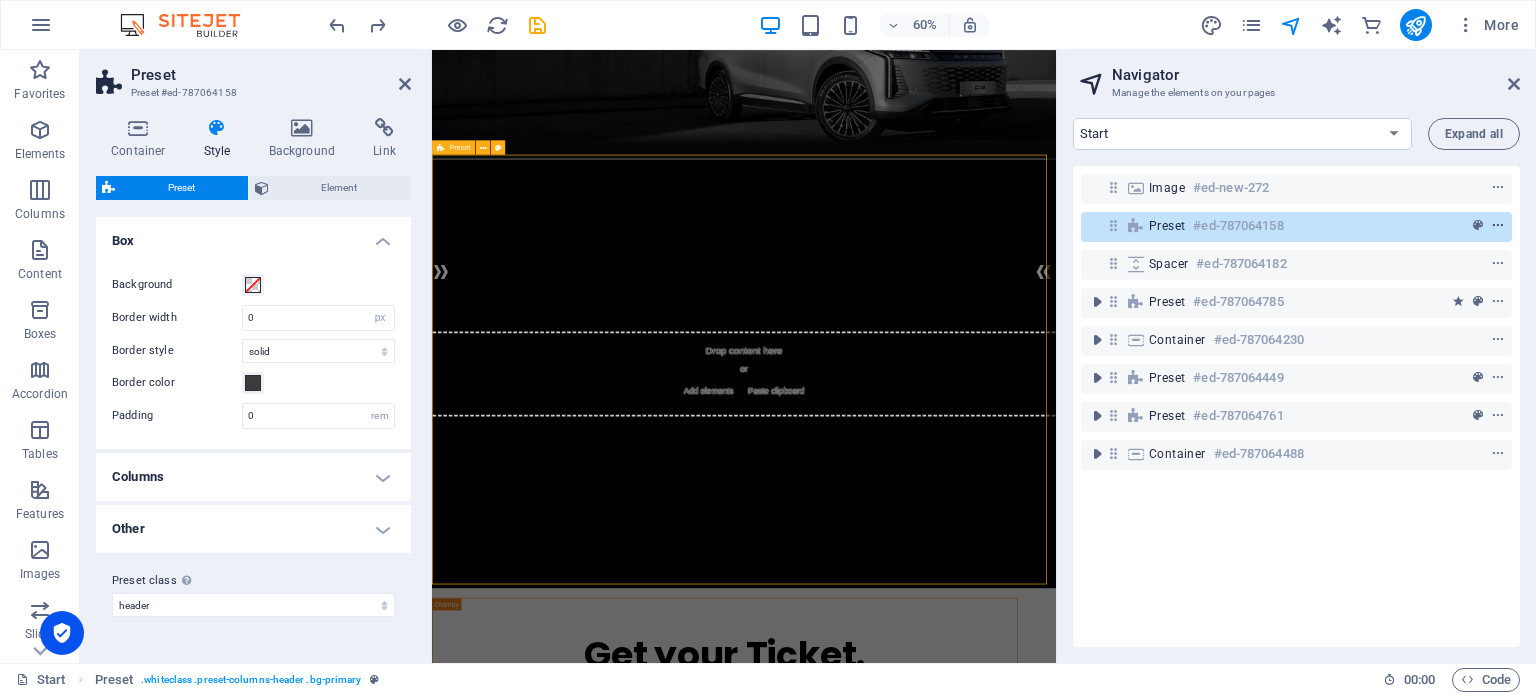 click at bounding box center (1498, 226) 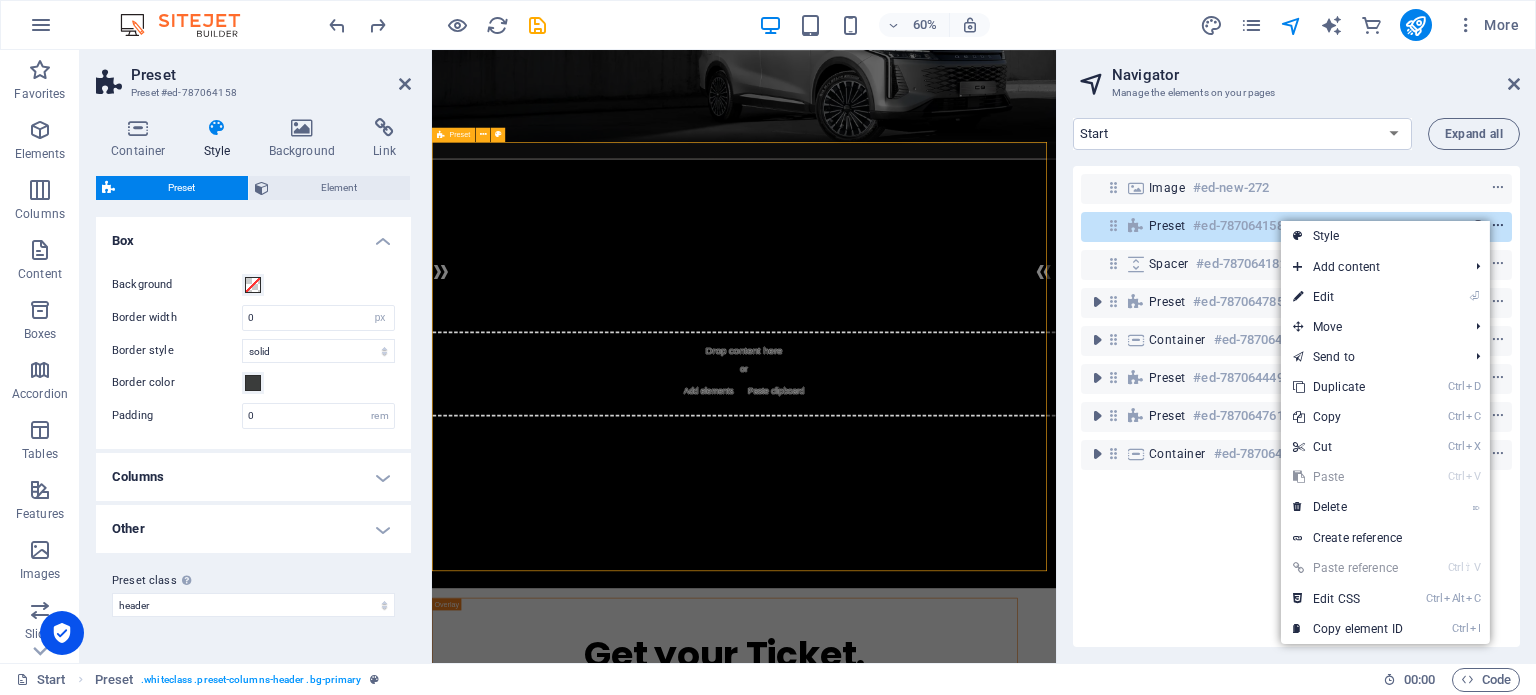 scroll, scrollTop: 302, scrollLeft: 0, axis: vertical 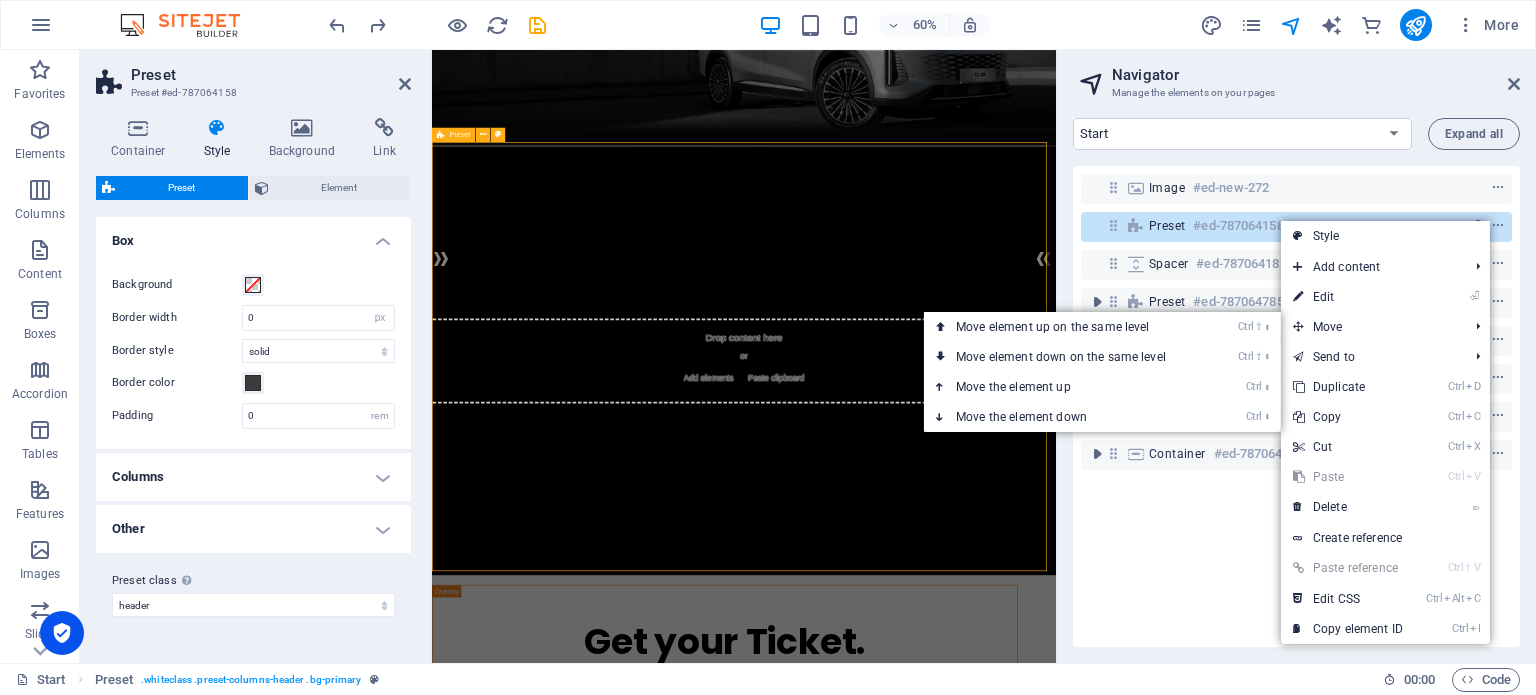 click on "Drop content here or  Add elements  Paste clipboard" at bounding box center [952, 568] 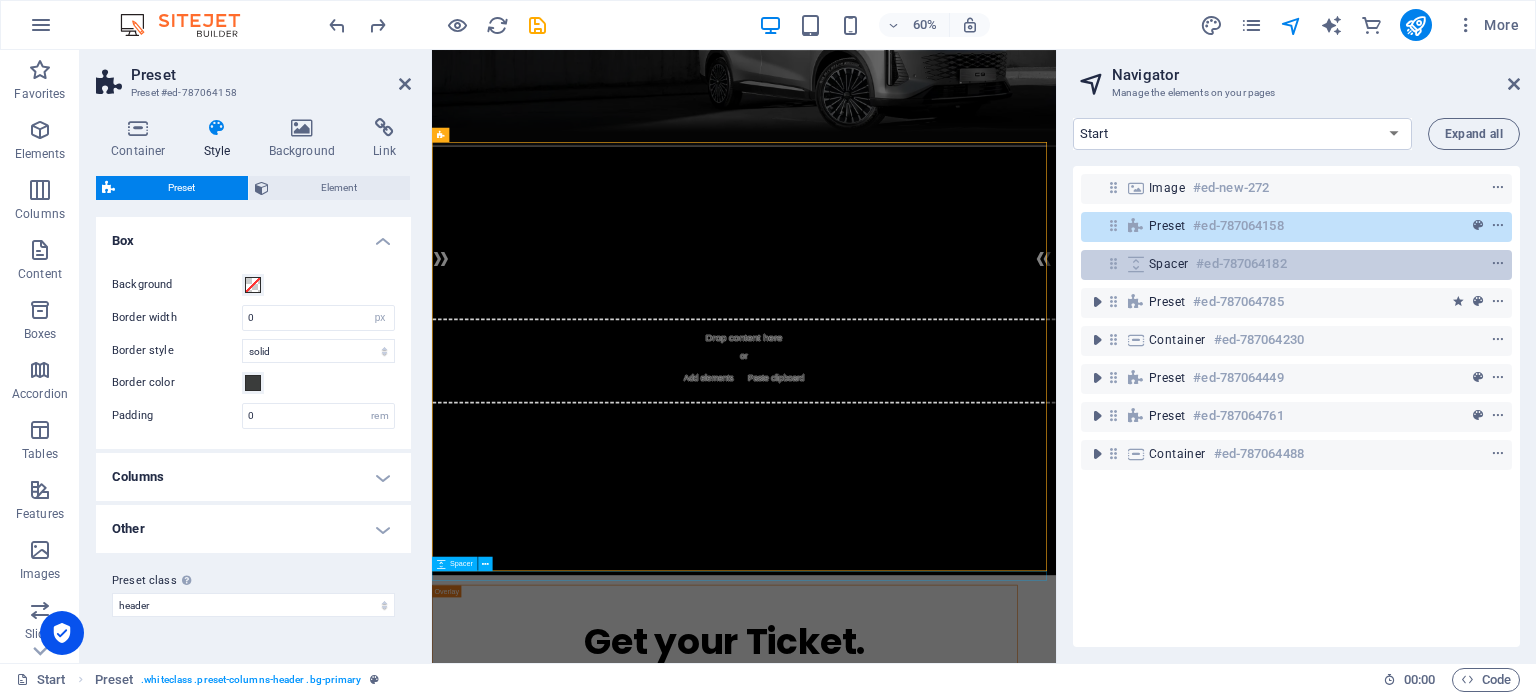 click on "#ed-787064182" at bounding box center (1241, 264) 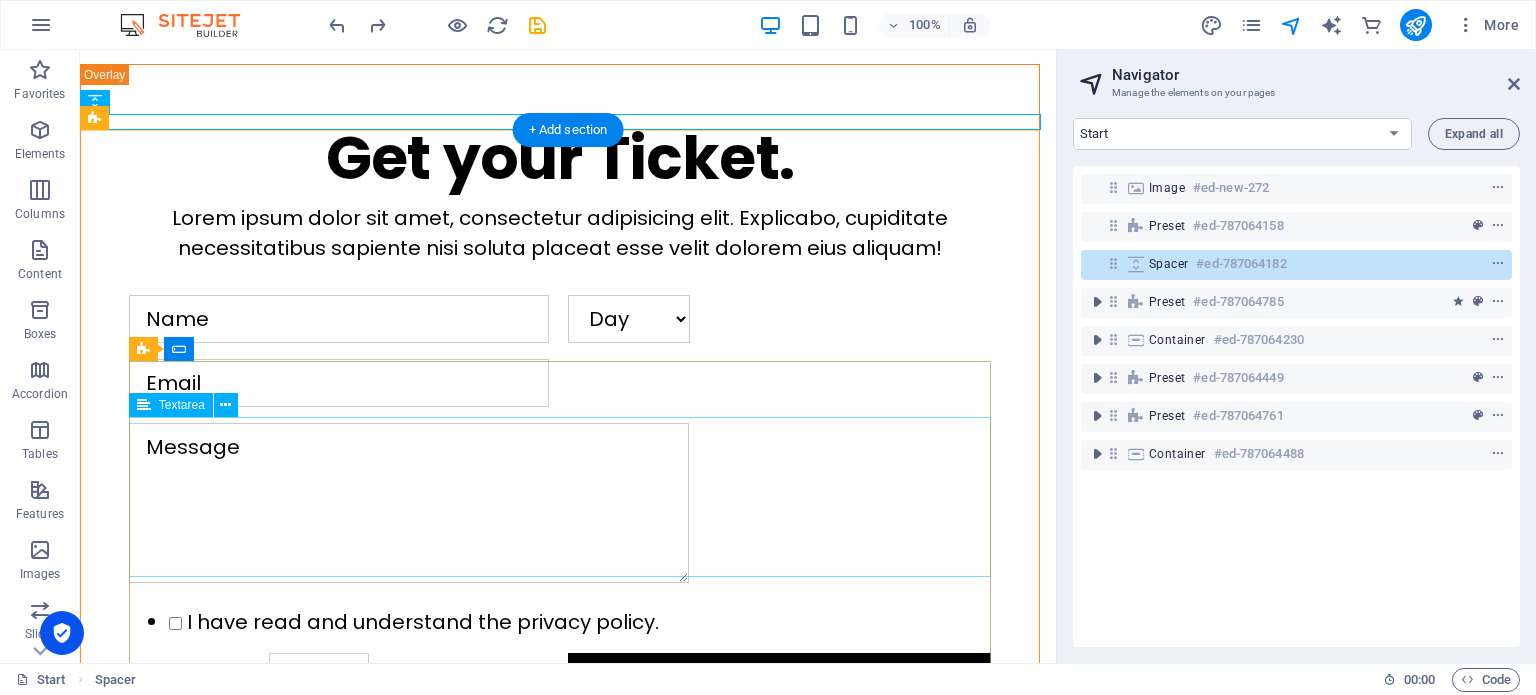 scroll, scrollTop: 868, scrollLeft: 0, axis: vertical 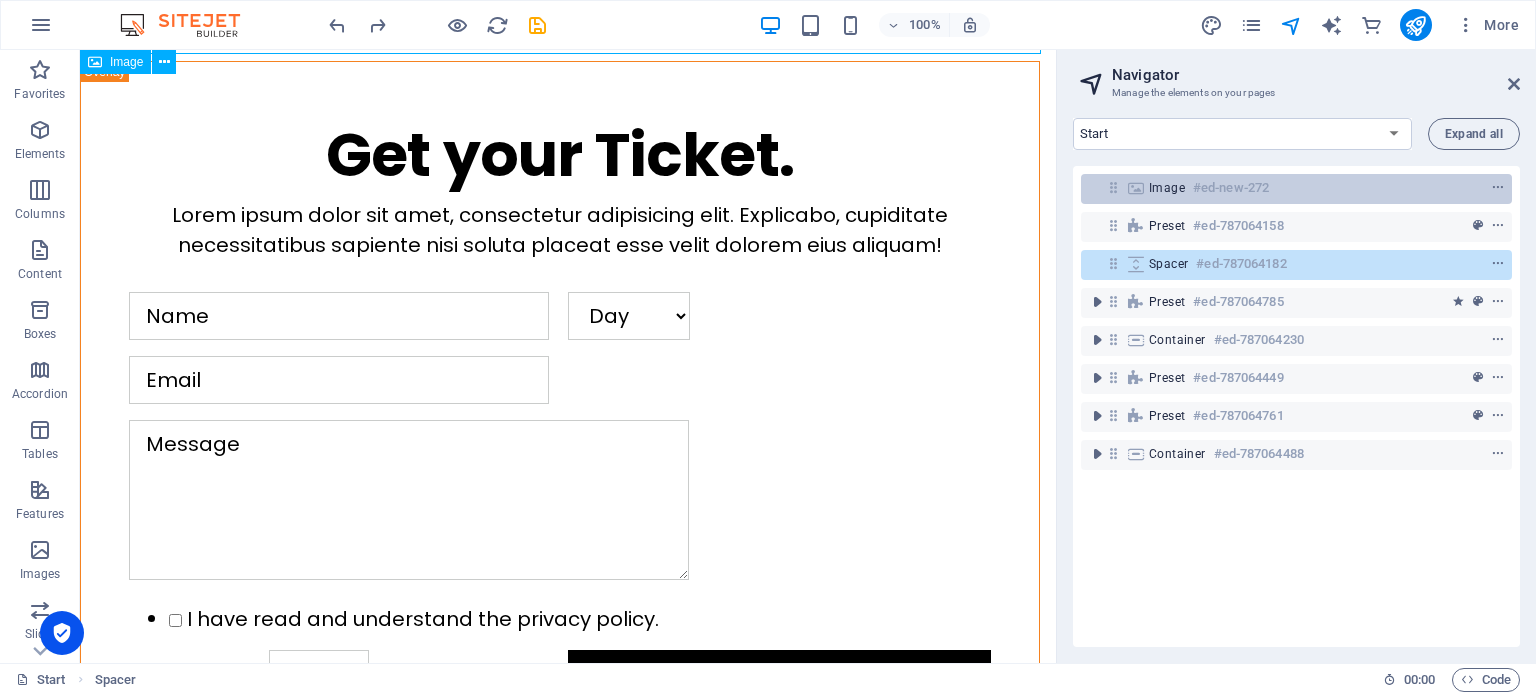 click on "#ed-new-272" at bounding box center [1231, 188] 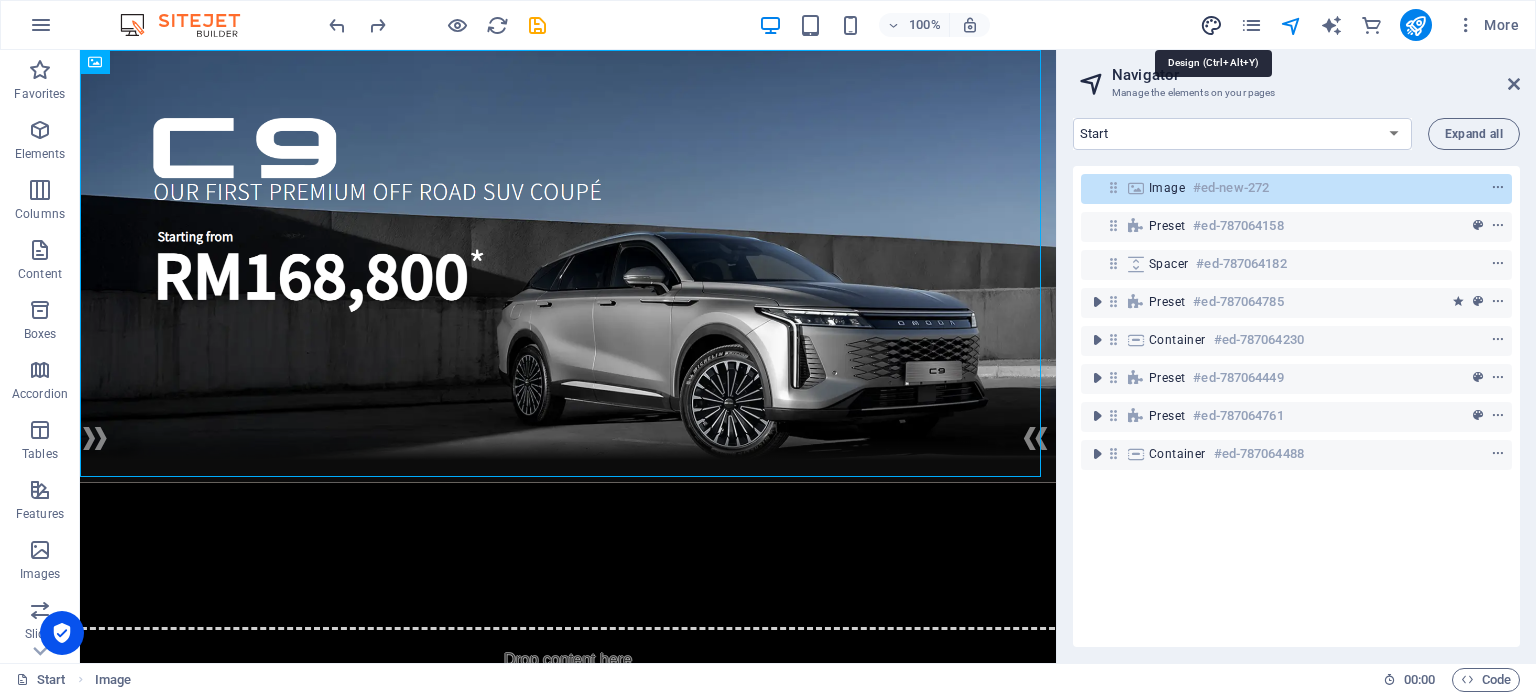 click at bounding box center [1211, 25] 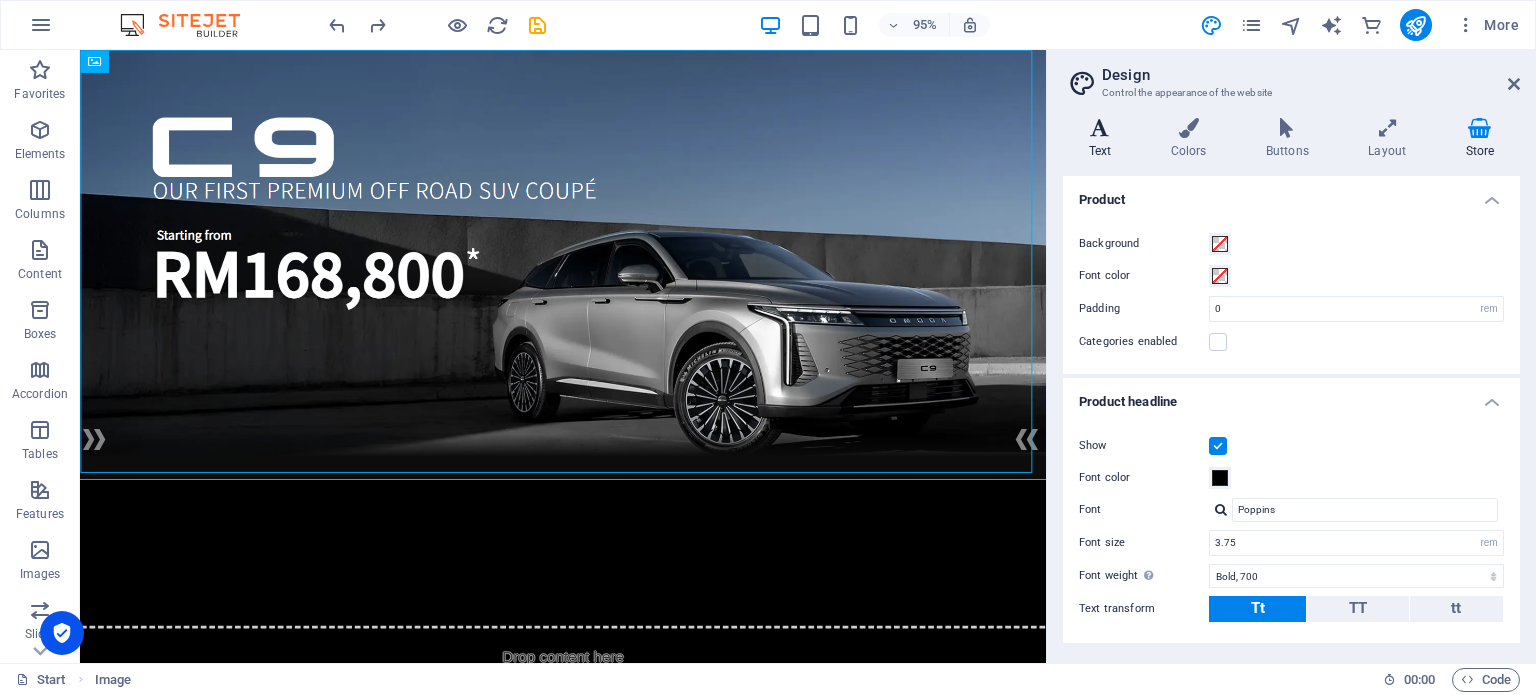 click on "Text" at bounding box center [1104, 139] 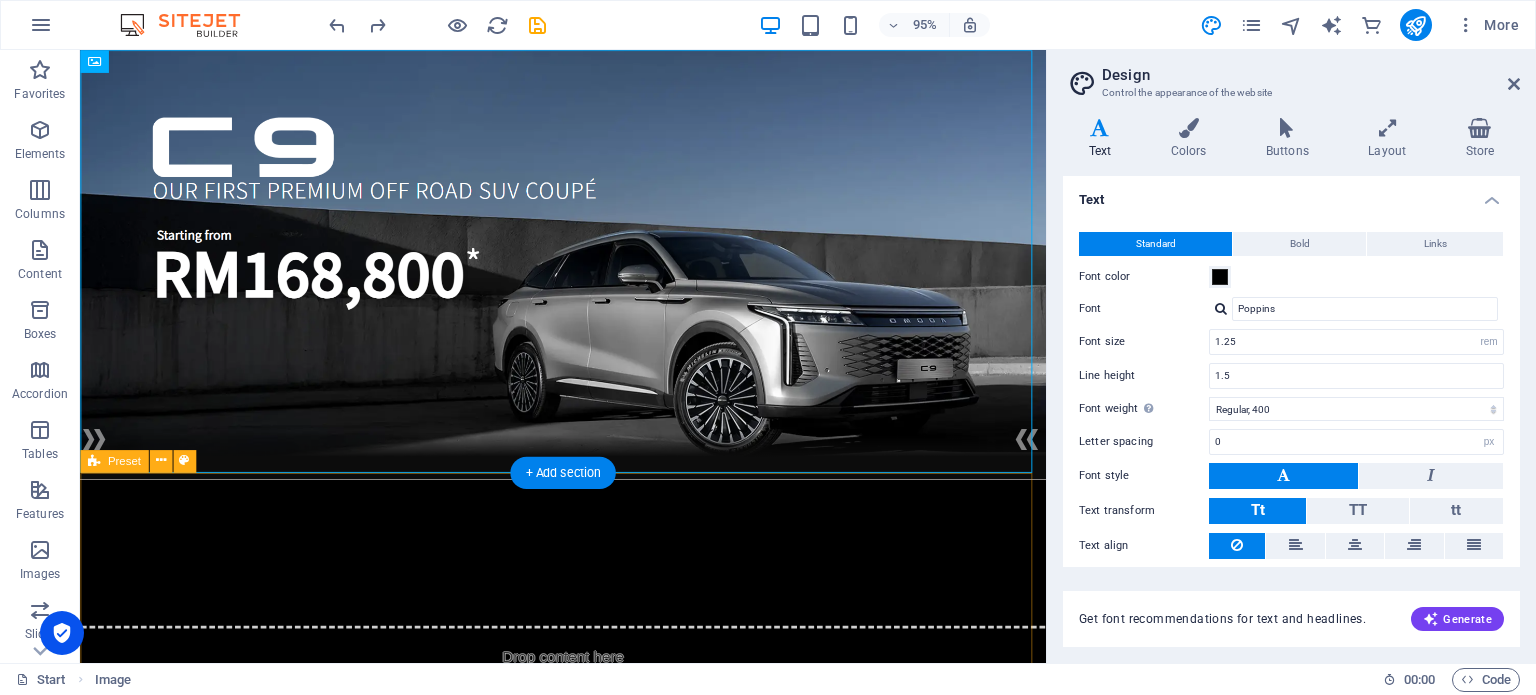 click on "Drop content here or  Add elements  Paste clipboard" at bounding box center (588, 727) 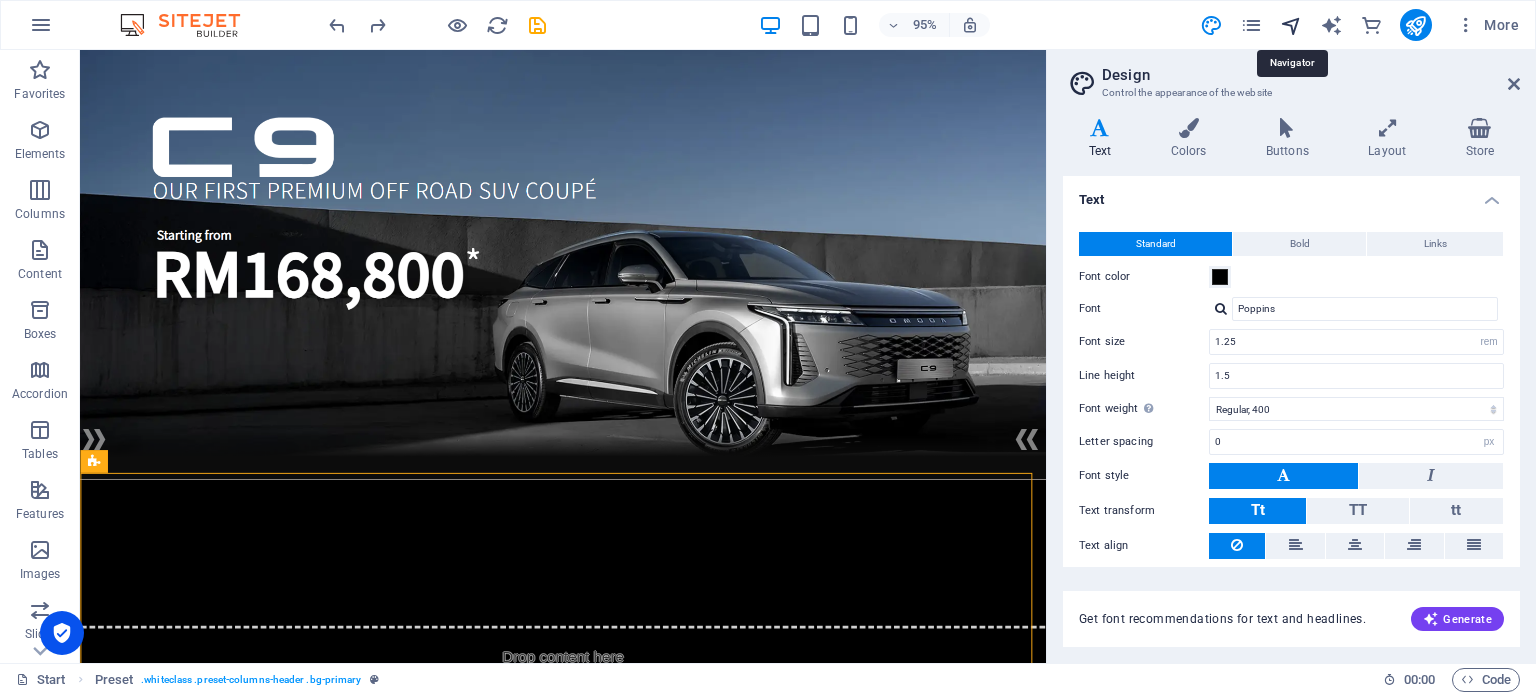 click at bounding box center [1291, 25] 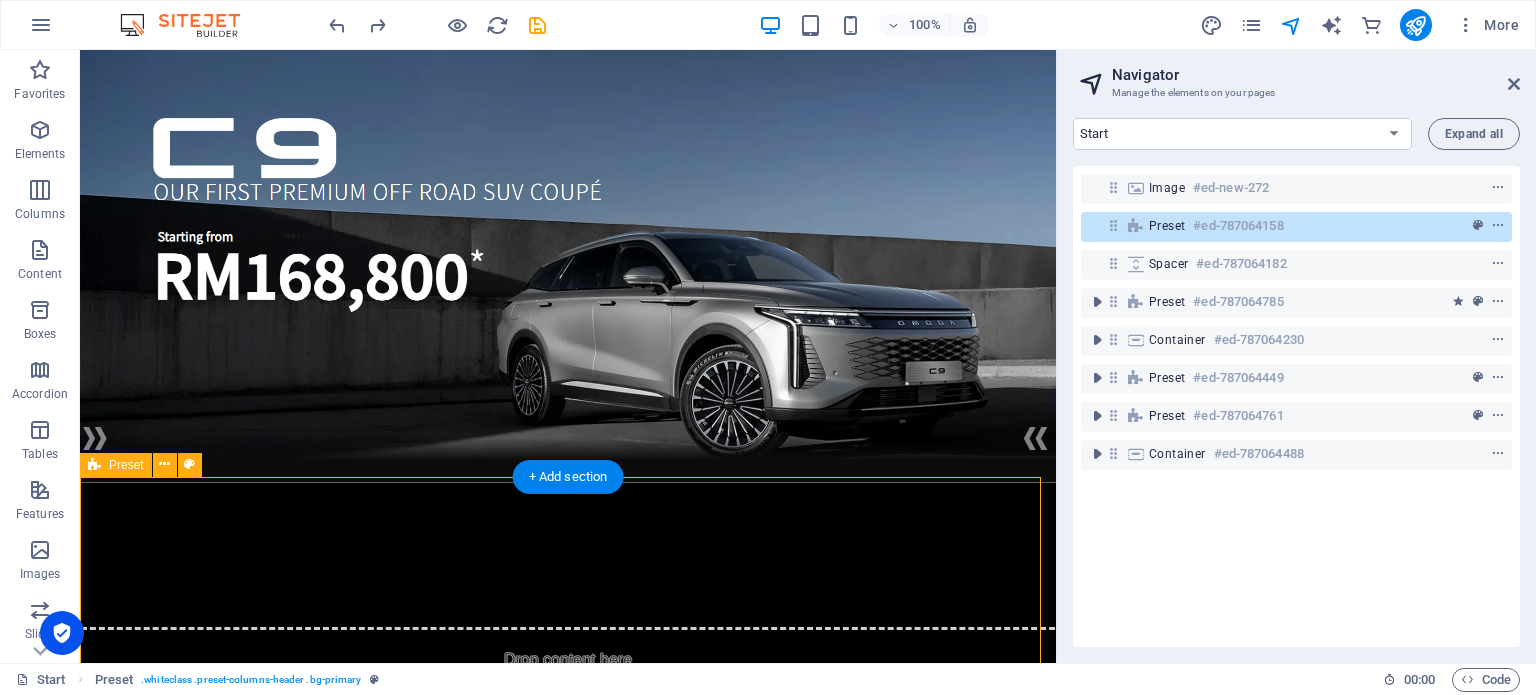 click on "#ed-787064158" at bounding box center [1238, 226] 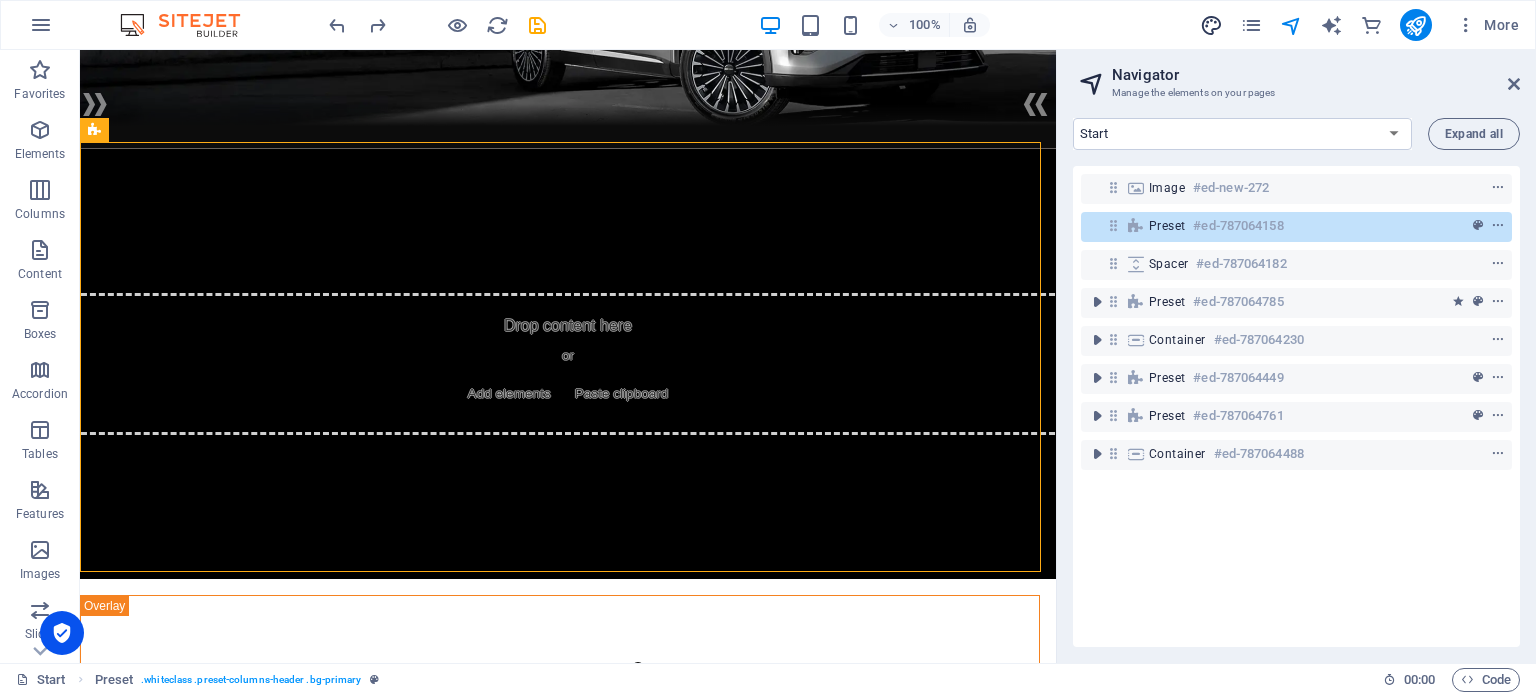 click at bounding box center (1211, 25) 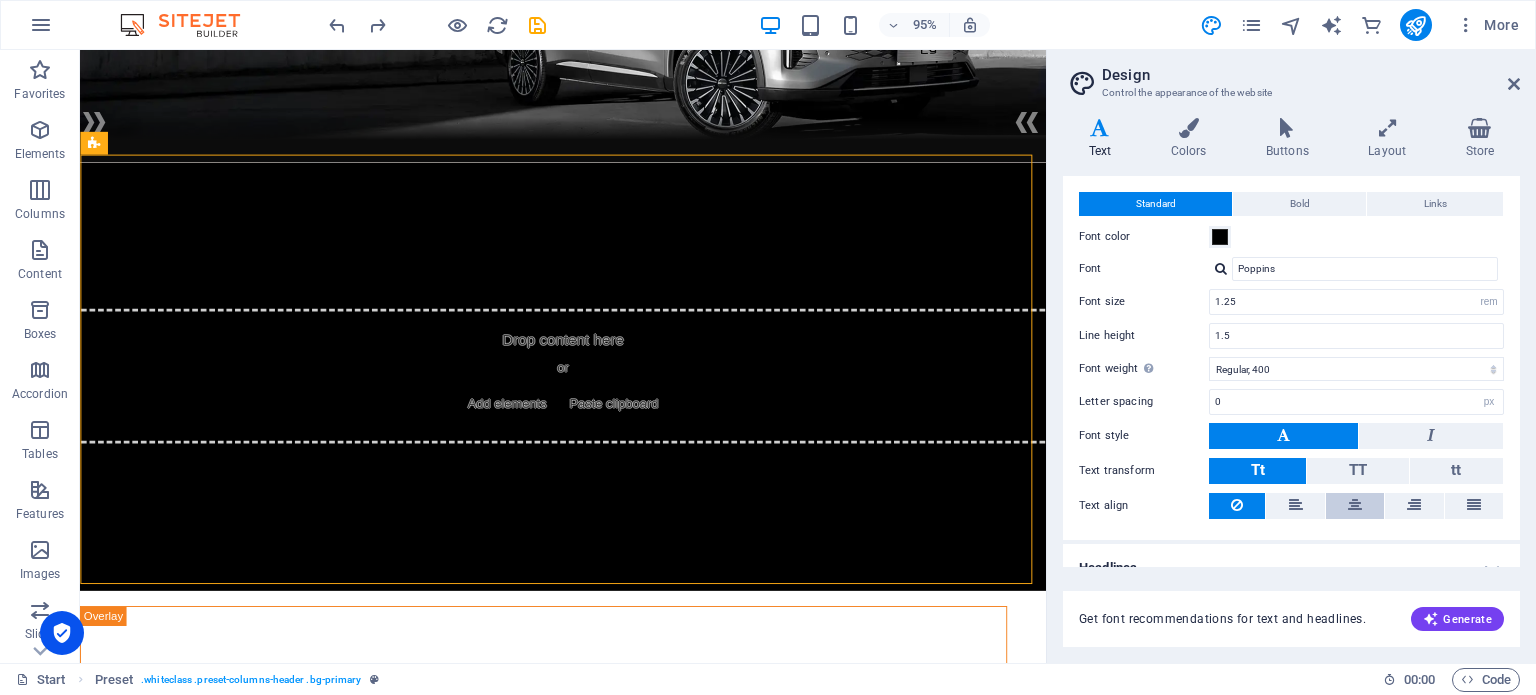 scroll, scrollTop: 61, scrollLeft: 0, axis: vertical 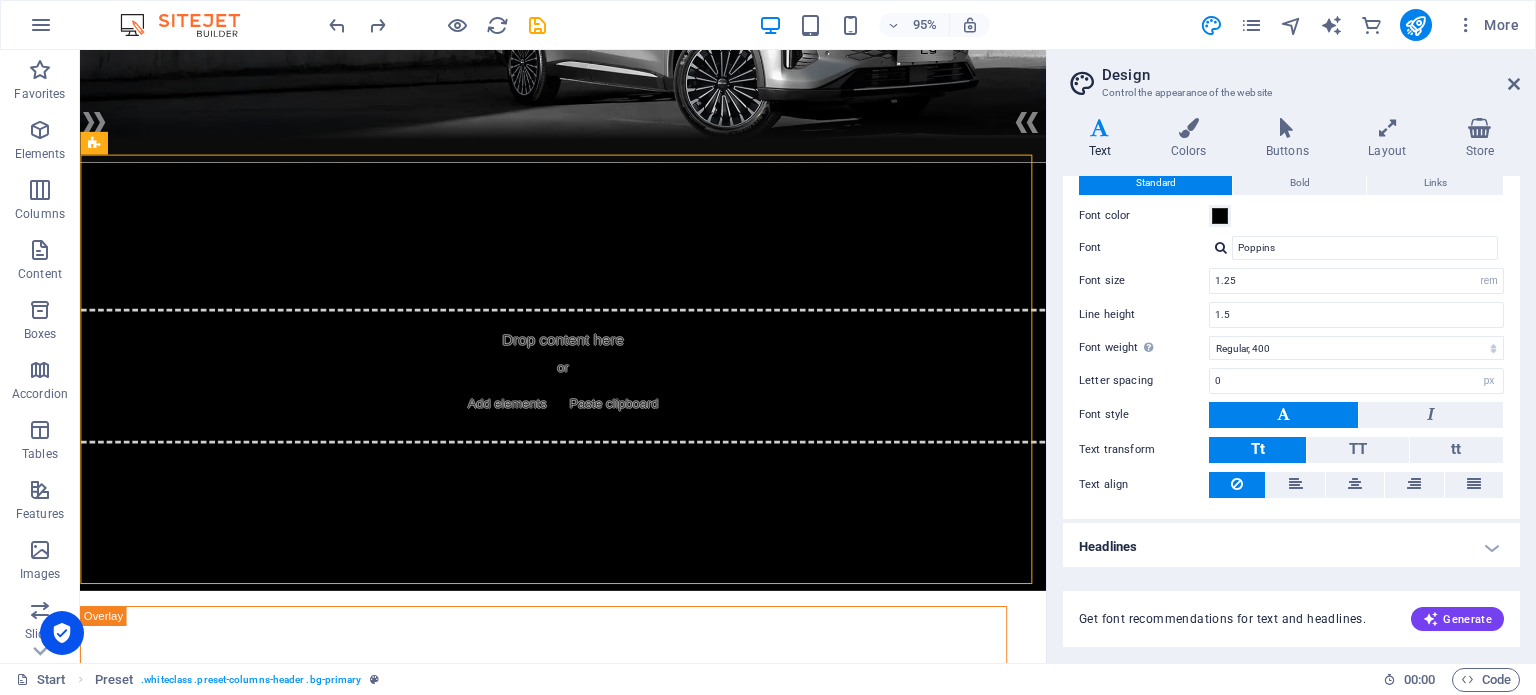 click on "Headlines" at bounding box center (1291, 547) 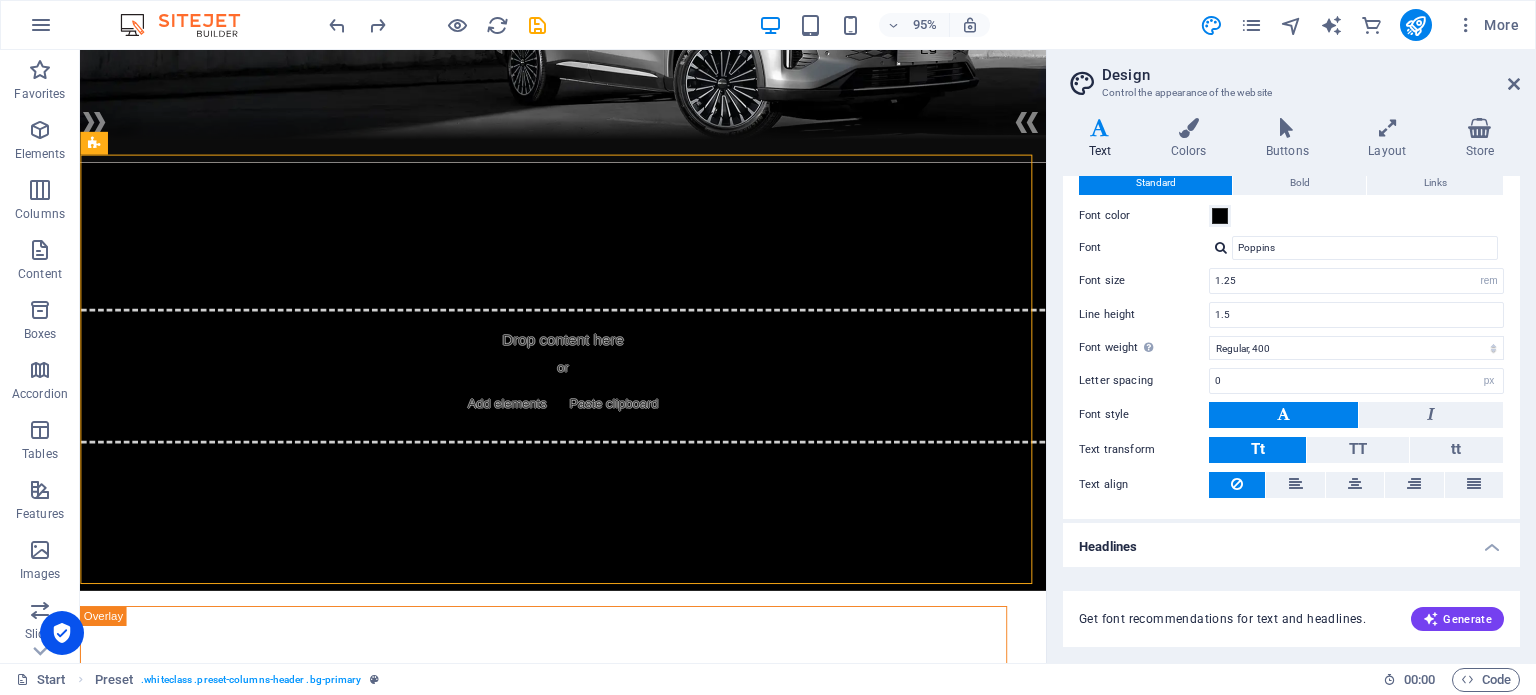 click on "Headlines" at bounding box center (1291, 541) 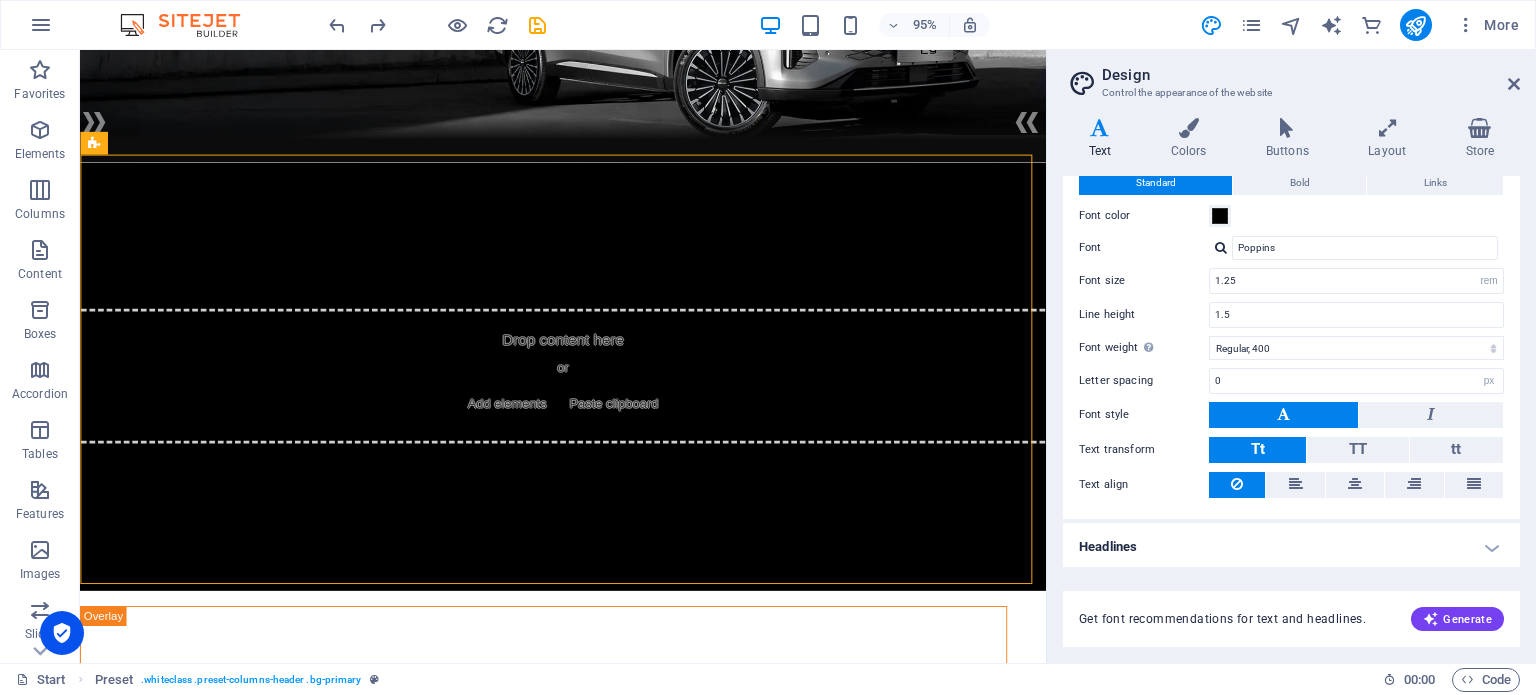 click on "Headlines" at bounding box center [1291, 547] 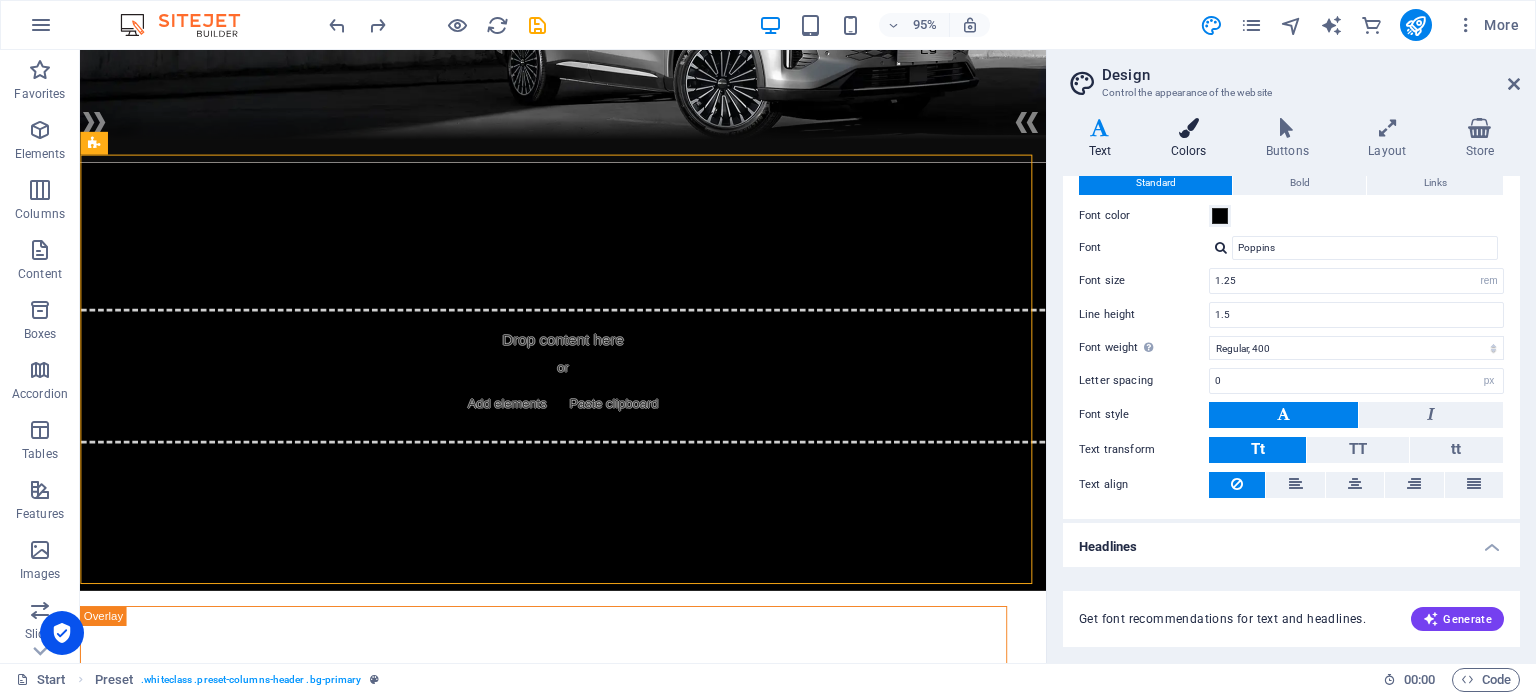 click at bounding box center [1188, 128] 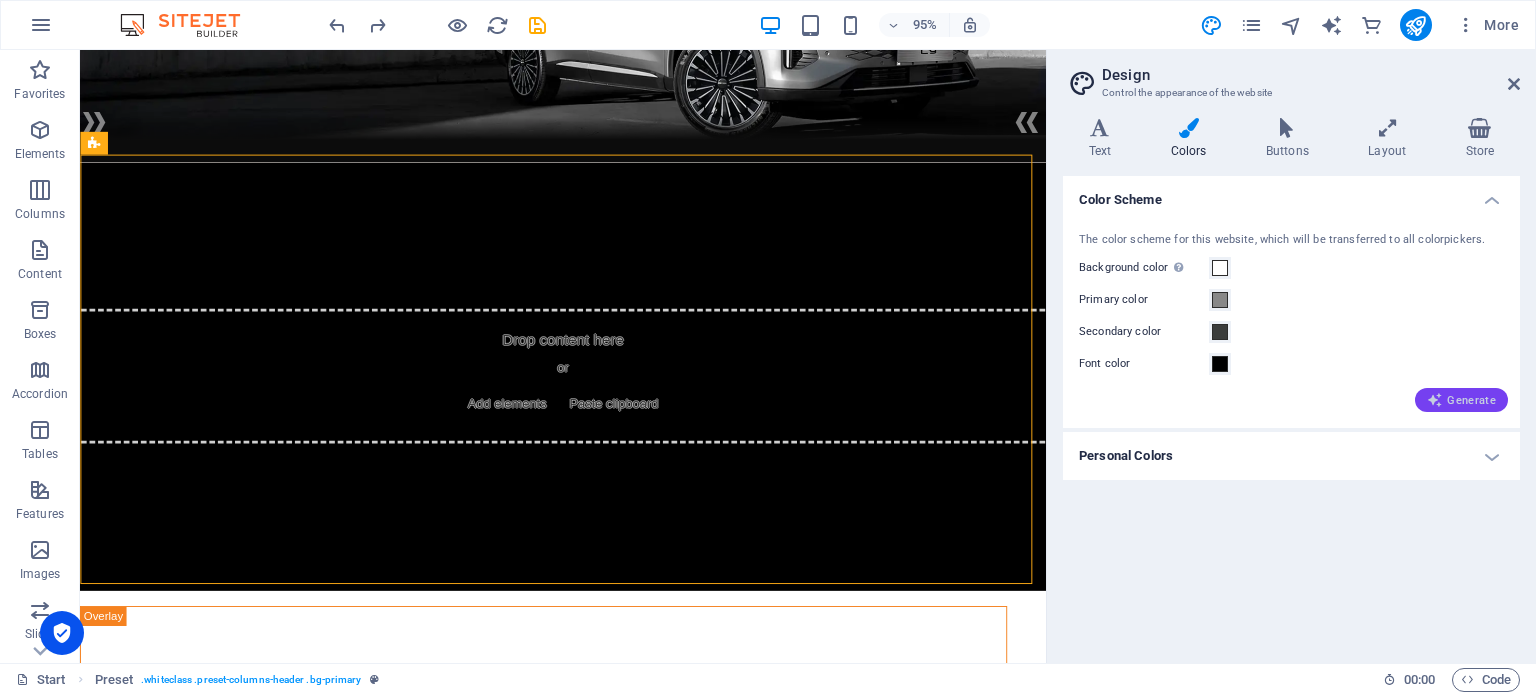 click on "Generate" at bounding box center (1461, 400) 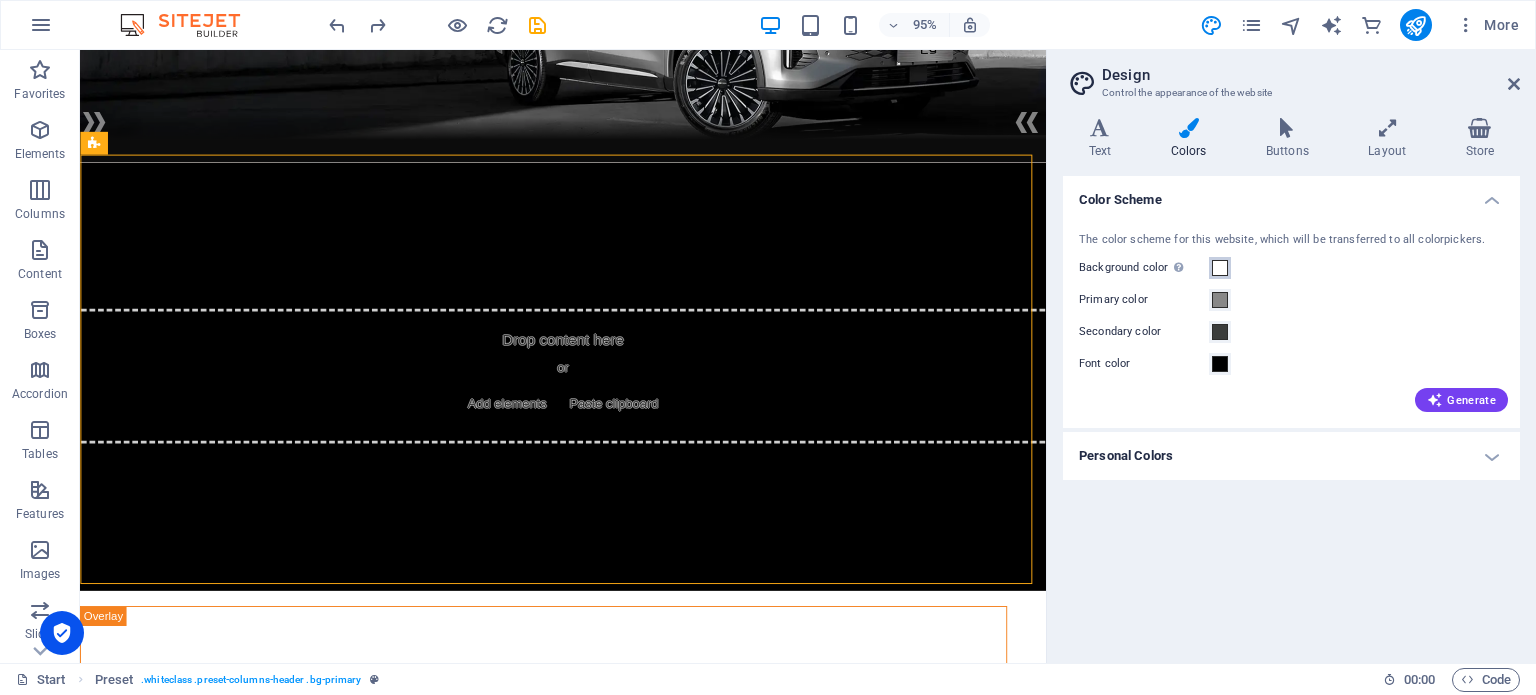 click on "Background color Only visible if it is not covered by other backgrounds." at bounding box center (1220, 268) 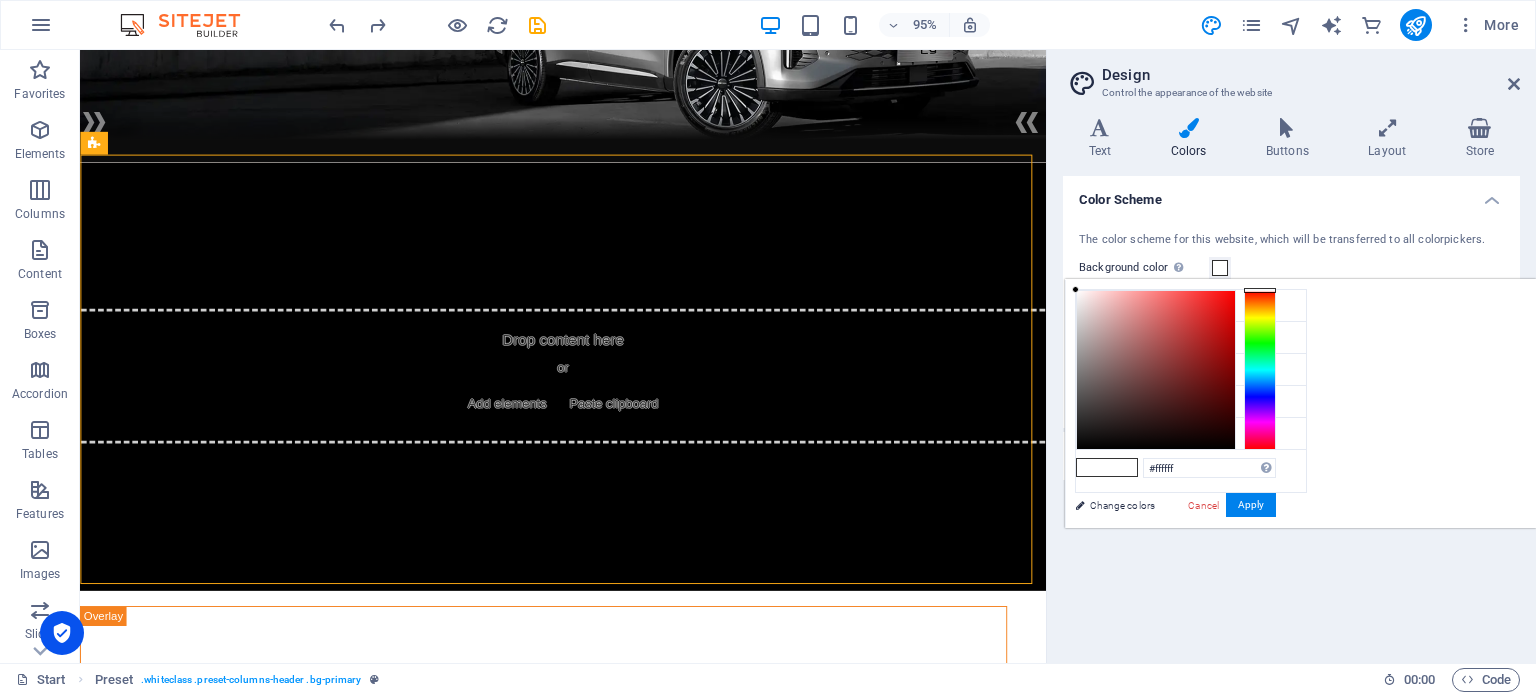 click at bounding box center [1260, 370] 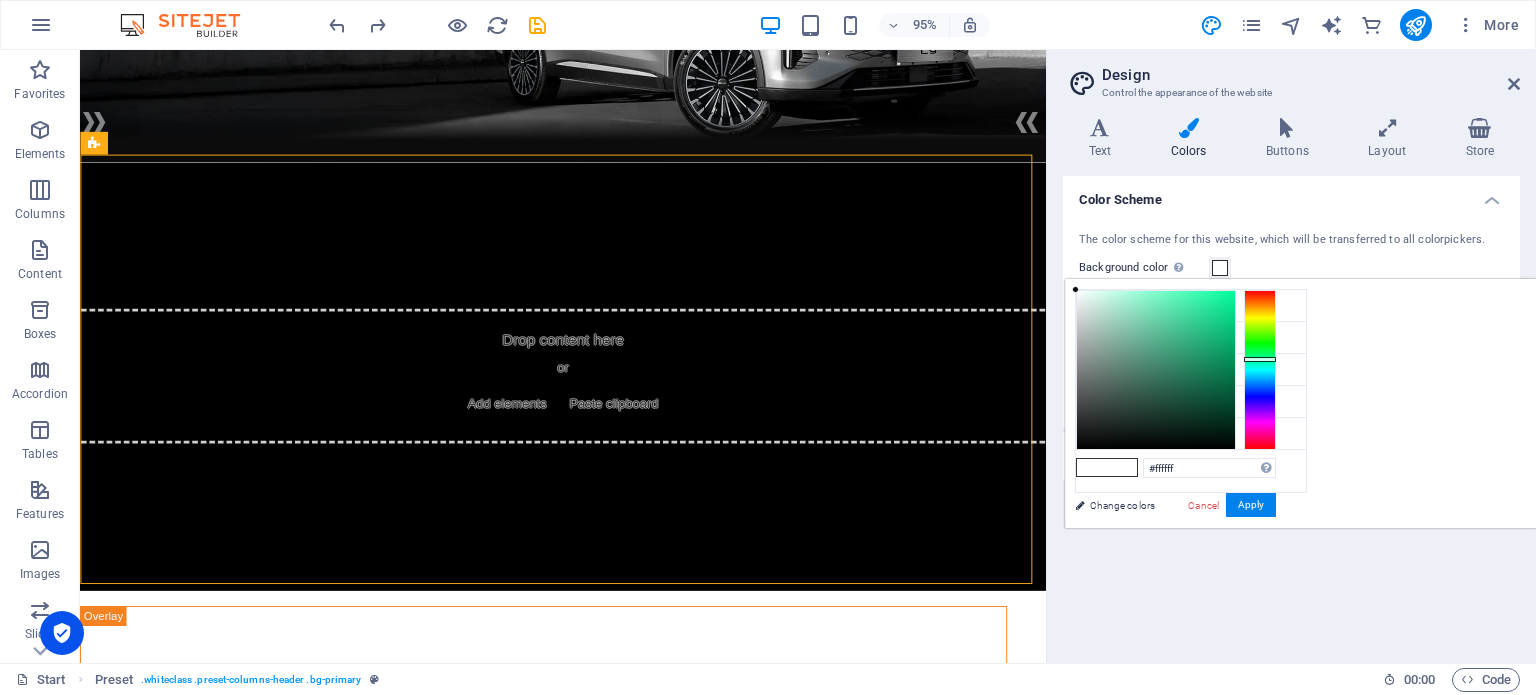 click at bounding box center (1260, 370) 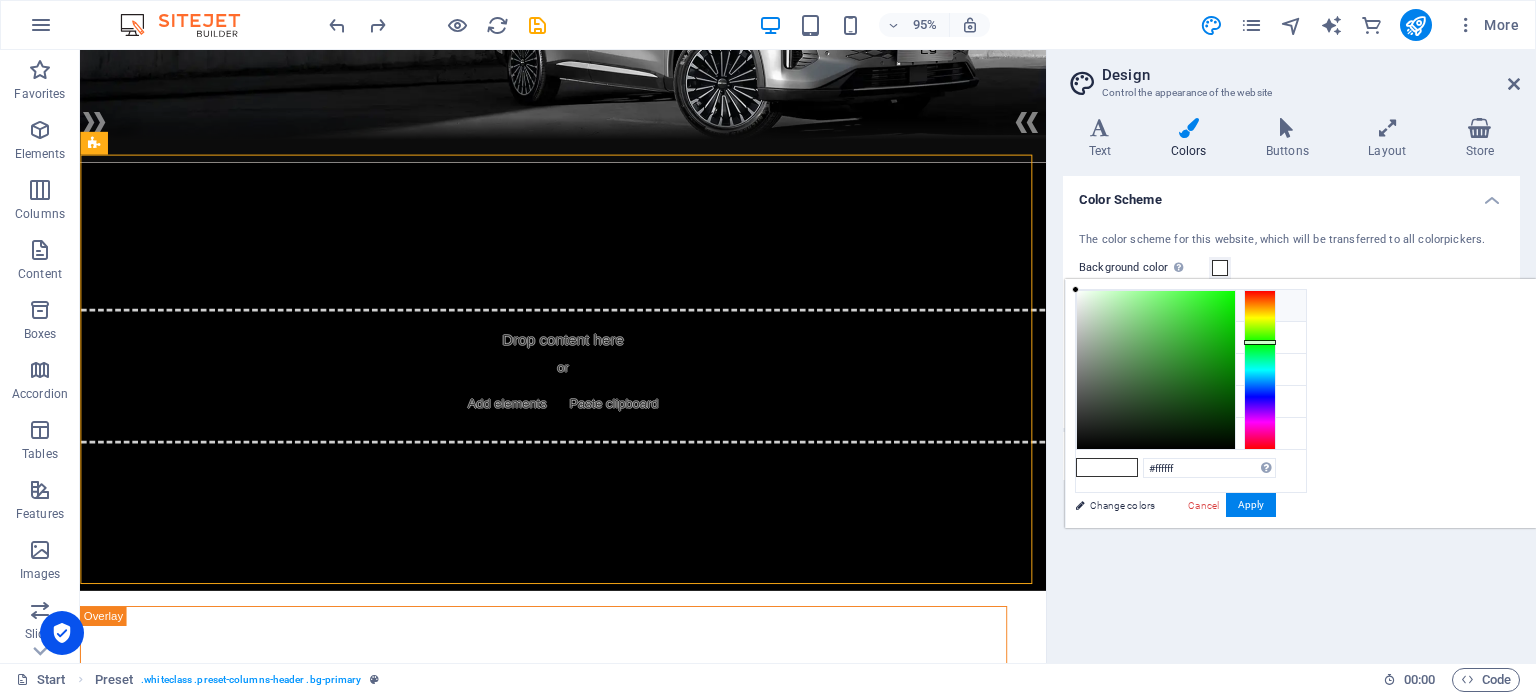 click on "Background color
#ffffff" at bounding box center (1191, 306) 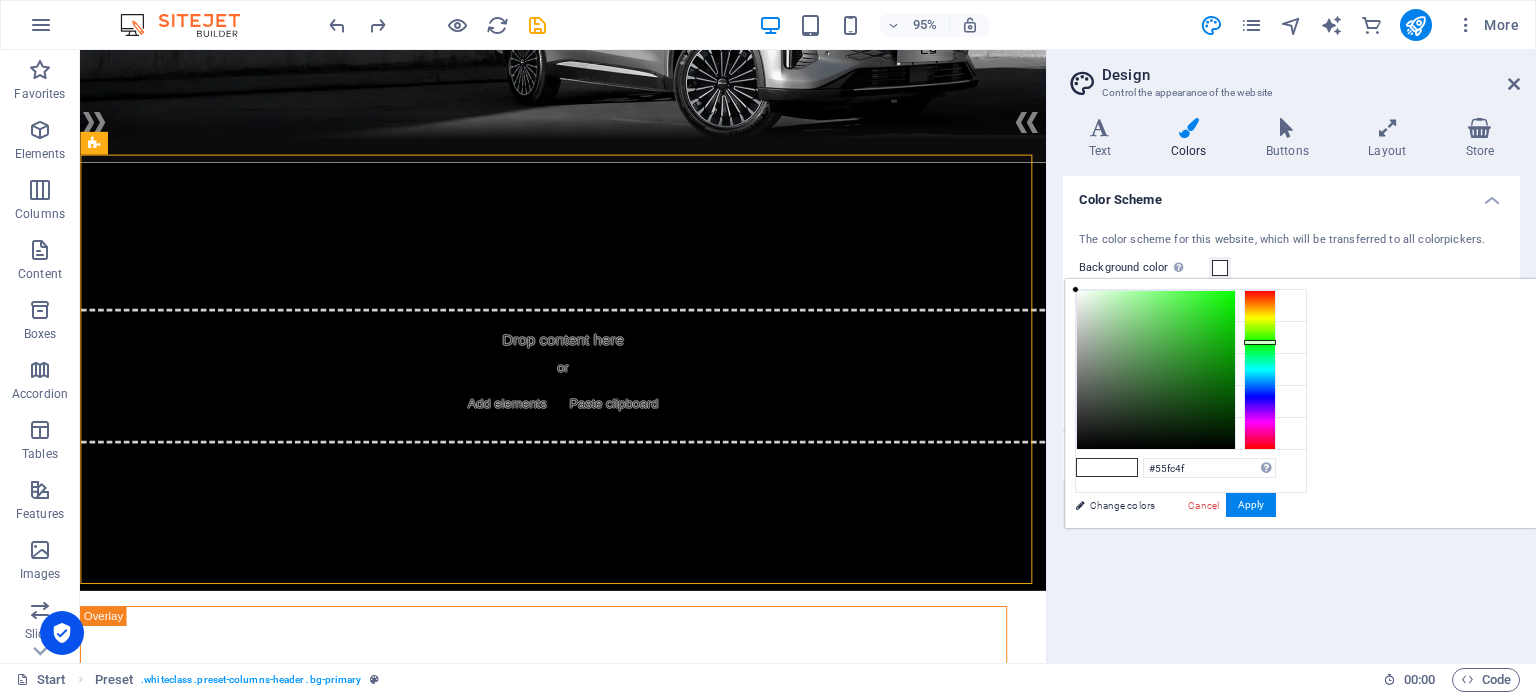 click at bounding box center [1156, 370] 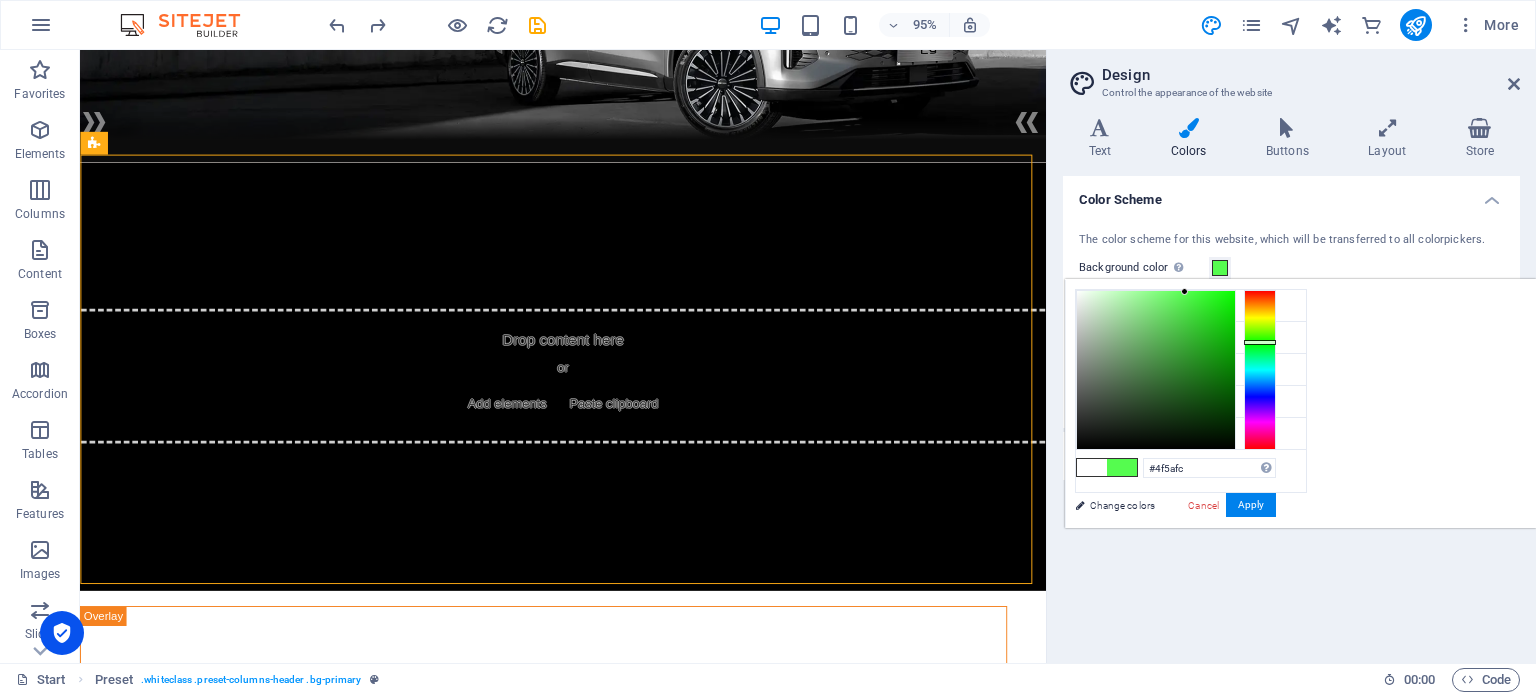 click at bounding box center (1260, 370) 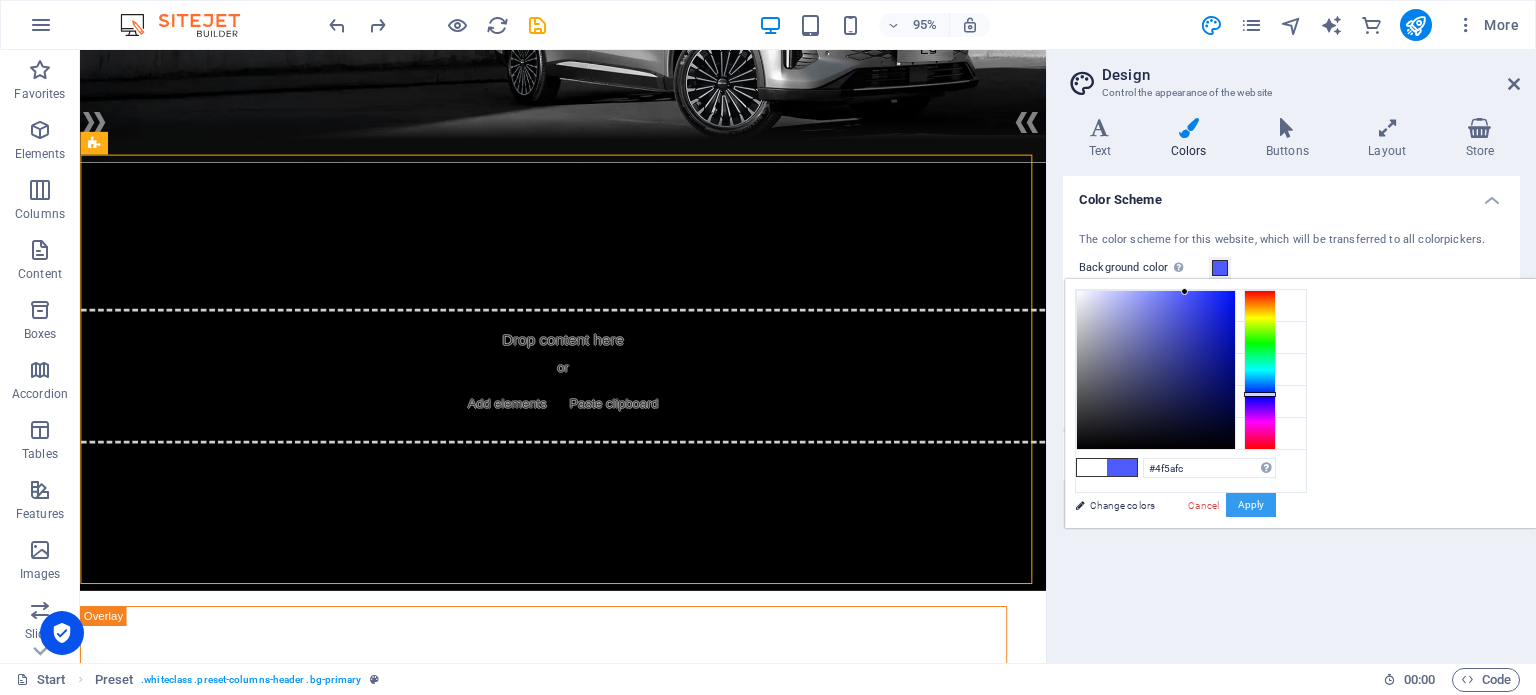 click on "Apply" at bounding box center [1251, 505] 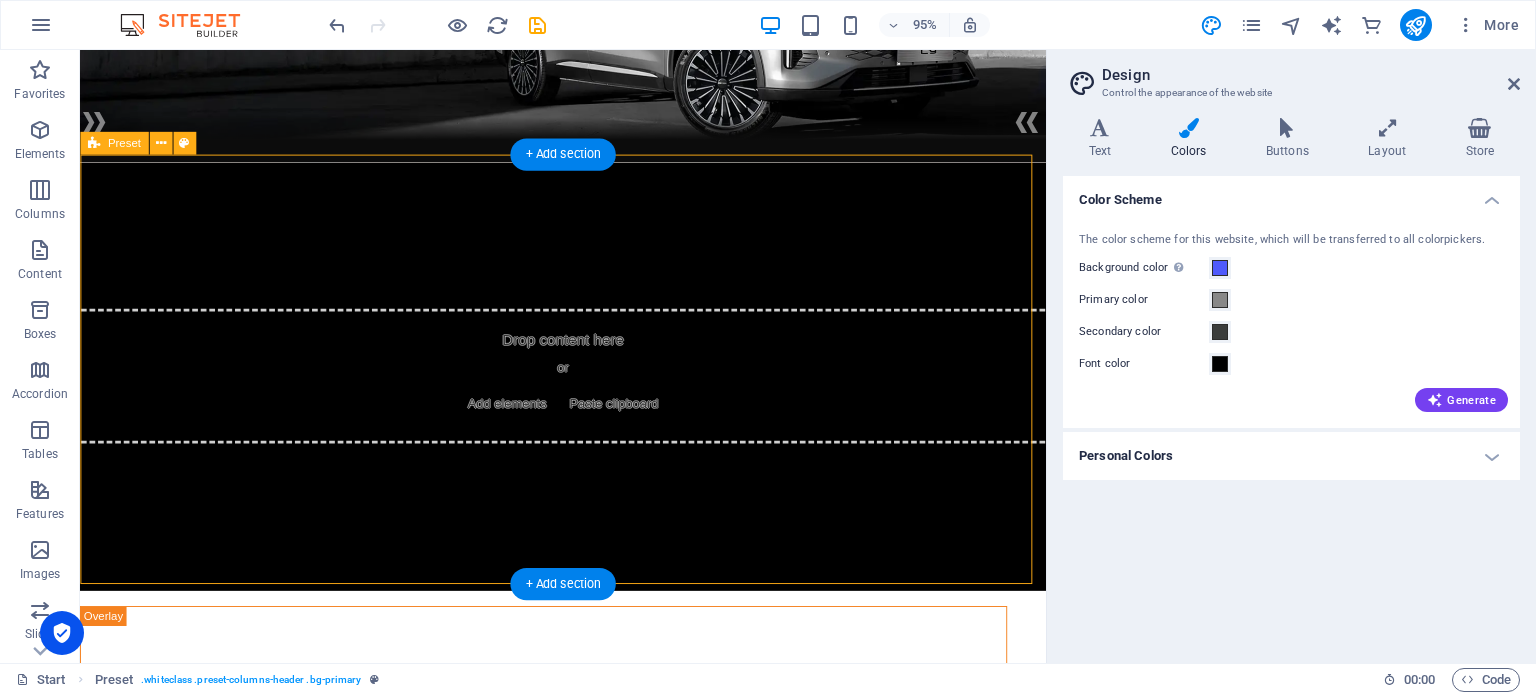 click on "Drop content here or  Add elements  Paste clipboard" at bounding box center (588, 393) 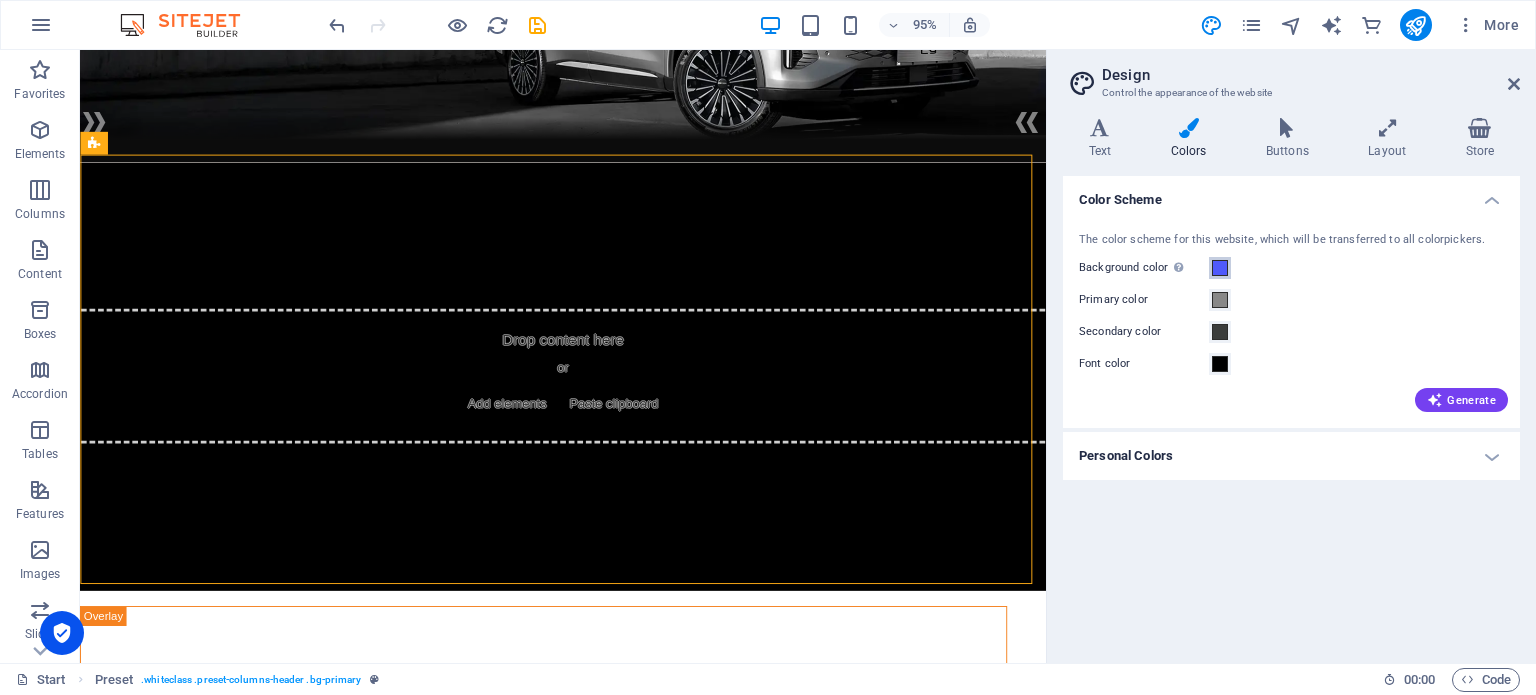 click at bounding box center [1220, 268] 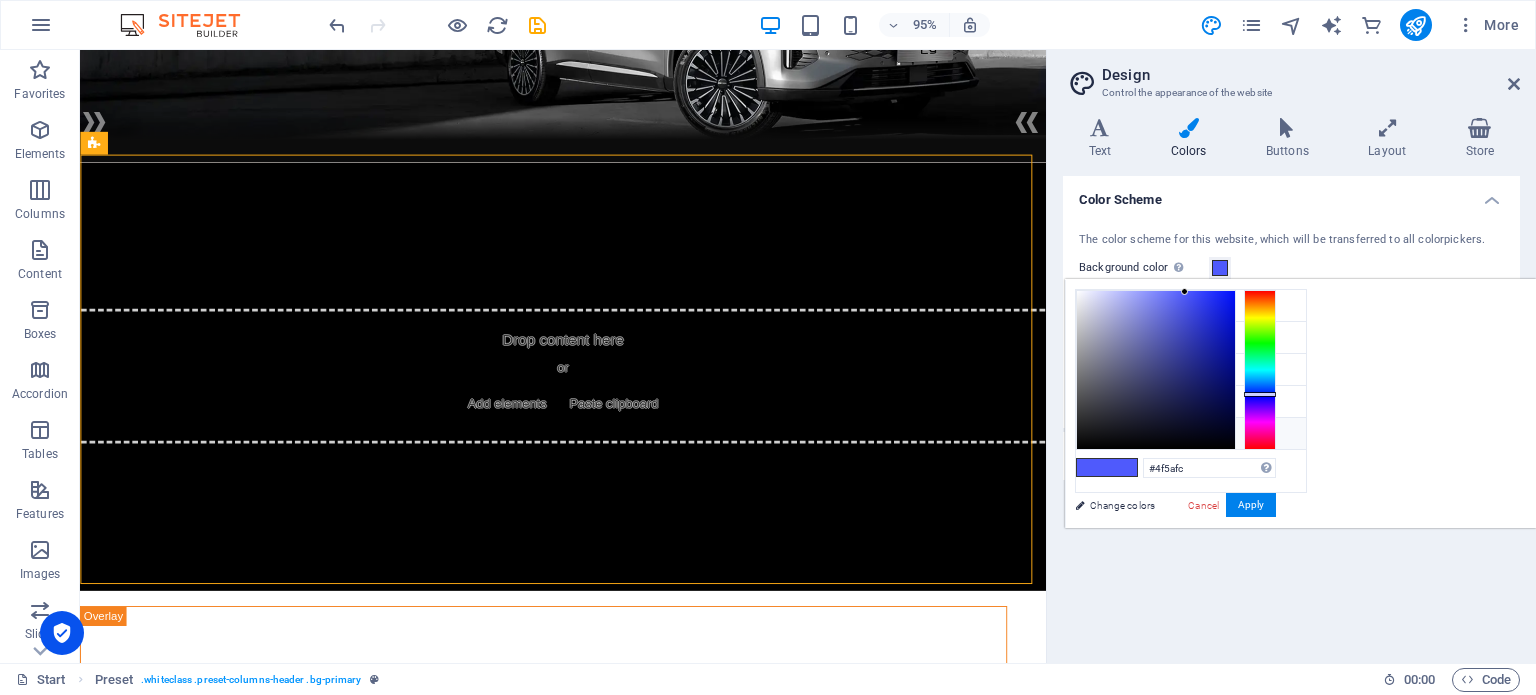 click on "#df1b1b" at bounding box center (1199, 437) 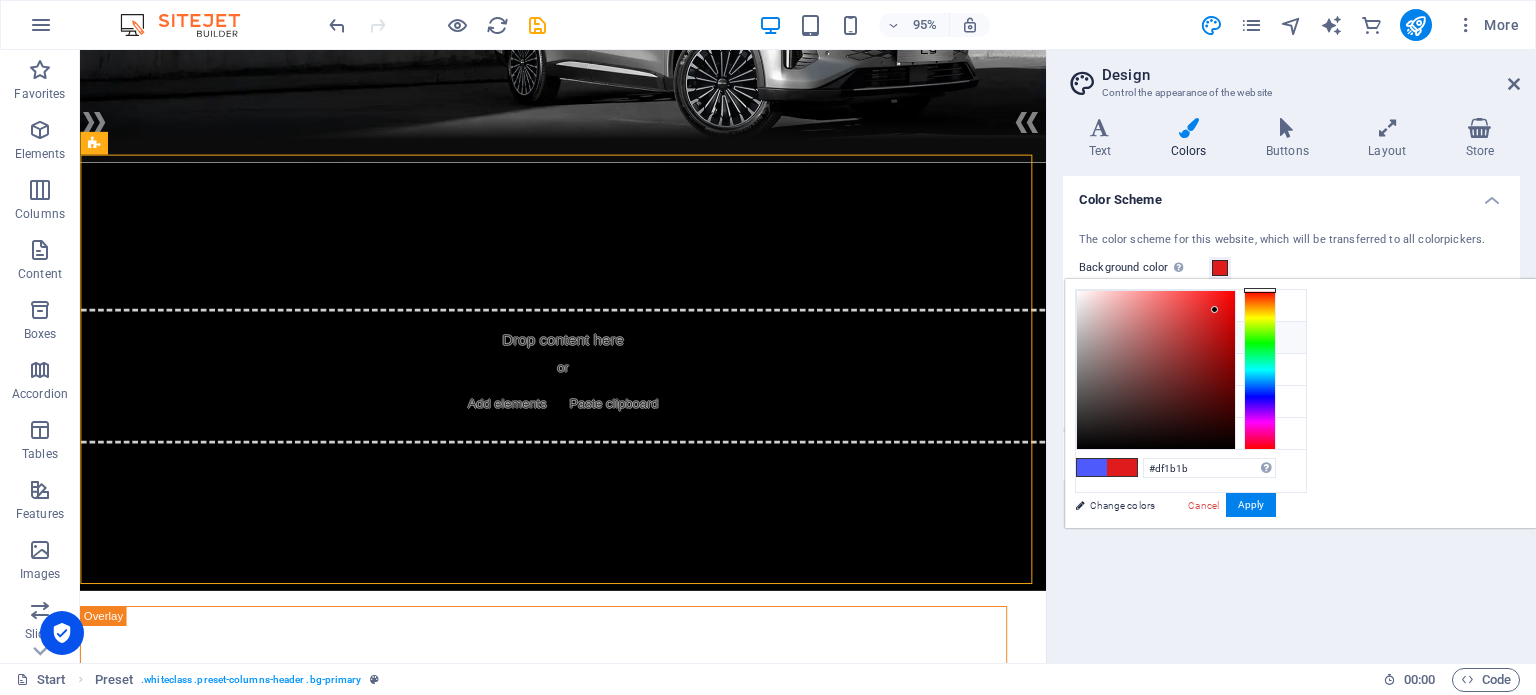 click on "Primary color
#000000" at bounding box center [1191, 338] 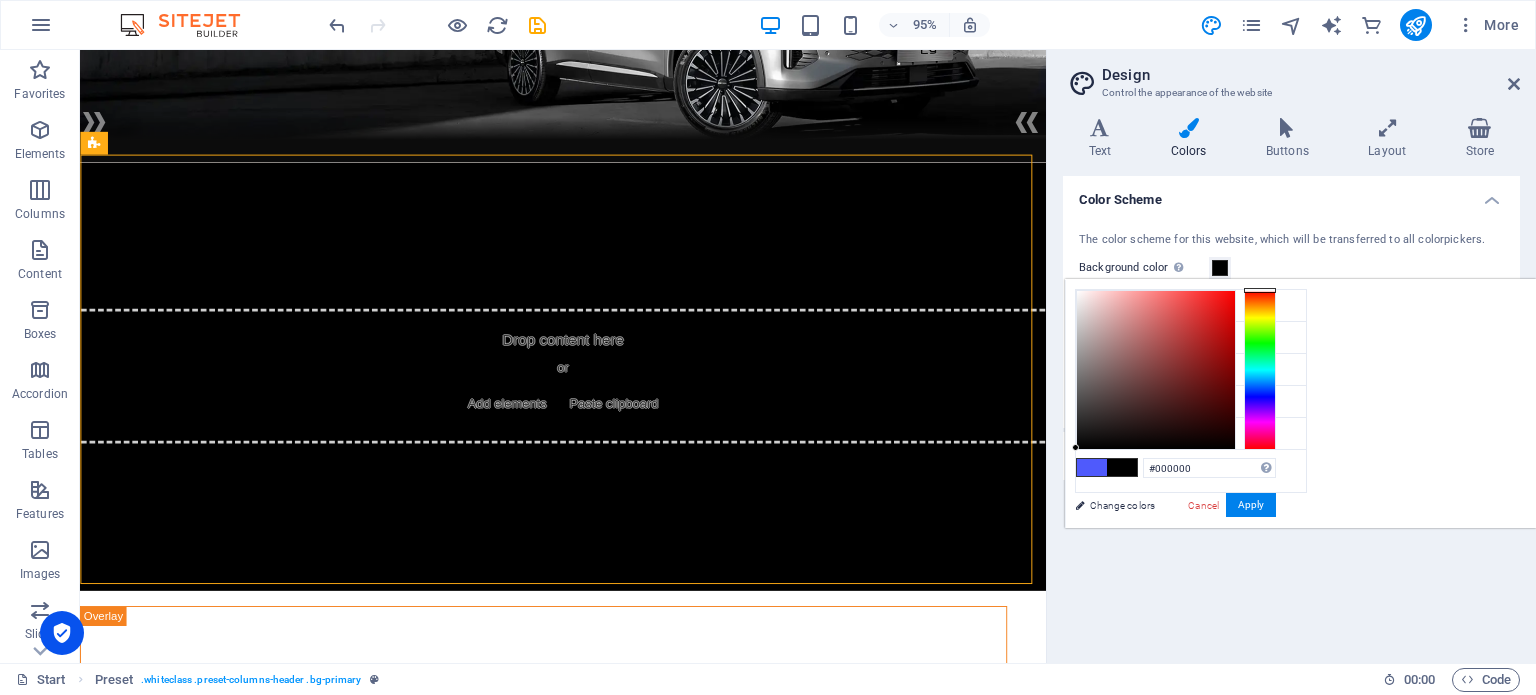 click at bounding box center [1260, 370] 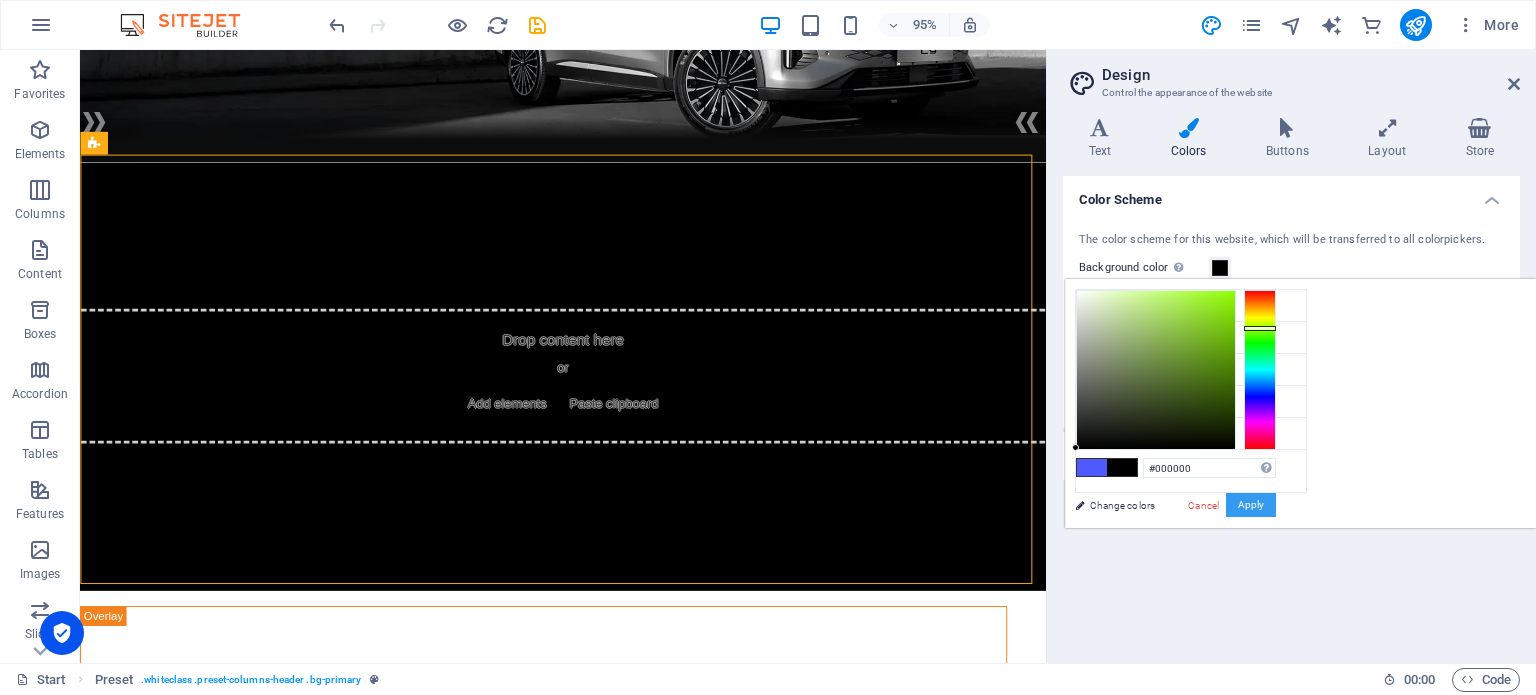 click on "Apply" at bounding box center (1251, 505) 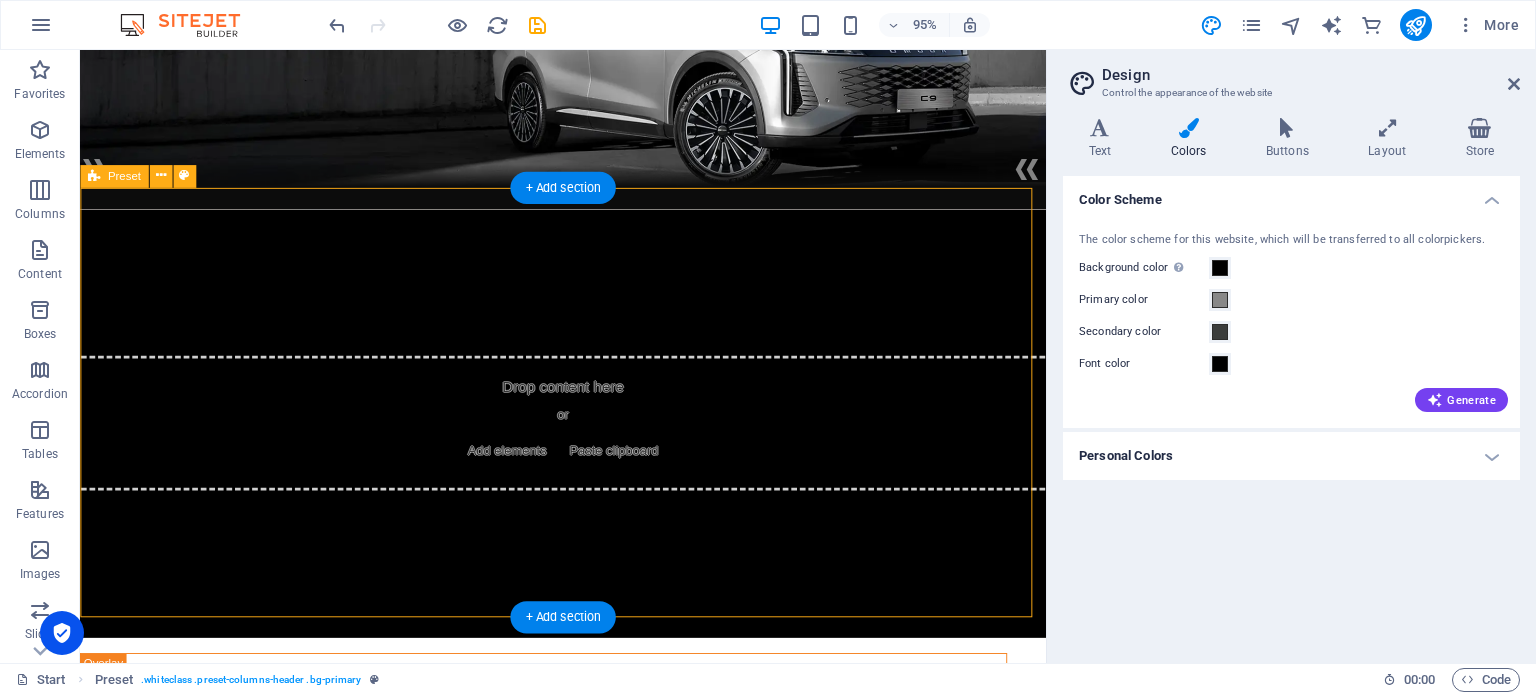 scroll, scrollTop: 300, scrollLeft: 0, axis: vertical 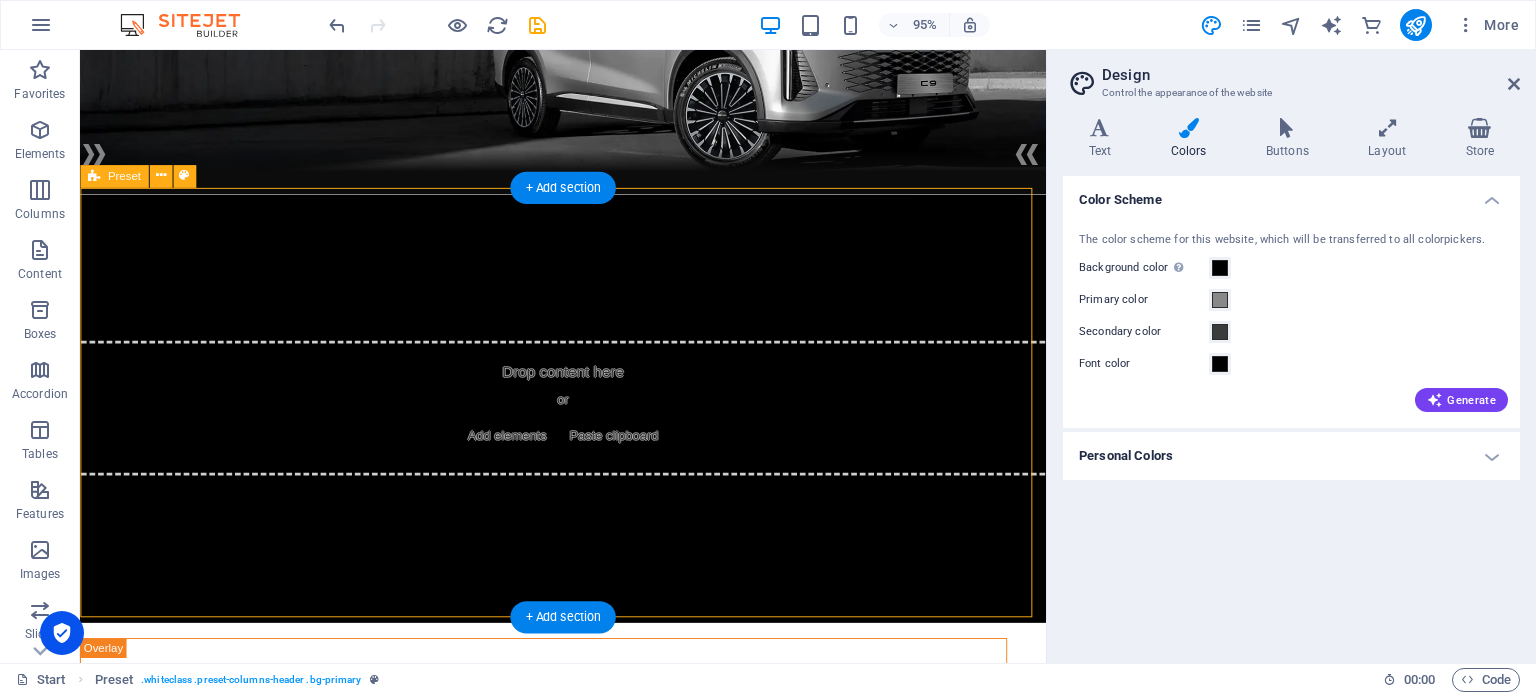 click on "Drop content here or  Add elements  Paste clipboard" at bounding box center (588, 427) 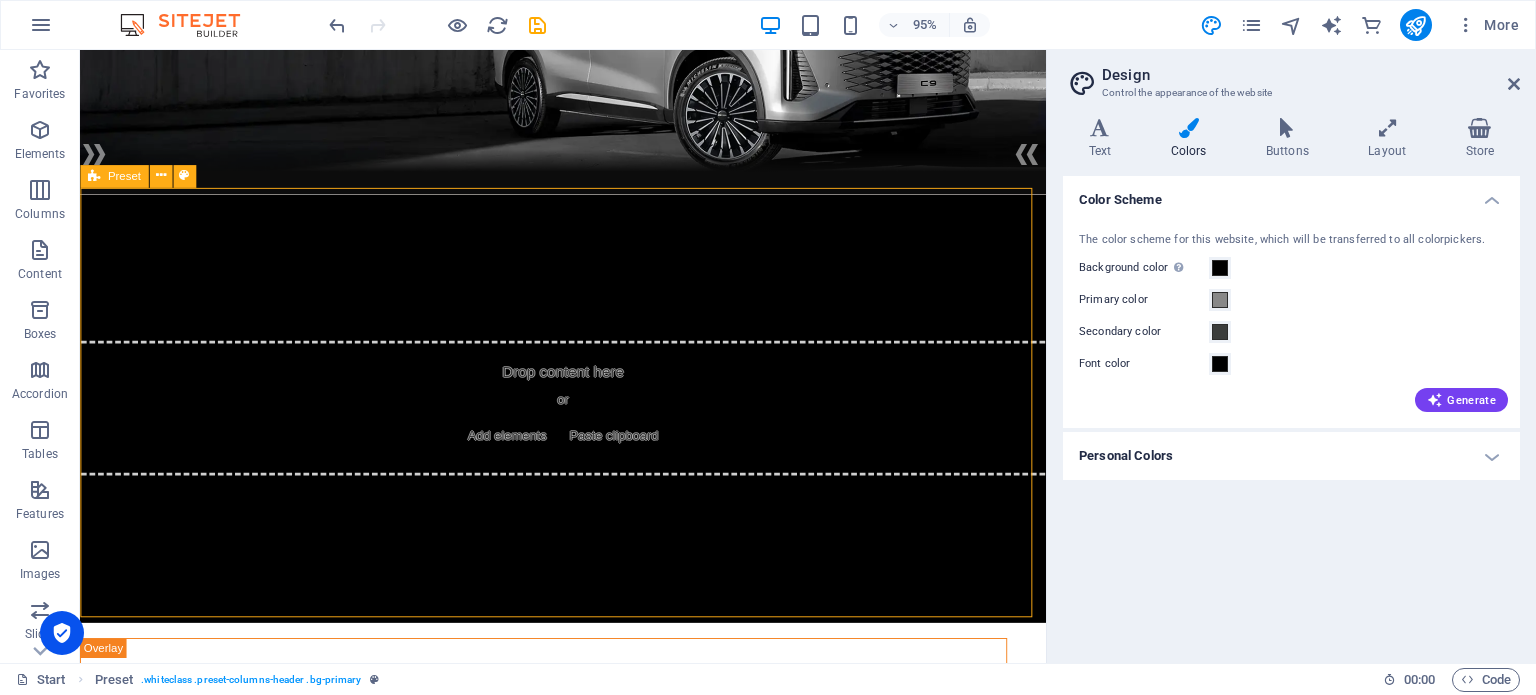 drag, startPoint x: 5, startPoint y: 118, endPoint x: 118, endPoint y: 178, distance: 127.94139 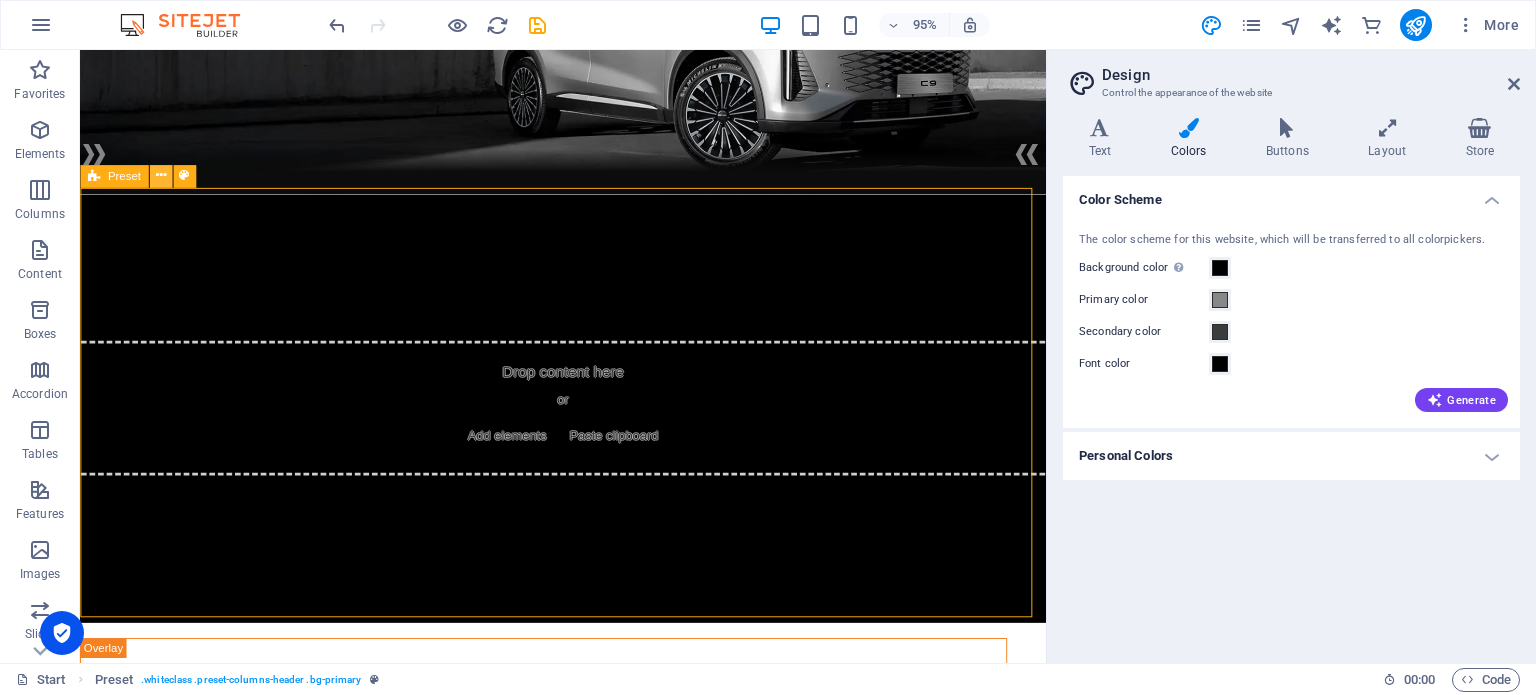 click at bounding box center [160, 176] 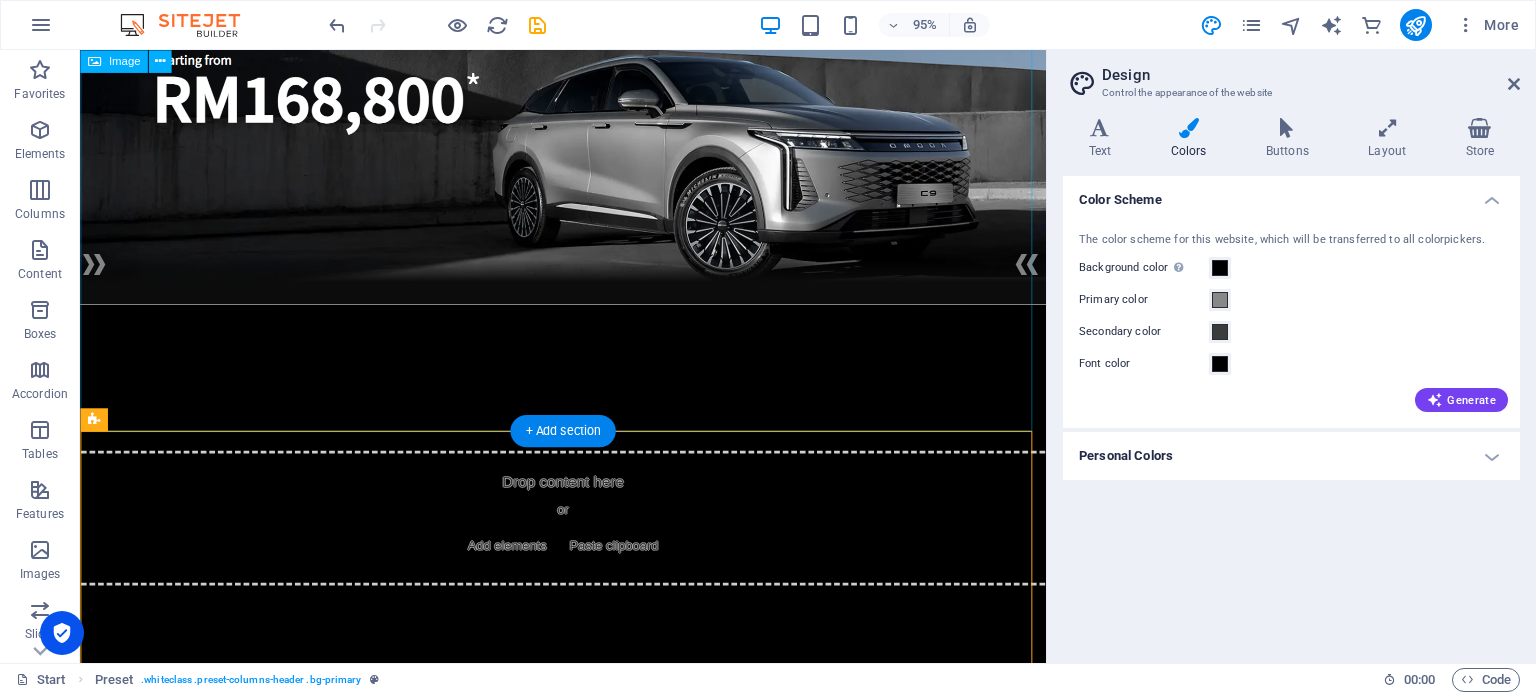 scroll, scrollTop: 0, scrollLeft: 0, axis: both 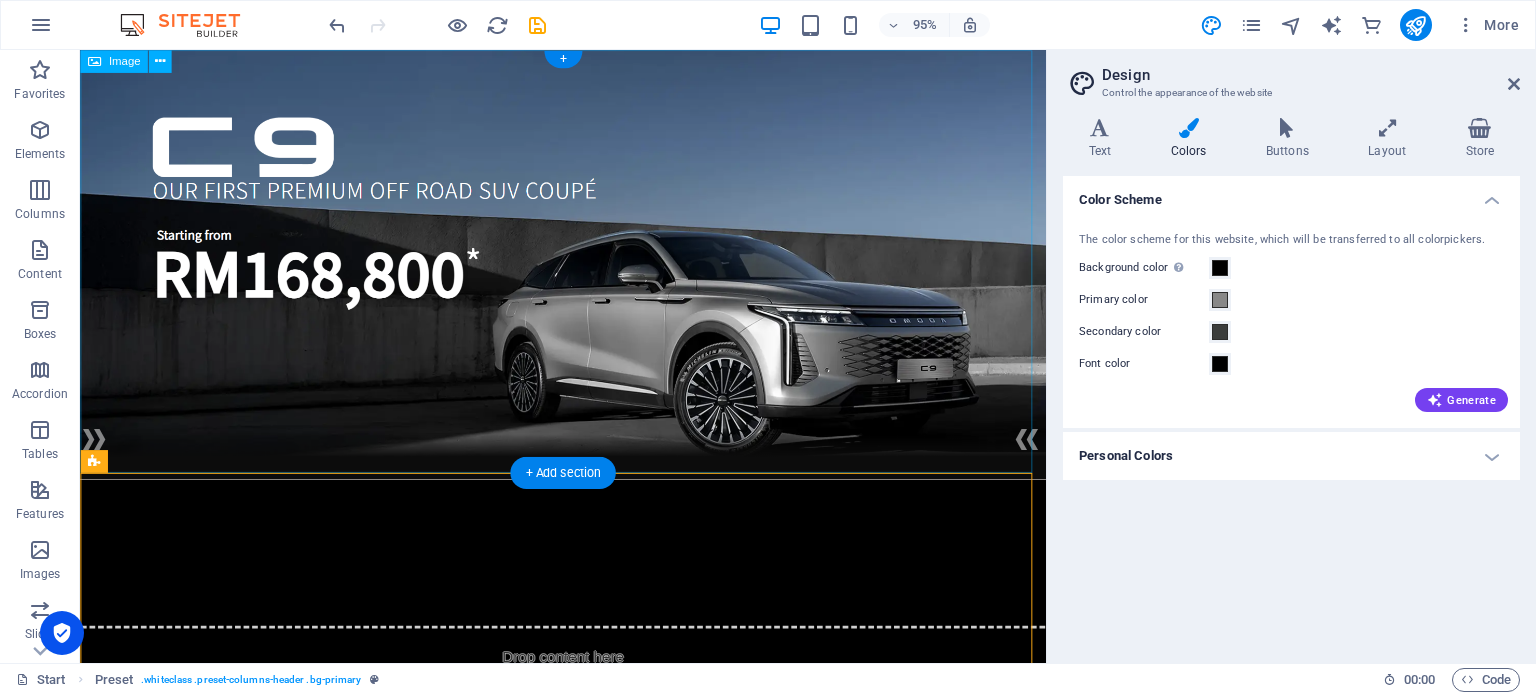 click at bounding box center (588, 276) 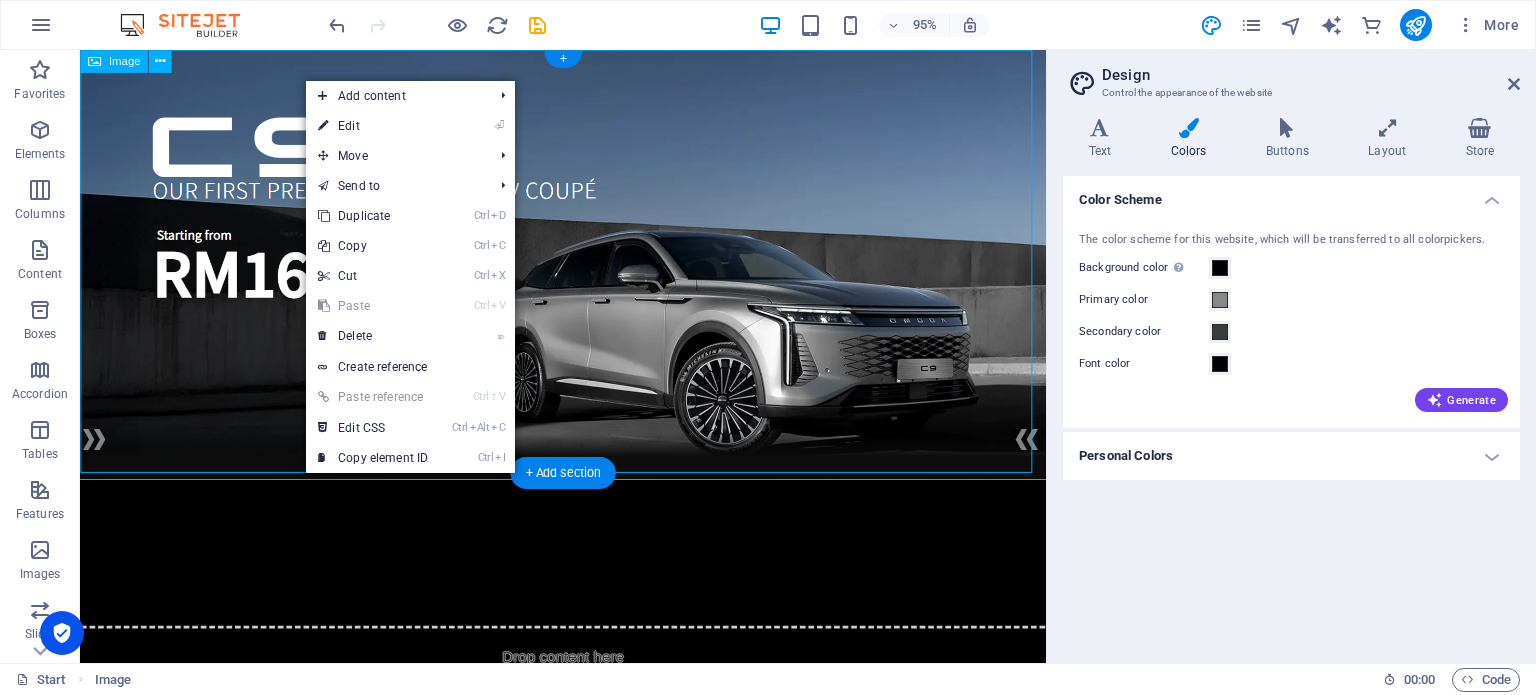 click at bounding box center [588, 276] 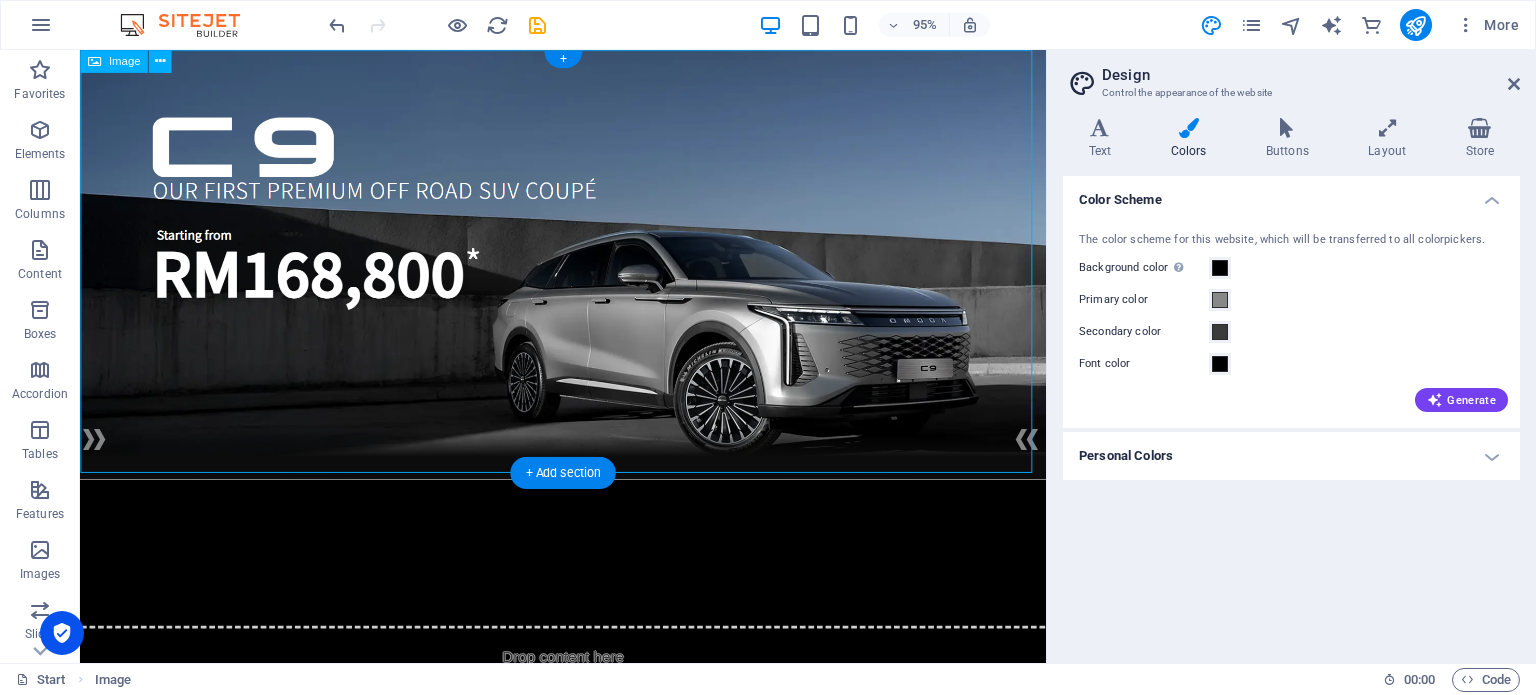 drag, startPoint x: 253, startPoint y: 80, endPoint x: 256, endPoint y: 183, distance: 103.04368 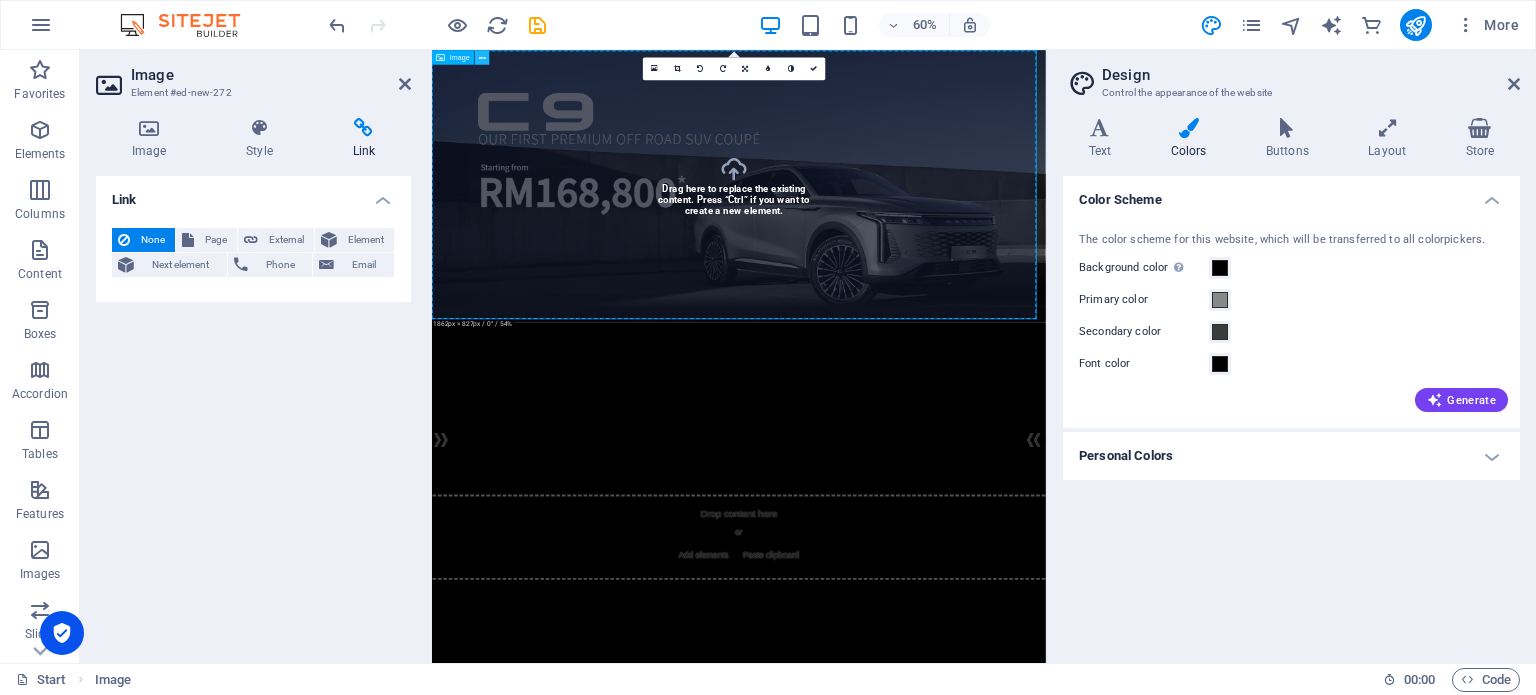 click at bounding box center [482, 57] 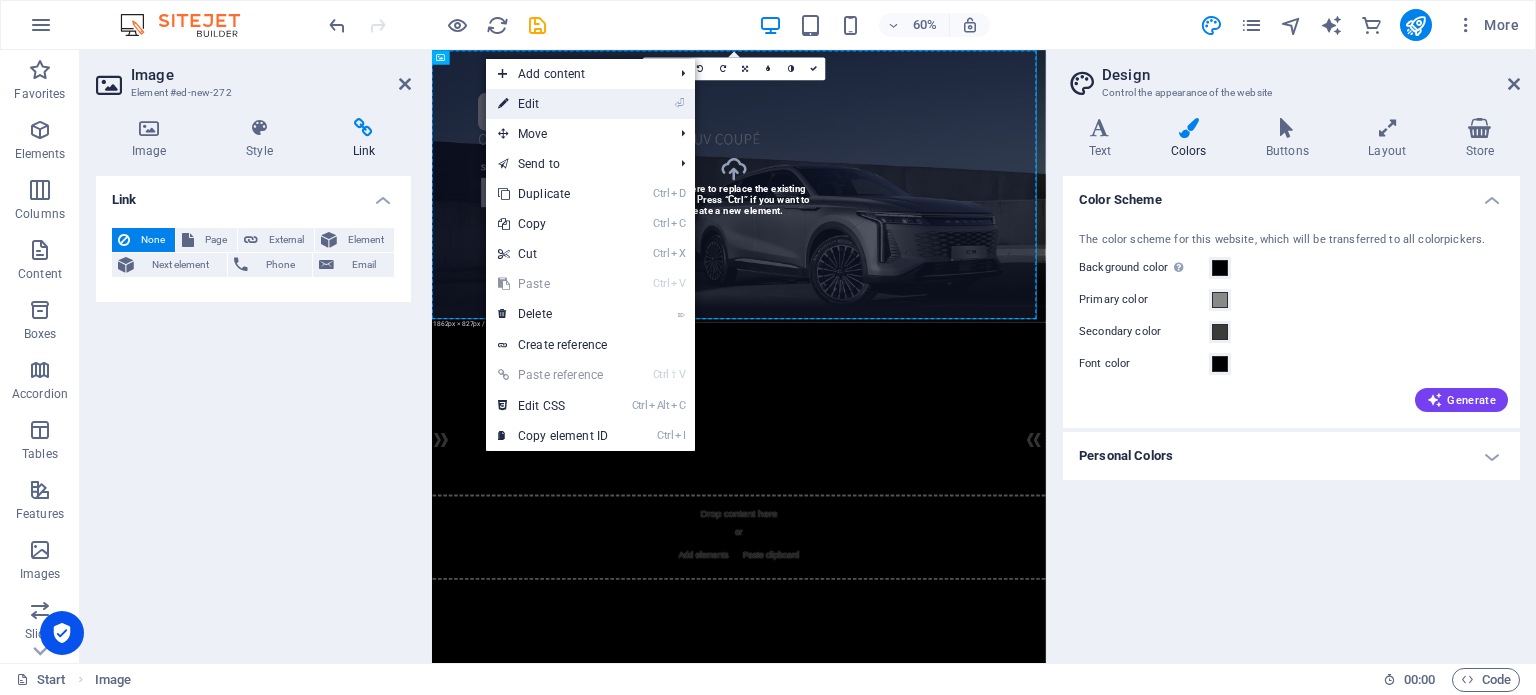 click on "⏎  Edit" at bounding box center [553, 104] 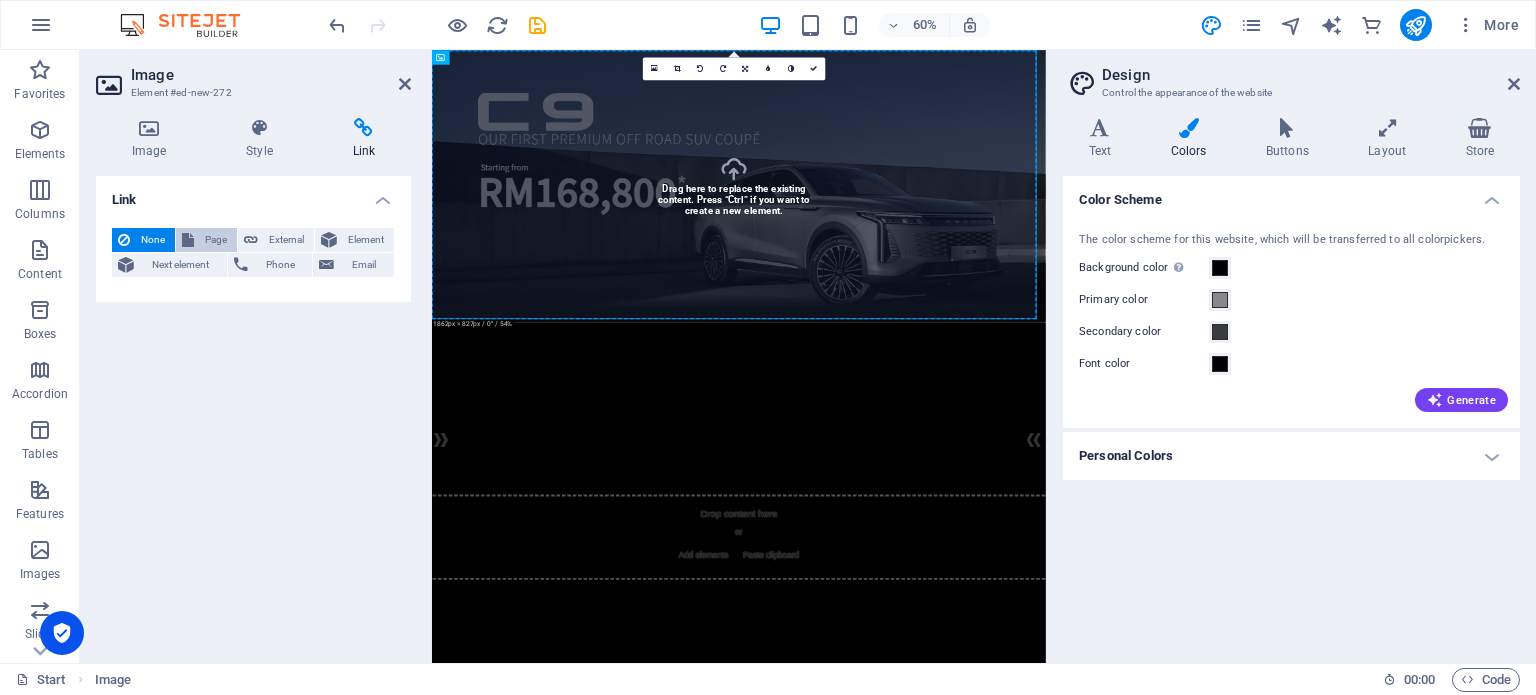 click on "Page" at bounding box center (215, 240) 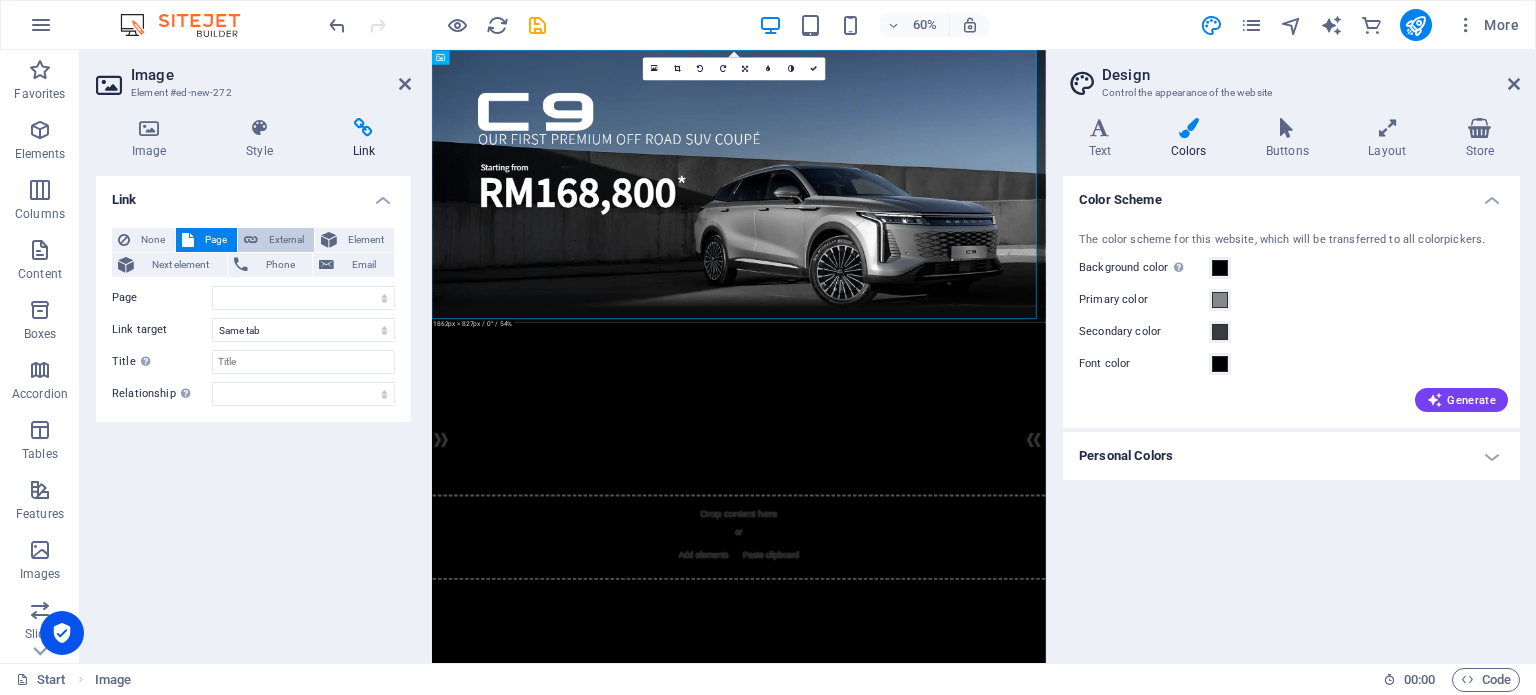 click on "External" at bounding box center (286, 240) 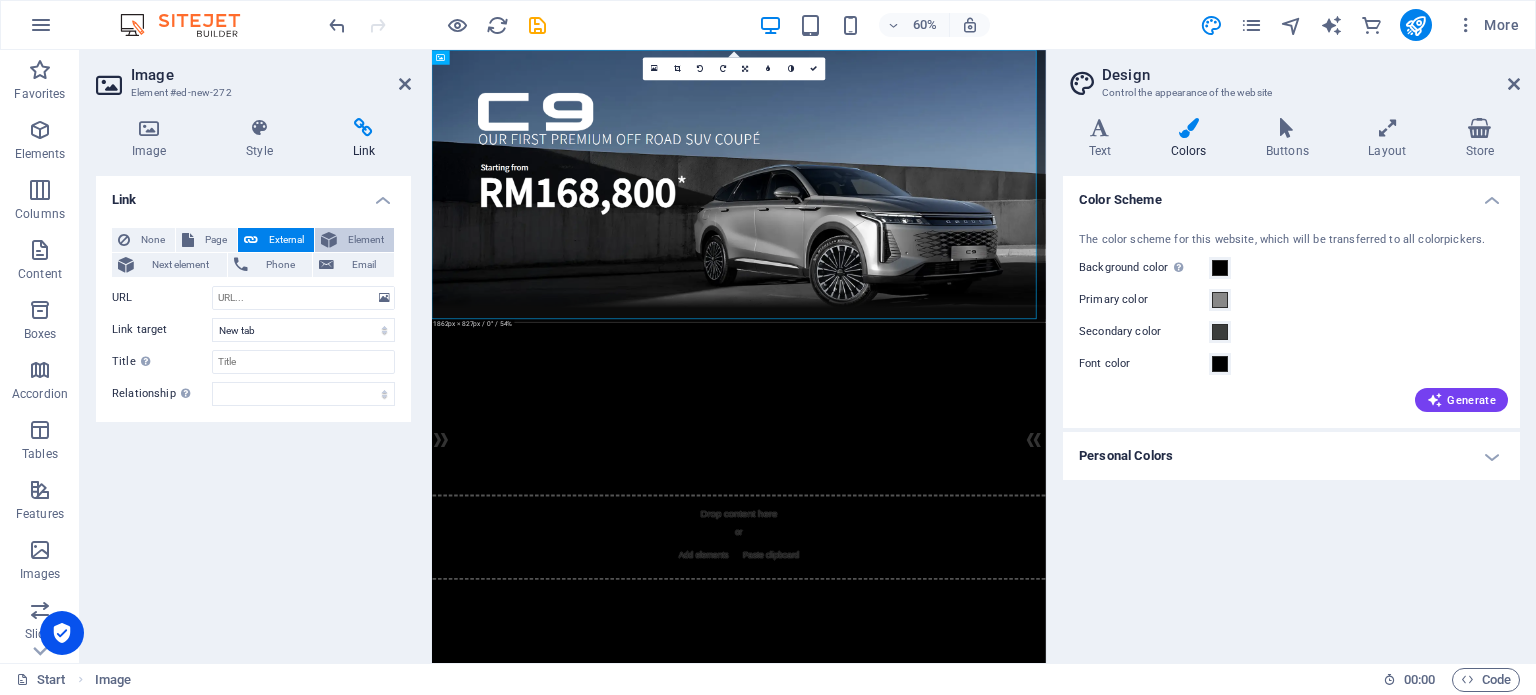 click on "Element" at bounding box center [365, 240] 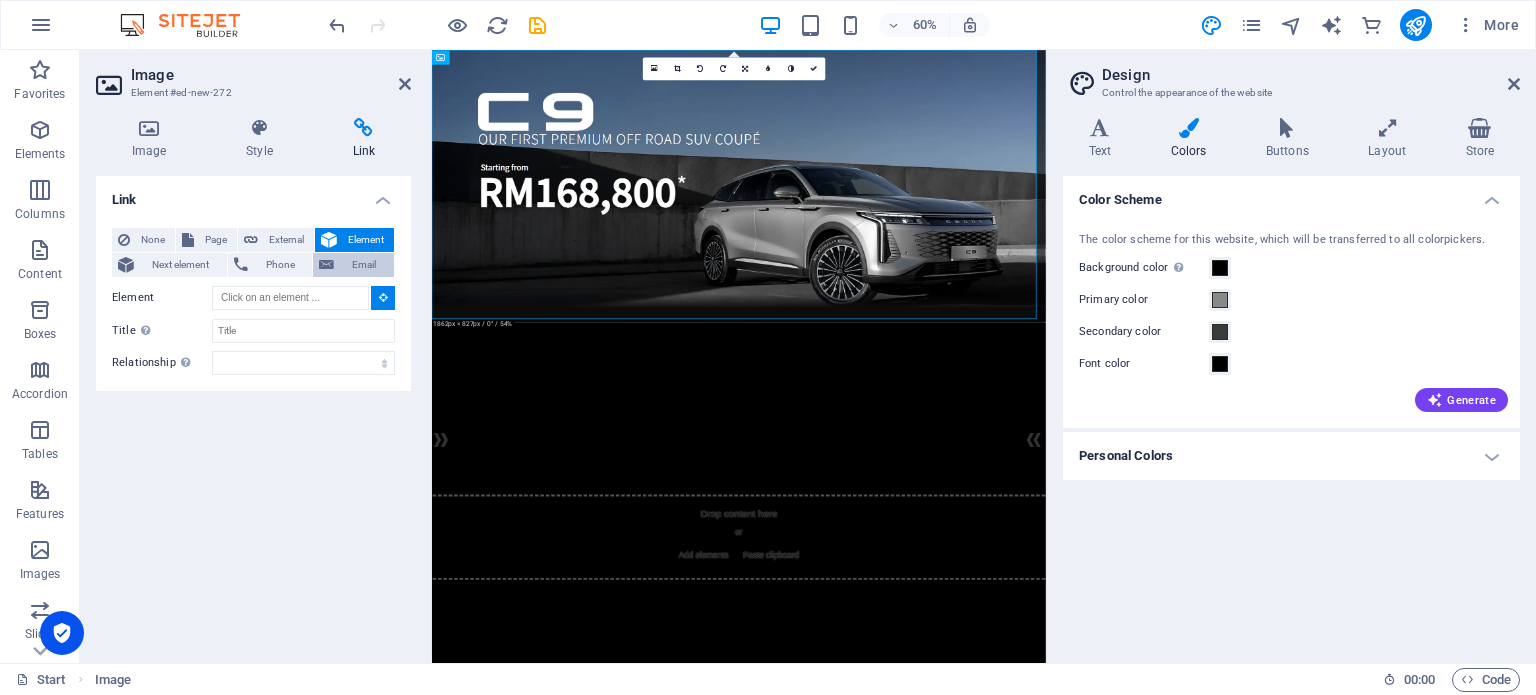 click on "Email" at bounding box center (364, 265) 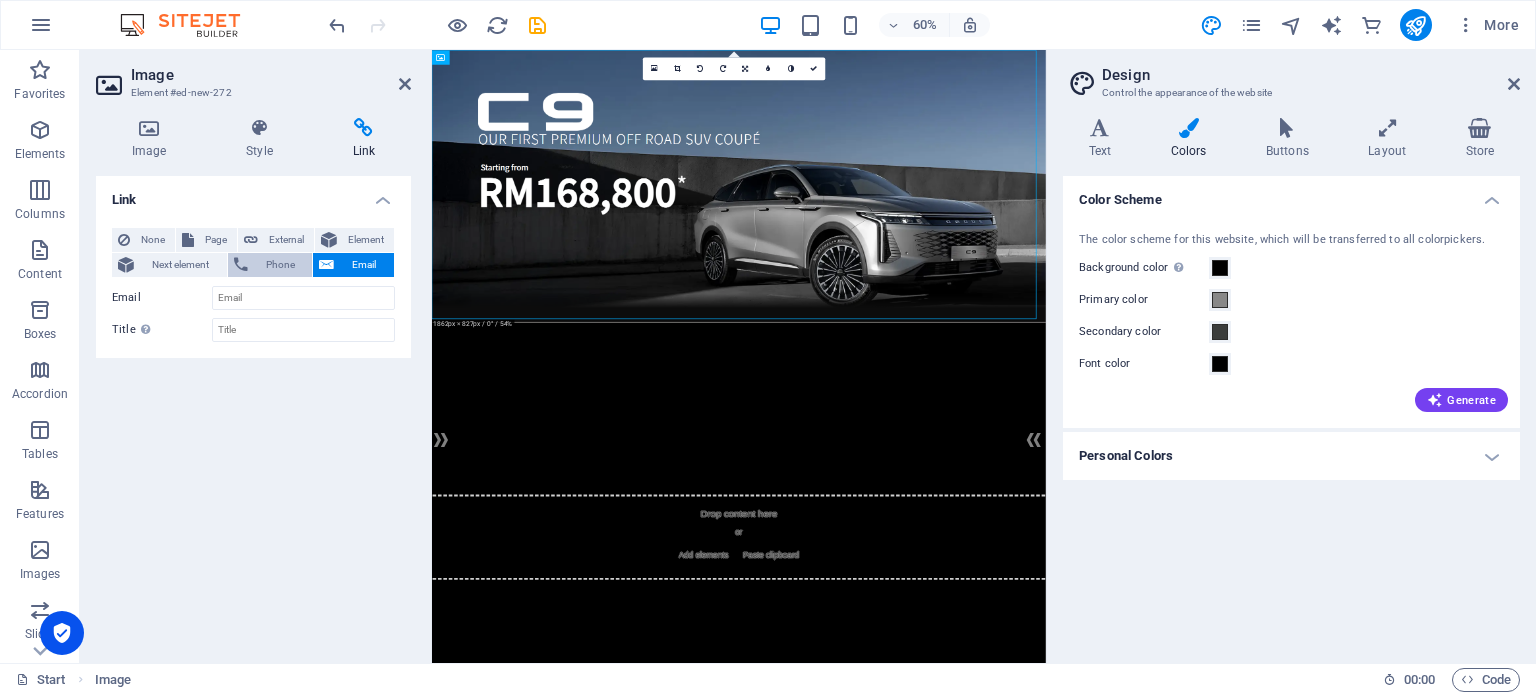 click on "Phone" at bounding box center [280, 265] 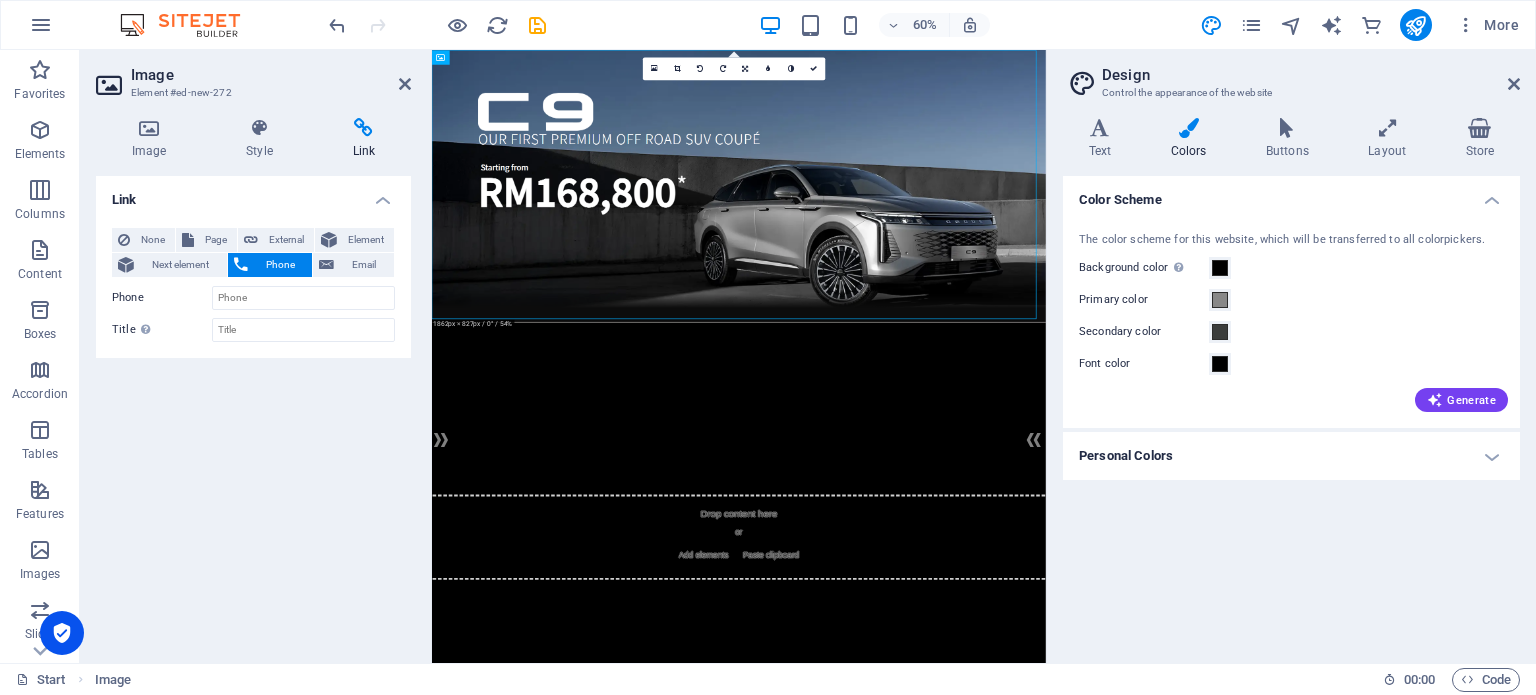 click on "None Page External Element Next element Phone Email" at bounding box center [253, 253] 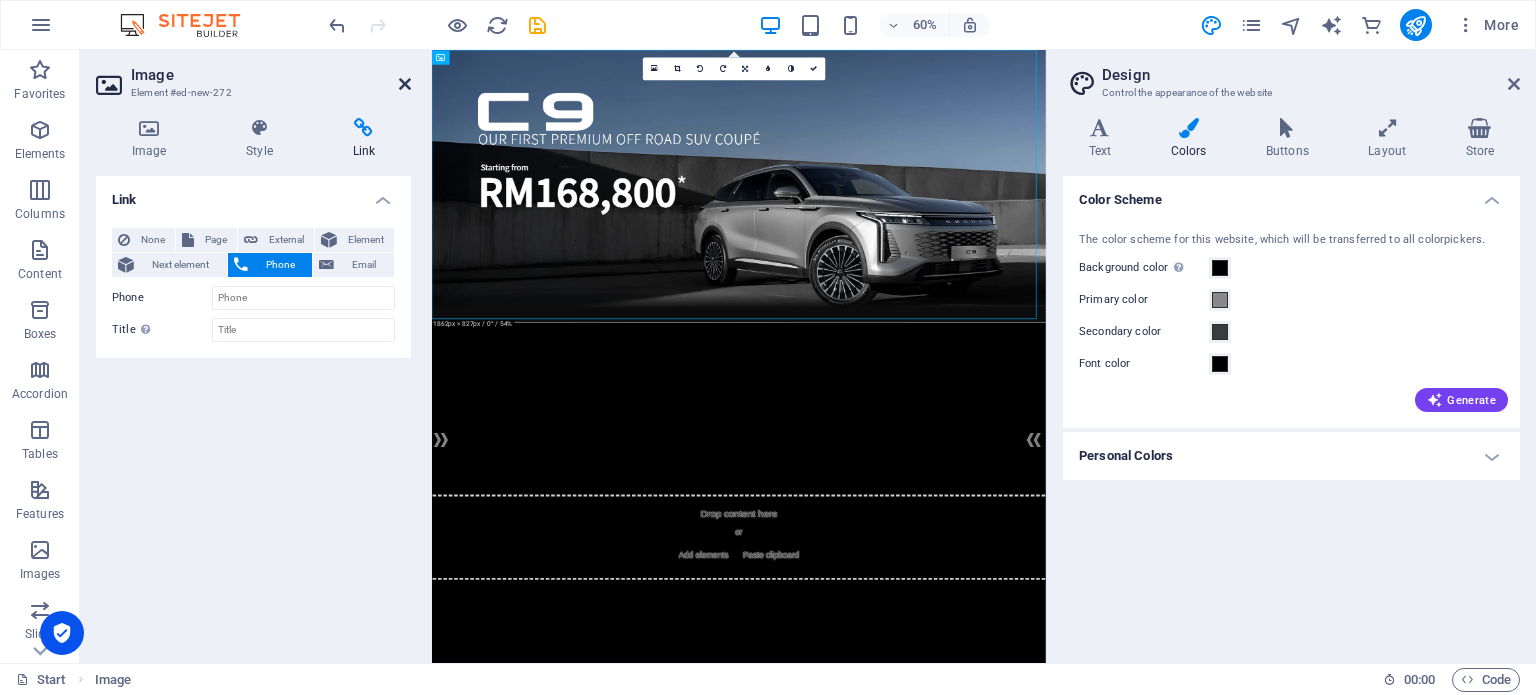 click at bounding box center [405, 84] 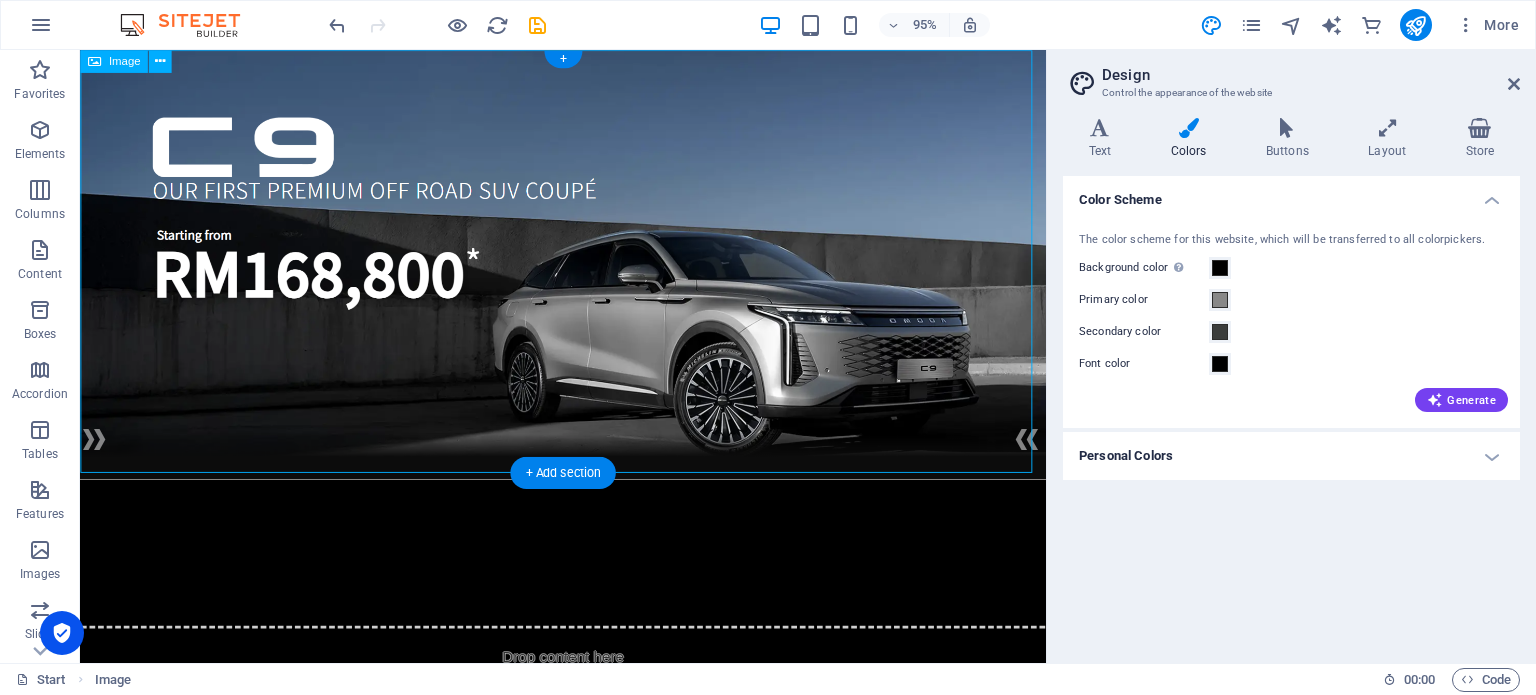click at bounding box center (588, 276) 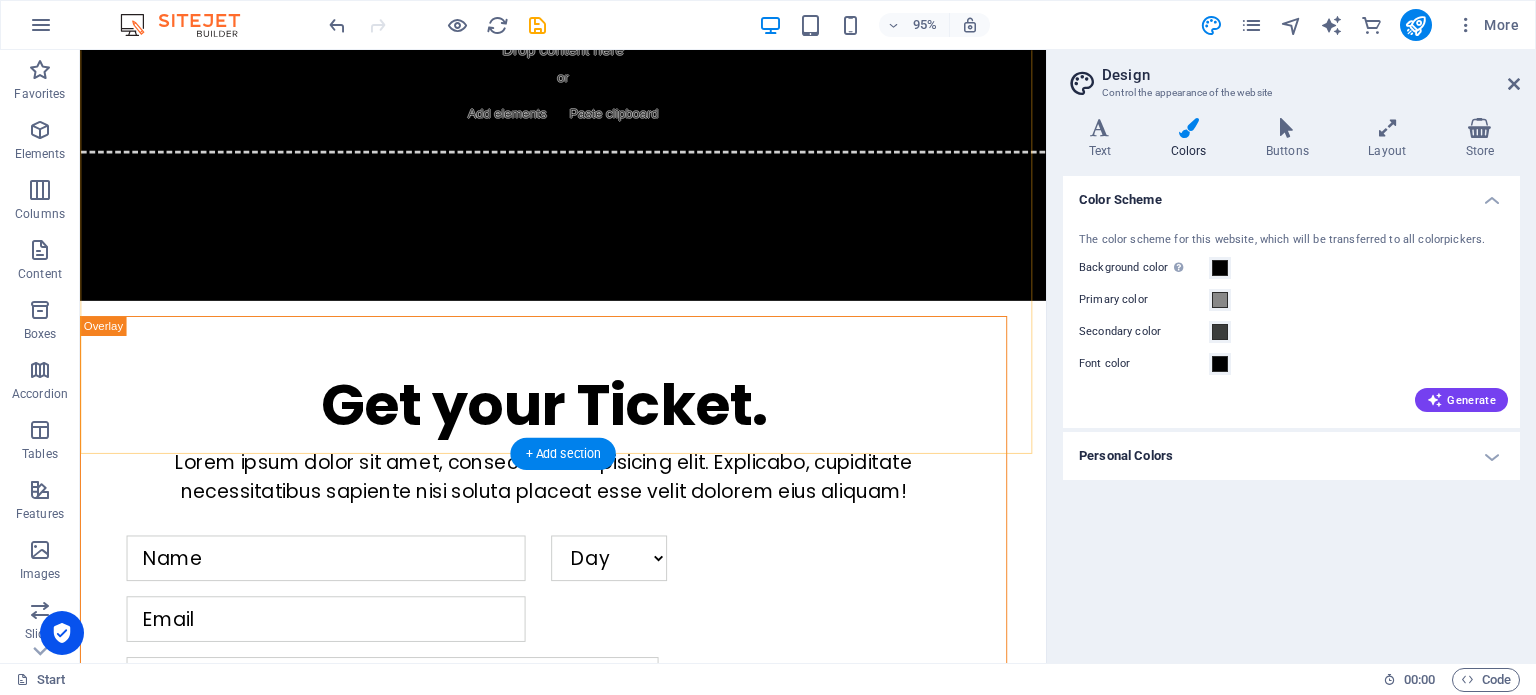 scroll, scrollTop: 700, scrollLeft: 0, axis: vertical 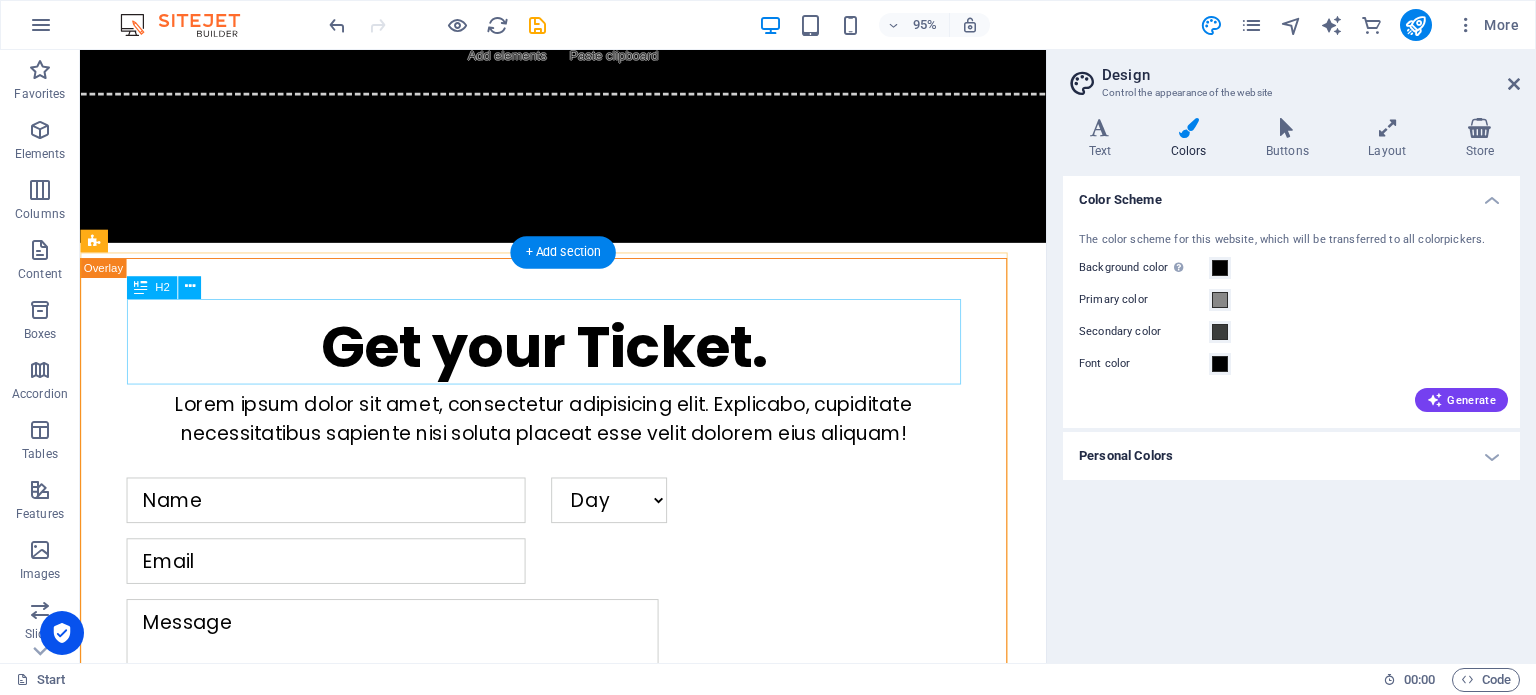 click on "Get your Ticket." at bounding box center [568, 363] 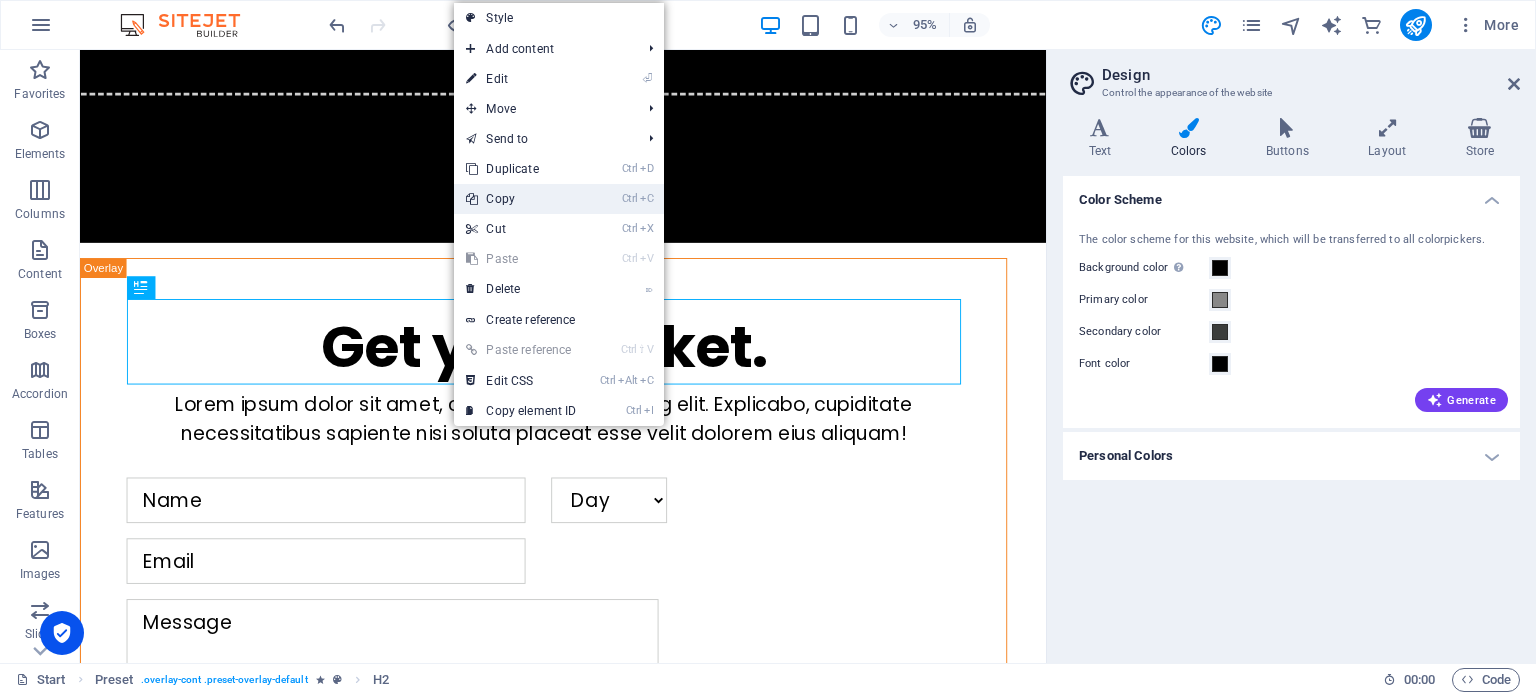 click on "Ctrl C  Copy" at bounding box center (521, 199) 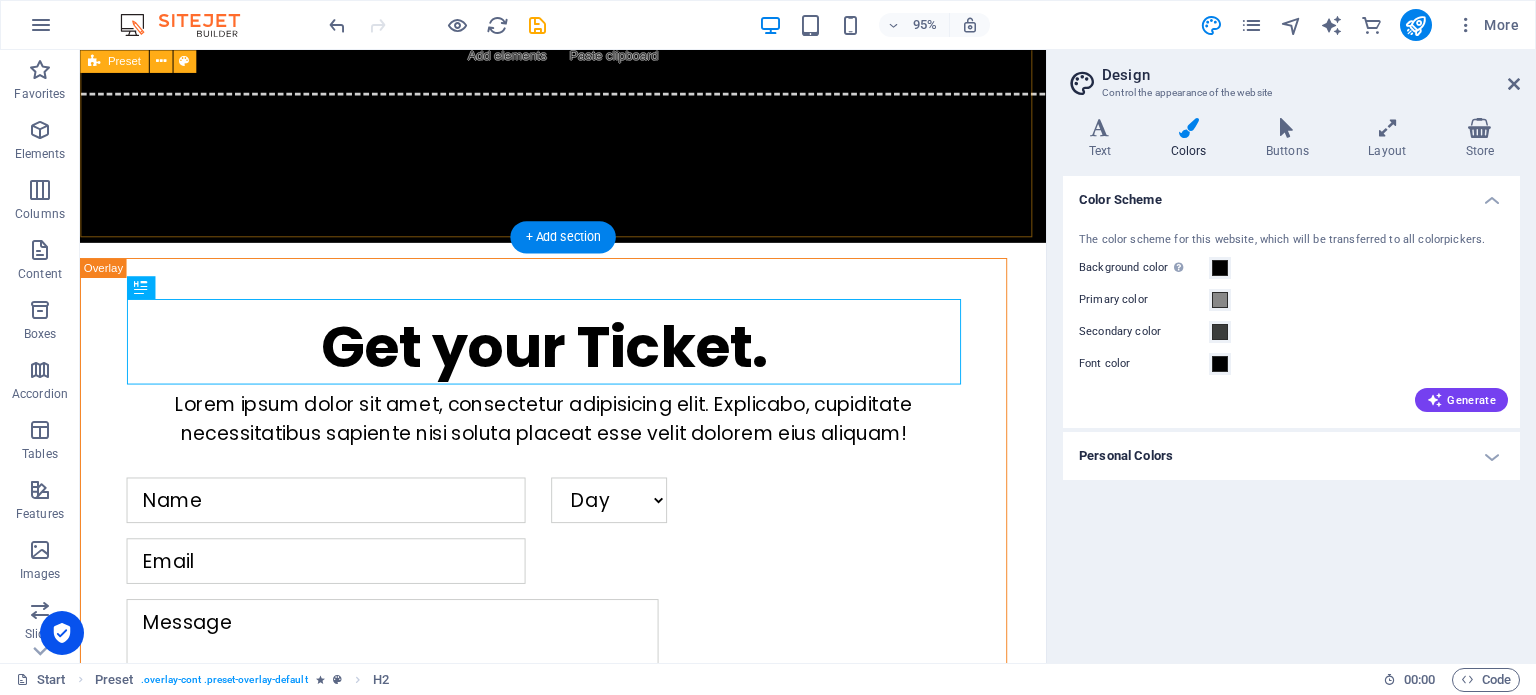 scroll, scrollTop: 200, scrollLeft: 0, axis: vertical 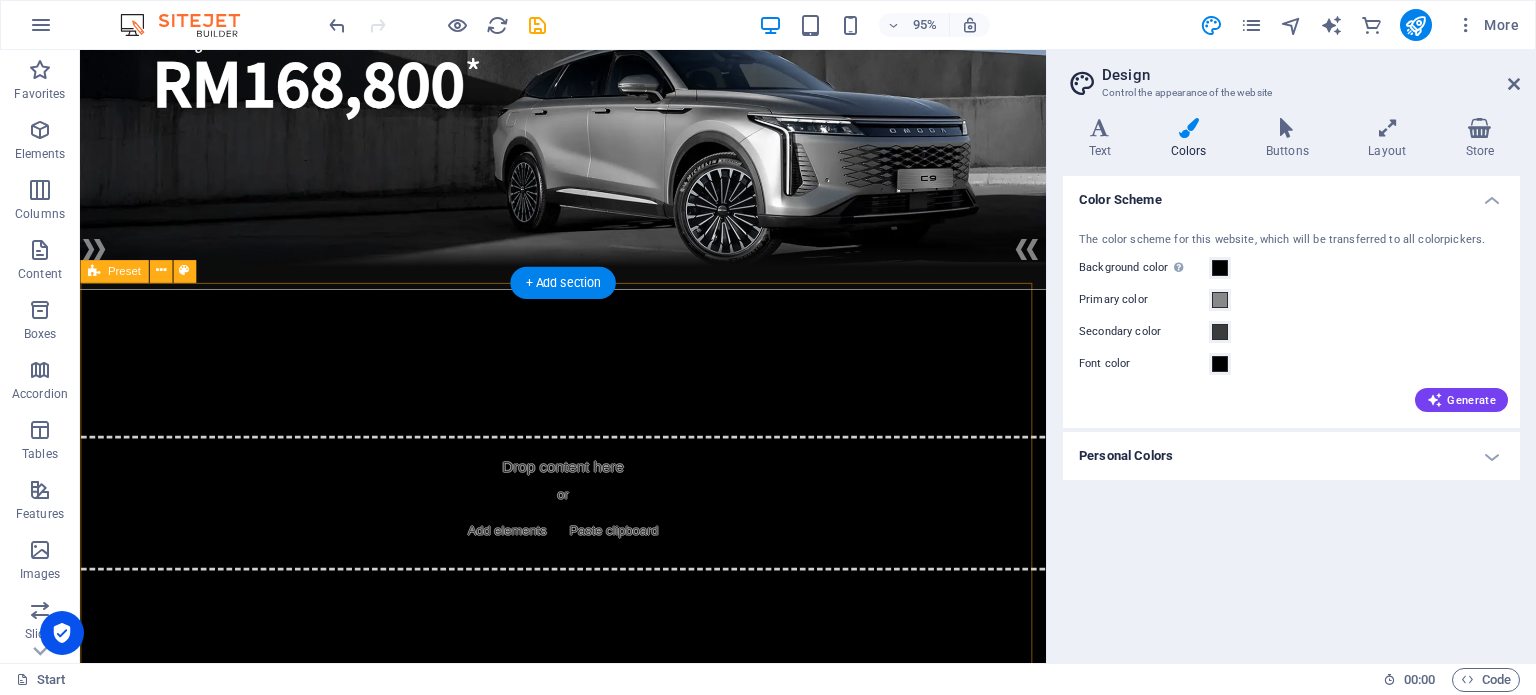 click on "Drop content here or  Add elements  Paste clipboard" at bounding box center (588, 527) 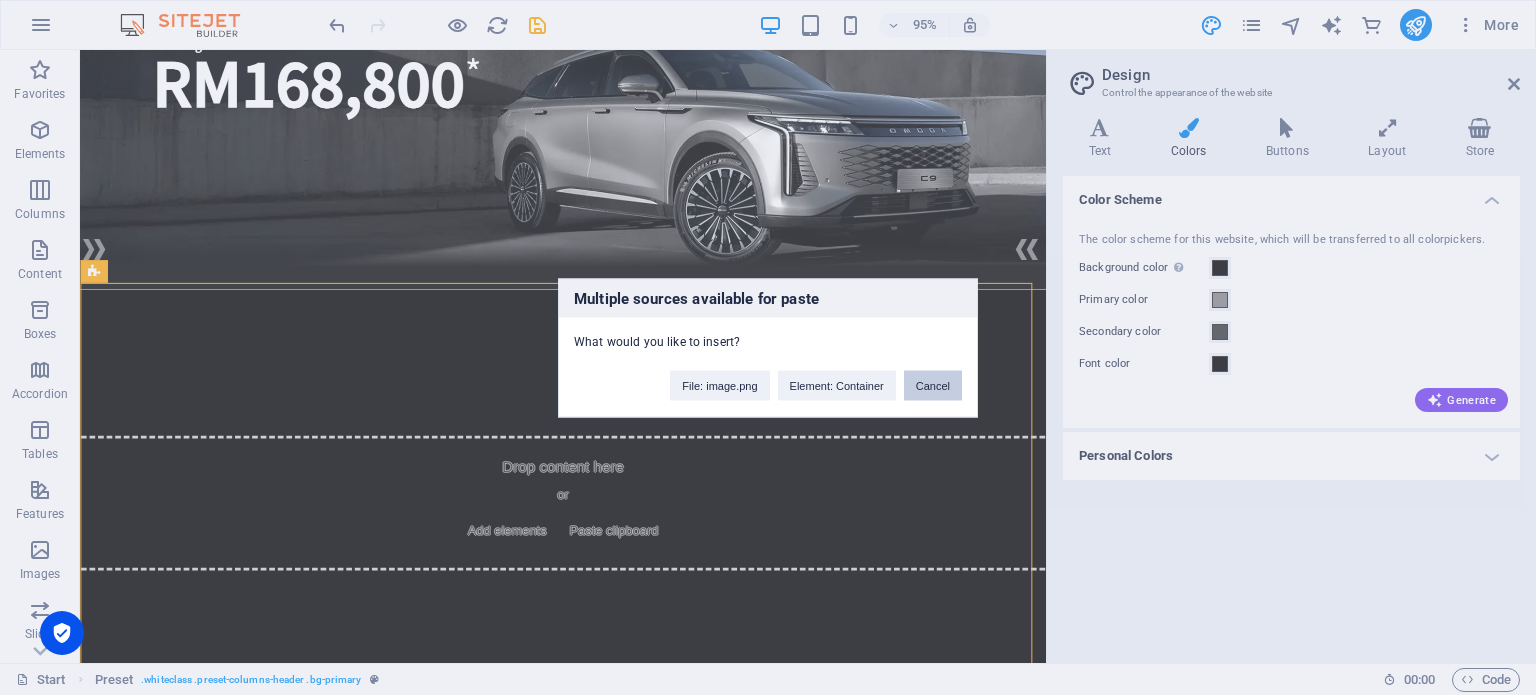 type 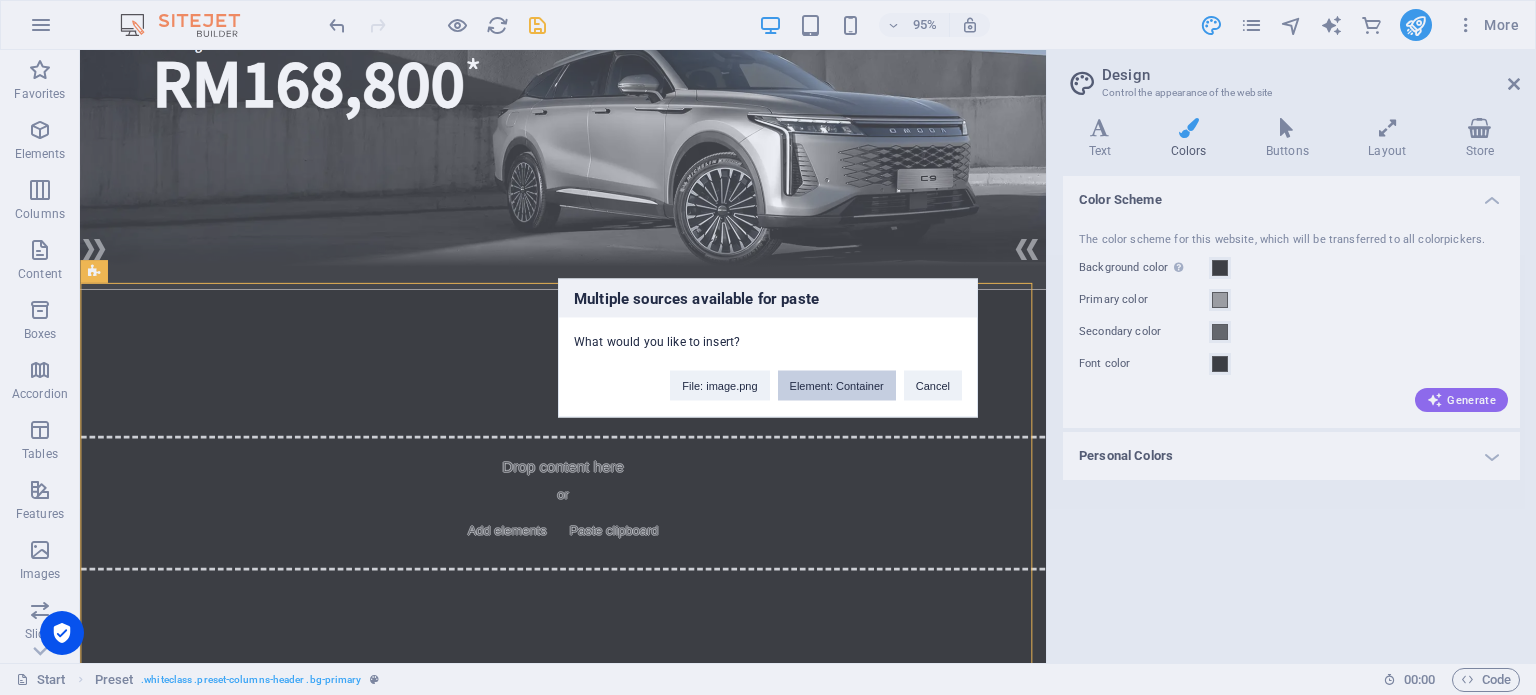 click on "Element: Container" at bounding box center [837, 385] 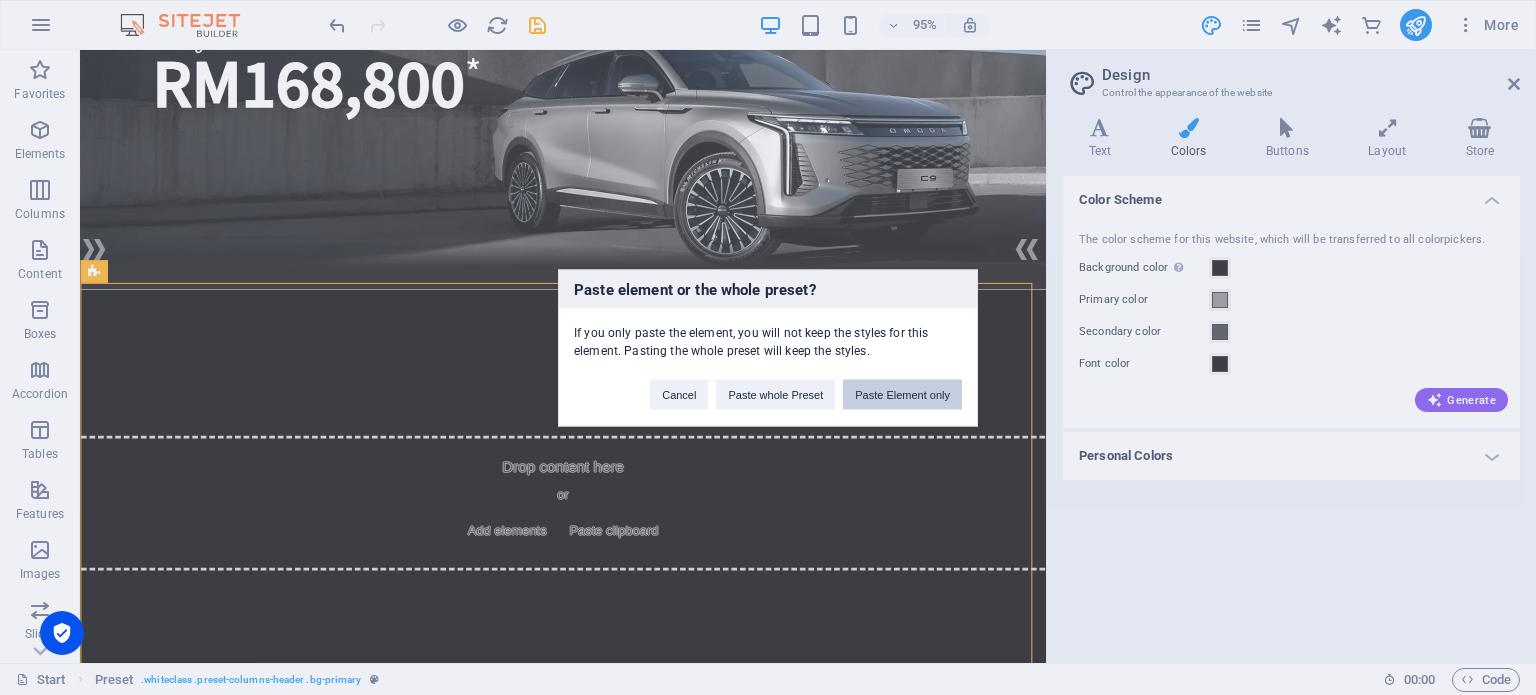 click on "Paste Element only" at bounding box center [902, 394] 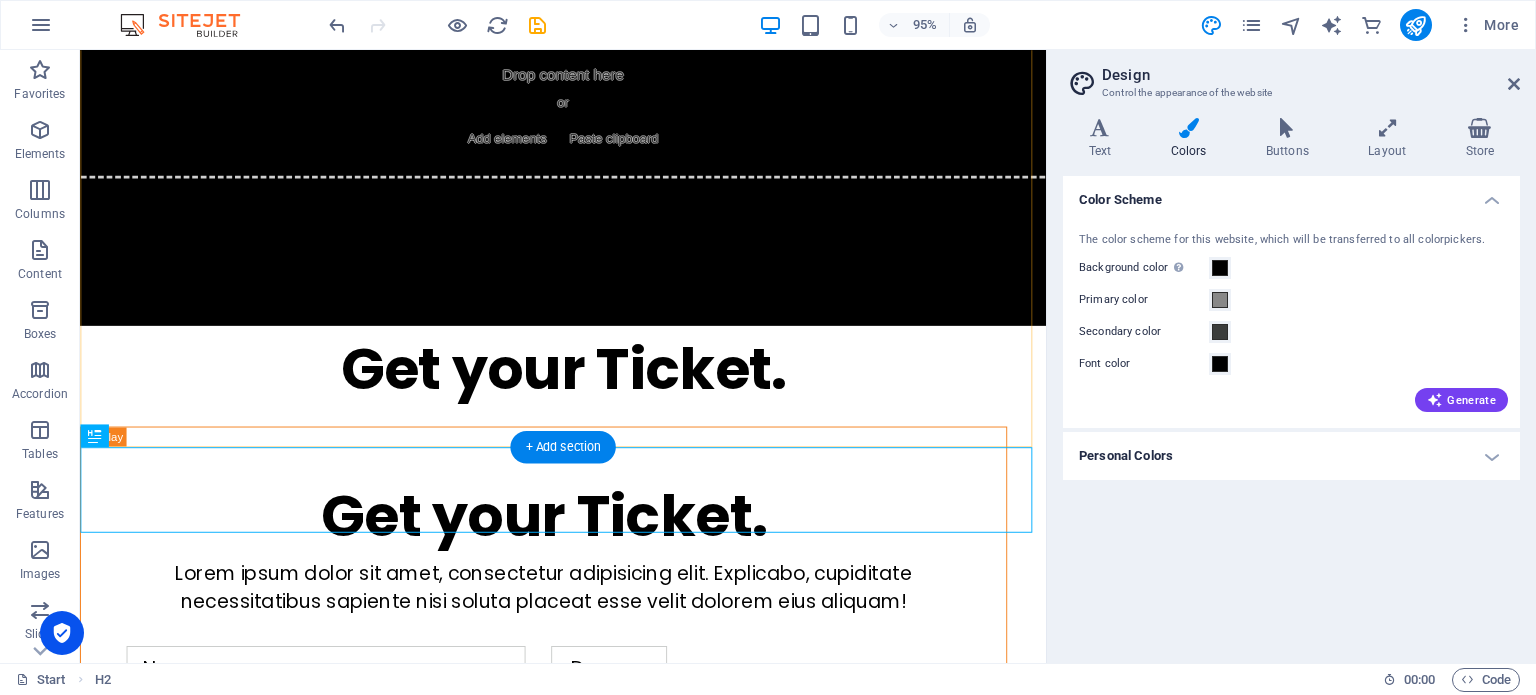 scroll, scrollTop: 618, scrollLeft: 0, axis: vertical 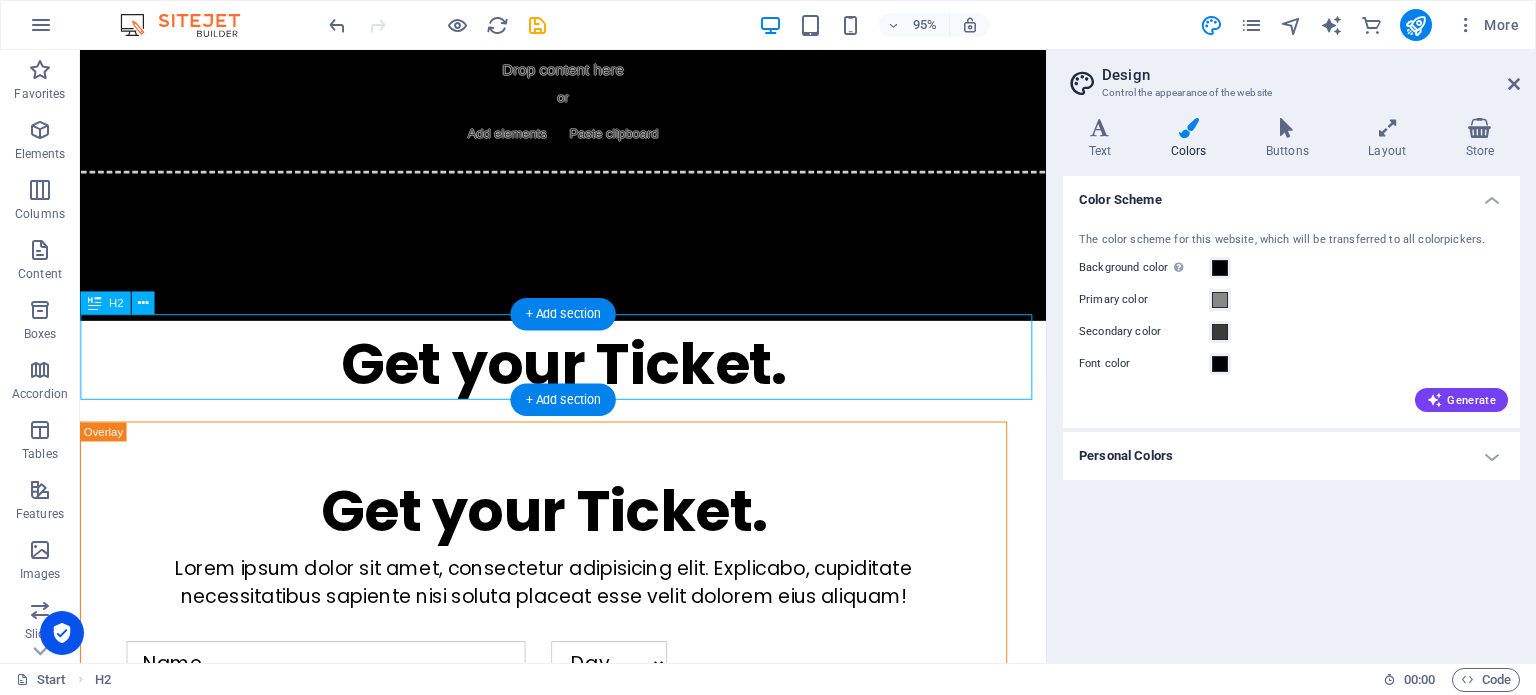 click on "Get your Ticket." at bounding box center (588, 380) 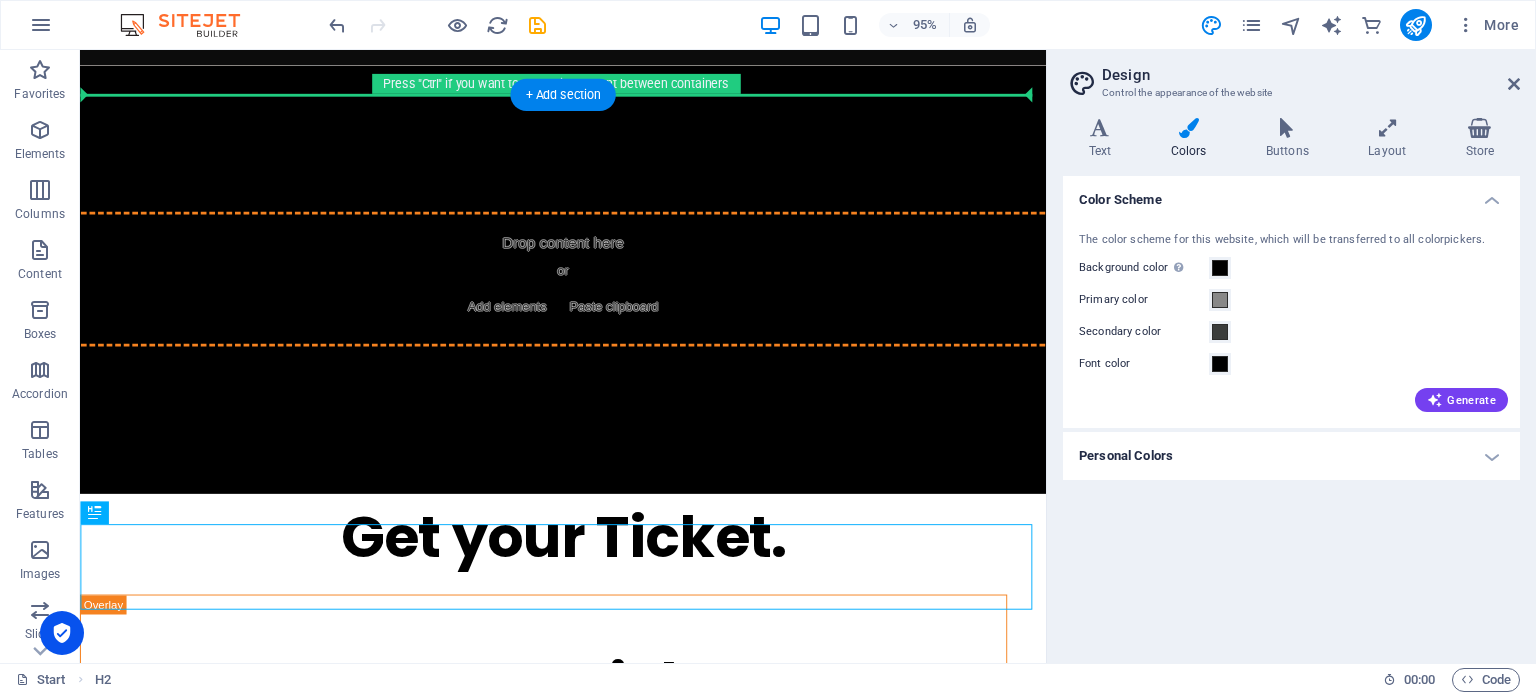 scroll, scrollTop: 388, scrollLeft: 0, axis: vertical 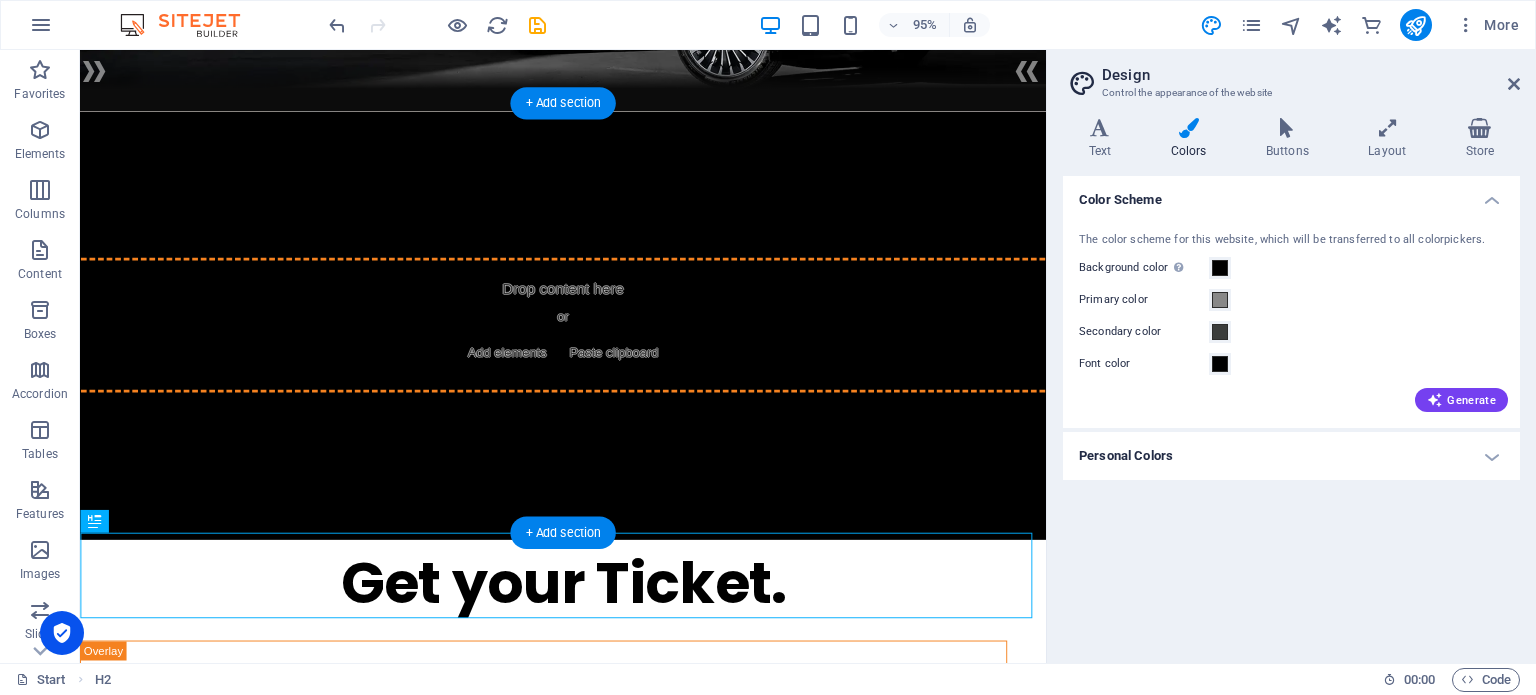 drag, startPoint x: 460, startPoint y: 365, endPoint x: 495, endPoint y: 174, distance: 194.18033 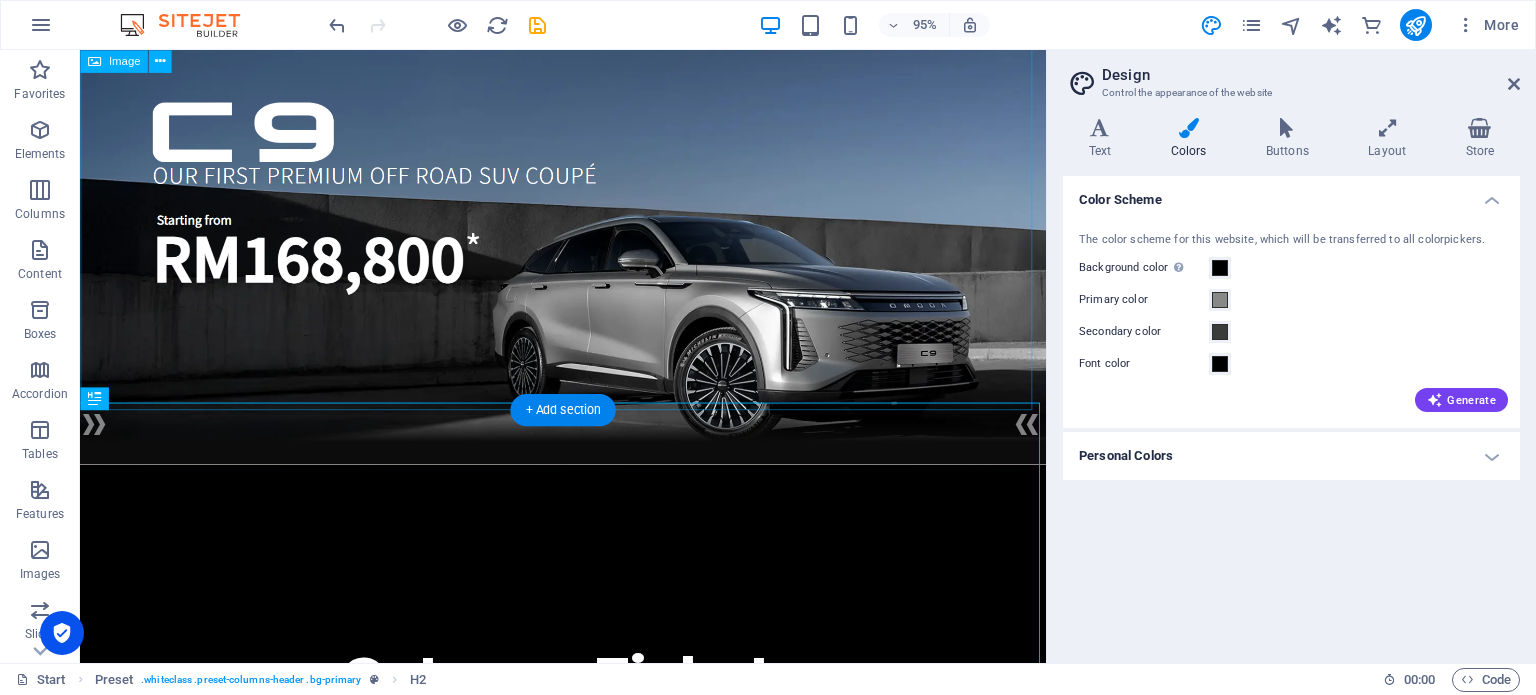 scroll, scrollTop: 0, scrollLeft: 0, axis: both 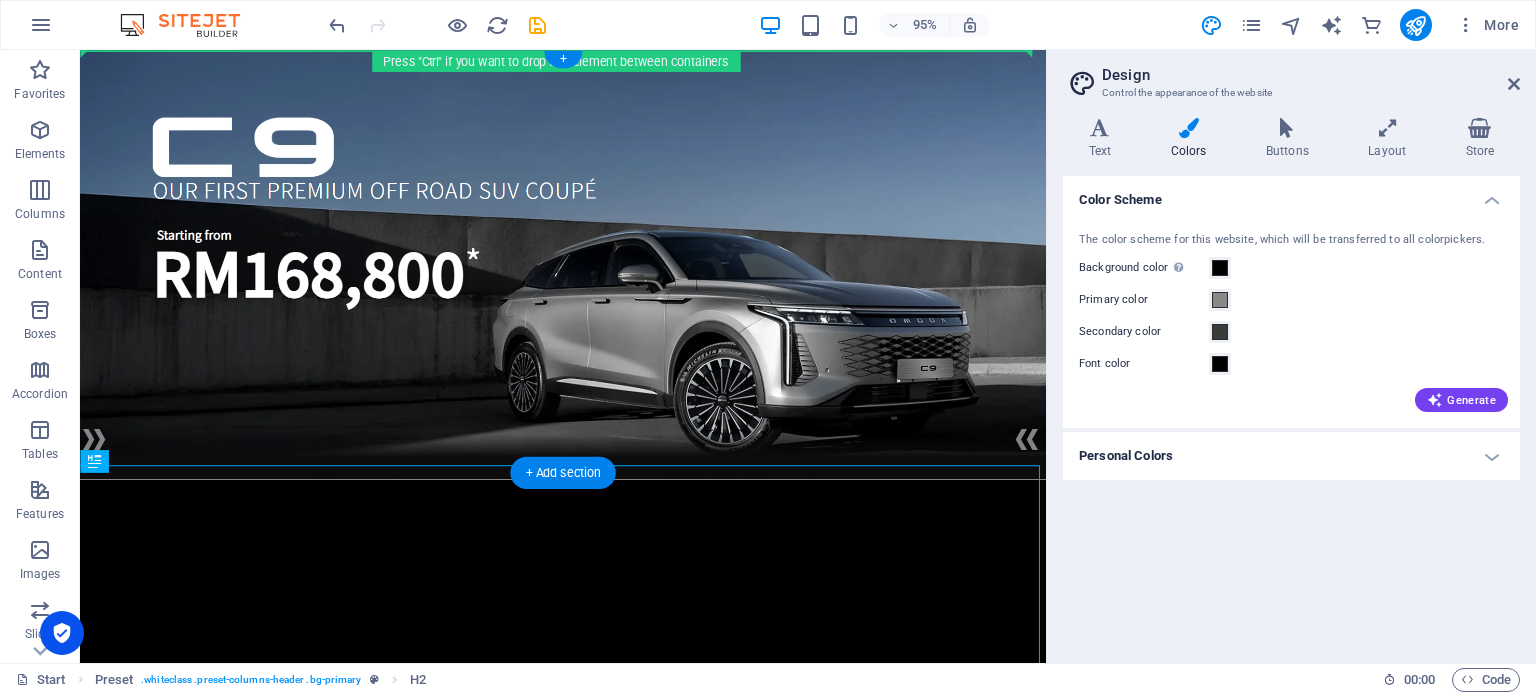 drag, startPoint x: 512, startPoint y: 521, endPoint x: 629, endPoint y: 114, distance: 423.4832 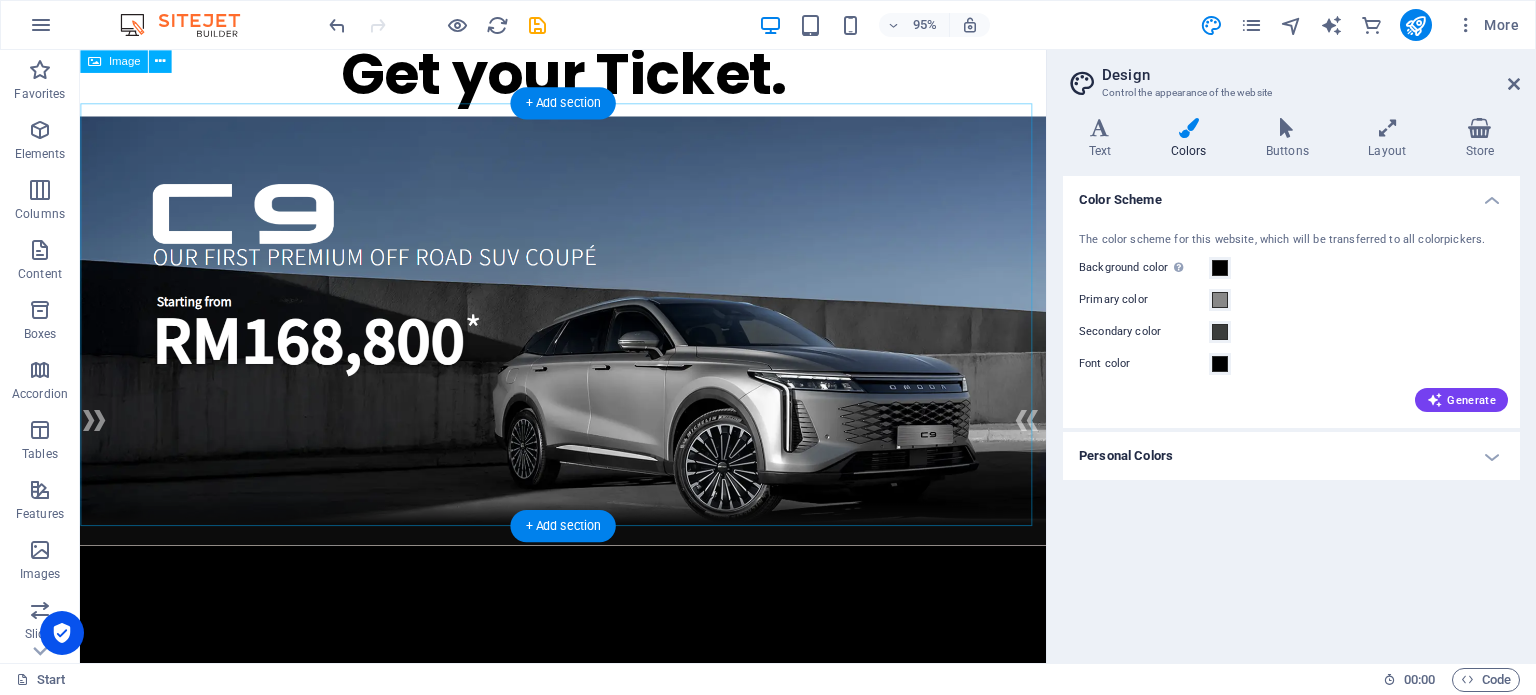 scroll, scrollTop: 0, scrollLeft: 0, axis: both 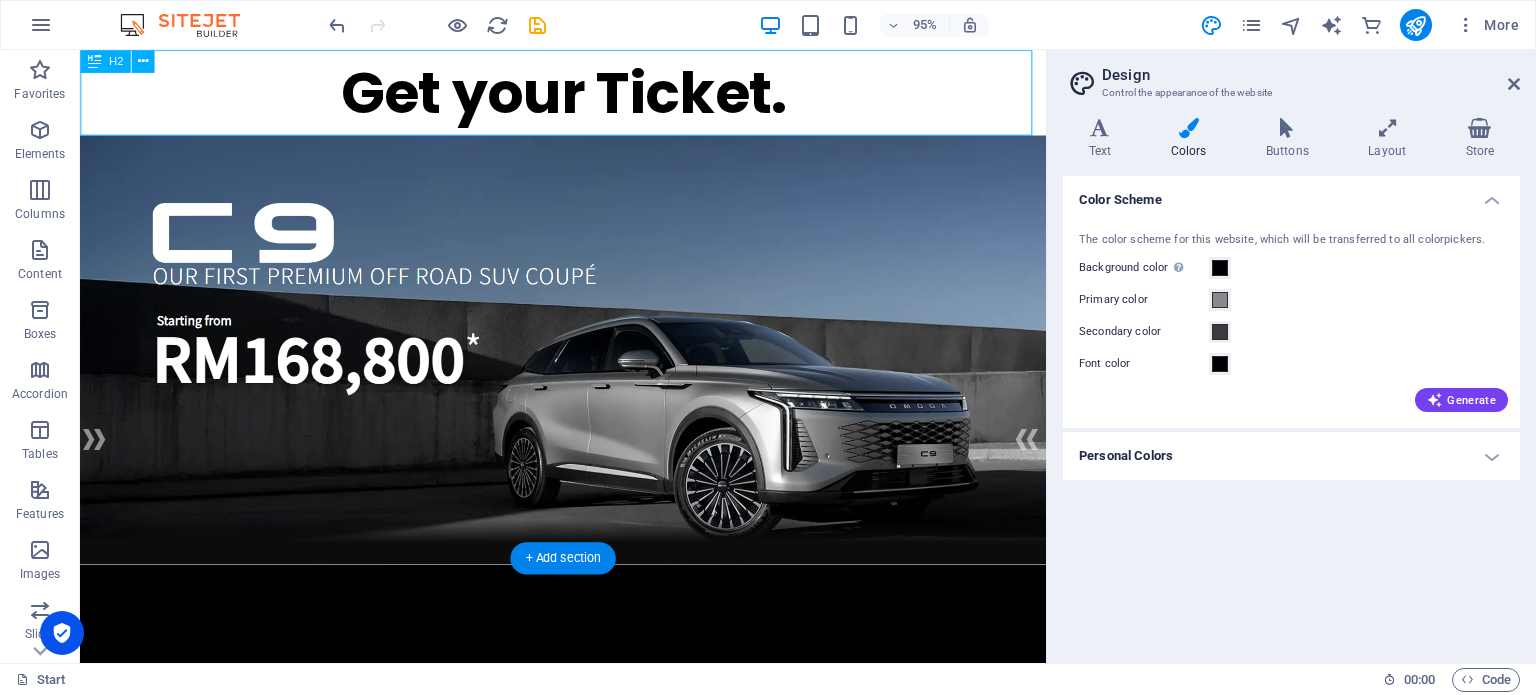 click on "Get your Ticket." at bounding box center [588, 95] 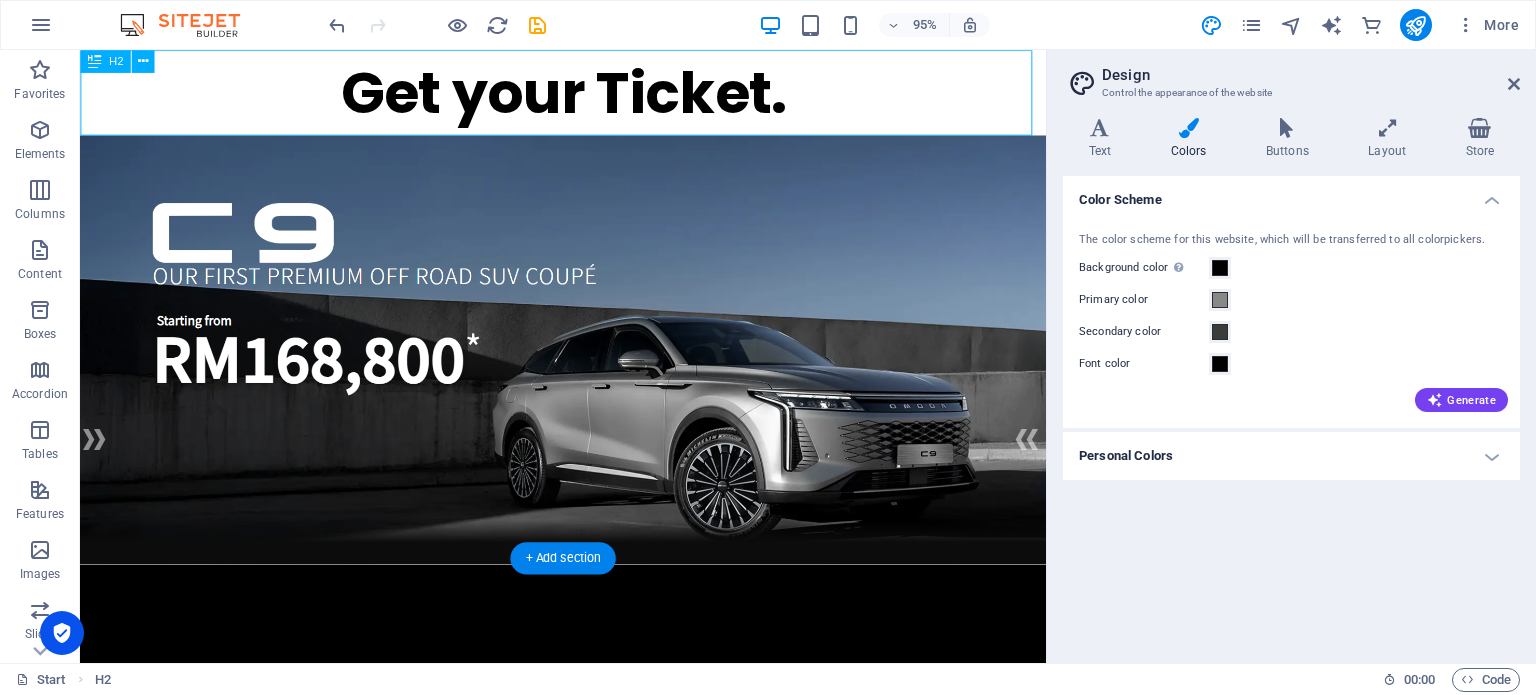 click on "Get your Ticket." at bounding box center [588, 95] 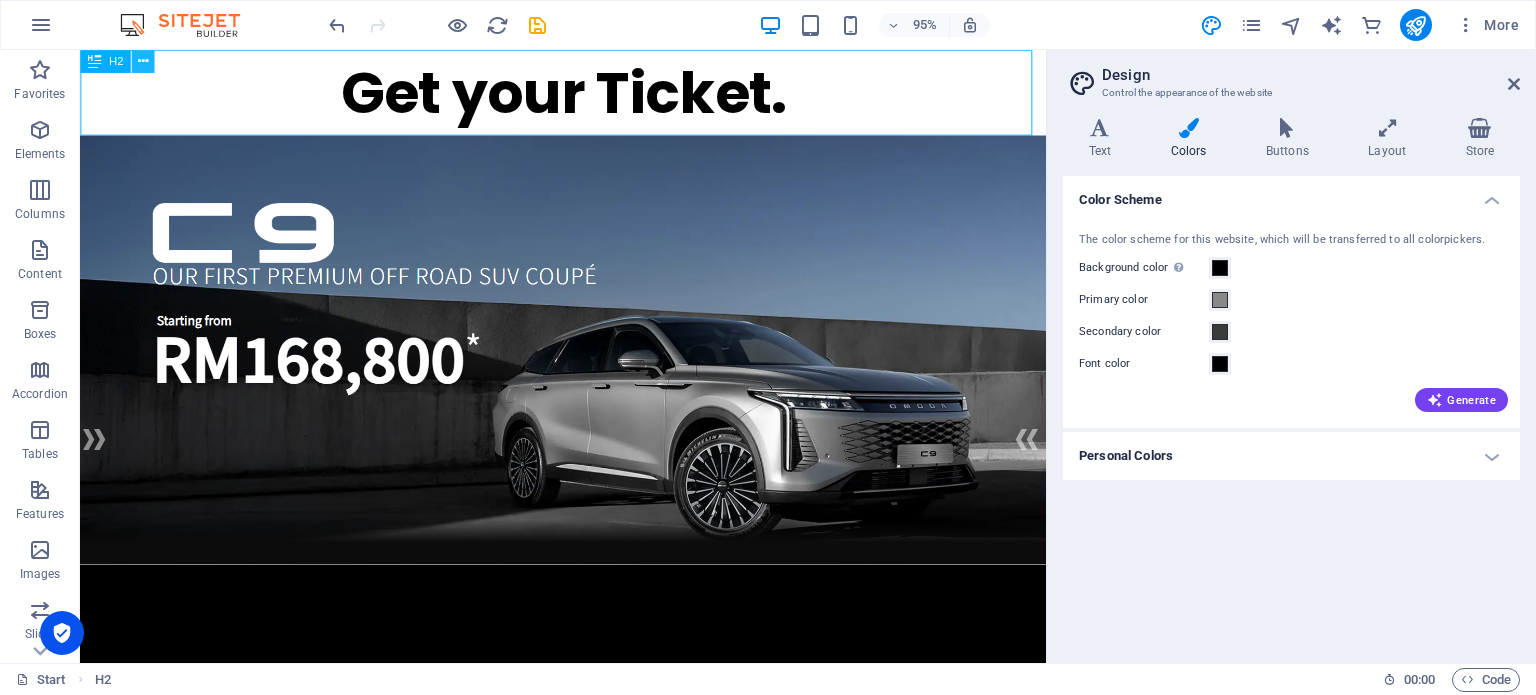 click at bounding box center (143, 61) 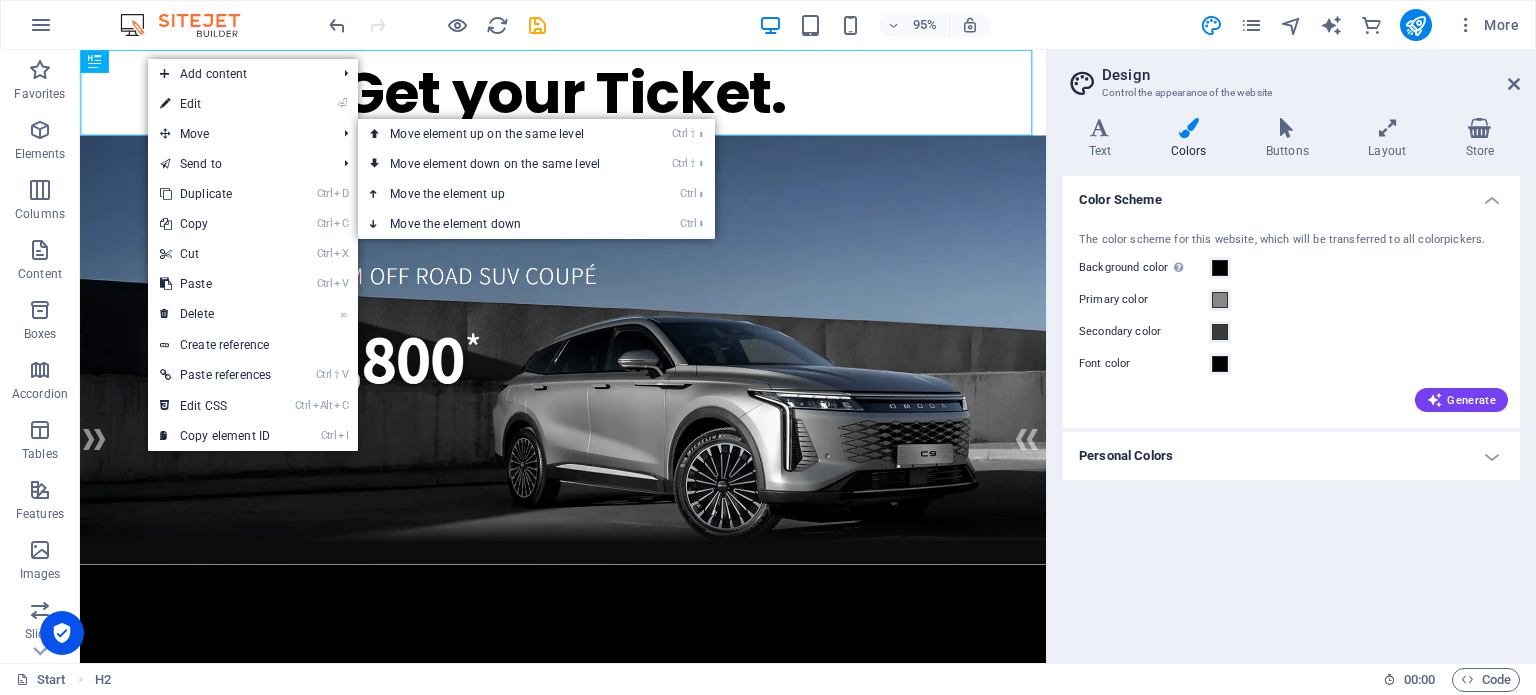 click on "⏎  Edit" at bounding box center (215, 104) 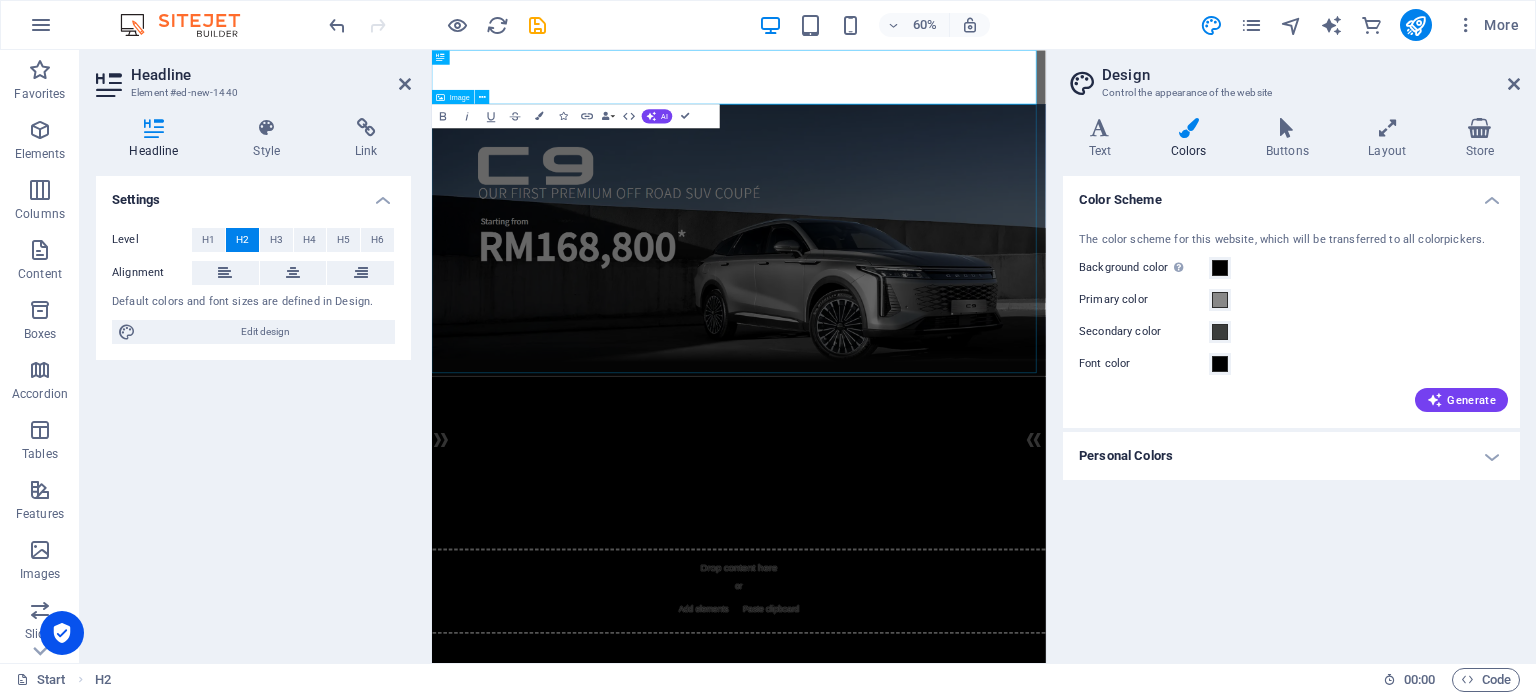 type 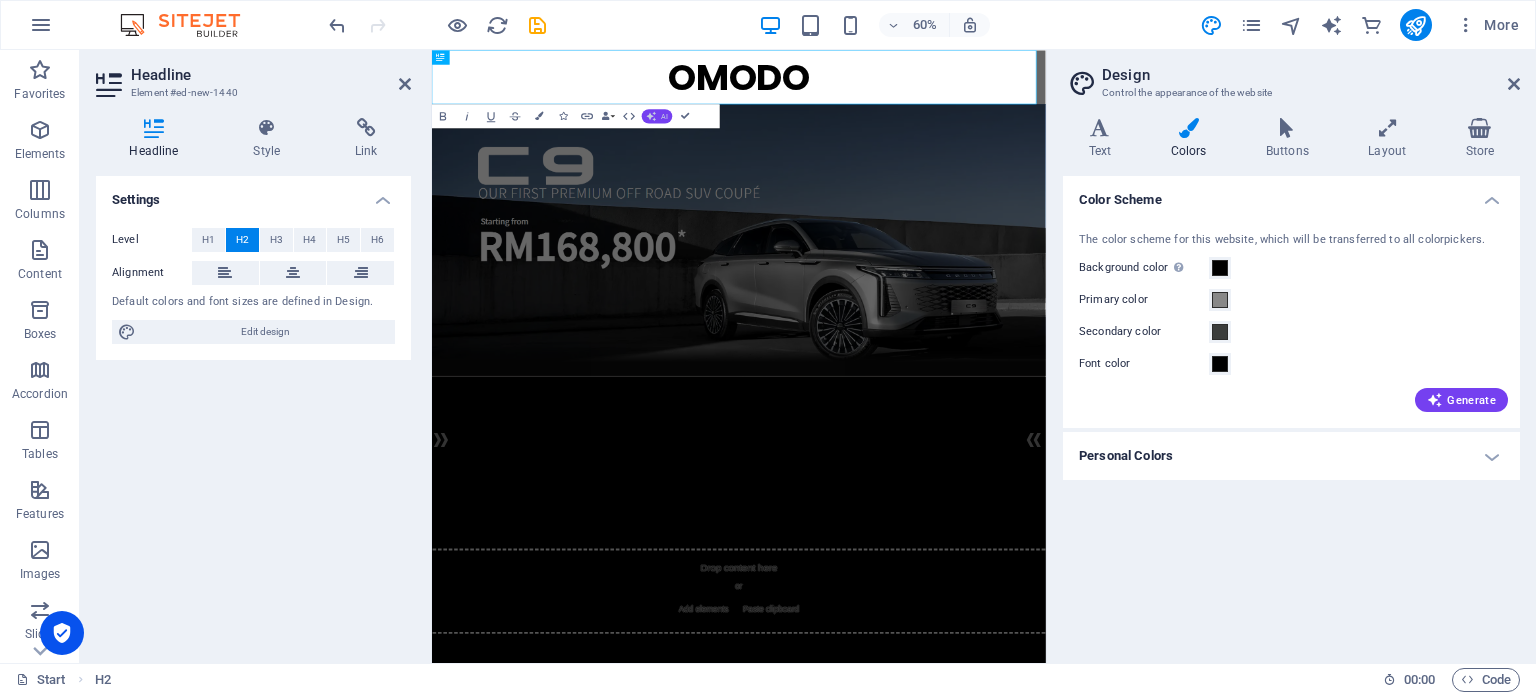 click on "AI" at bounding box center [657, 116] 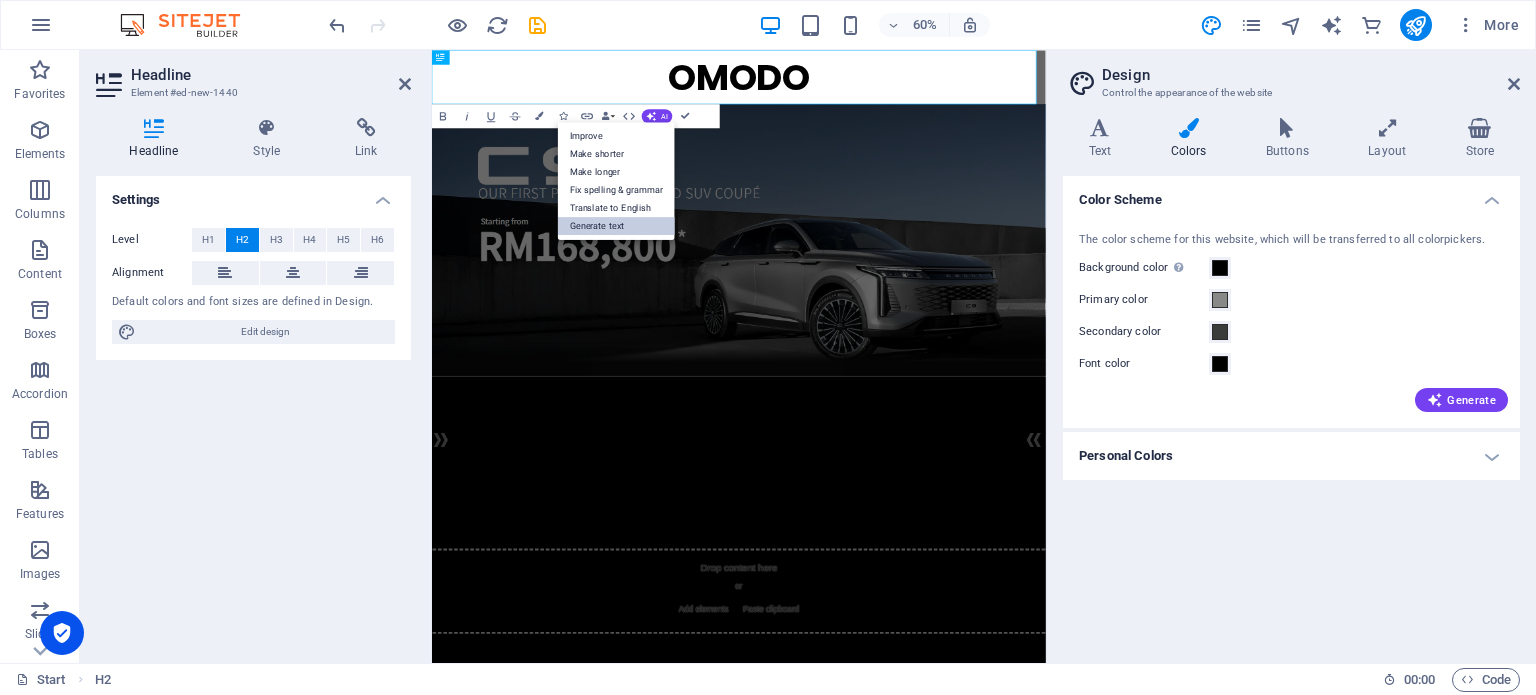 click on "Generate text" at bounding box center [616, 226] 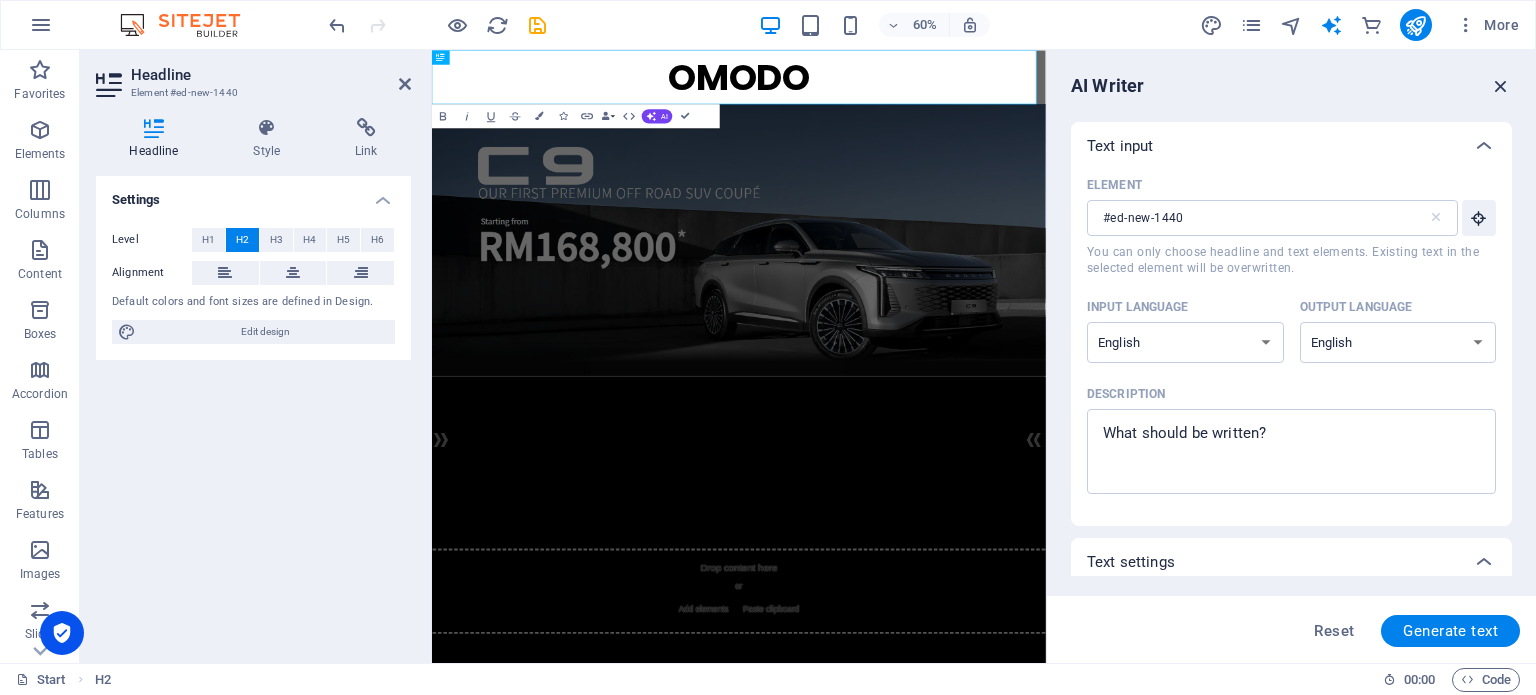click at bounding box center [1501, 86] 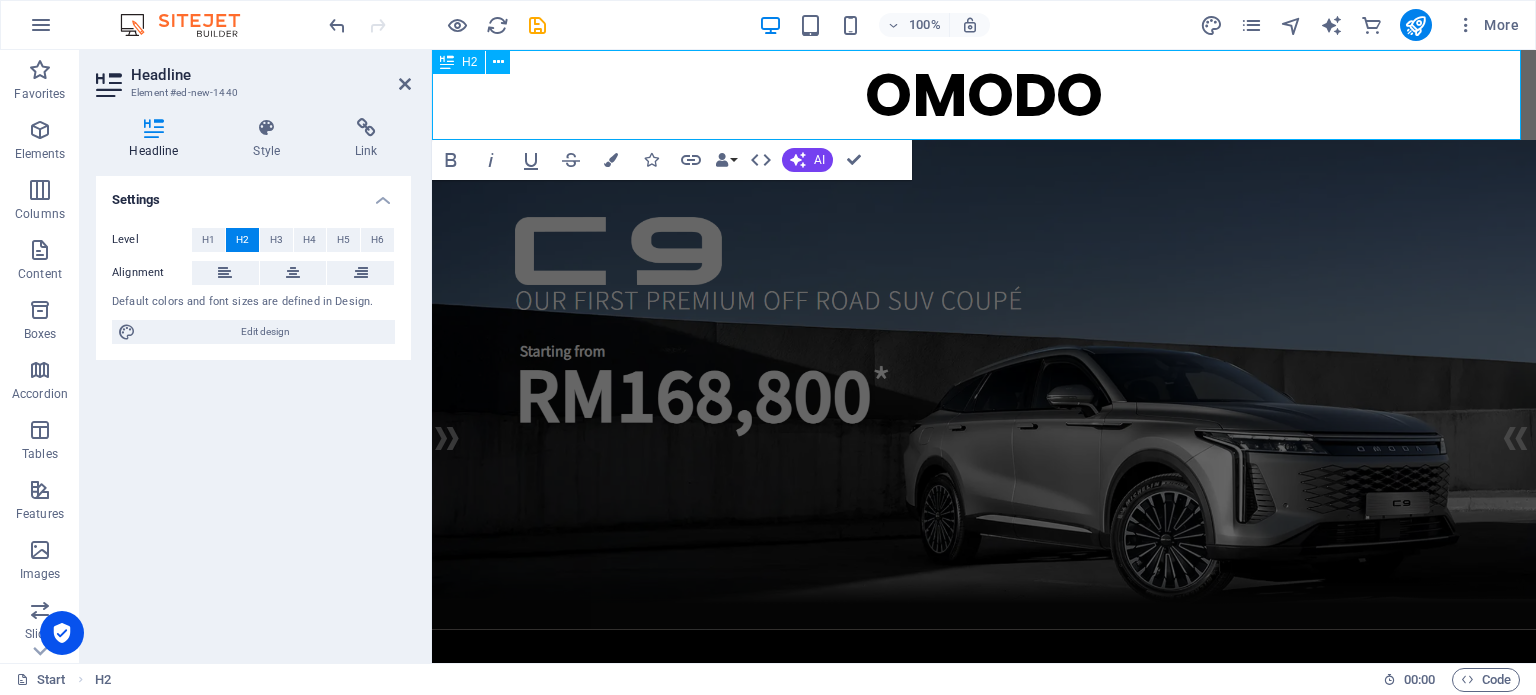 click on "OMODO" at bounding box center (984, 95) 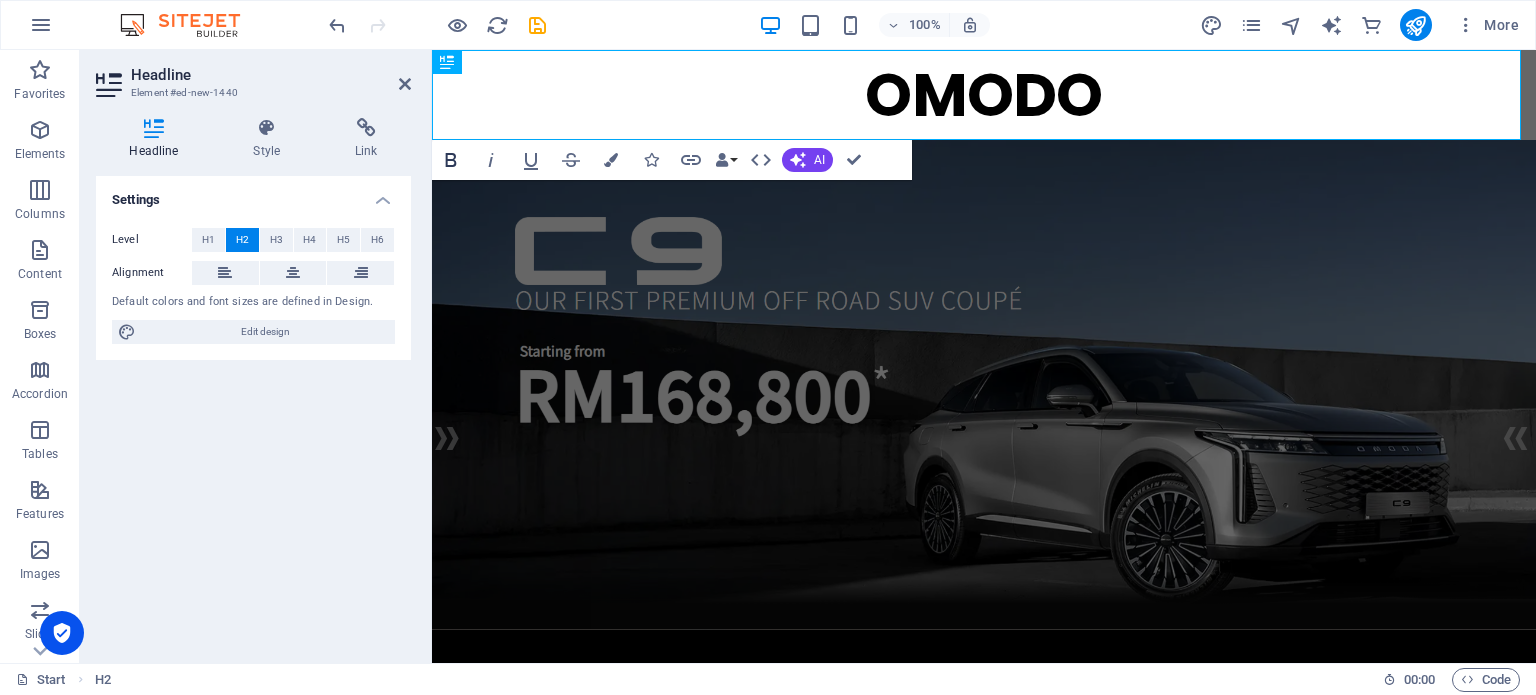 click 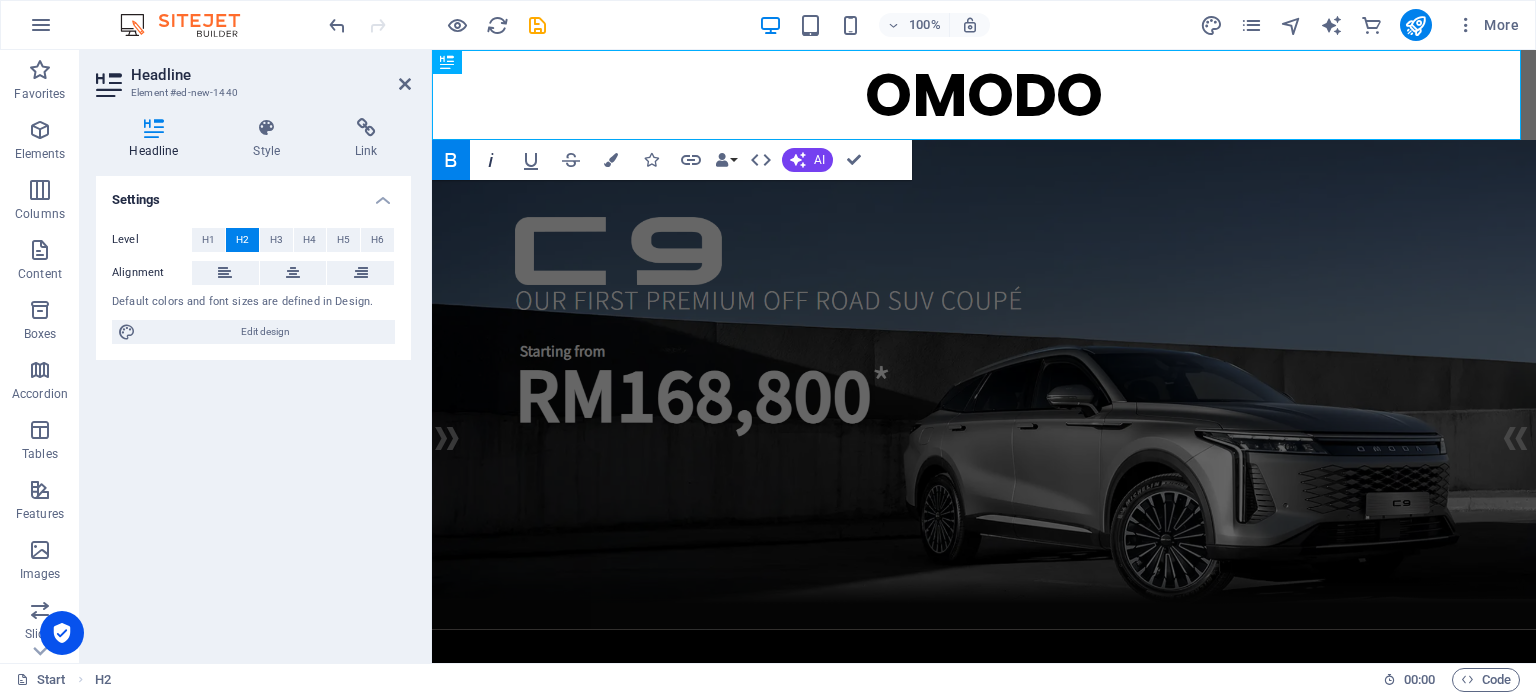 click 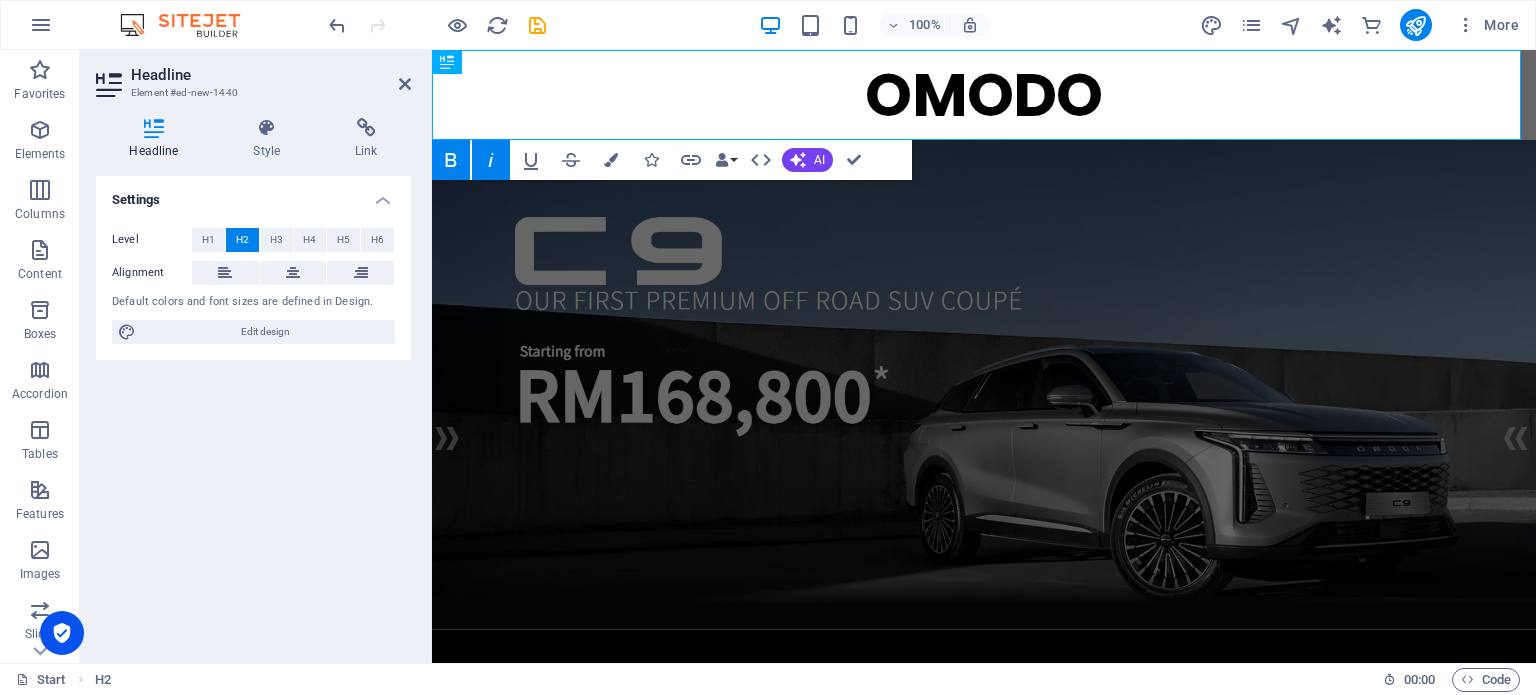 click 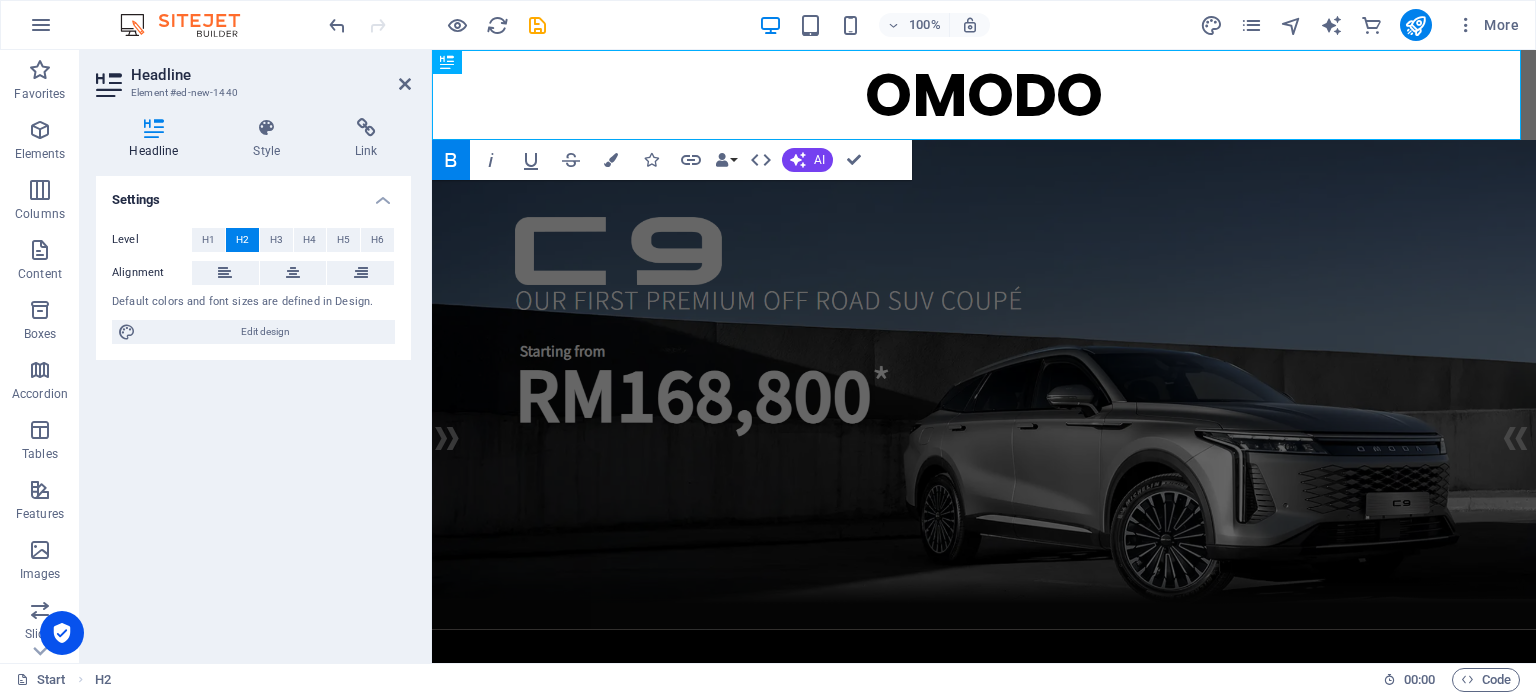 click 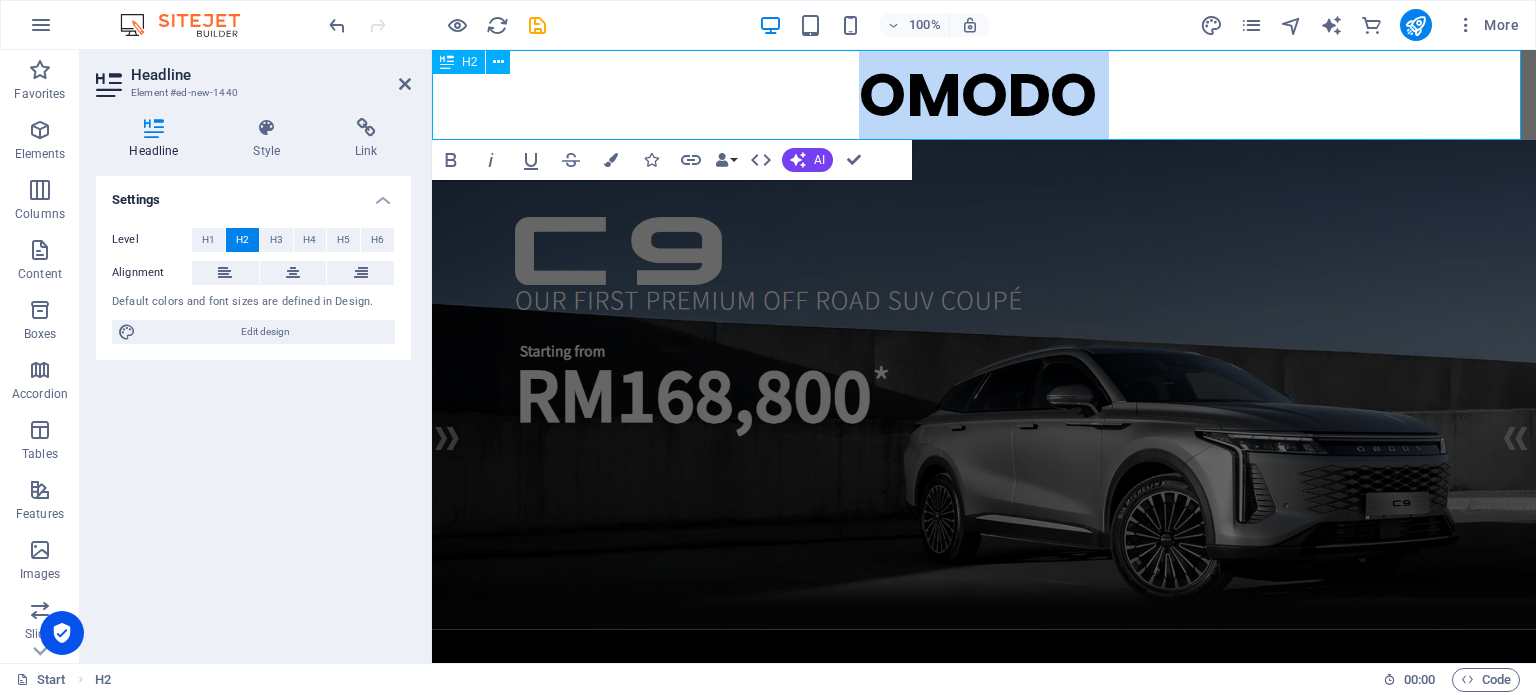 drag, startPoint x: 836, startPoint y: 103, endPoint x: 1168, endPoint y: 111, distance: 332.09637 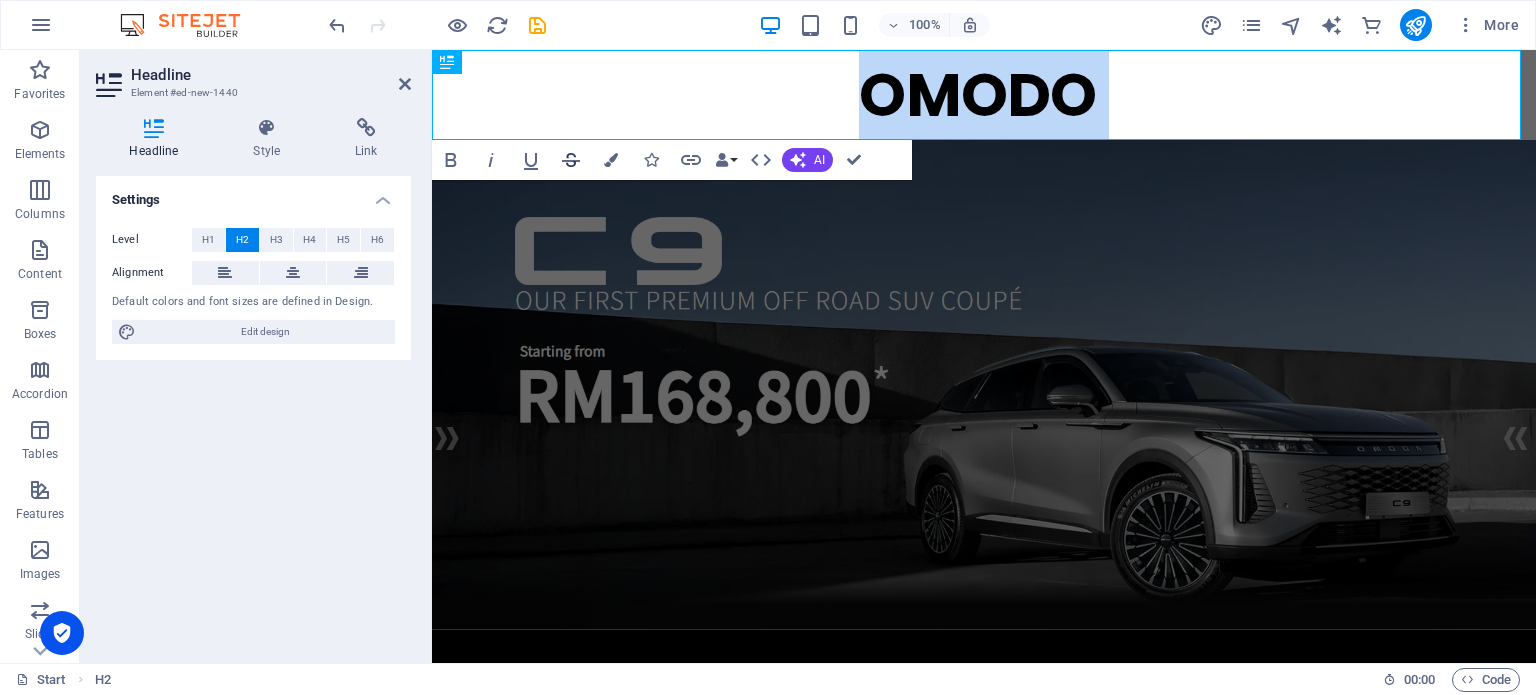 click 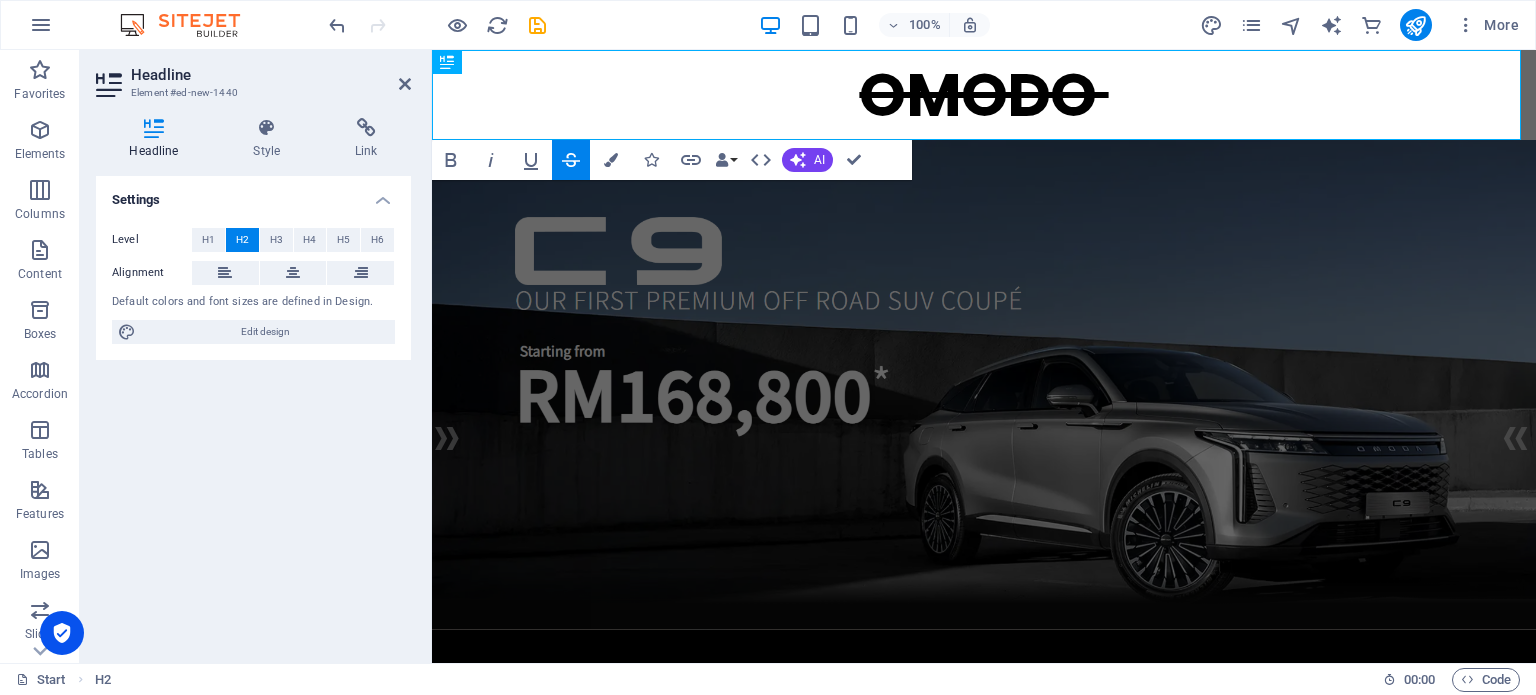 click 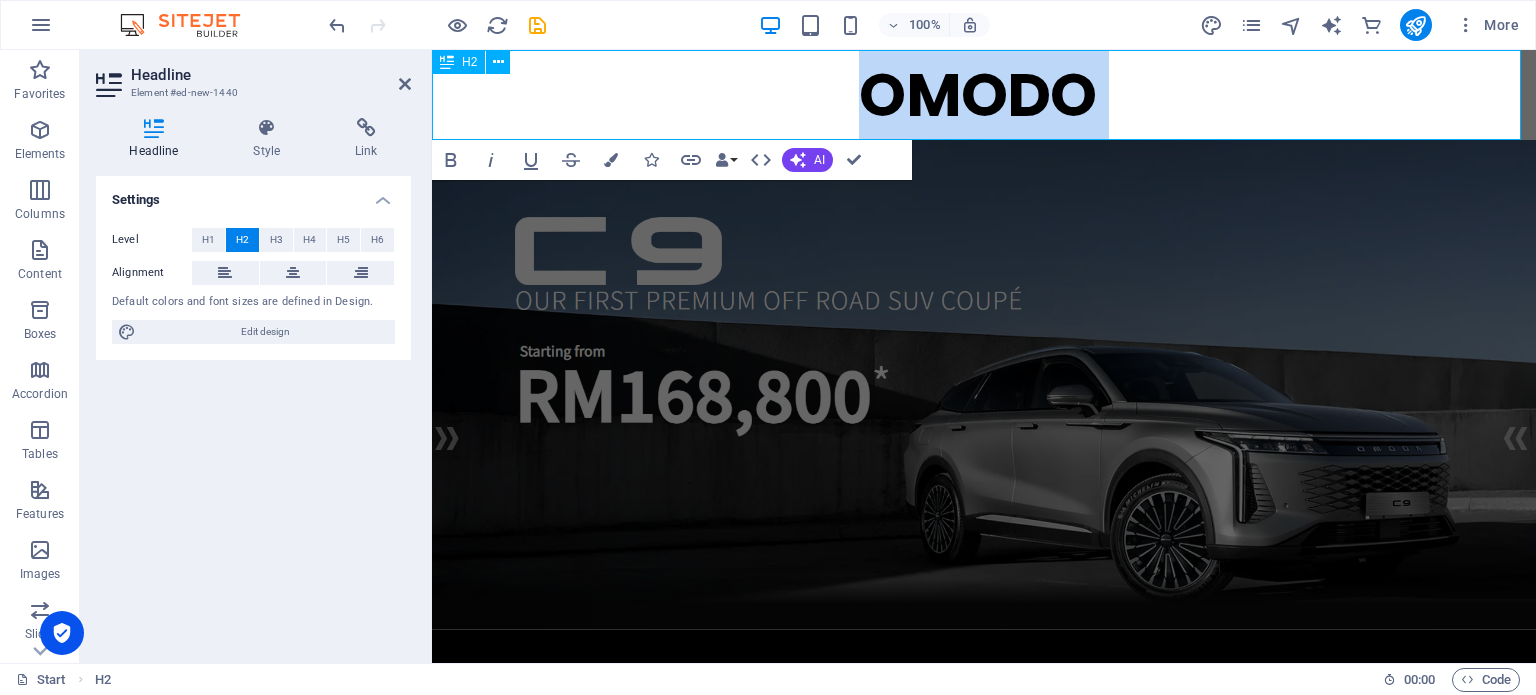 click on "H2" at bounding box center (469, 62) 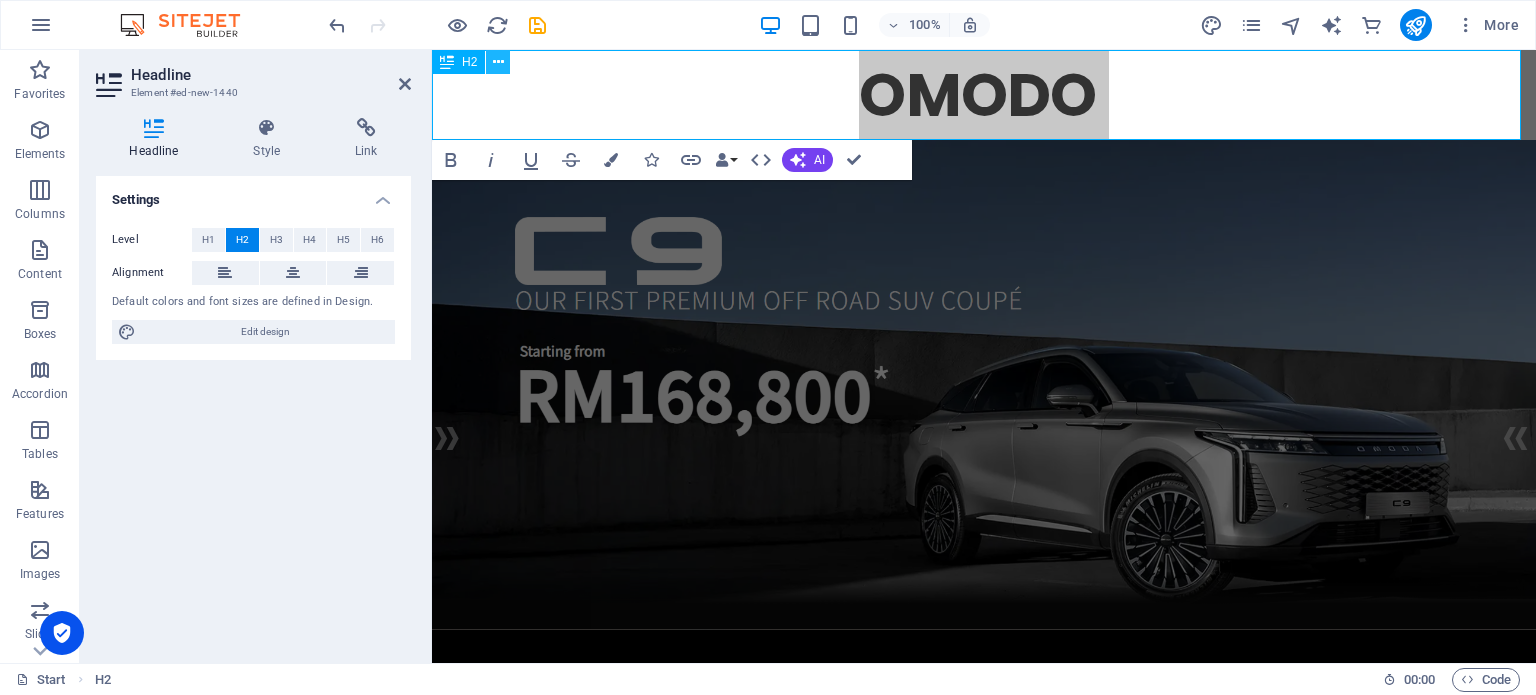 click at bounding box center [498, 62] 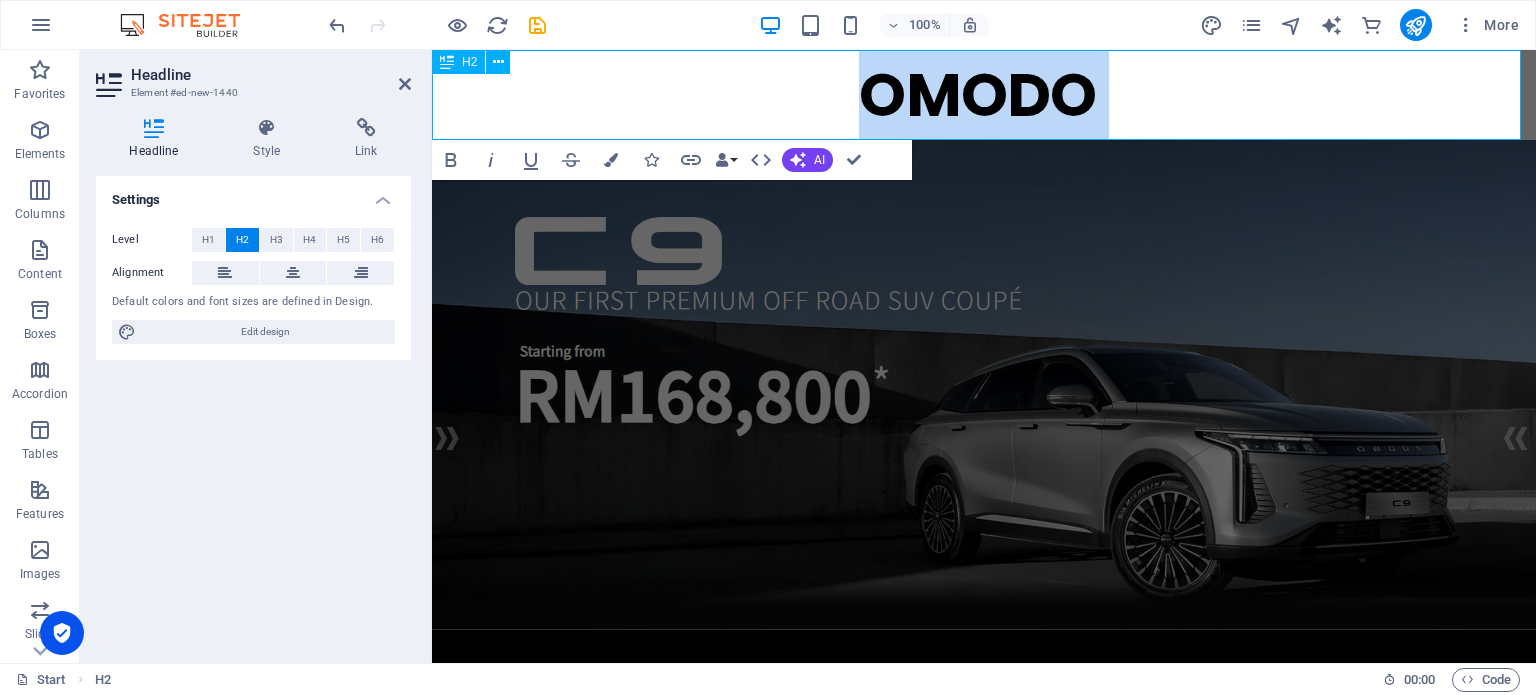 drag, startPoint x: 636, startPoint y: 44, endPoint x: 476, endPoint y: 67, distance: 161.64467 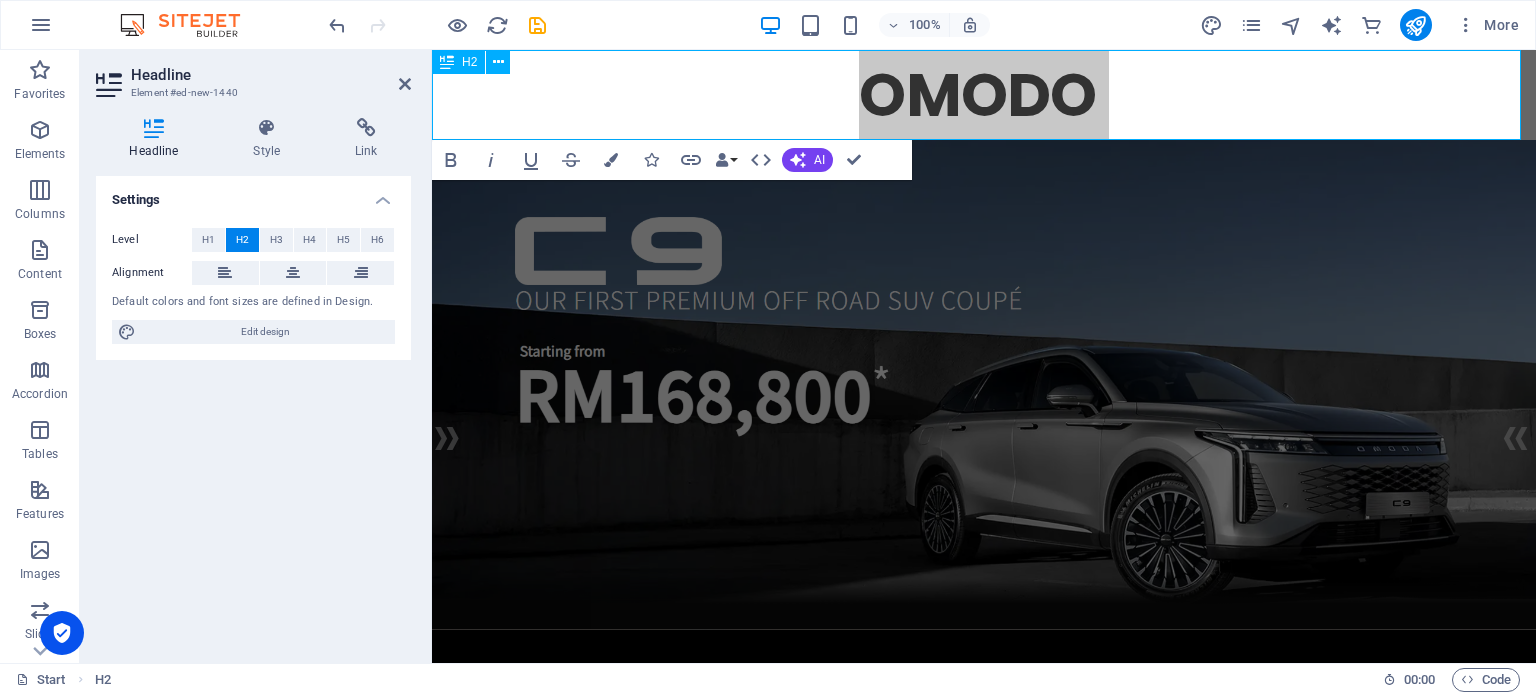 click on "H2" at bounding box center [477, 62] 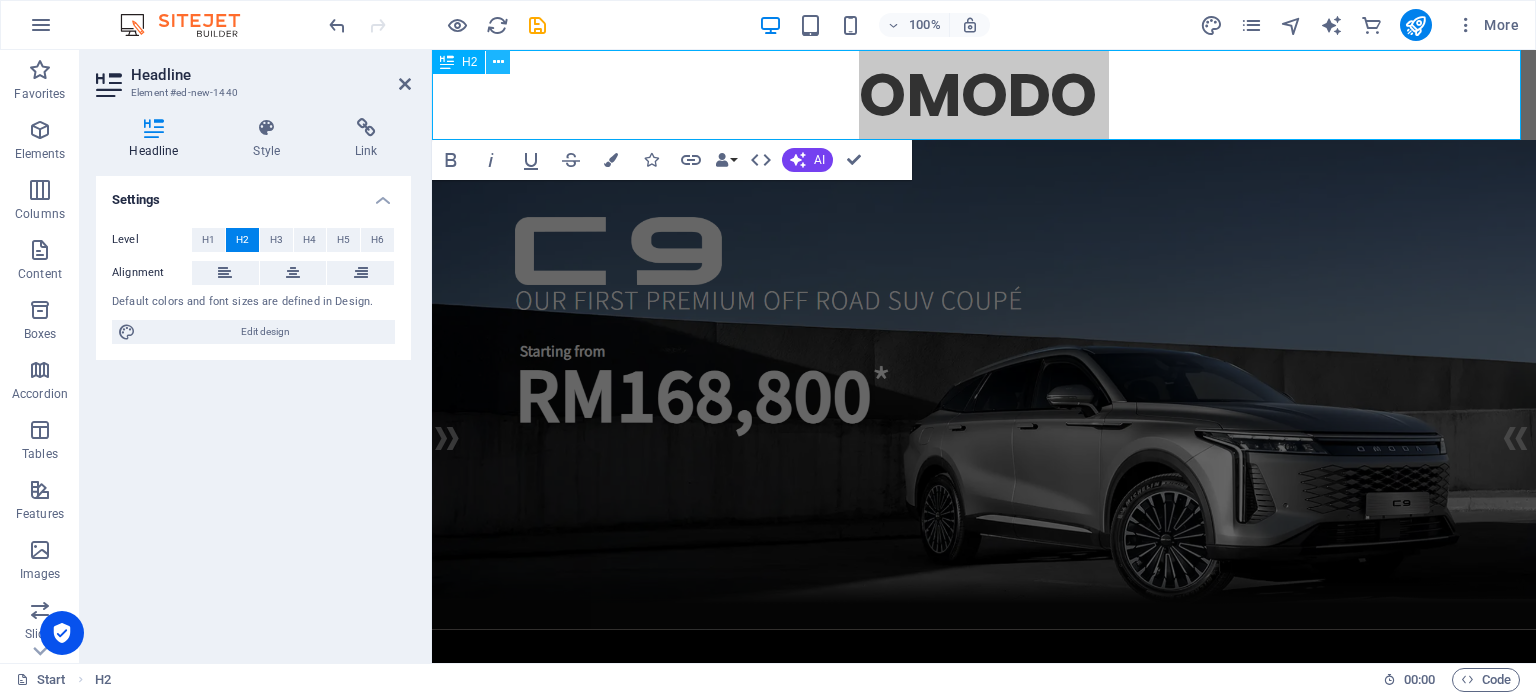 click at bounding box center (498, 62) 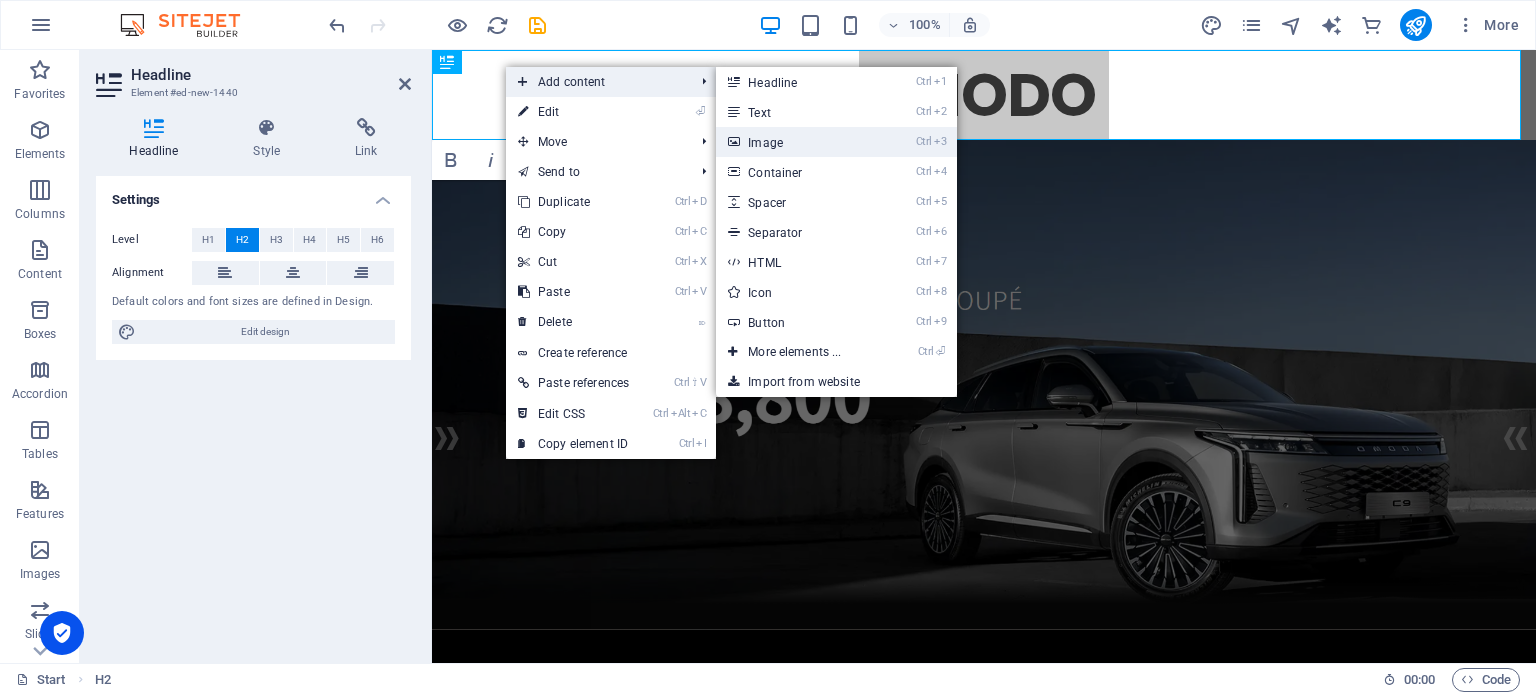 click on "Ctrl 3  Image" at bounding box center [798, 142] 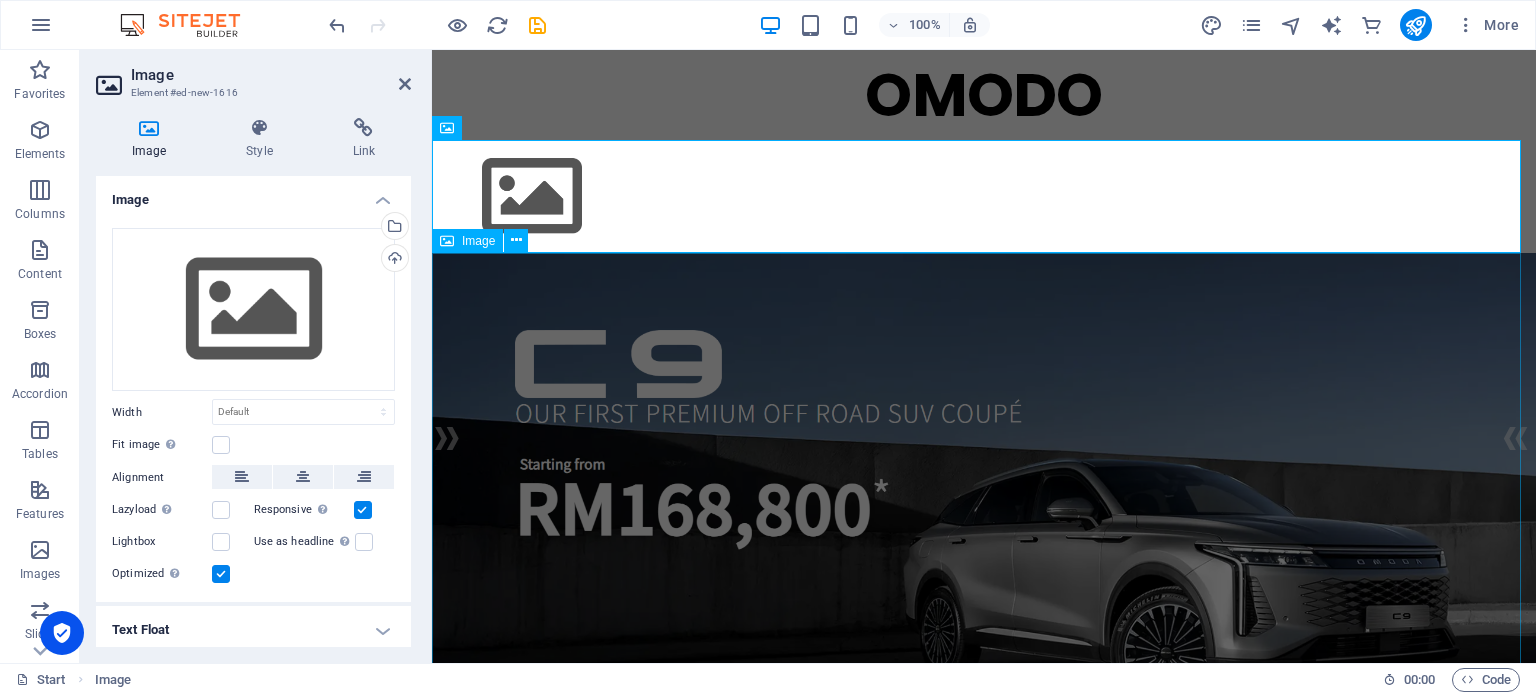click at bounding box center [984, 498] 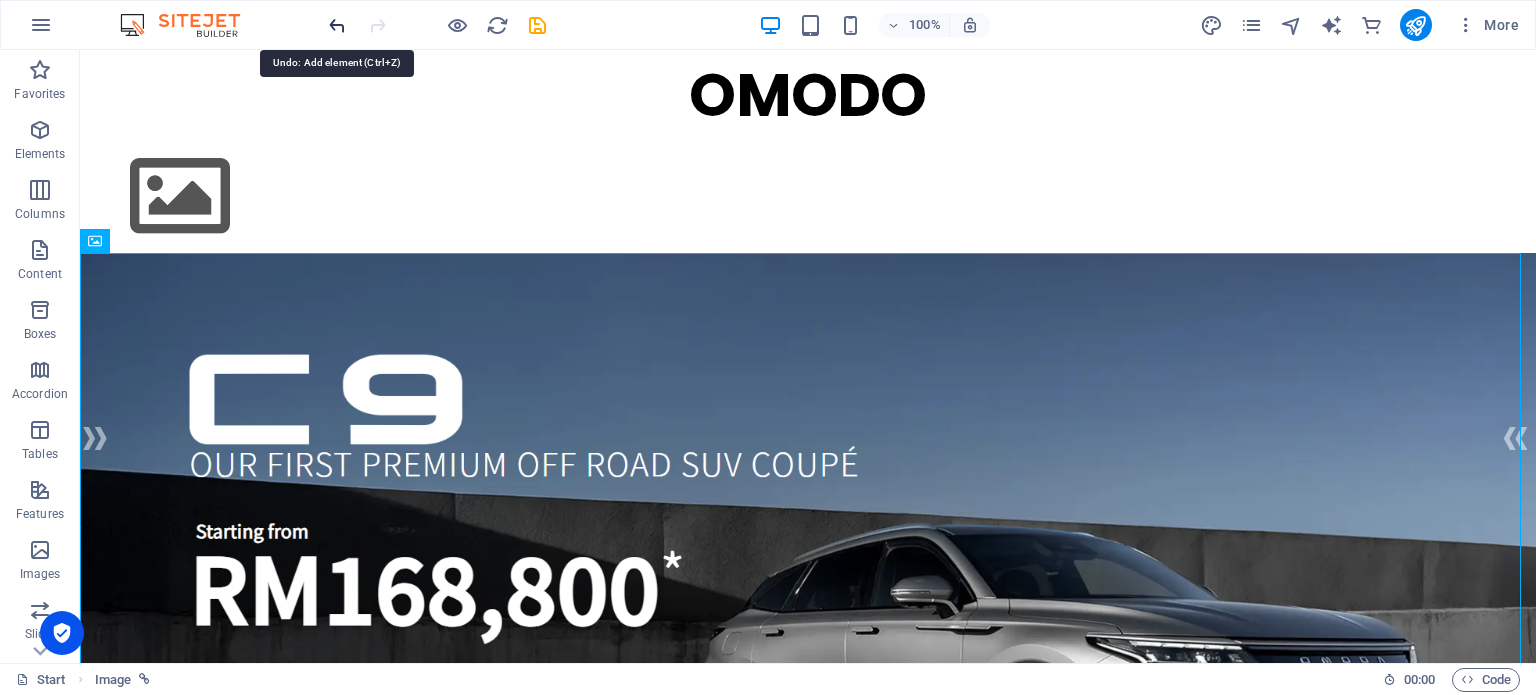 click at bounding box center (337, 25) 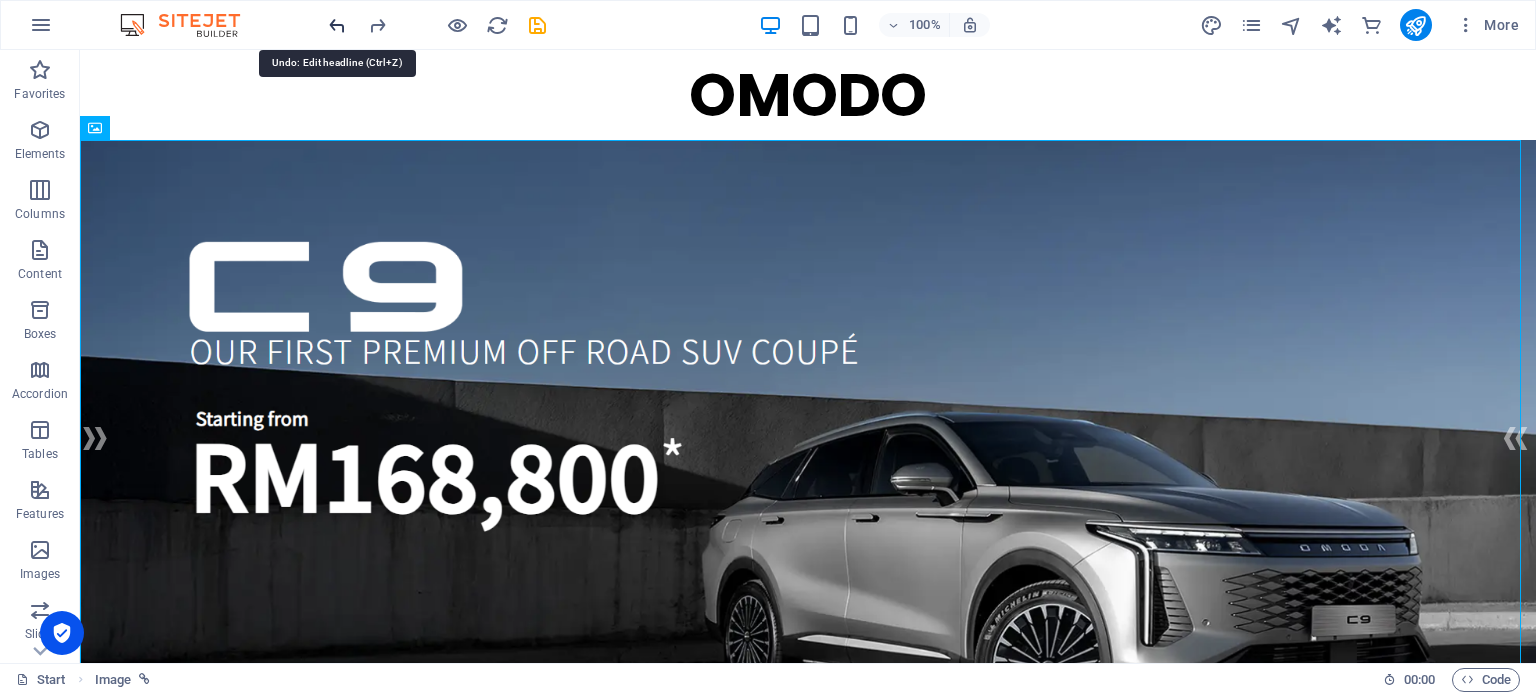 click at bounding box center (337, 25) 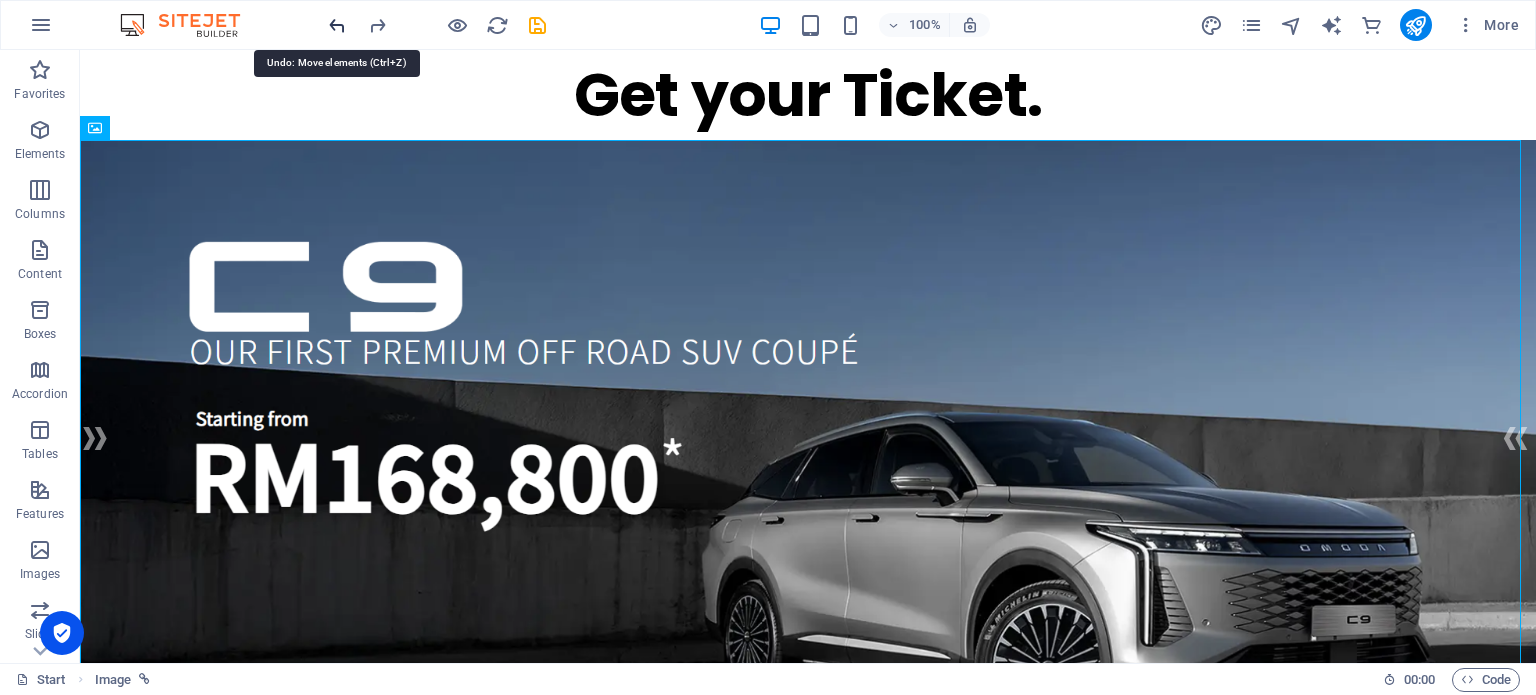 click at bounding box center [337, 25] 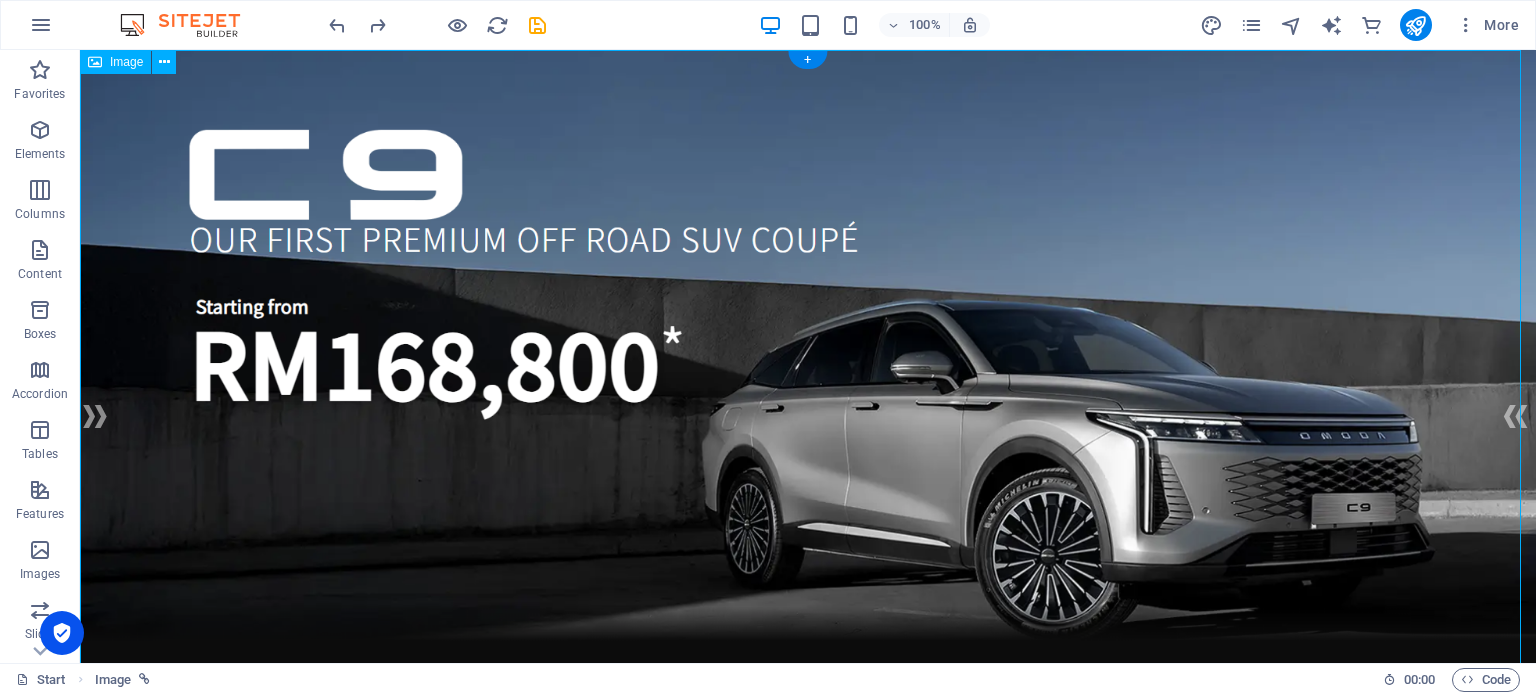 scroll, scrollTop: 0, scrollLeft: 0, axis: both 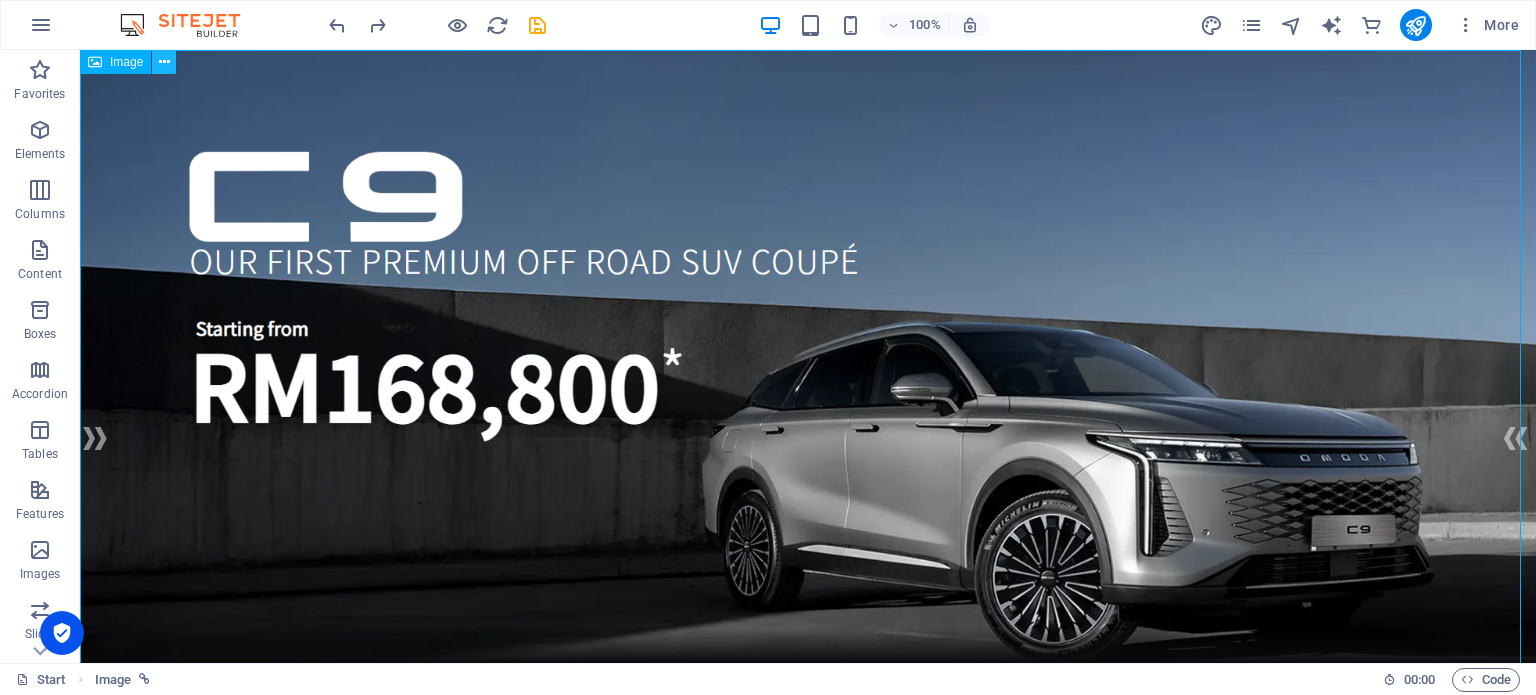click at bounding box center (164, 62) 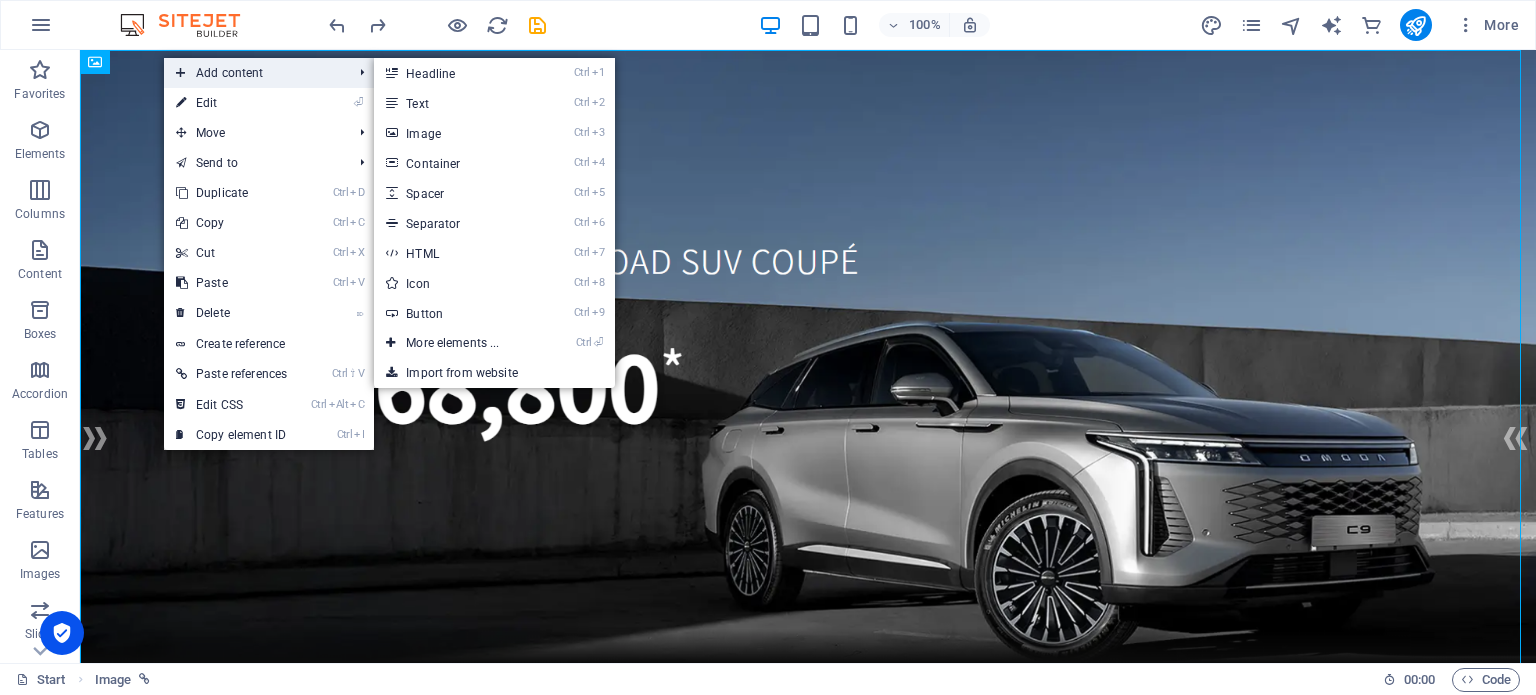 click on "Add content" at bounding box center [254, 73] 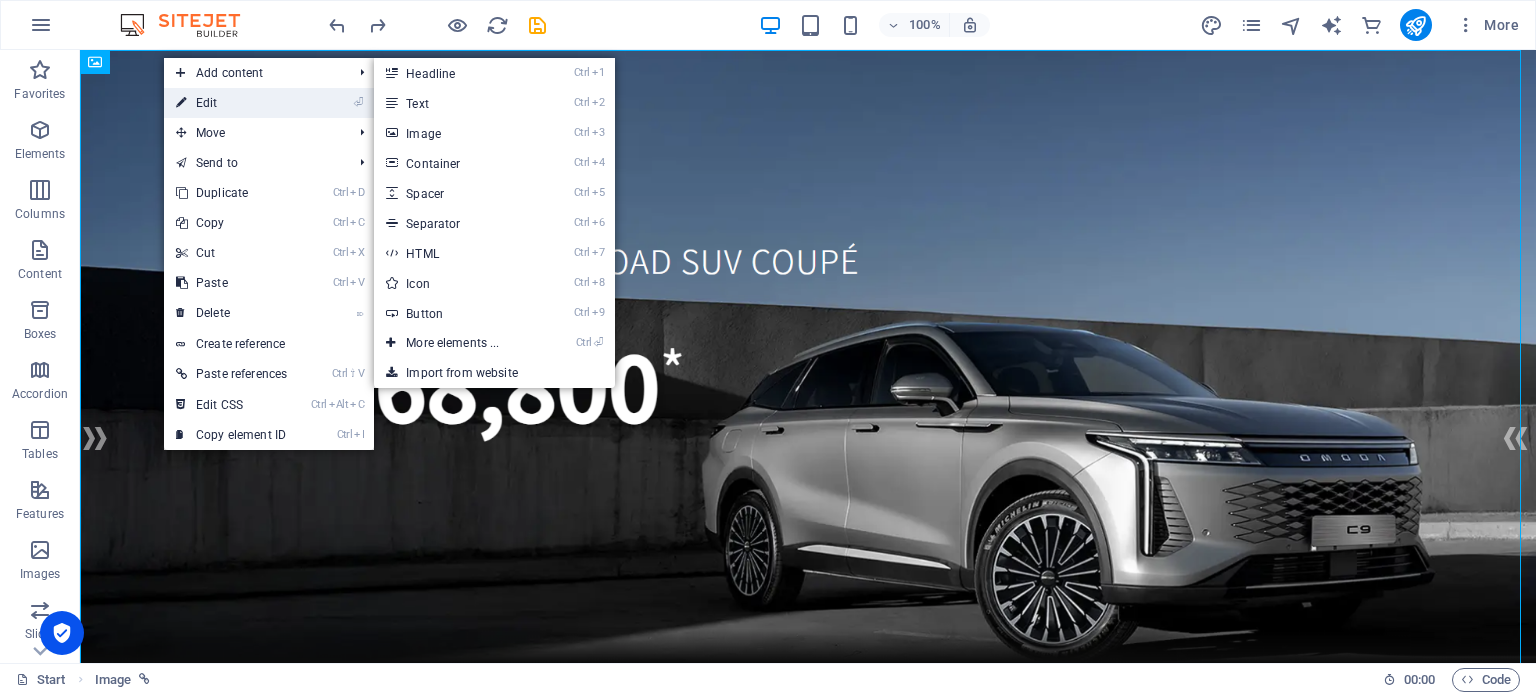 click on "⏎  Edit" at bounding box center [231, 103] 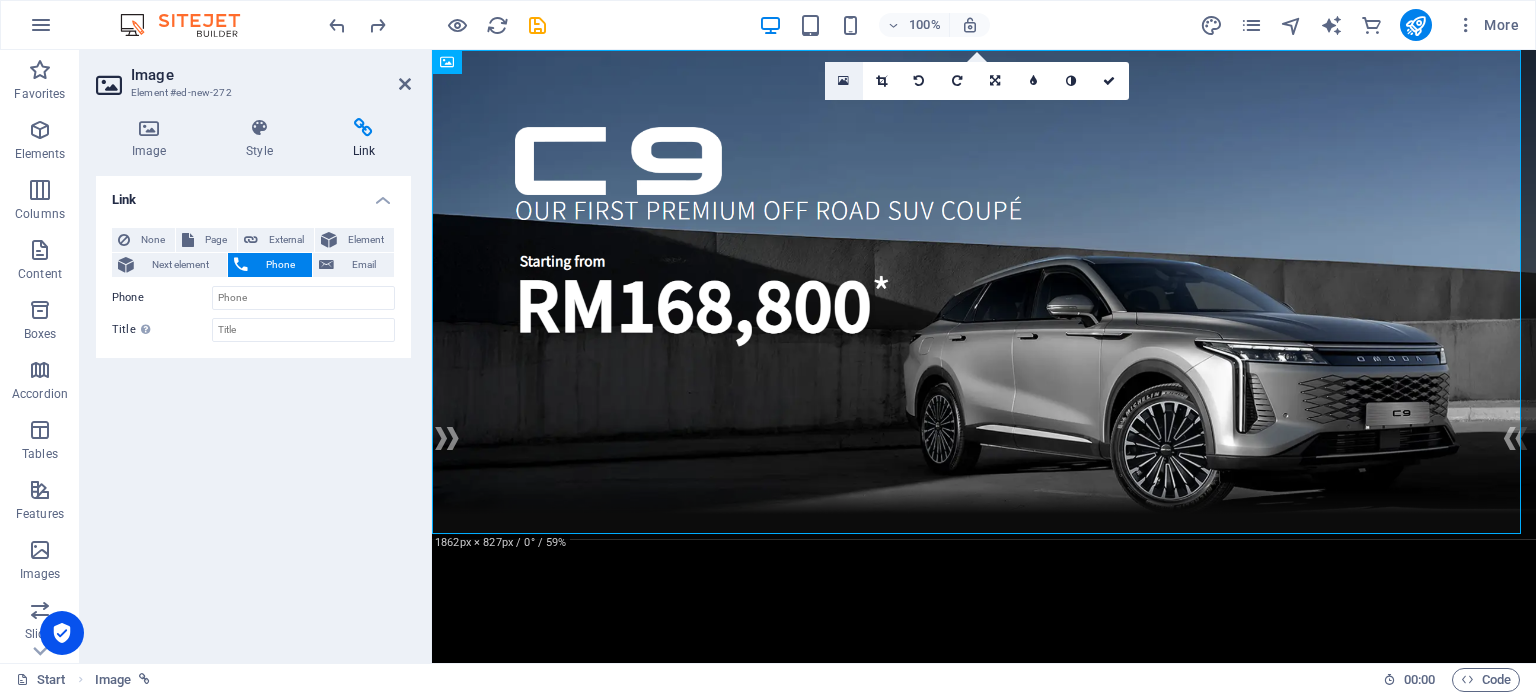 drag, startPoint x: 840, startPoint y: 91, endPoint x: 679, endPoint y: 72, distance: 162.11725 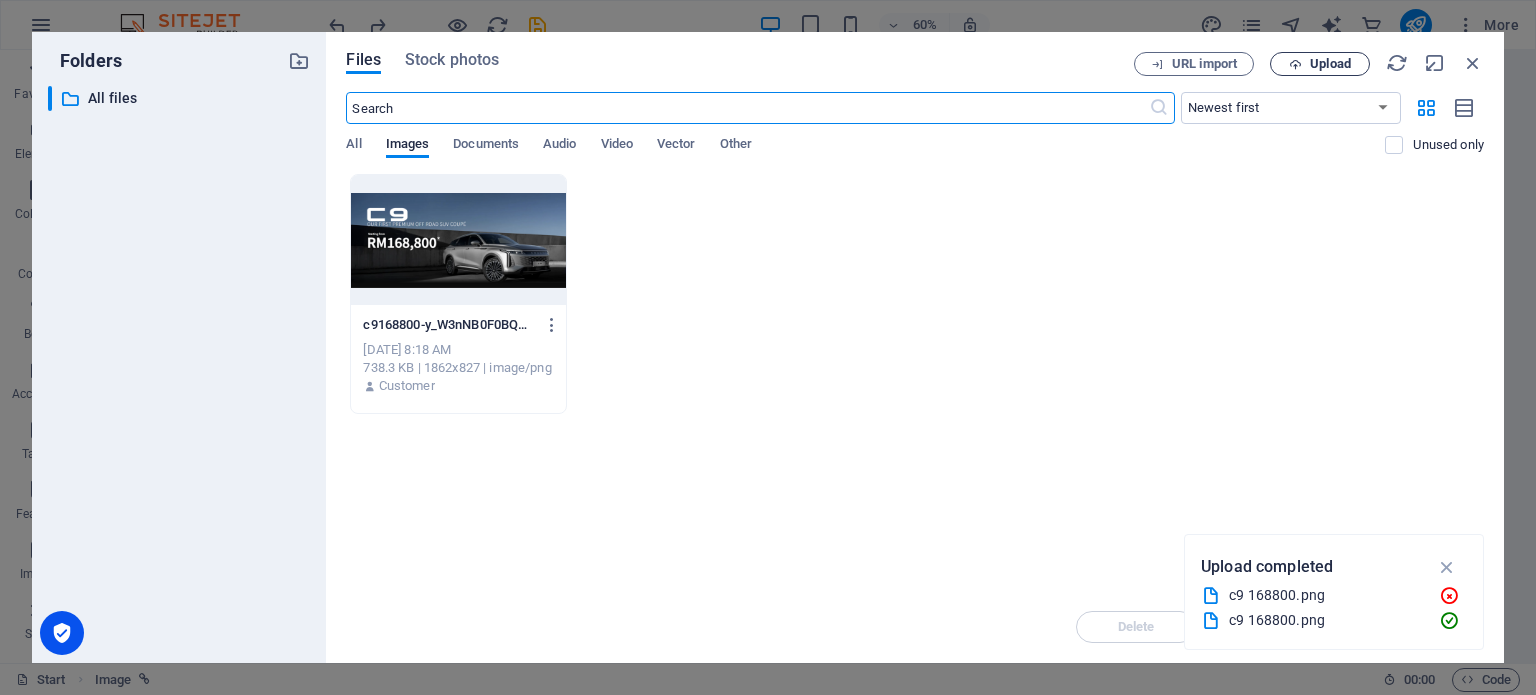 click on "Upload" at bounding box center [1330, 64] 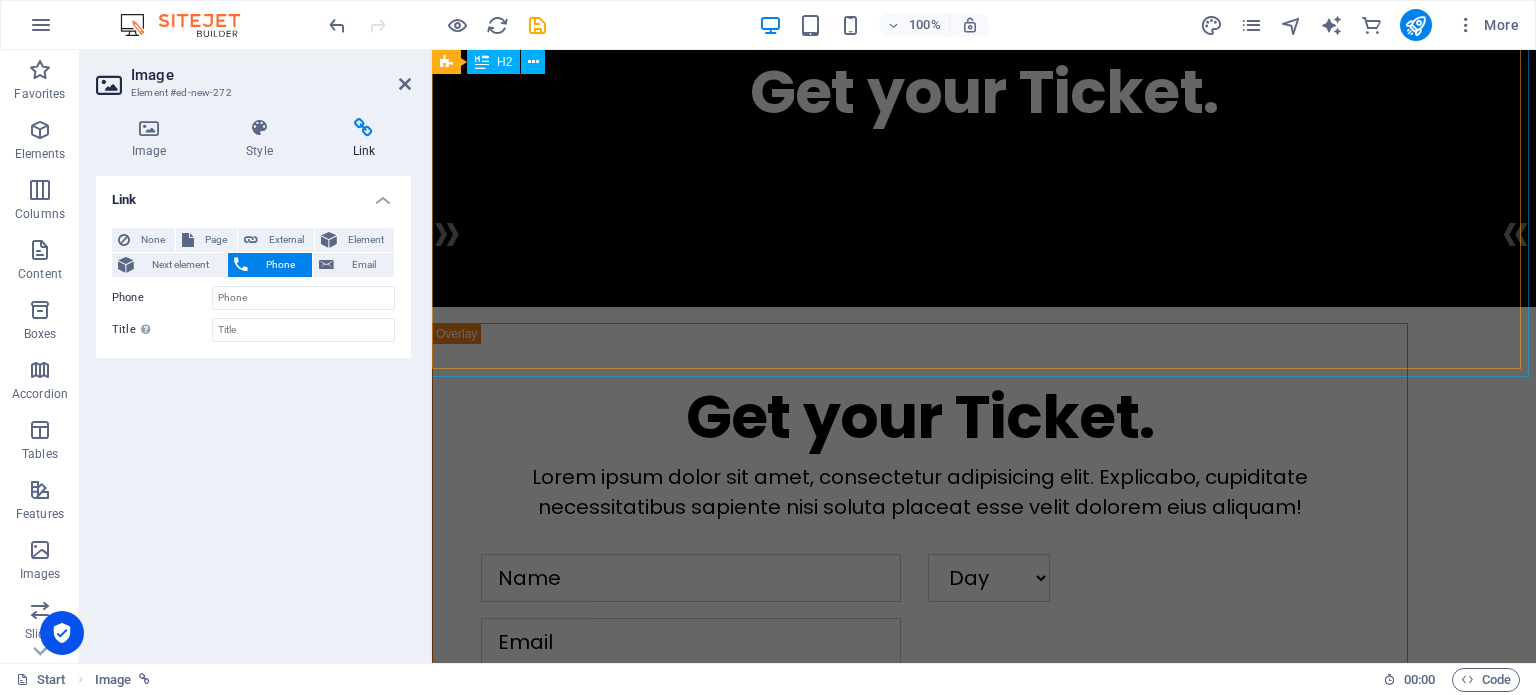 scroll, scrollTop: 0, scrollLeft: 0, axis: both 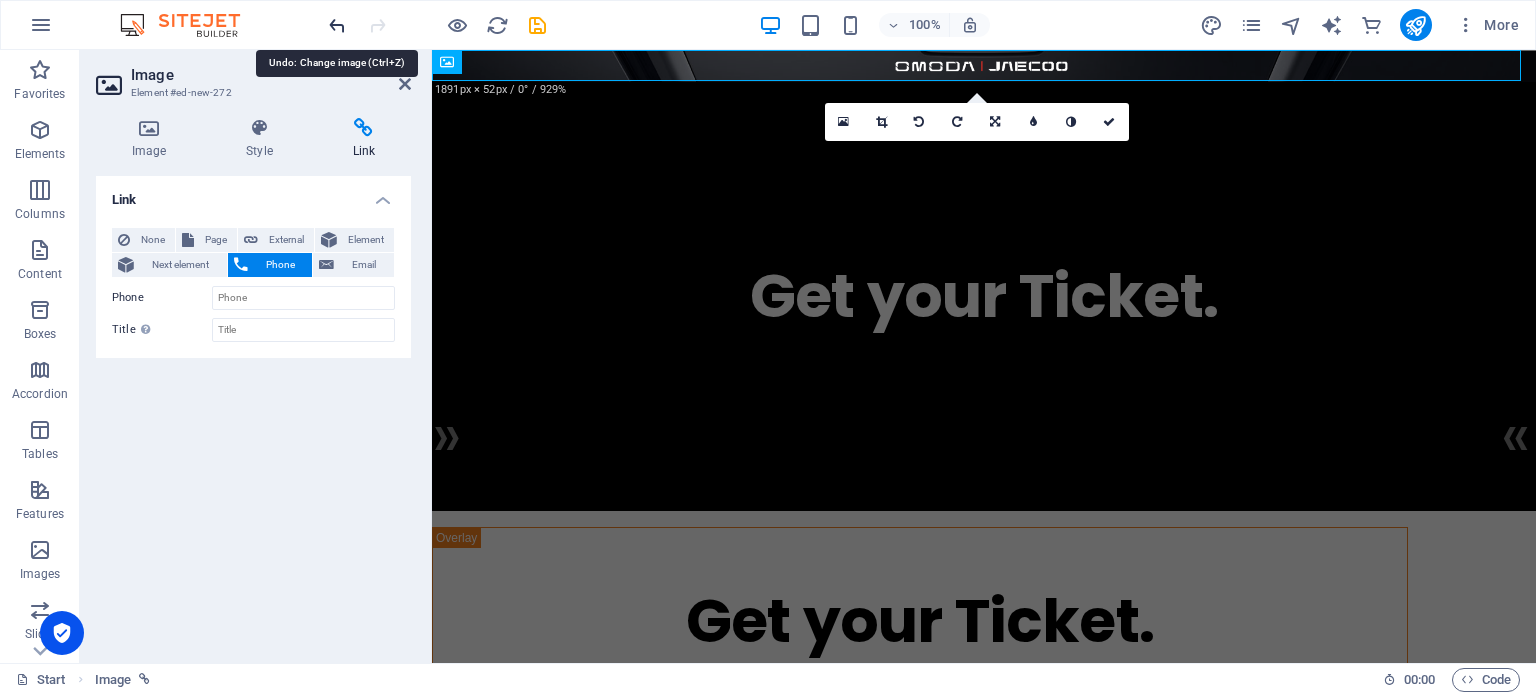 click at bounding box center [337, 25] 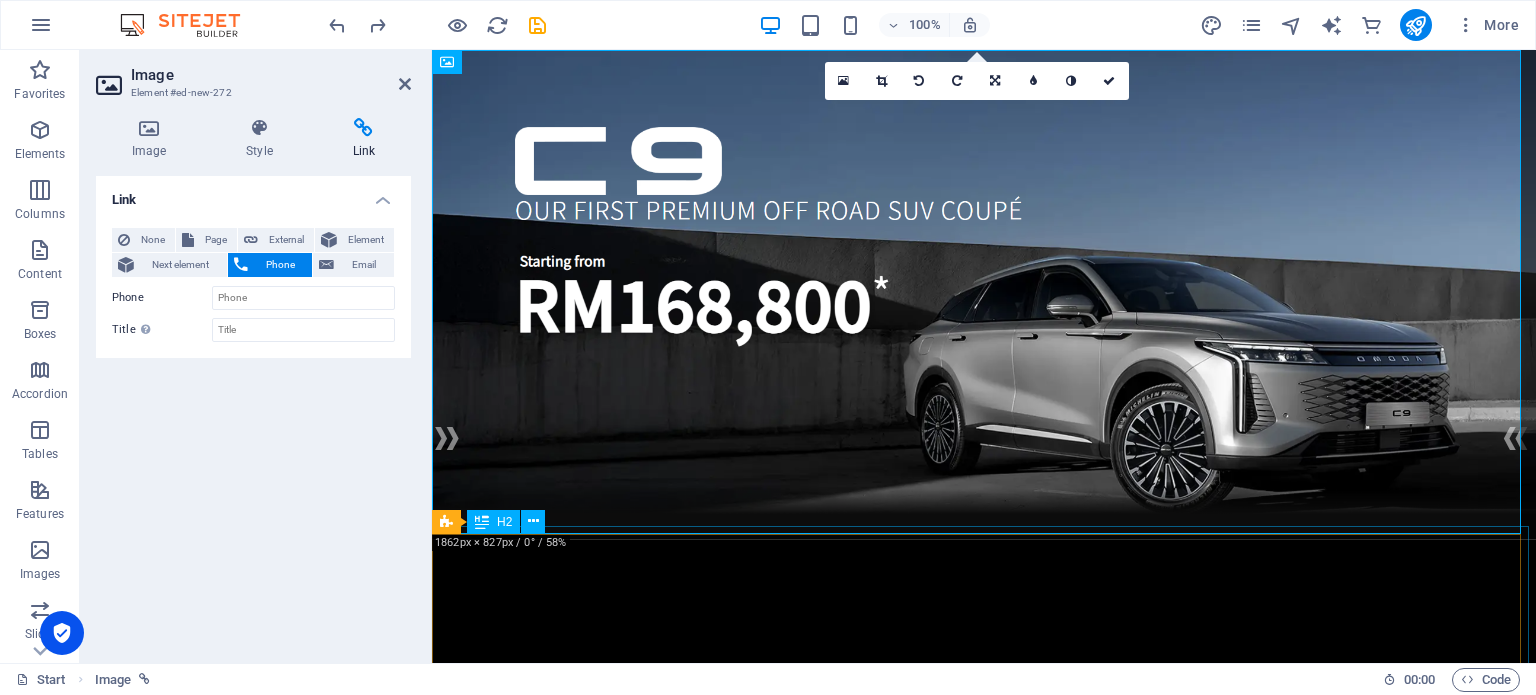 click on "Get your Ticket." at bounding box center [984, 755] 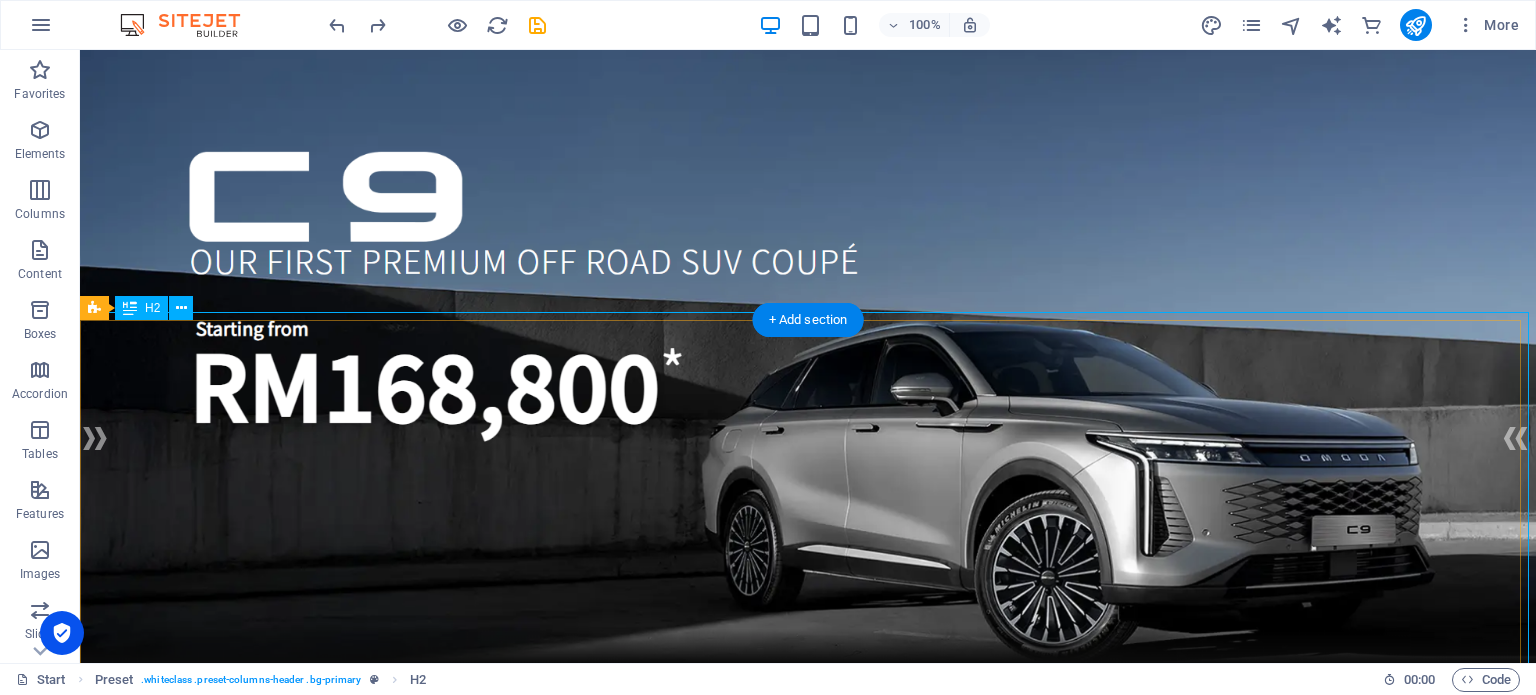 scroll, scrollTop: 369, scrollLeft: 0, axis: vertical 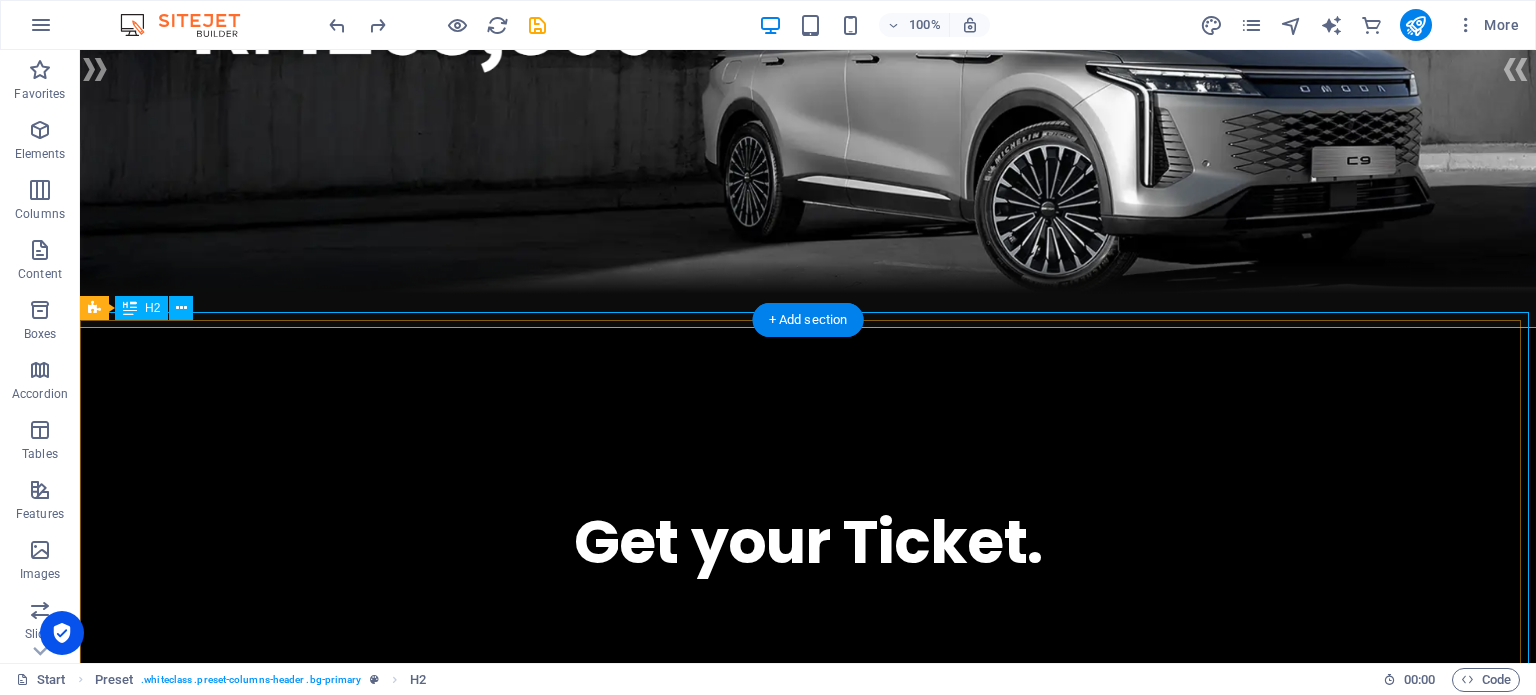 click on "Get your Ticket." at bounding box center (808, 542) 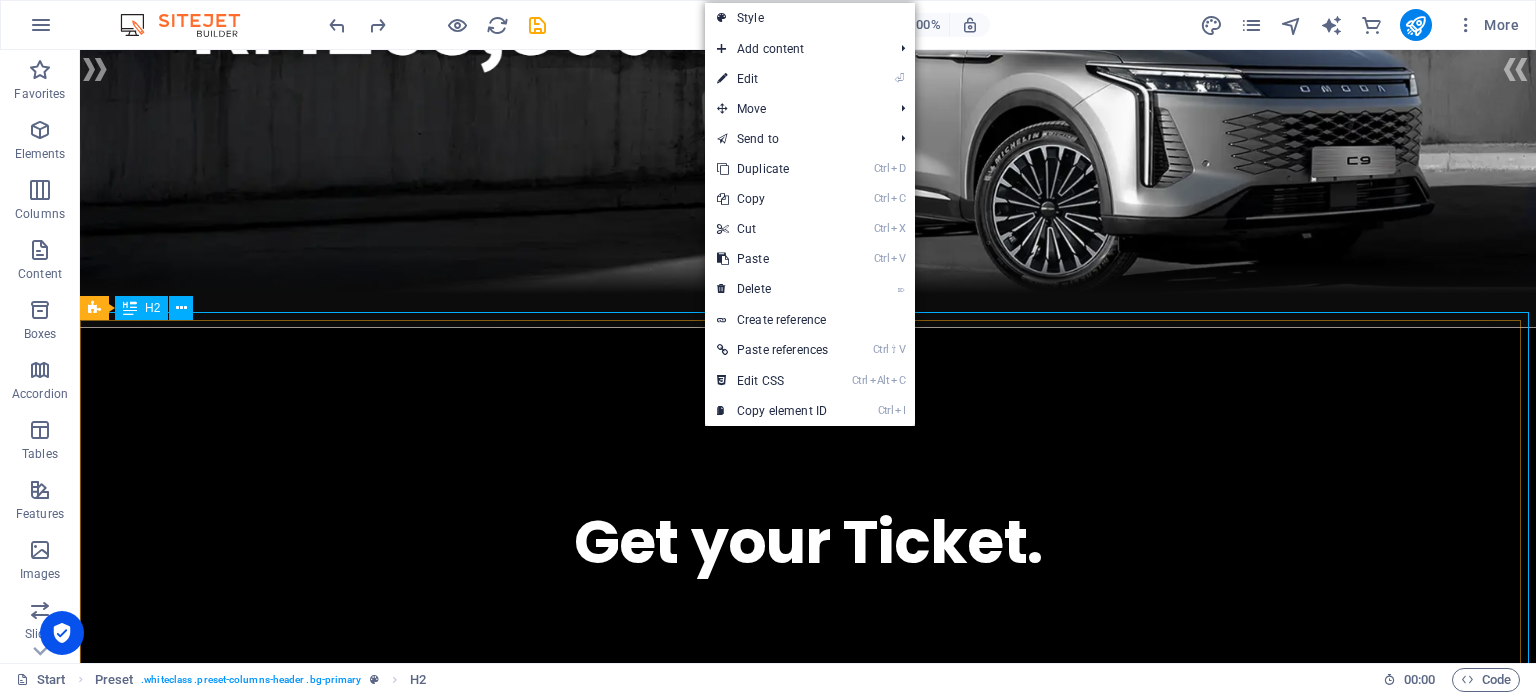 scroll, scrollTop: 0, scrollLeft: 0, axis: both 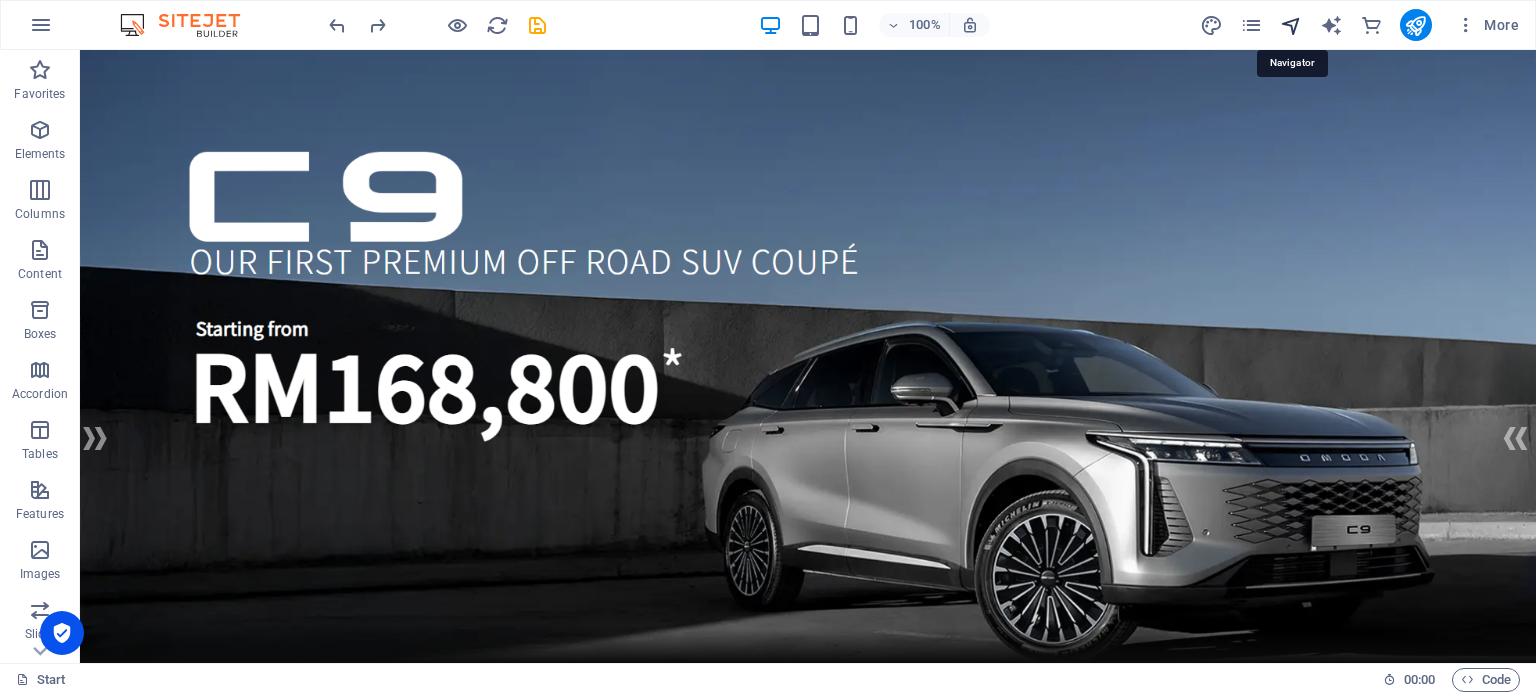click at bounding box center [1291, 25] 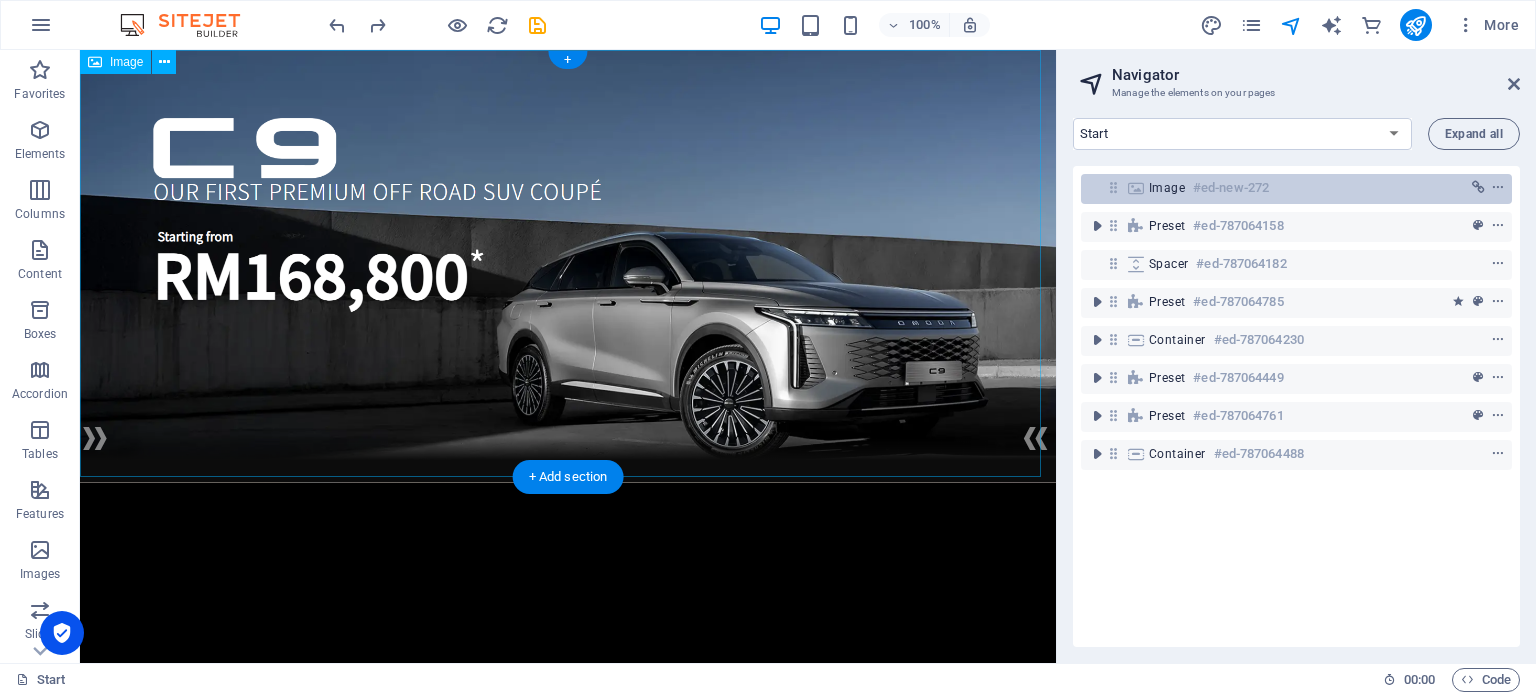 click on "#ed-new-272" at bounding box center (1231, 188) 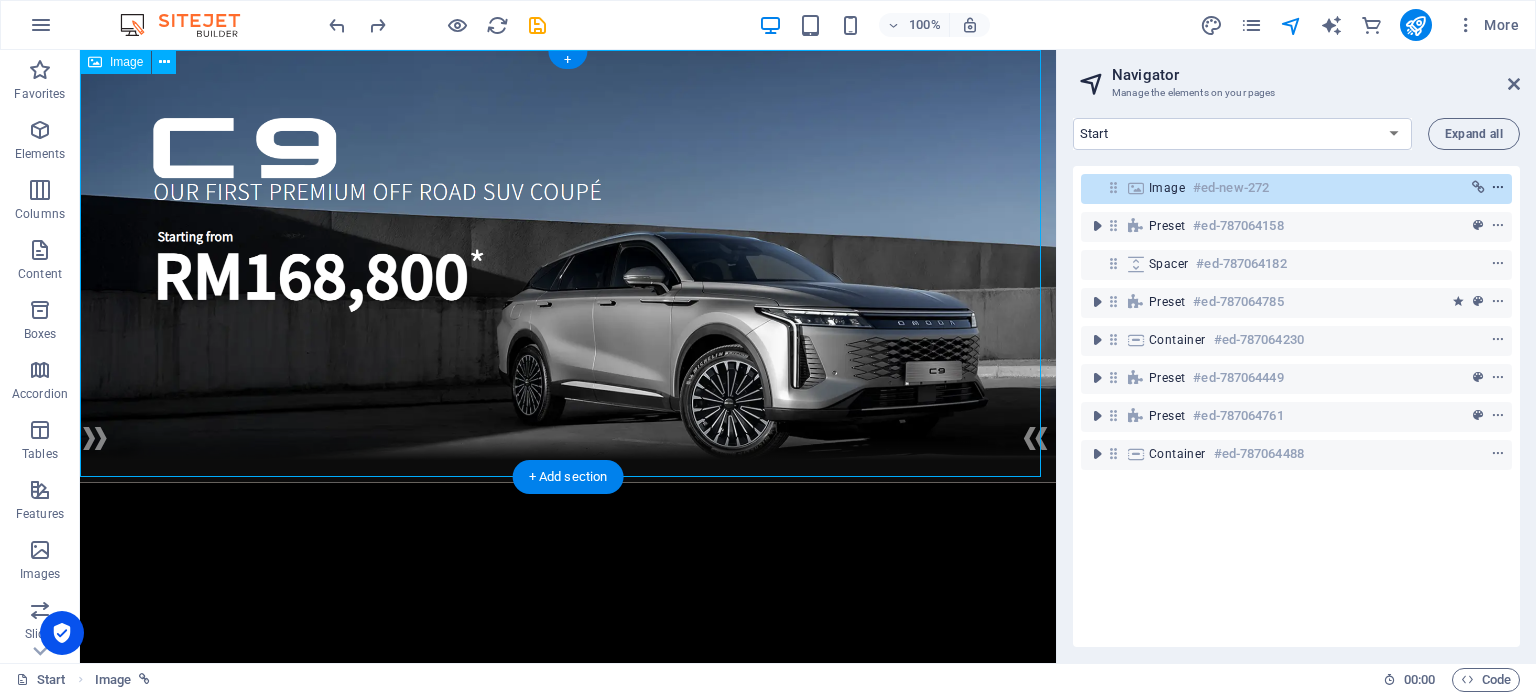 click at bounding box center (1498, 188) 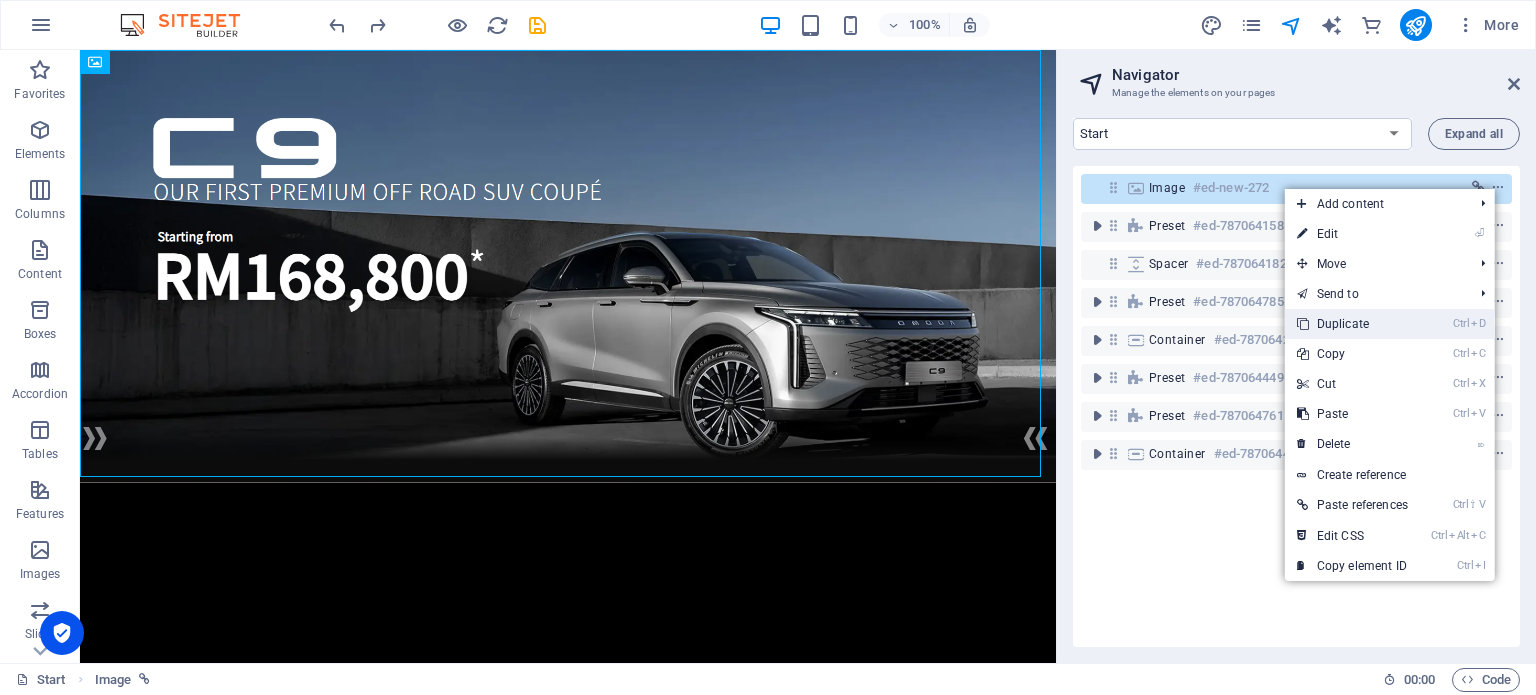 click on "Ctrl D  Duplicate" at bounding box center (1352, 324) 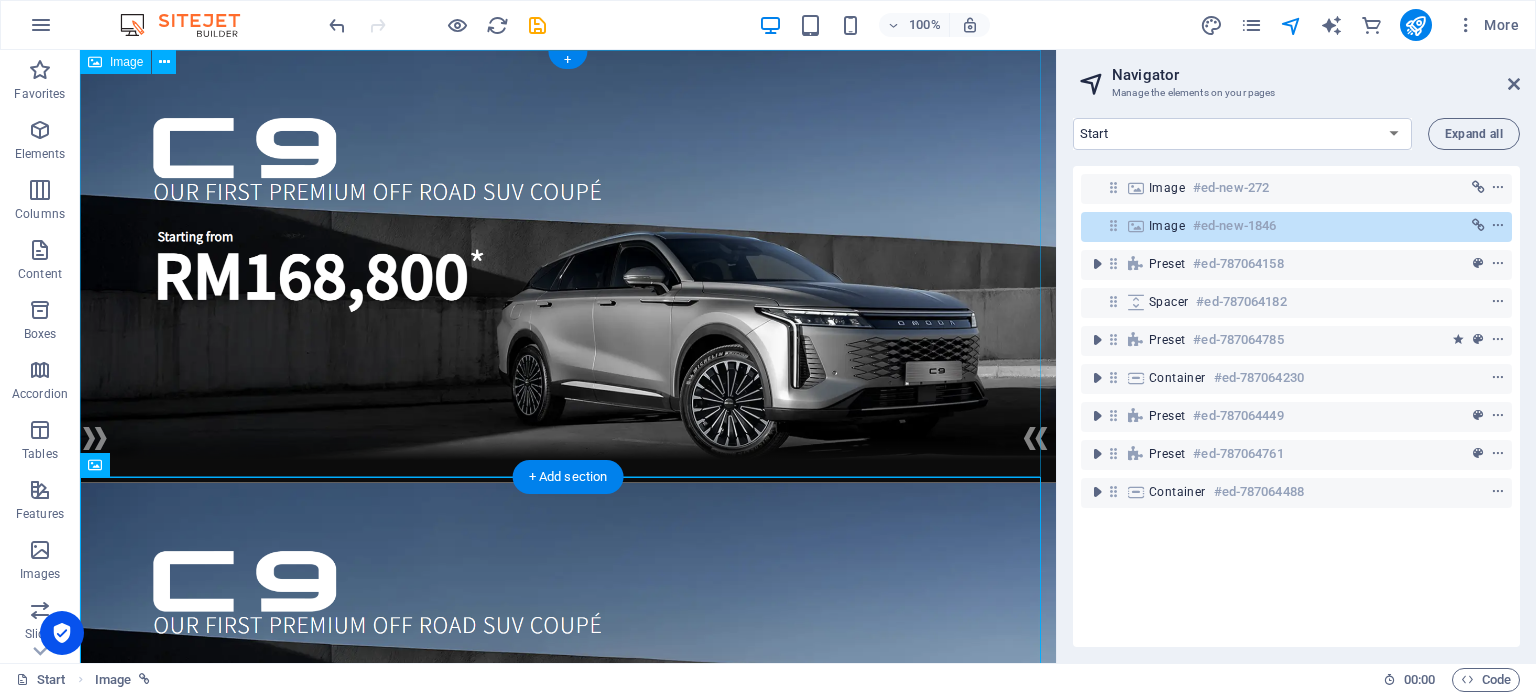 click at bounding box center (568, 266) 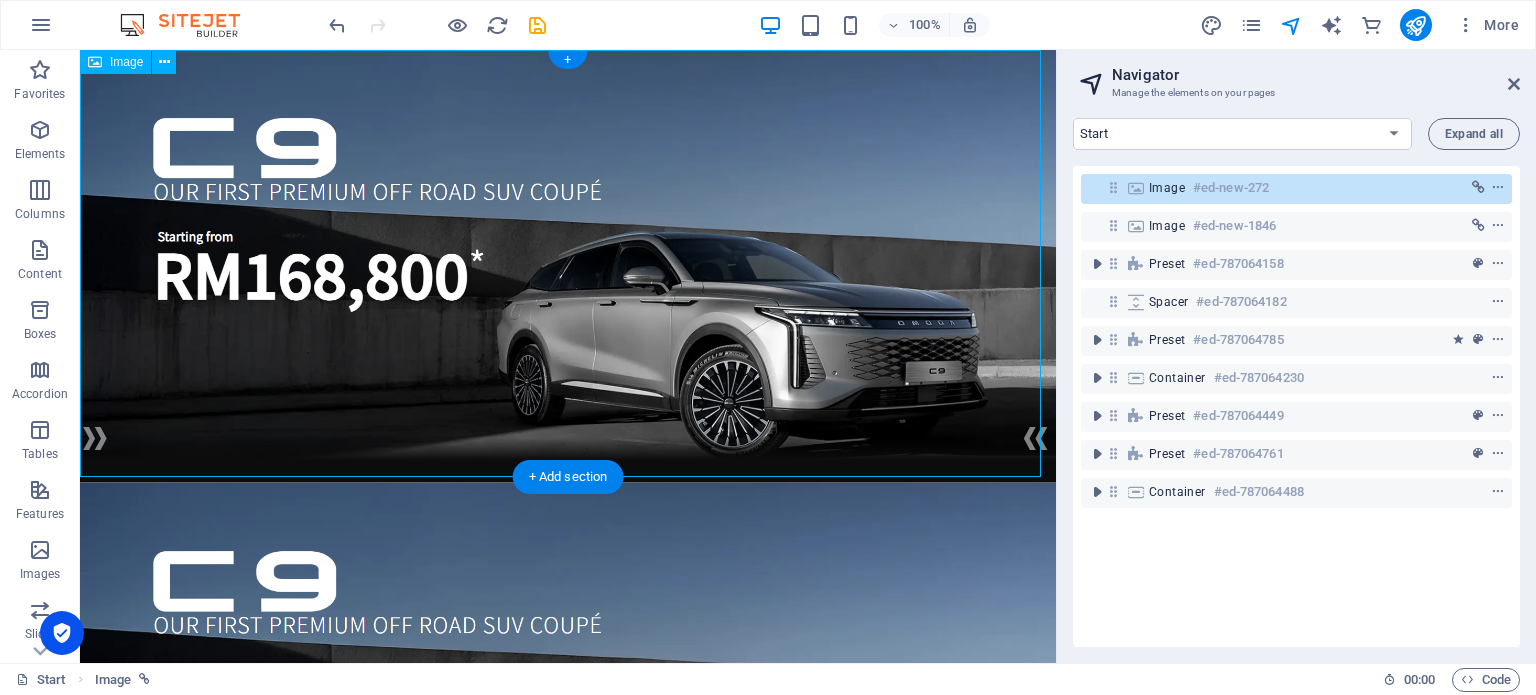 click on "Image #ed-new-272" at bounding box center (1280, 188) 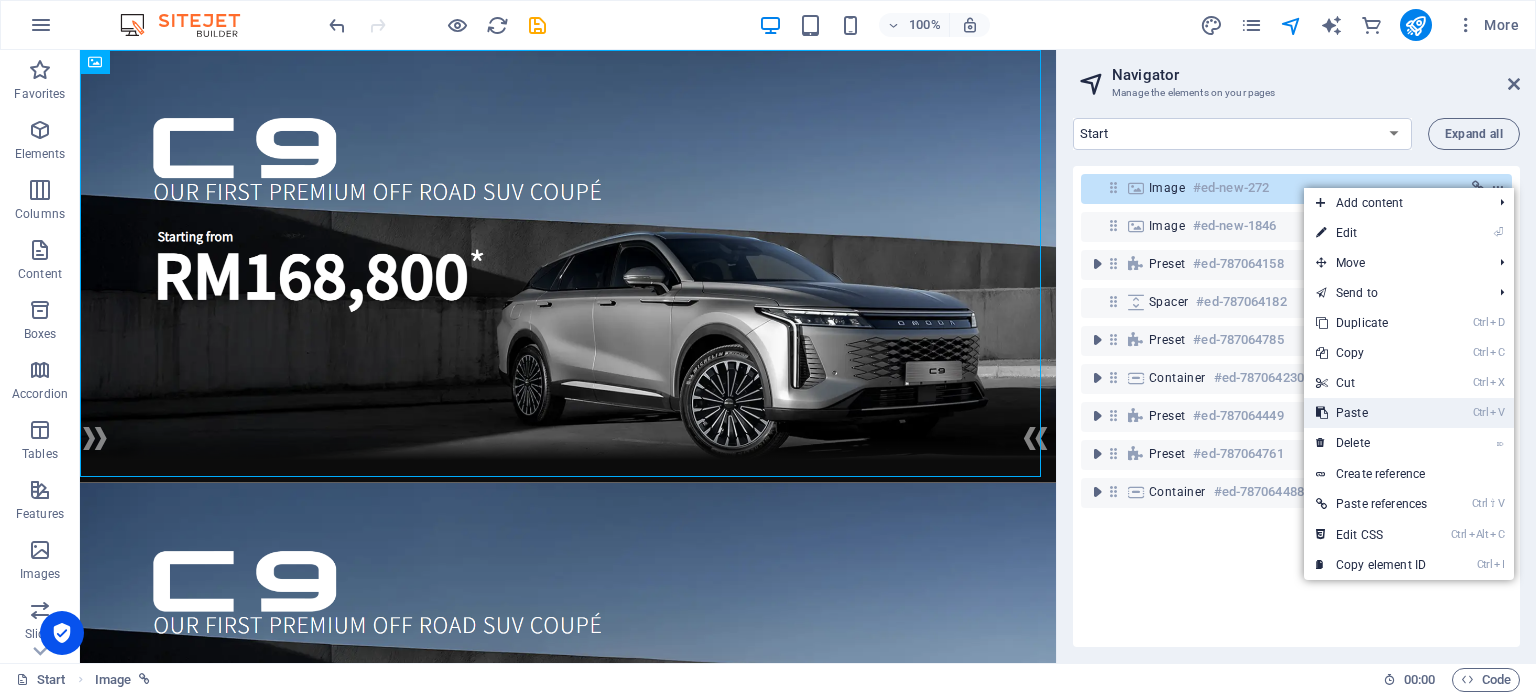 click on "Ctrl V  Paste" at bounding box center (1371, 413) 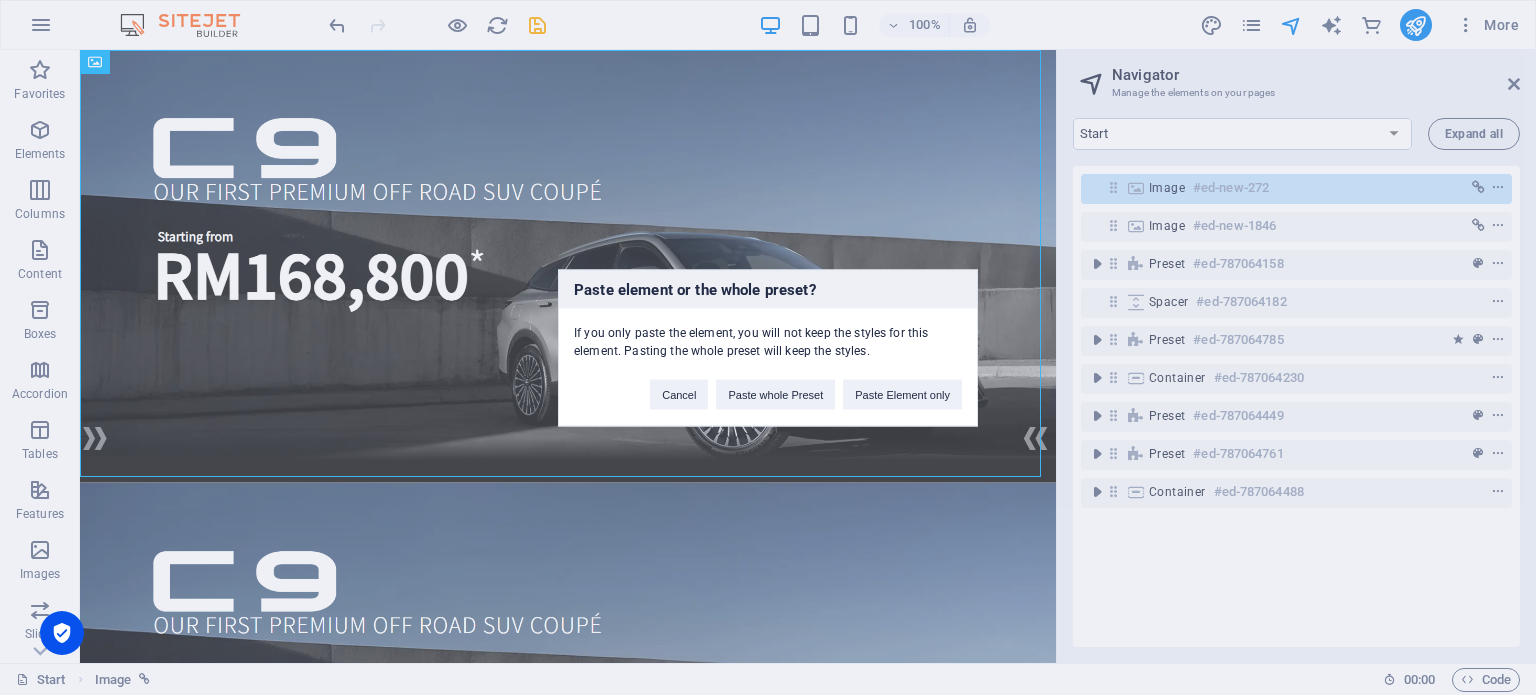 click on "Paste element or the whole preset? If you only paste the element, you will not keep the styles for this element. Pasting the whole preset will keep the styles. Cancel Paste whole Preset Paste Element only" at bounding box center [768, 347] 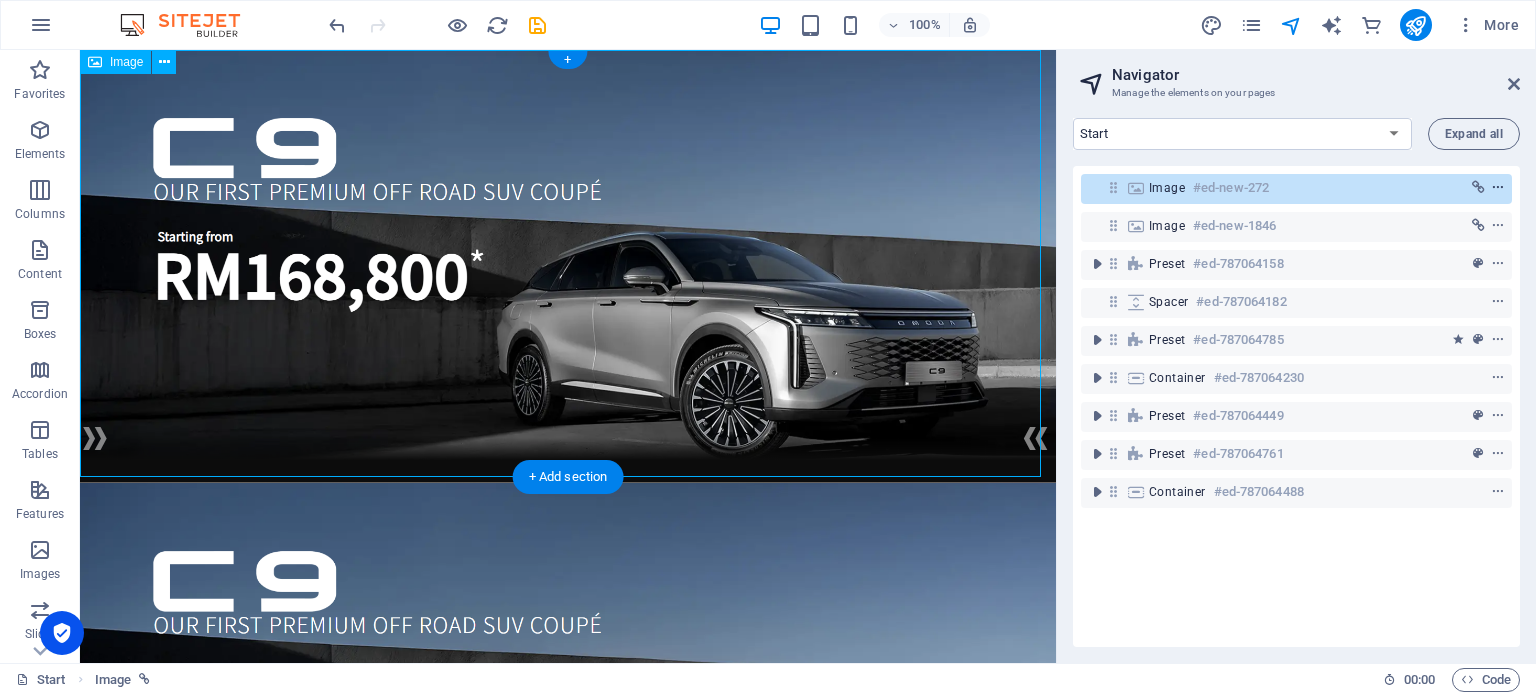 click at bounding box center [1498, 188] 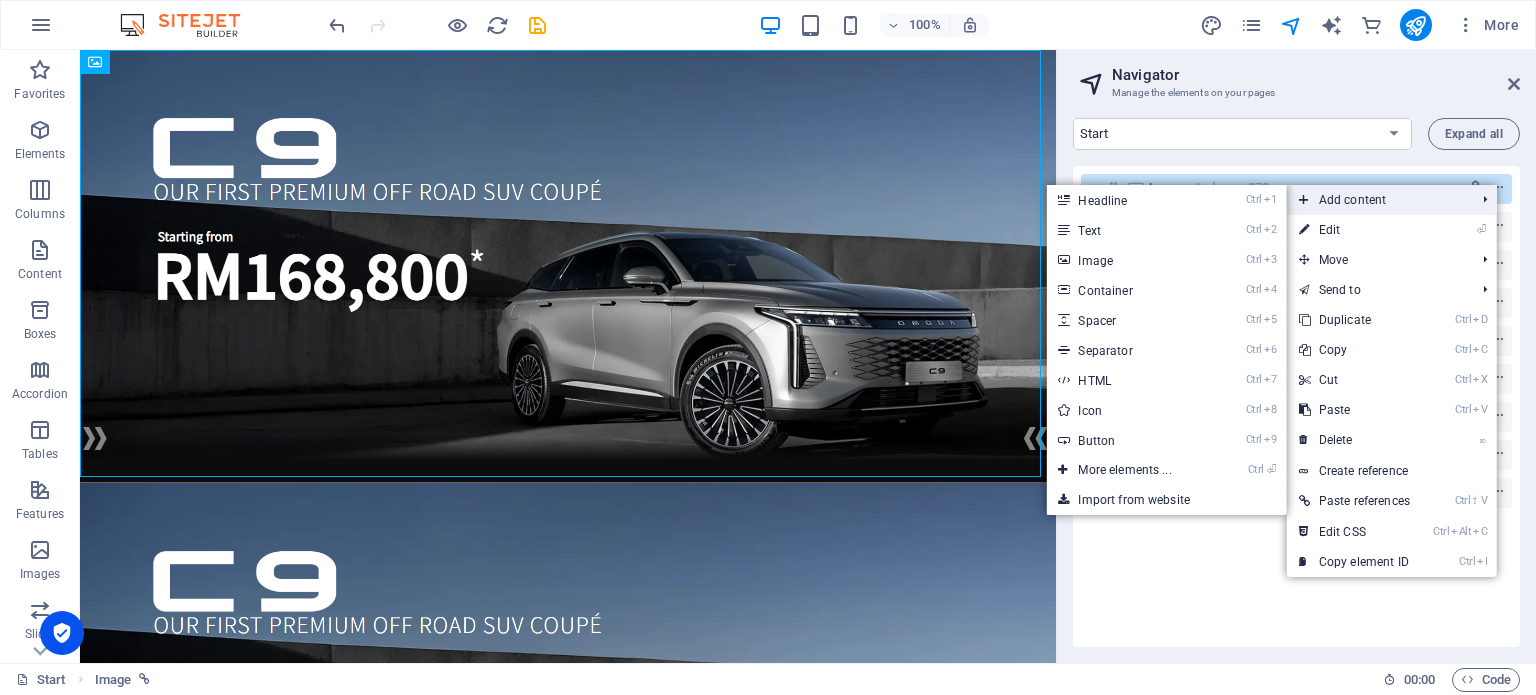 click on "Add content" at bounding box center (1377, 200) 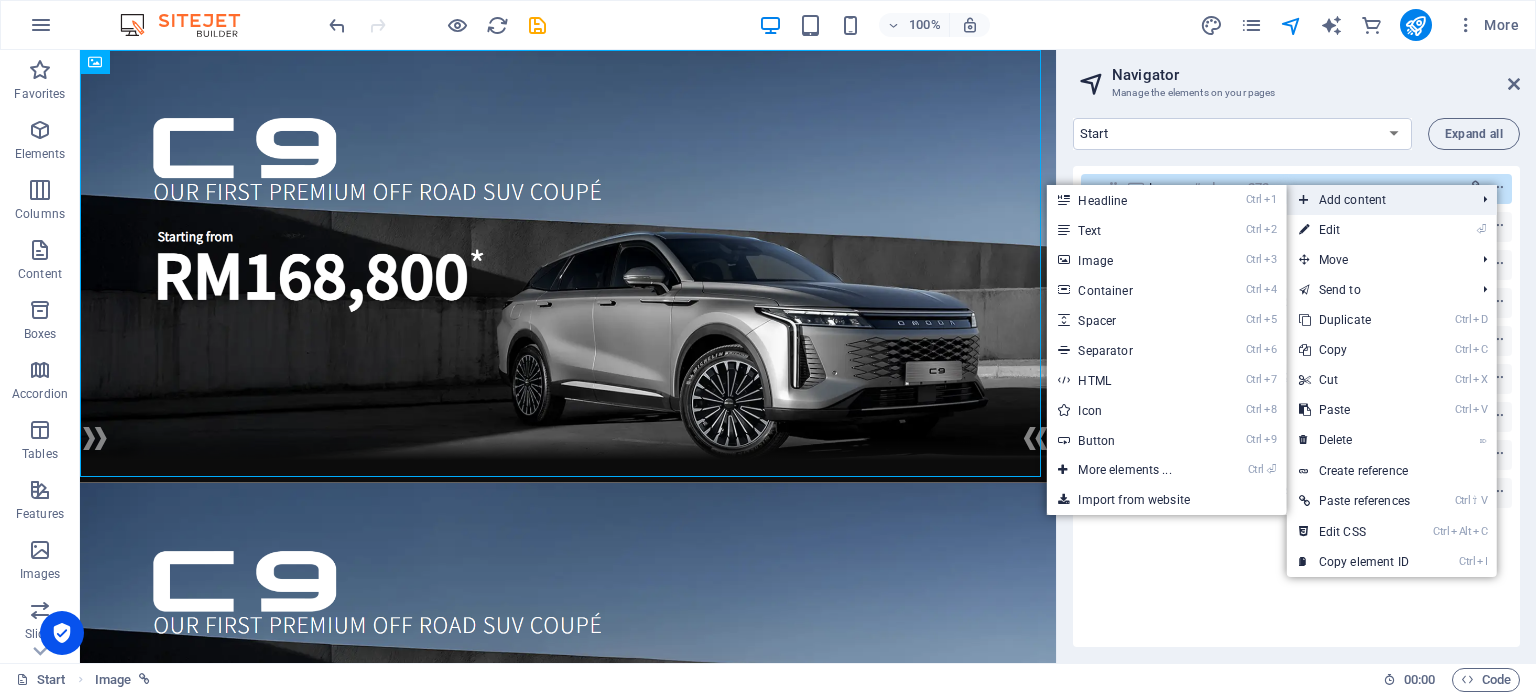click on "Add content" at bounding box center [1377, 200] 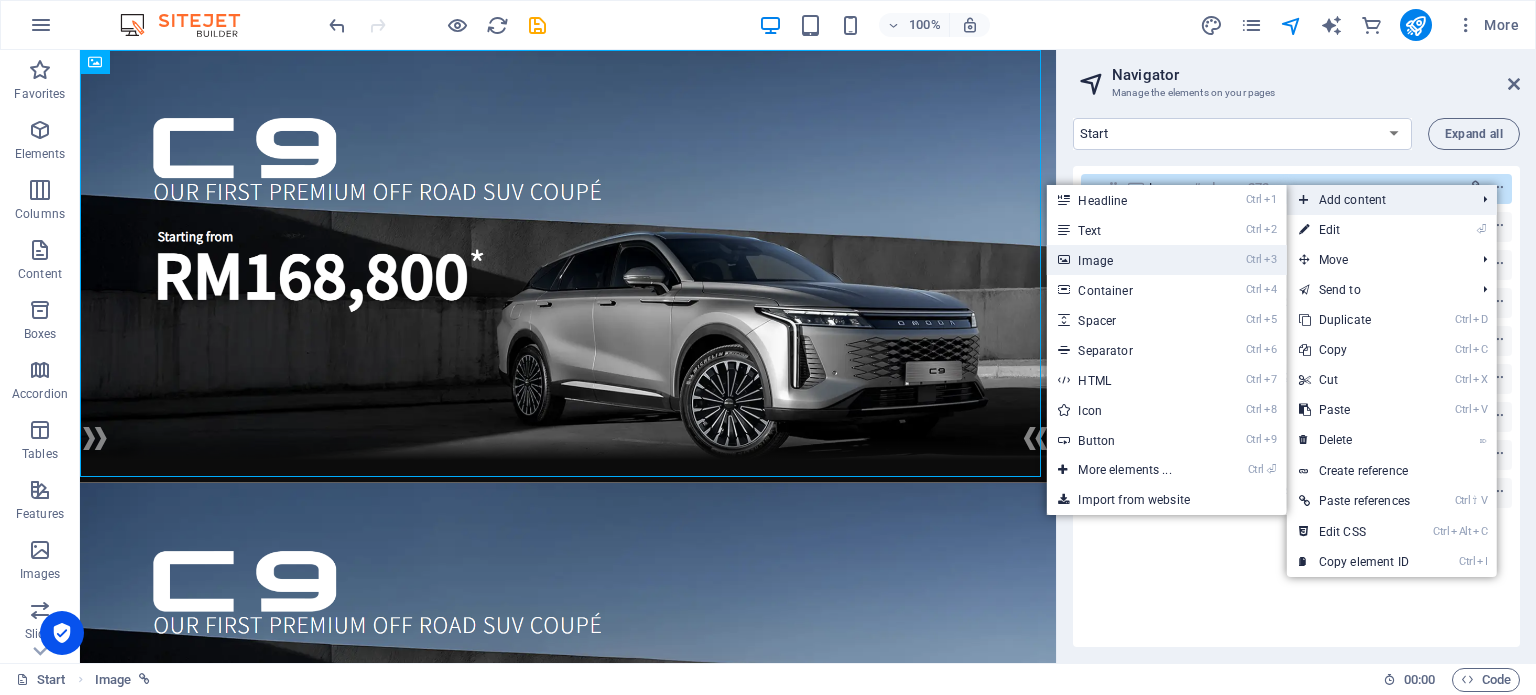 click on "Ctrl 3  Image" at bounding box center (1128, 260) 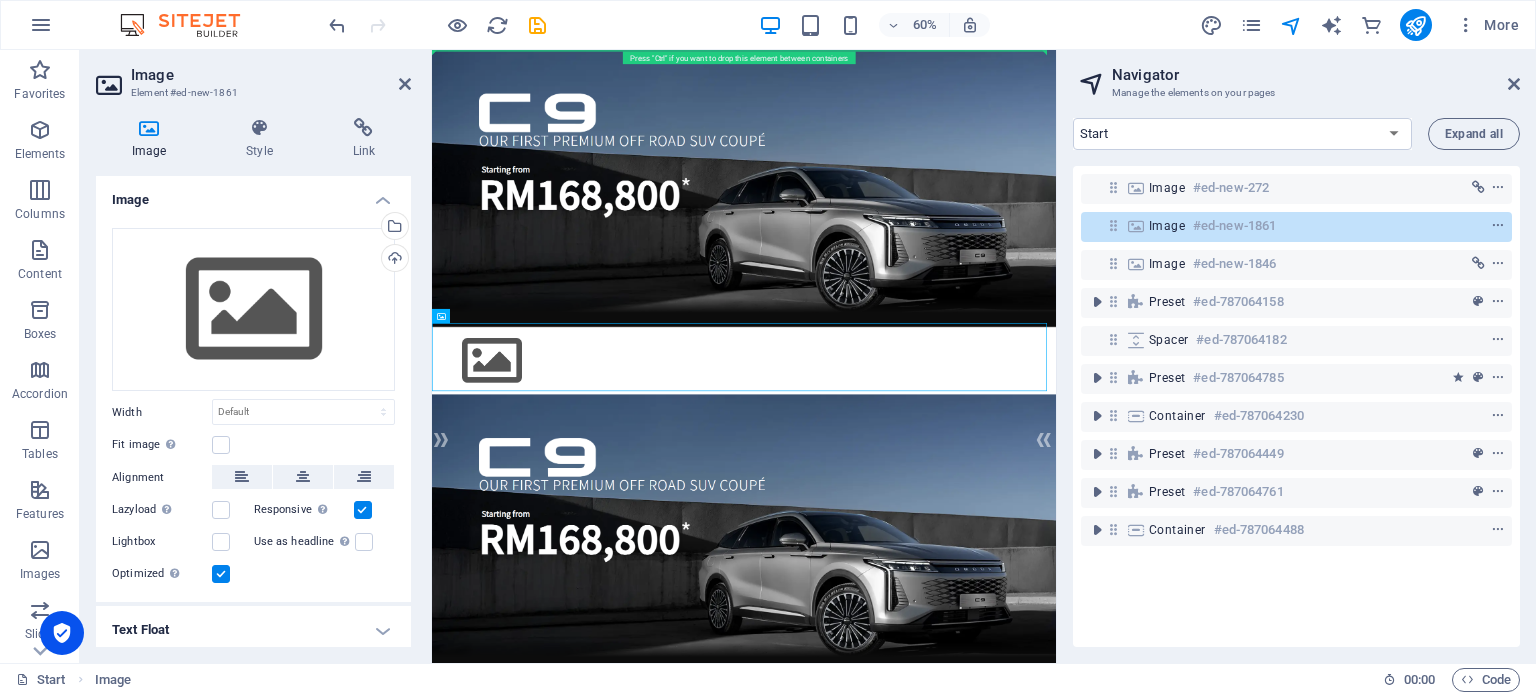 drag, startPoint x: 925, startPoint y: 593, endPoint x: 982, endPoint y: 50, distance: 545.9835 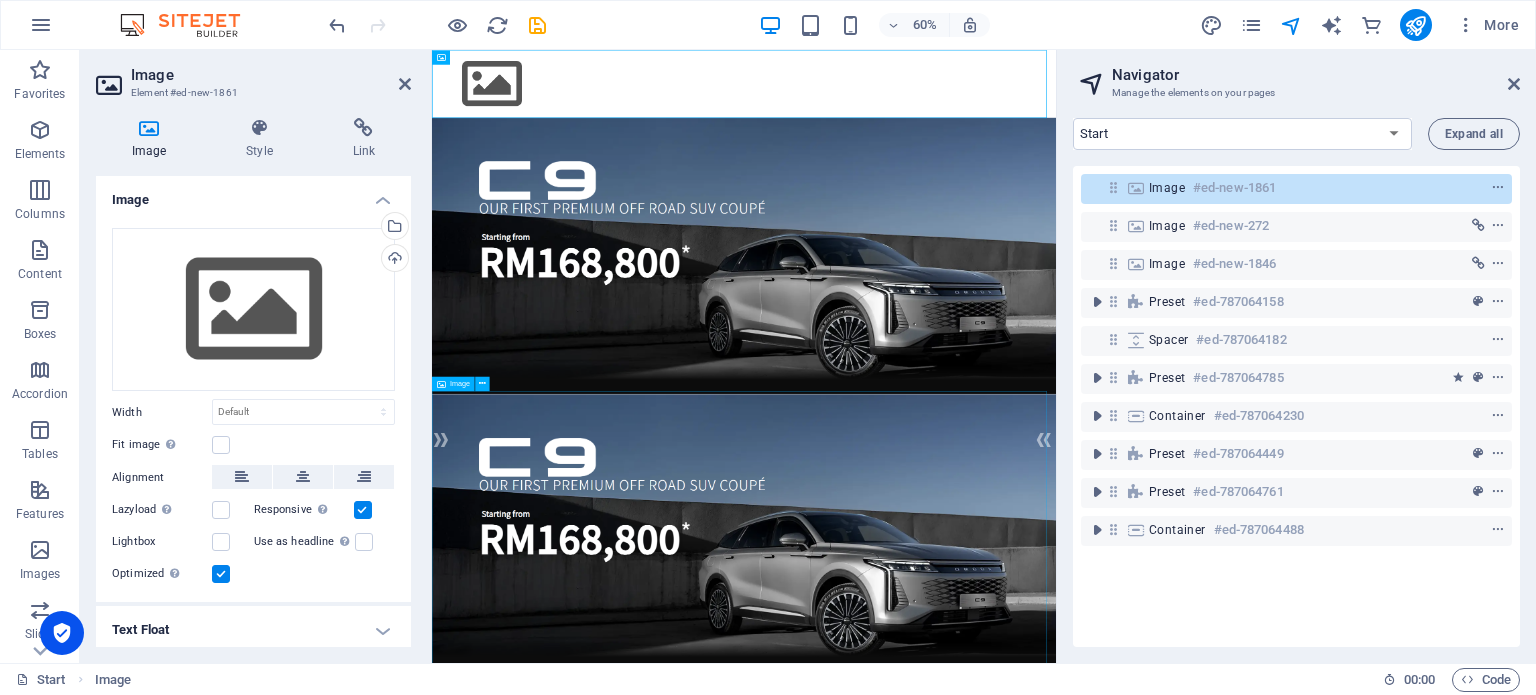 click at bounding box center [952, 855] 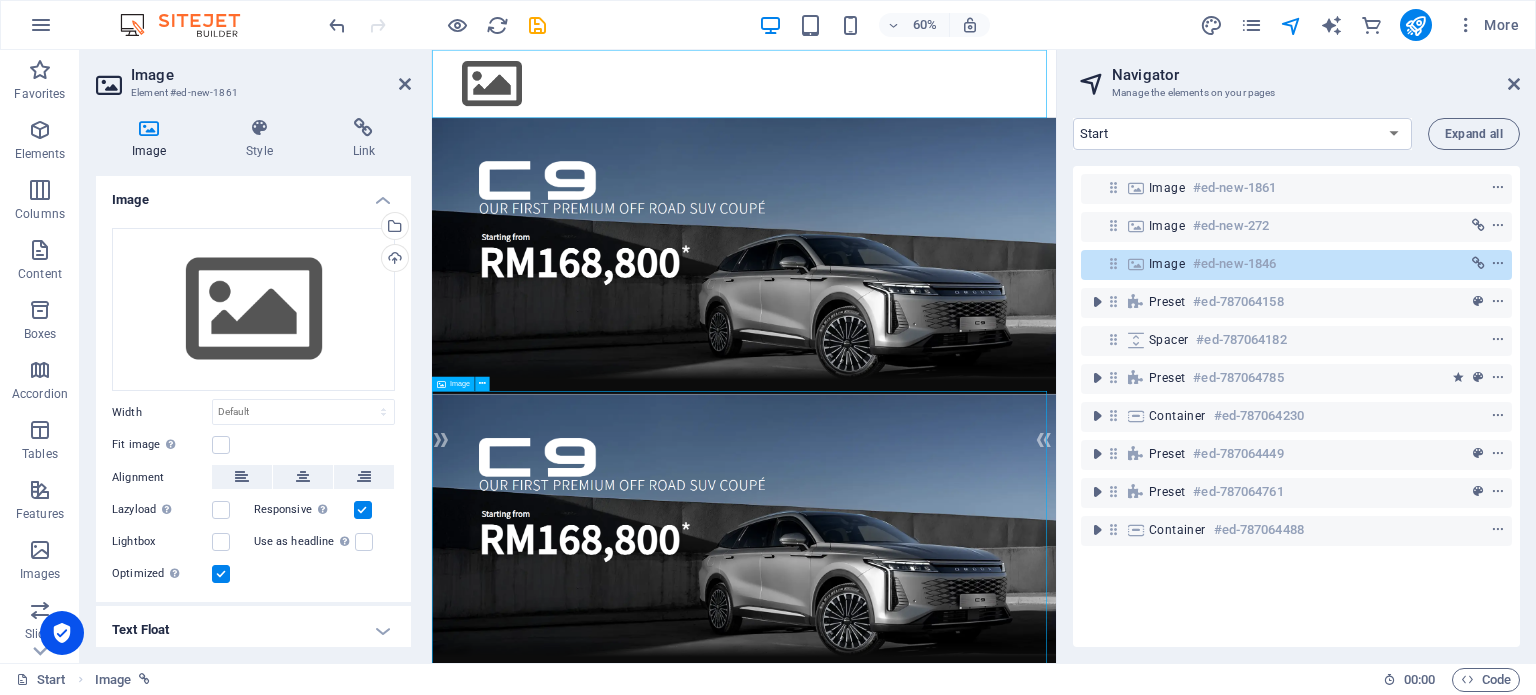 drag, startPoint x: 998, startPoint y: 733, endPoint x: 1123, endPoint y: 455, distance: 304.80978 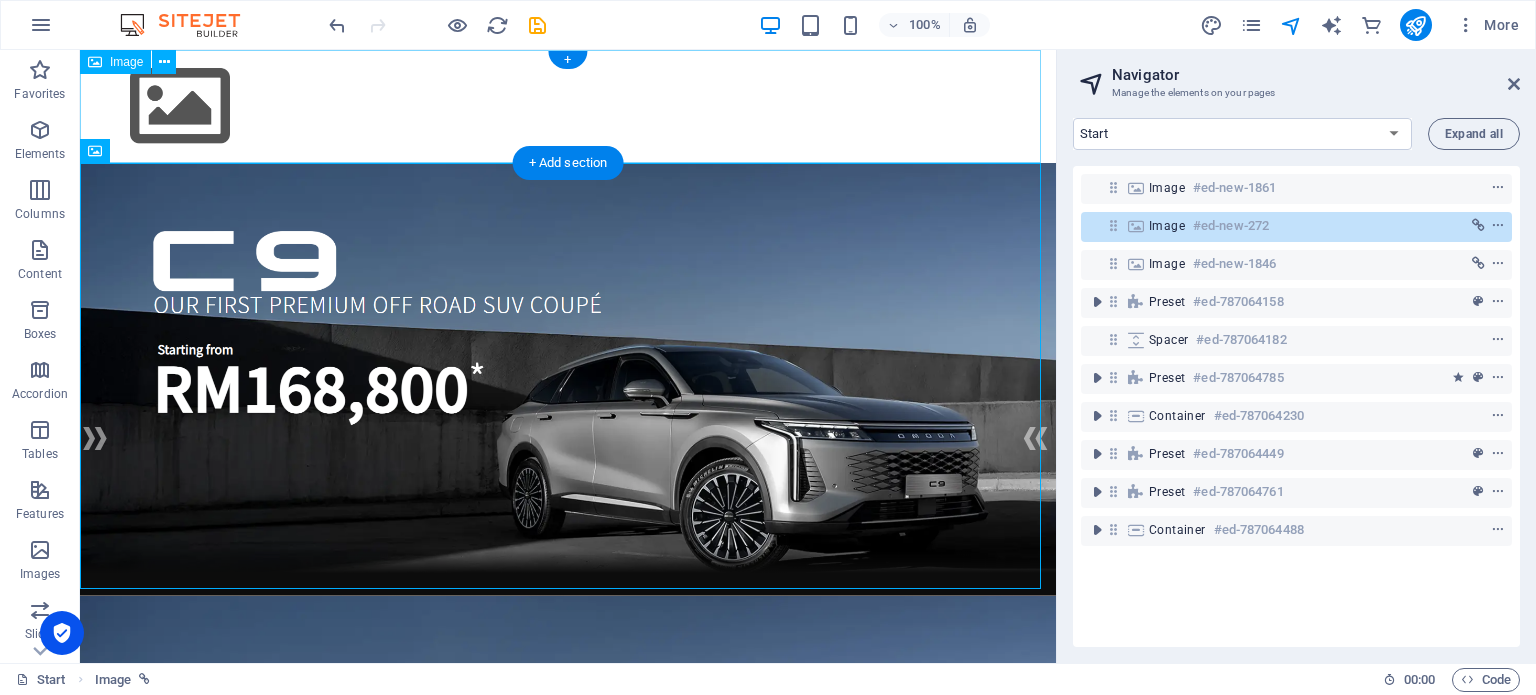 click at bounding box center (568, 106) 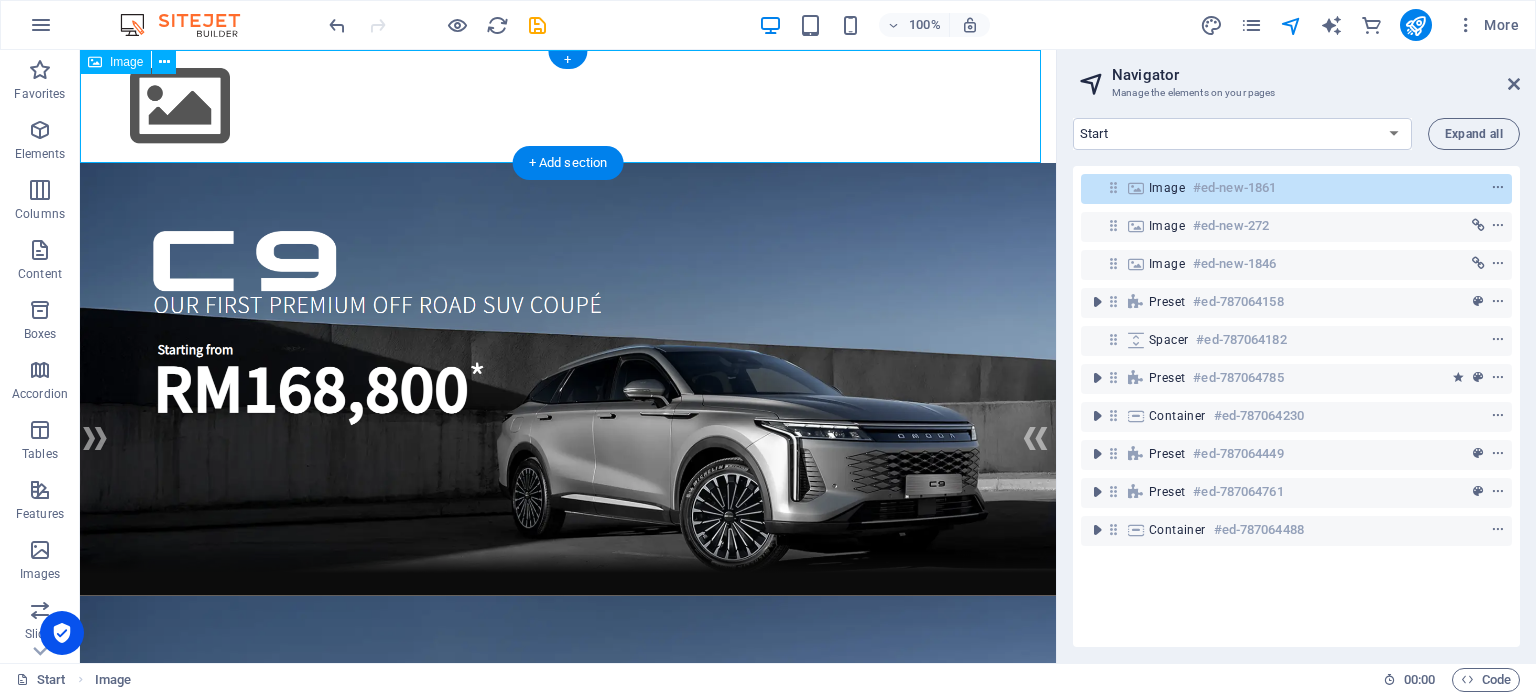 click at bounding box center [568, 106] 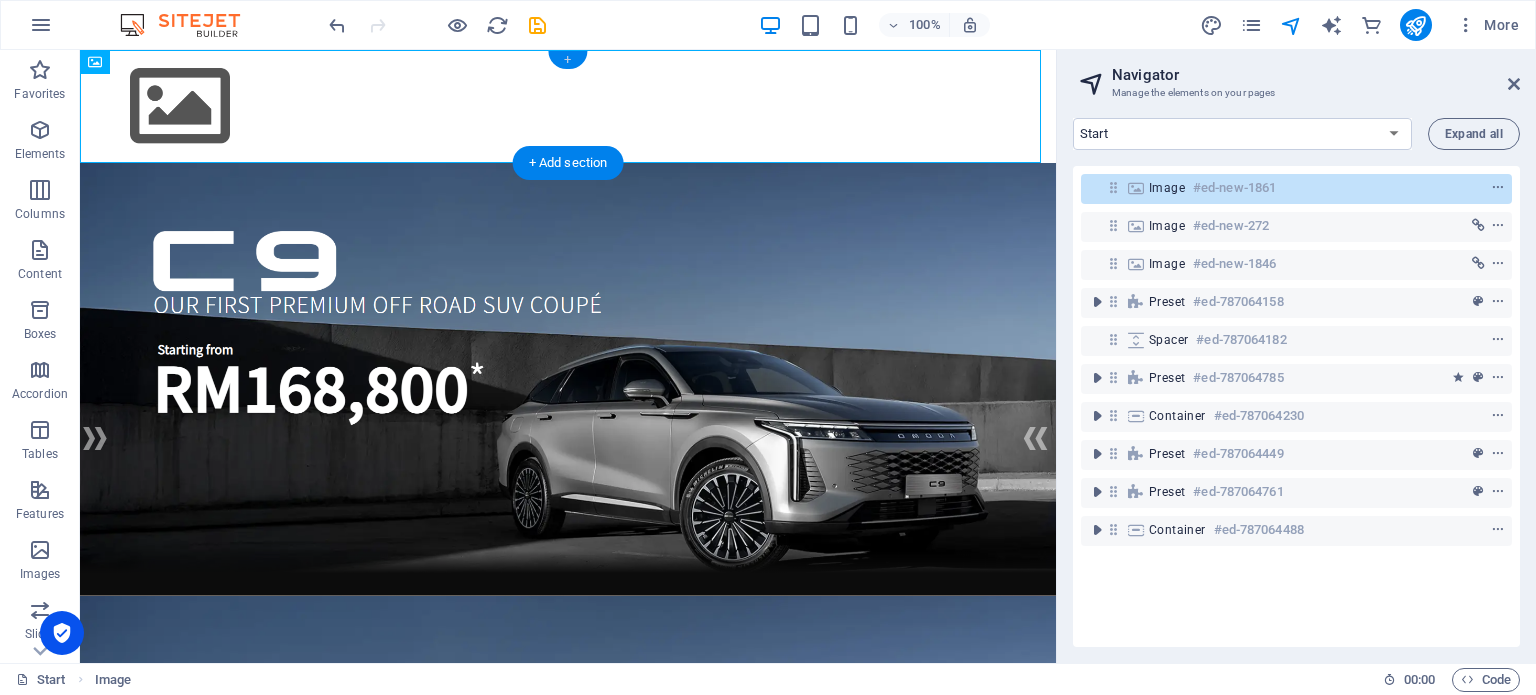 click on "+" at bounding box center [567, 60] 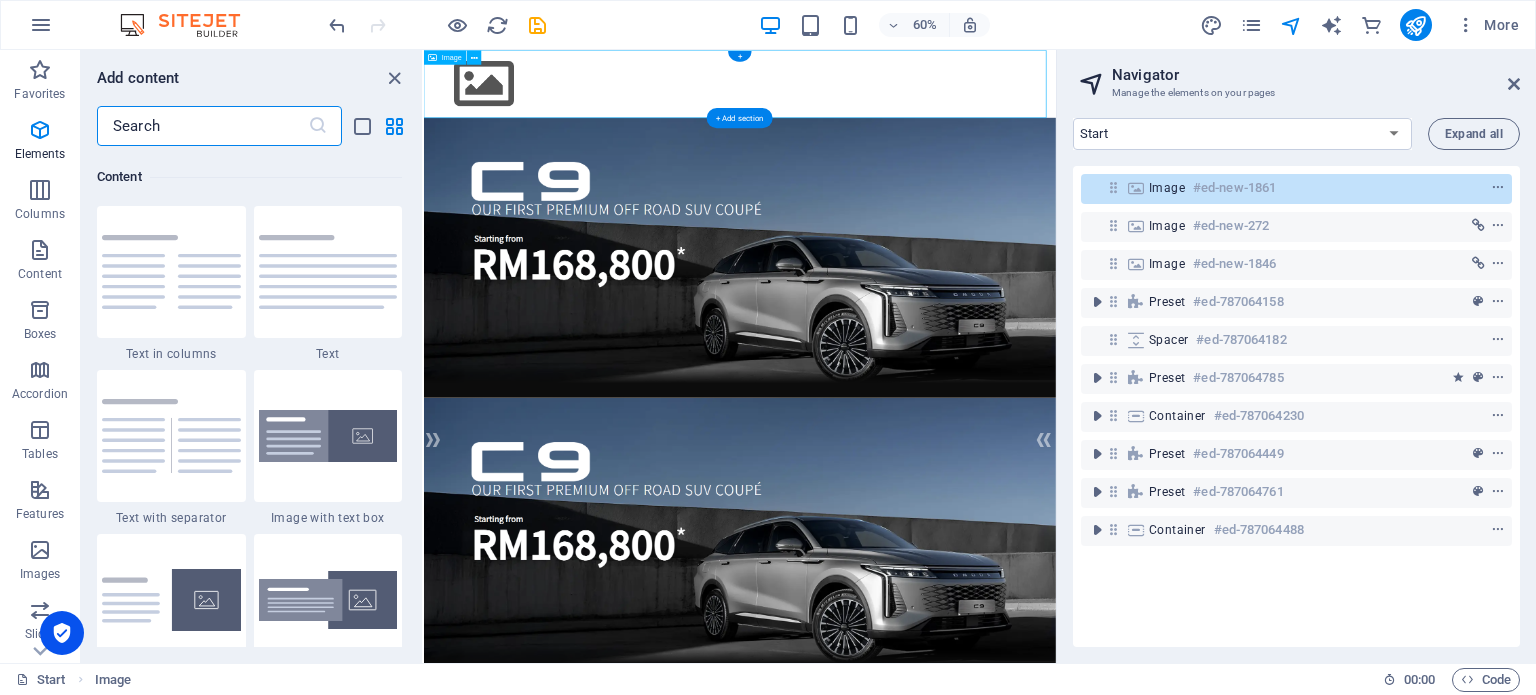 scroll, scrollTop: 3499, scrollLeft: 0, axis: vertical 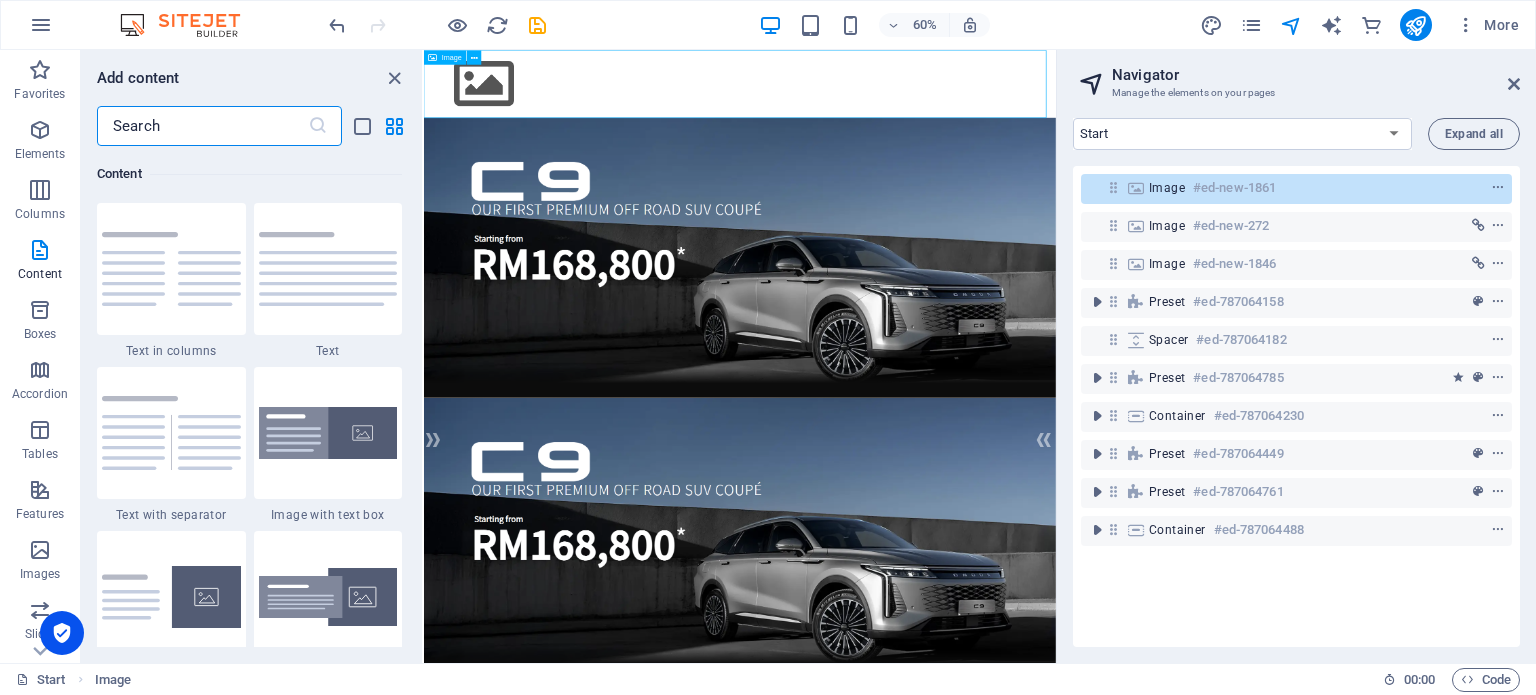 click on "Image" at bounding box center (452, 57) 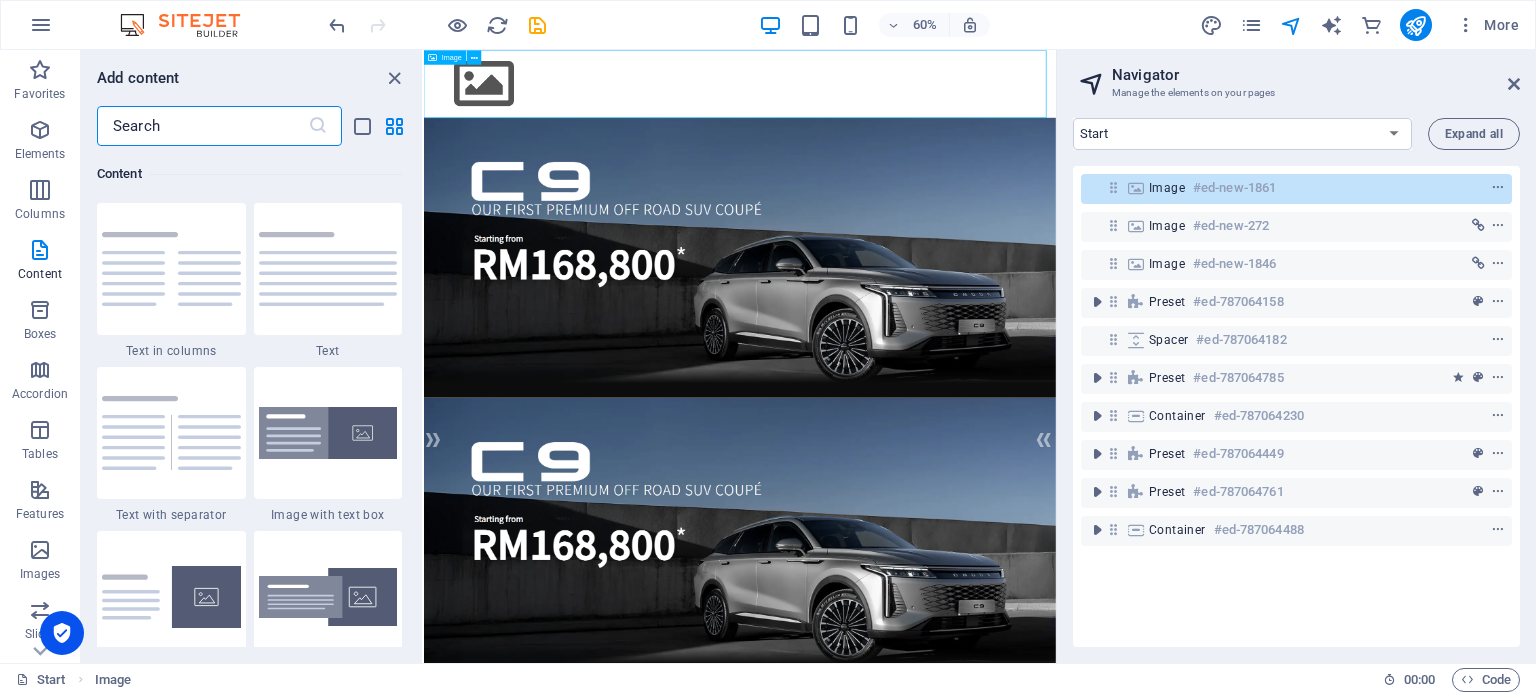 click on "Image" at bounding box center (445, 57) 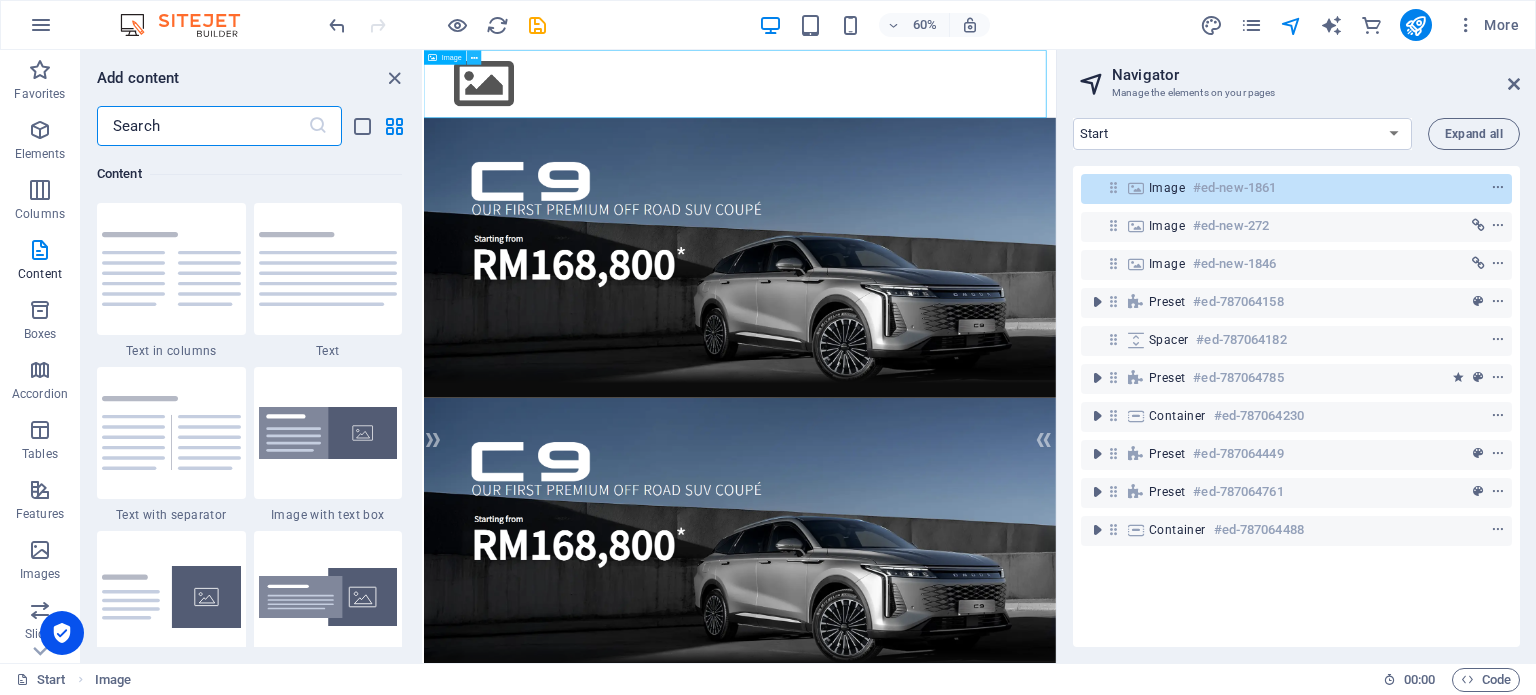 click at bounding box center (474, 57) 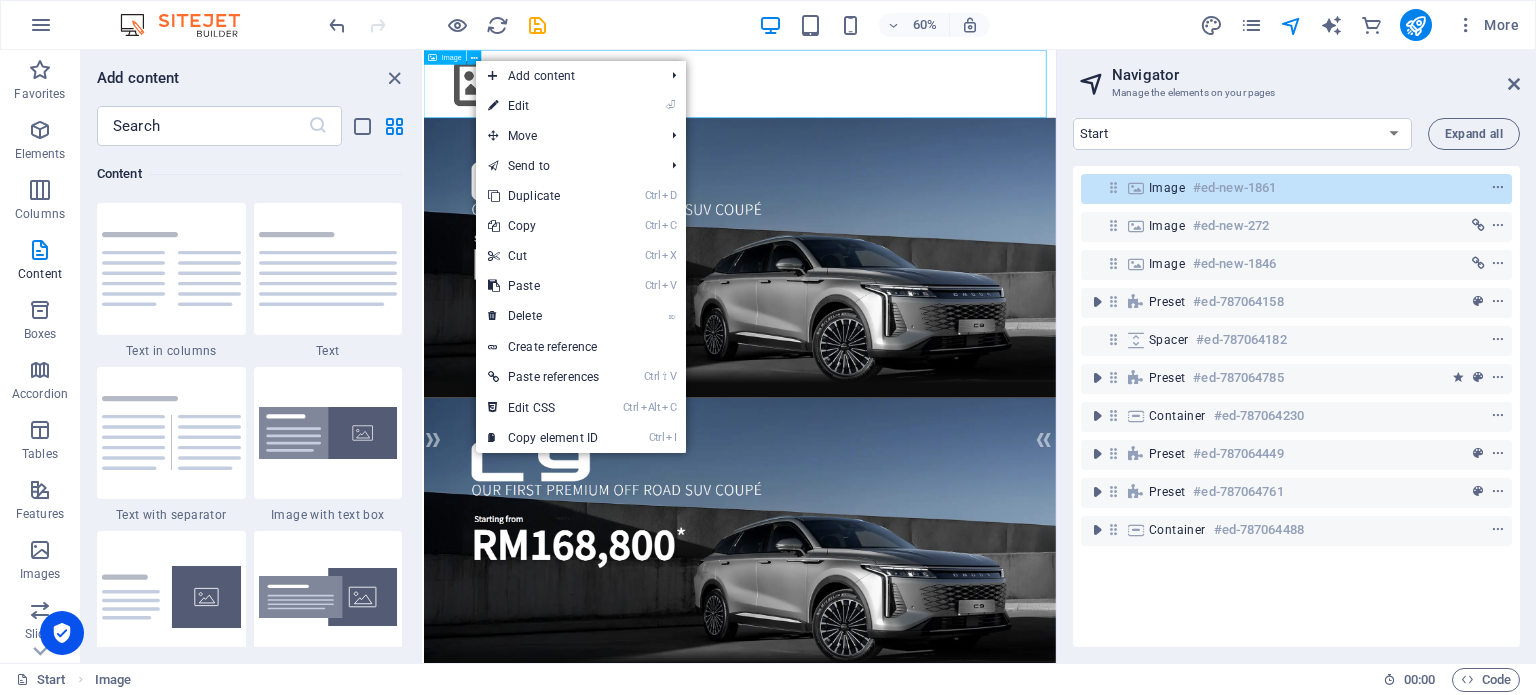 click on "Image" at bounding box center [452, 57] 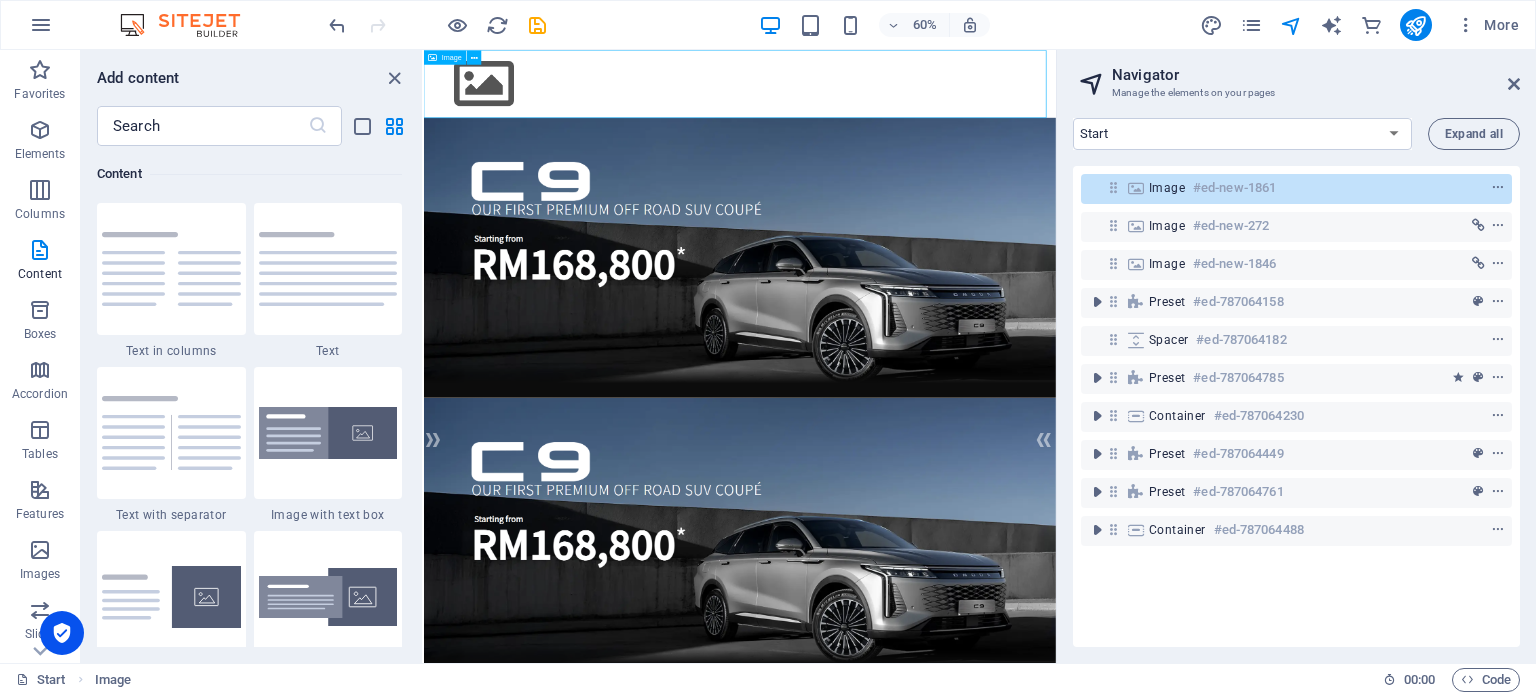 click on "Image" at bounding box center [452, 57] 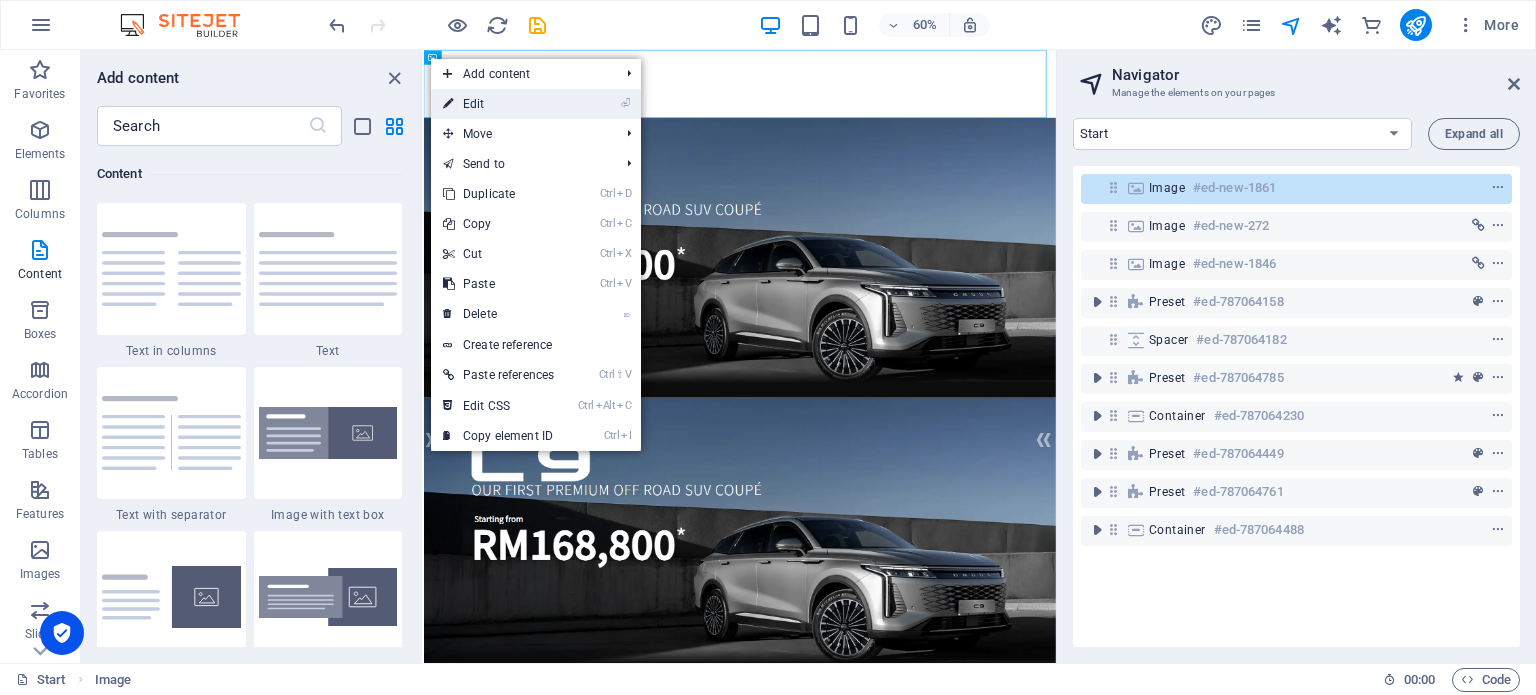 click on "⏎  Edit" at bounding box center [498, 104] 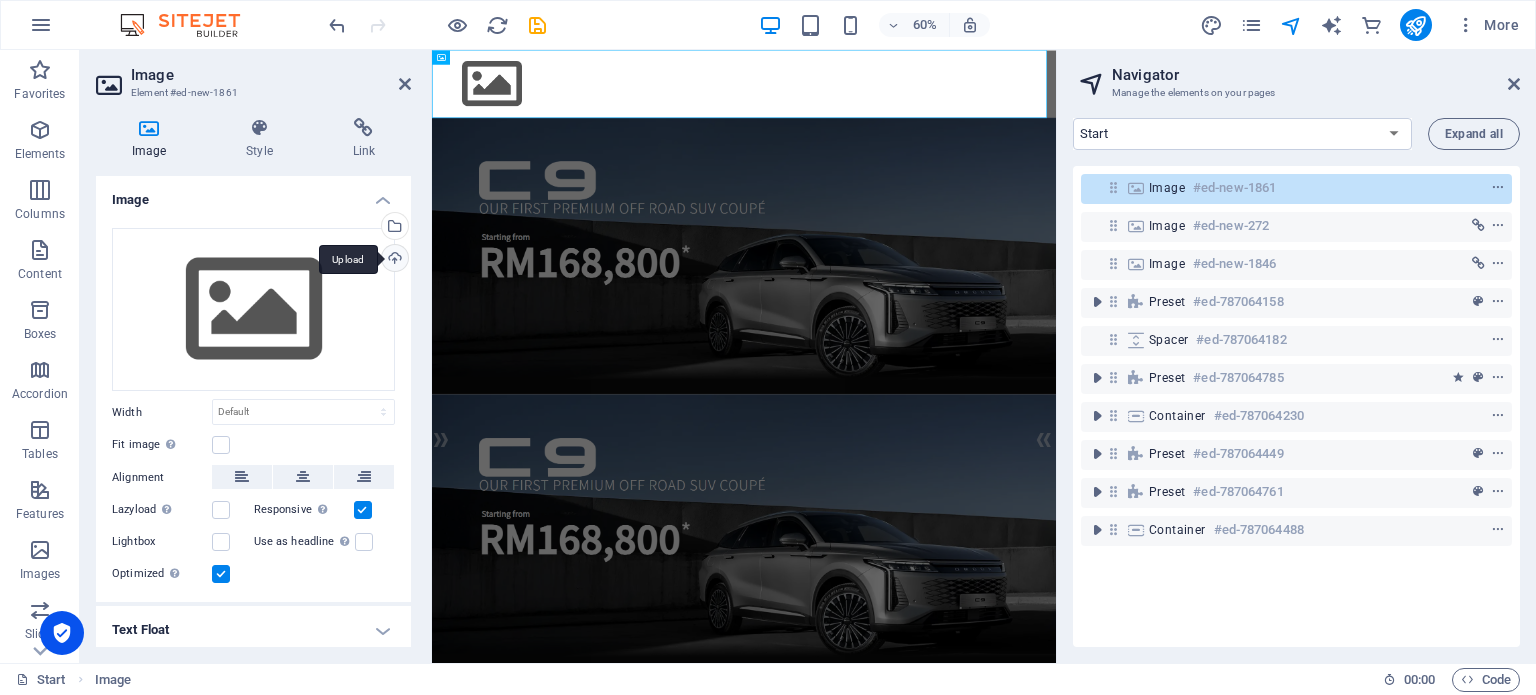 click on "Upload" at bounding box center [393, 260] 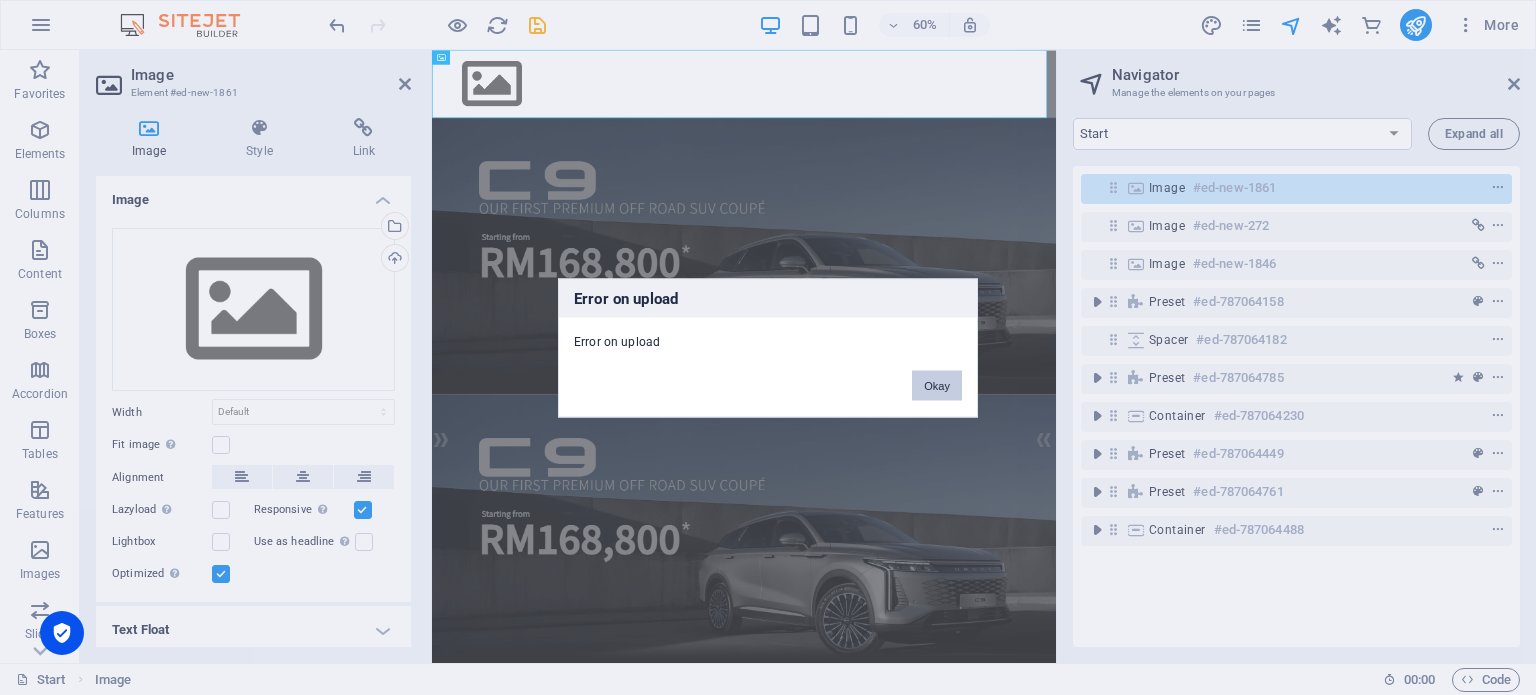 click on "Okay" at bounding box center [937, 385] 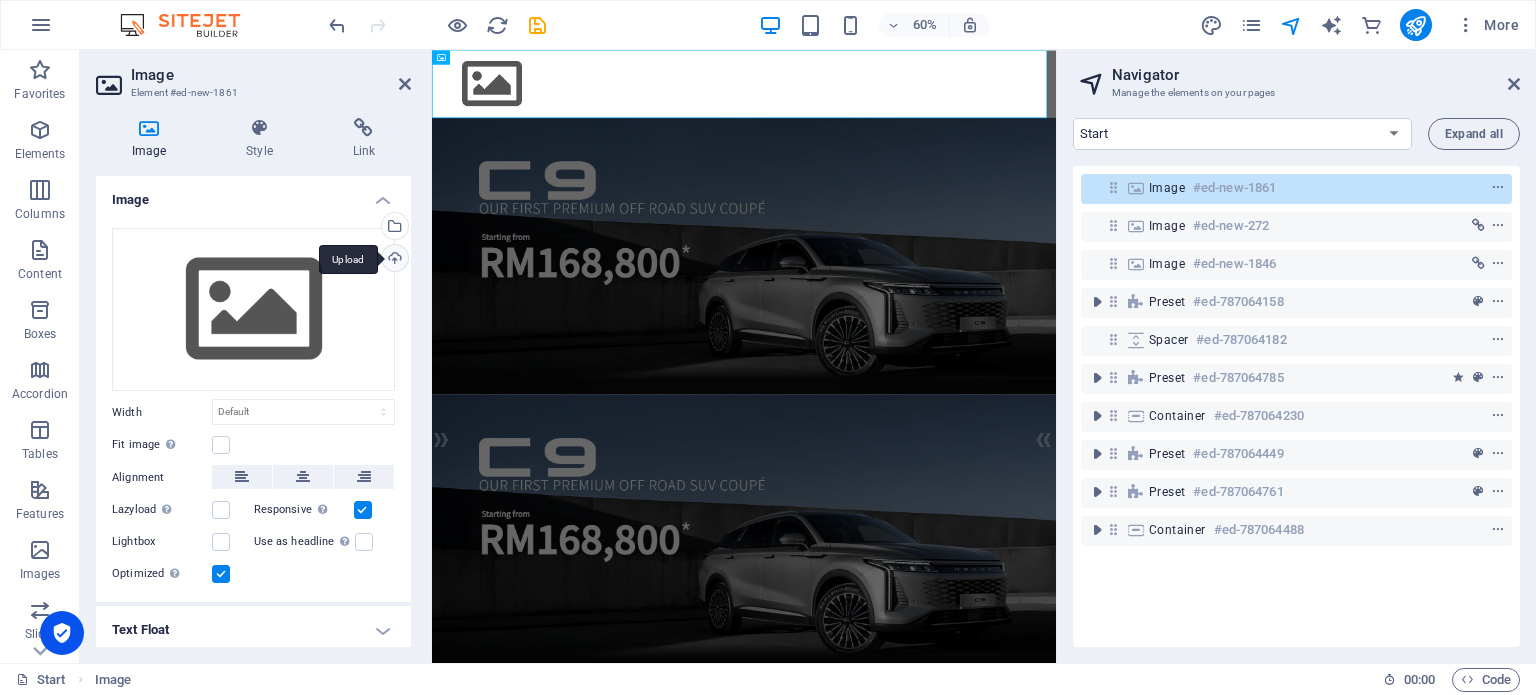 click on "Upload" at bounding box center (393, 260) 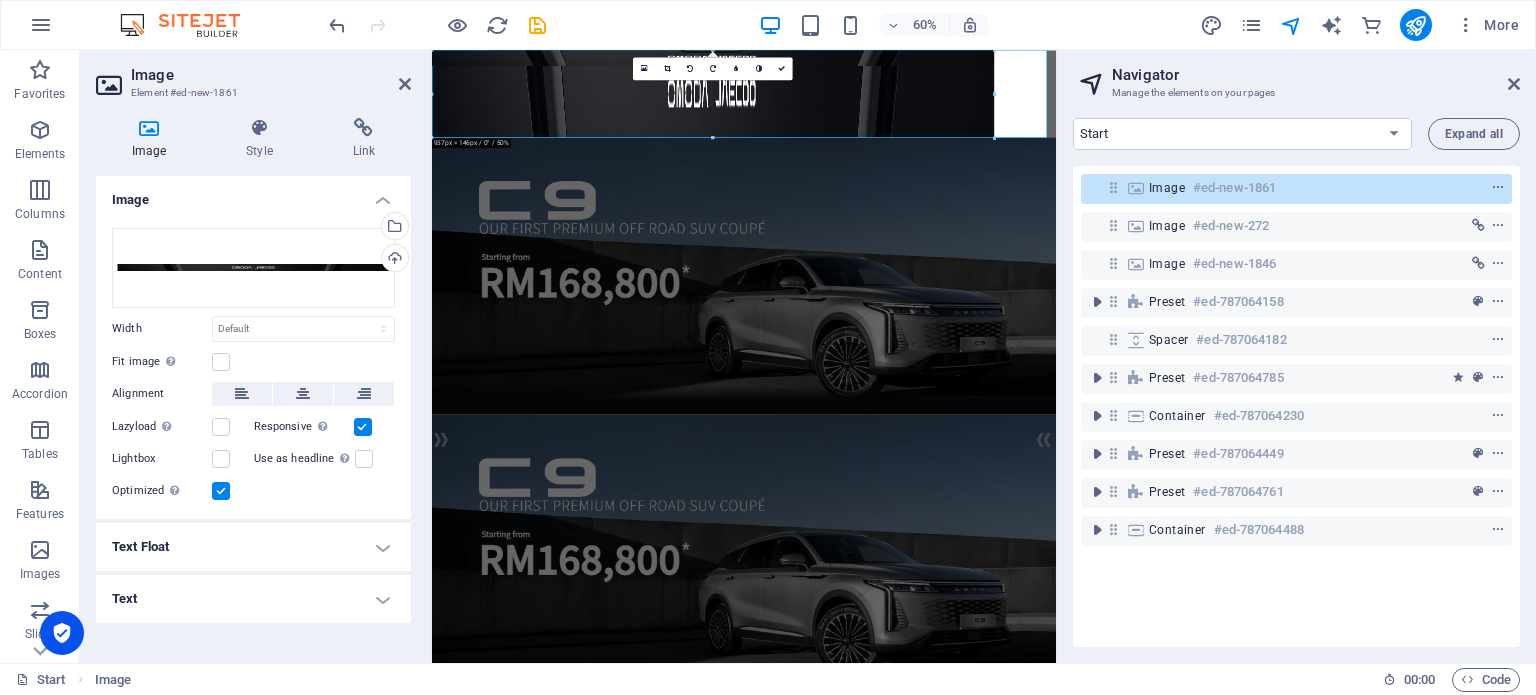 drag, startPoint x: 740, startPoint y: 68, endPoint x: 1197, endPoint y: 186, distance: 471.98834 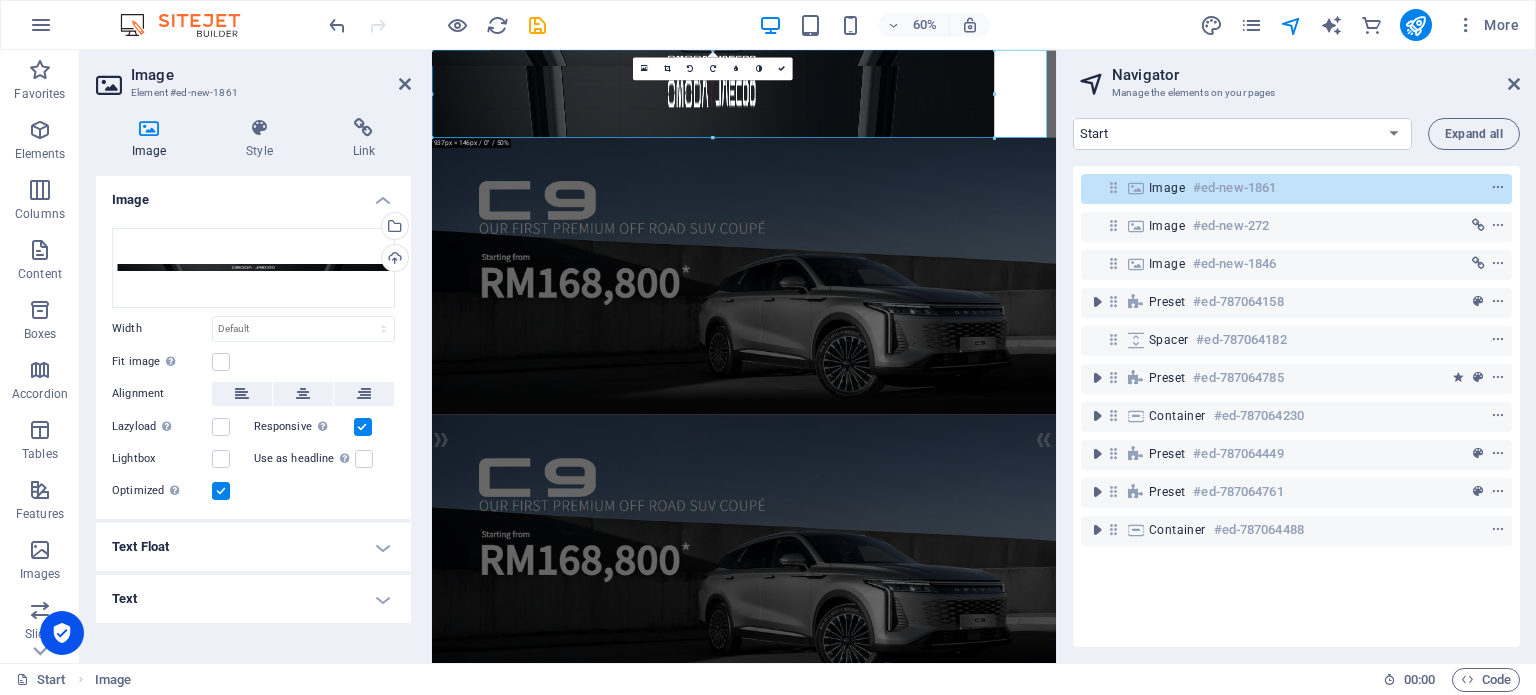 type on "937" 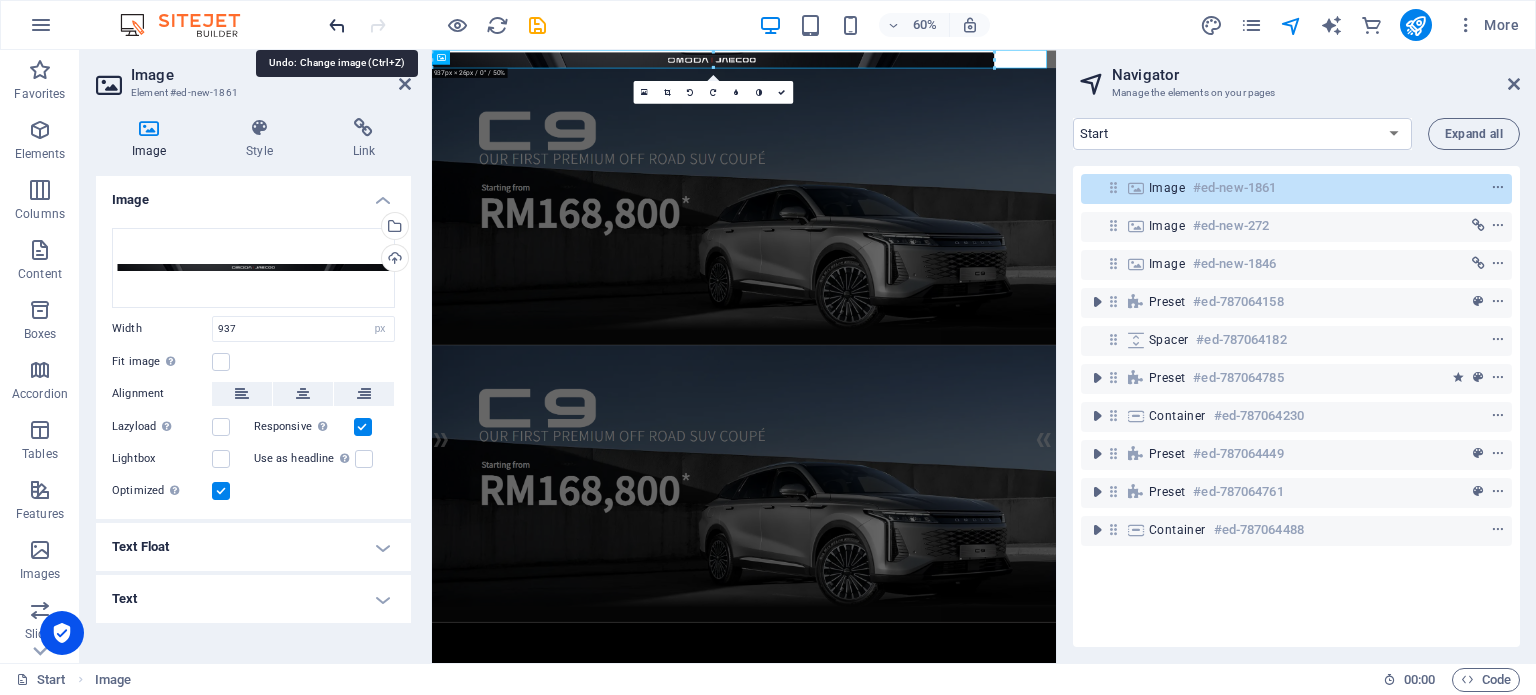 click at bounding box center (337, 25) 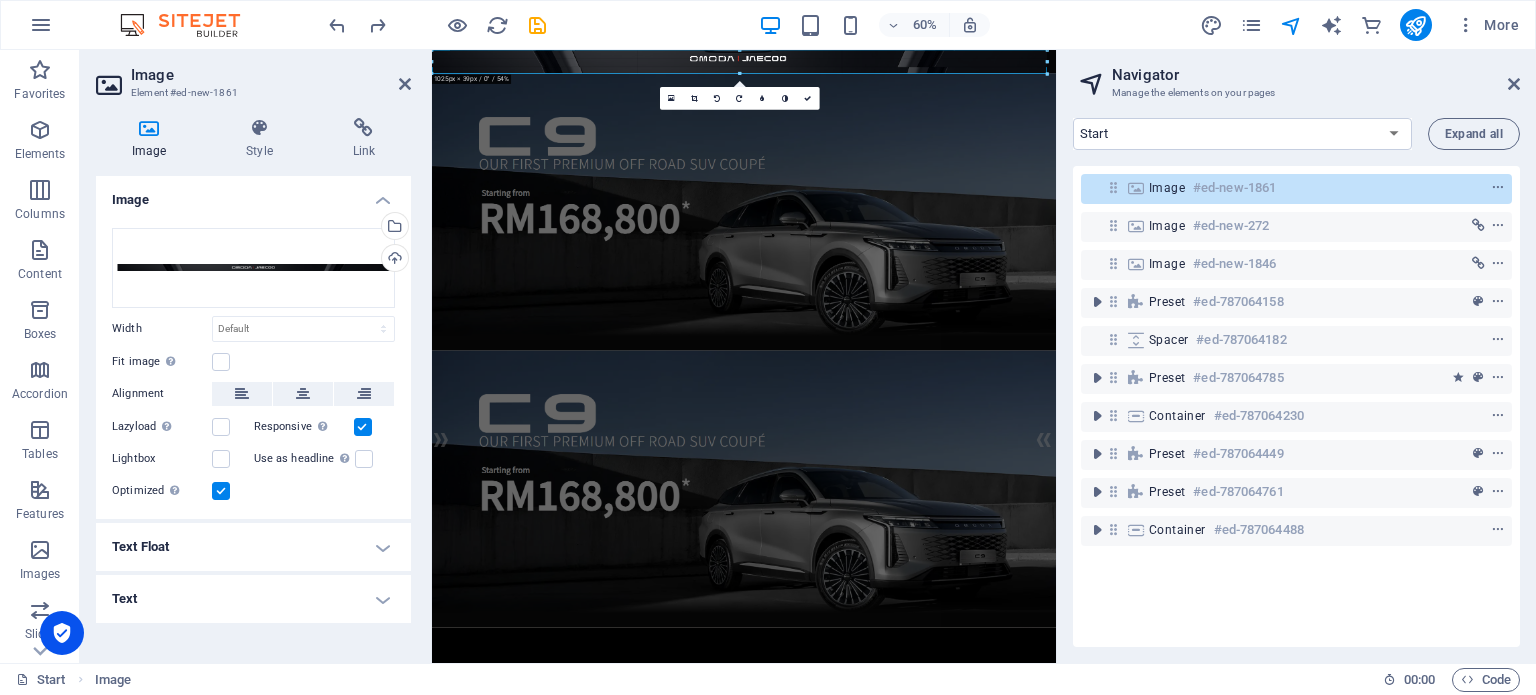 drag, startPoint x: 1045, startPoint y: 61, endPoint x: 1066, endPoint y: 59, distance: 21.095022 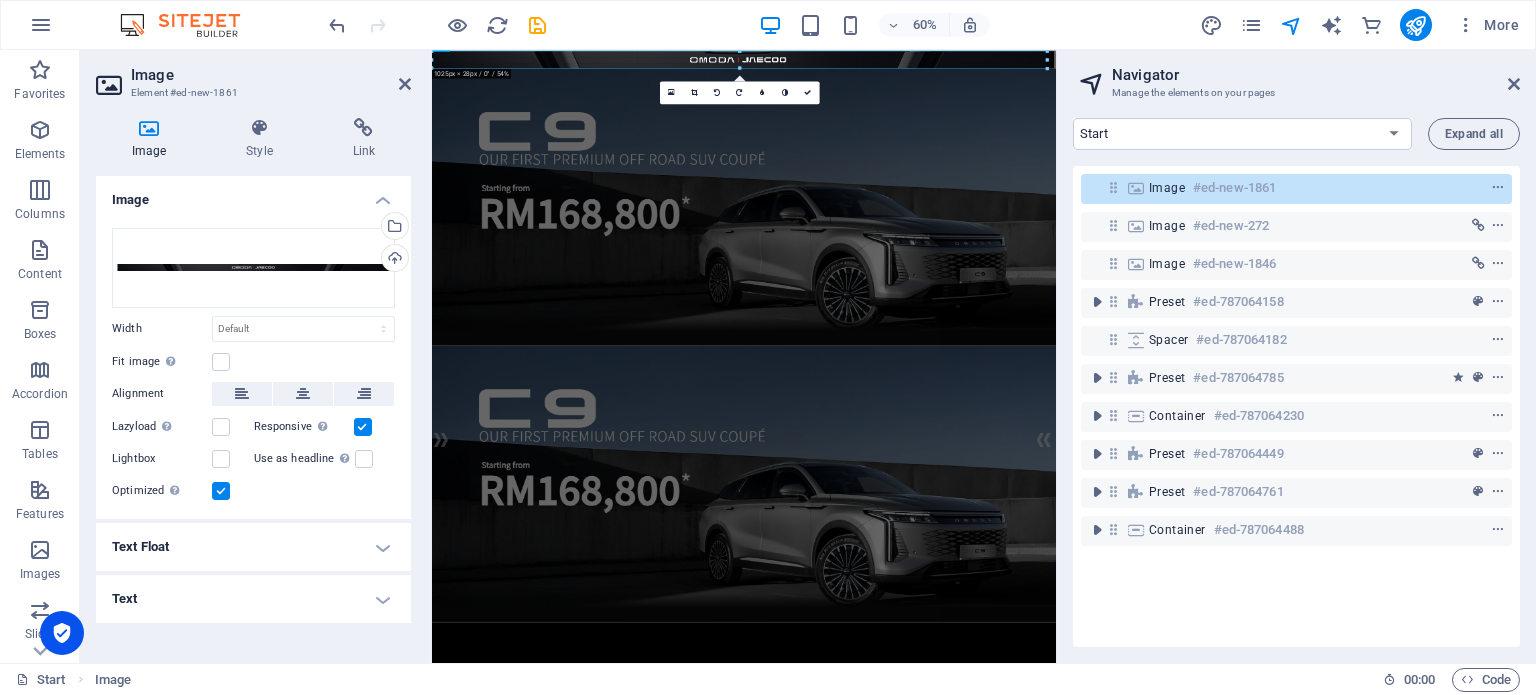 drag, startPoint x: 1048, startPoint y: 60, endPoint x: 1060, endPoint y: 60, distance: 12 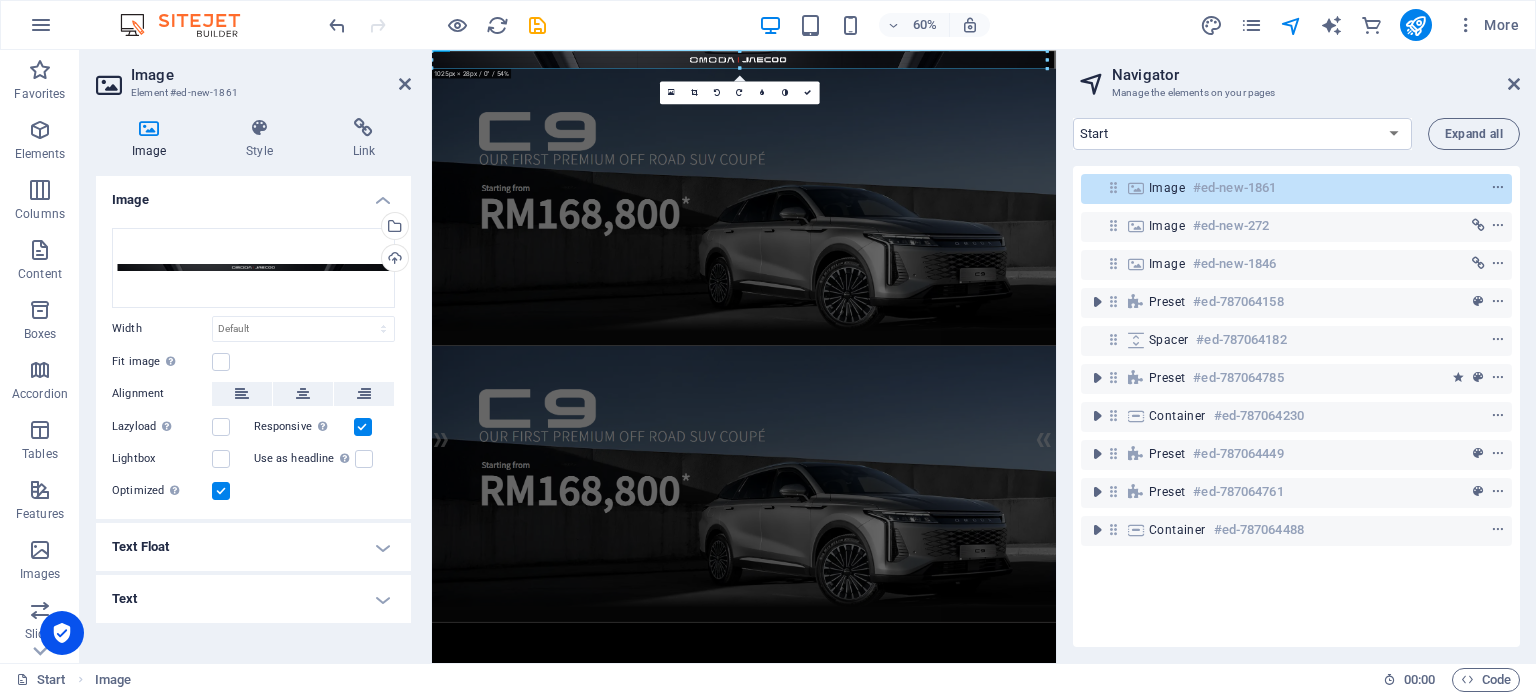 click on "Start Favorites Elements Columns Content Boxes Accordion Tables Features Images Slider Header Footer Forms Marketing Collections Commerce Image Element #ed-new-1861 Image Style Link Image Drag files here, click to choose files or select files from Files or our free stock photos & videos Select files from the file manager, stock photos, or upload file(s) Upload Width Default auto px rem % em vh vw Fit image Automatically fit image to a fixed width and height Height Default auto px Alignment Lazyload Loading images after the page loads improves page speed. Responsive Automatically load retina image and smartphone optimized sizes. Lightbox Use as headline The image will be wrapped in an H1 headline tag. Useful for giving alternative text the weight of an H1 headline, e.g. for the logo. Leave unchecked if uncertain. Optimized Images are compressed to improve page speed. Position Direction Custom X offset 50 px rem % vh vw Y offset 50 px rem % vh vw Text Float No float Image left Image right Text Alternative text" at bounding box center [768, 356] 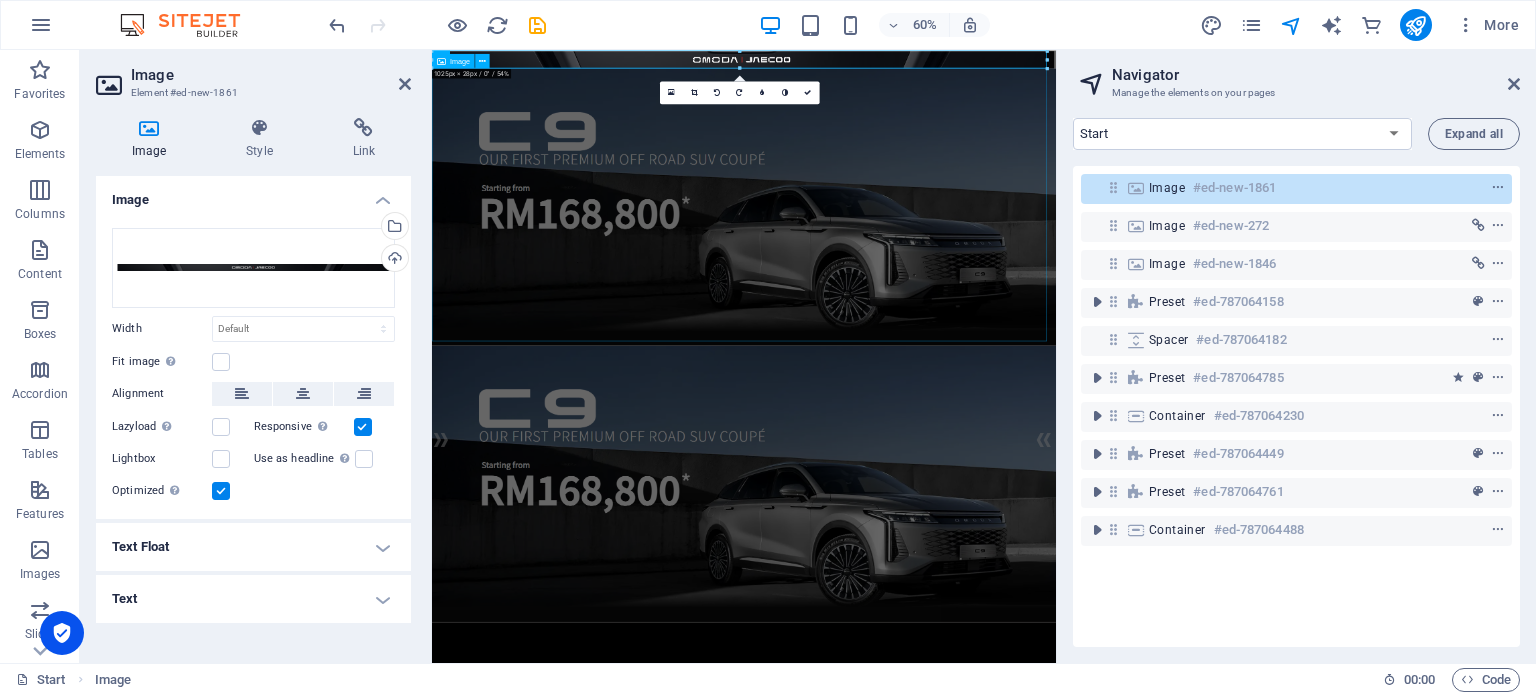 click at bounding box center (952, 312) 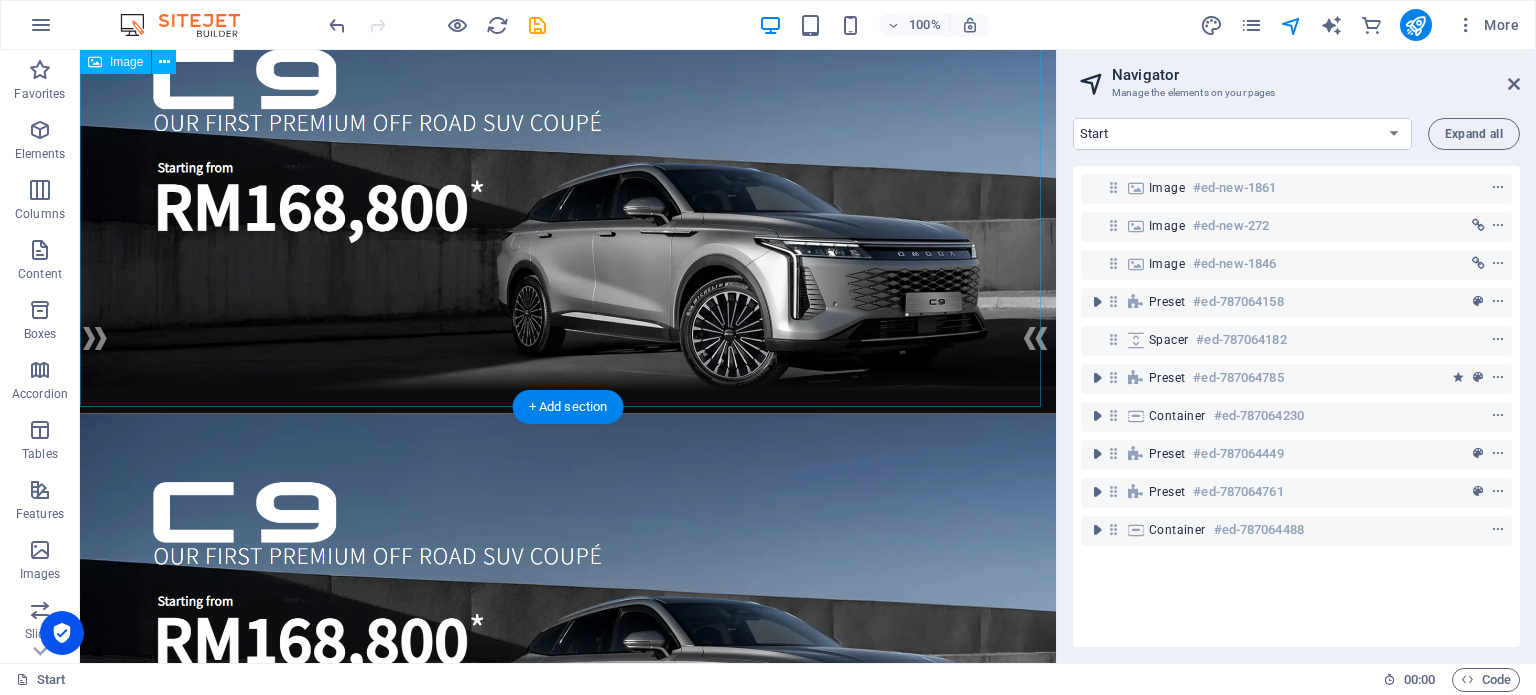 scroll, scrollTop: 0, scrollLeft: 0, axis: both 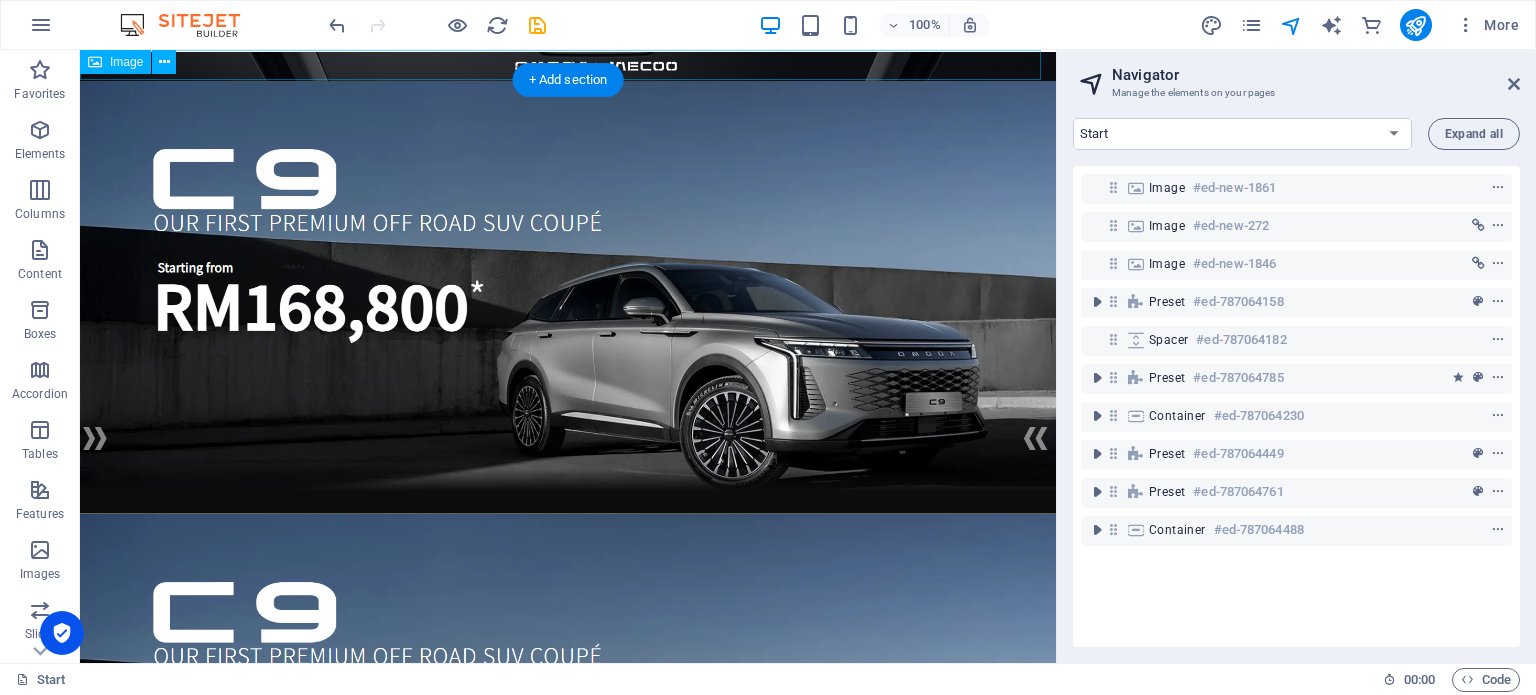 click at bounding box center (568, 65) 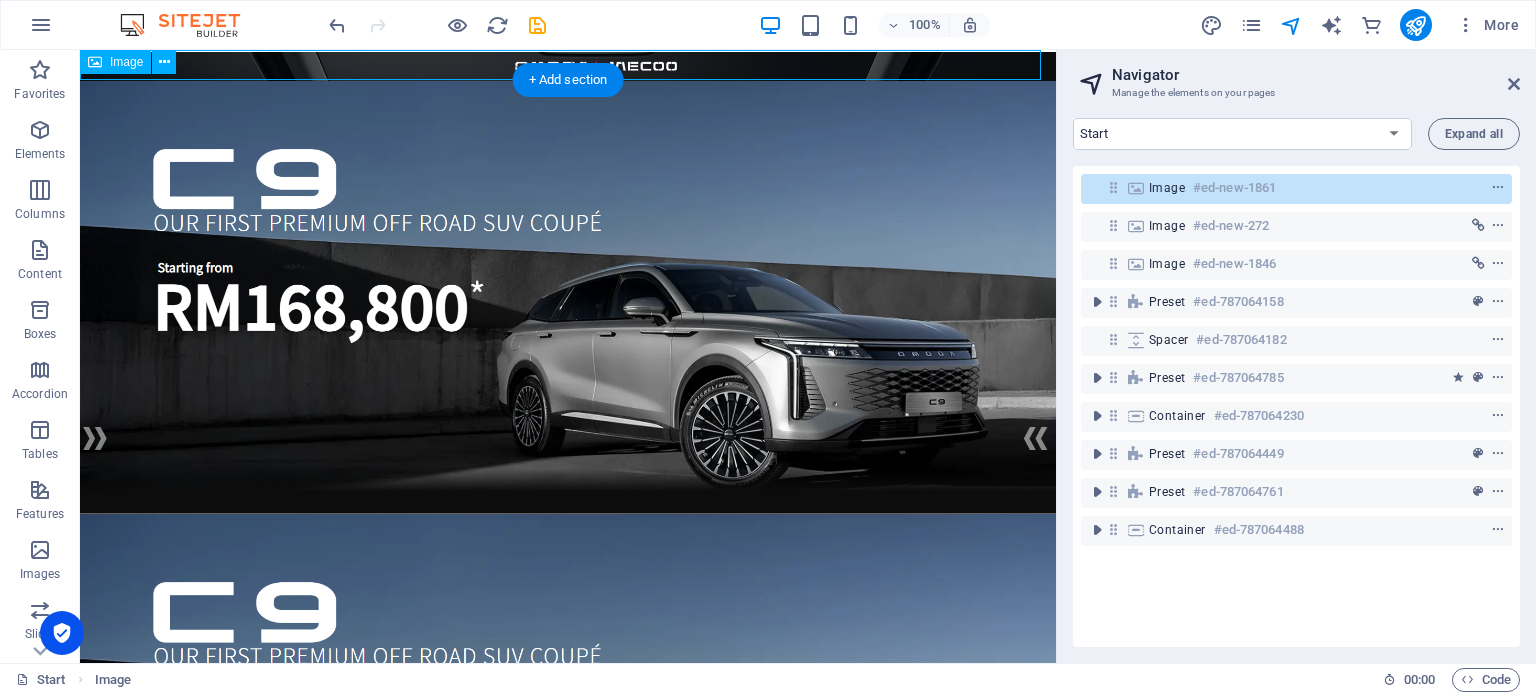 click at bounding box center (568, 65) 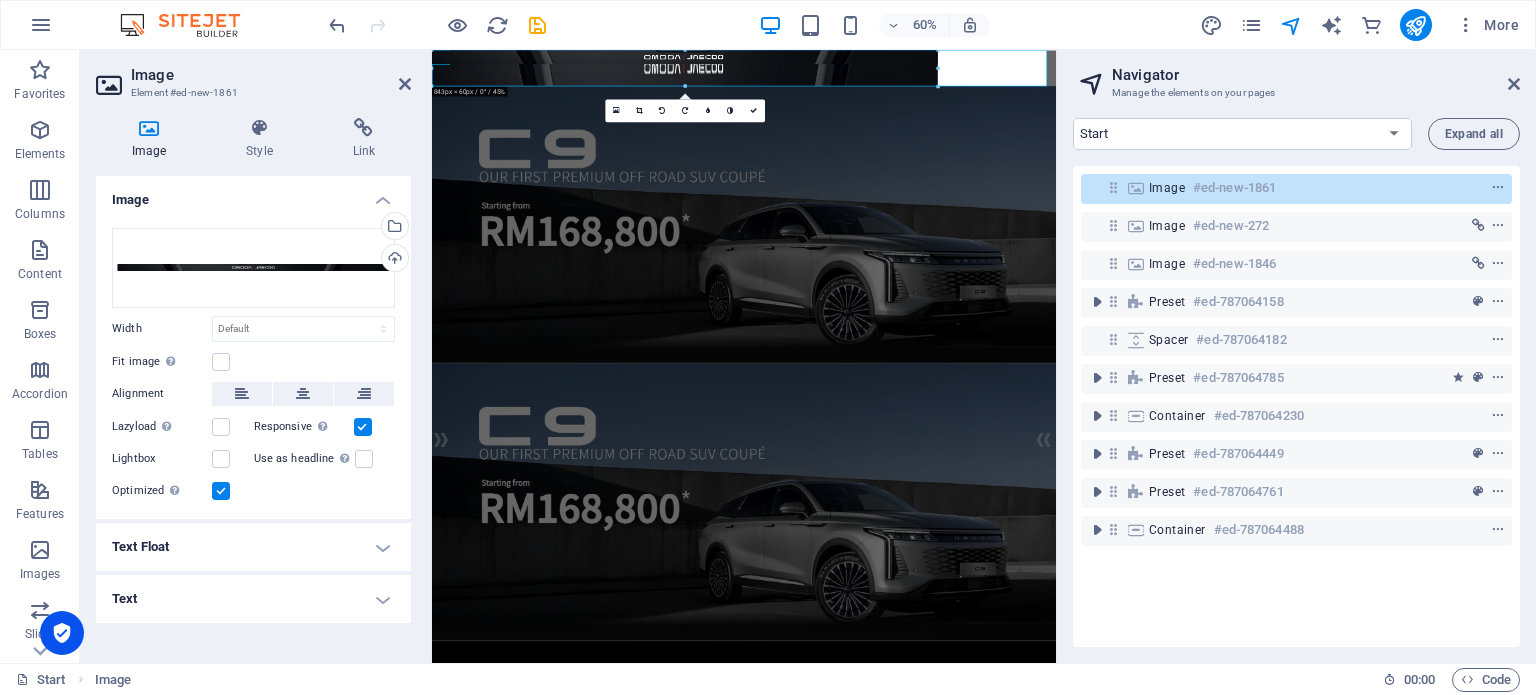 drag, startPoint x: 740, startPoint y: 70, endPoint x: 1199, endPoint y: 102, distance: 460.1141 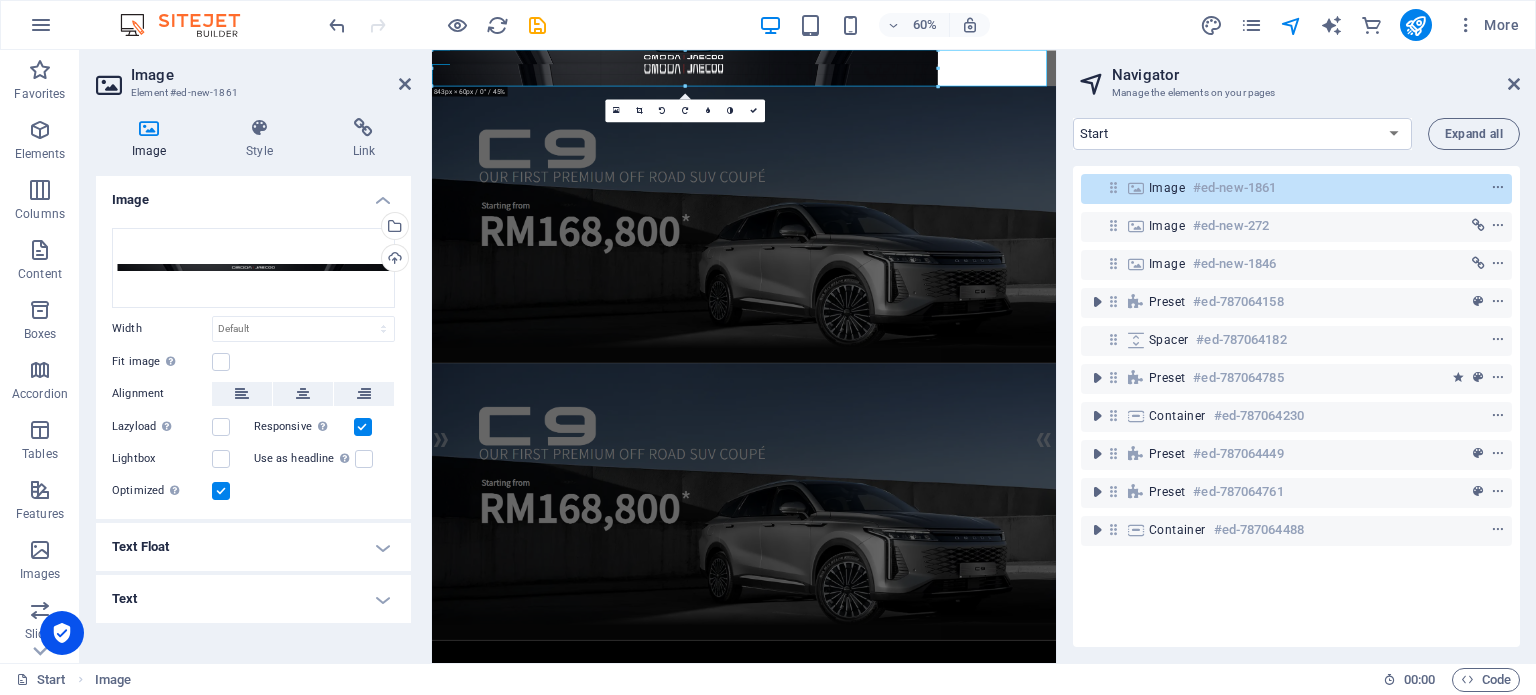 type on "843" 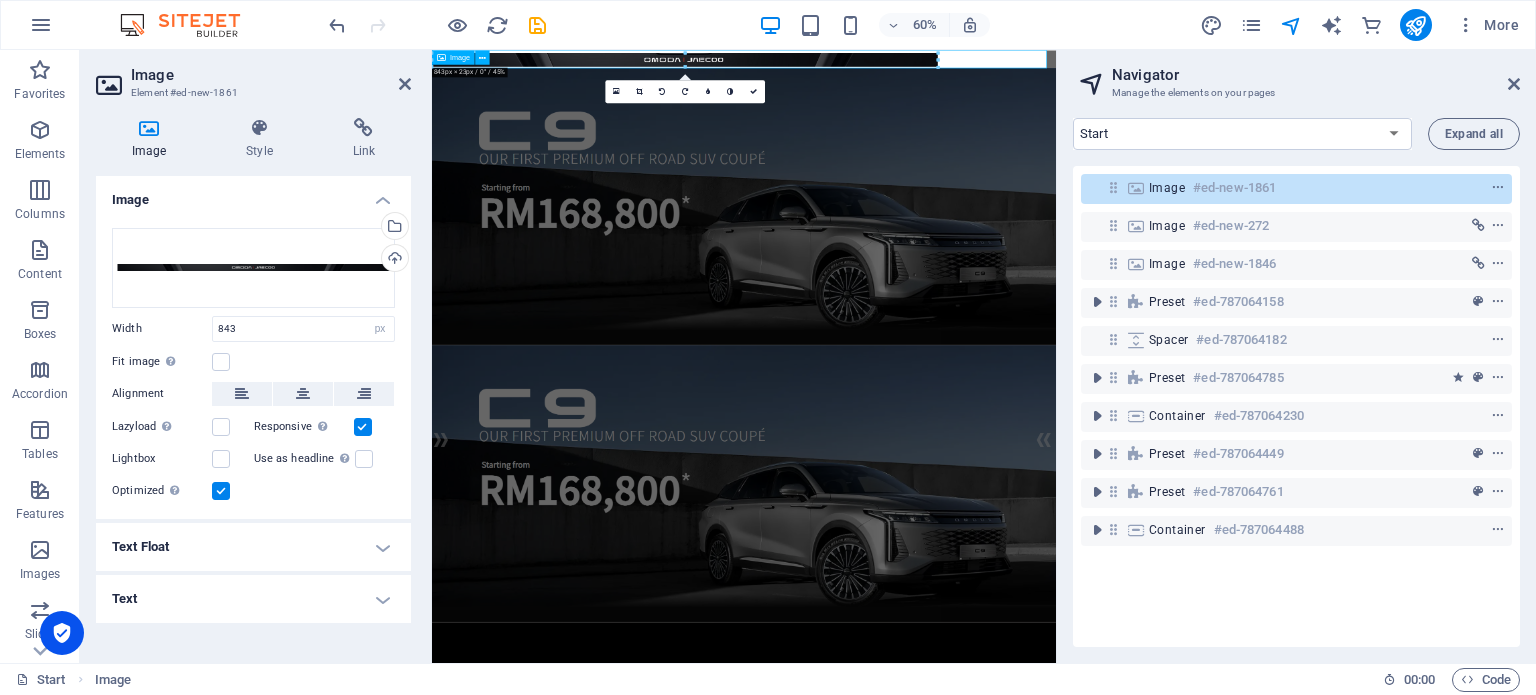 drag, startPoint x: 1372, startPoint y: 111, endPoint x: 1428, endPoint y: 61, distance: 75.073296 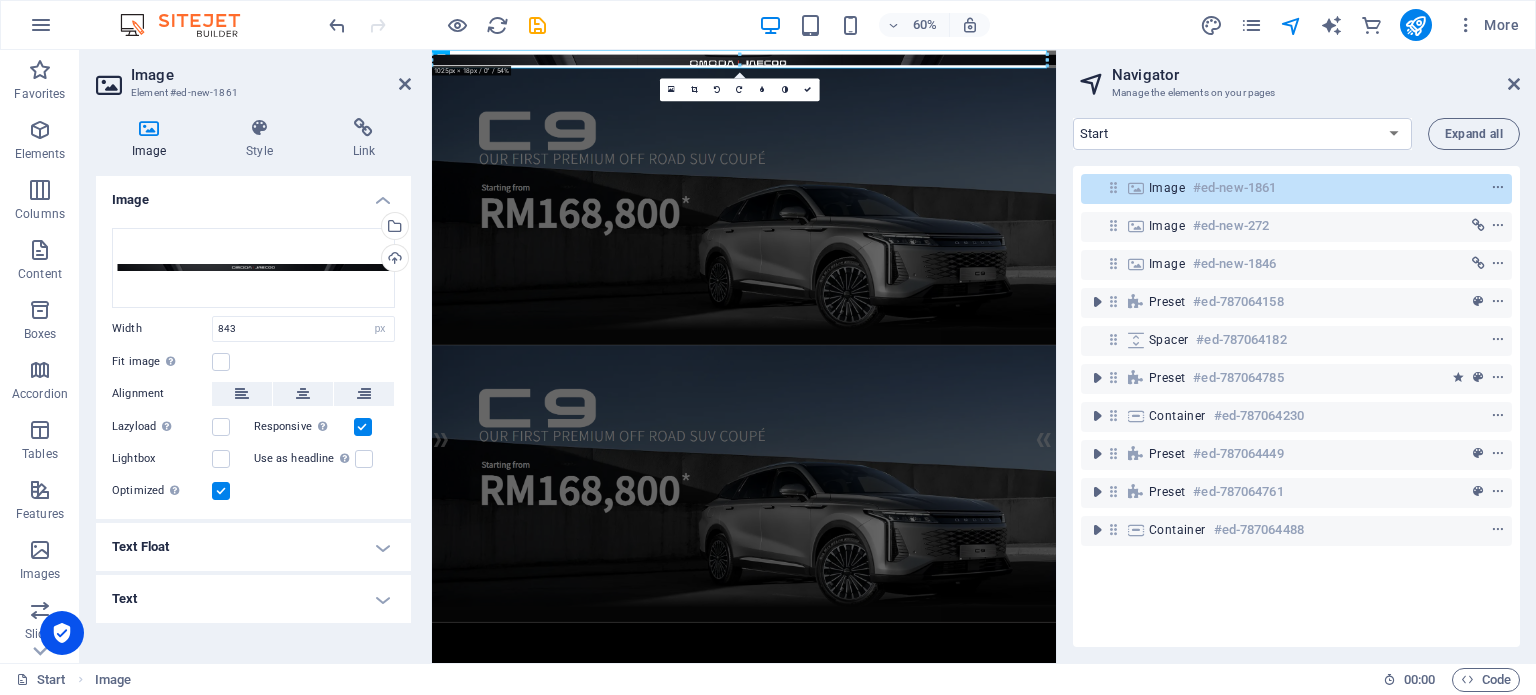 click on "Manage the elements on your pages" at bounding box center (1296, 93) 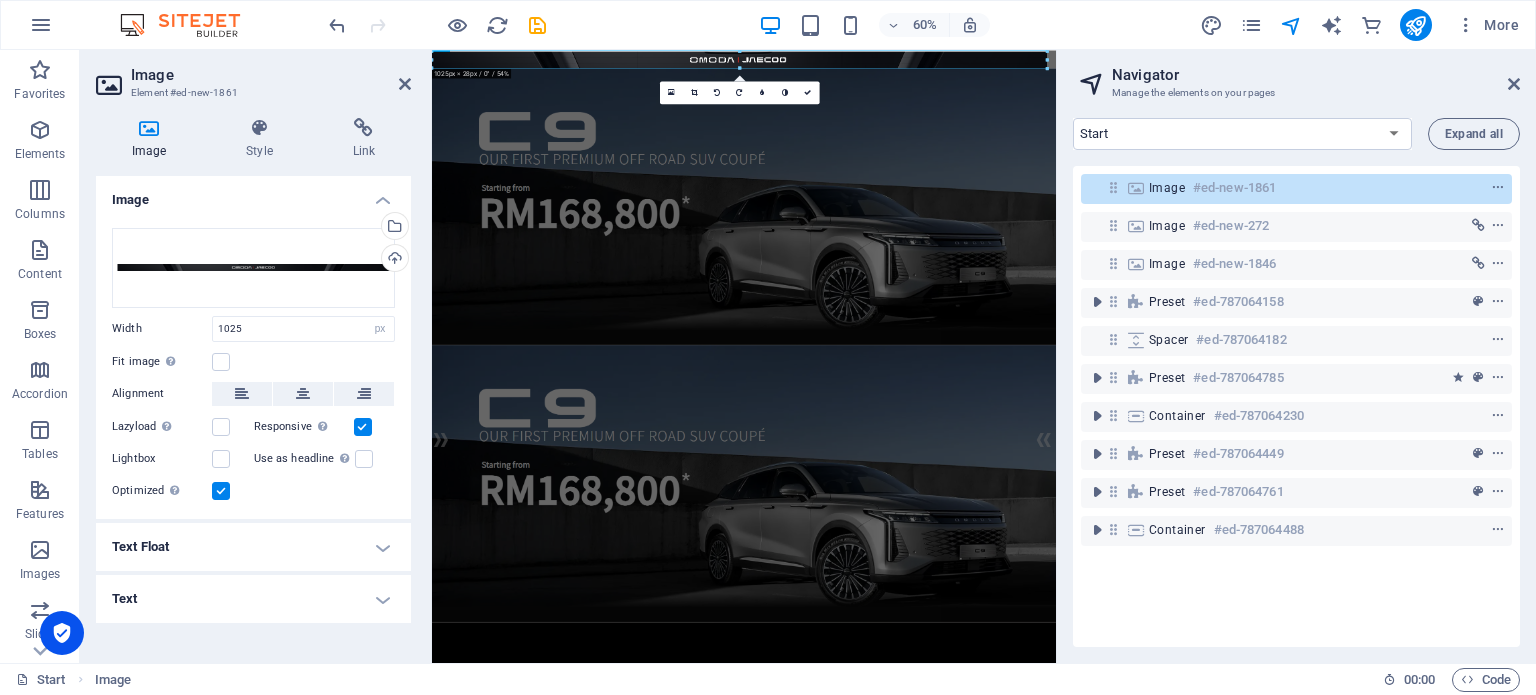 click on "H1   Preset   Container   Container   H3   Countdown   Container   H3   Countdown   Container   Spacer   Container   Container   H3   Container   Container   Placeholder   Container   Preset   H2   Text   Container   Spacer   Image   H3   Image   Text   Text   Placeholder   Preset   Text   H2   Textarea   Preset   Preset   Form   H2   Container   Container   Container   Image   Preset   Container   Container   Container   Reference   Text   Container   Container   Image   Container   Container   Reference   Preset   Icon   Preset   H2   Preset   Text   Preset   Container   Spacer   Container   Preset   Container   Map   Preset   Preset   Container   Spacer   Button   Text   Text   Spacer   Button   Dropdown   Checkbox   Preset   Email   H2   Image   Image   Image 180 170 160 150 140 130 120 110 100 90 80 70 60 50 40 30 20 10 0 -10 -20 -30 -40 -50 -60 -70 -80 -90 -100 -110 -120 -130 -140 -150 -160 -170 1025px × 28px / 0° / 54% 16:10 16:9 4:3 1:1 1:2 0" at bounding box center [744, 356] 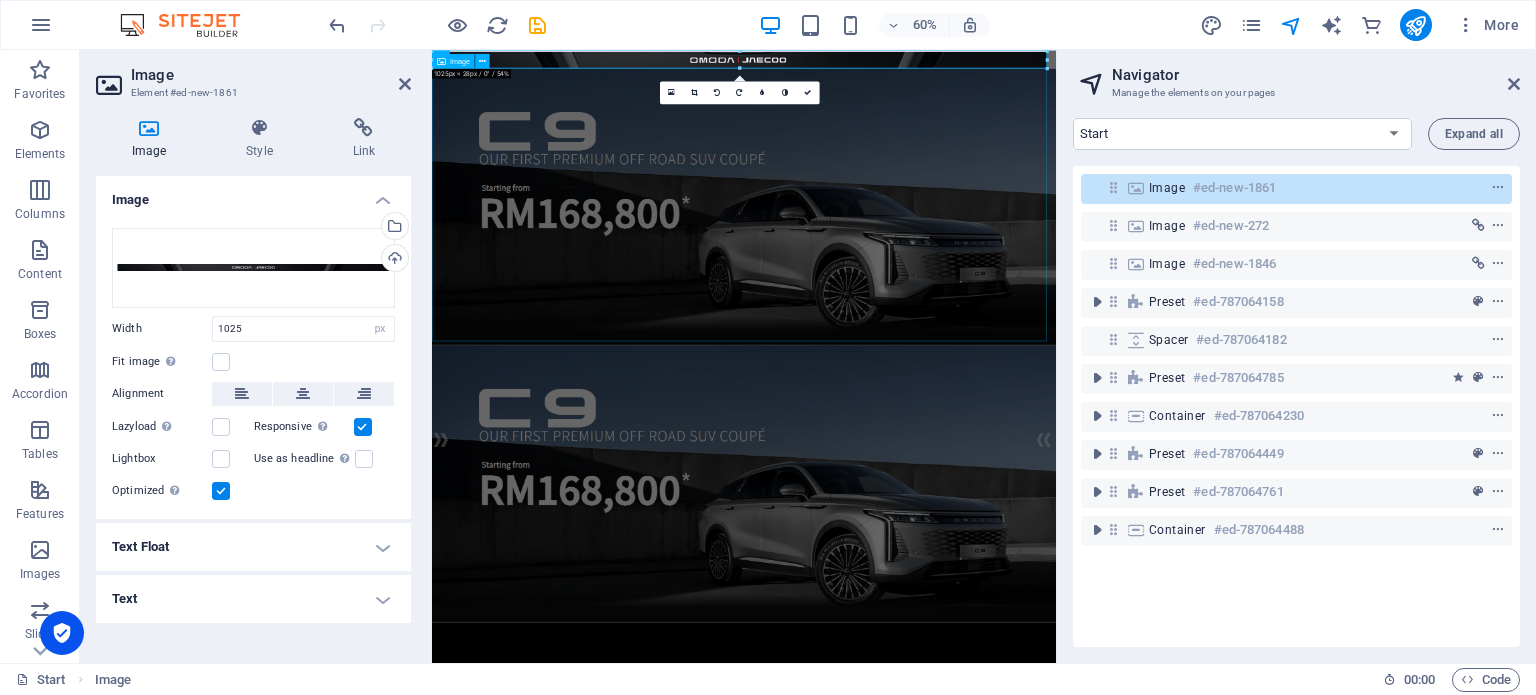 click at bounding box center [952, 312] 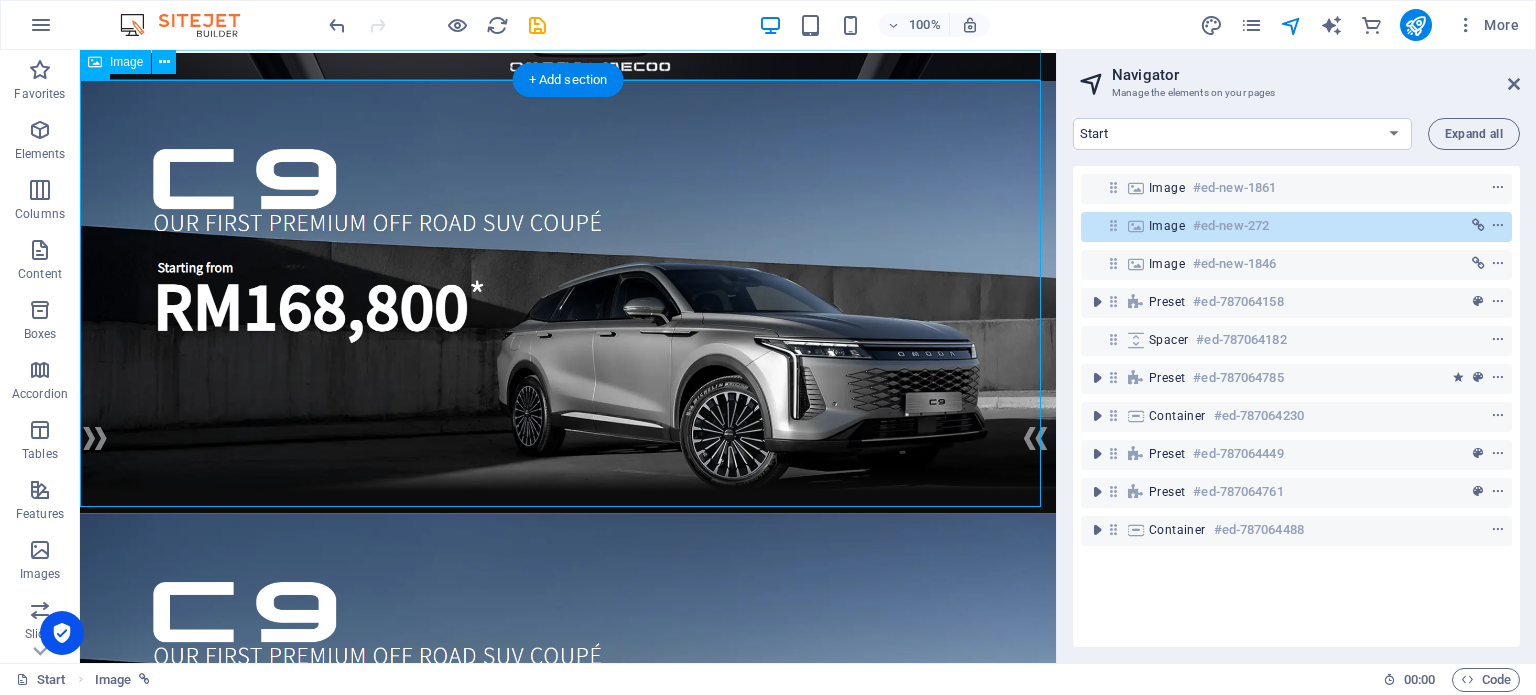click at bounding box center (568, 65) 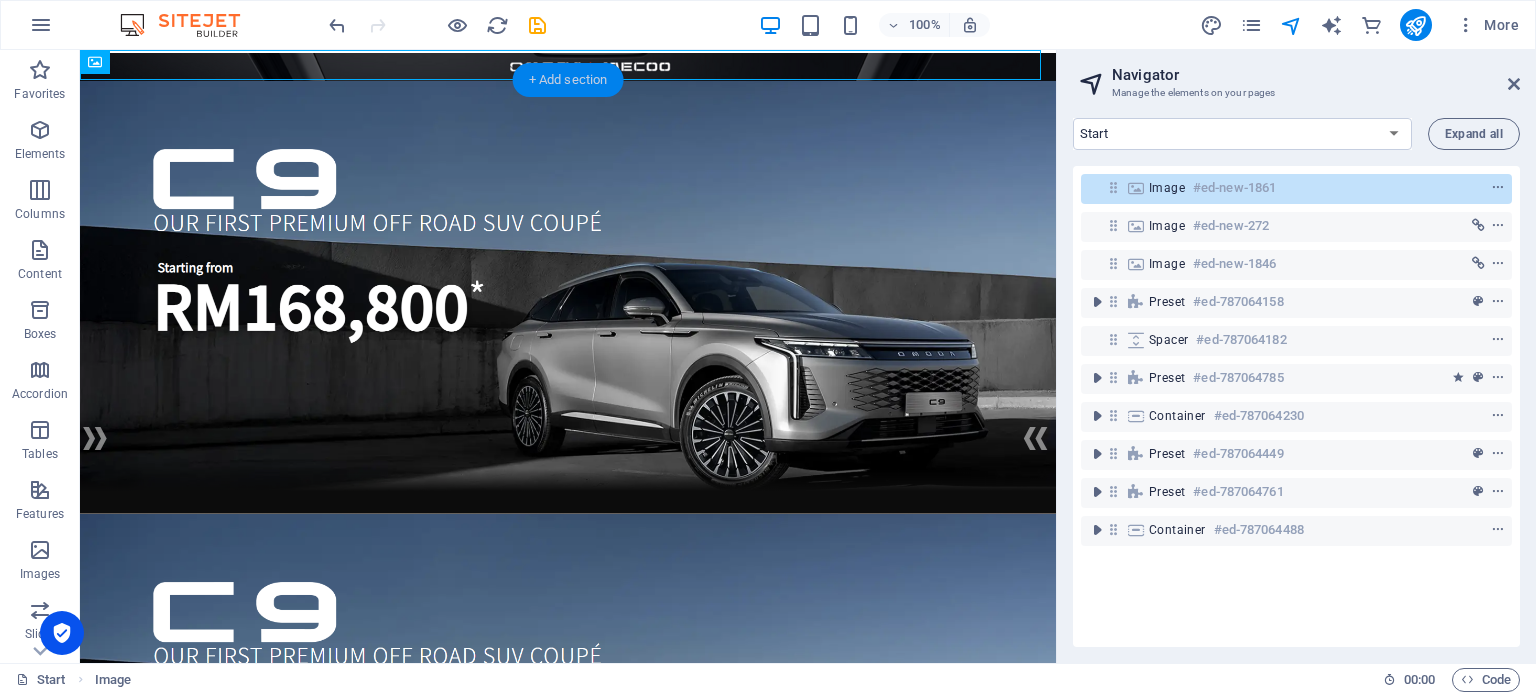 drag, startPoint x: 556, startPoint y: 75, endPoint x: 223, endPoint y: 41, distance: 334.73123 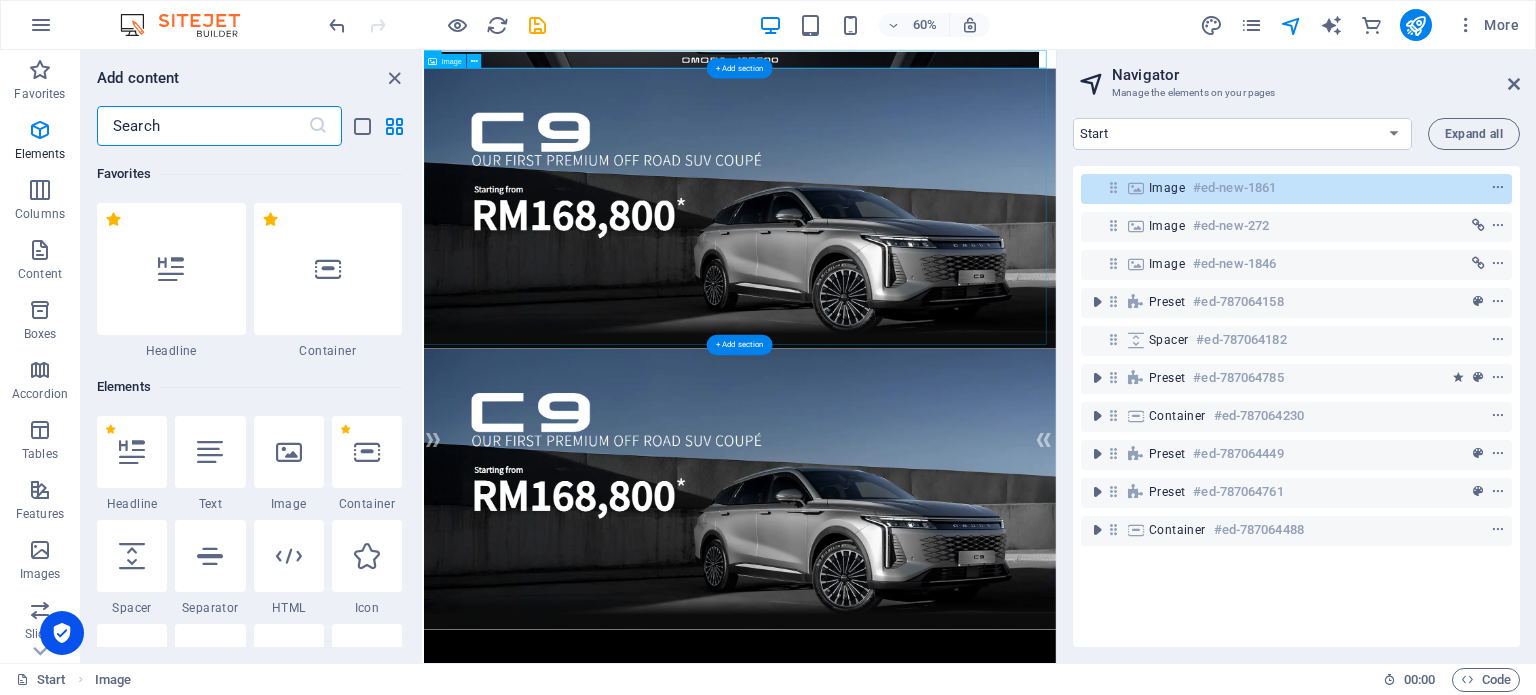 scroll, scrollTop: 3499, scrollLeft: 0, axis: vertical 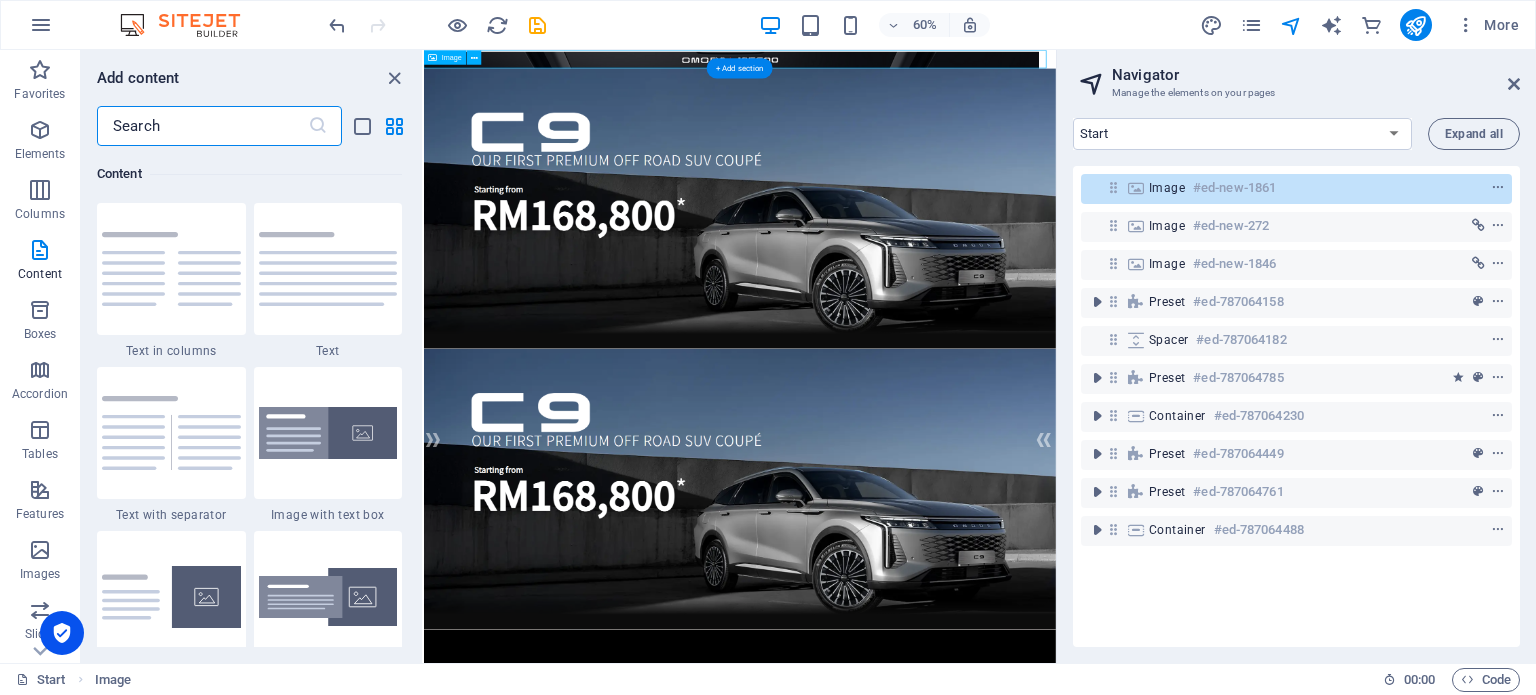 click at bounding box center (950, 65) 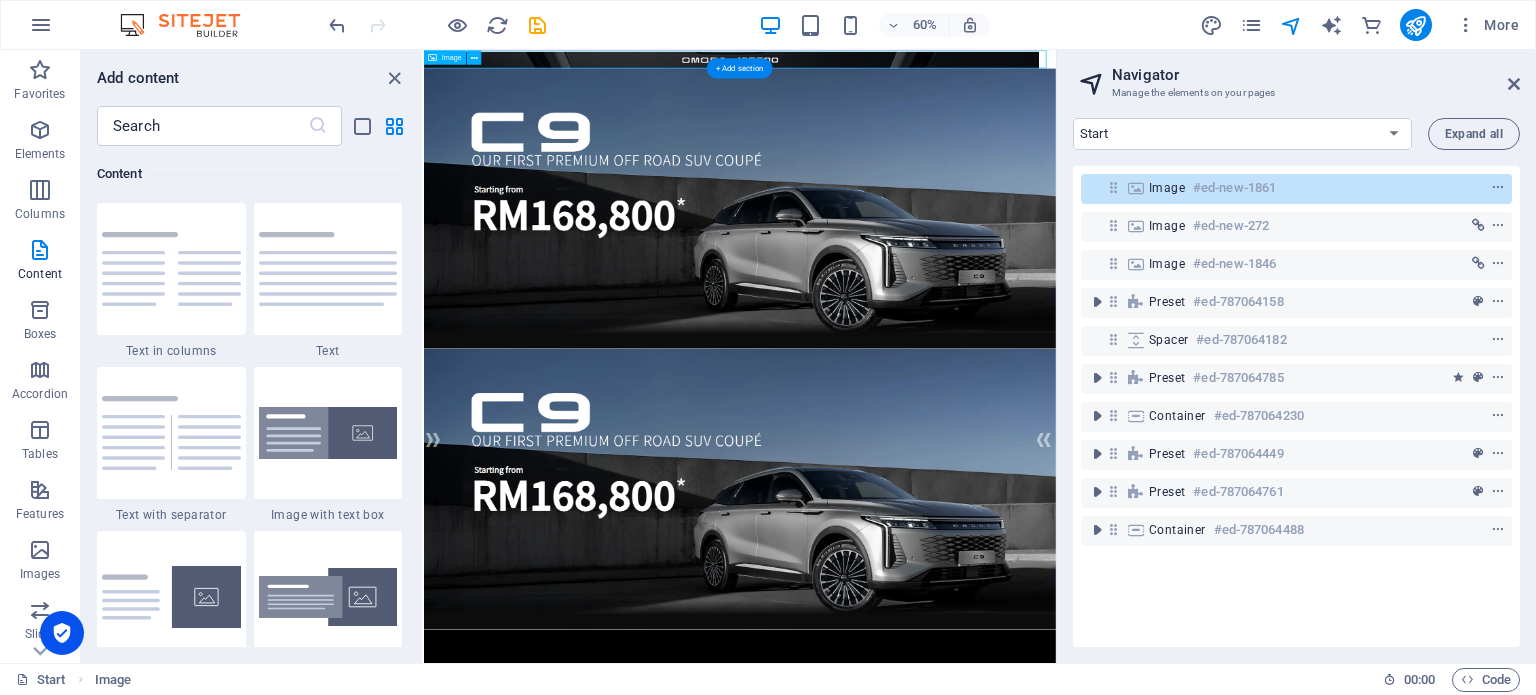 click at bounding box center [950, 65] 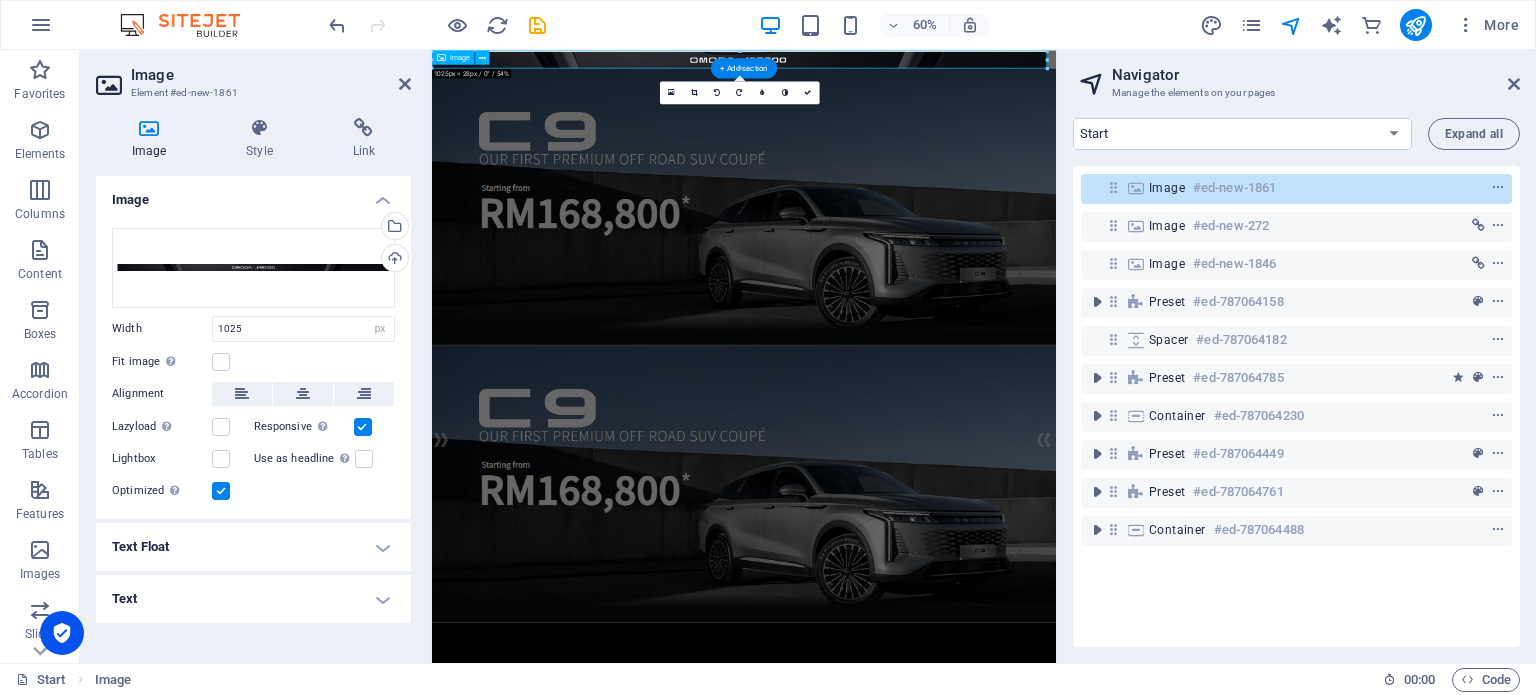 click at bounding box center (952, 65) 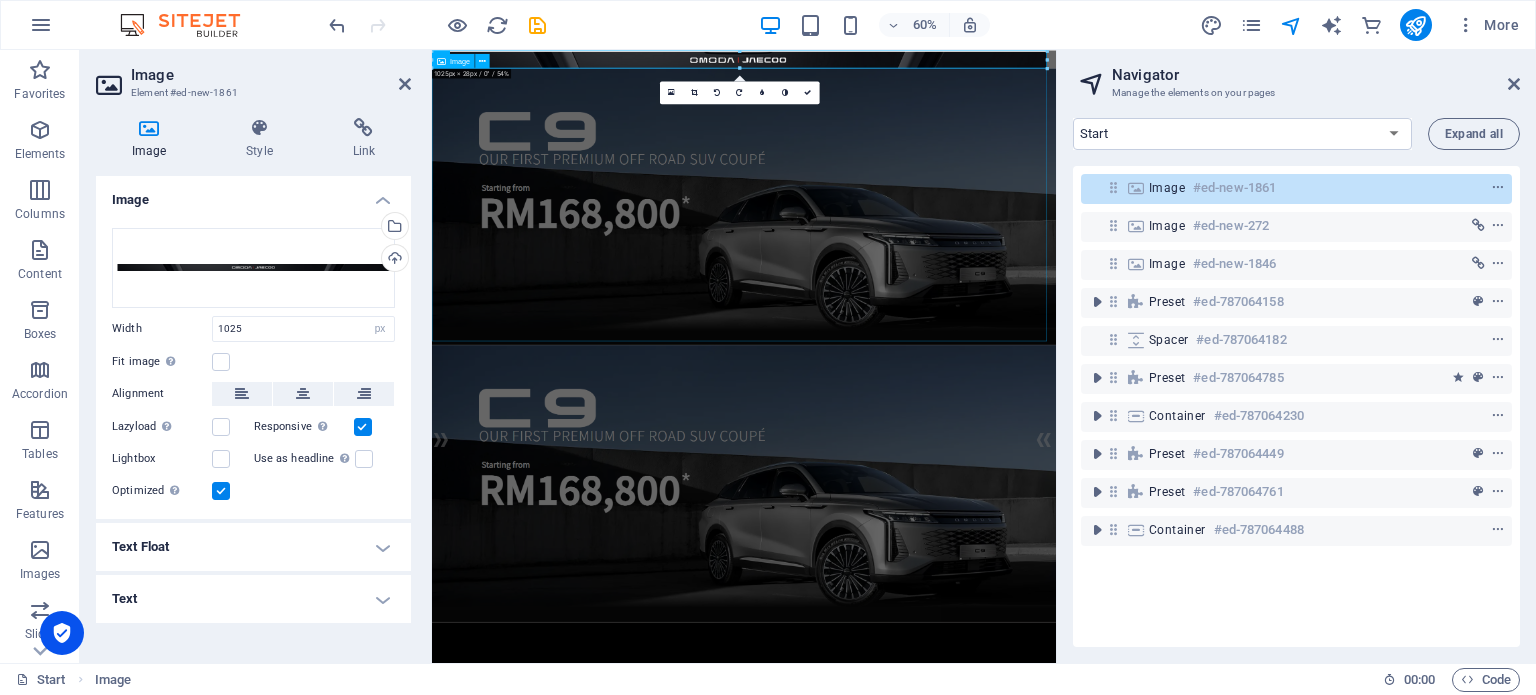 click at bounding box center (952, 312) 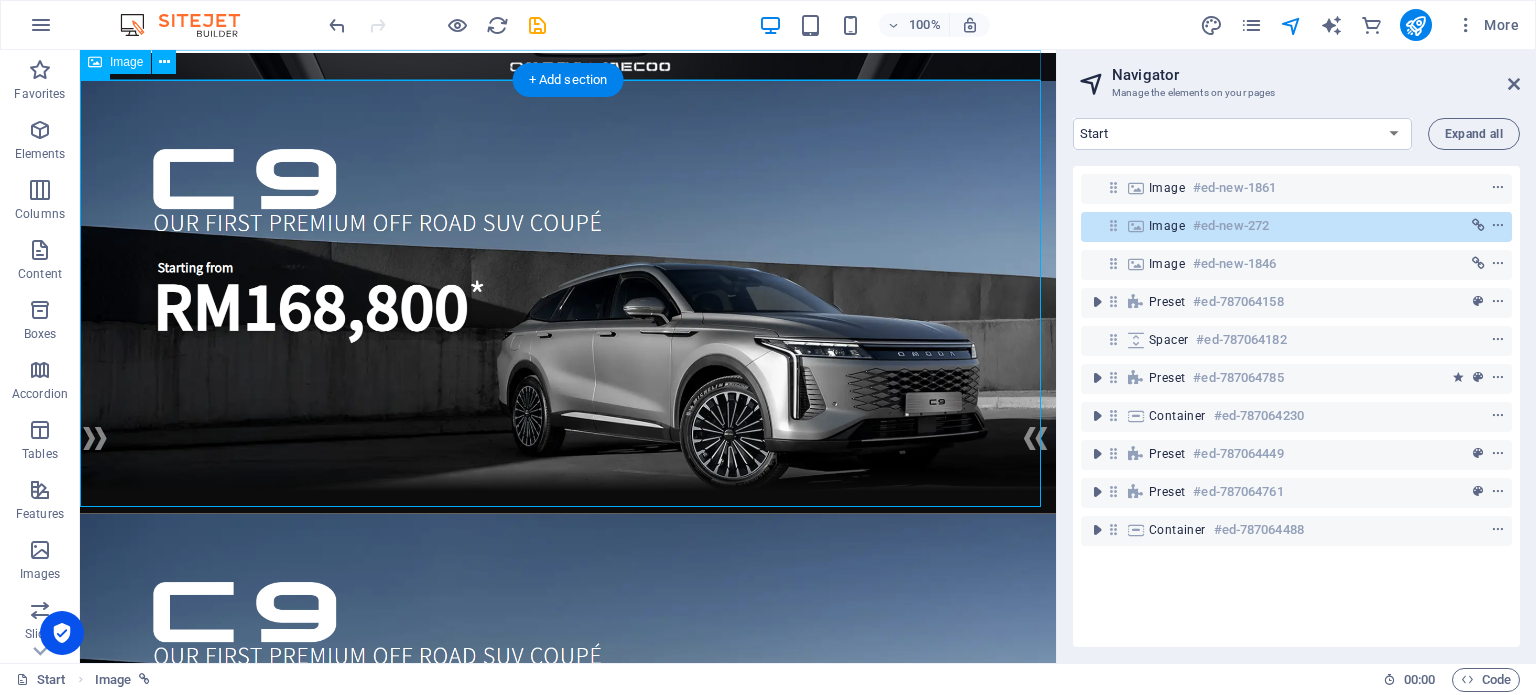 click at bounding box center (568, 65) 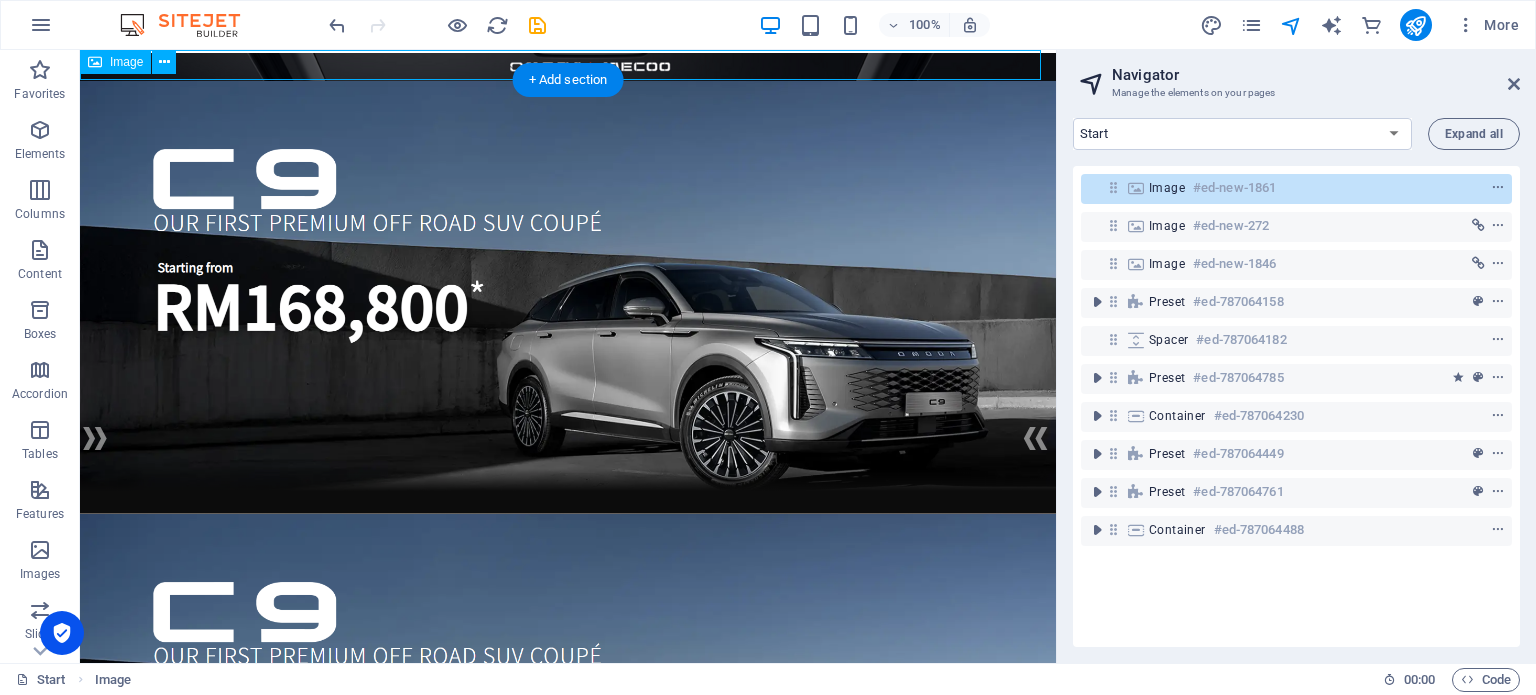 click at bounding box center (568, 65) 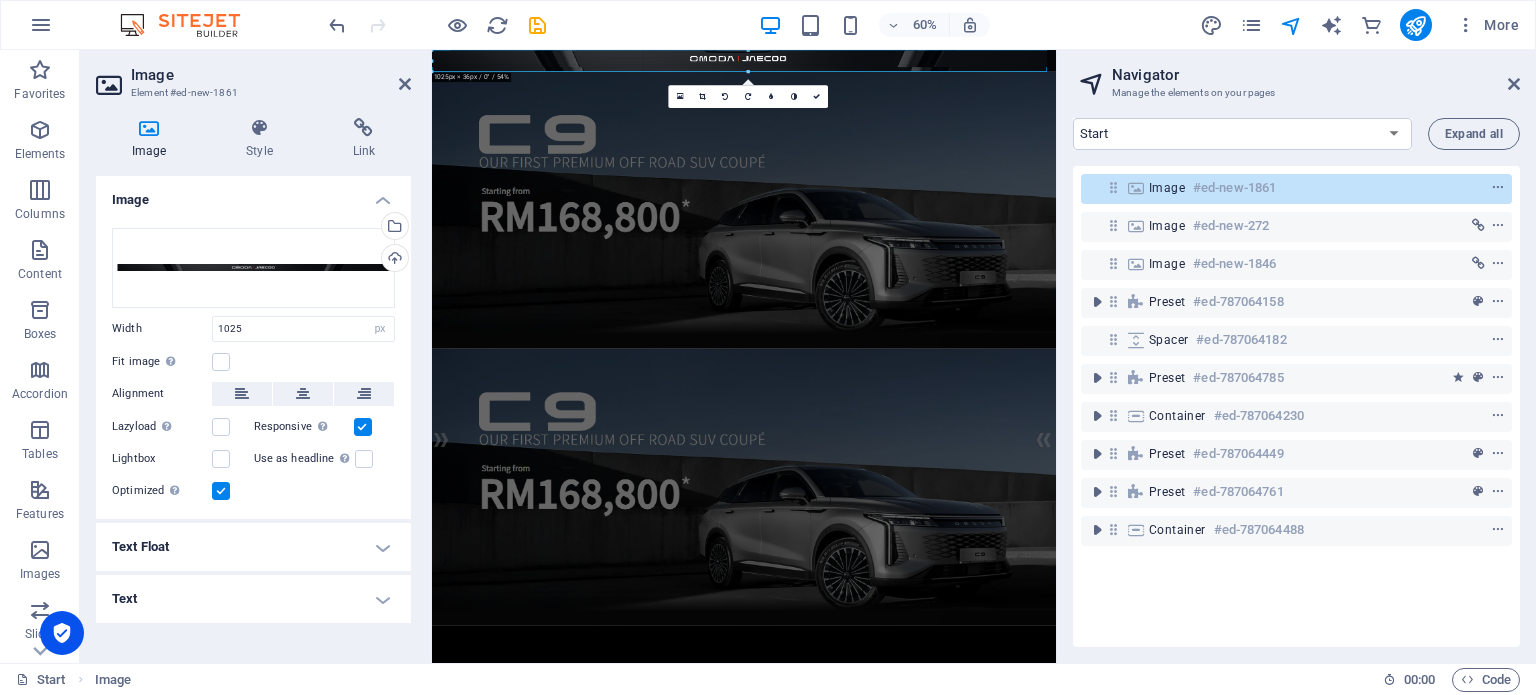 drag, startPoint x: 506, startPoint y: 25, endPoint x: 740, endPoint y: 74, distance: 239.0753 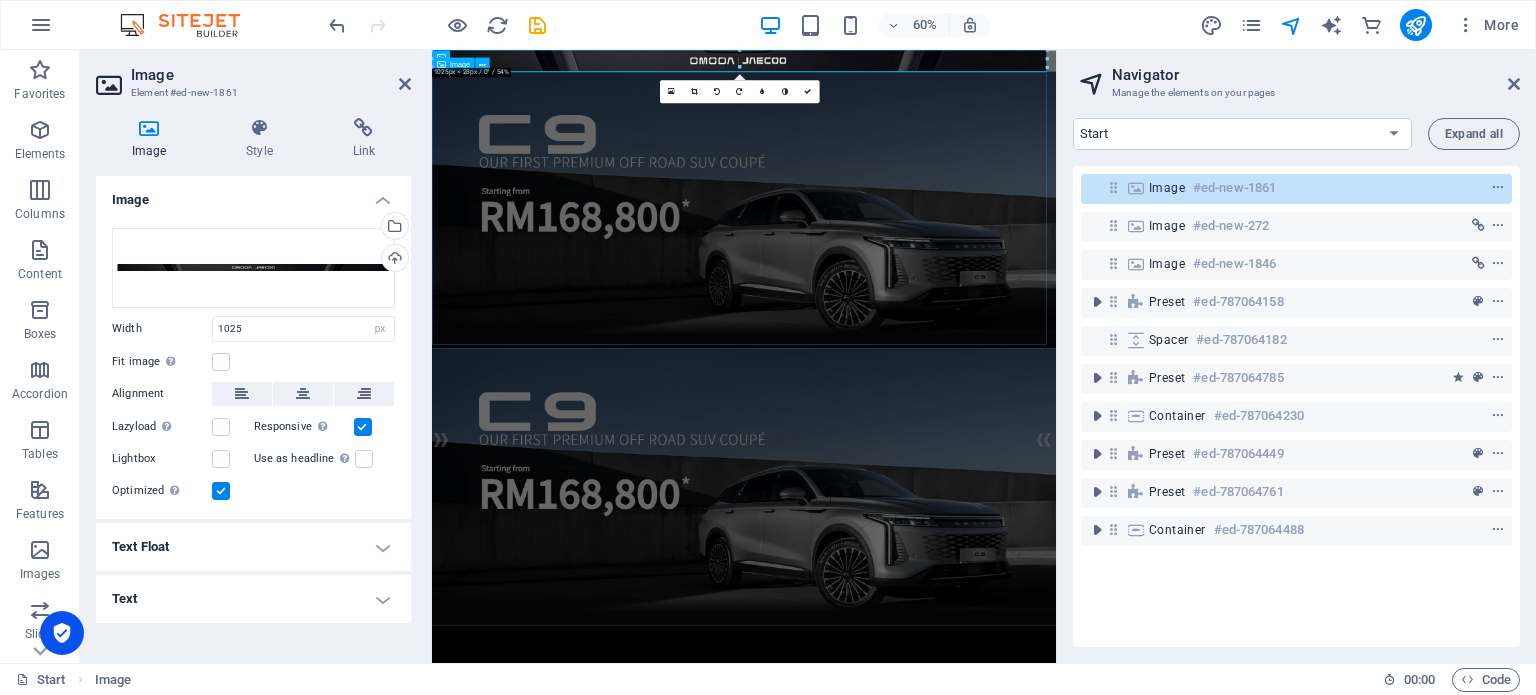 click at bounding box center (952, 317) 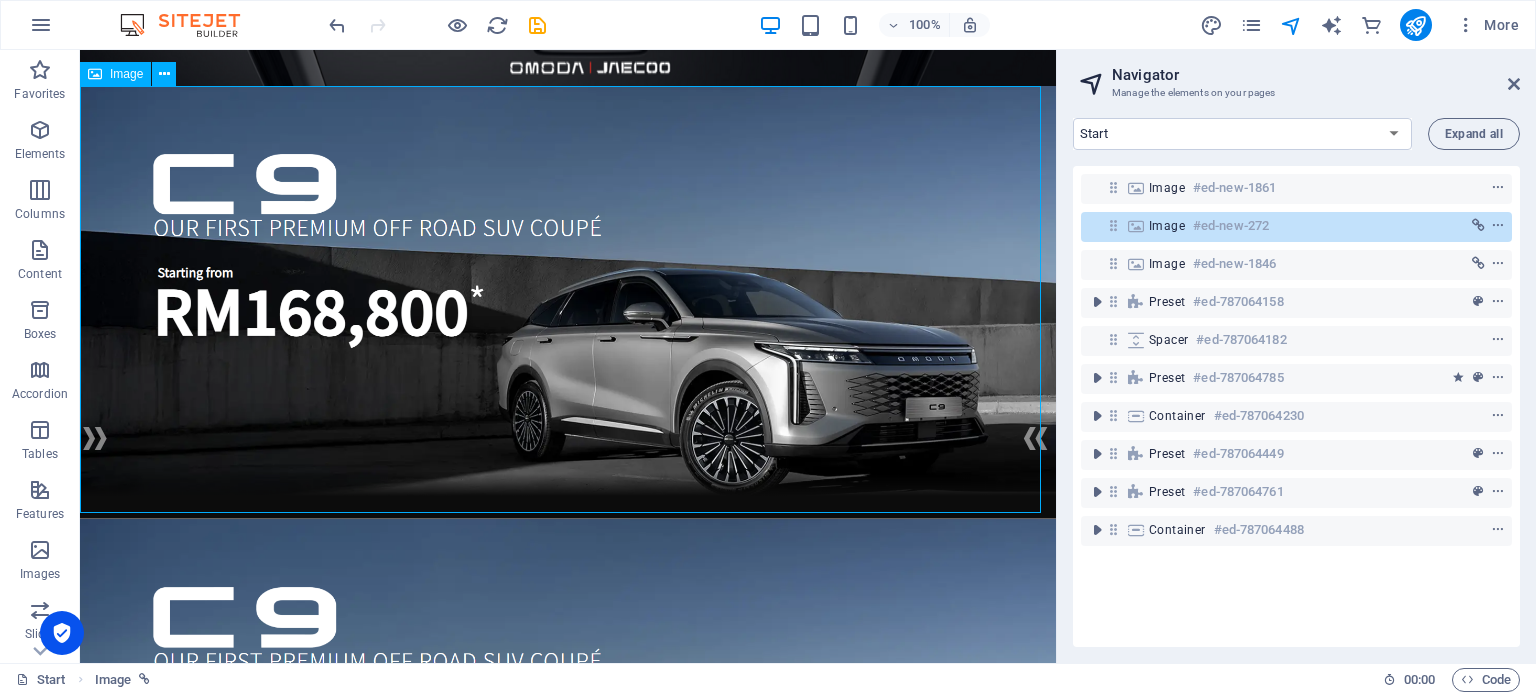 click at bounding box center (568, 302) 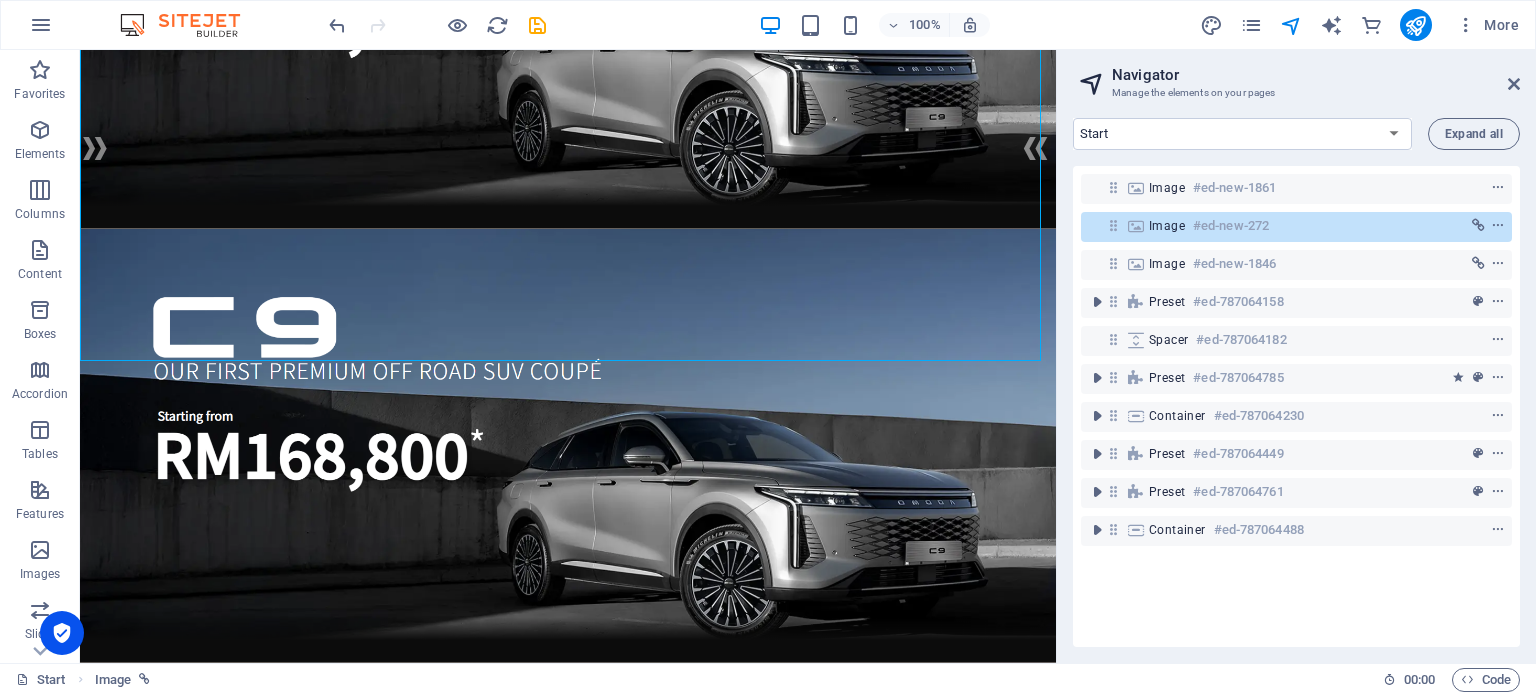 scroll, scrollTop: 300, scrollLeft: 0, axis: vertical 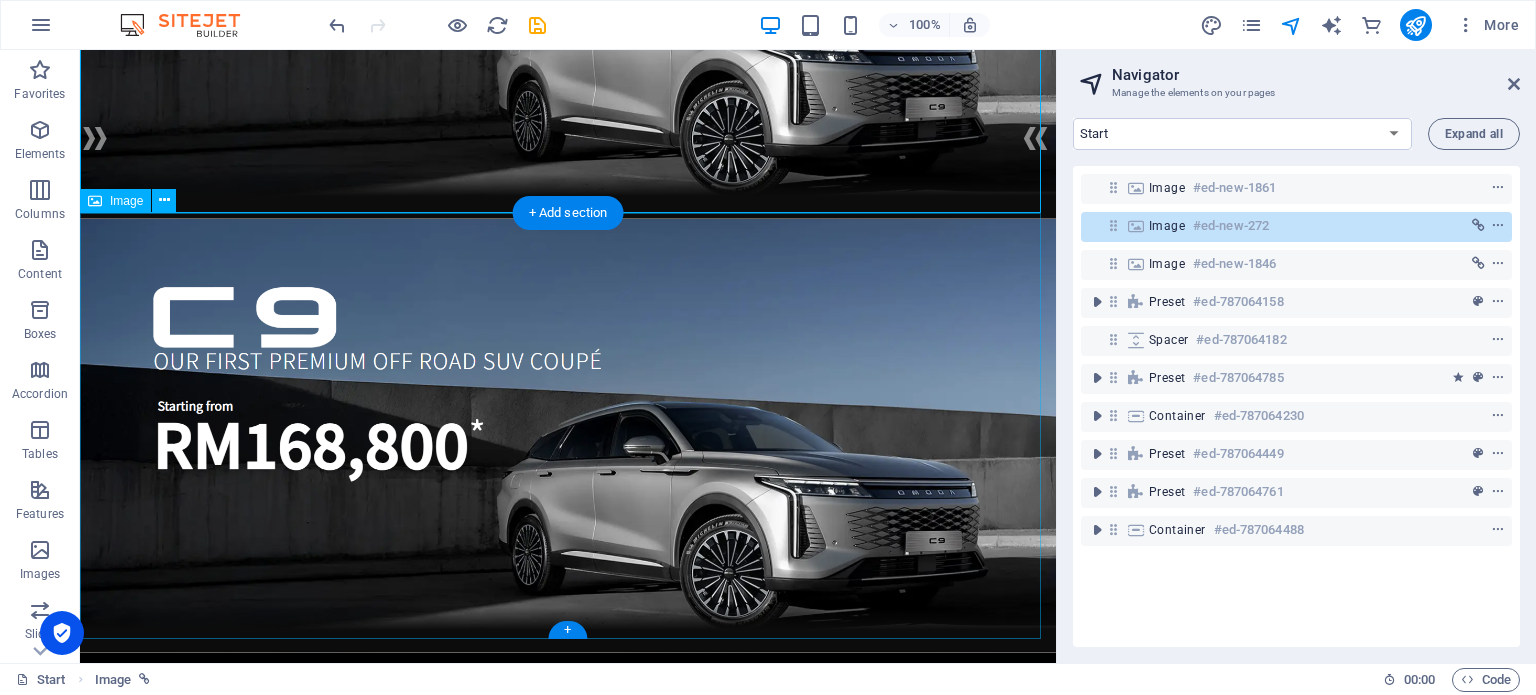 click at bounding box center (568, 435) 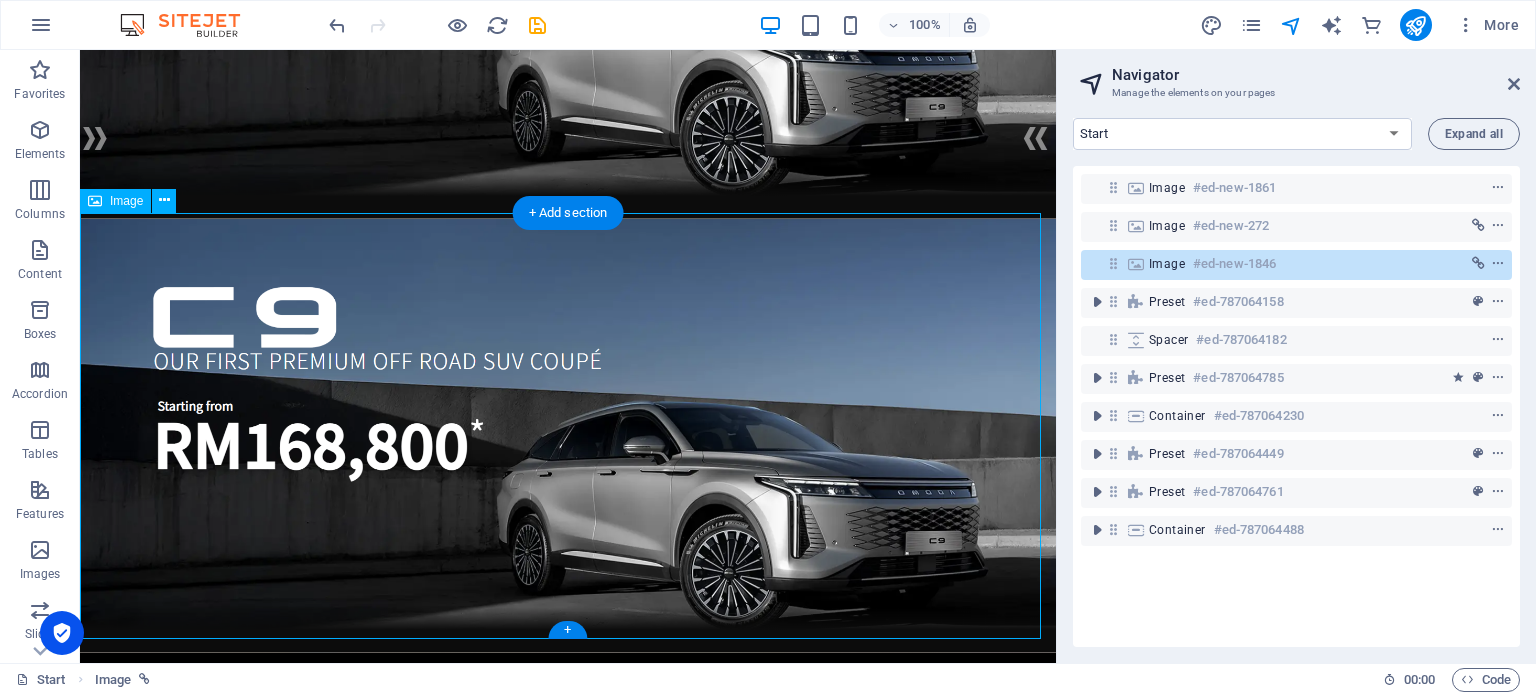 click on "#ed-new-1846" at bounding box center (1234, 264) 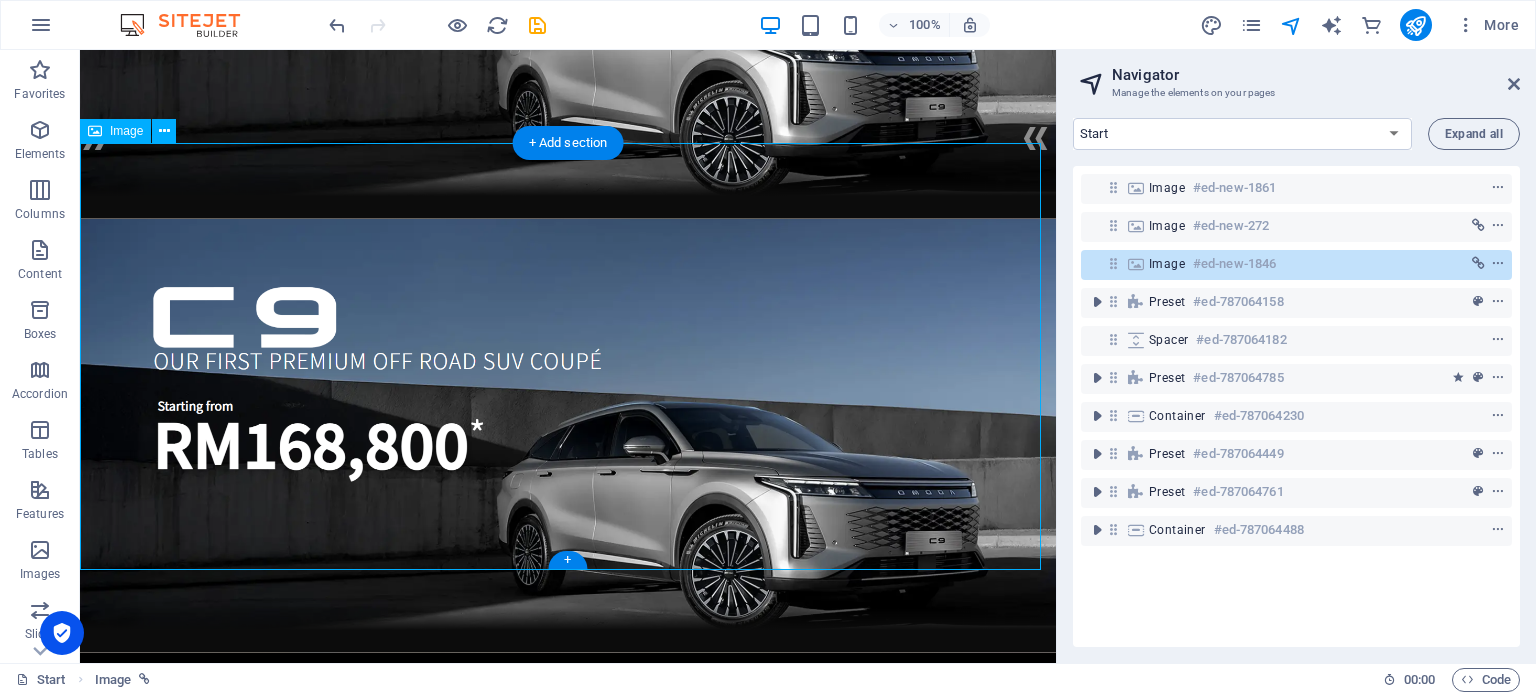 scroll, scrollTop: 369, scrollLeft: 0, axis: vertical 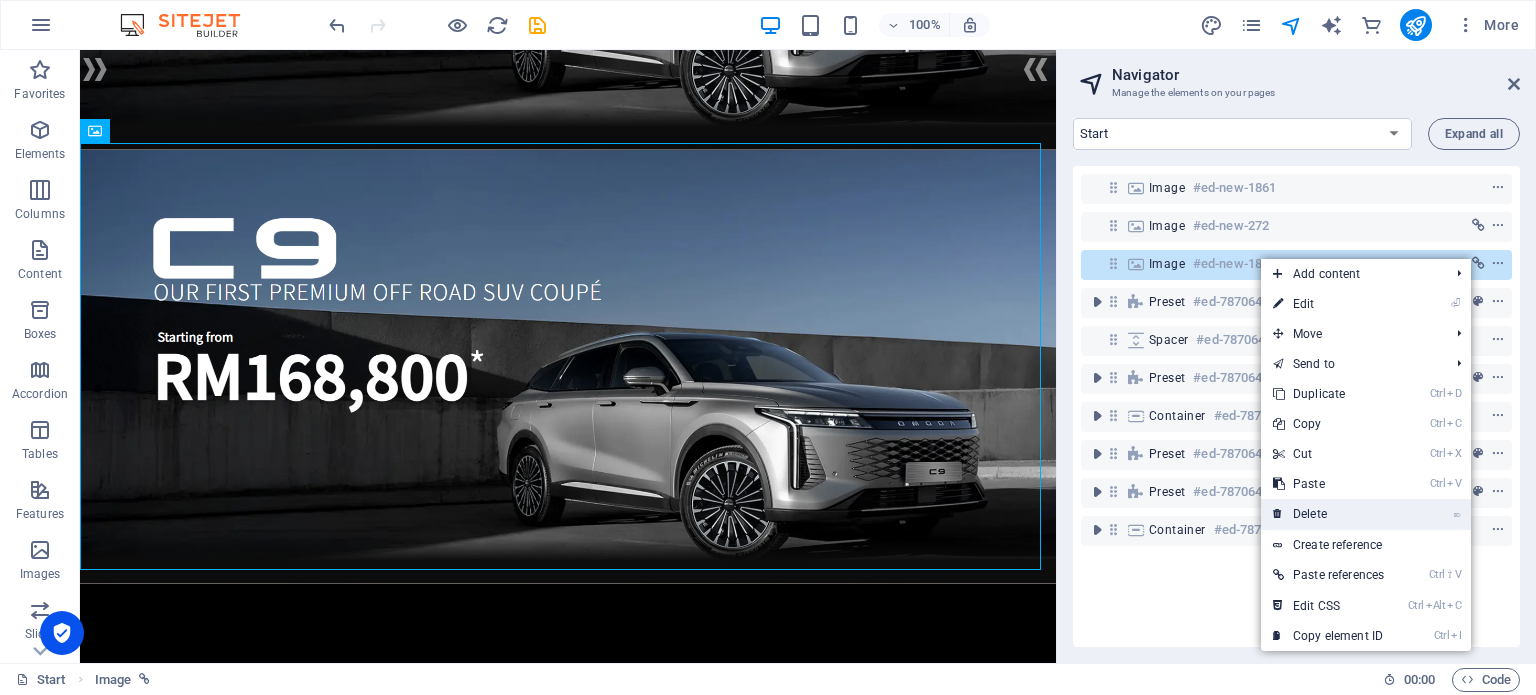 click on "⌦  Delete" at bounding box center [1328, 514] 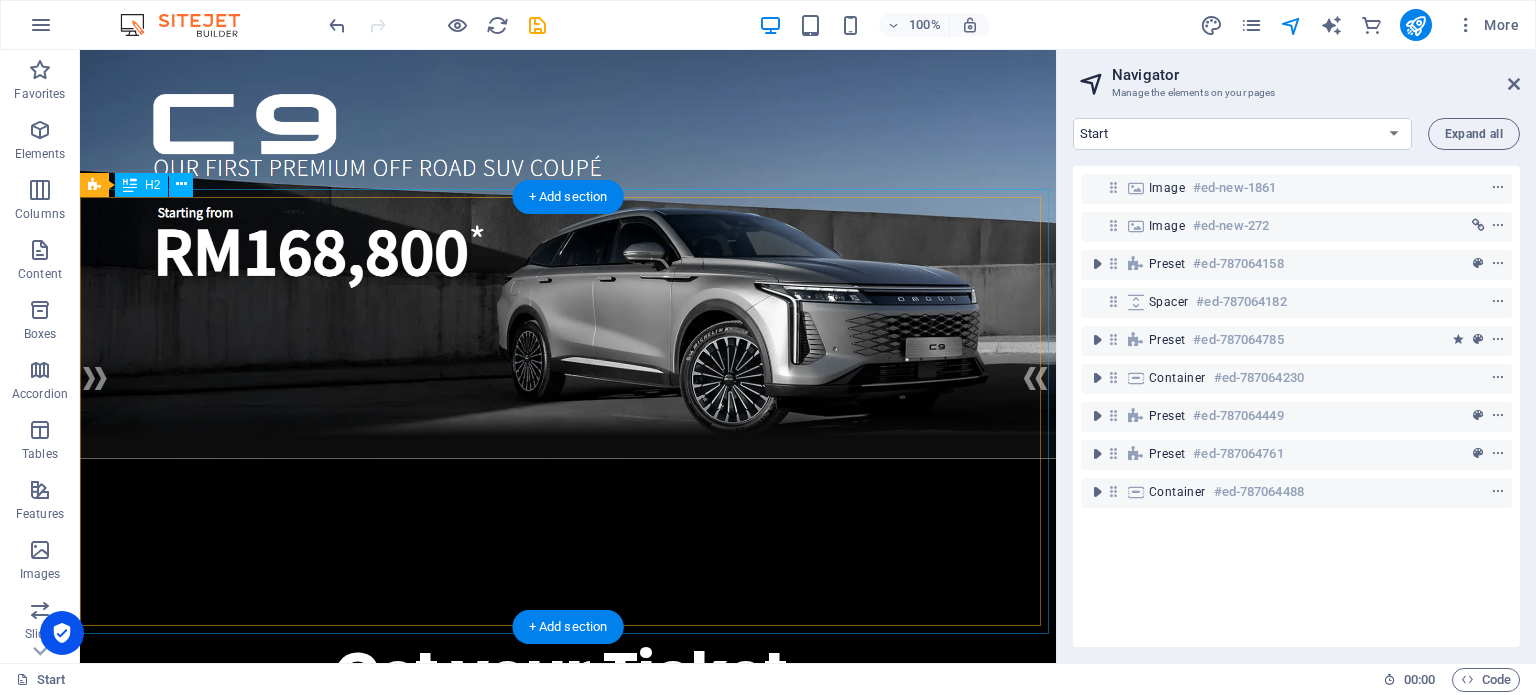 scroll, scrollTop: 0, scrollLeft: 0, axis: both 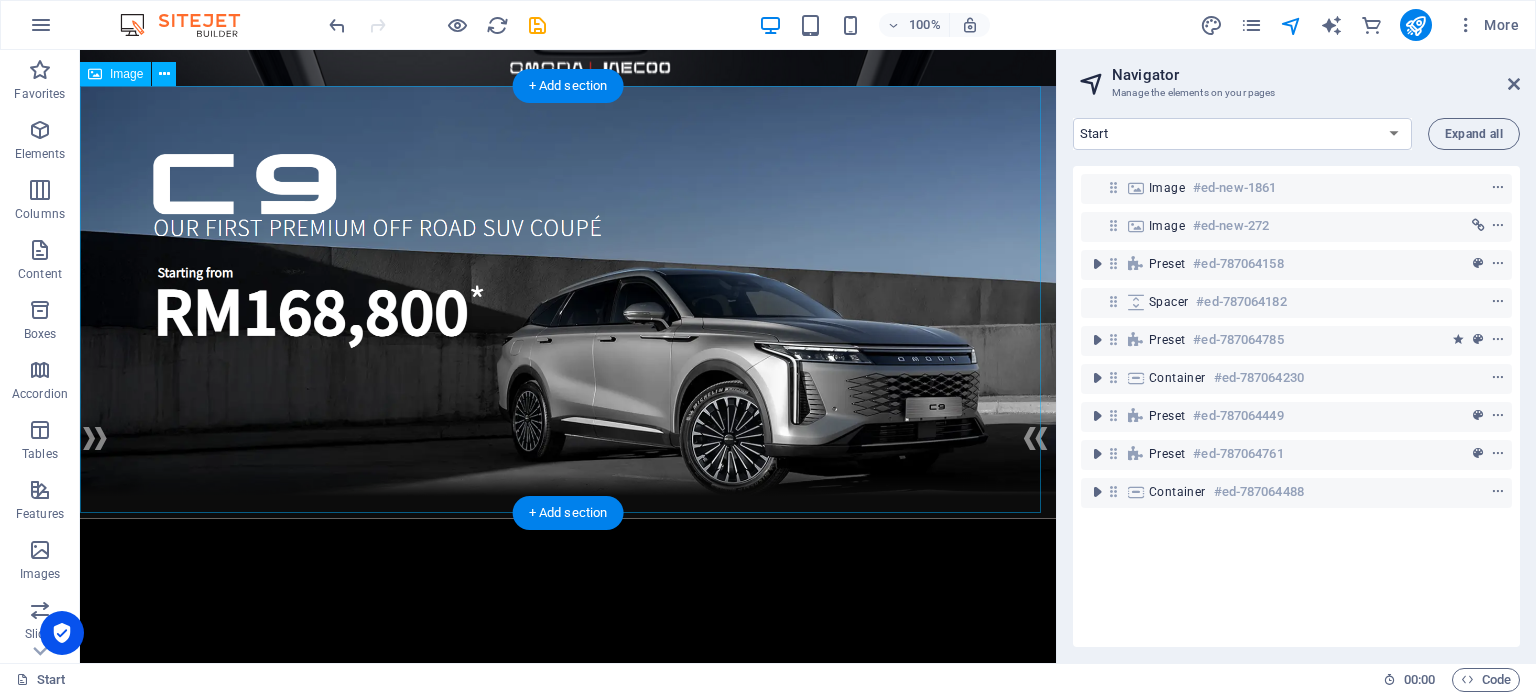 click at bounding box center (568, 302) 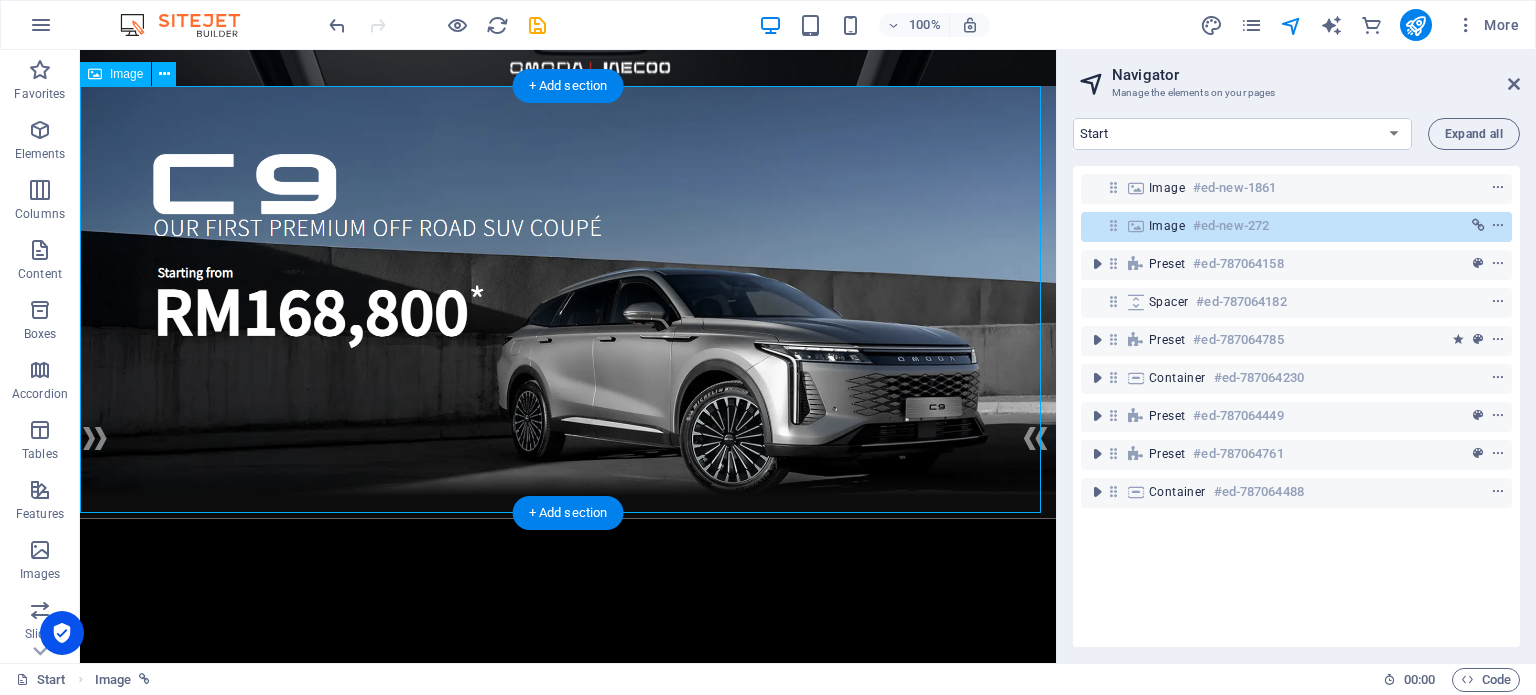 click at bounding box center [568, 302] 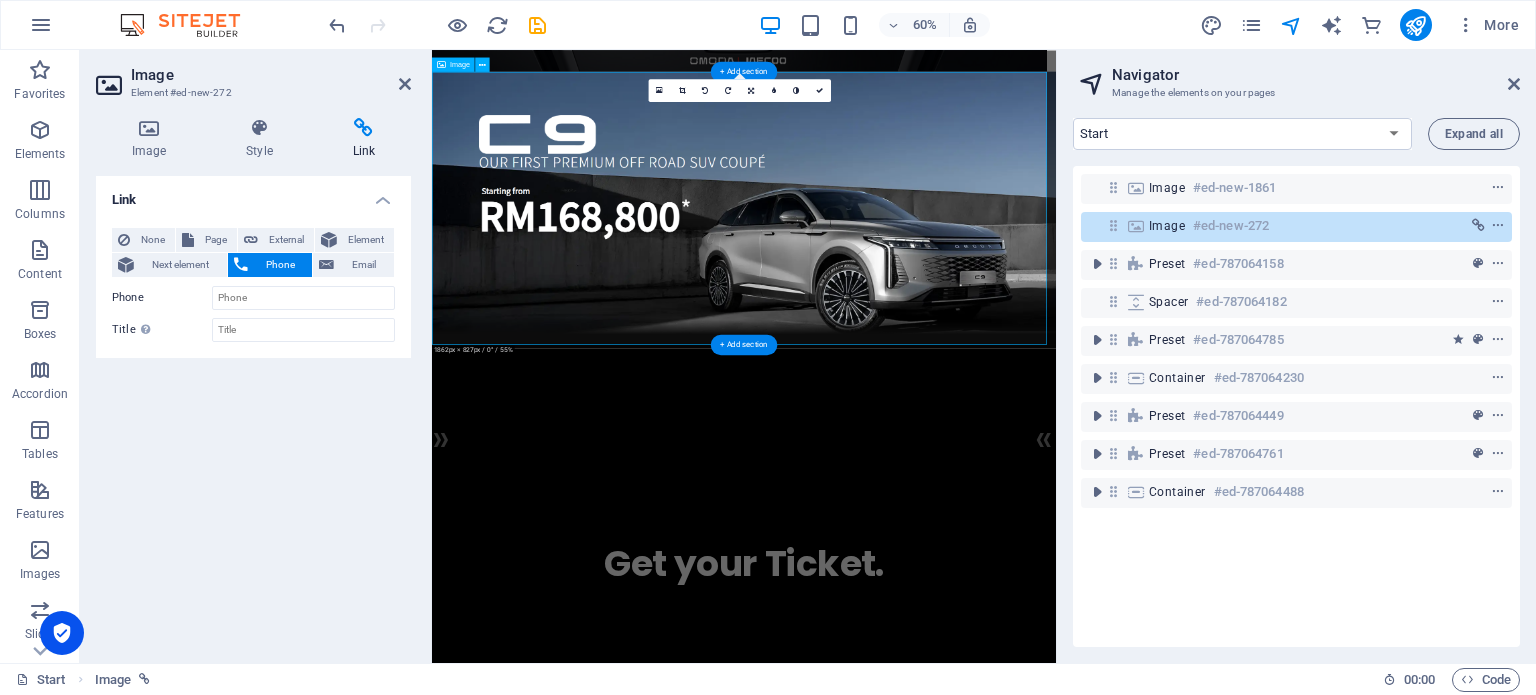 click at bounding box center (952, 317) 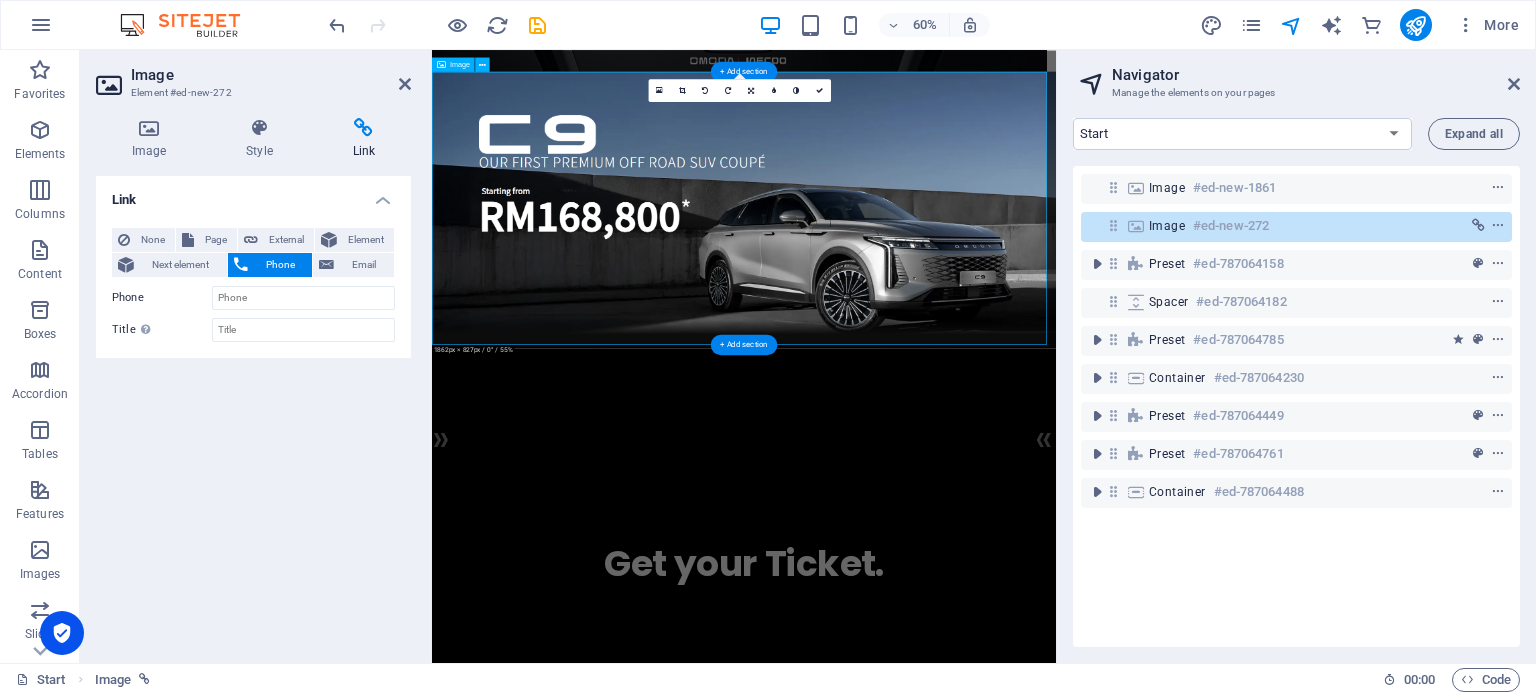 click at bounding box center [952, 317] 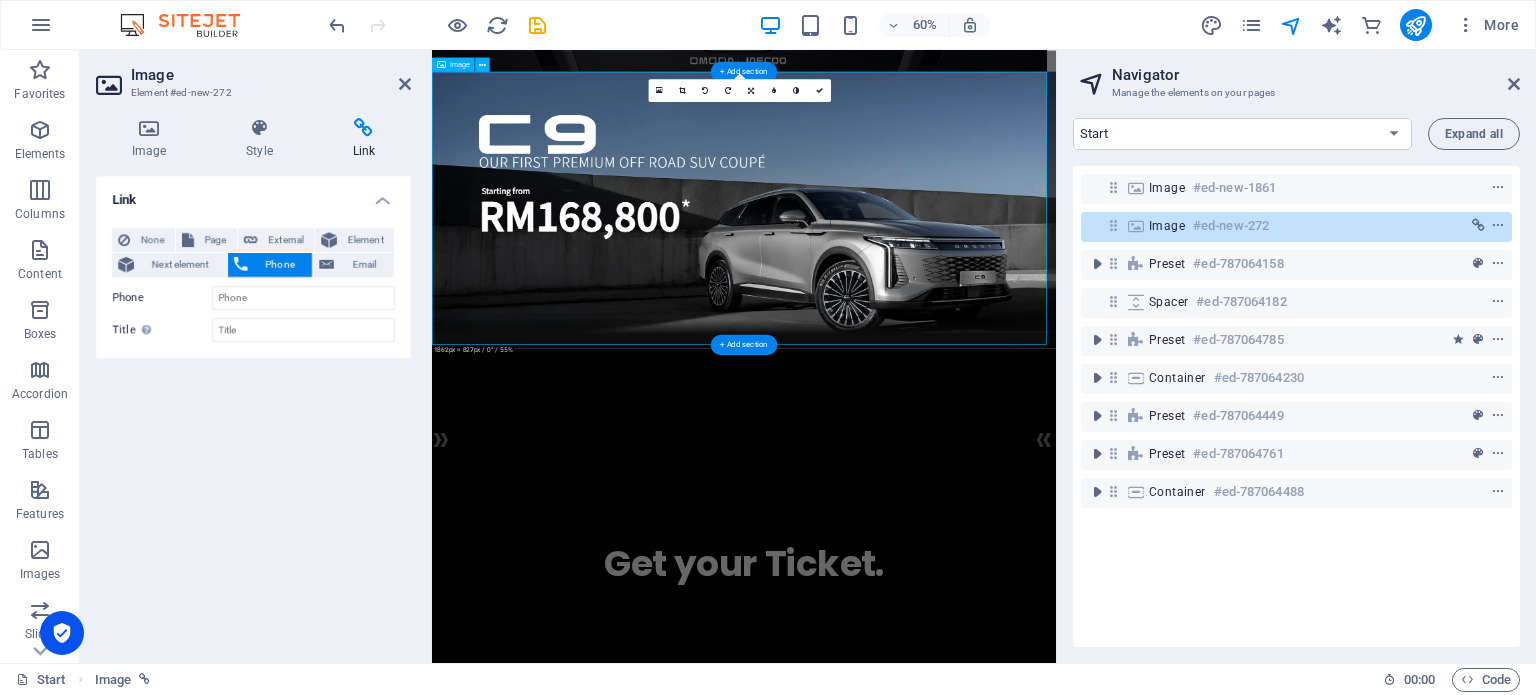 click at bounding box center [952, 317] 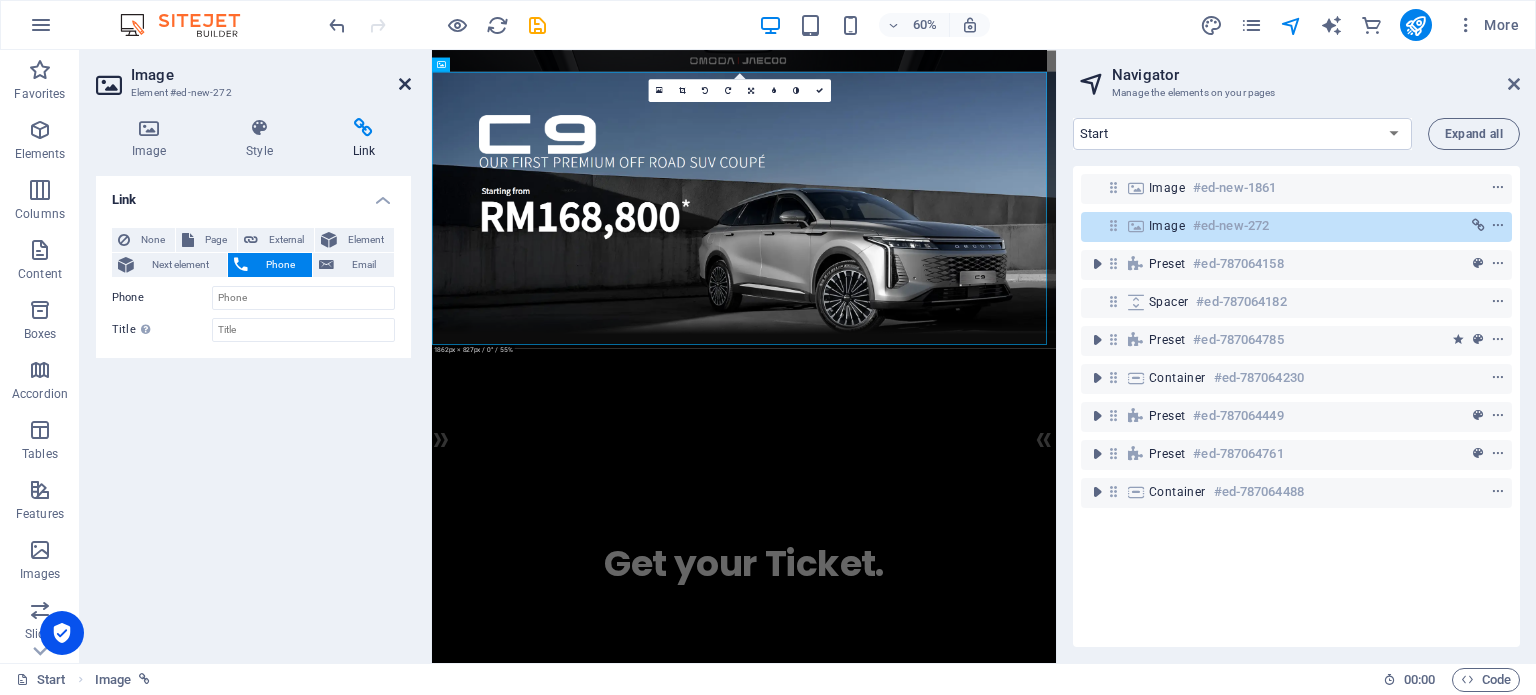 click at bounding box center (405, 84) 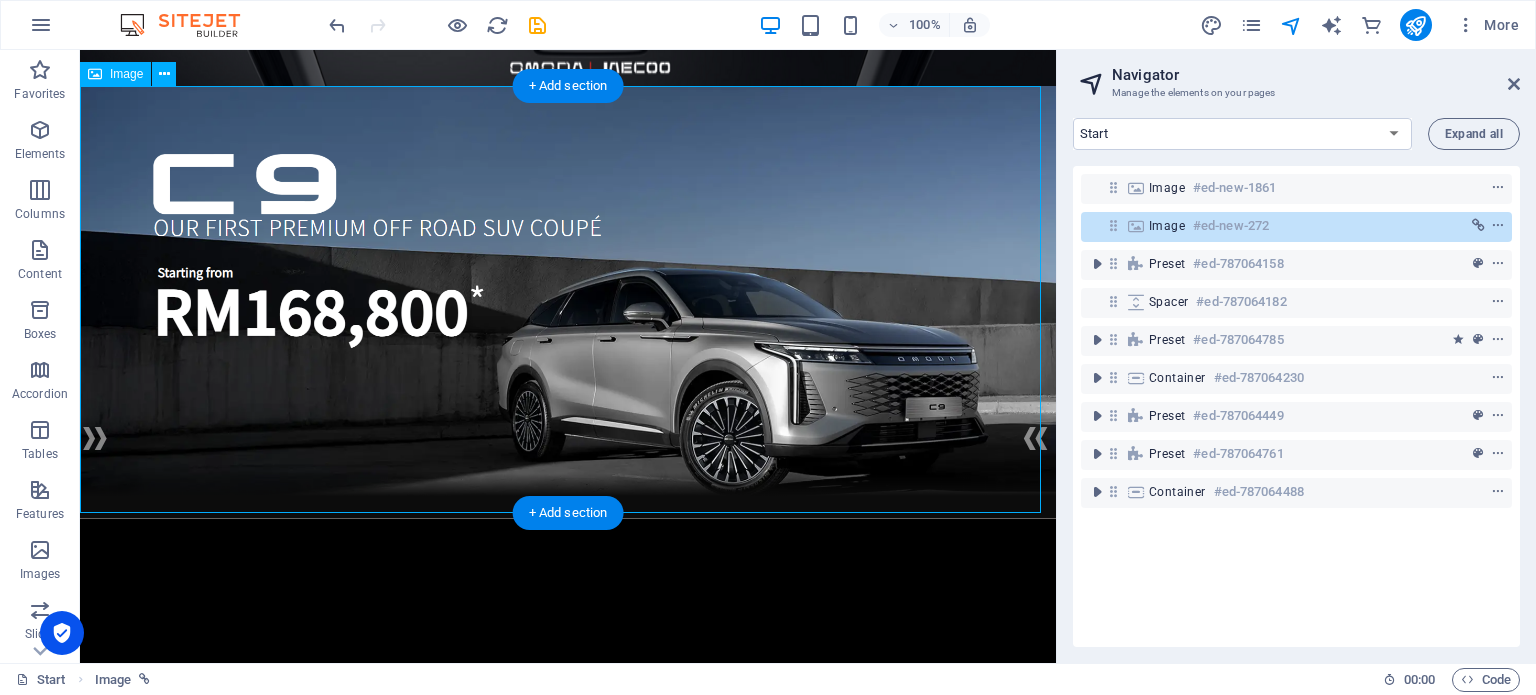 click at bounding box center [568, 302] 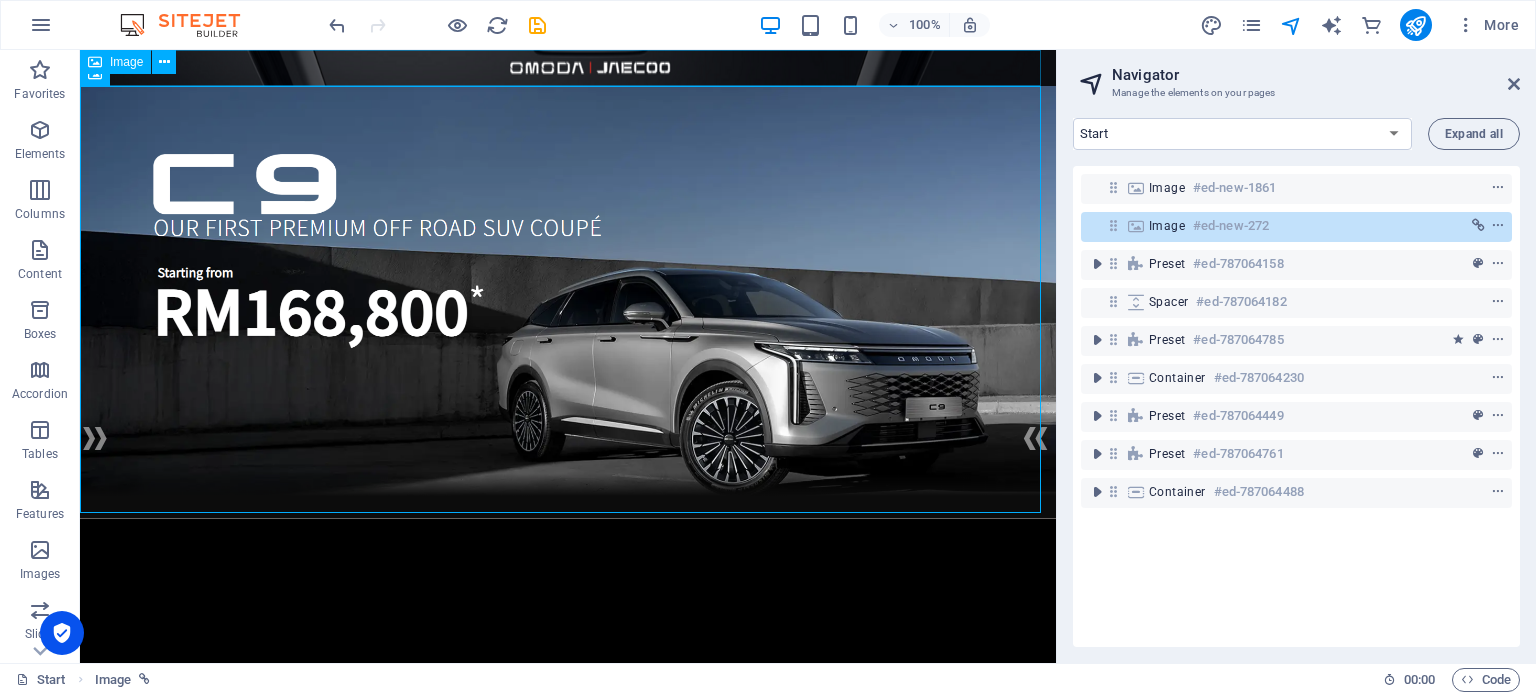 click on "Image" at bounding box center (115, 62) 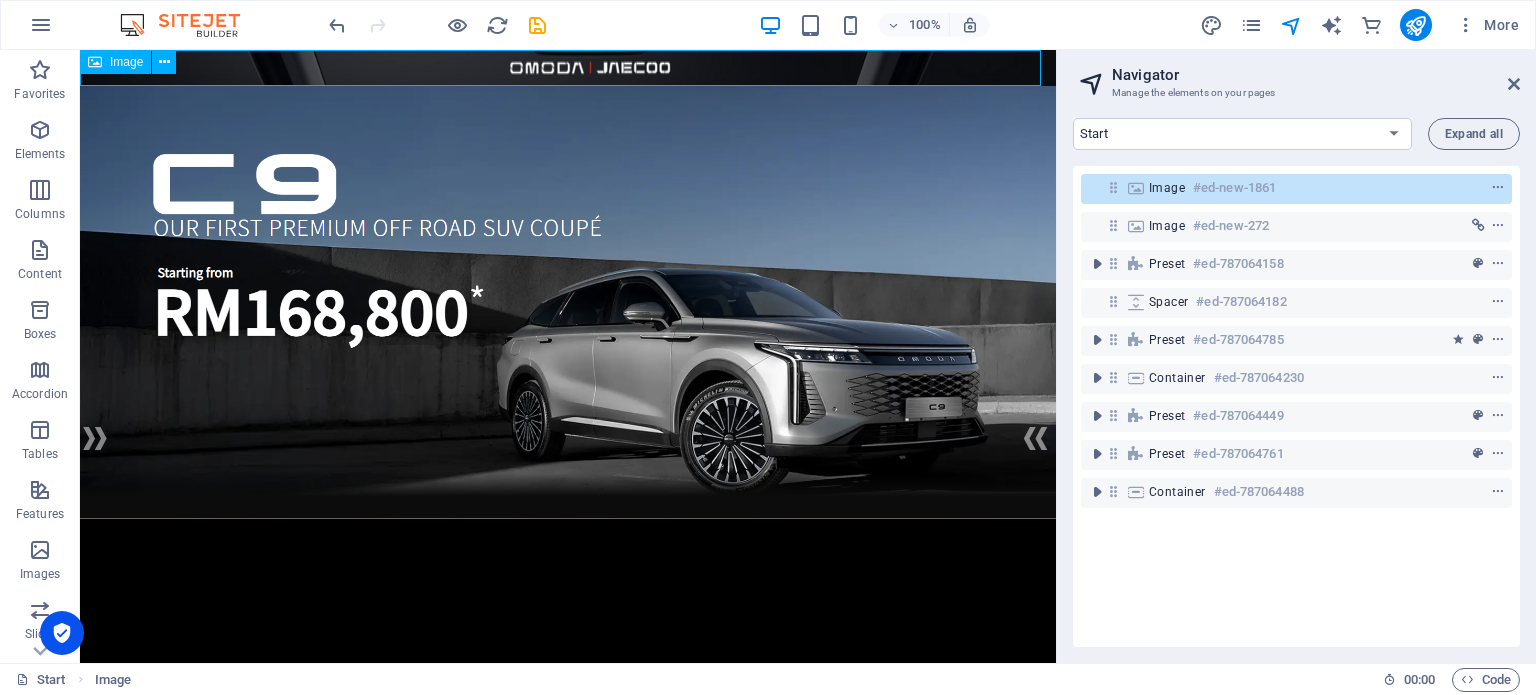 click on "Image" at bounding box center (126, 62) 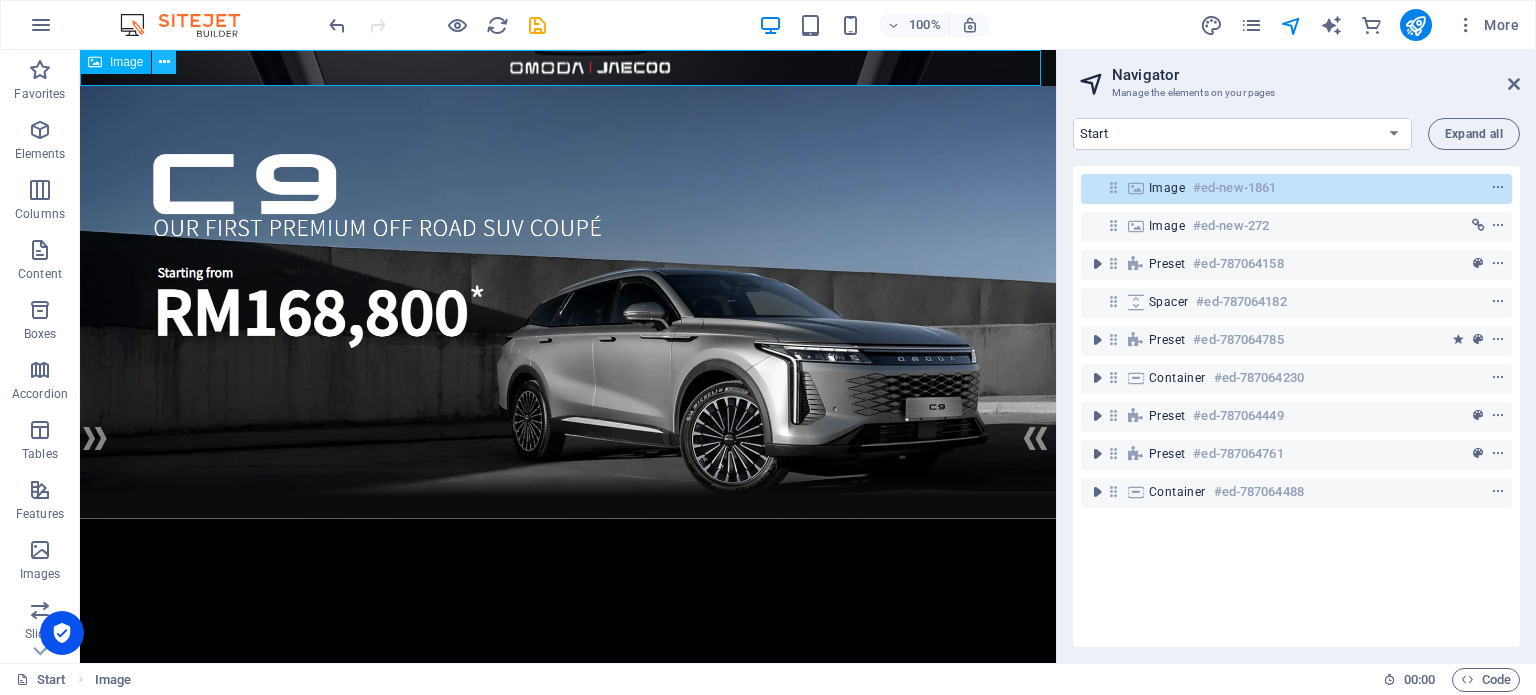 click at bounding box center (164, 62) 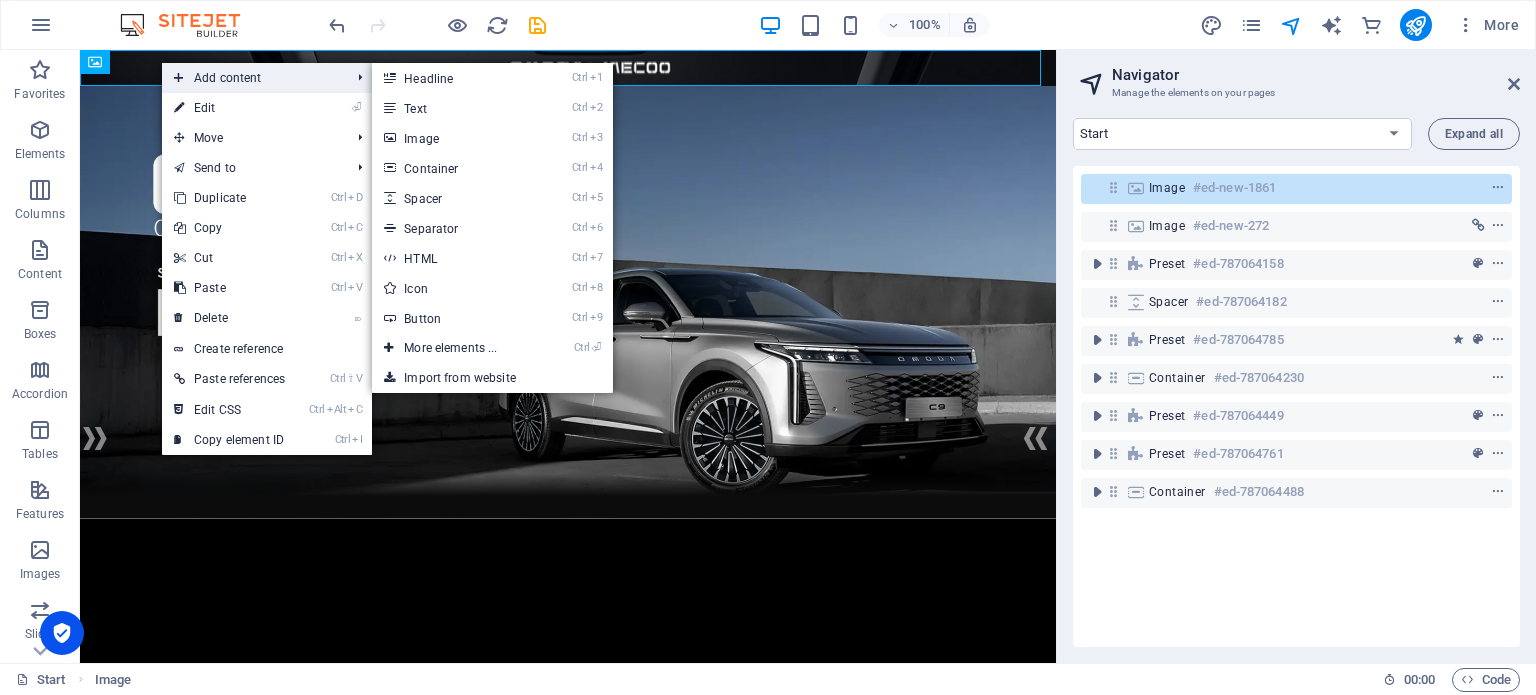 click on "Add content" at bounding box center [252, 78] 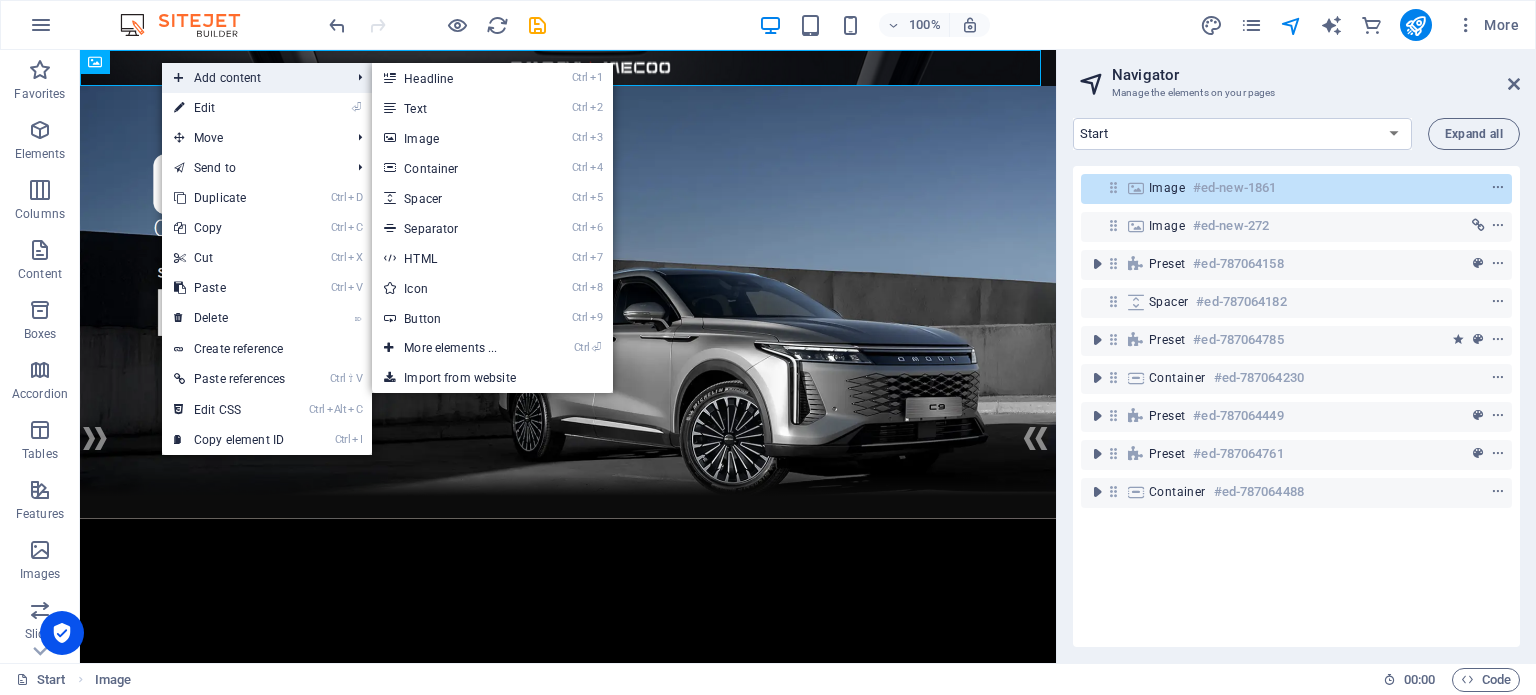 click on "Add content" at bounding box center [252, 78] 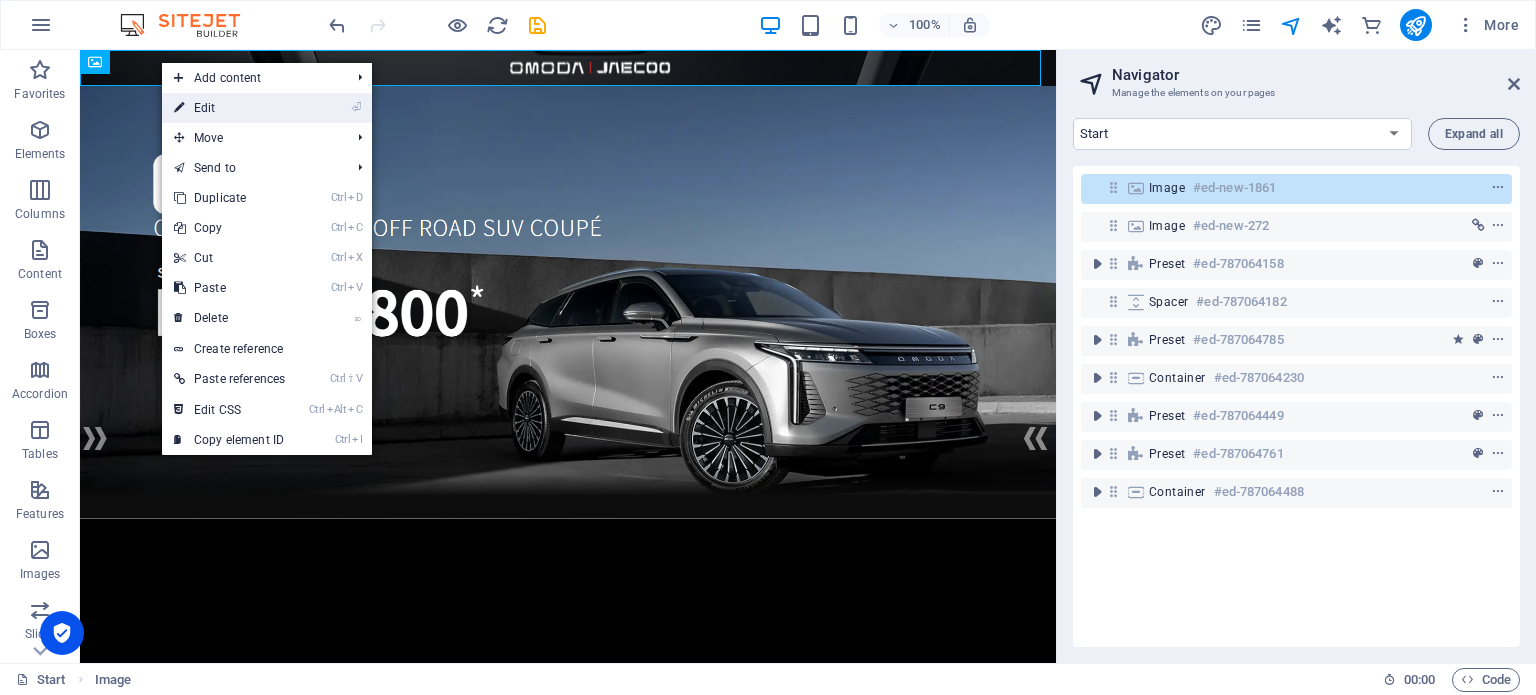 click on "⏎  Edit" at bounding box center [229, 108] 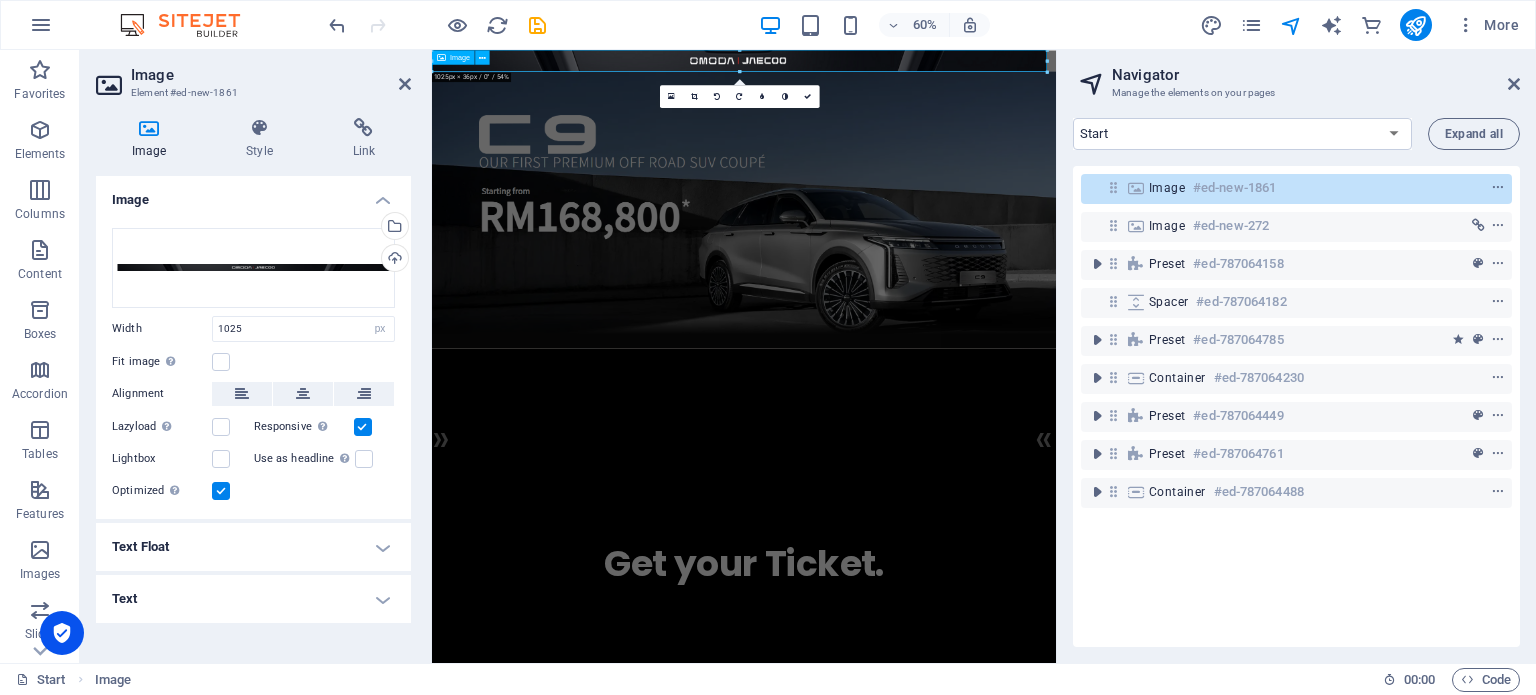 click at bounding box center (952, 68) 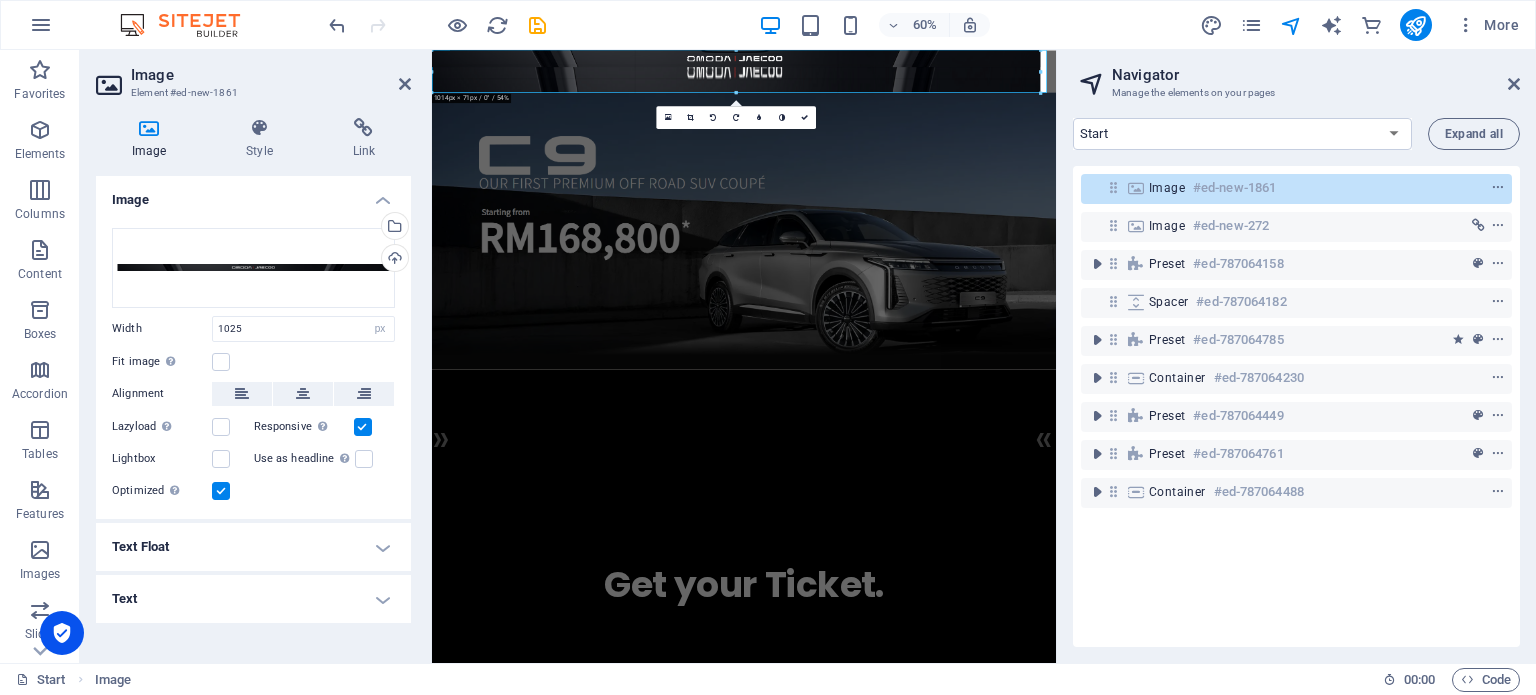 drag, startPoint x: 737, startPoint y: 70, endPoint x: 1104, endPoint y: 105, distance: 368.66516 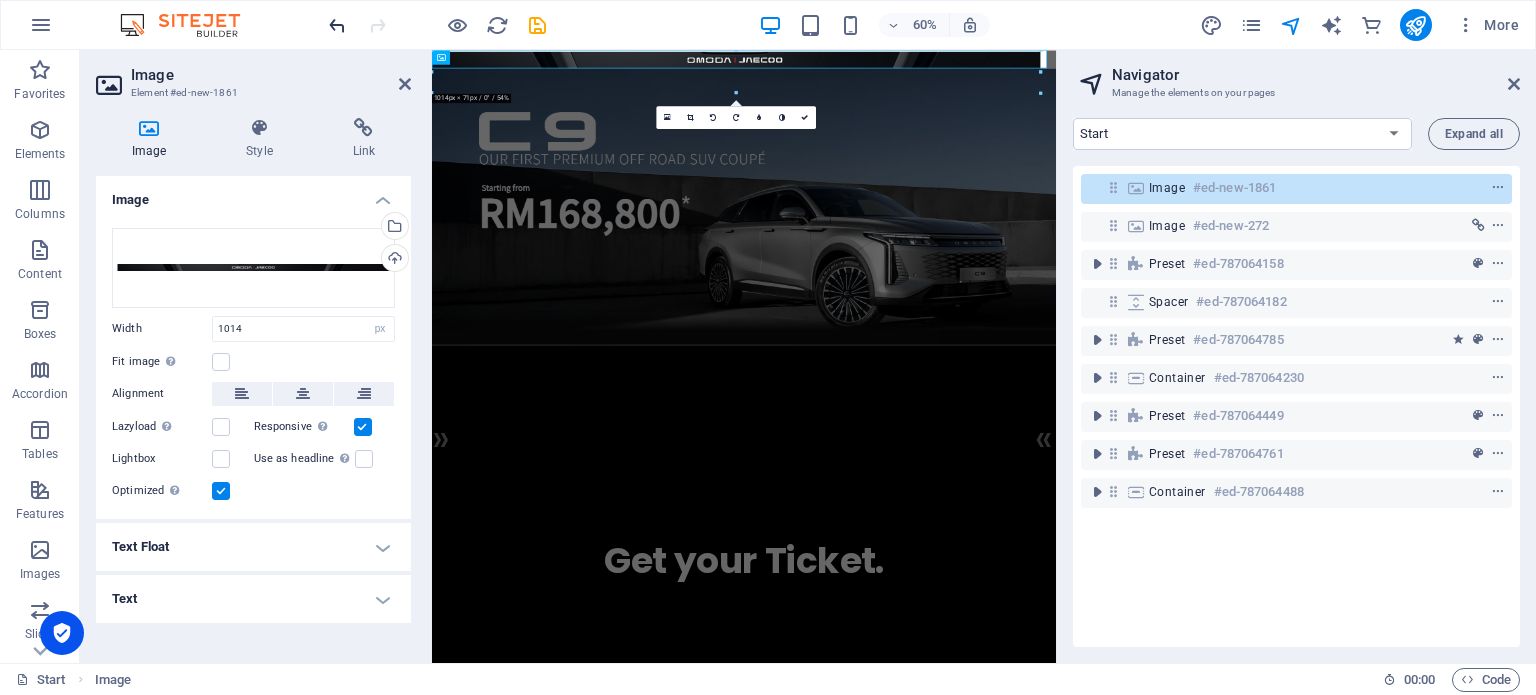 click at bounding box center (337, 25) 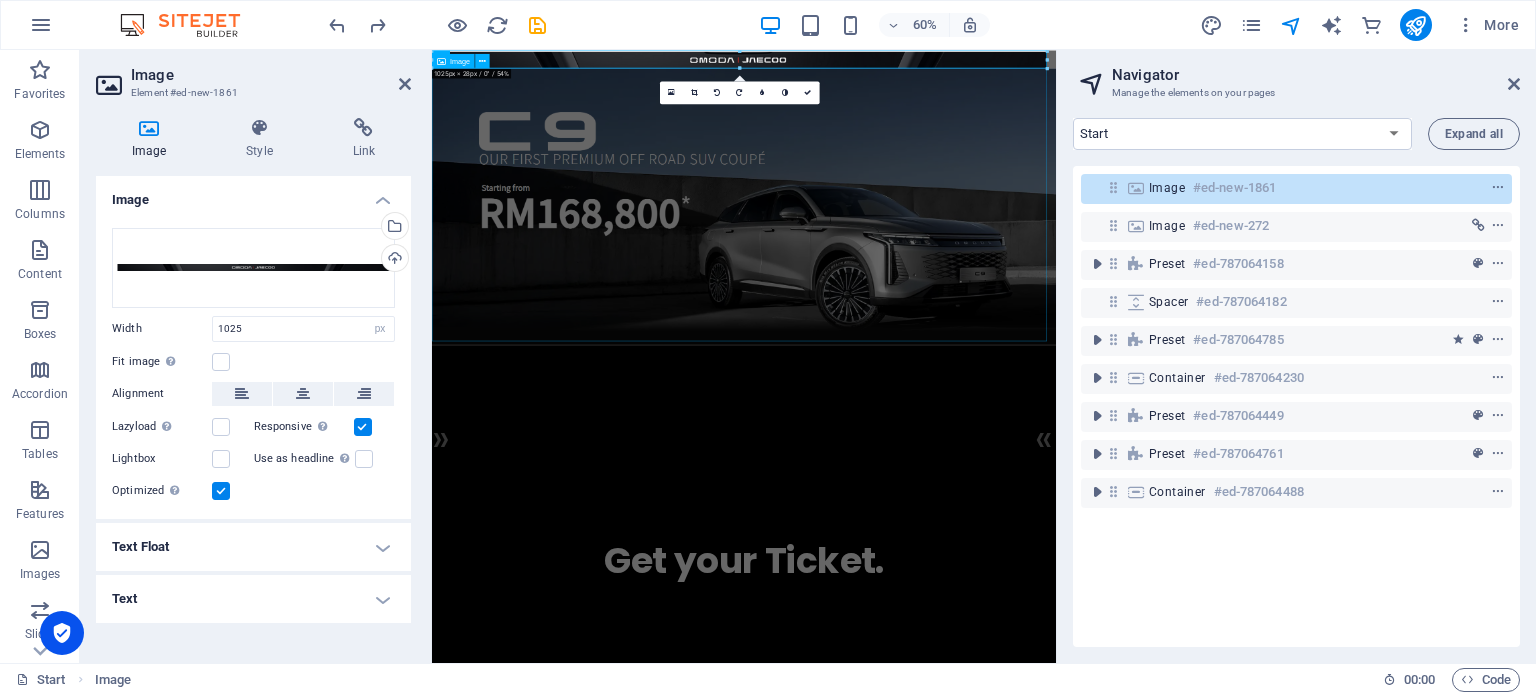 drag, startPoint x: 1228, startPoint y: 369, endPoint x: 1261, endPoint y: 240, distance: 133.15405 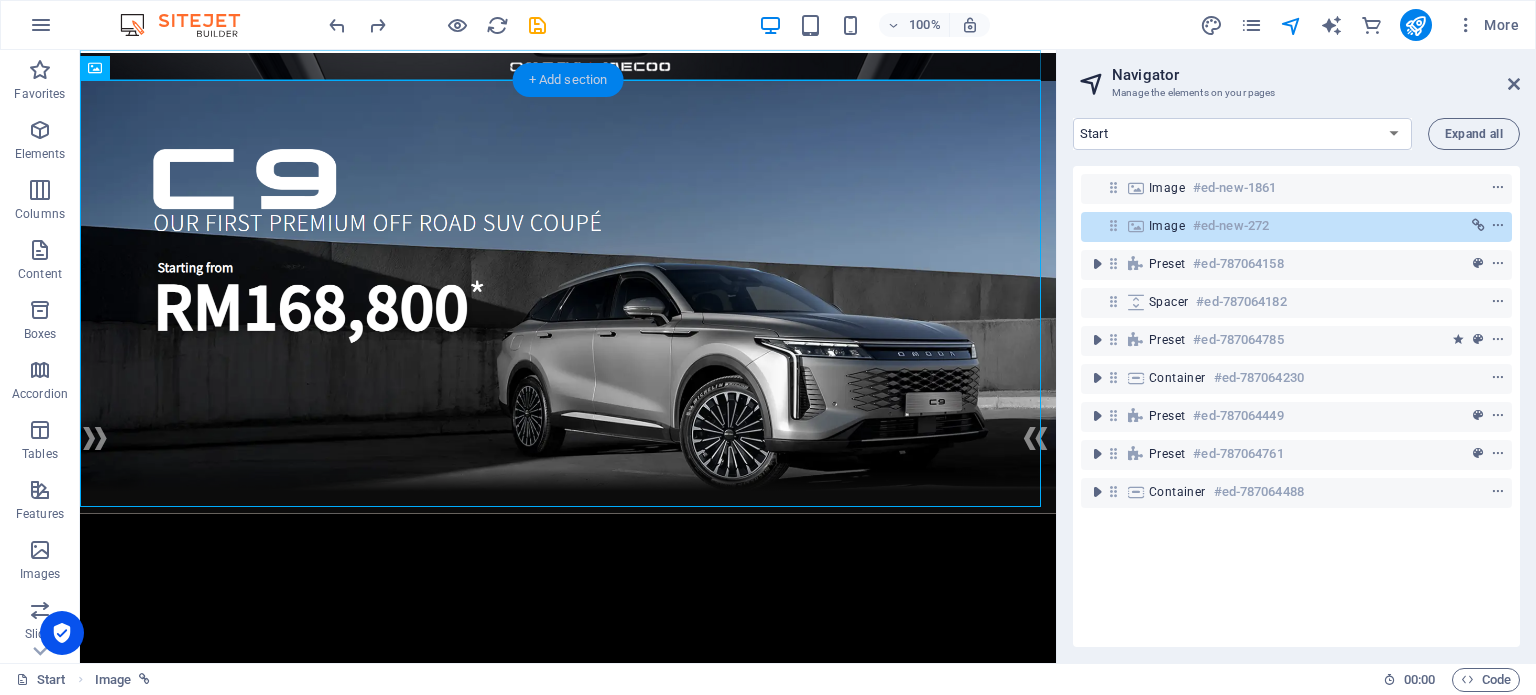 click on "+ Add section" at bounding box center [568, 80] 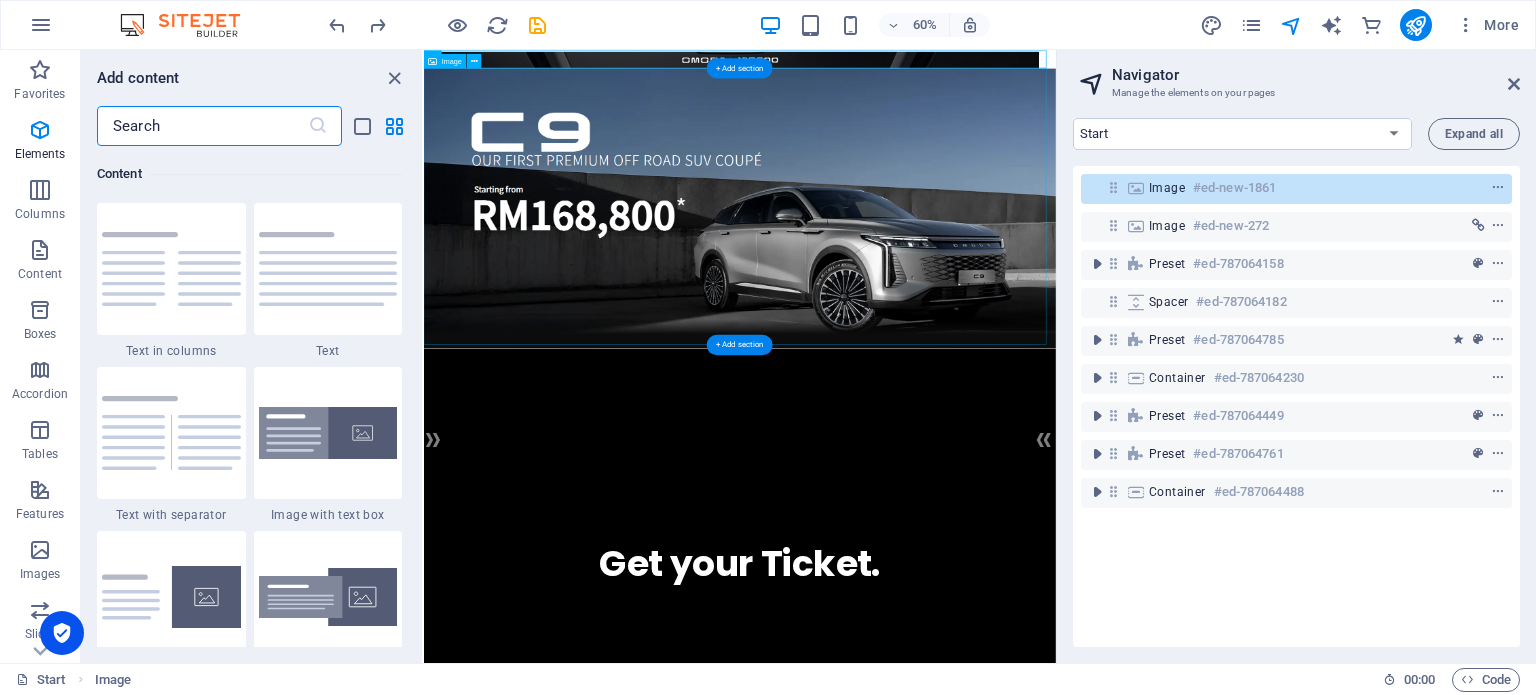 scroll, scrollTop: 3499, scrollLeft: 0, axis: vertical 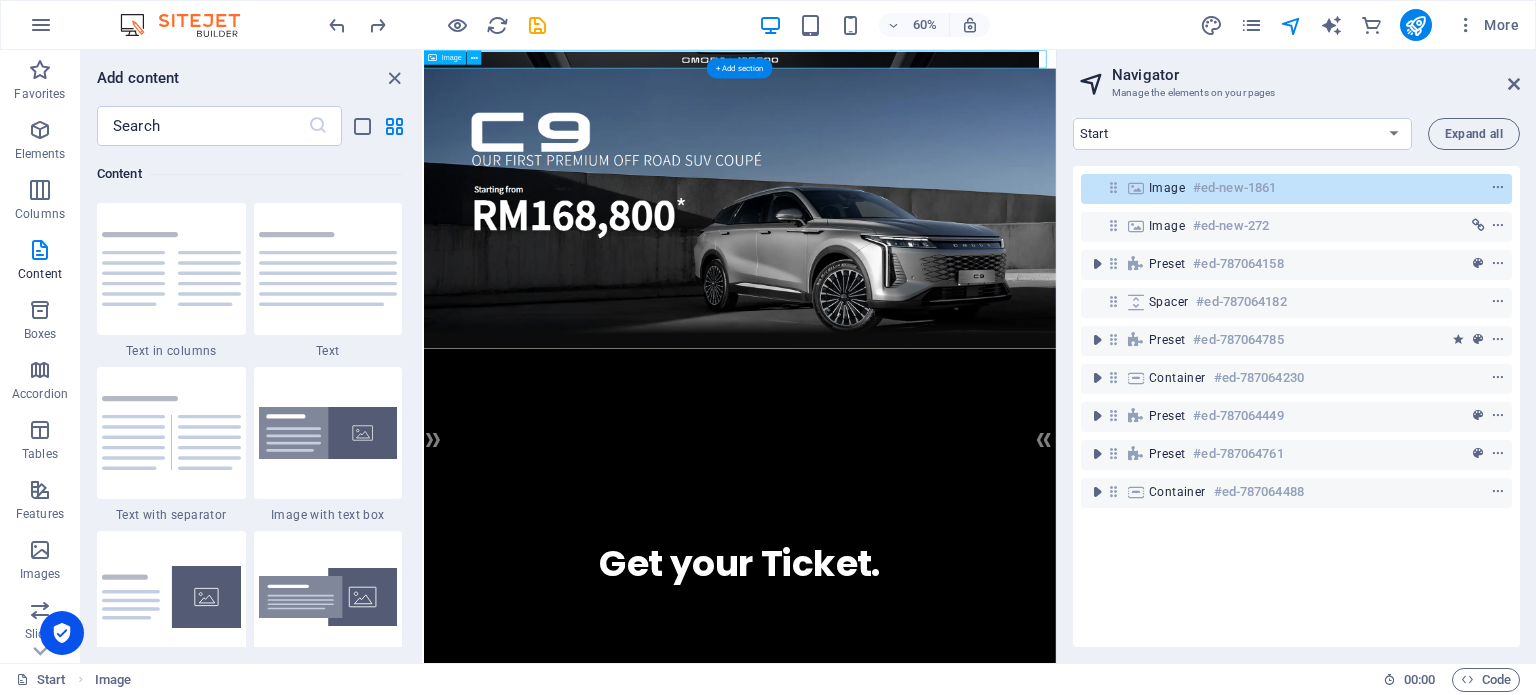 click at bounding box center (950, 65) 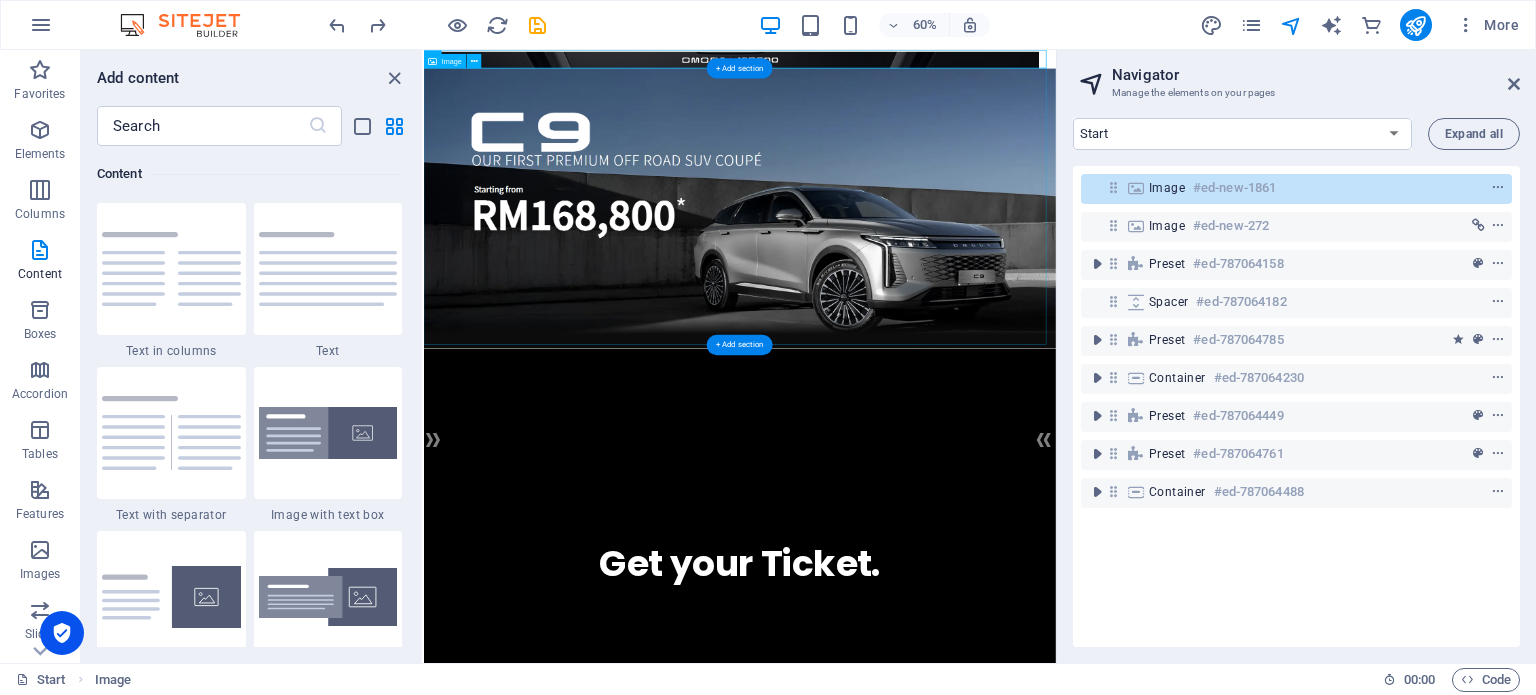 click at bounding box center (950, 315) 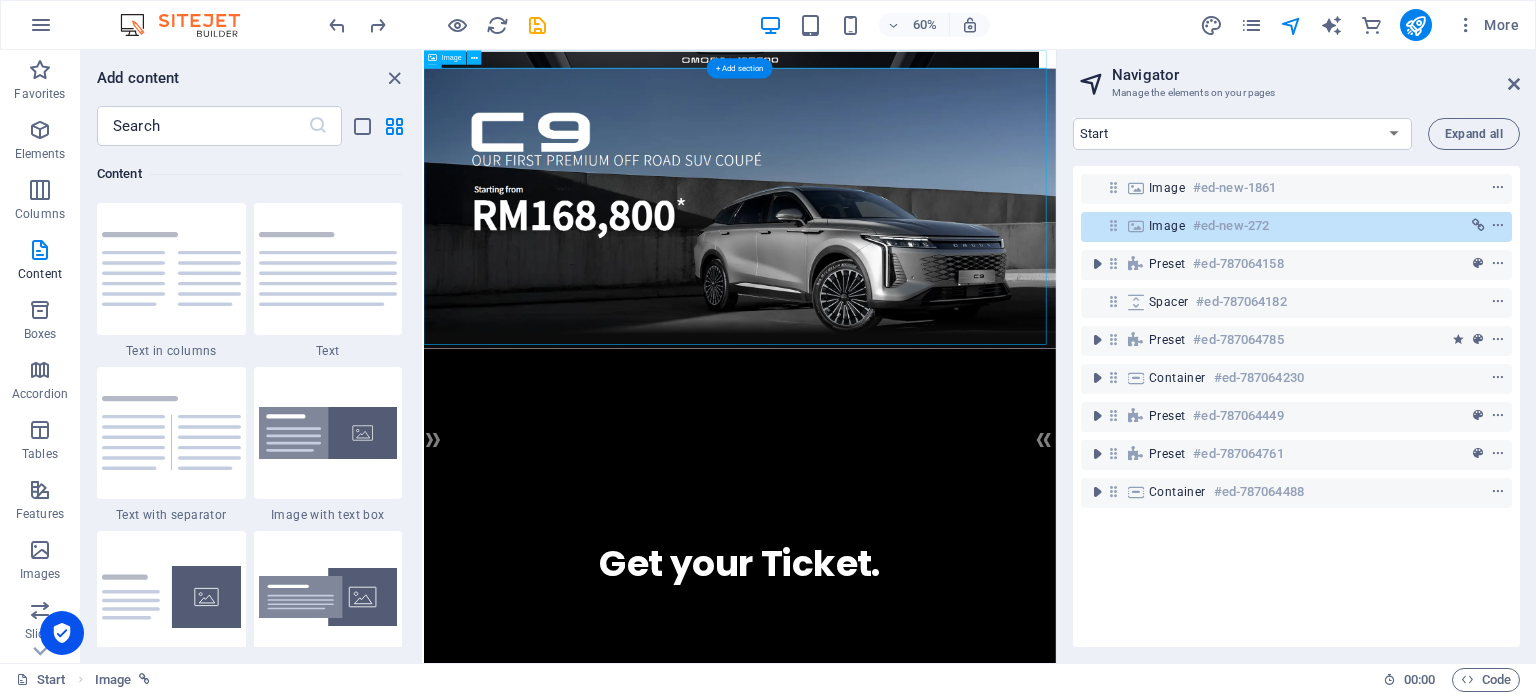 click at bounding box center [950, 65] 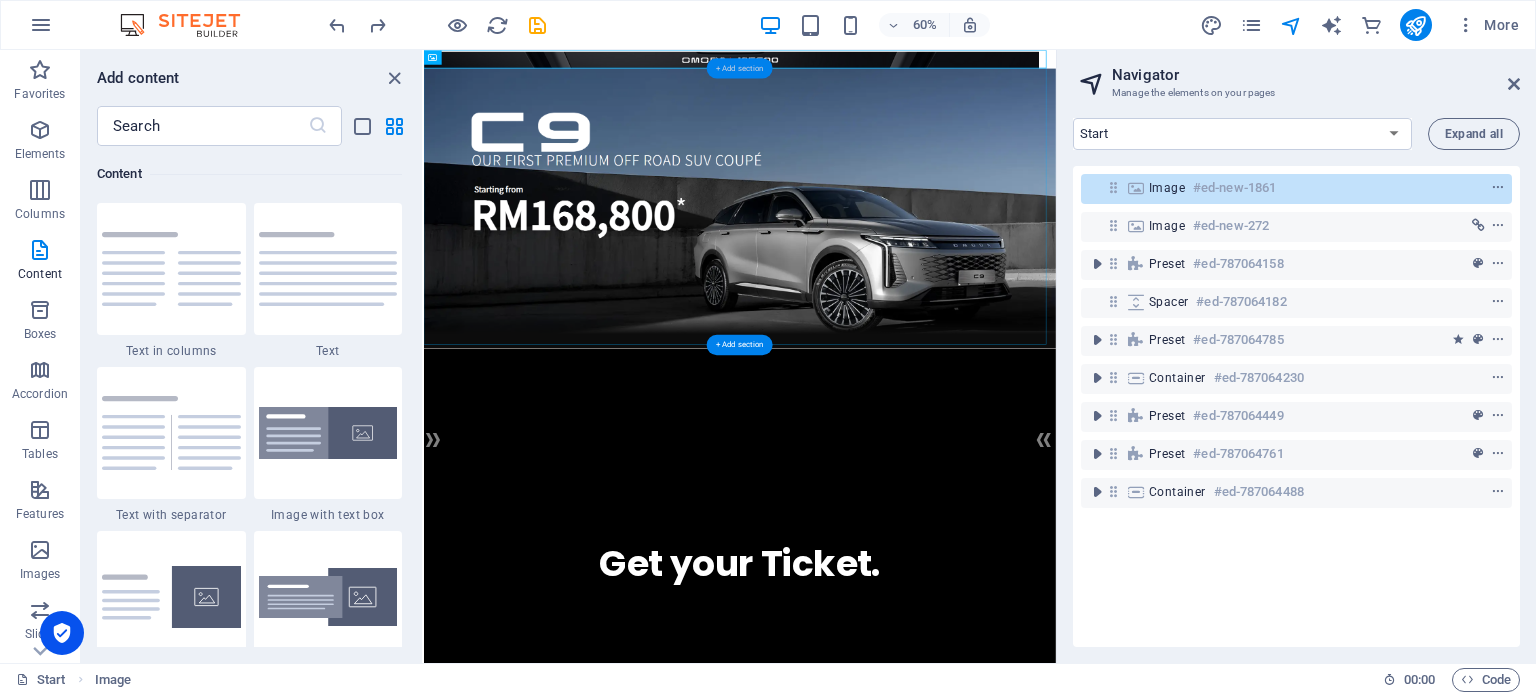 click on "+ Add section" at bounding box center (740, 68) 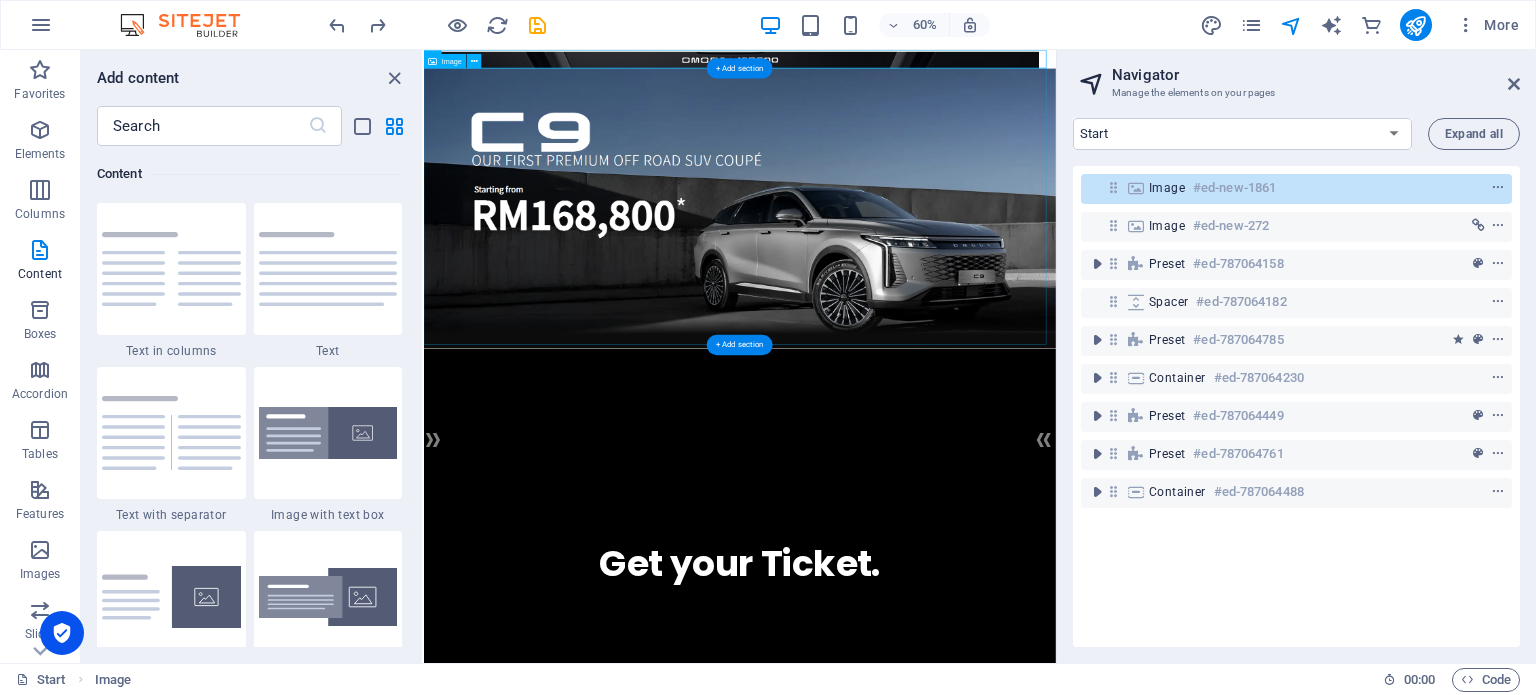 drag, startPoint x: 1141, startPoint y: 120, endPoint x: 1053, endPoint y: 85, distance: 94.7048 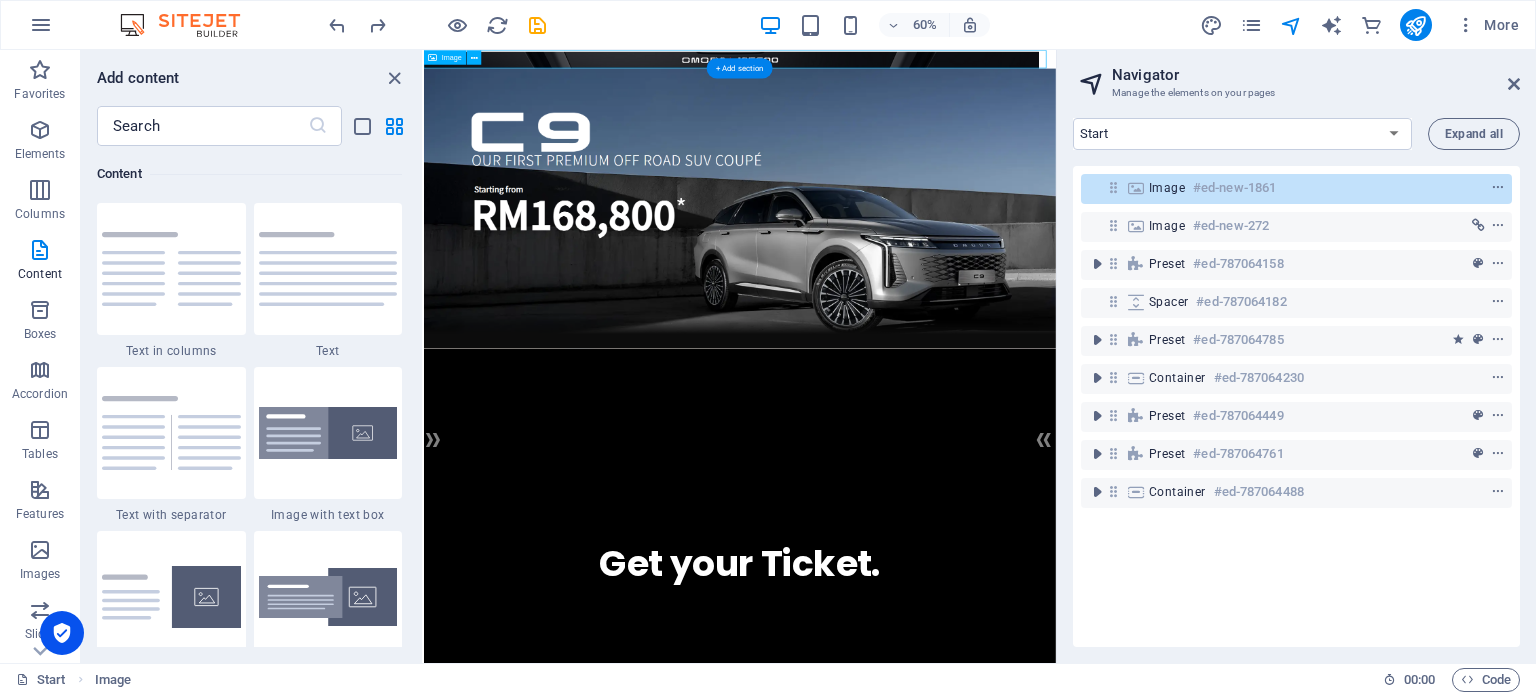 click at bounding box center (950, 65) 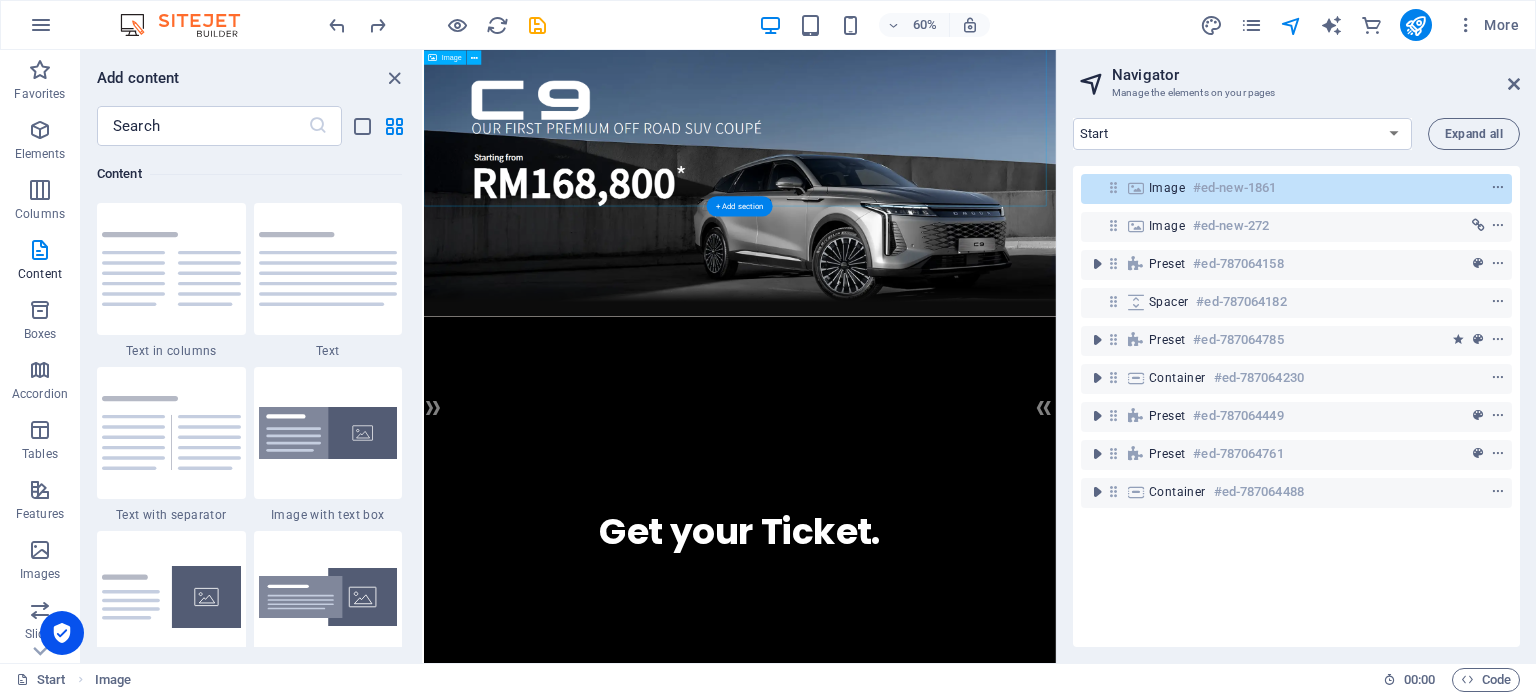 scroll, scrollTop: 0, scrollLeft: 0, axis: both 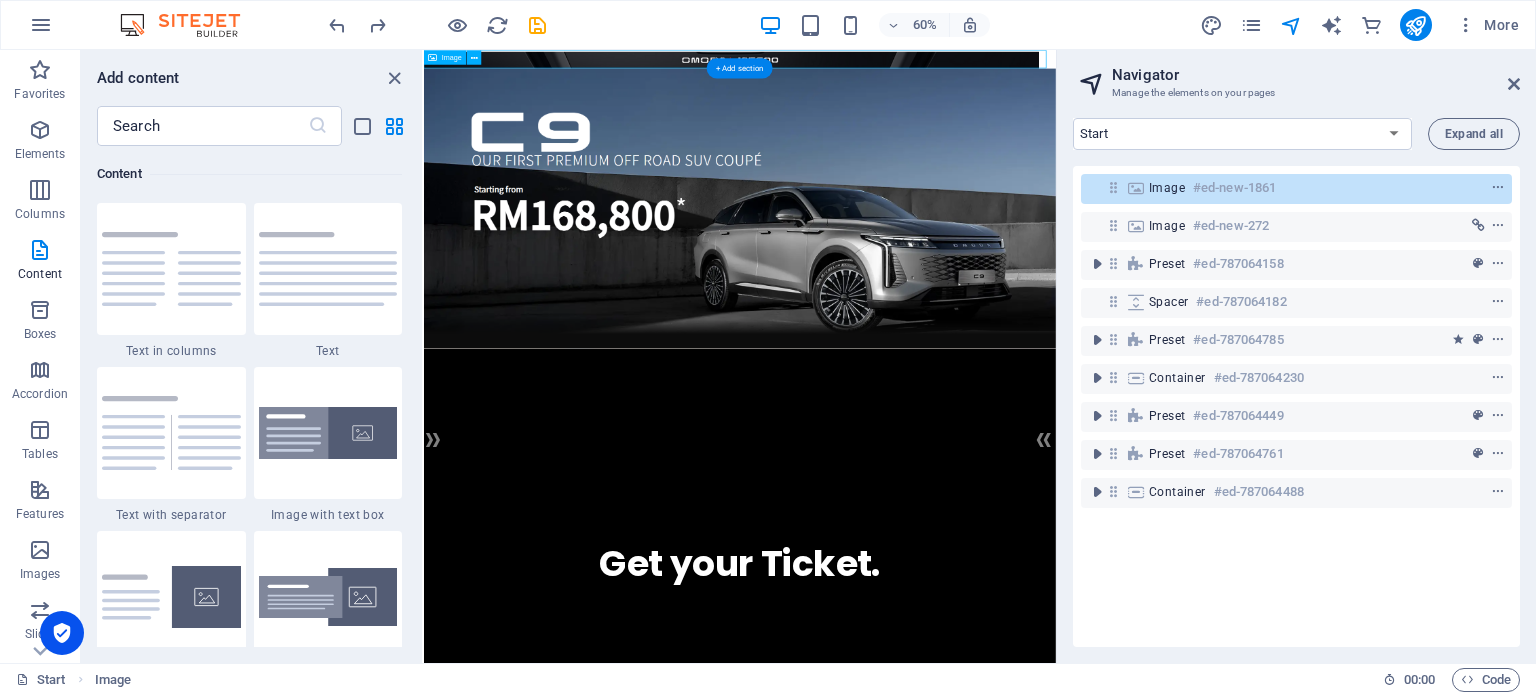 click at bounding box center [950, 65] 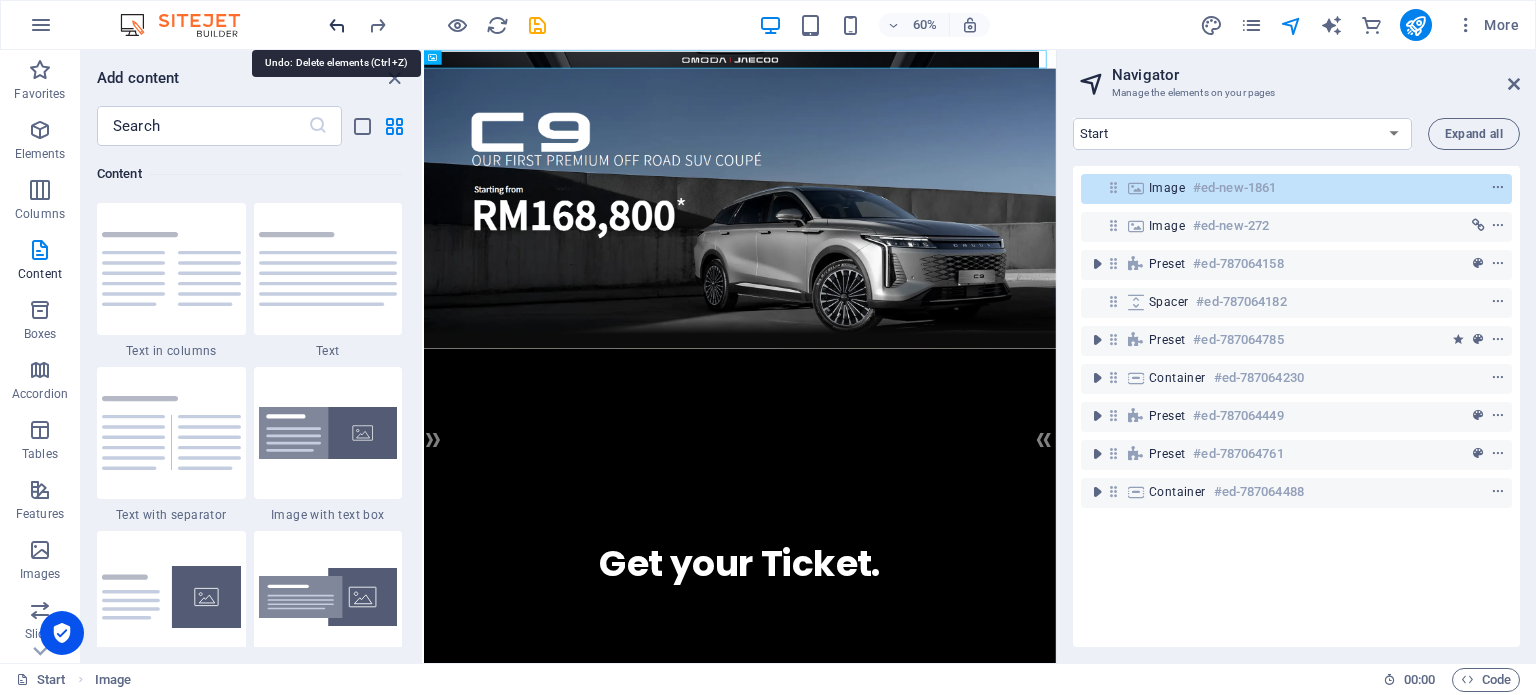 click at bounding box center [337, 25] 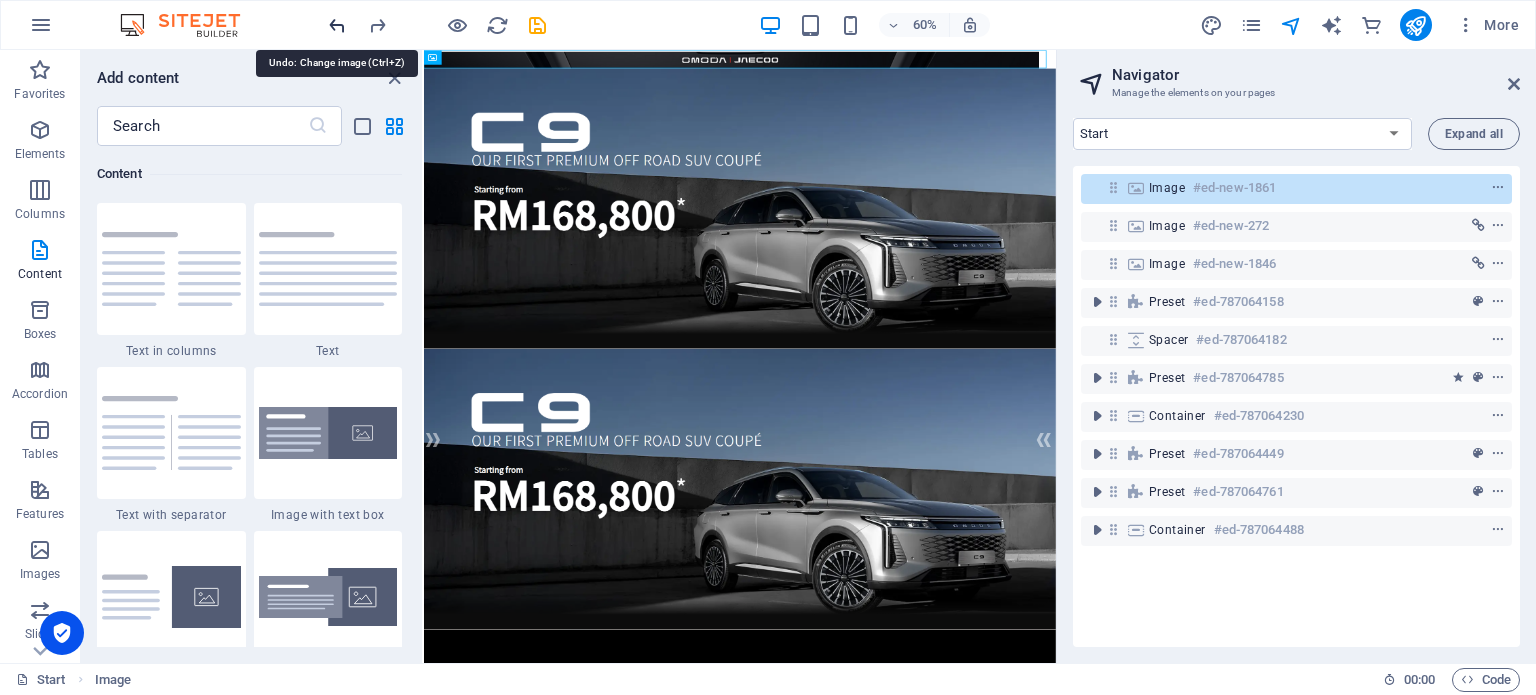 click at bounding box center [337, 25] 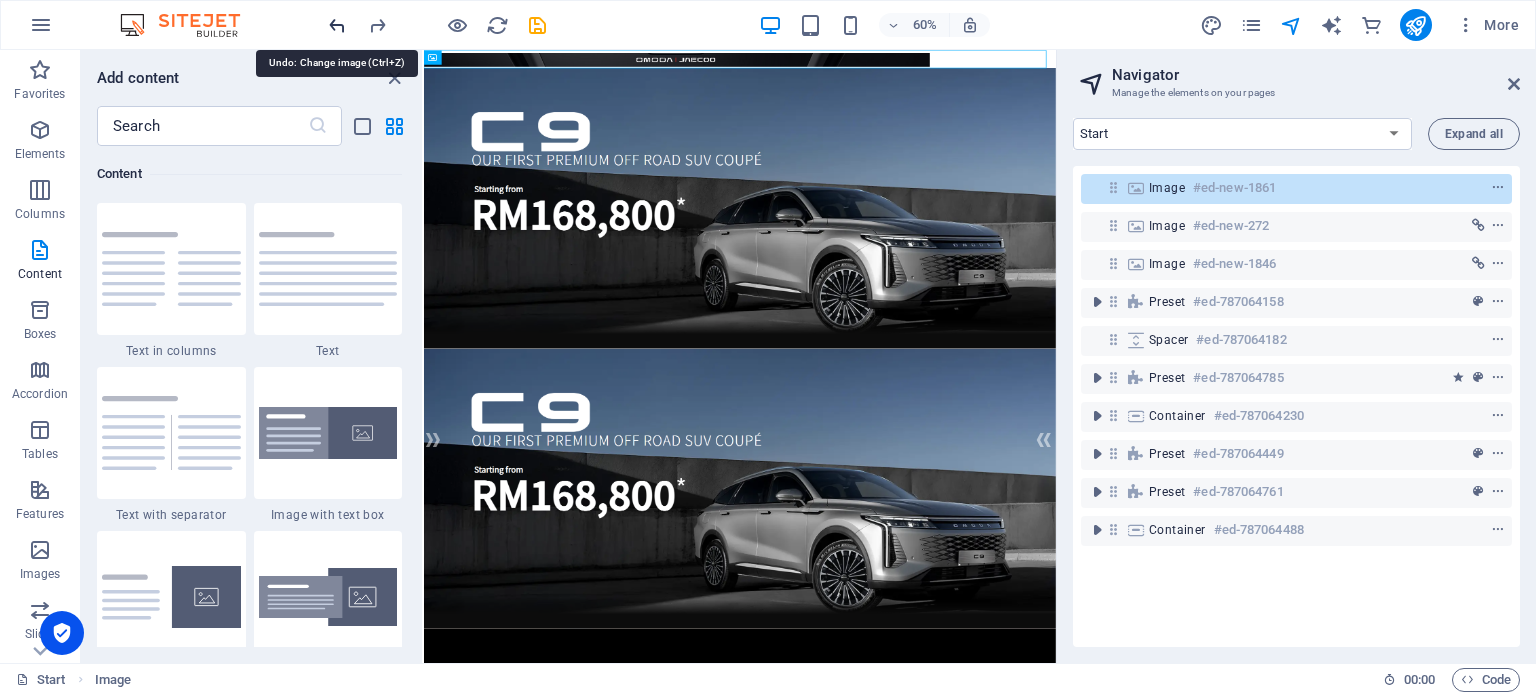 click at bounding box center [337, 25] 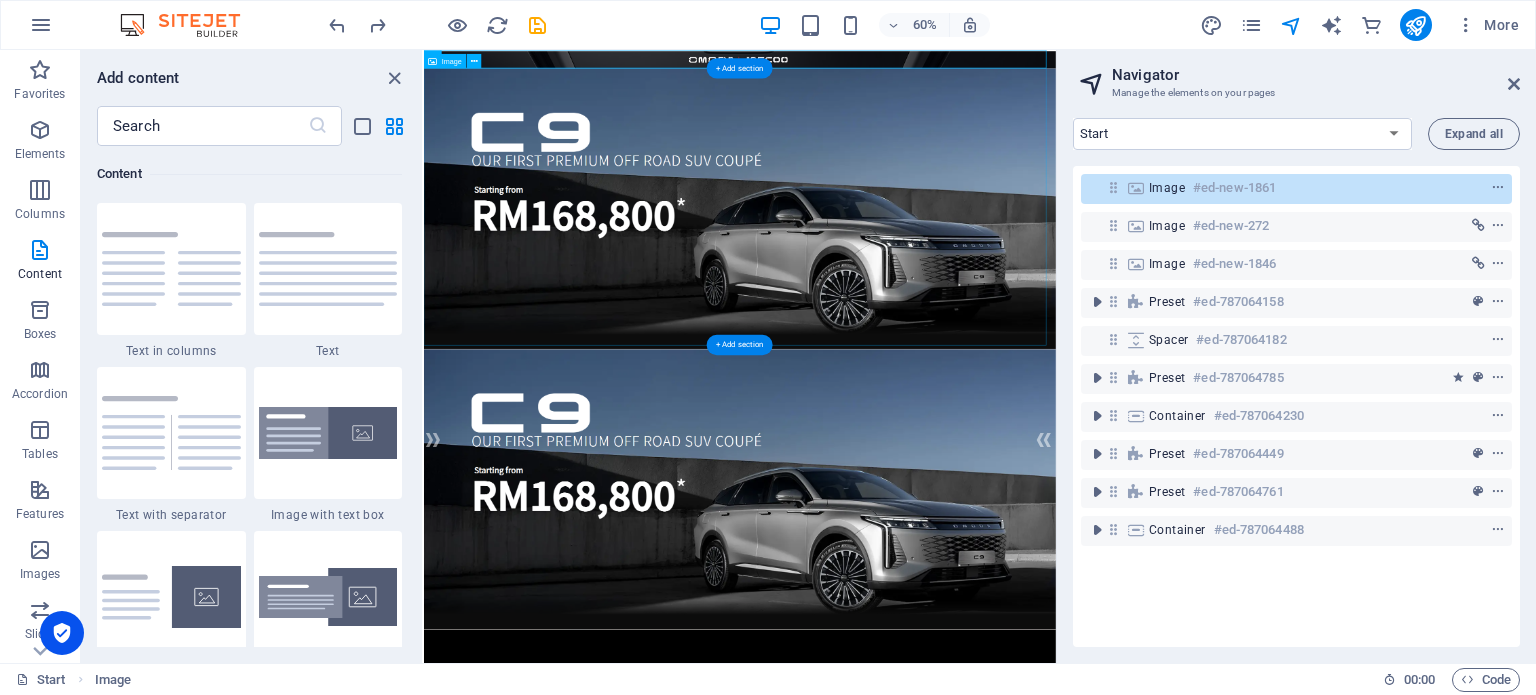 click at bounding box center (950, 315) 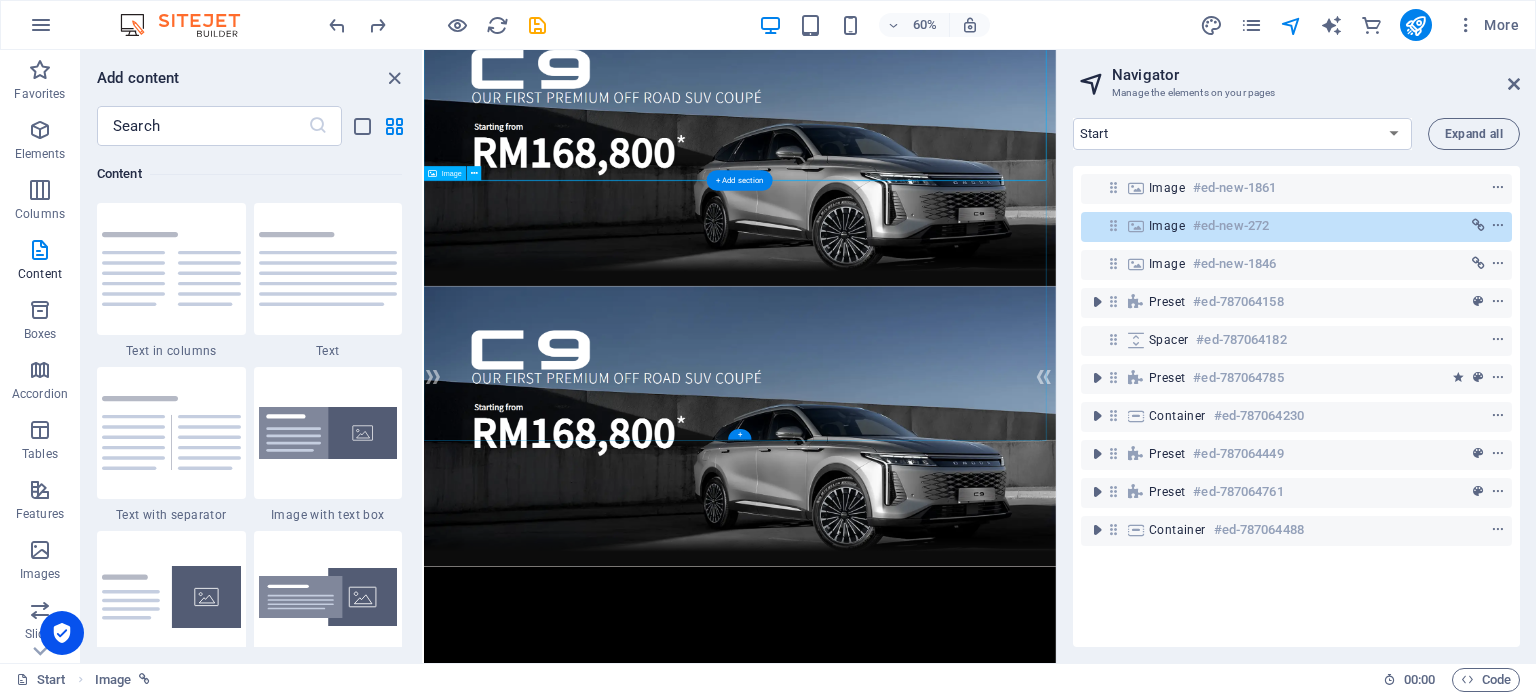 scroll, scrollTop: 400, scrollLeft: 0, axis: vertical 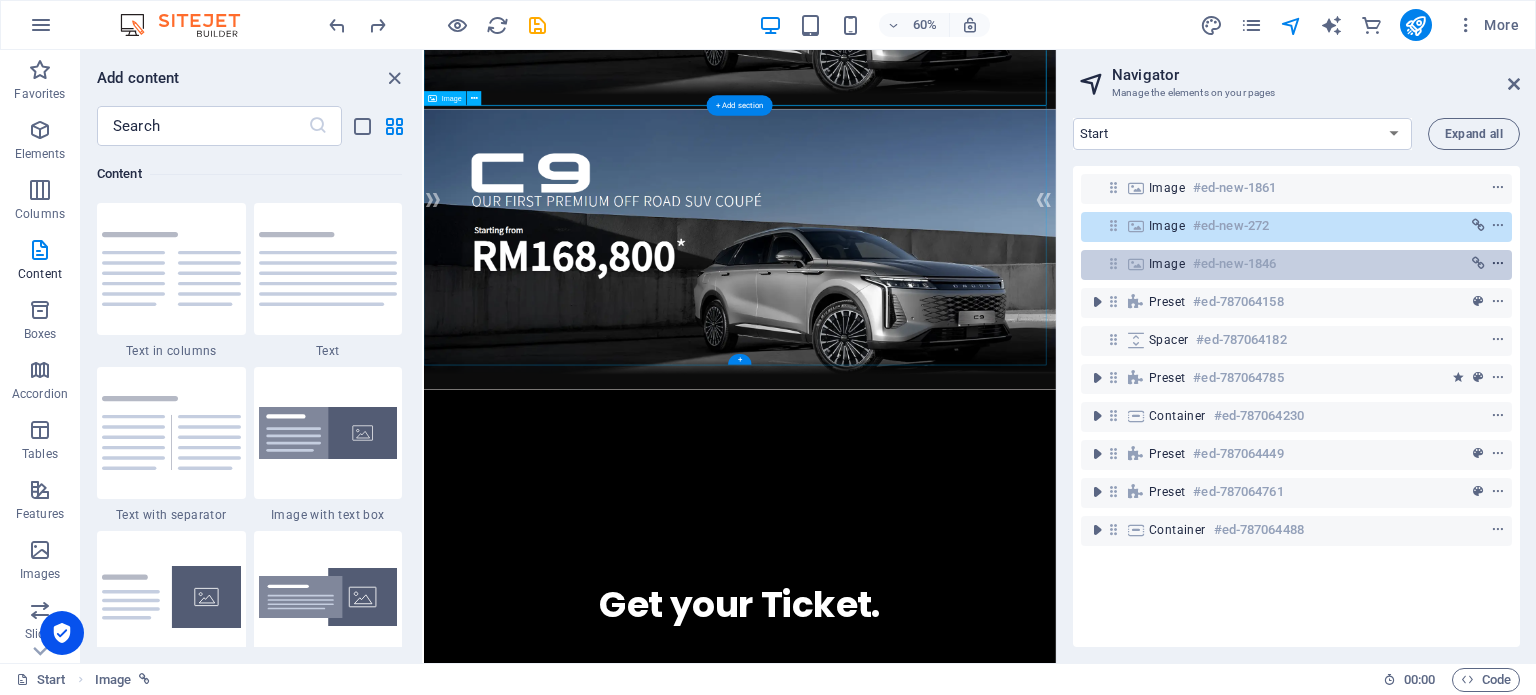click at bounding box center [1498, 264] 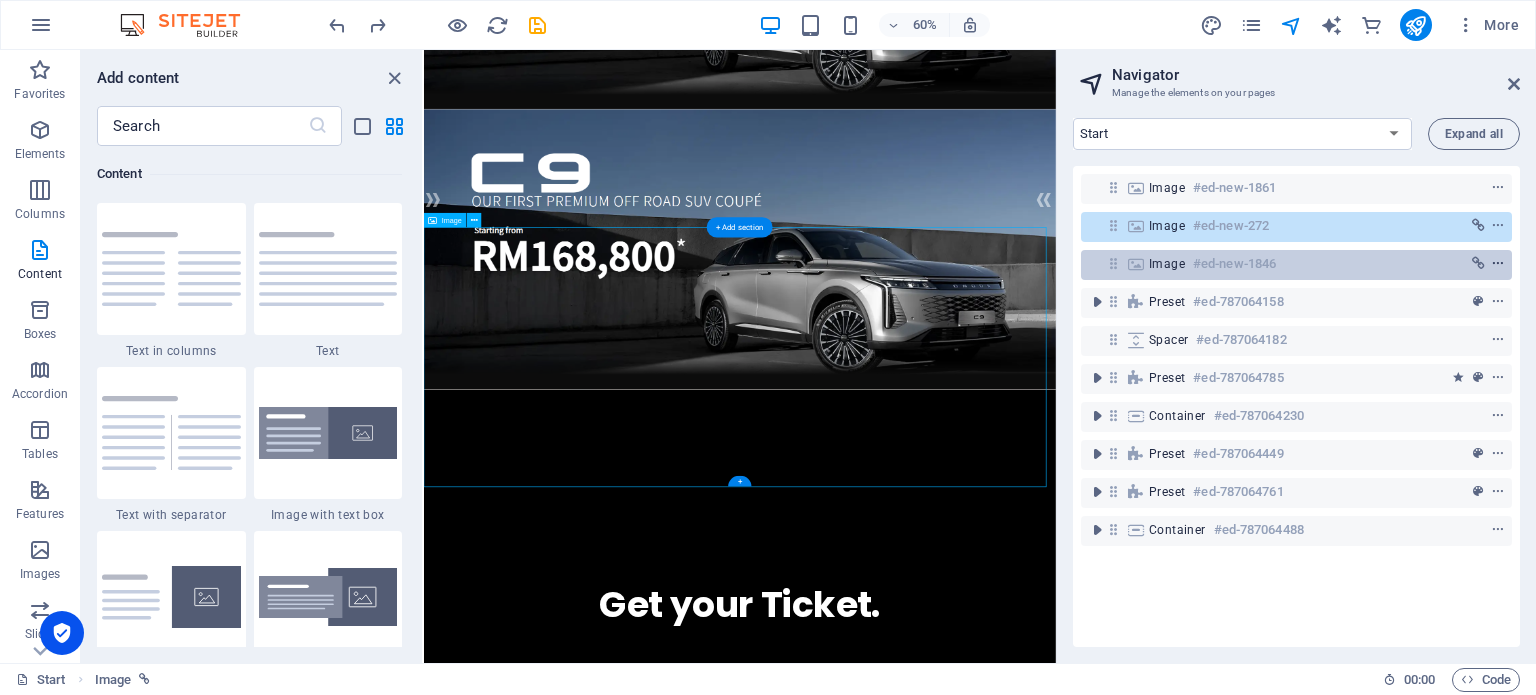 scroll, scrollTop: 196, scrollLeft: 0, axis: vertical 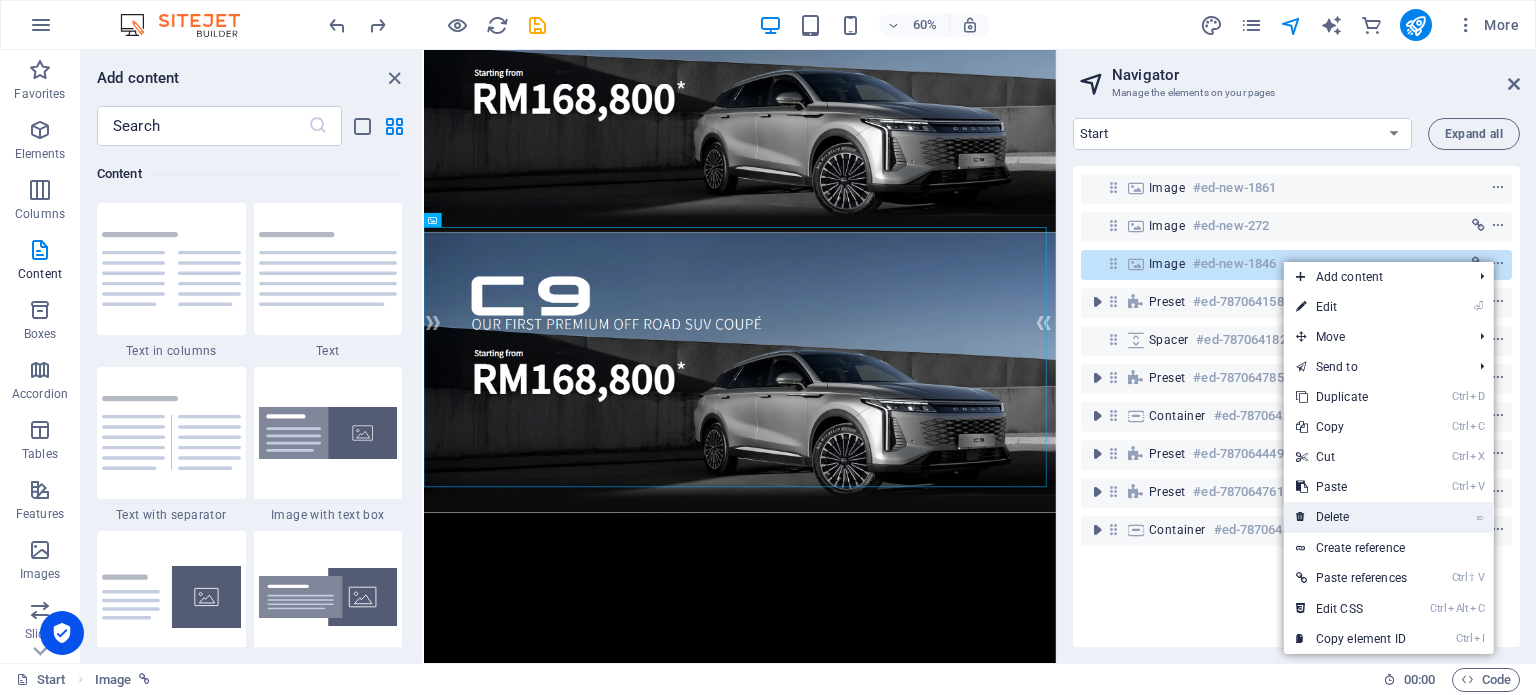 click on "⌦  Delete" at bounding box center [1351, 517] 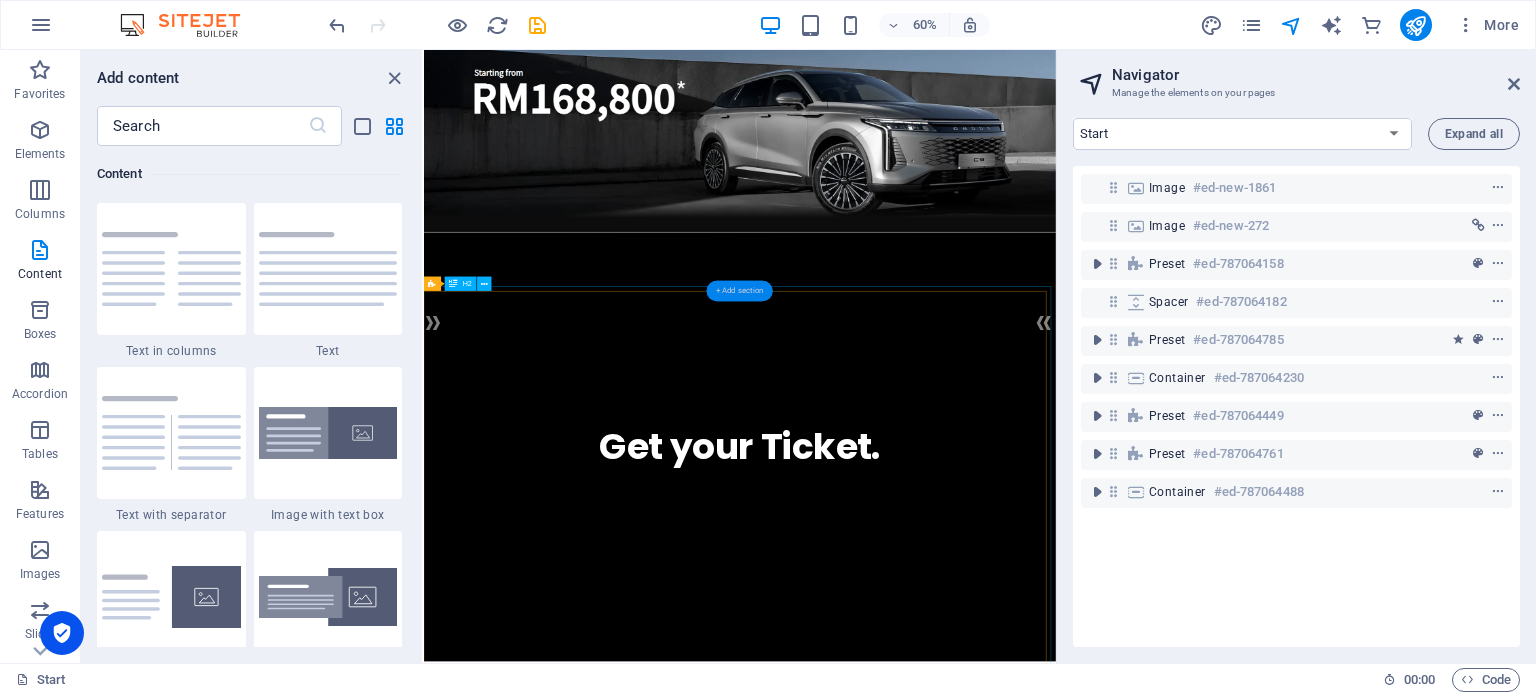 scroll, scrollTop: 0, scrollLeft: 0, axis: both 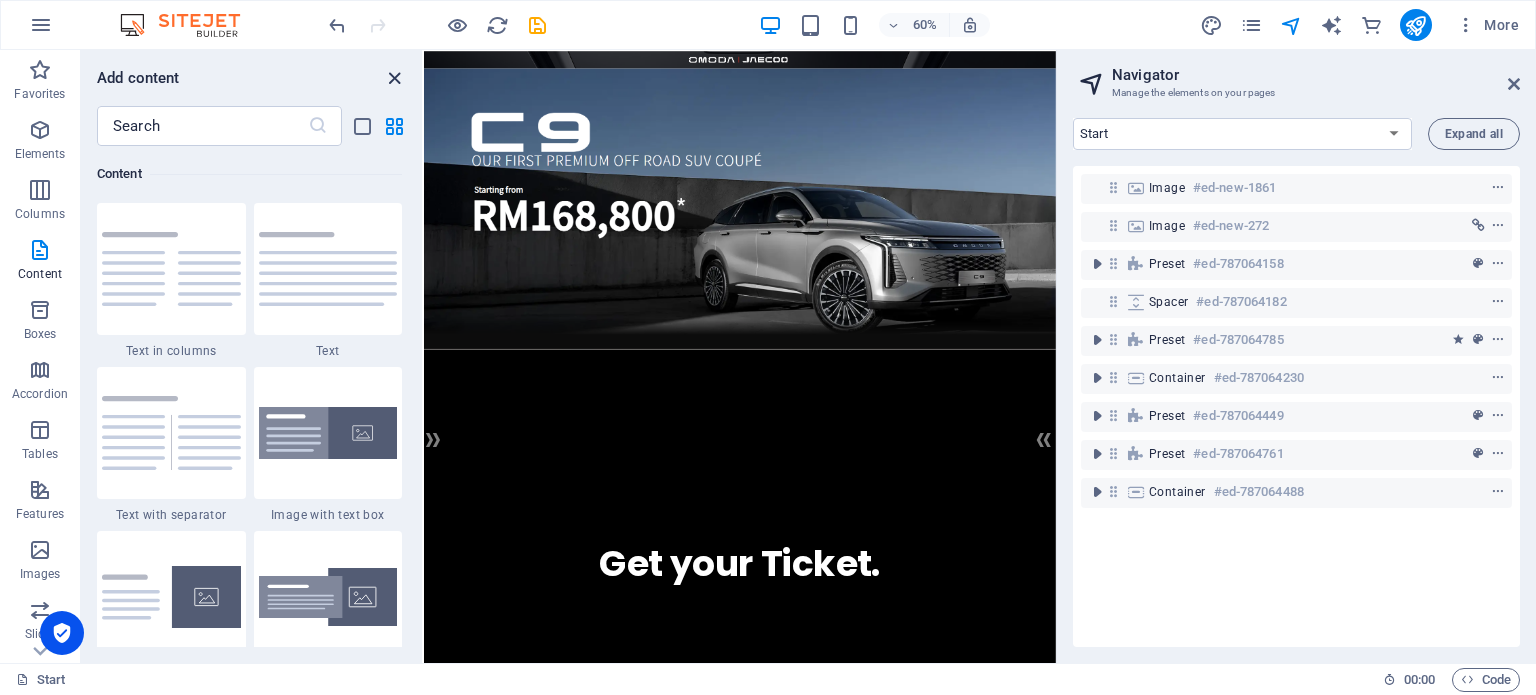 click at bounding box center [394, 78] 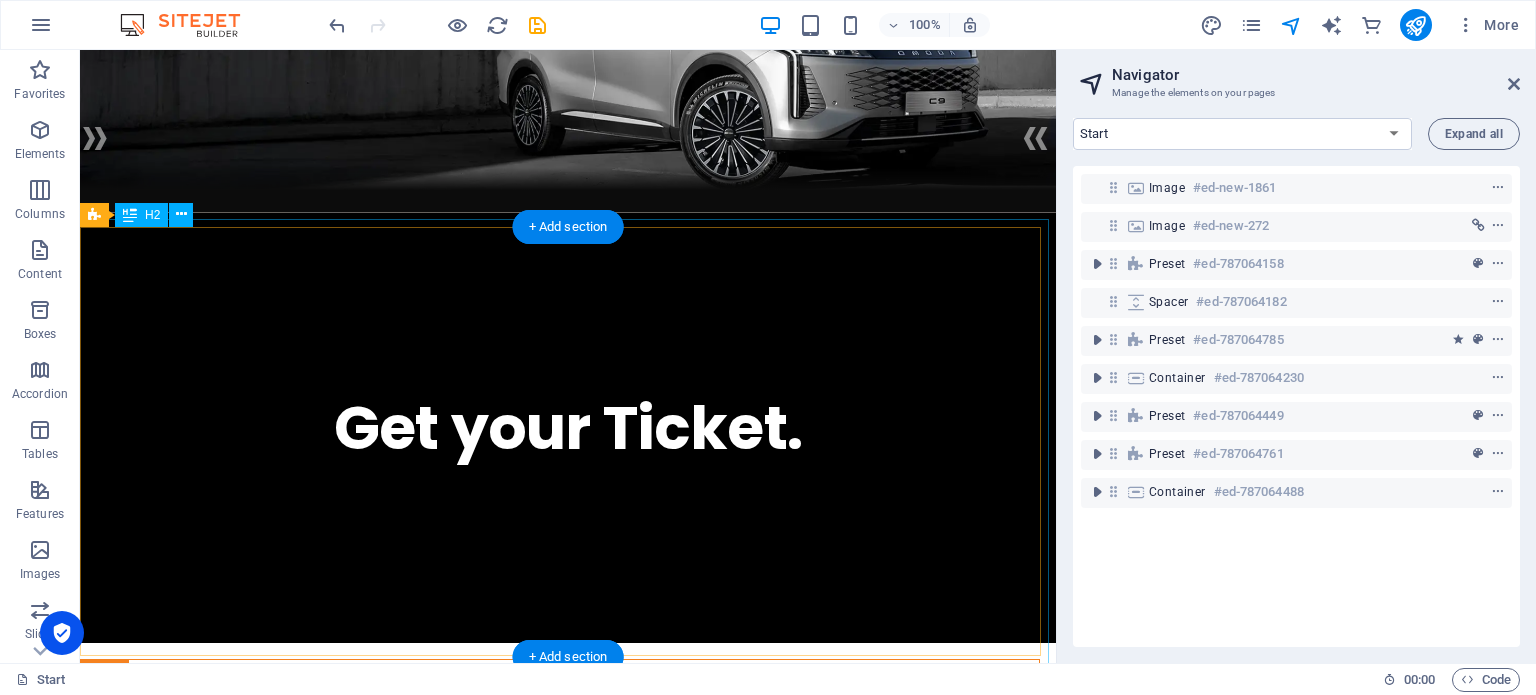 scroll, scrollTop: 0, scrollLeft: 0, axis: both 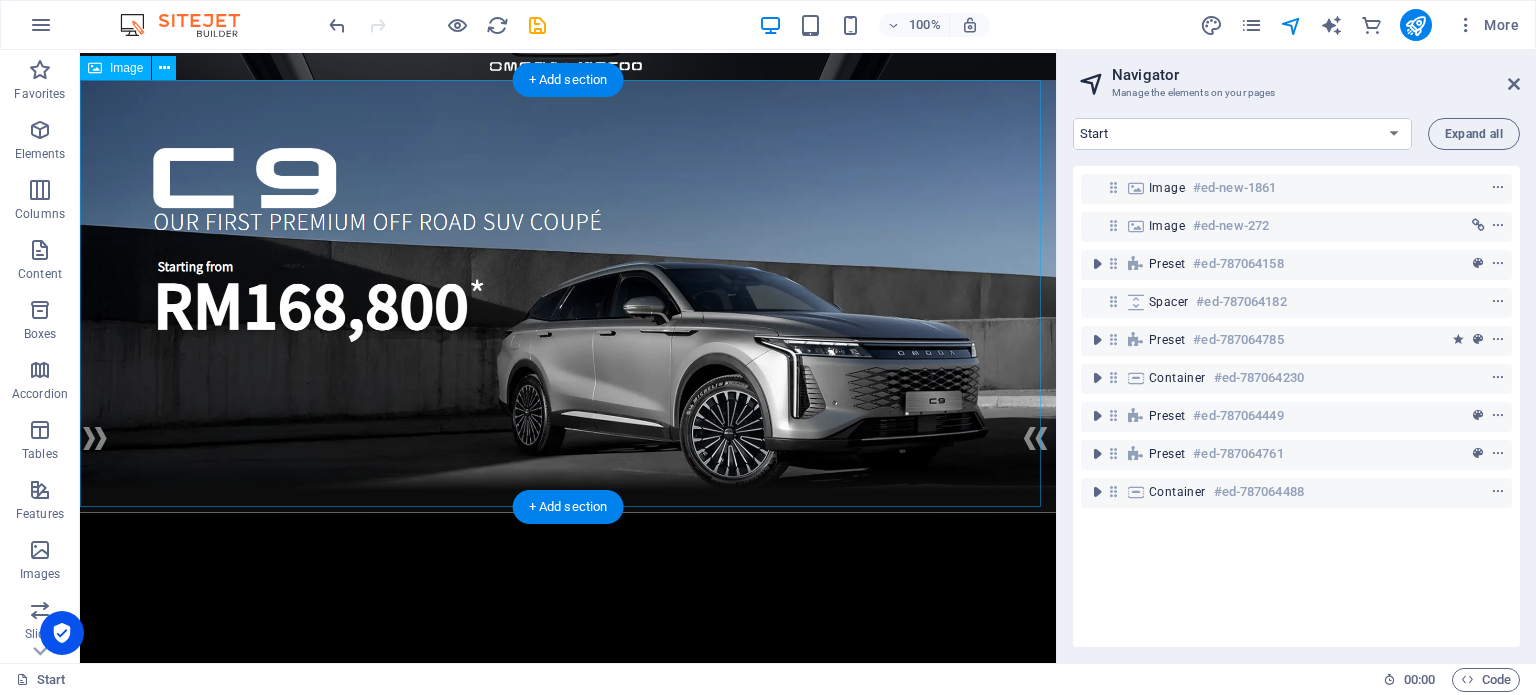click at bounding box center [568, 296] 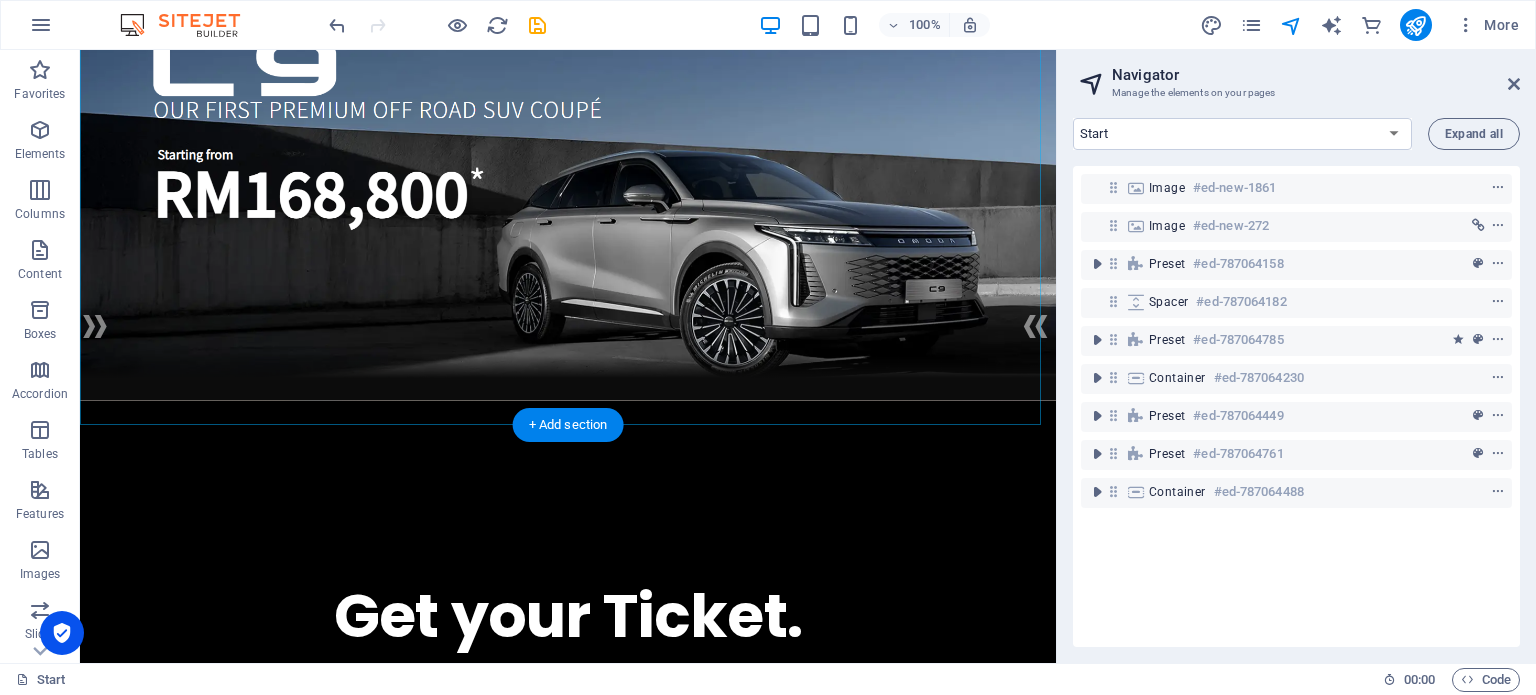 scroll, scrollTop: 200, scrollLeft: 0, axis: vertical 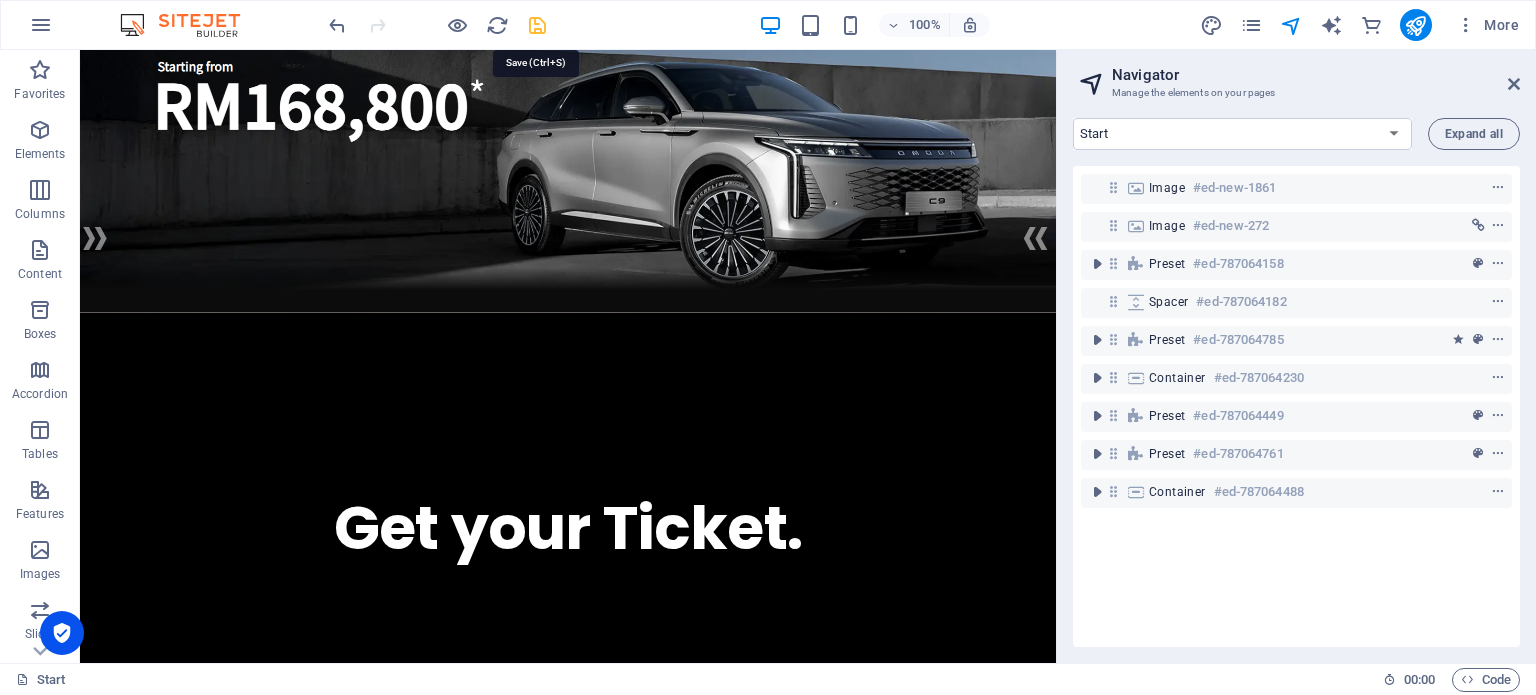 click at bounding box center [537, 25] 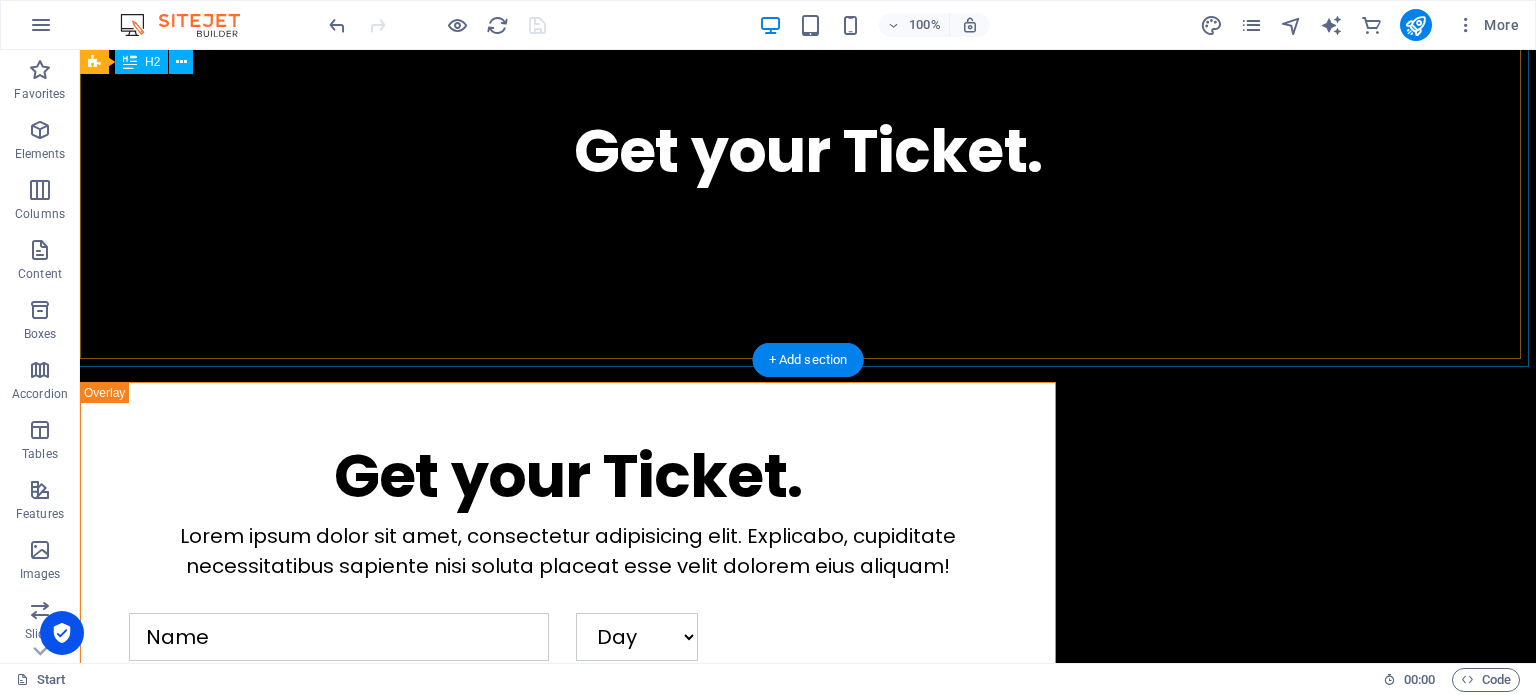 scroll, scrollTop: 1200, scrollLeft: 0, axis: vertical 